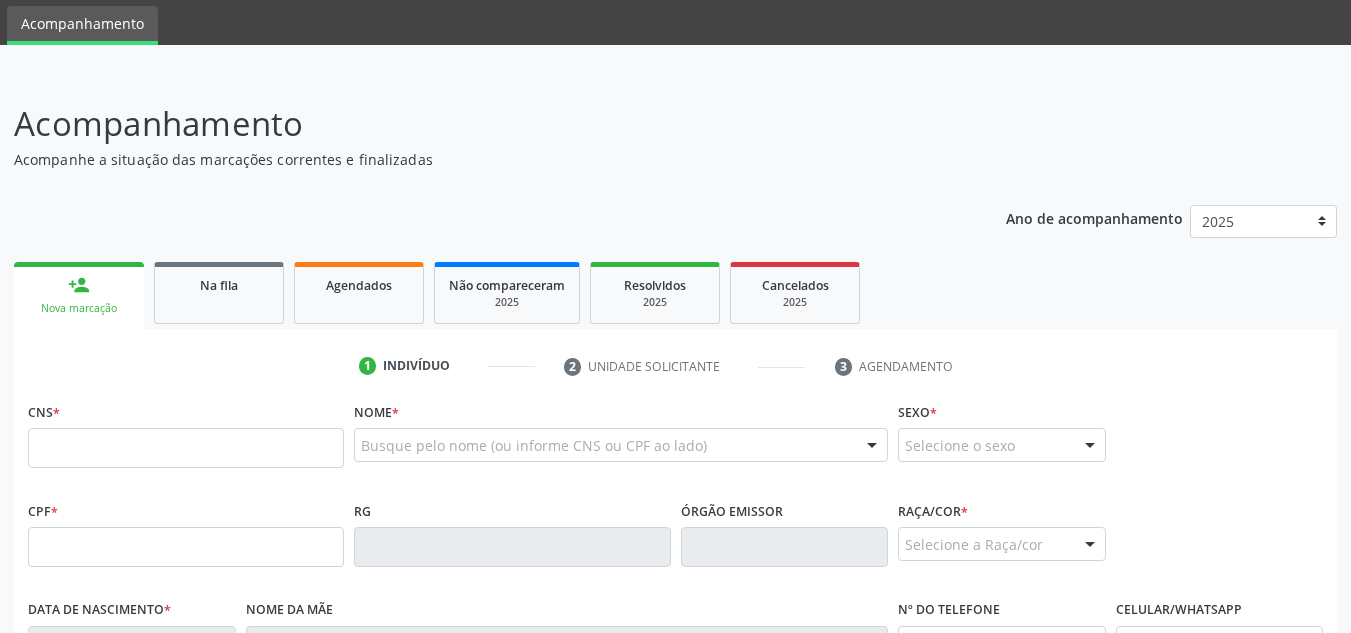 scroll, scrollTop: 100, scrollLeft: 0, axis: vertical 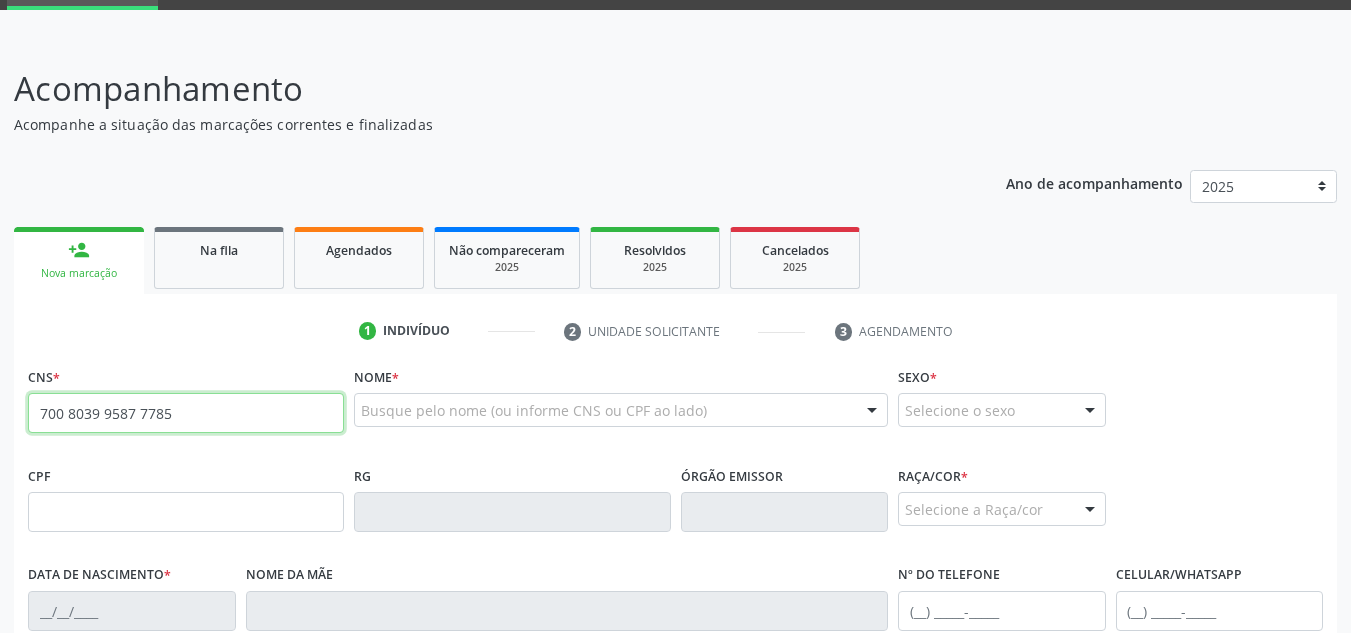type on "700 8039 9587 7785" 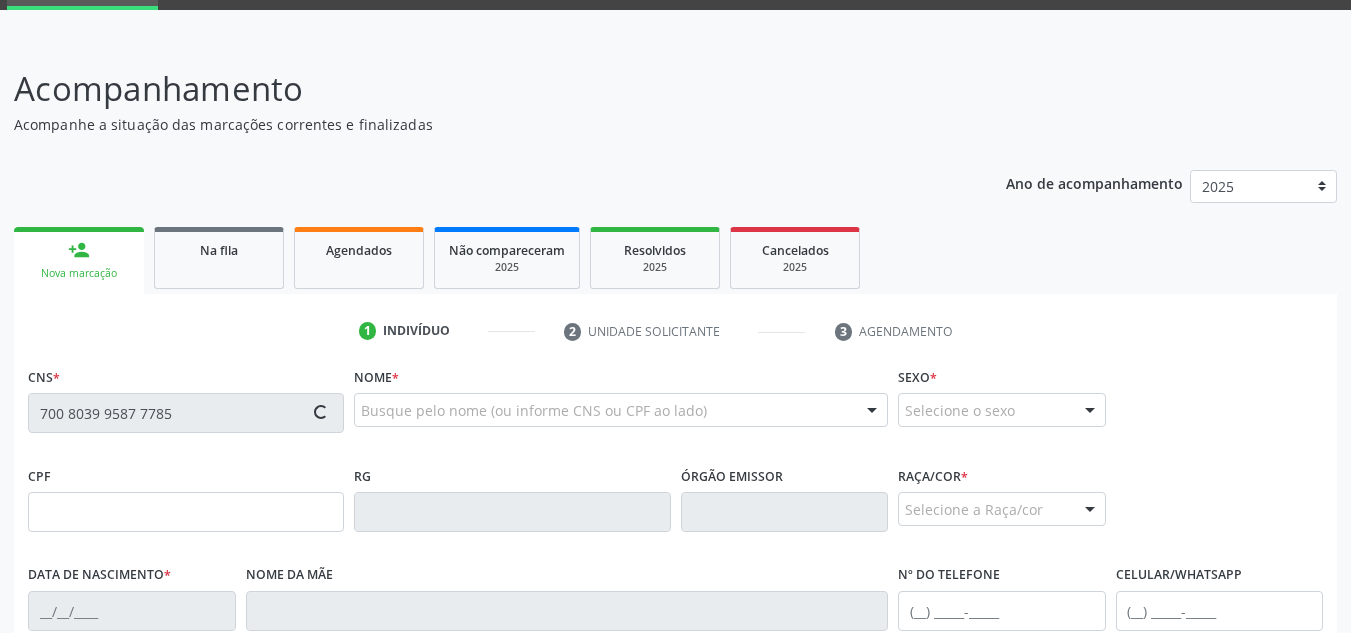 type on "[CPF]" 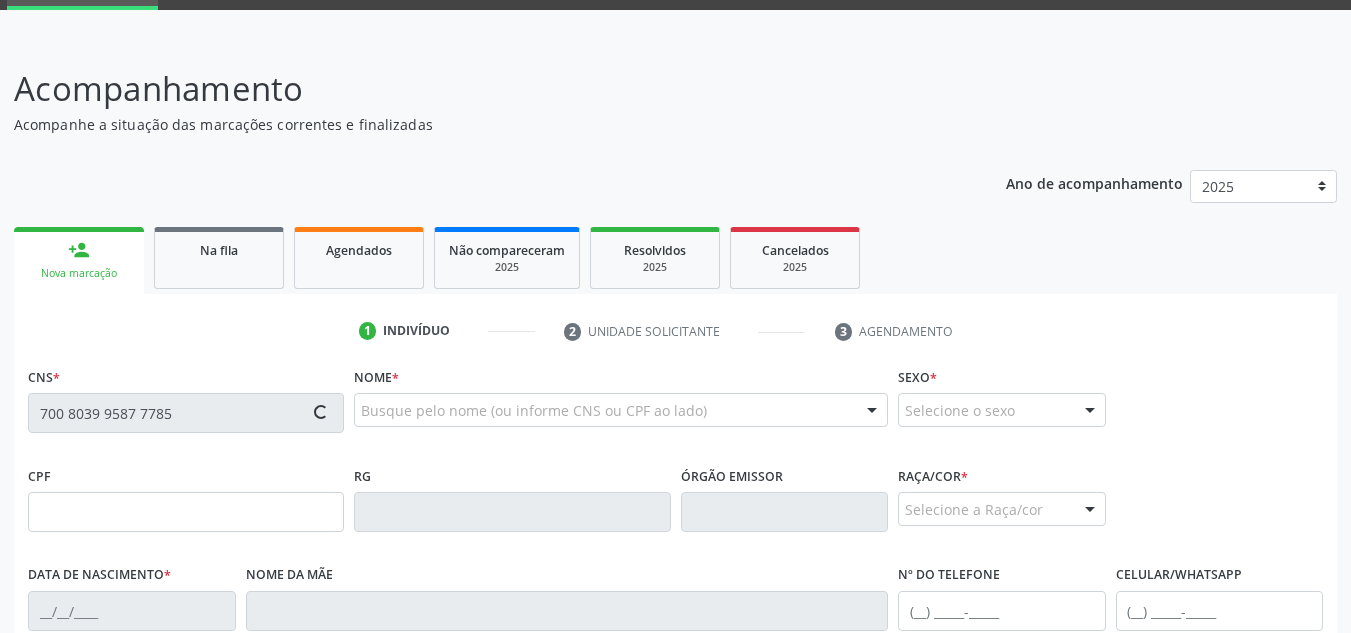 type on "[DATE]" 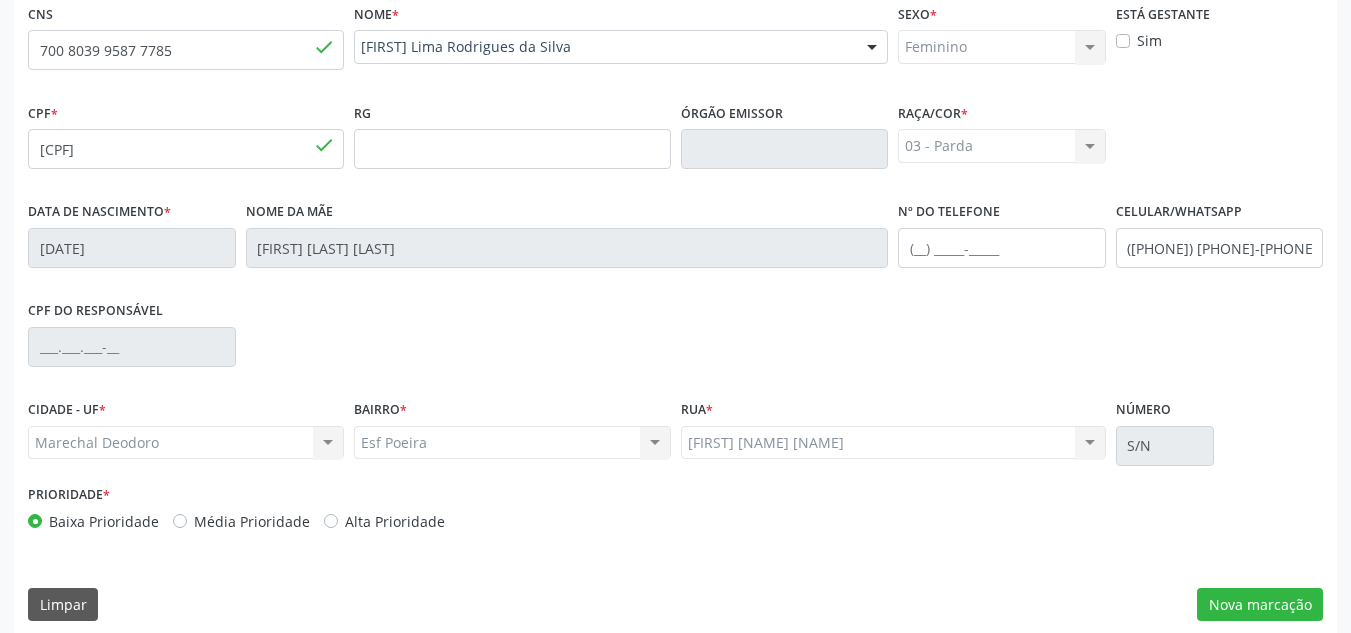 scroll, scrollTop: 479, scrollLeft: 0, axis: vertical 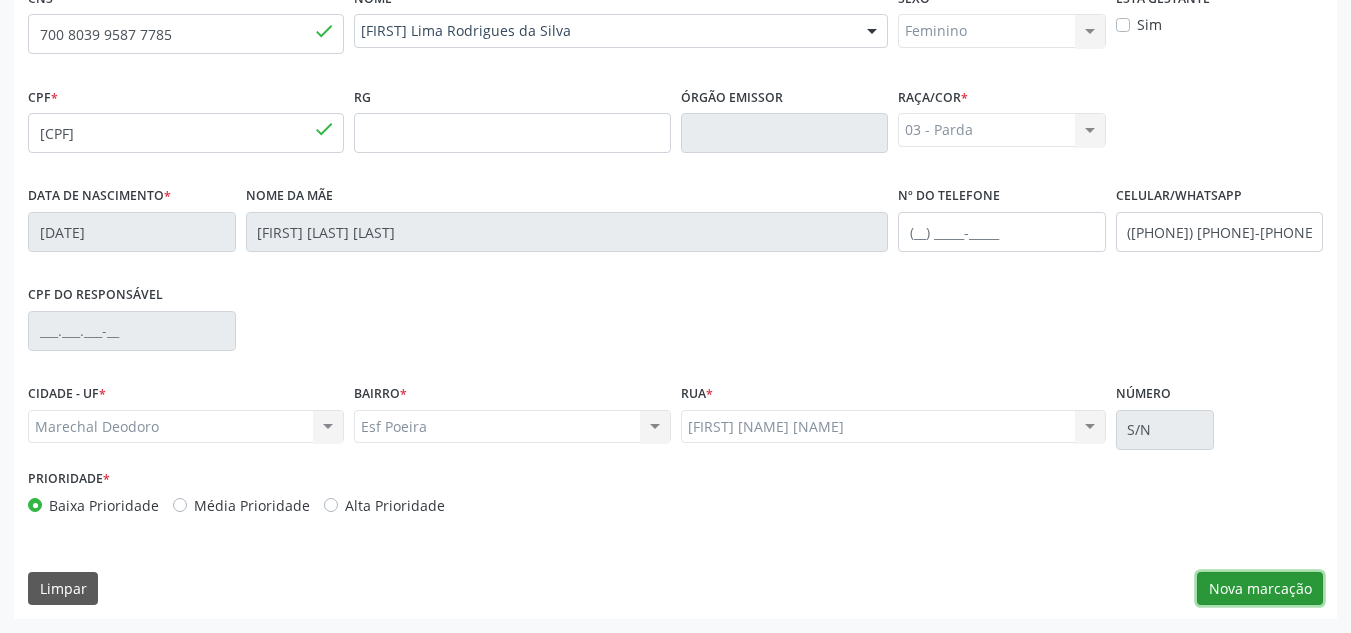 click on "Nova marcação" at bounding box center (1260, 589) 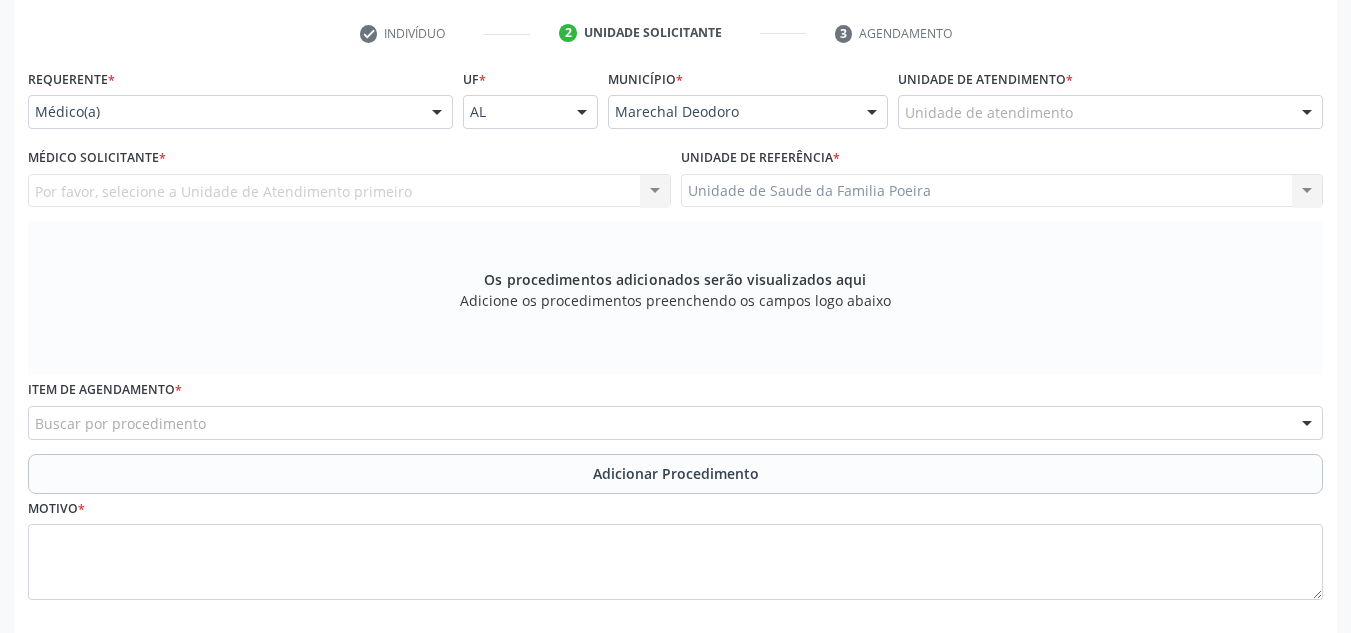 scroll, scrollTop: 279, scrollLeft: 0, axis: vertical 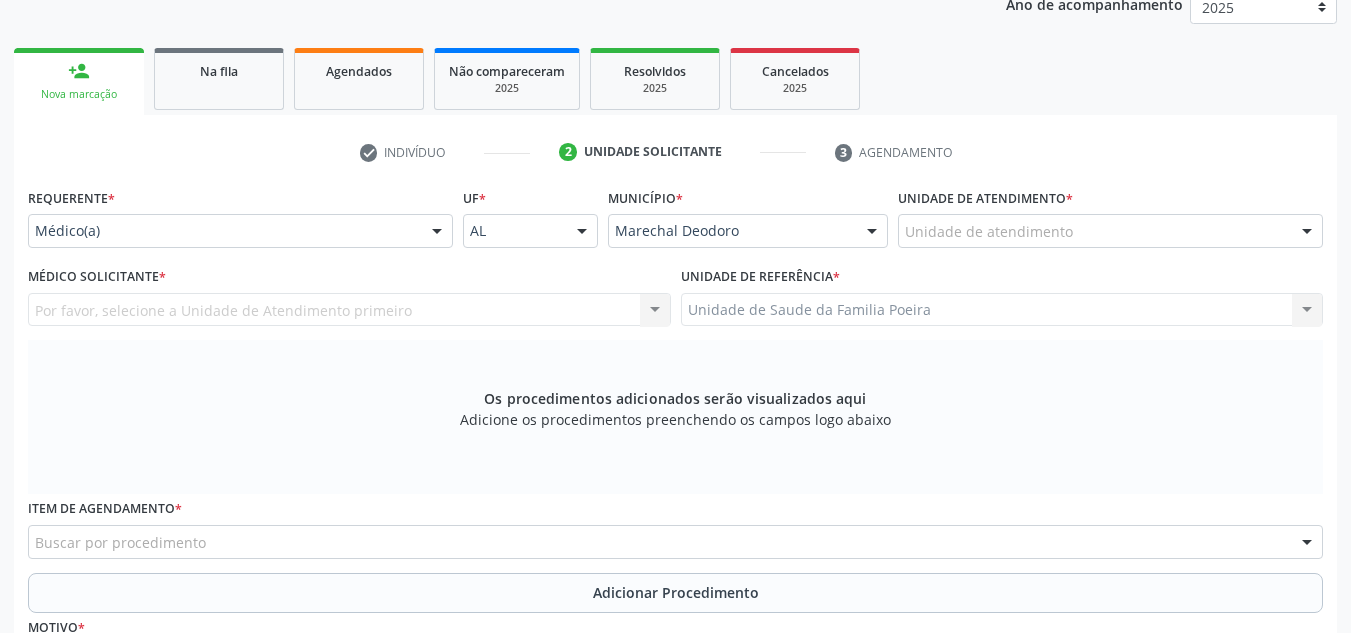 click on "Unidade de atendimento" at bounding box center (1110, 231) 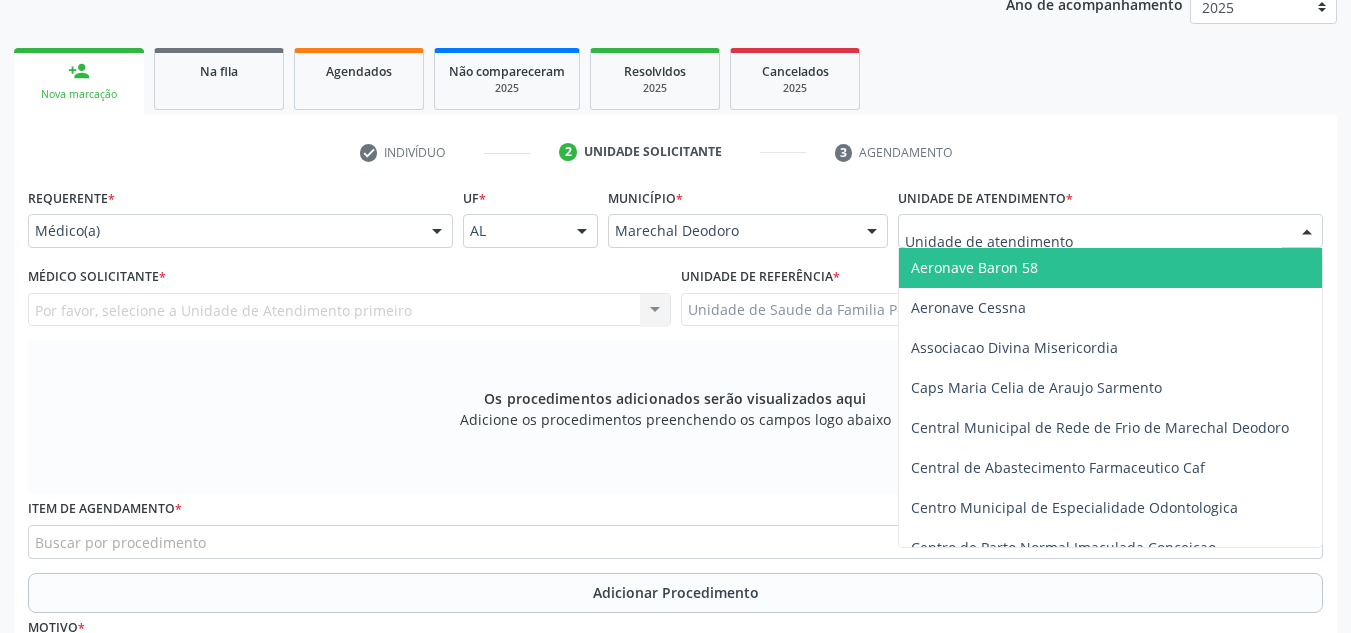 type on "o" 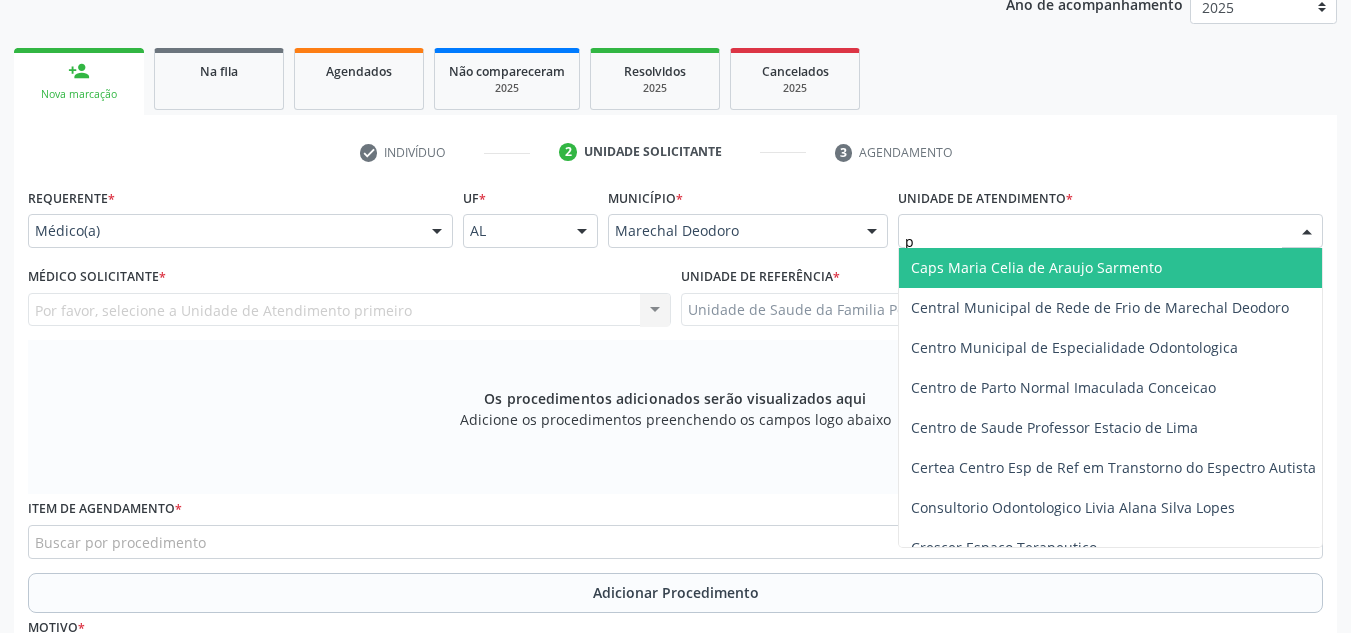 type on "po" 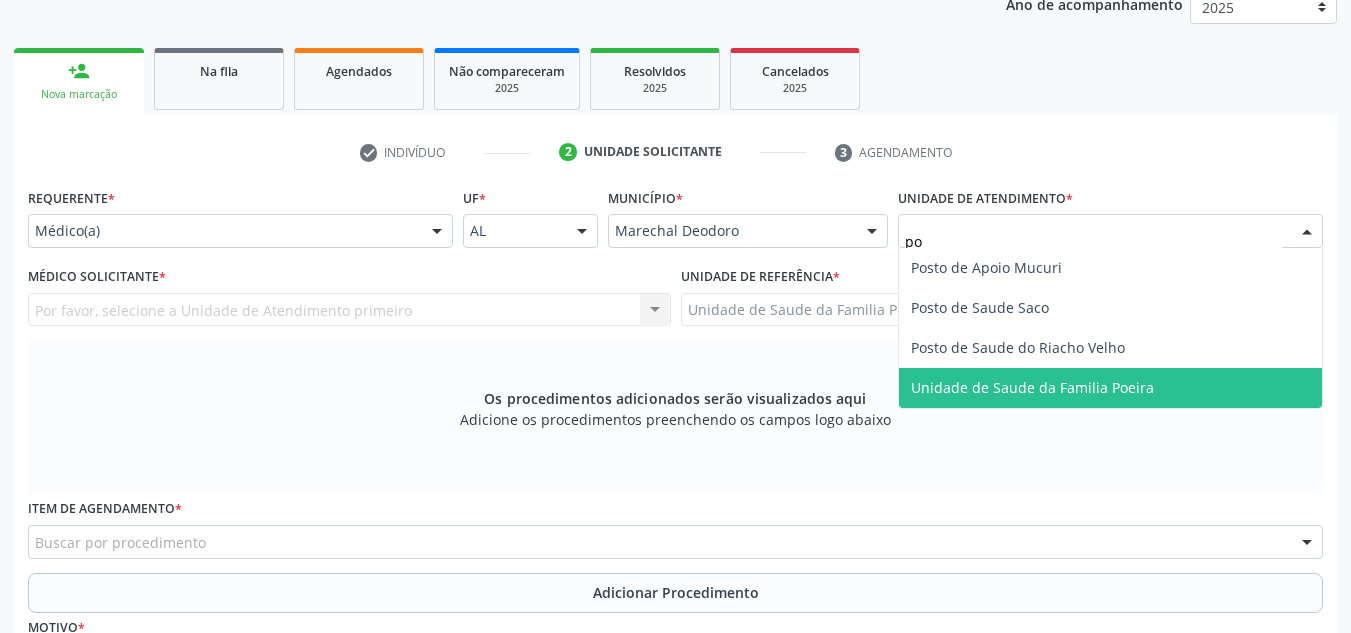 click on "Unidade de Saude da Familia Poeira" at bounding box center [1110, 388] 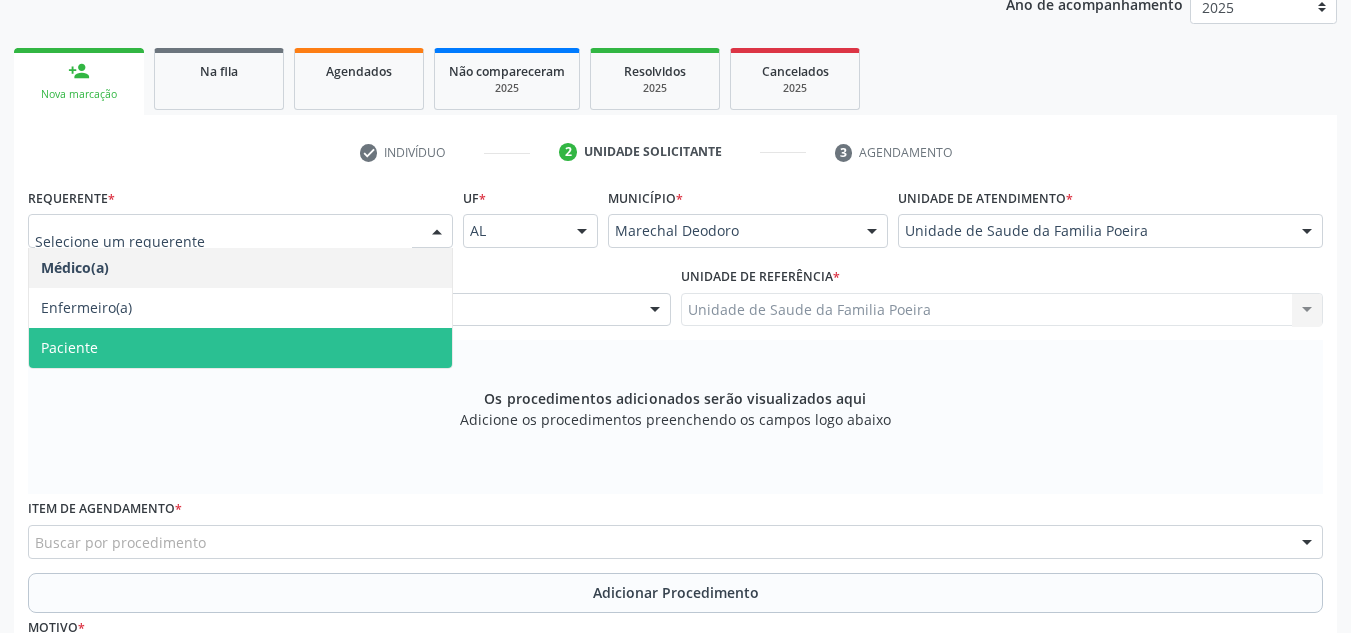 click on "Paciente" at bounding box center (240, 348) 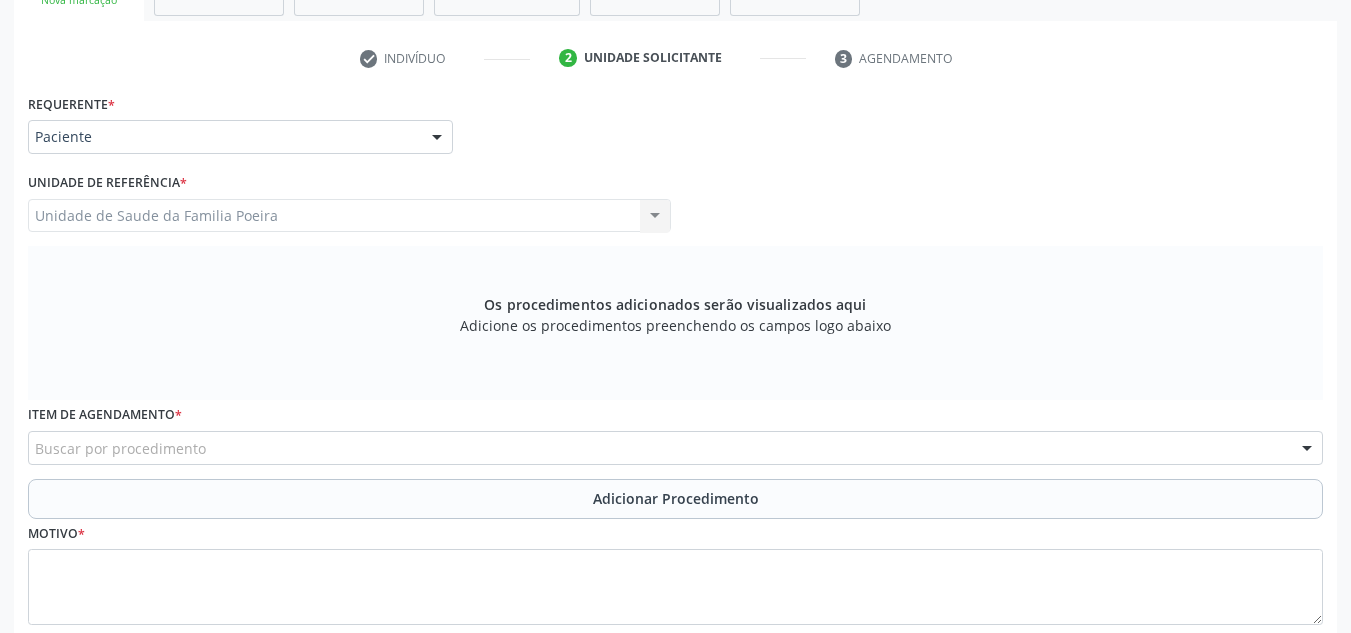scroll, scrollTop: 496, scrollLeft: 0, axis: vertical 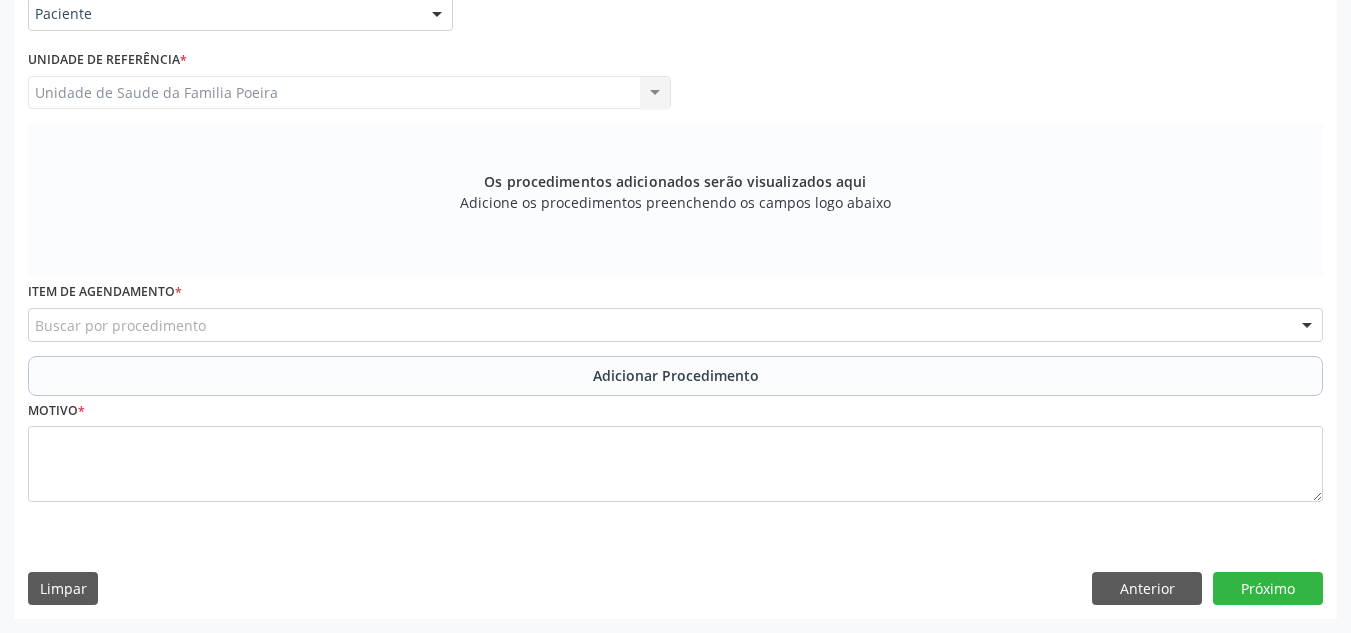 click on "Buscar por procedimento" at bounding box center (675, 325) 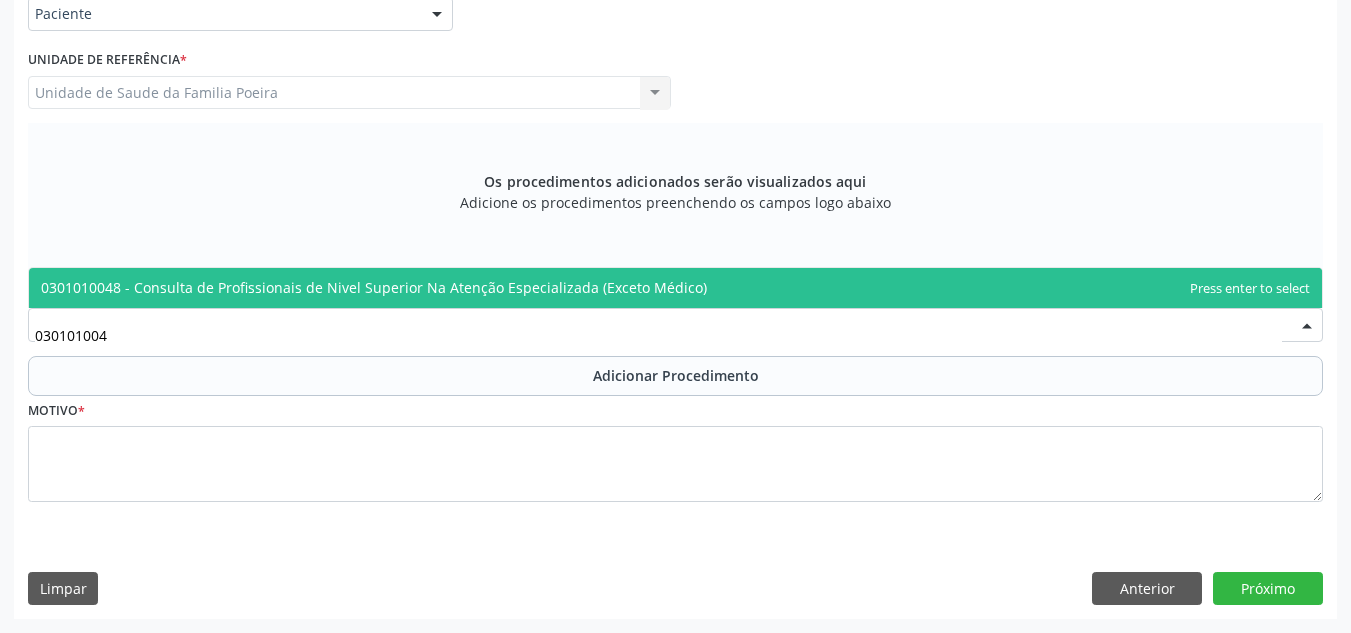 type on "0301010048" 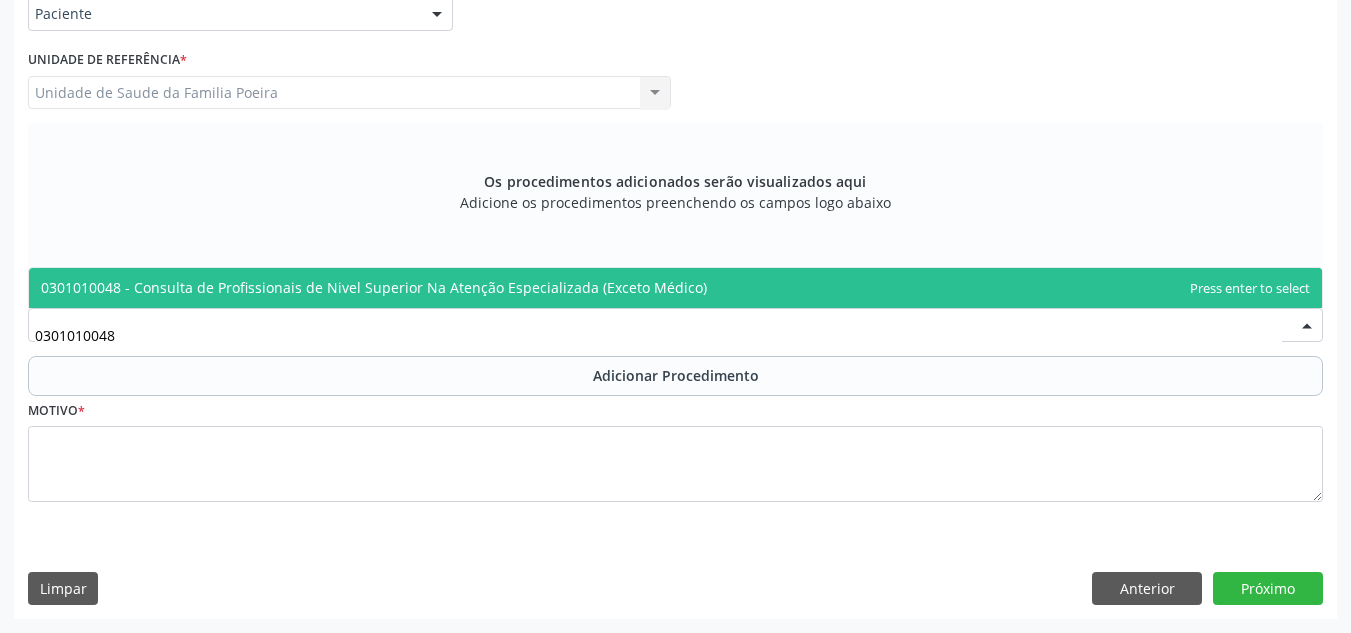 click on "0301010048 - Consulta de Profissionais de Nivel Superior Na Atenção Especializada (Exceto Médico)" at bounding box center [374, 287] 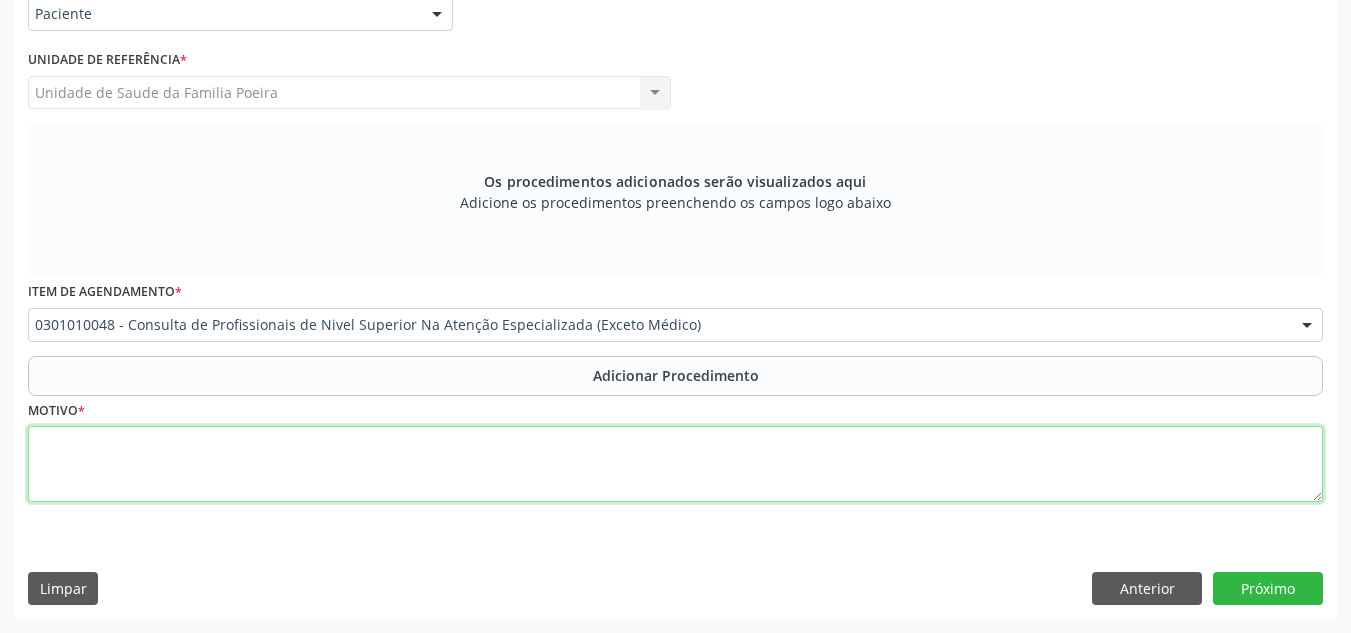 click at bounding box center [675, 464] 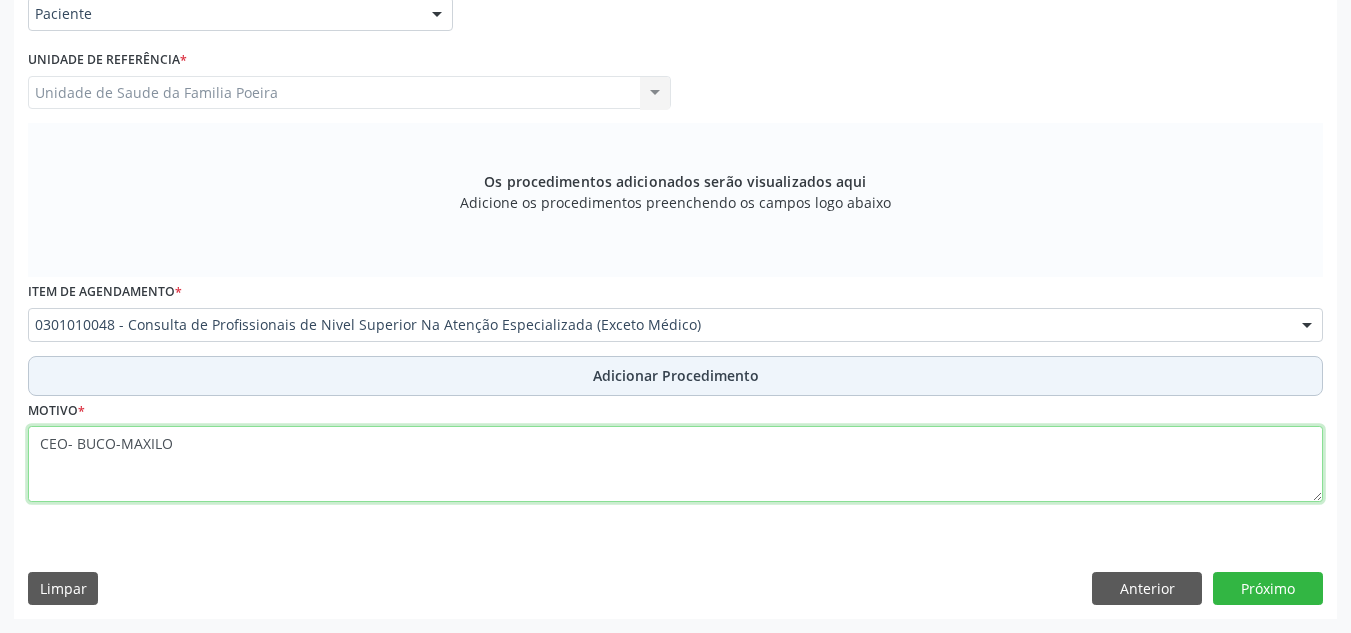 type on "CEO- BUCO-MAXILO" 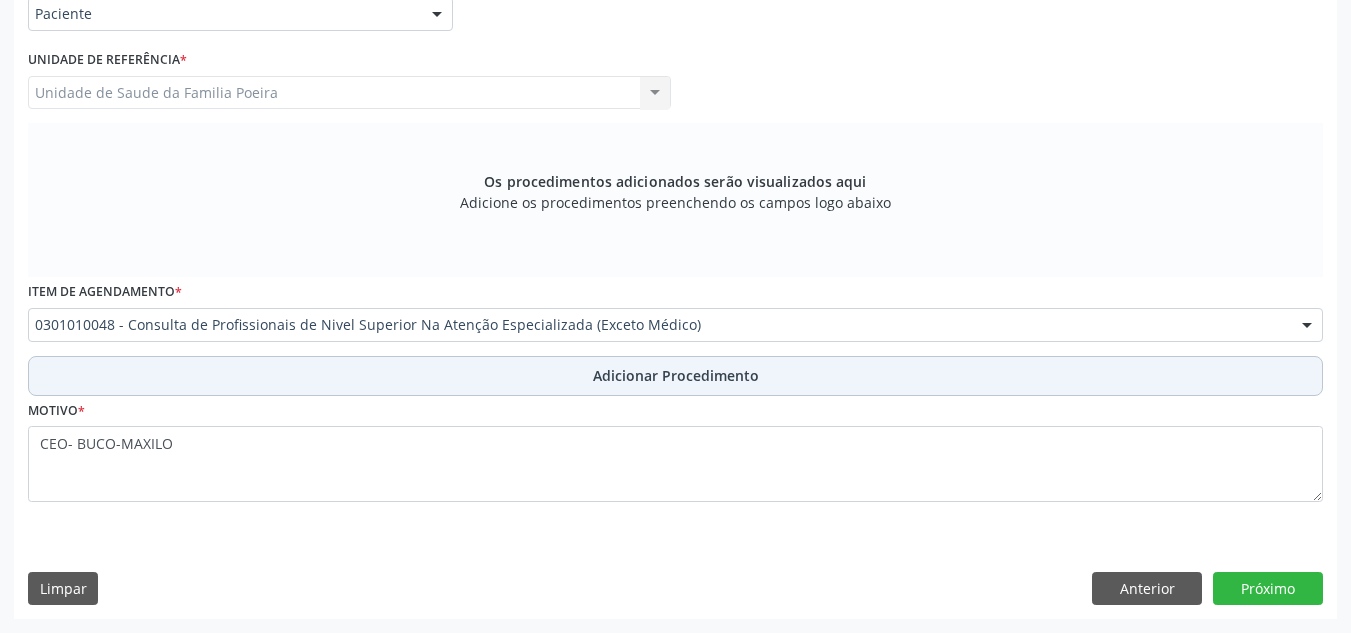 click on "Adicionar Procedimento" at bounding box center [675, 376] 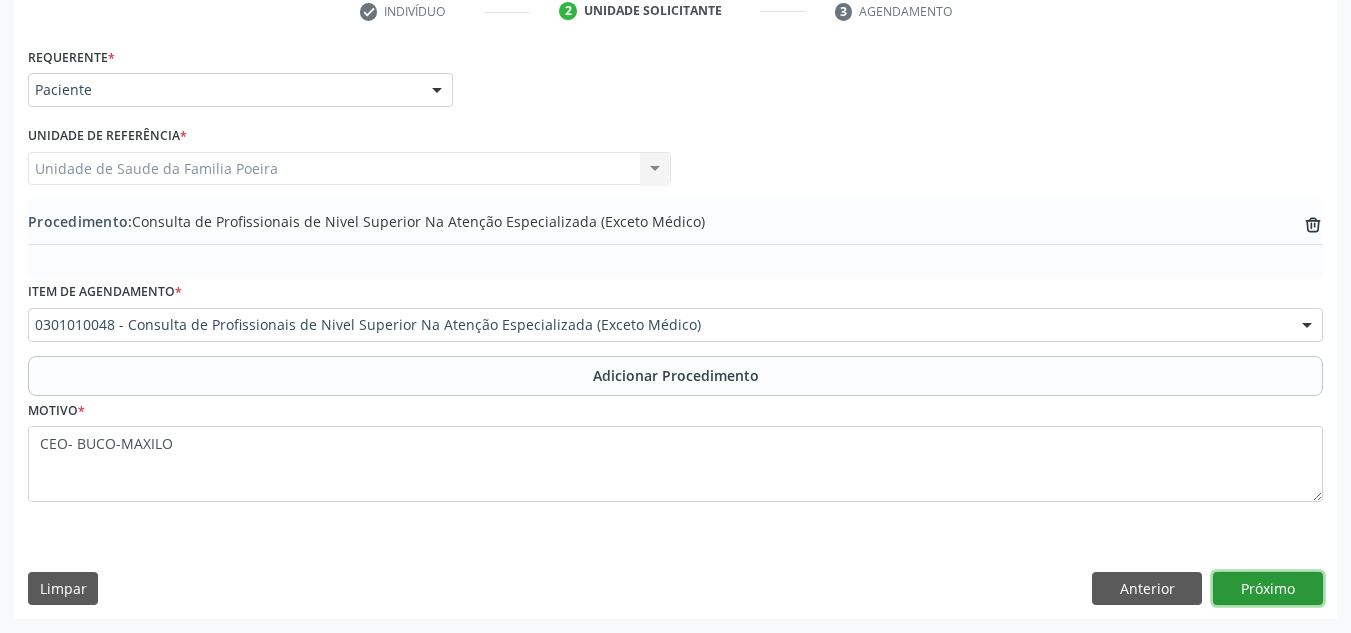 click on "Próximo" at bounding box center (1268, 589) 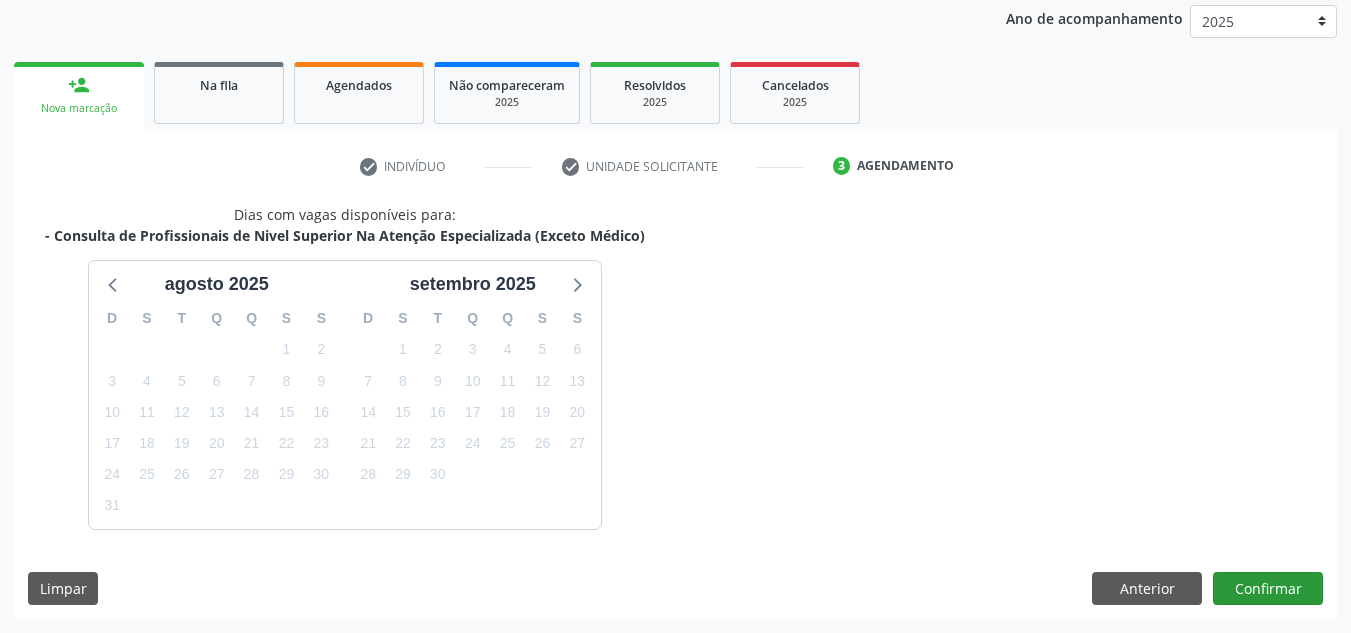 scroll, scrollTop: 324, scrollLeft: 0, axis: vertical 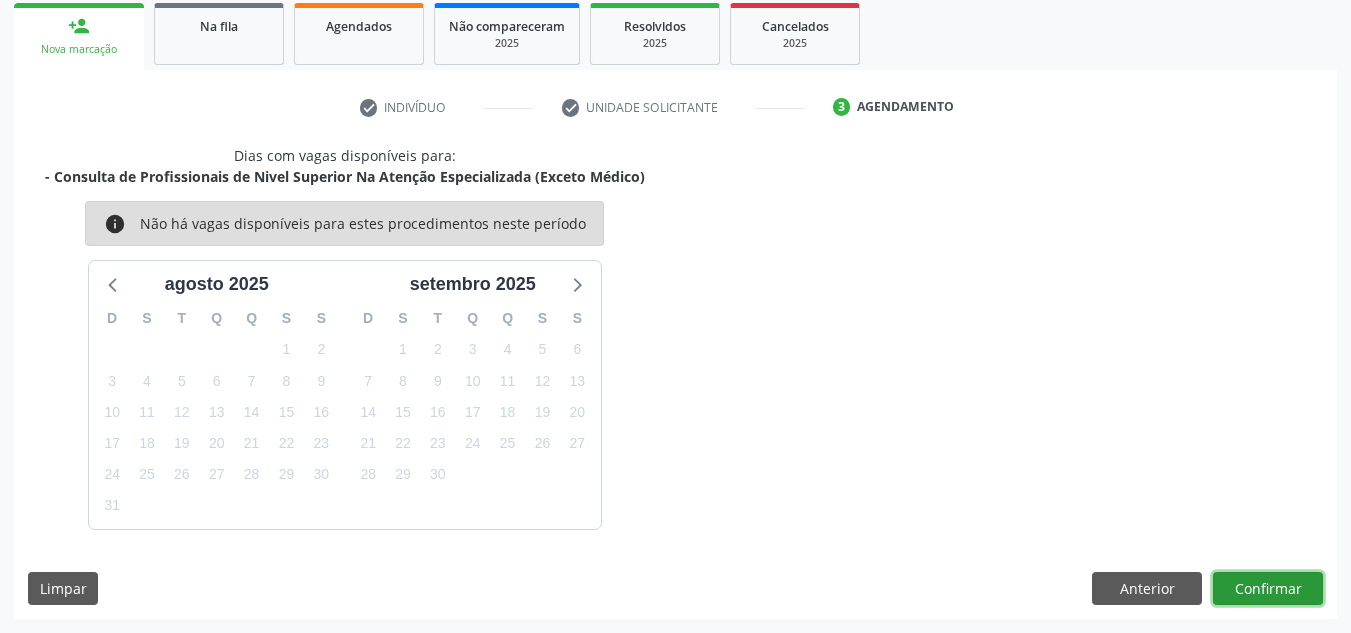 click on "Confirmar" at bounding box center (1268, 589) 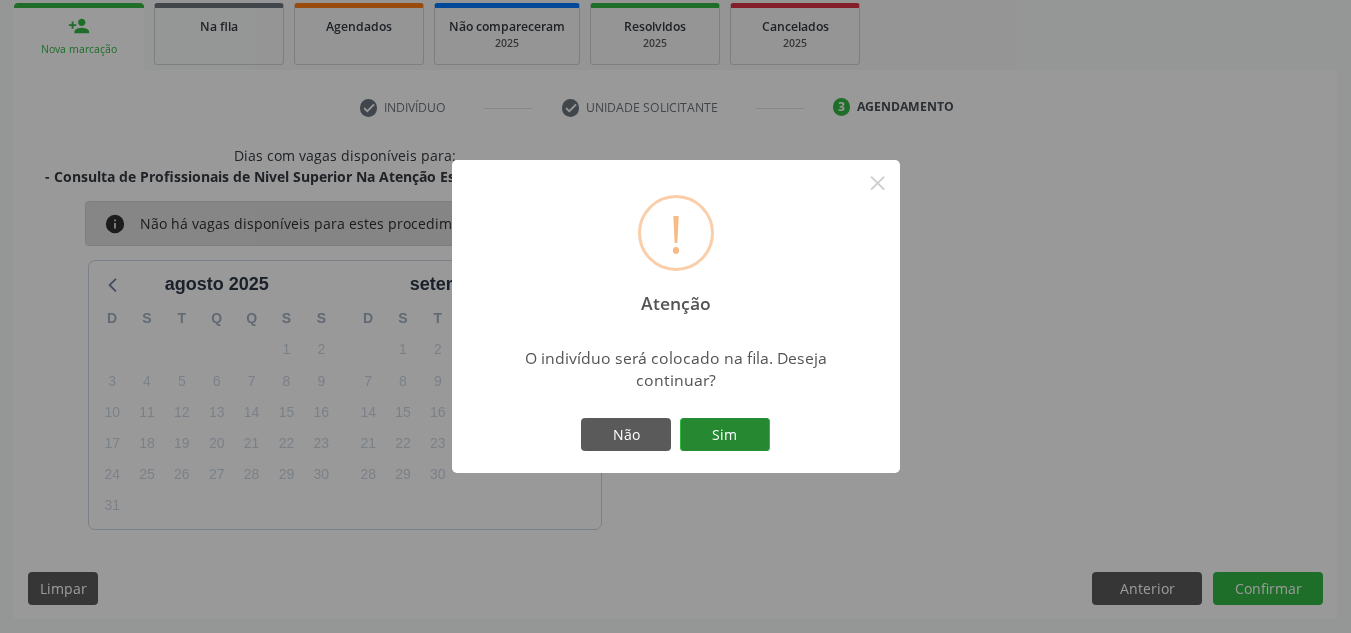 click on "Sim" at bounding box center [725, 435] 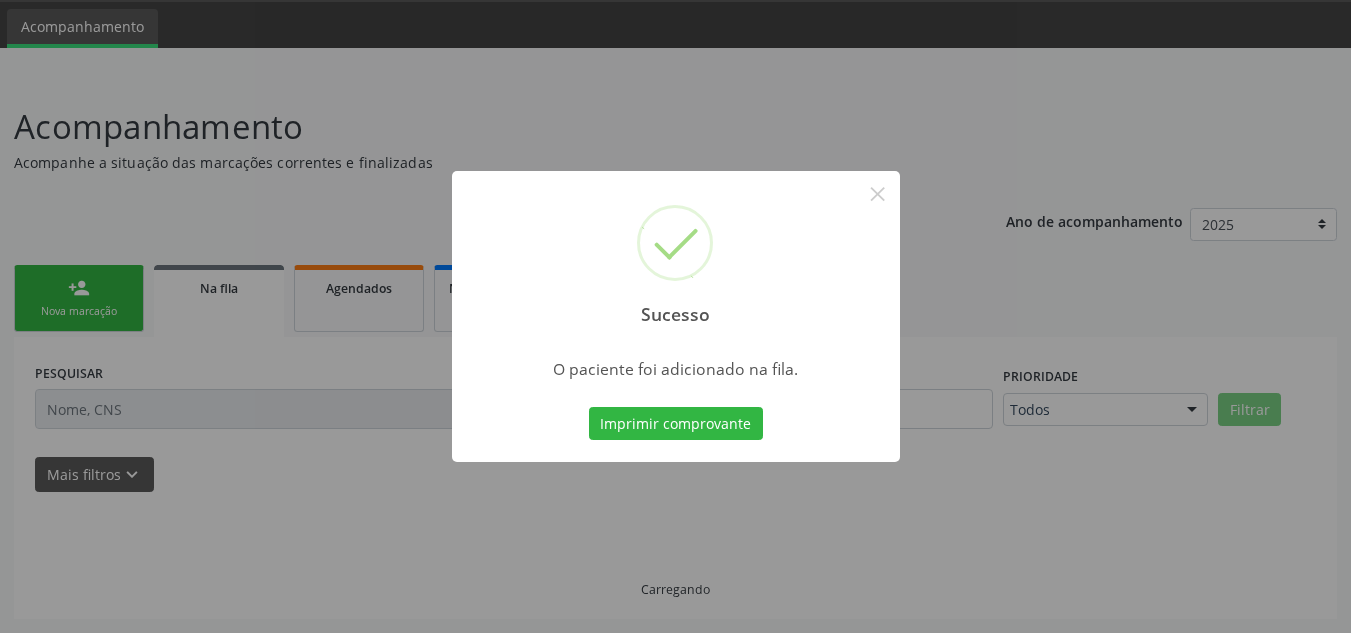 scroll, scrollTop: 62, scrollLeft: 0, axis: vertical 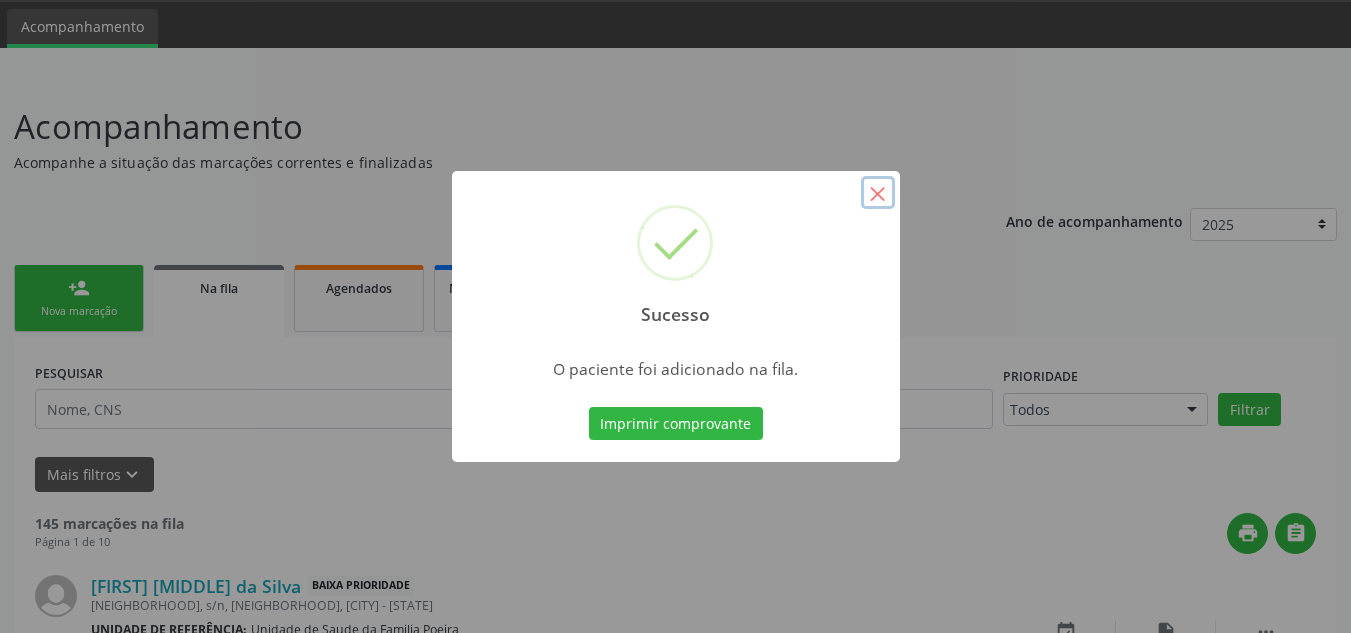 click on "×" at bounding box center (878, 193) 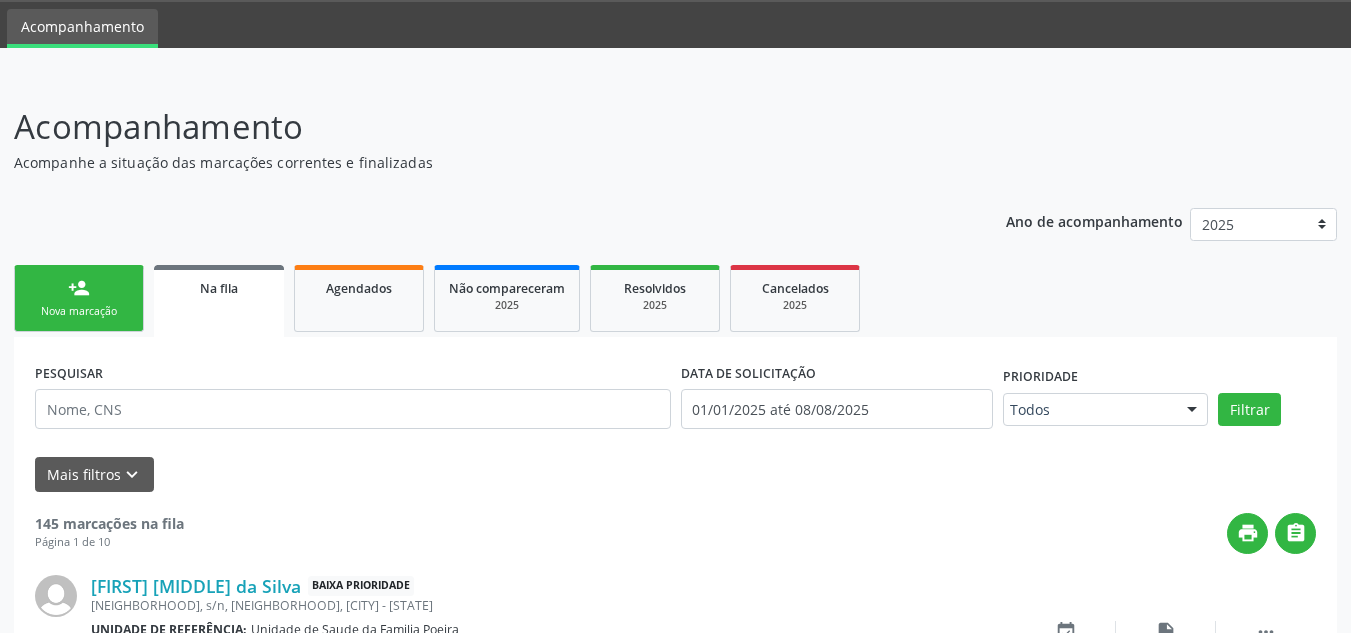 click on "Nova marcação" at bounding box center (79, 311) 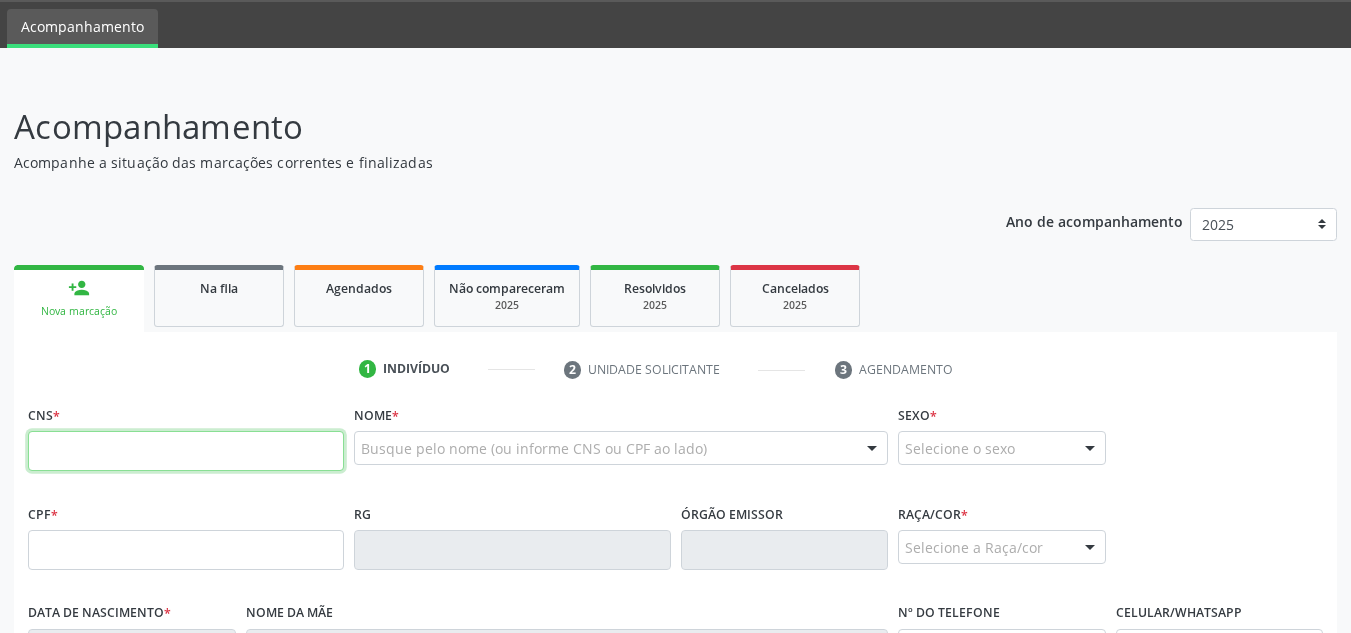 click at bounding box center [186, 451] 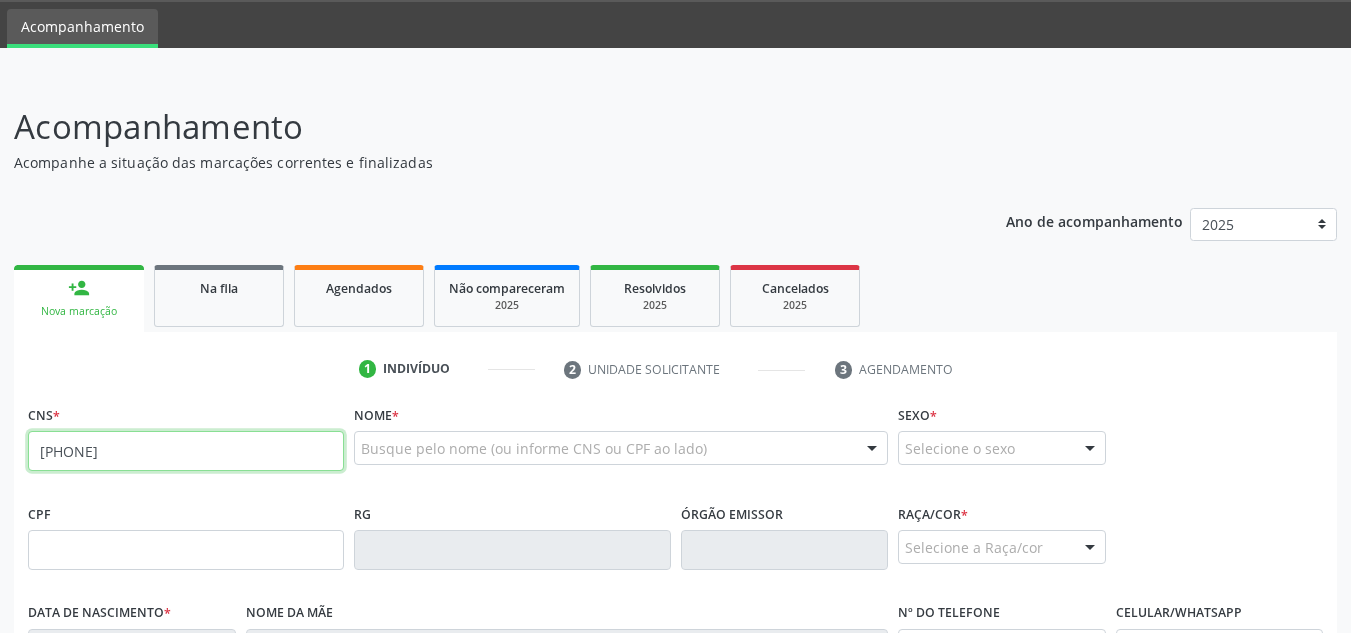 type on "[PHONE]" 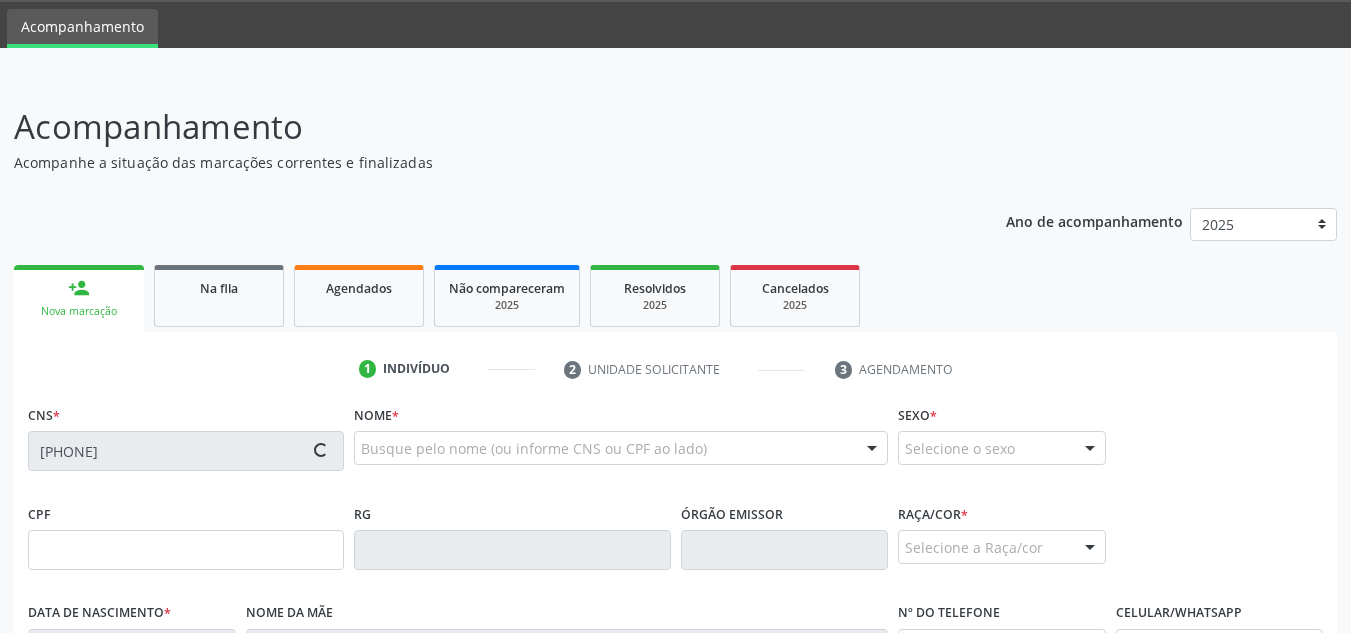 type on "[DATE]/[MONTH]/[YEAR]" 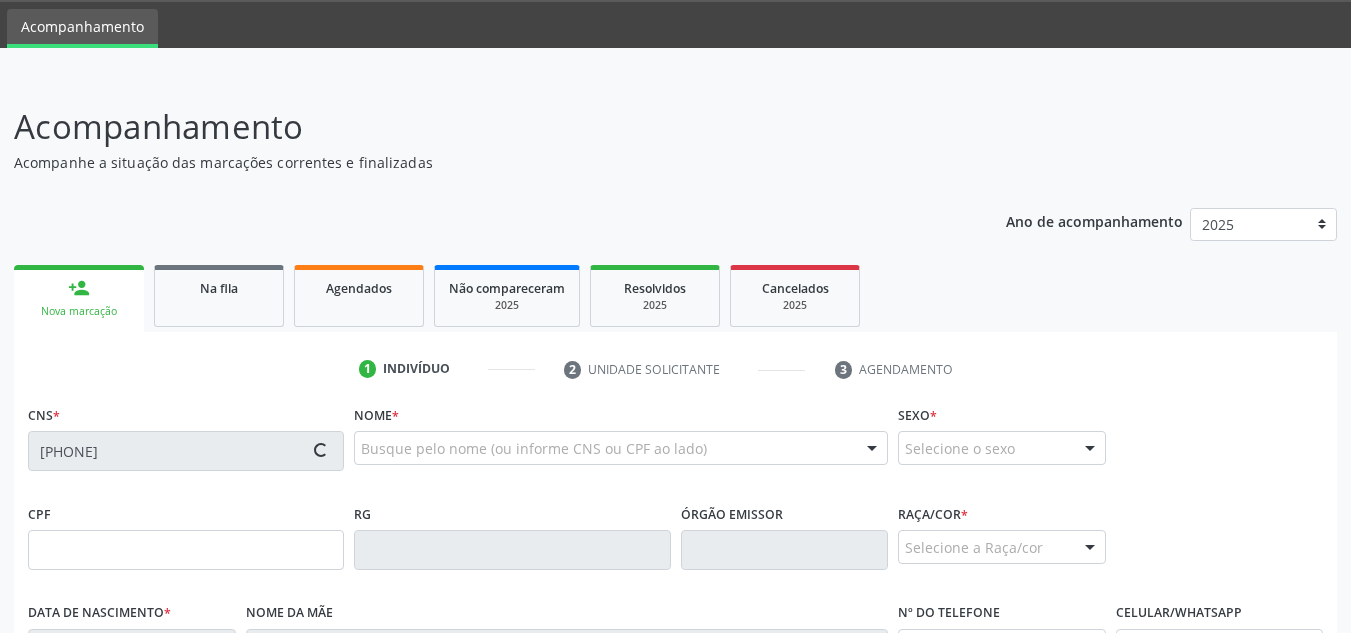 type on "[FIRST] [MIDDLE] Lima Nascimento" 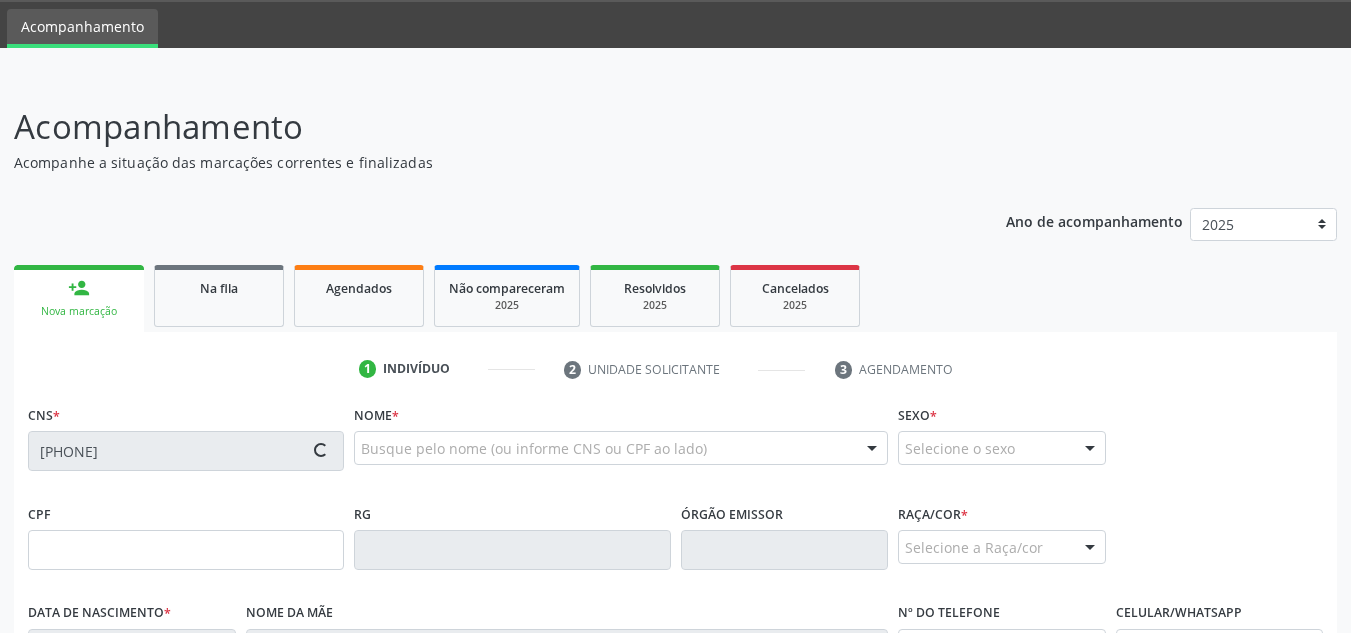 type on "[CONDITION]" 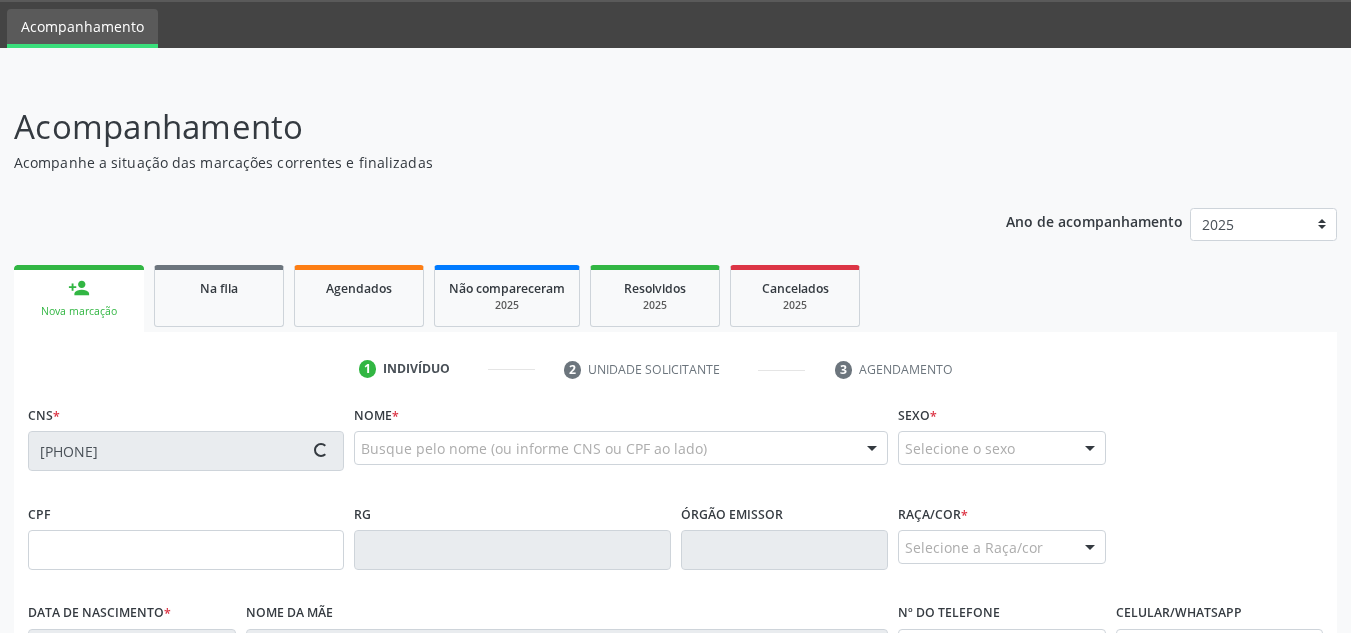 type on "([PHONE]) [PHONE]" 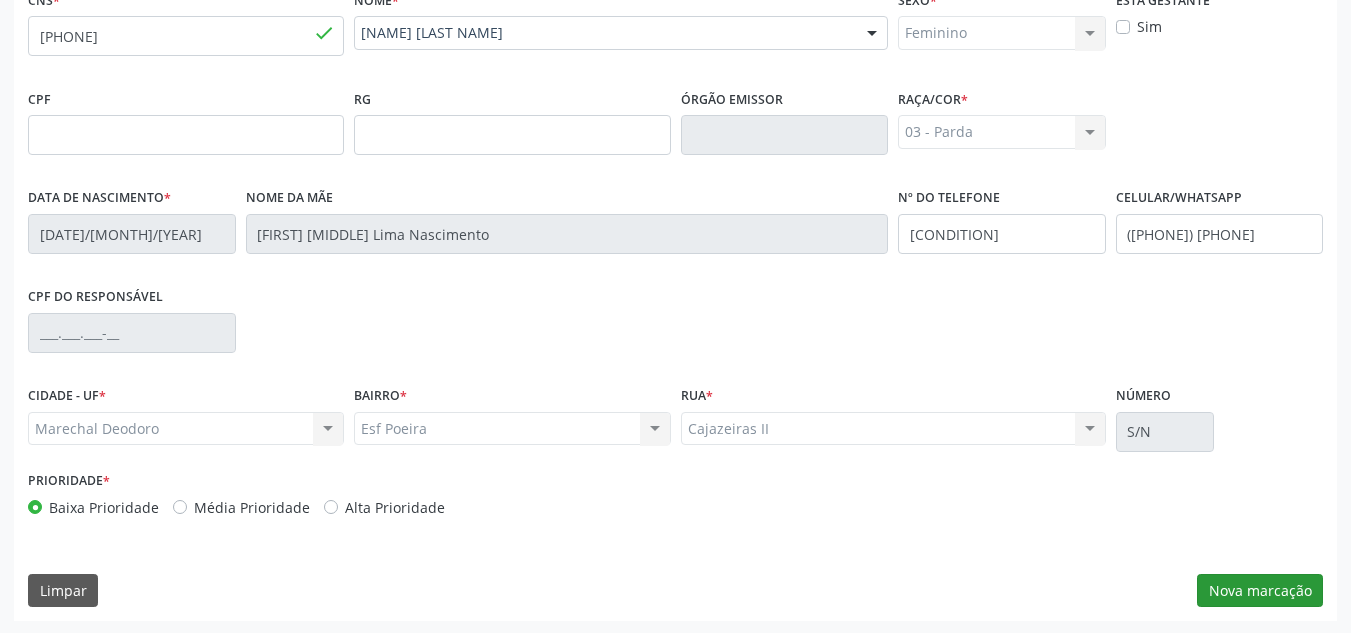 scroll, scrollTop: 479, scrollLeft: 0, axis: vertical 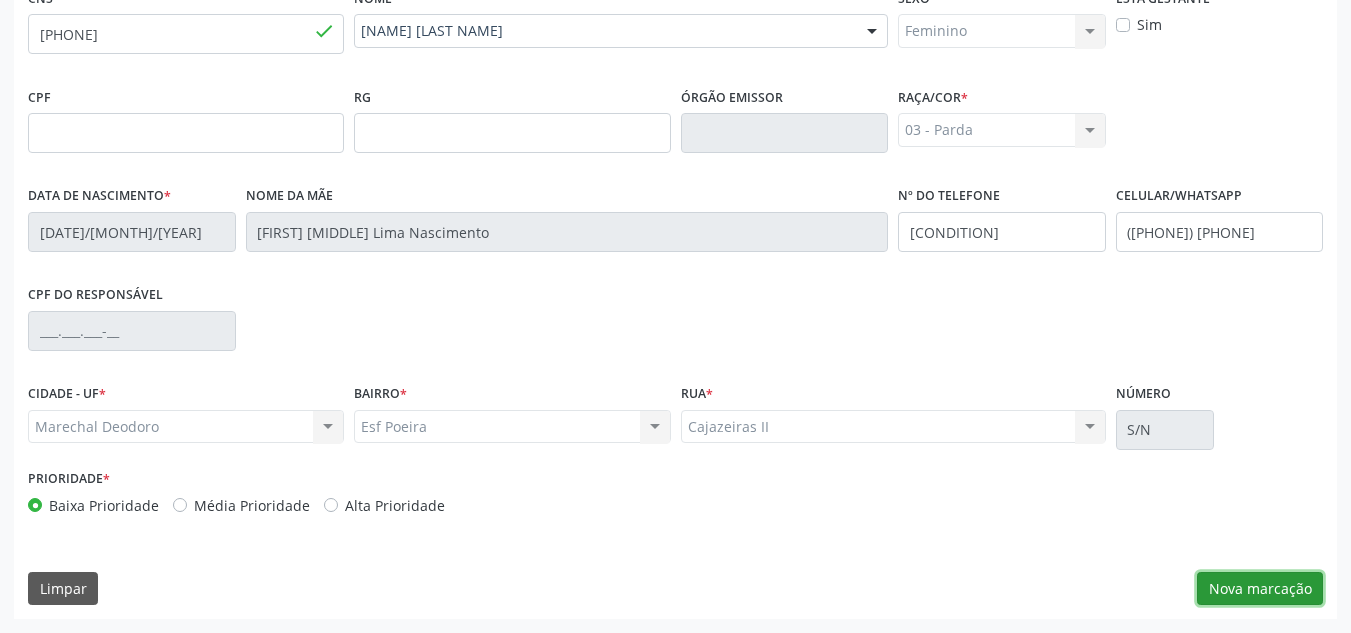 click on "Nova marcação" at bounding box center [1260, 589] 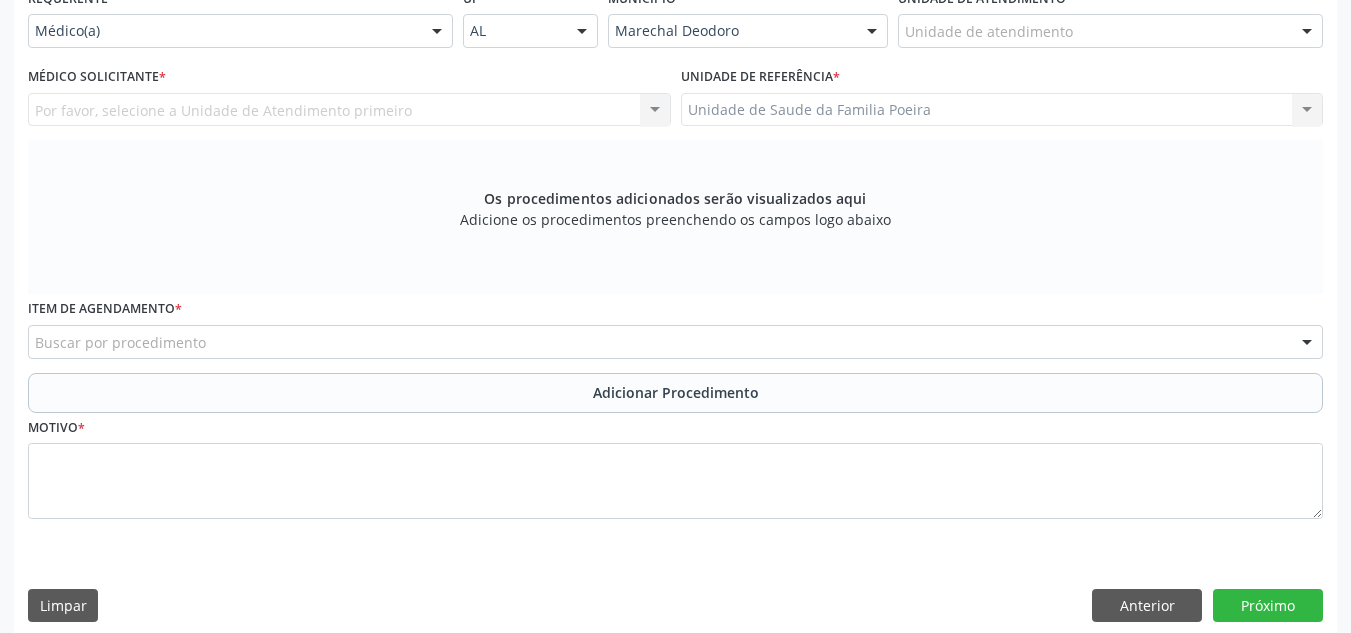 scroll, scrollTop: 379, scrollLeft: 0, axis: vertical 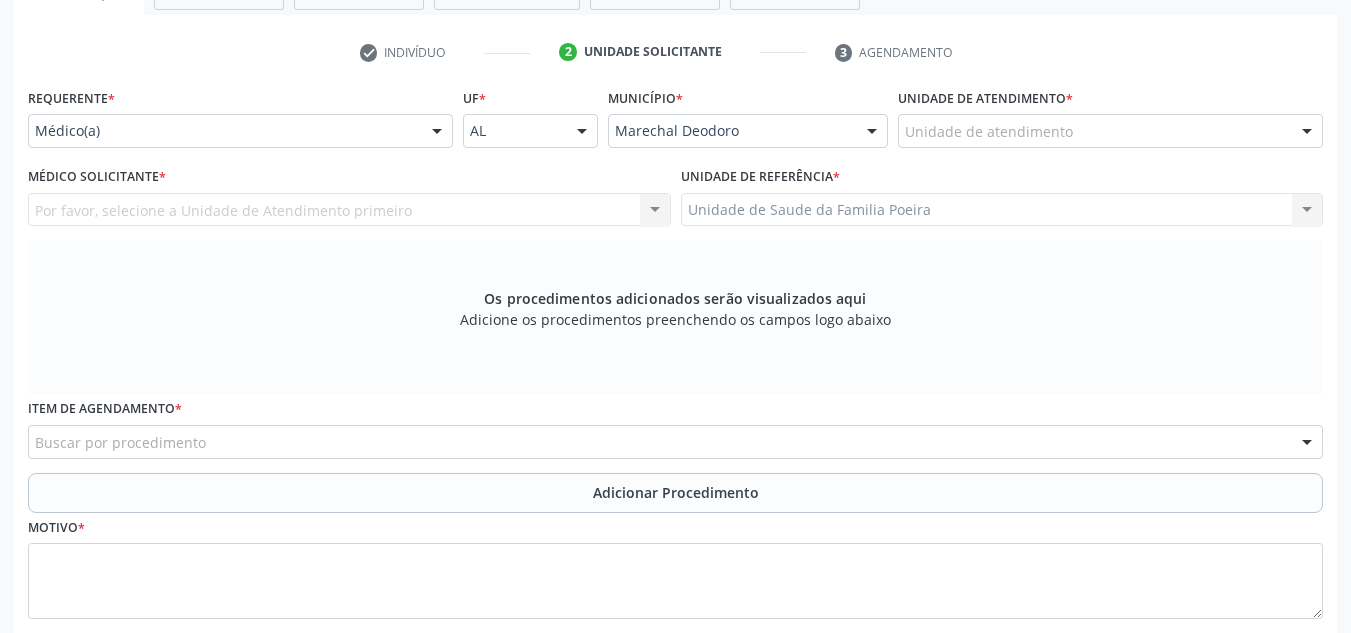 click at bounding box center (1307, 132) 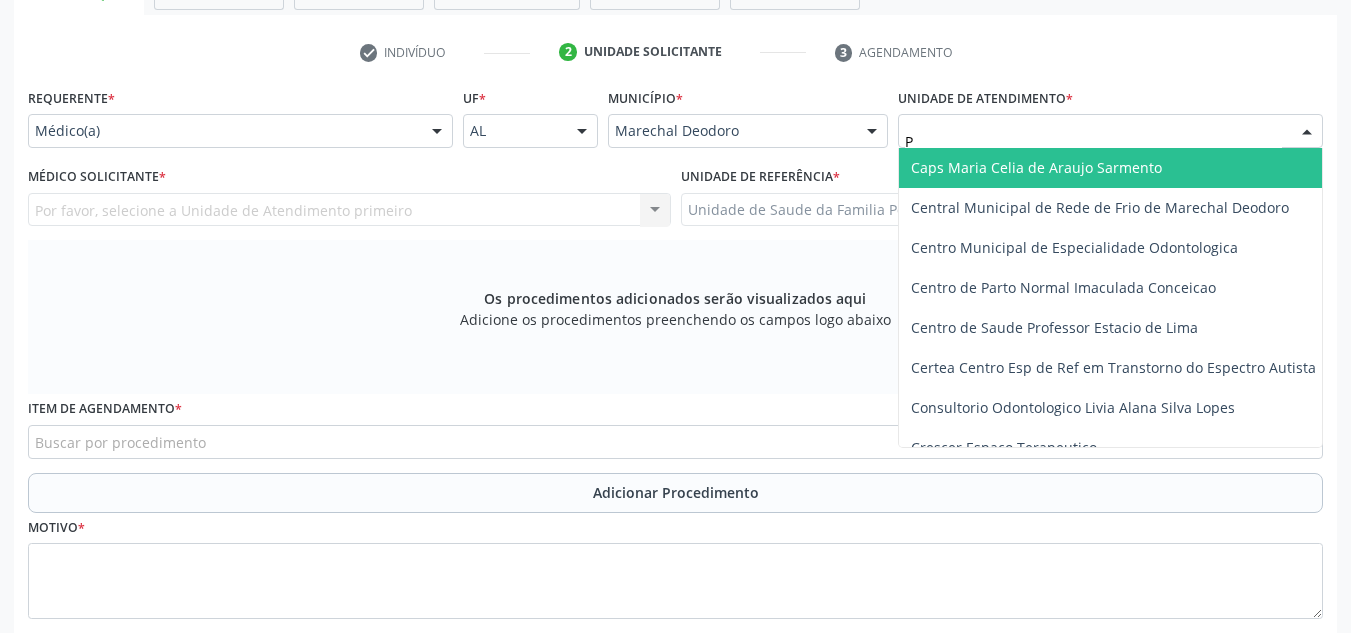 type on "PO" 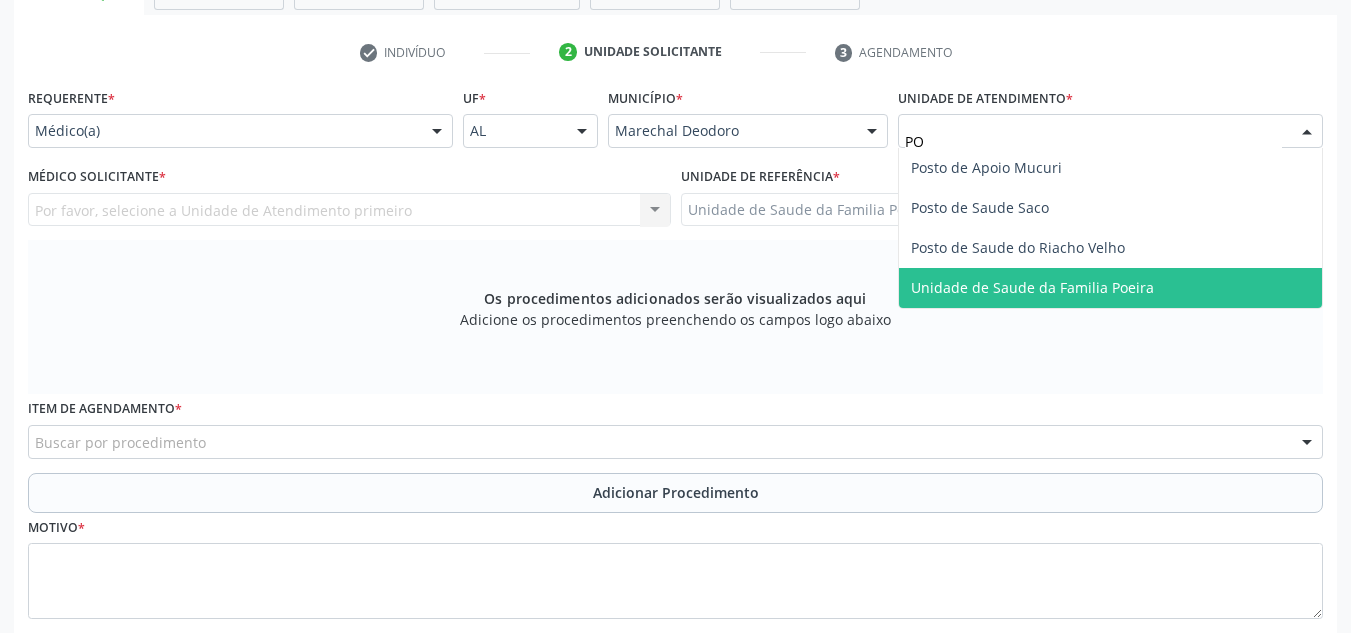 click on "Unidade de Saude da Familia Poeira" at bounding box center [1110, 288] 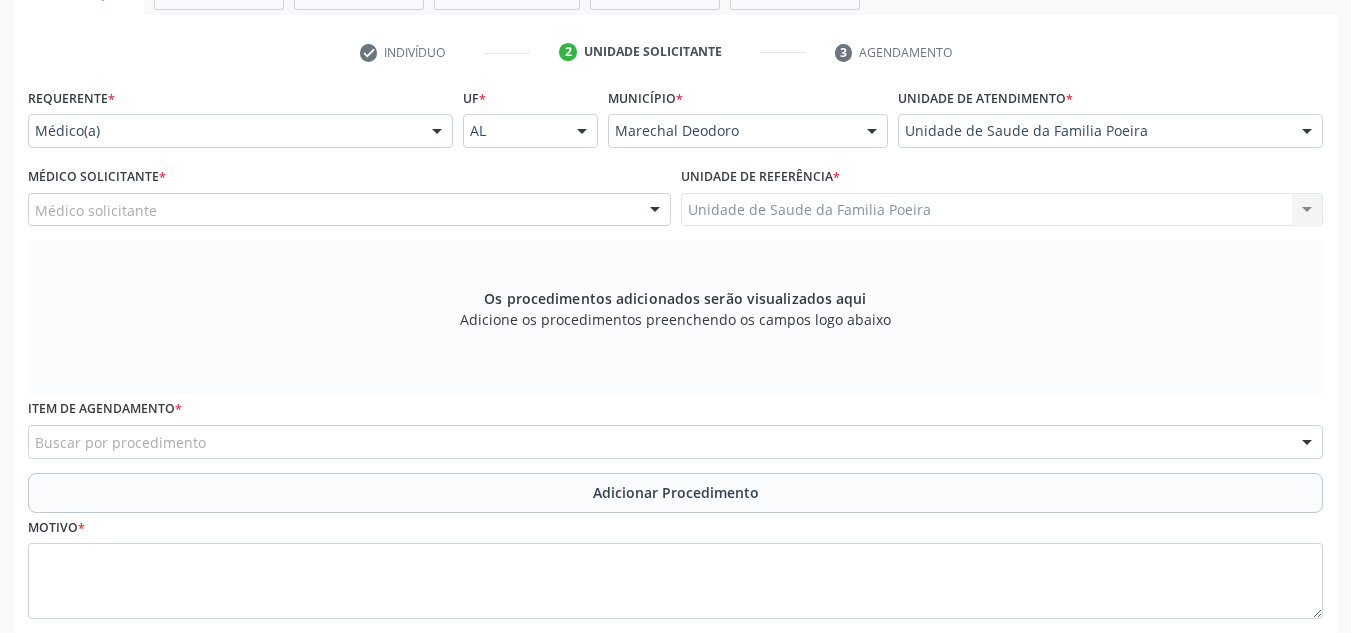 click on "Médico solicitante" at bounding box center (349, 210) 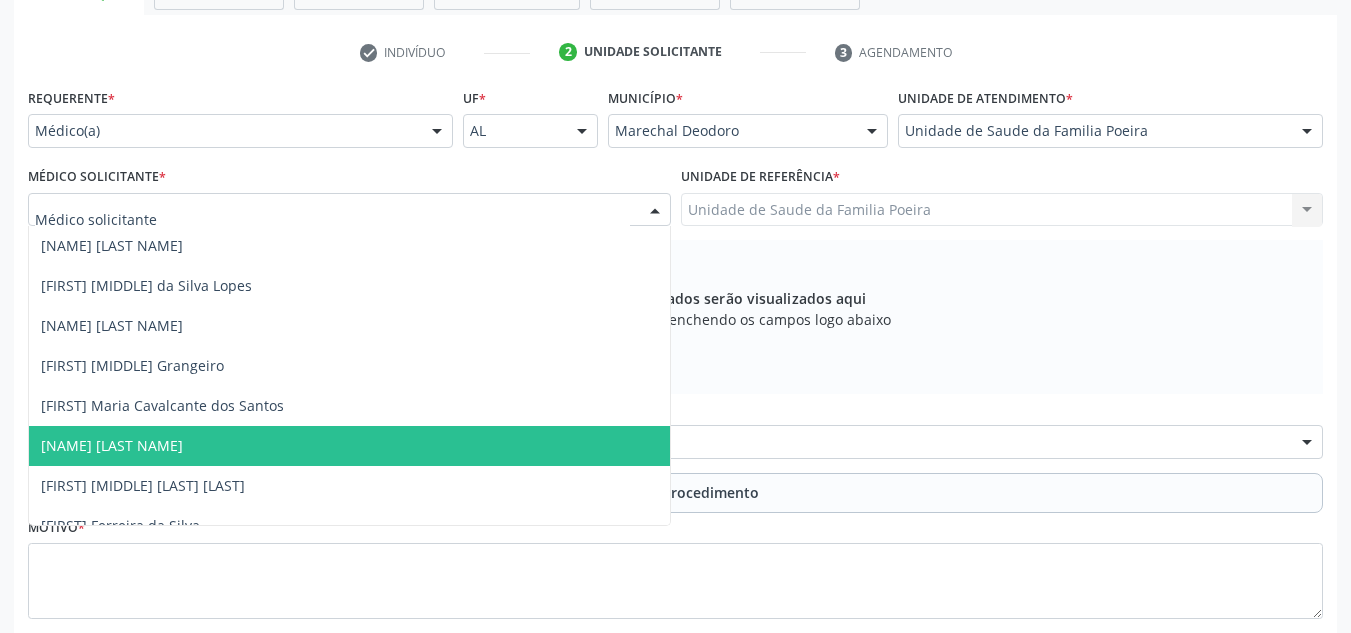 click on "[NAME] [LAST NAME]" at bounding box center [112, 445] 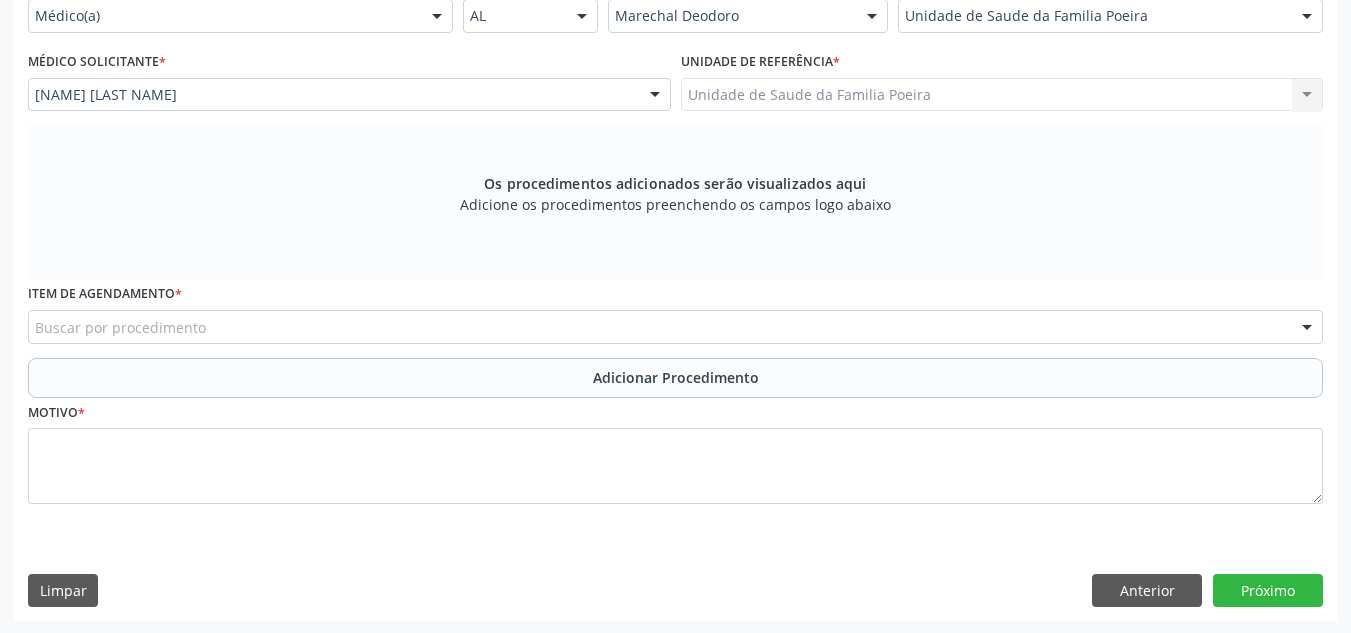 scroll, scrollTop: 496, scrollLeft: 0, axis: vertical 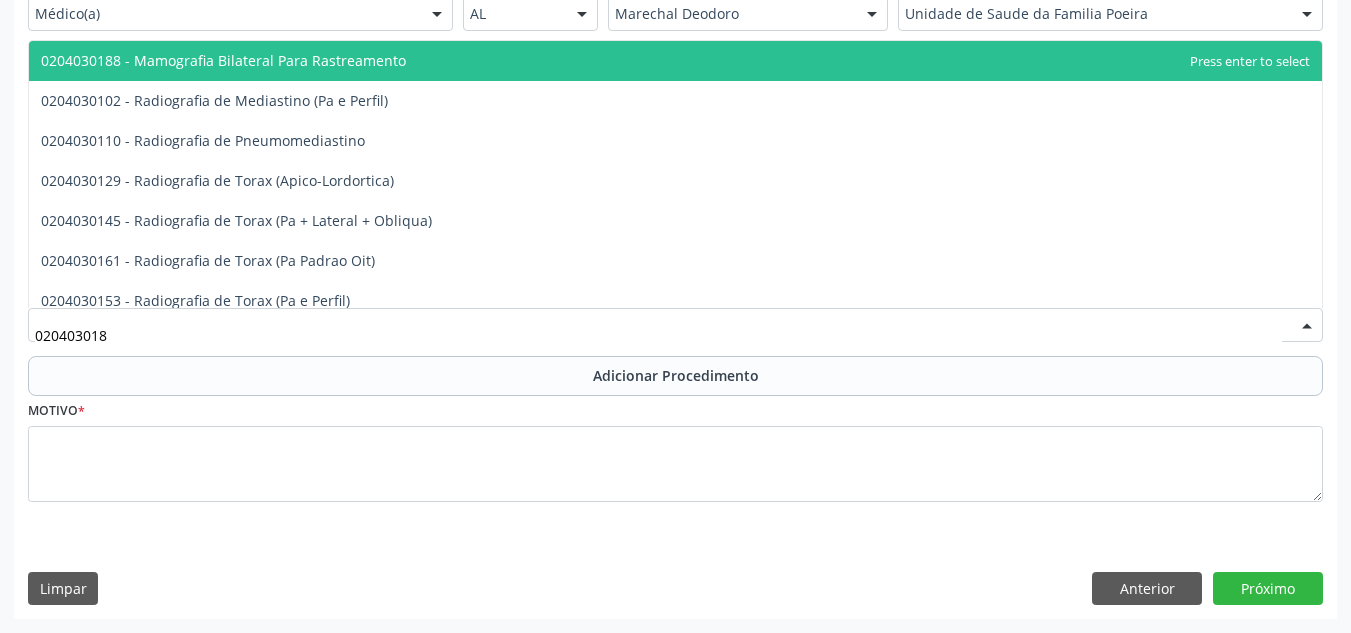 type on "[CODE]" 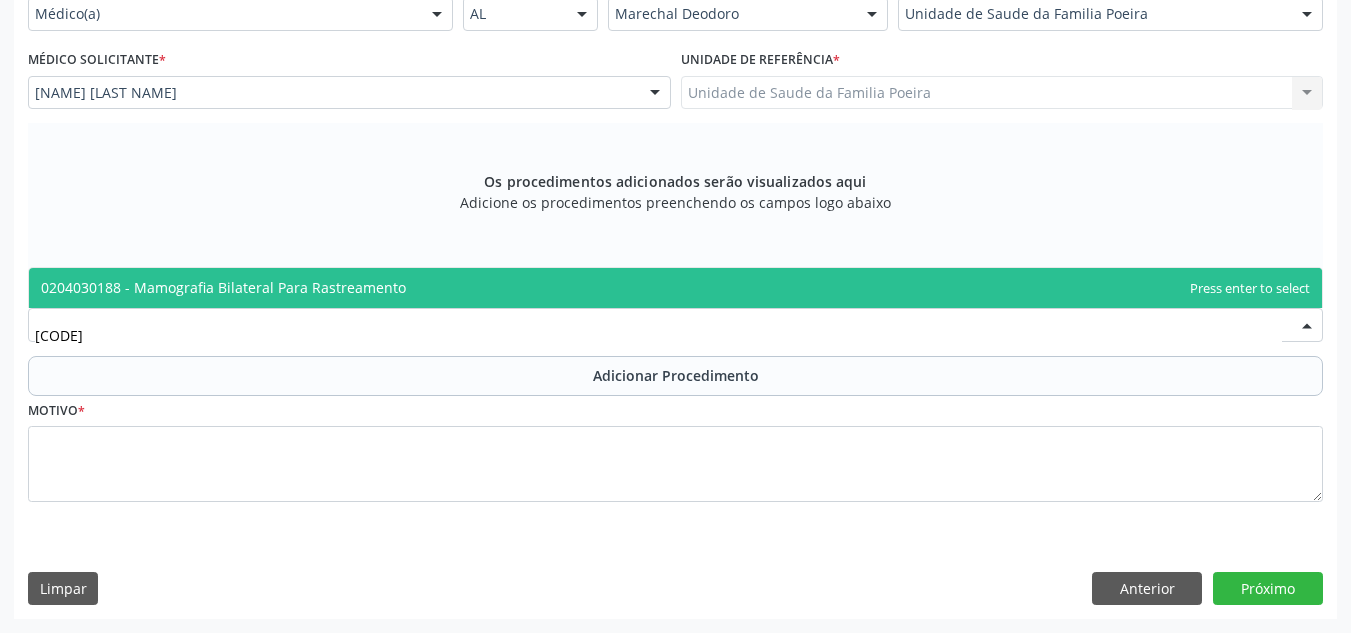 click on "0204030188 - Mamografia Bilateral Para Rastreamento" at bounding box center [675, 288] 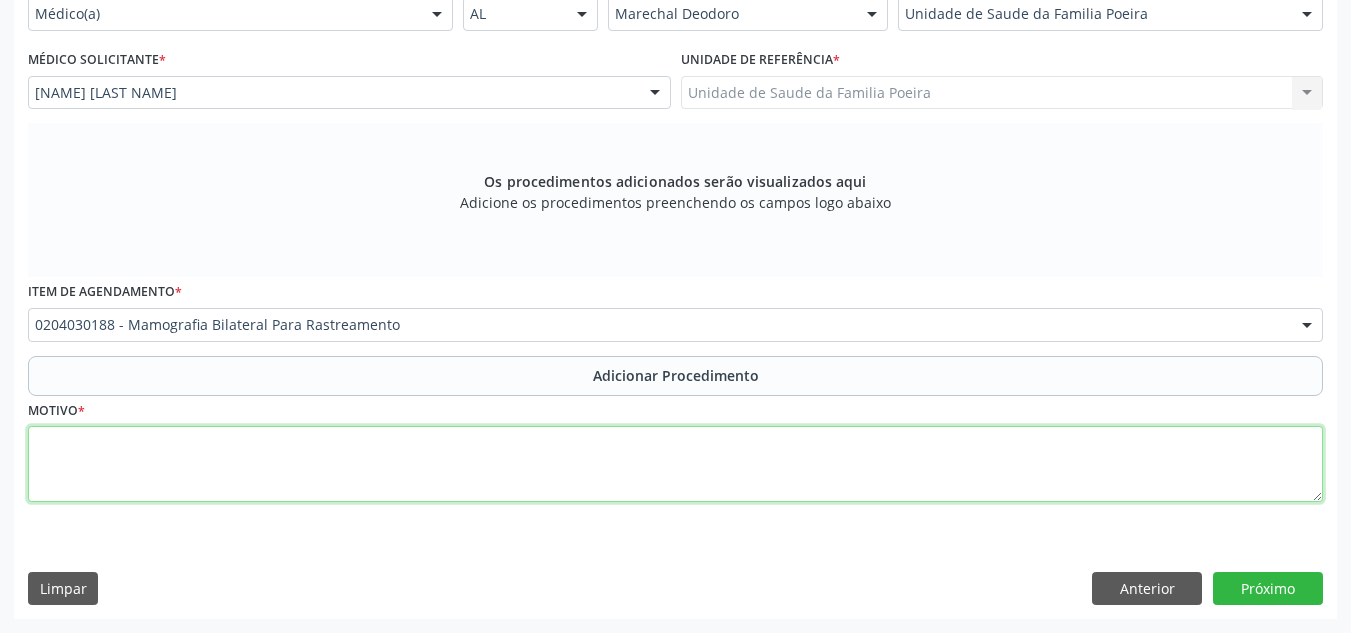 click at bounding box center [675, 464] 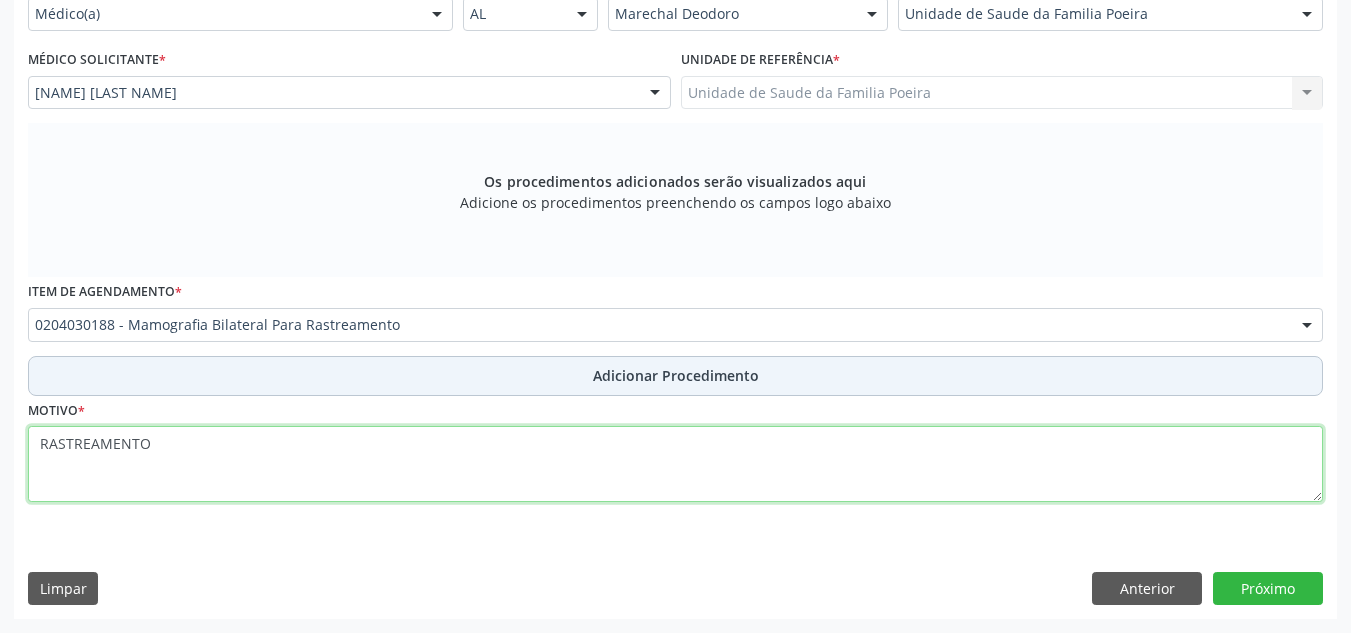 type on "RASTREAMENTO" 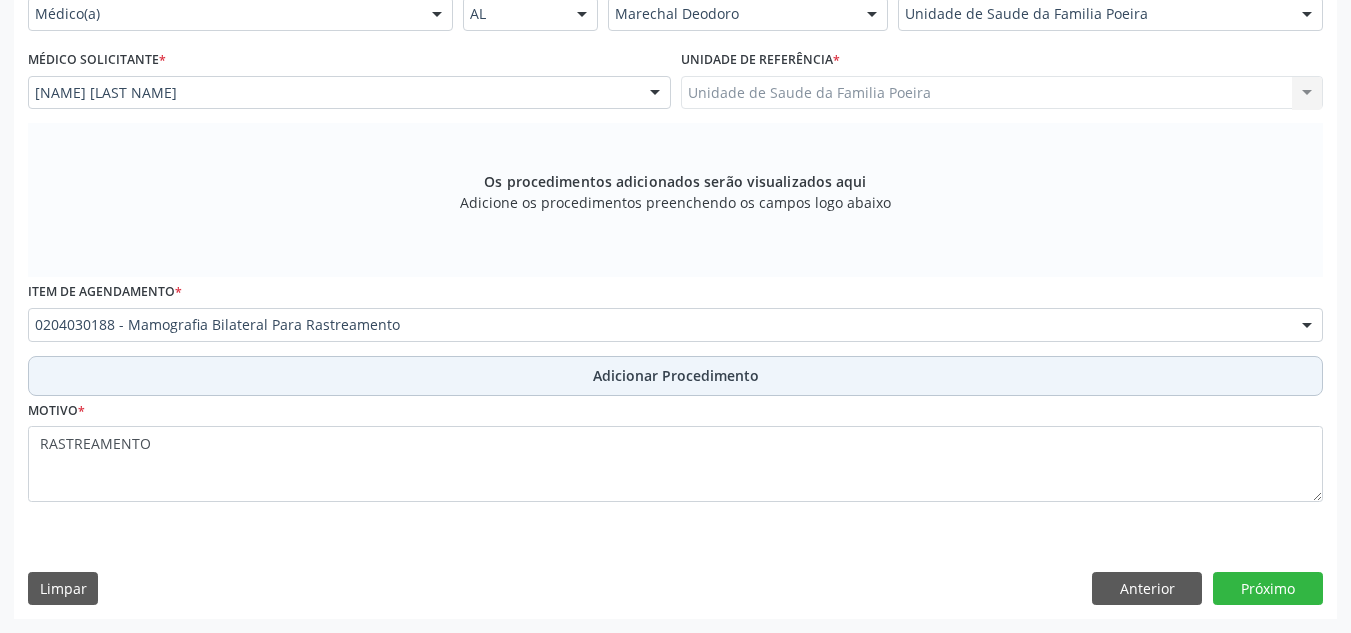 click on "Adicionar Procedimento" at bounding box center (676, 375) 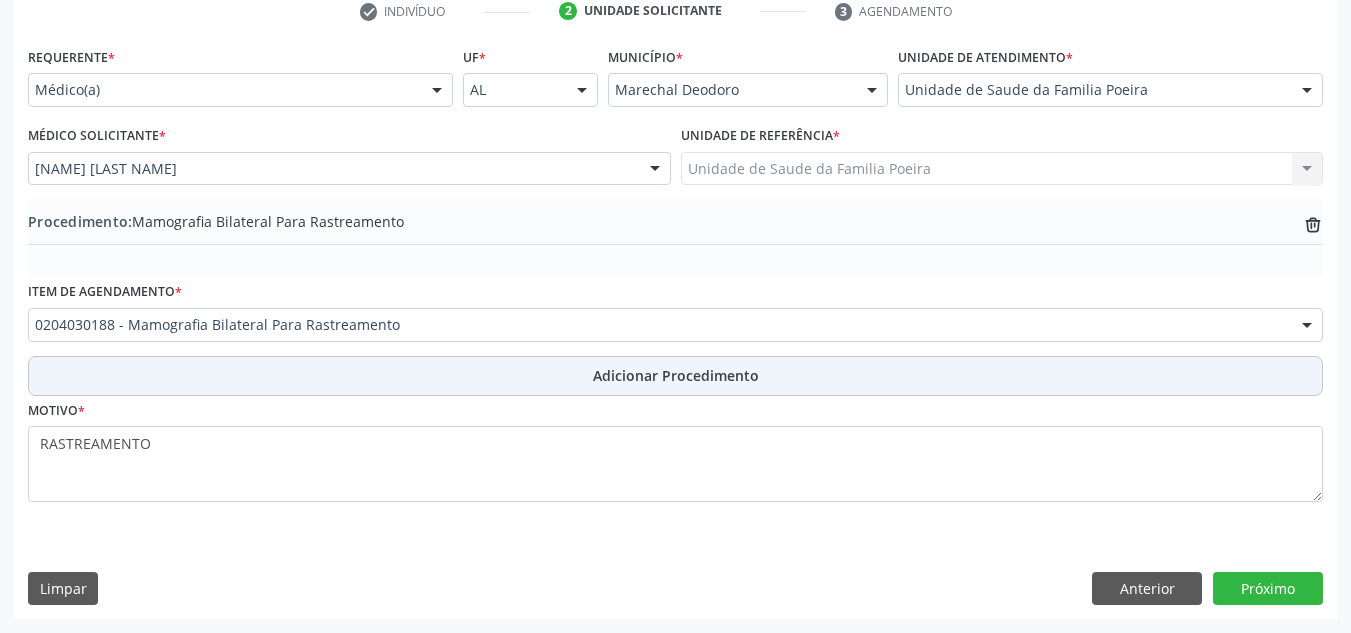 scroll, scrollTop: 420, scrollLeft: 0, axis: vertical 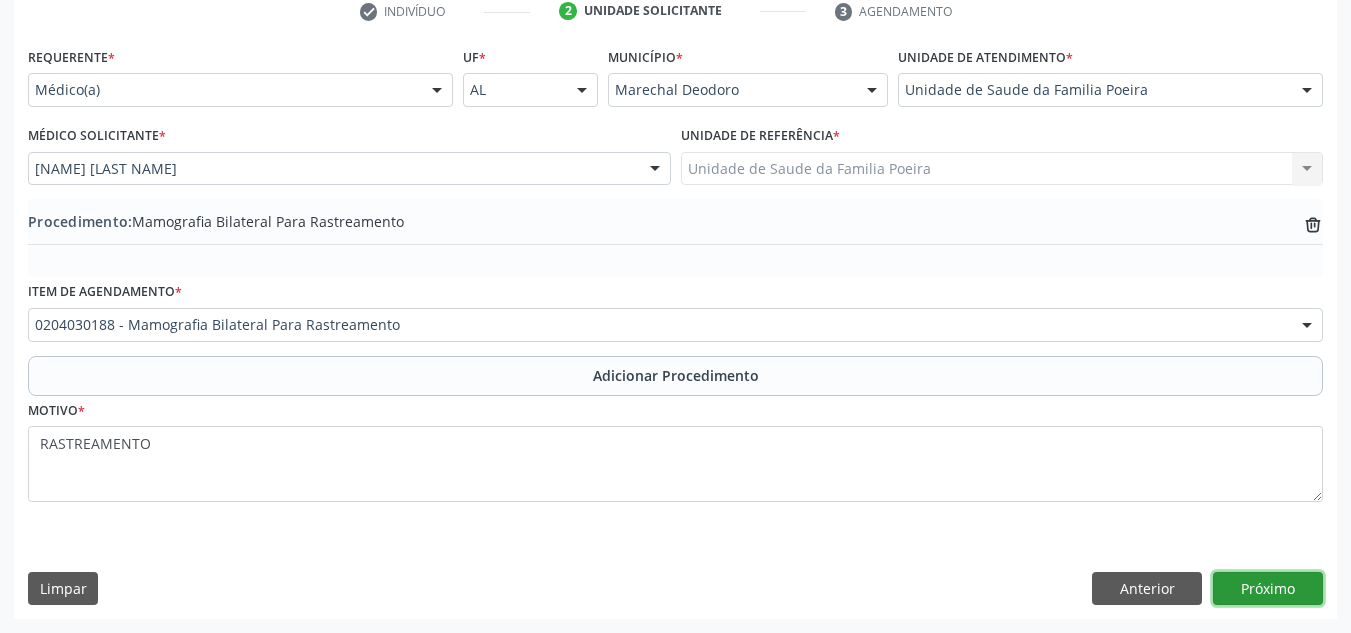 click on "Próximo" at bounding box center (1268, 589) 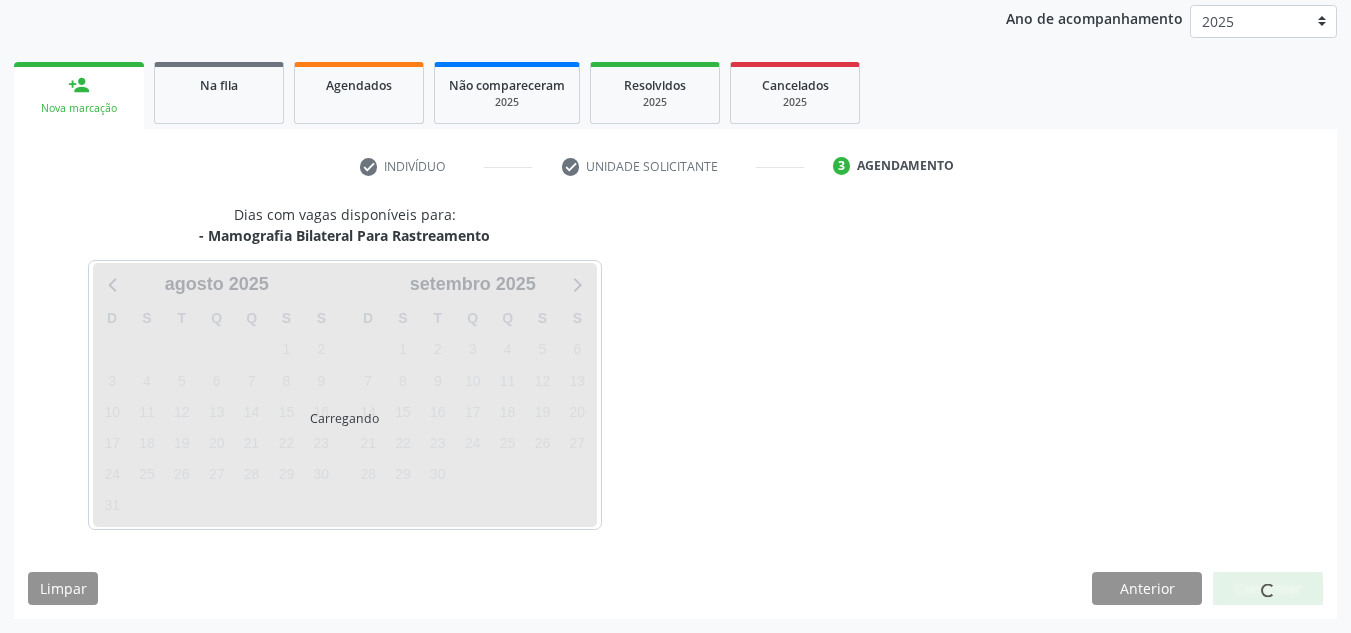 scroll, scrollTop: 324, scrollLeft: 0, axis: vertical 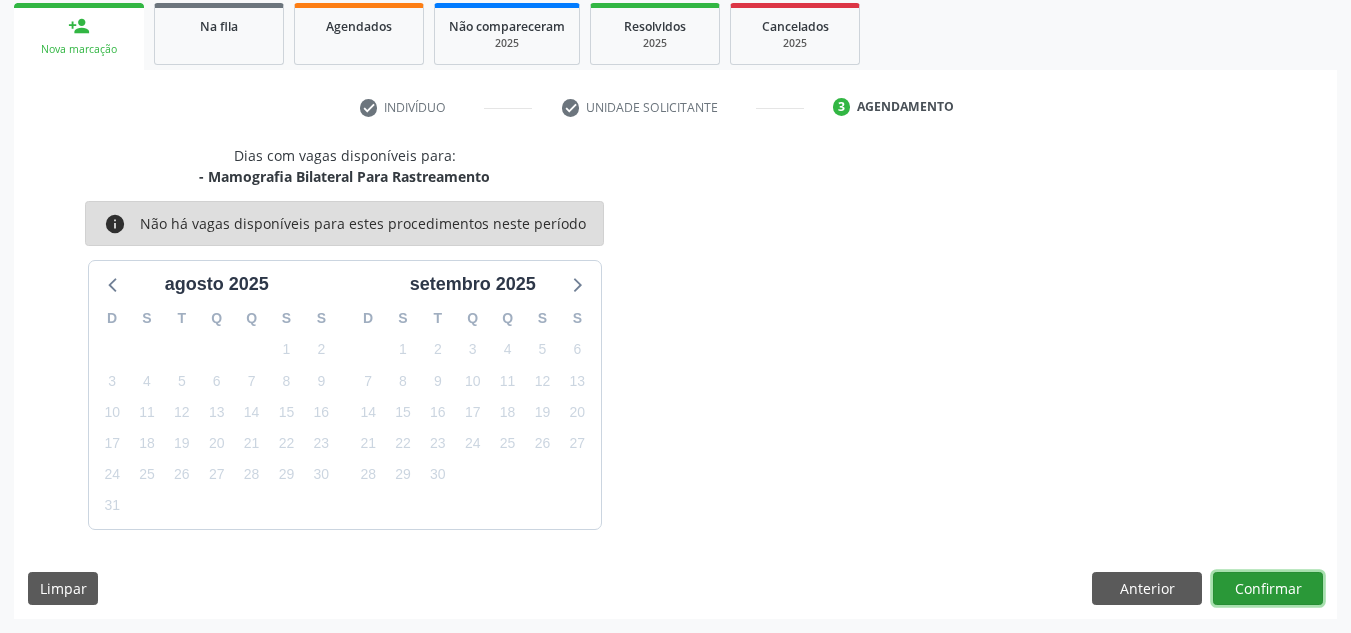 click on "Confirmar" at bounding box center [1268, 589] 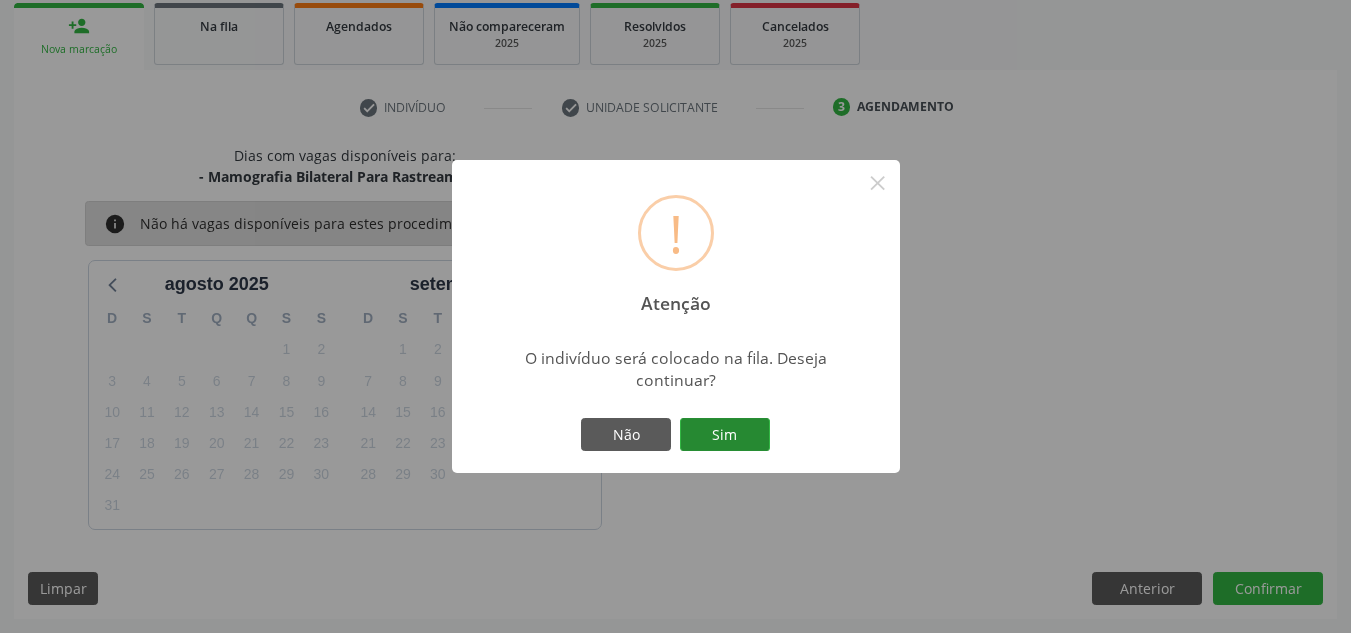 click on "Sim" at bounding box center (725, 435) 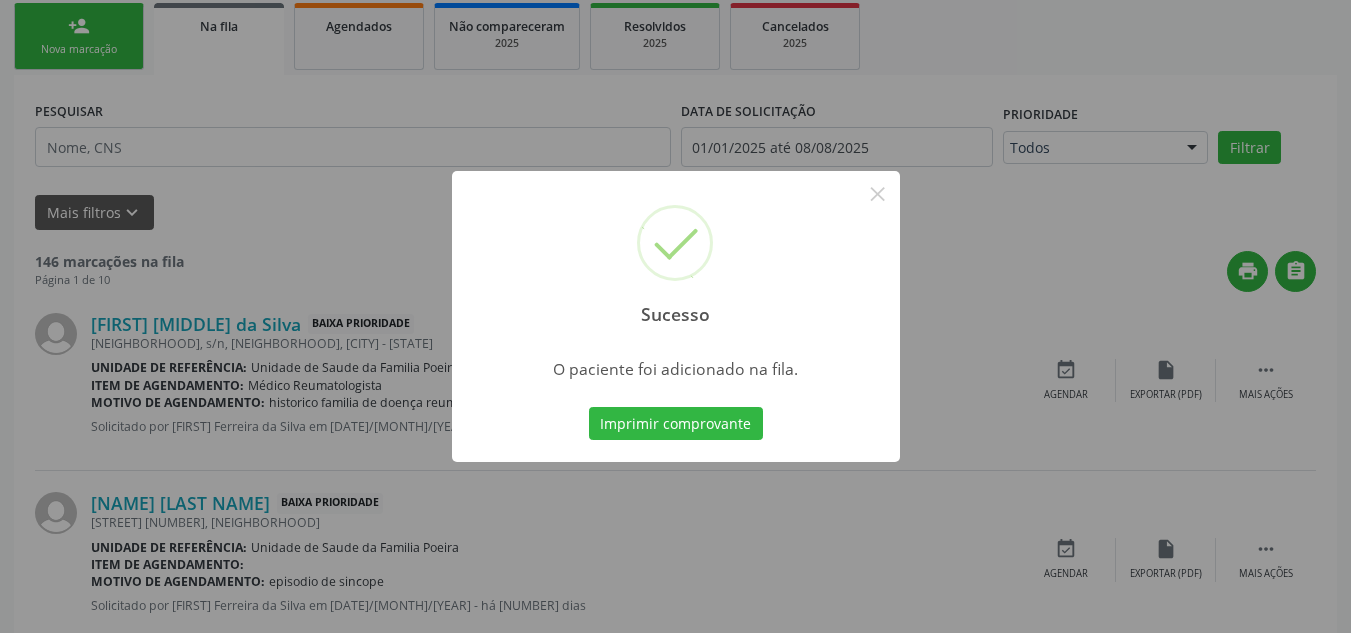 scroll, scrollTop: 62, scrollLeft: 0, axis: vertical 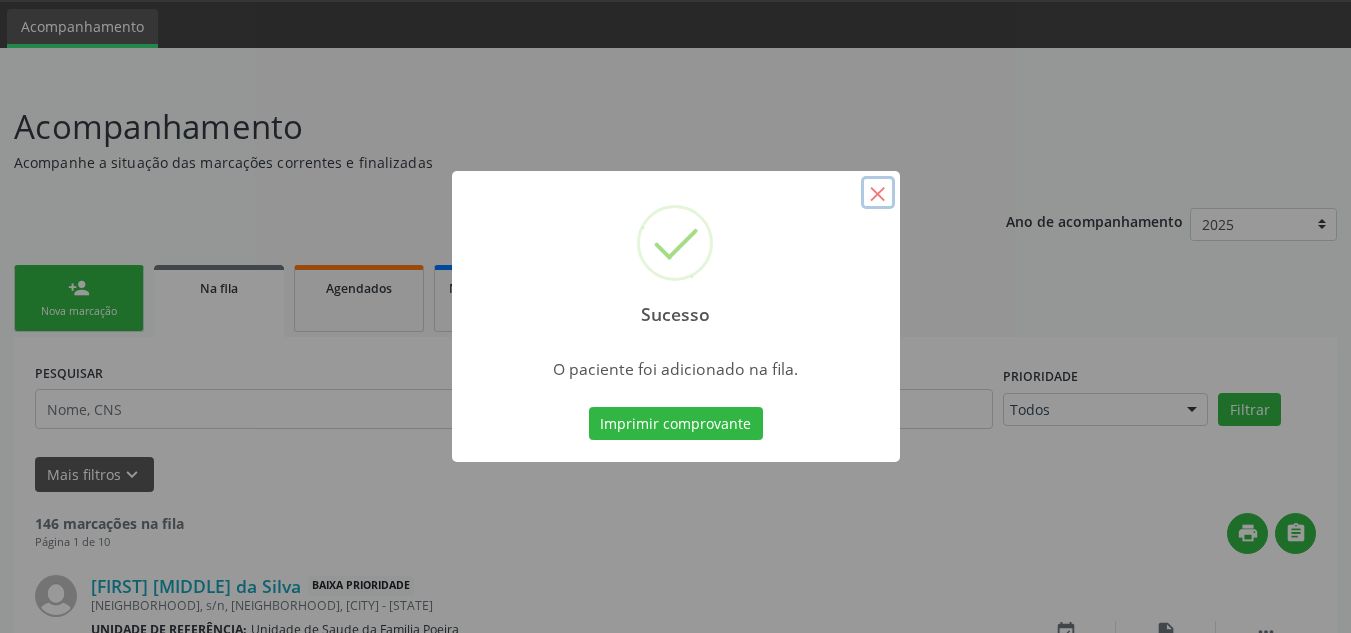 click on "×" at bounding box center (878, 193) 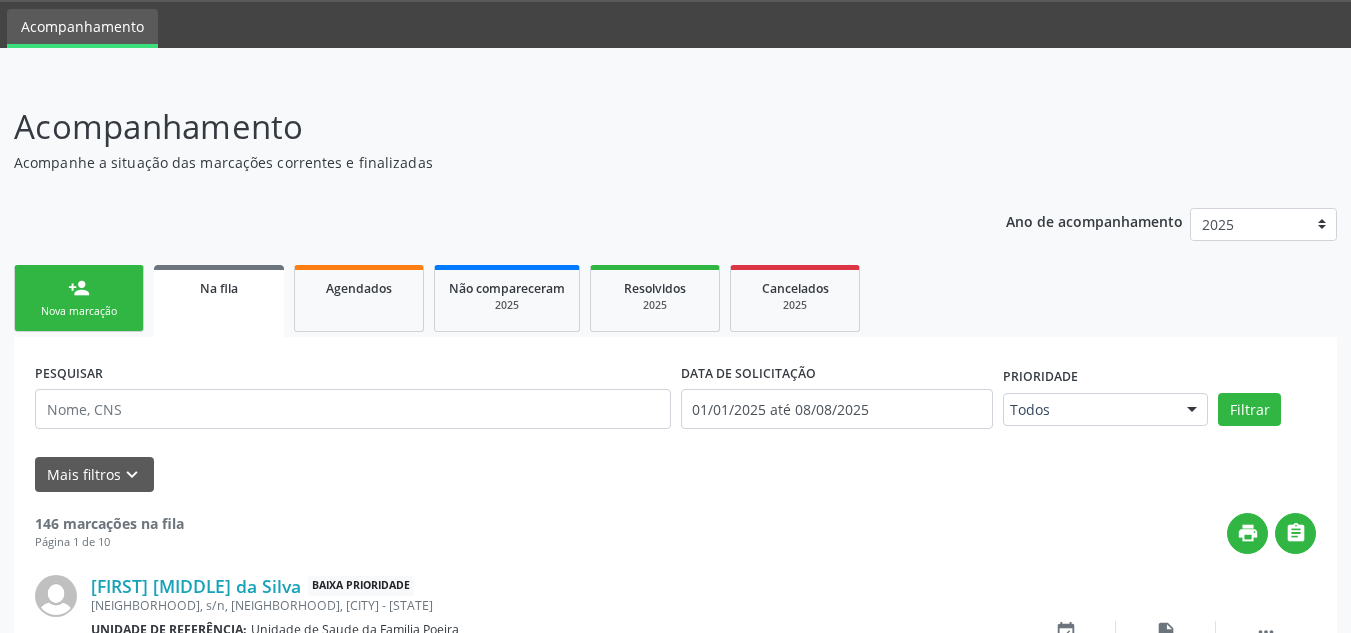 click on "person_add
Nova marcação" at bounding box center (79, 298) 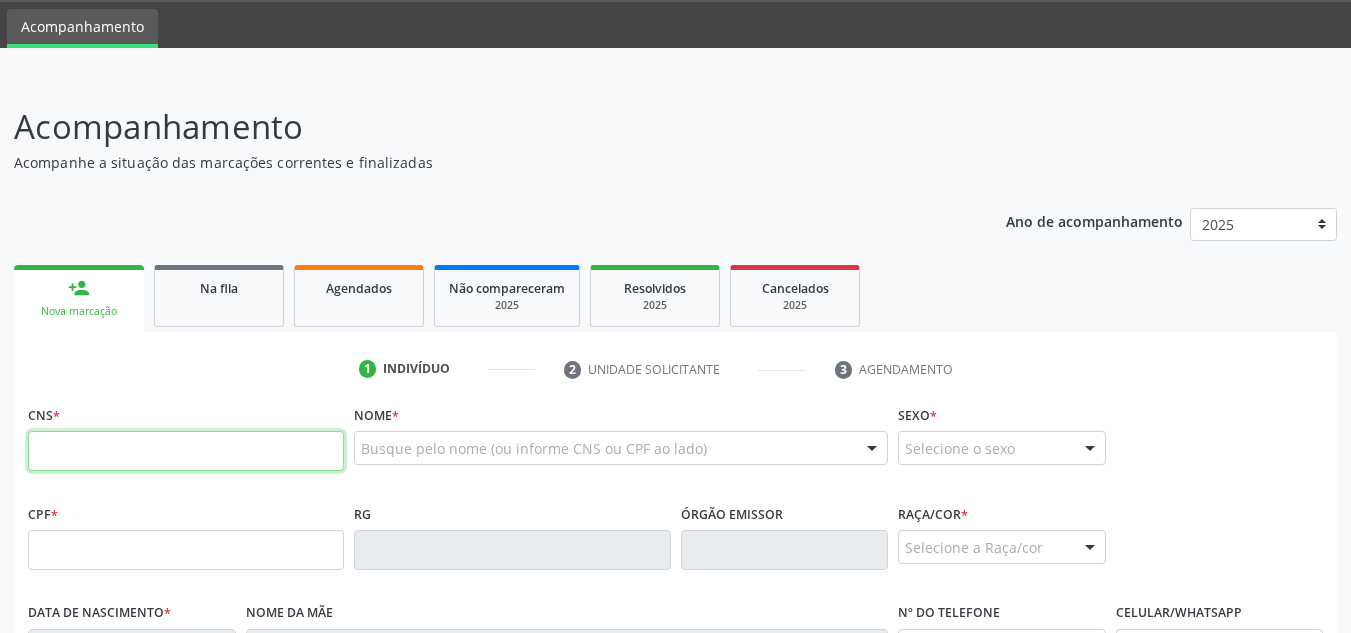 click at bounding box center (186, 451) 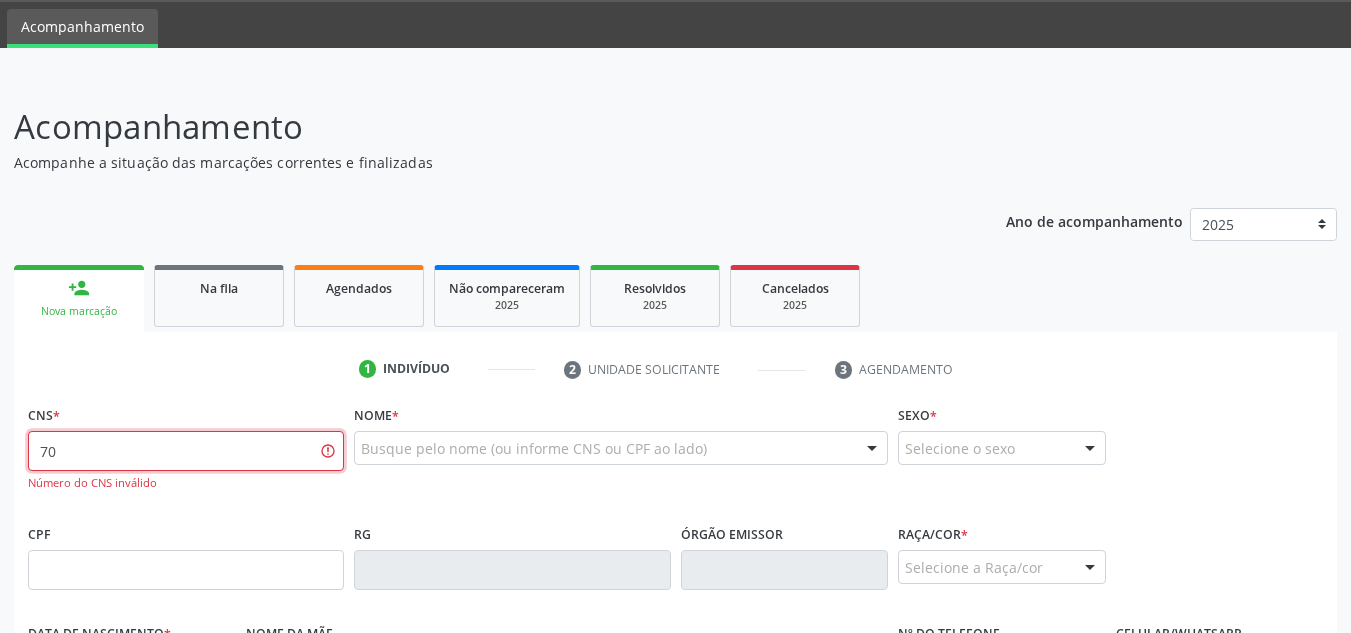 type on "7" 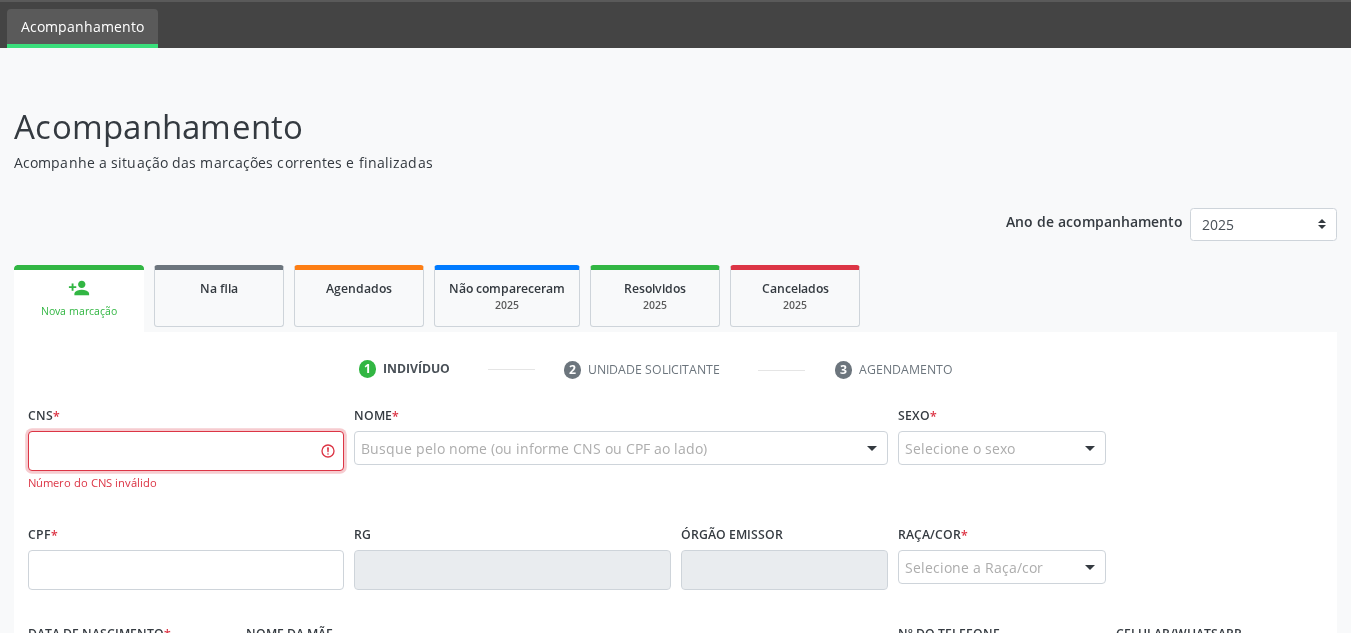 paste on "[PHONE]" 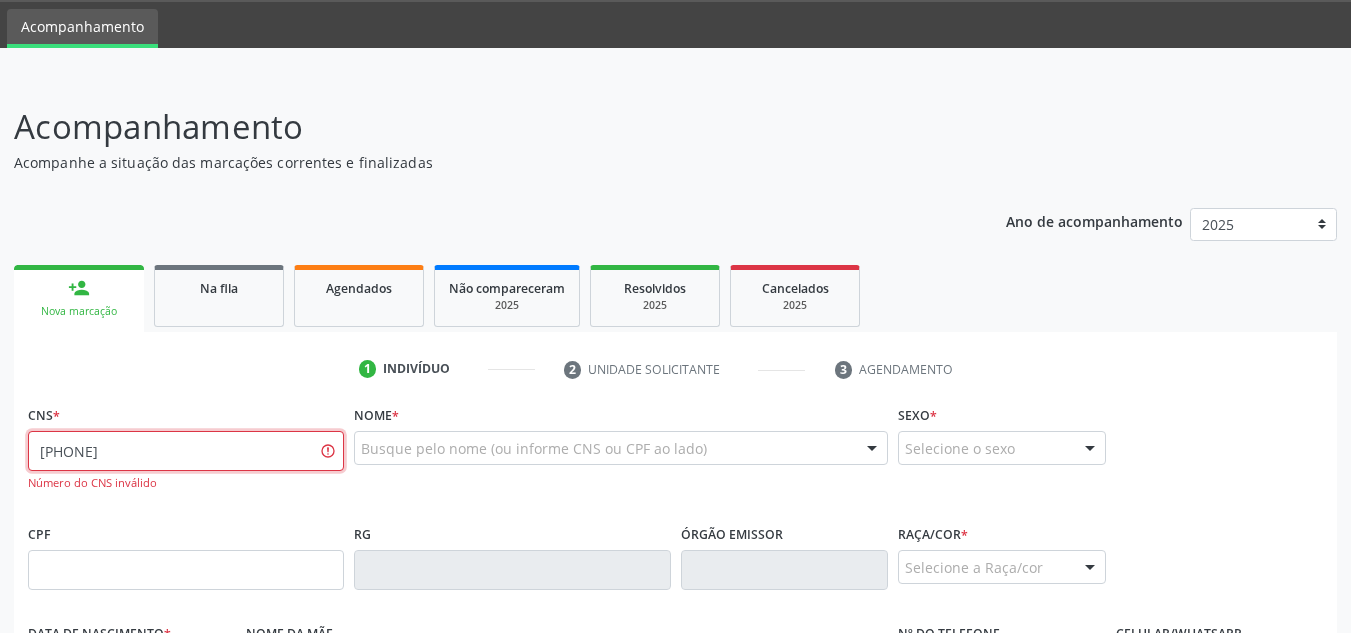 type on "[PHONE]" 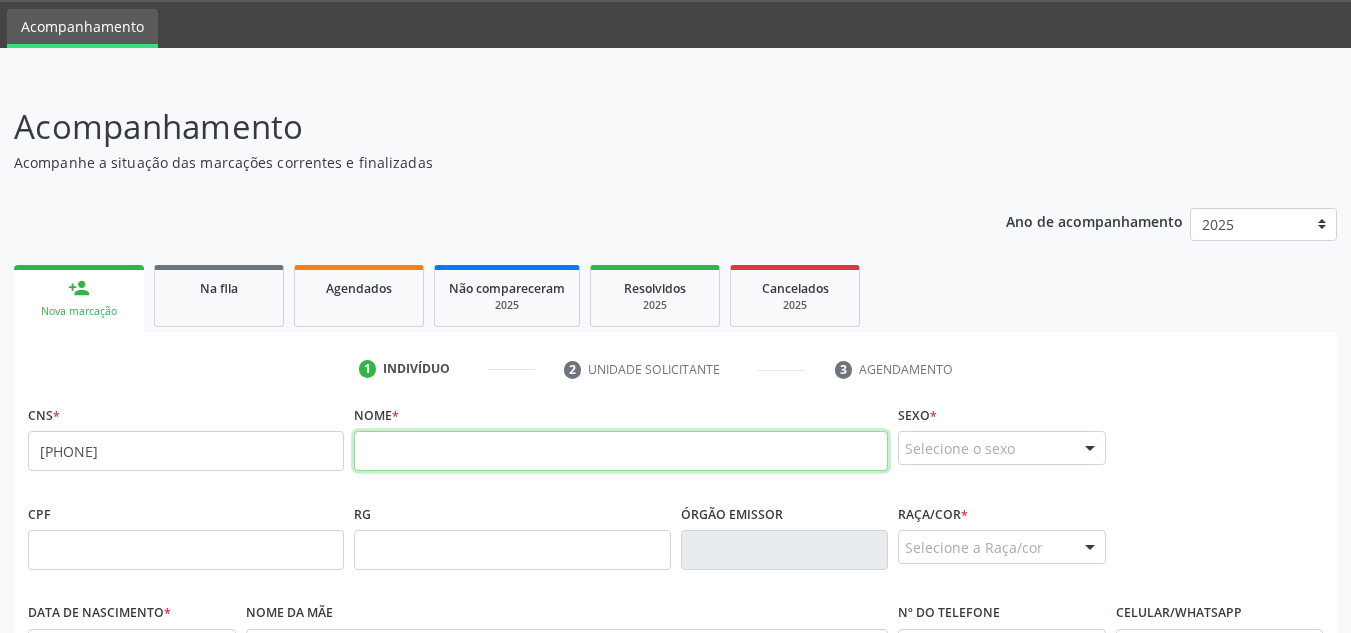 drag, startPoint x: 493, startPoint y: 447, endPoint x: 505, endPoint y: 447, distance: 12 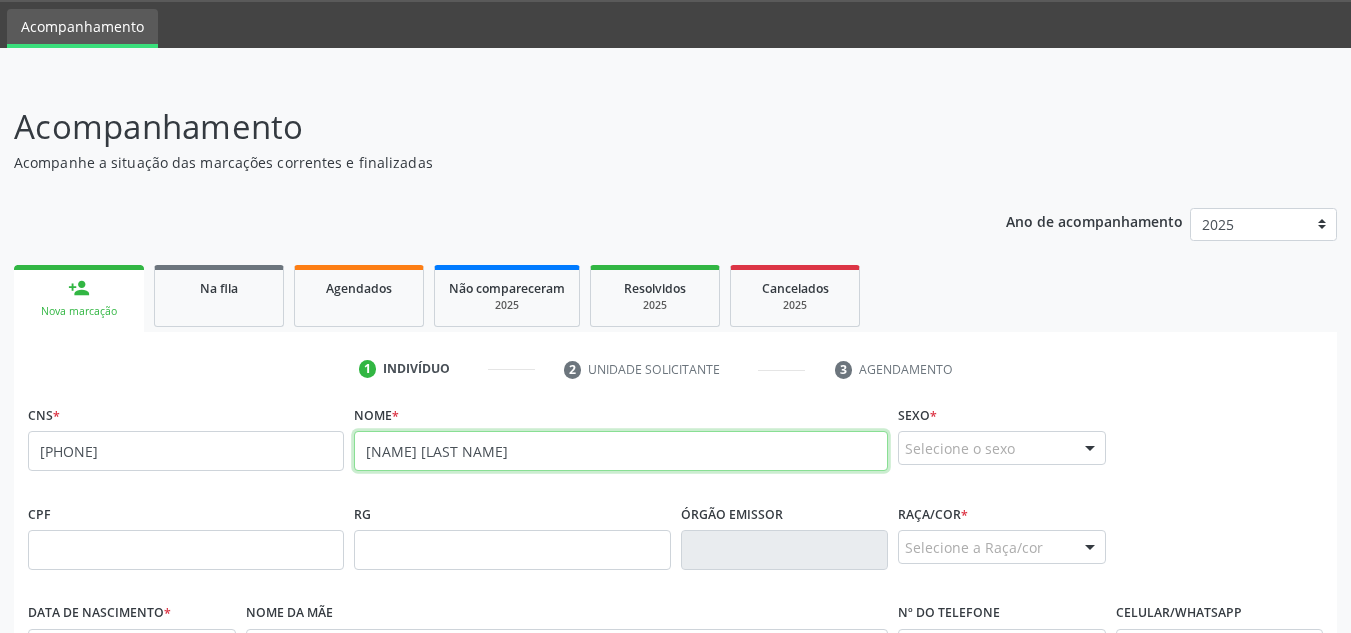 type on "[NAME] [LAST NAME]" 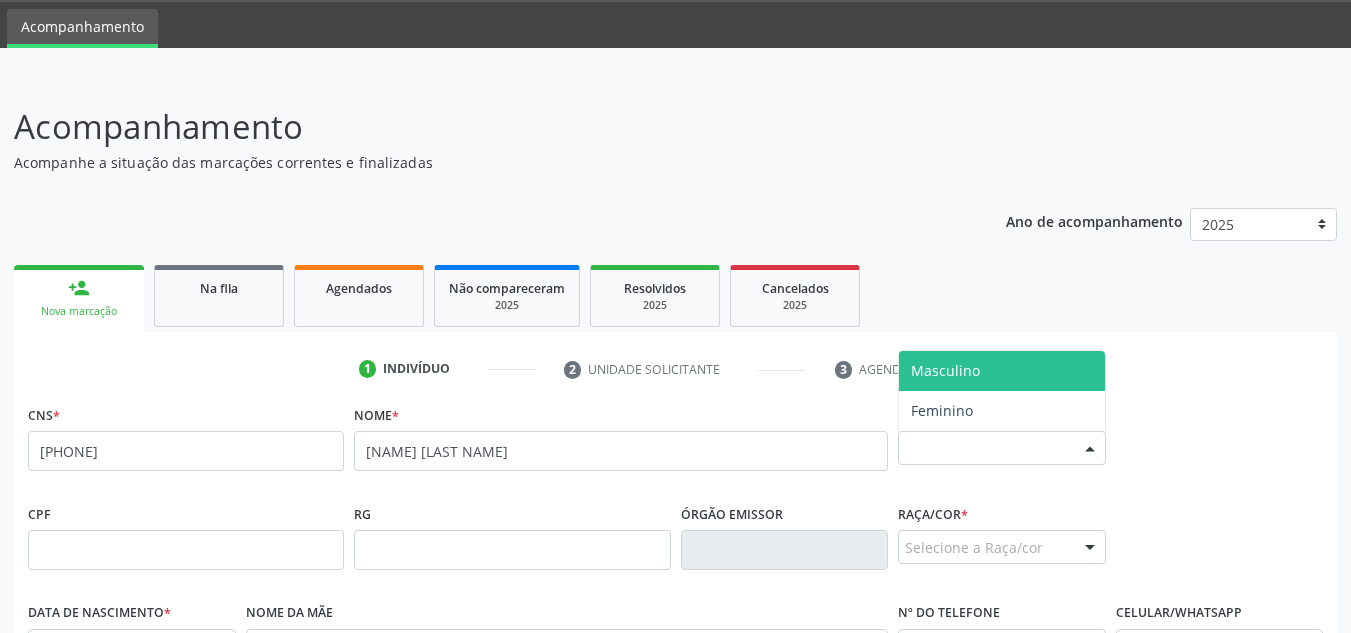 click on "Selecione o sexo" at bounding box center [1002, 448] 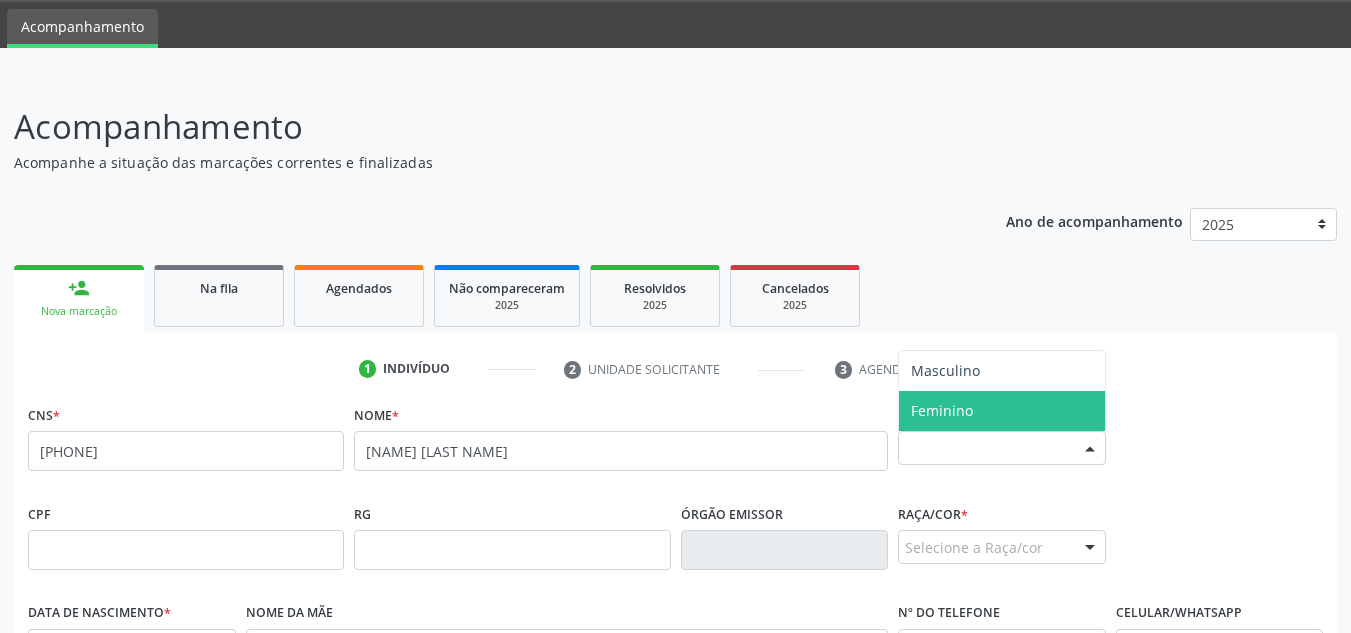 click on "Feminino" at bounding box center (1002, 411) 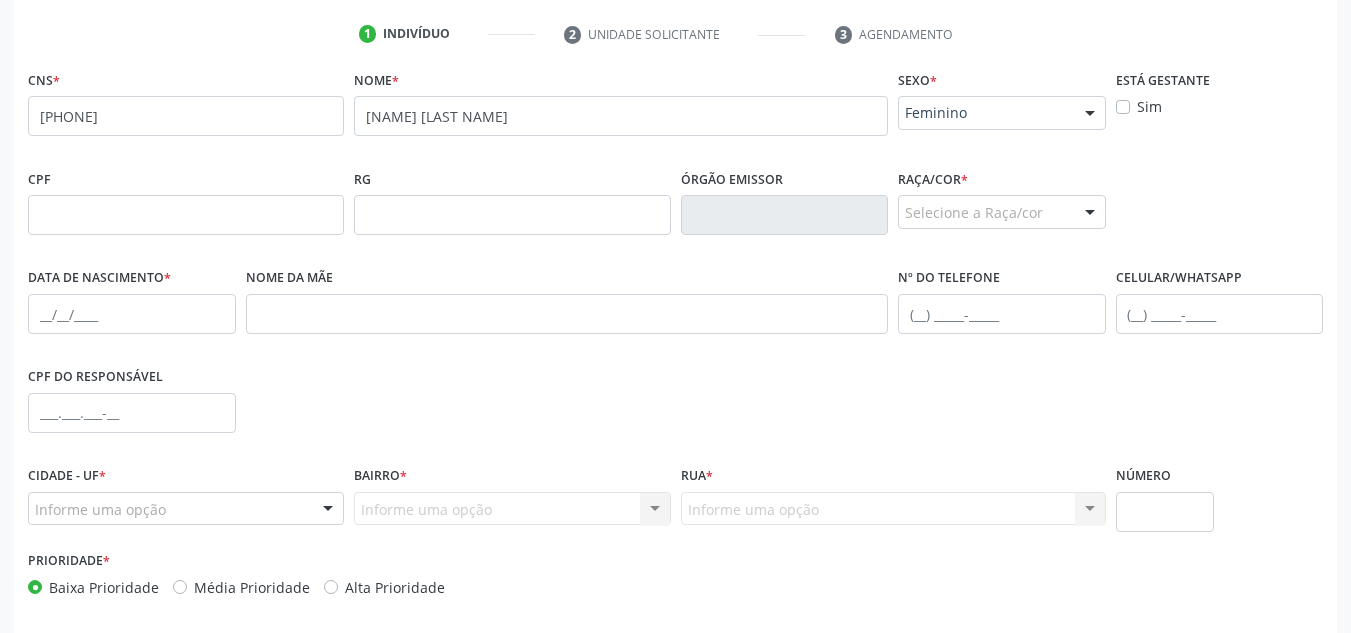 scroll, scrollTop: 362, scrollLeft: 0, axis: vertical 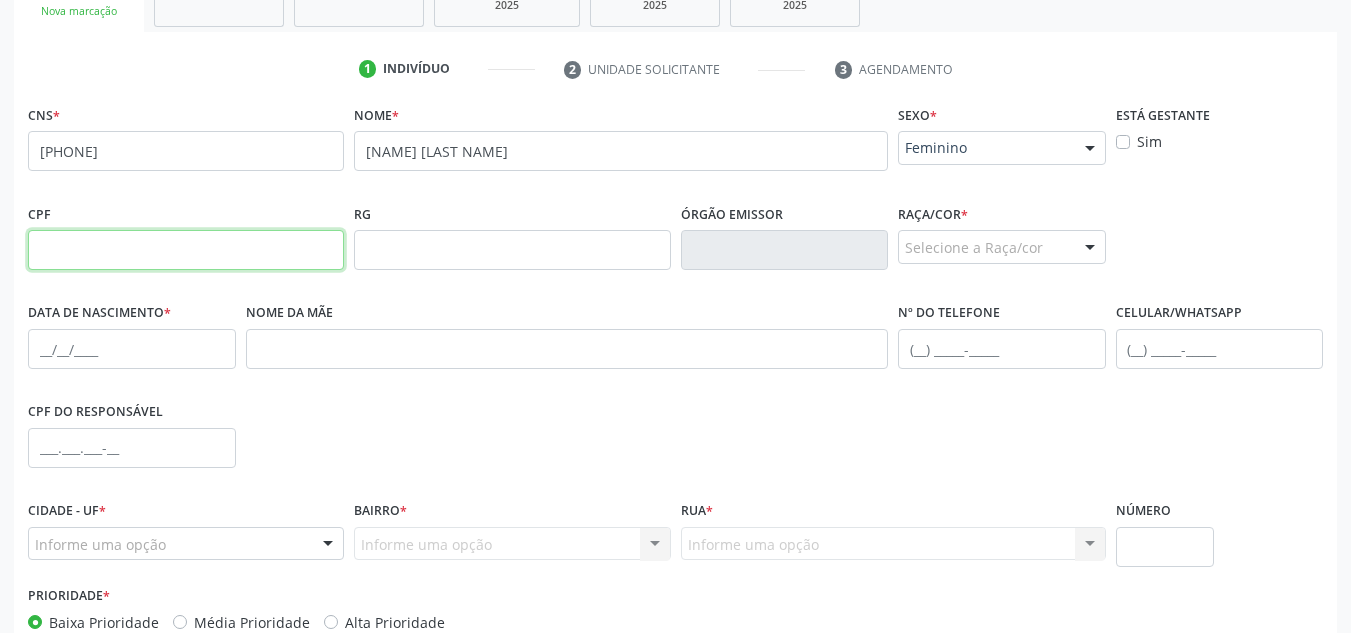 drag, startPoint x: 195, startPoint y: 236, endPoint x: 240, endPoint y: 266, distance: 54.08327 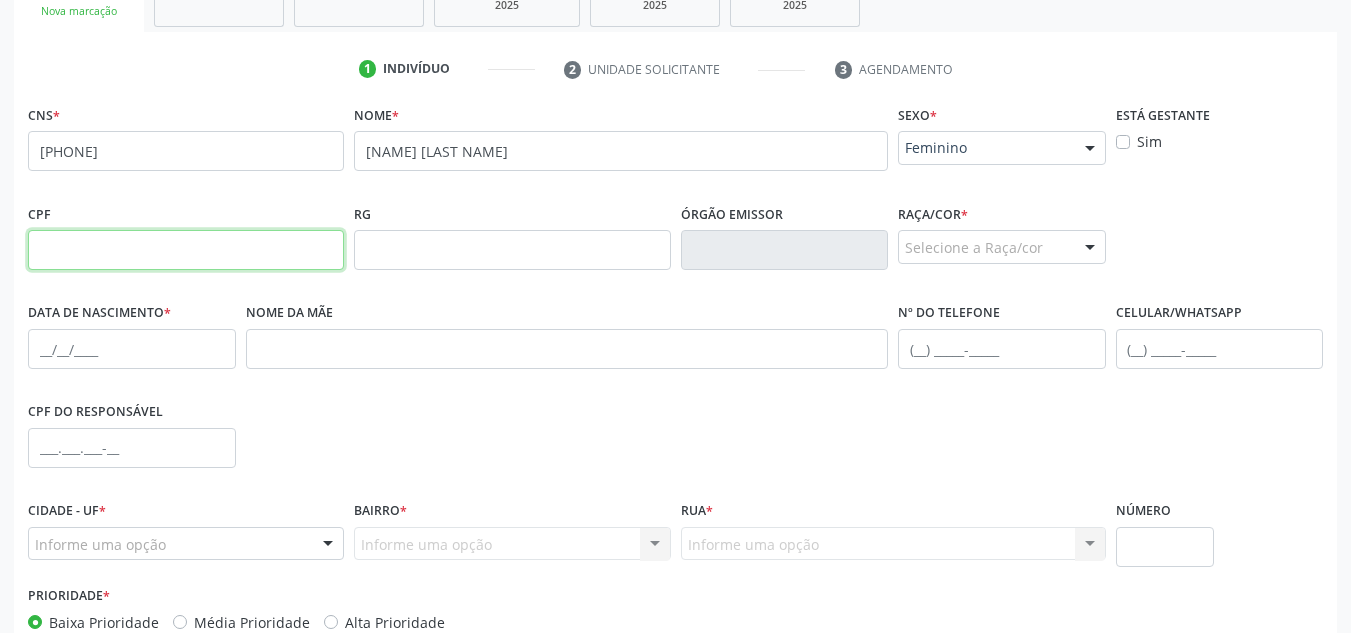 paste on "[SSN]" 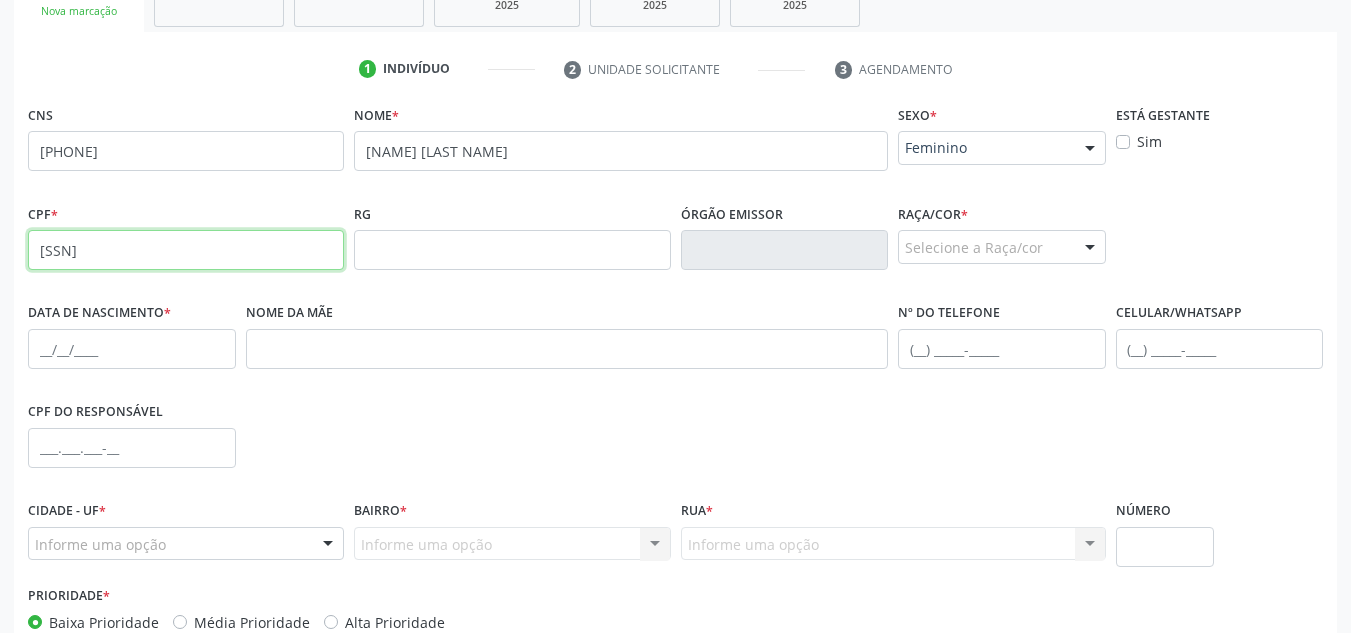 type on "[SSN]" 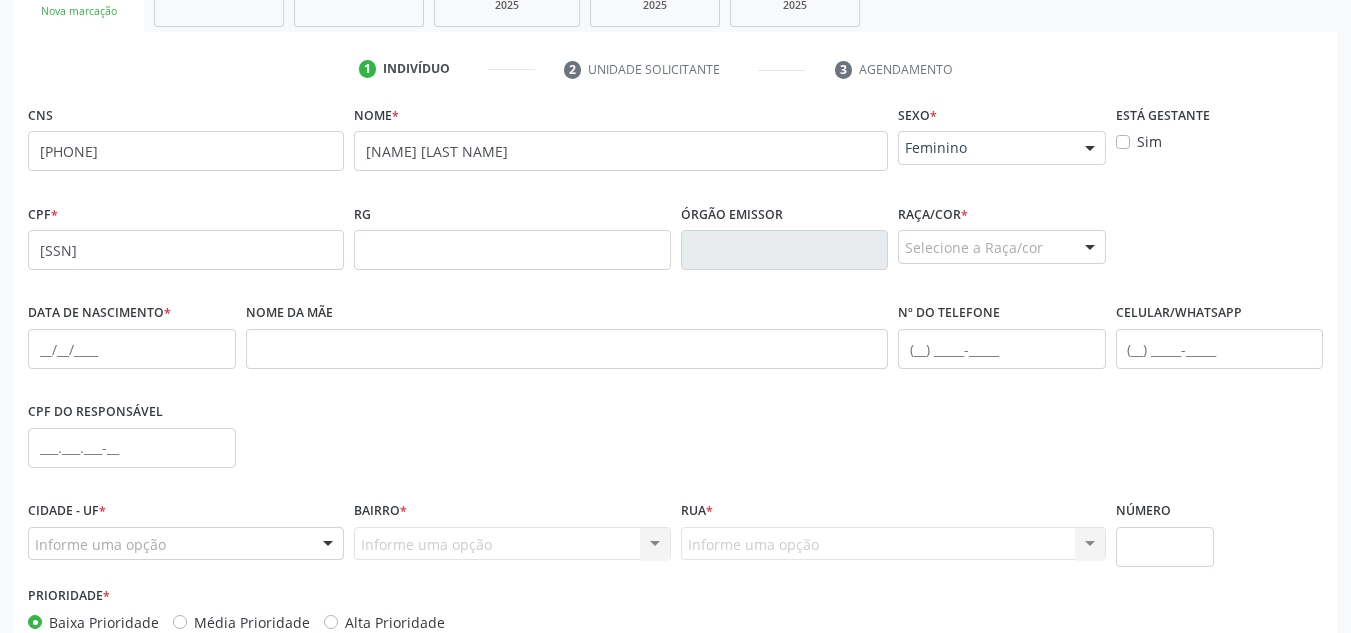 click on "Selecione a Raça/cor" at bounding box center (1002, 247) 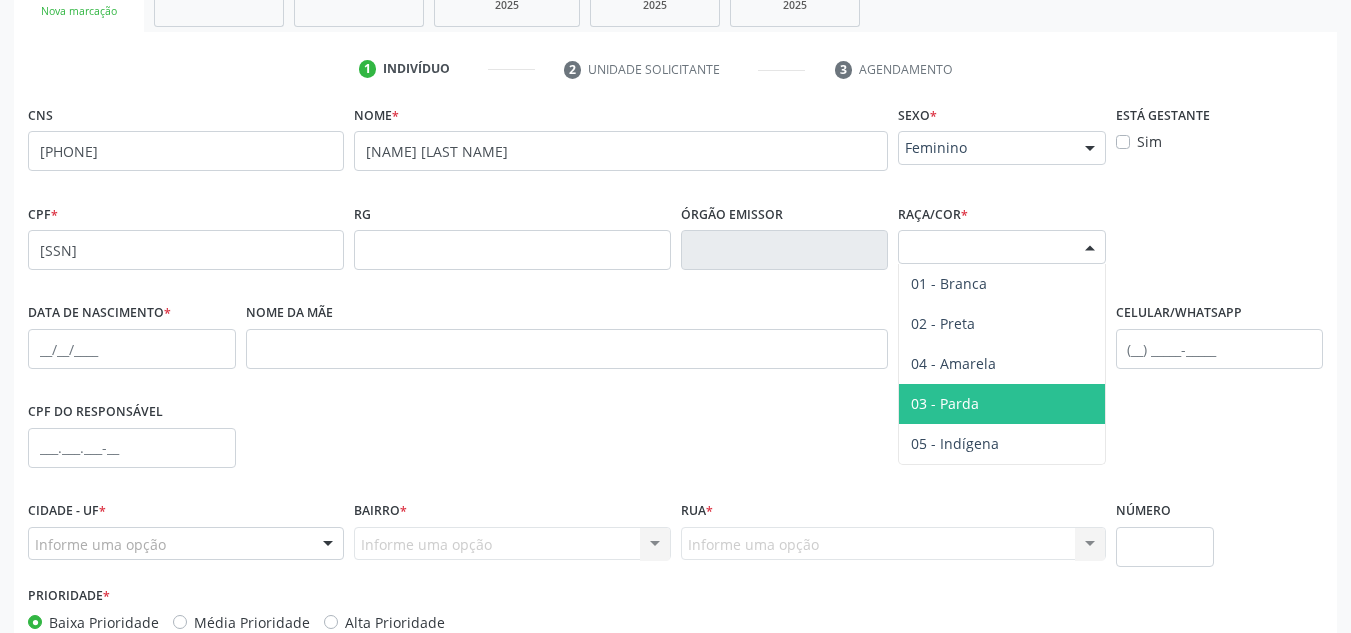 click on "03 - Parda" at bounding box center (945, 403) 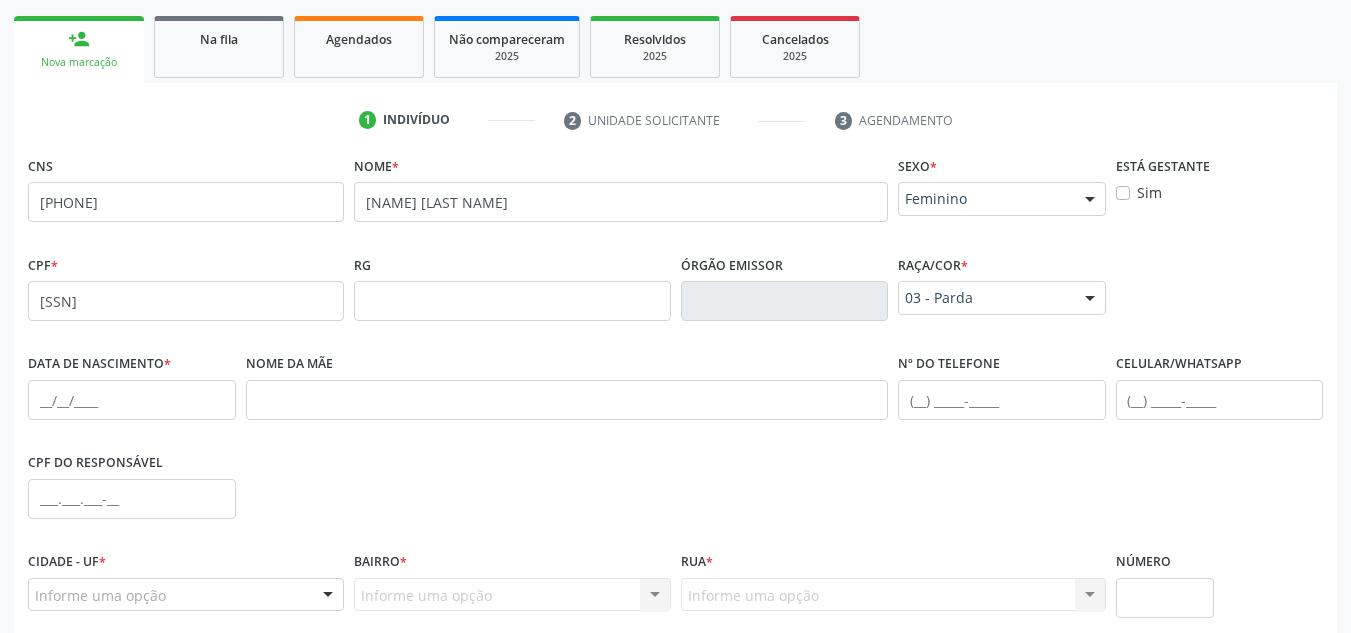 scroll, scrollTop: 262, scrollLeft: 0, axis: vertical 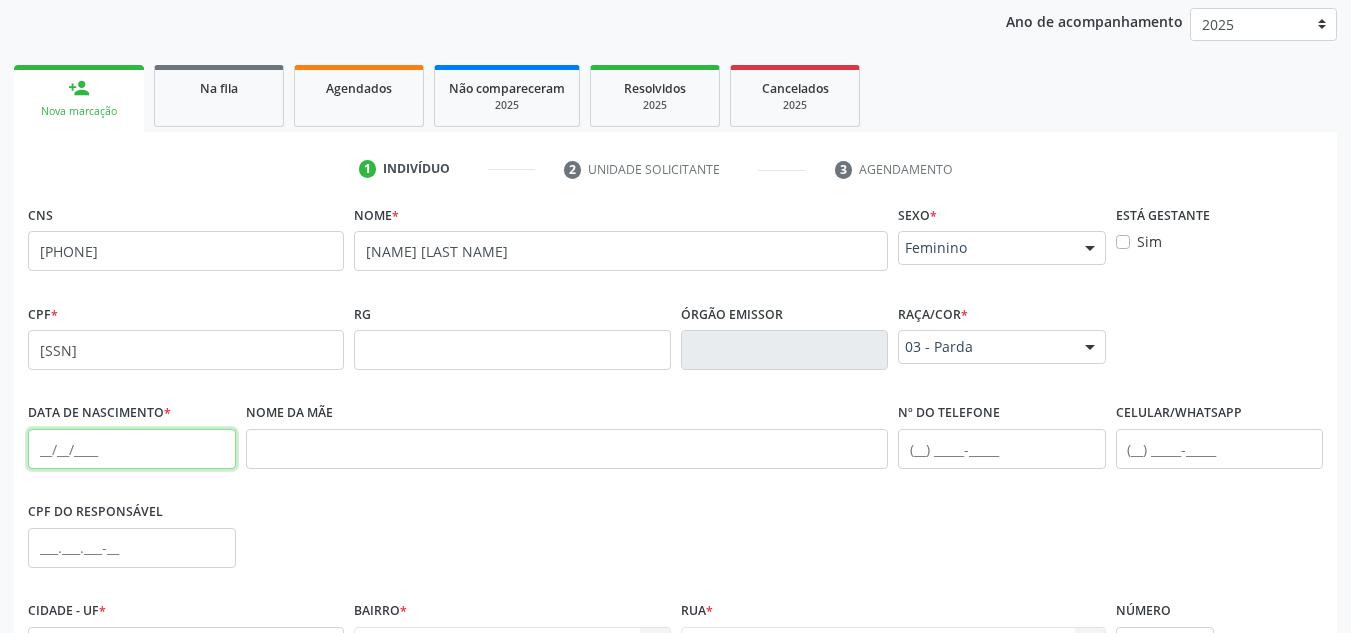 click at bounding box center (132, 449) 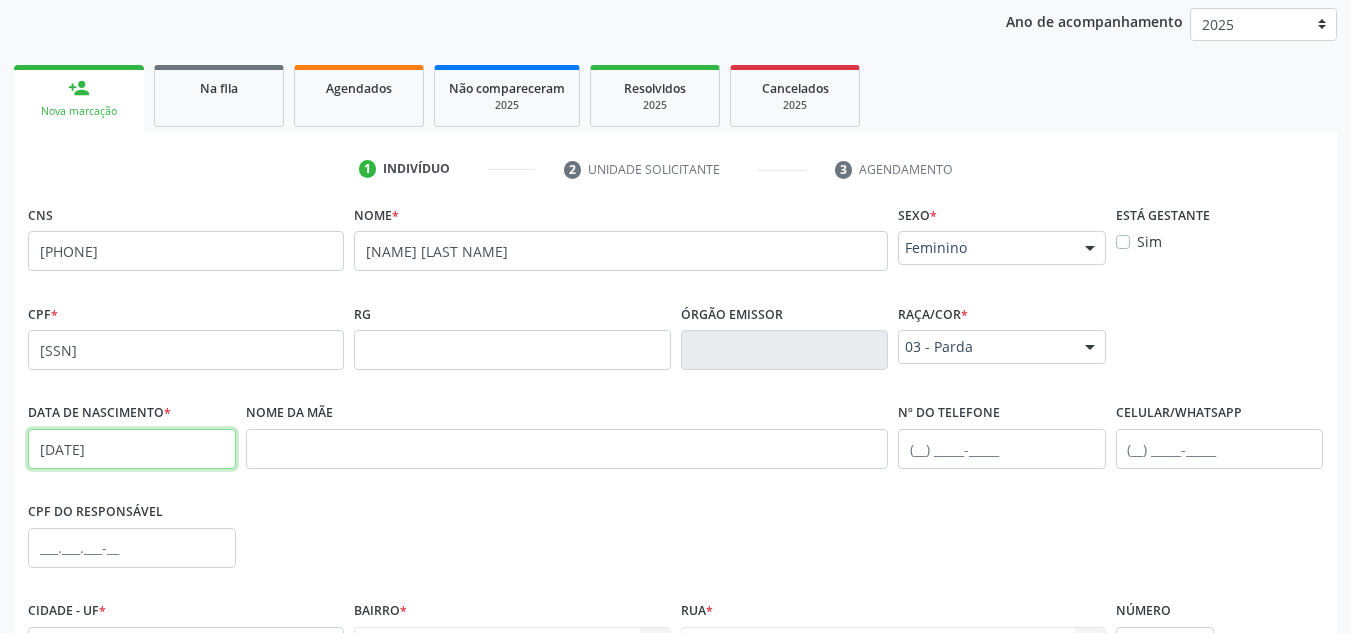 type on "[DATE]" 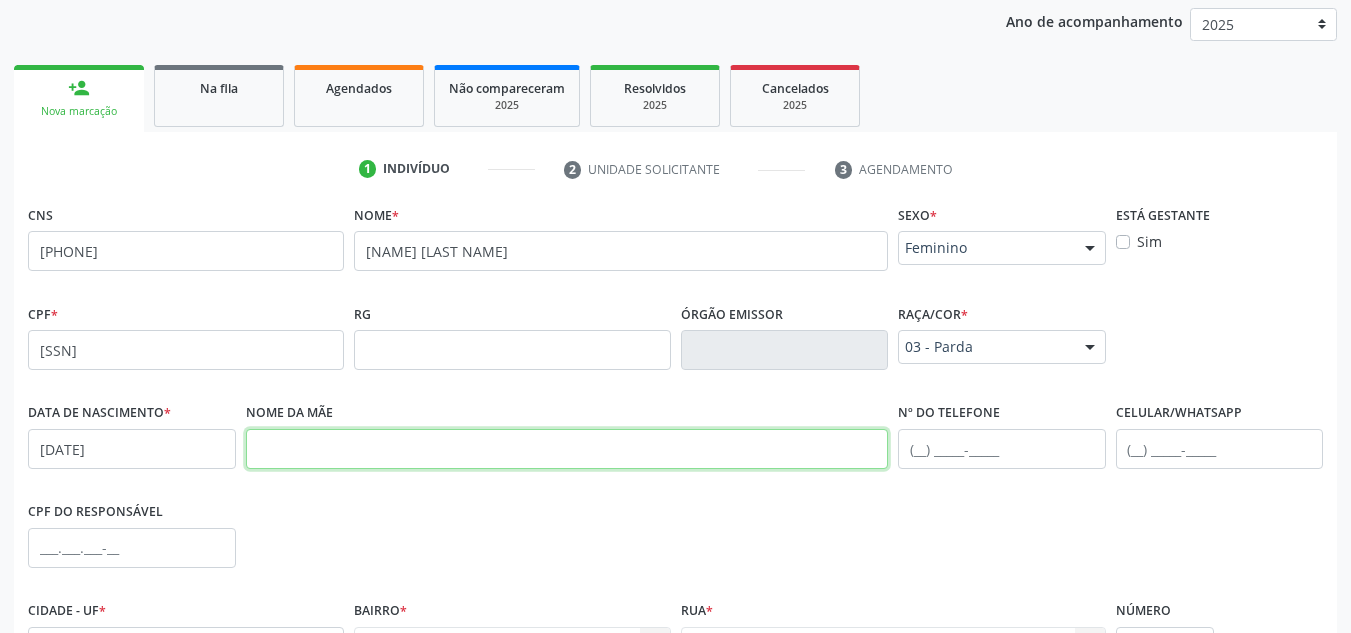 click at bounding box center (567, 449) 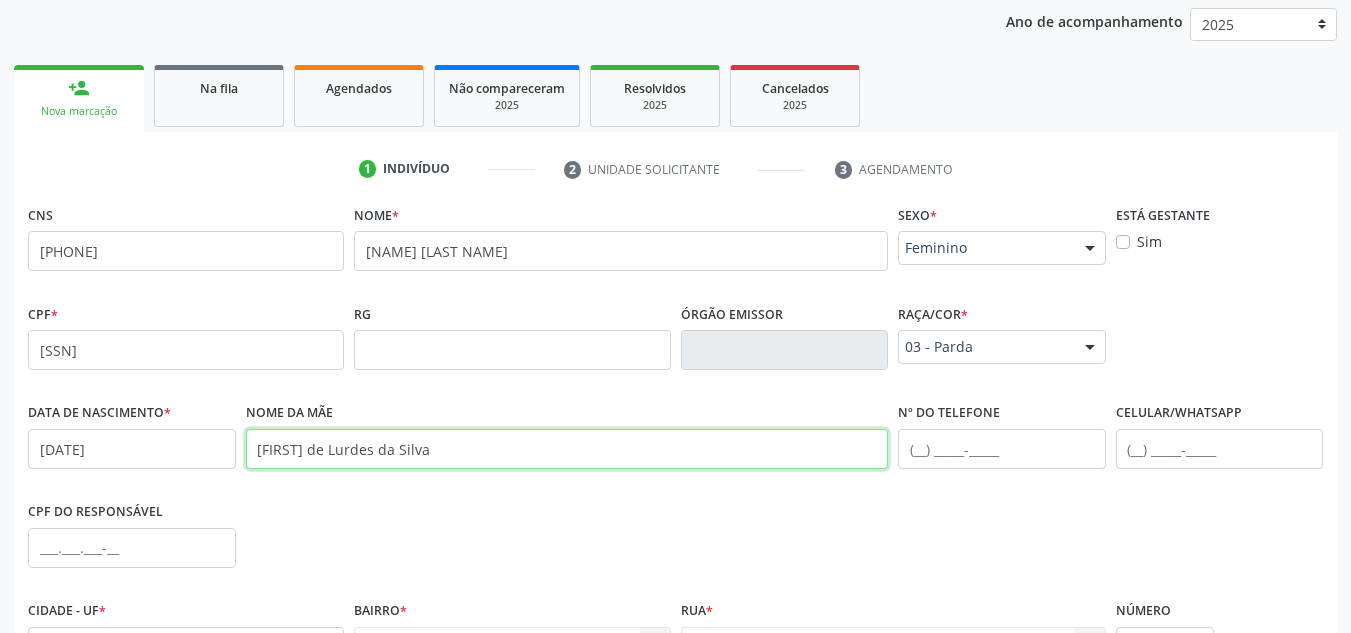 type on "[FIRST] de Lurdes da Silva" 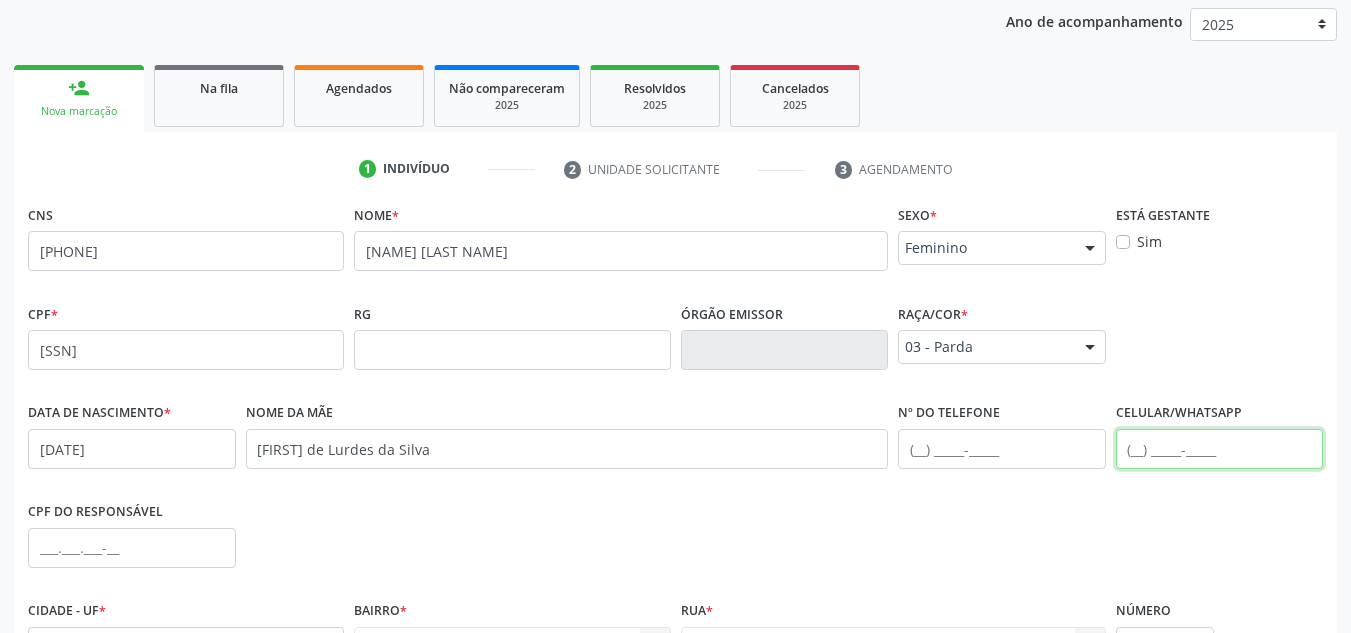 click at bounding box center (1220, 449) 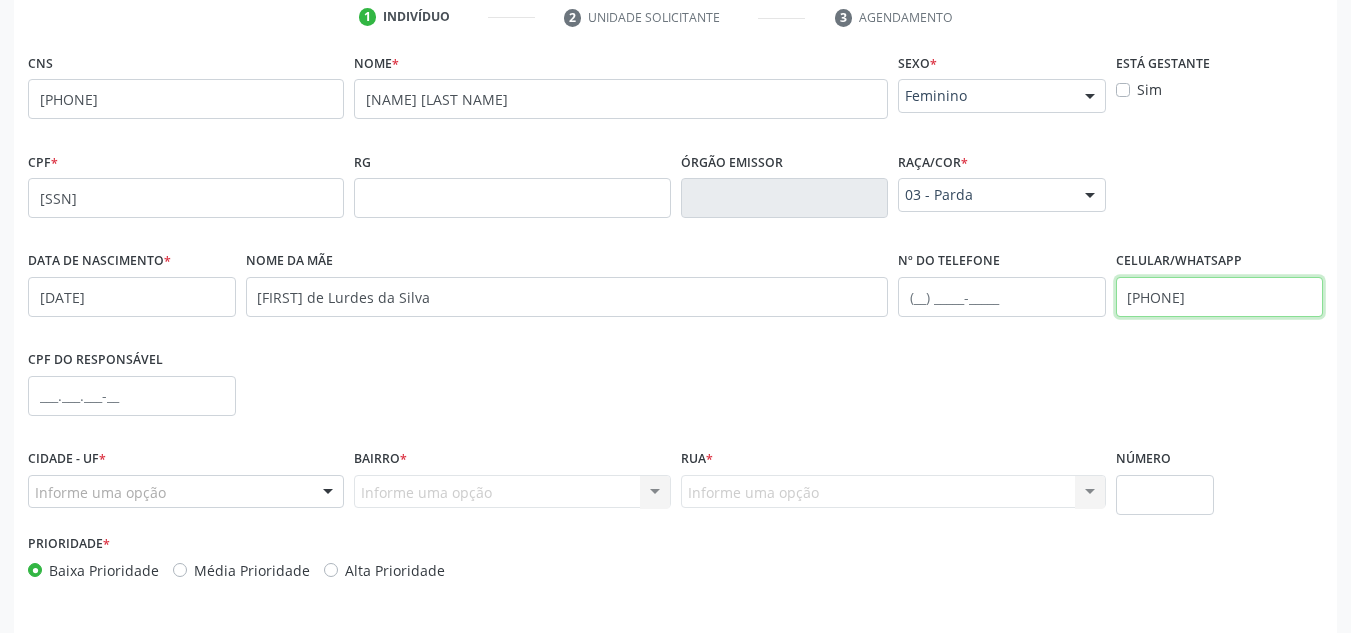 scroll, scrollTop: 462, scrollLeft: 0, axis: vertical 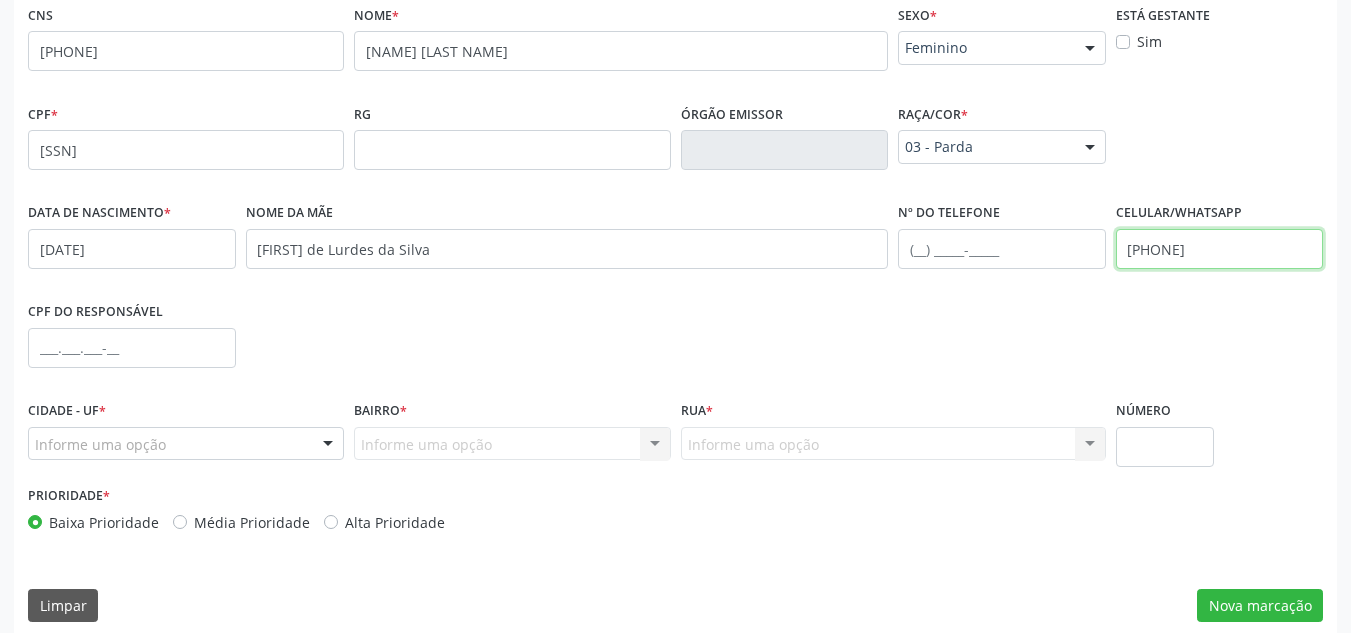 type on "[PHONE]" 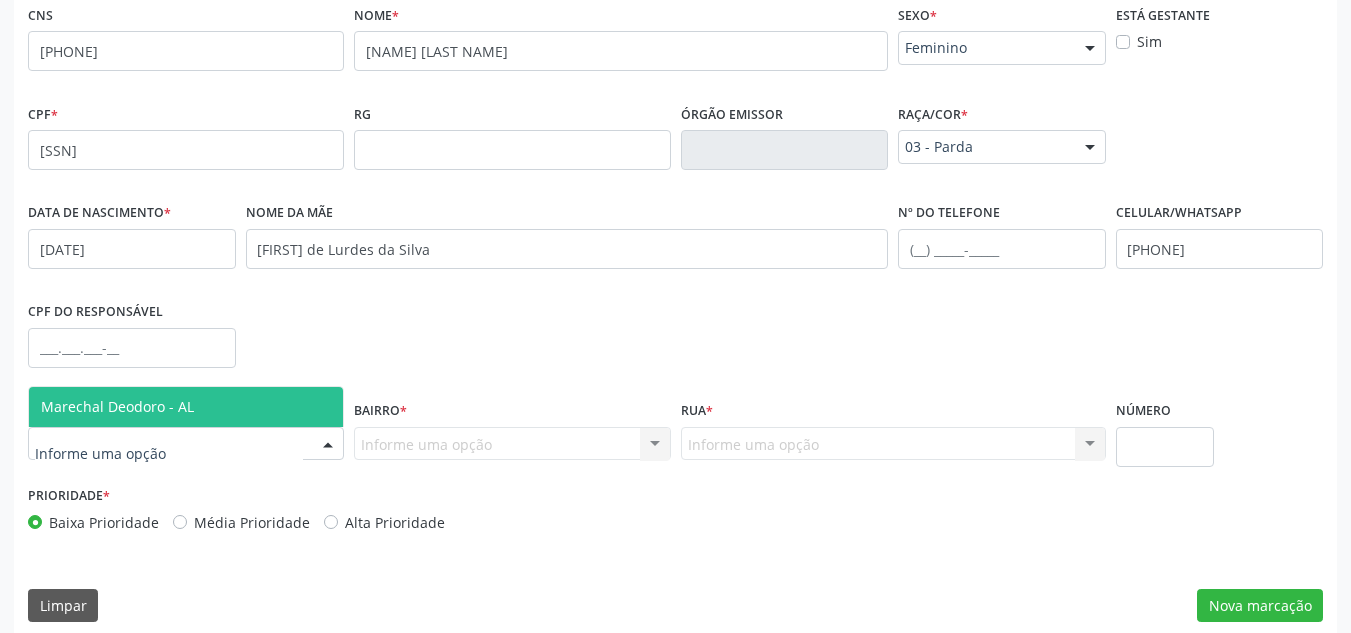 click at bounding box center [186, 444] 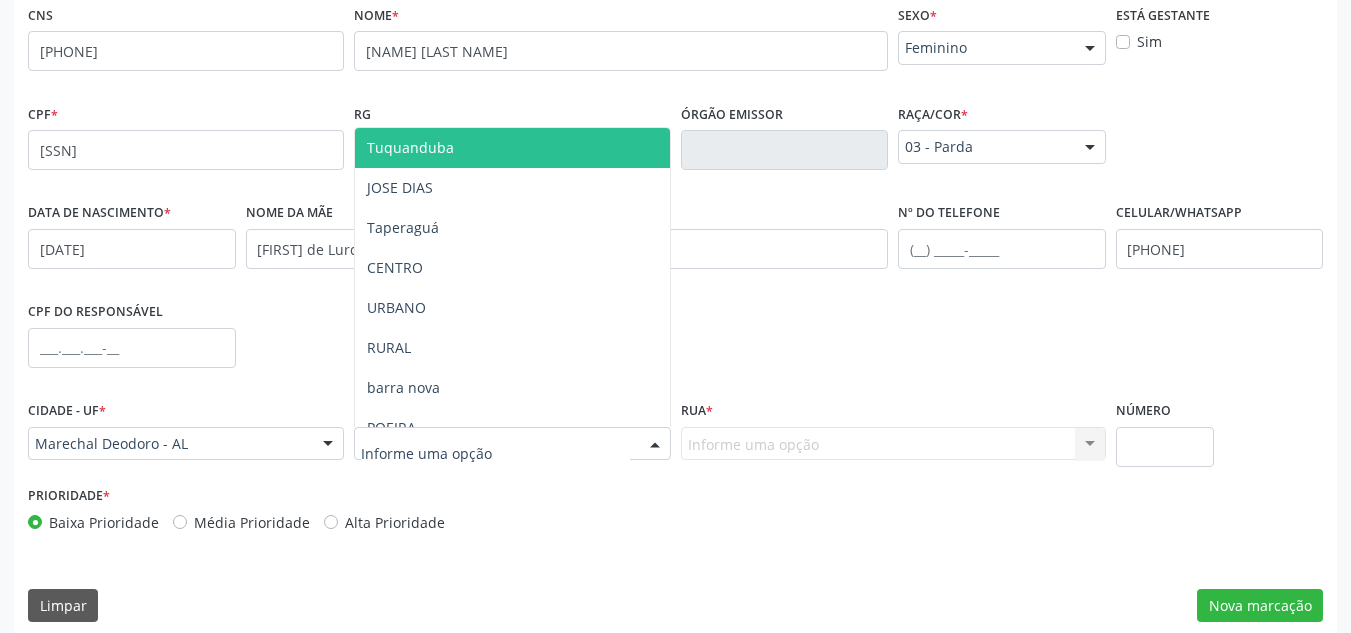 click at bounding box center (512, 444) 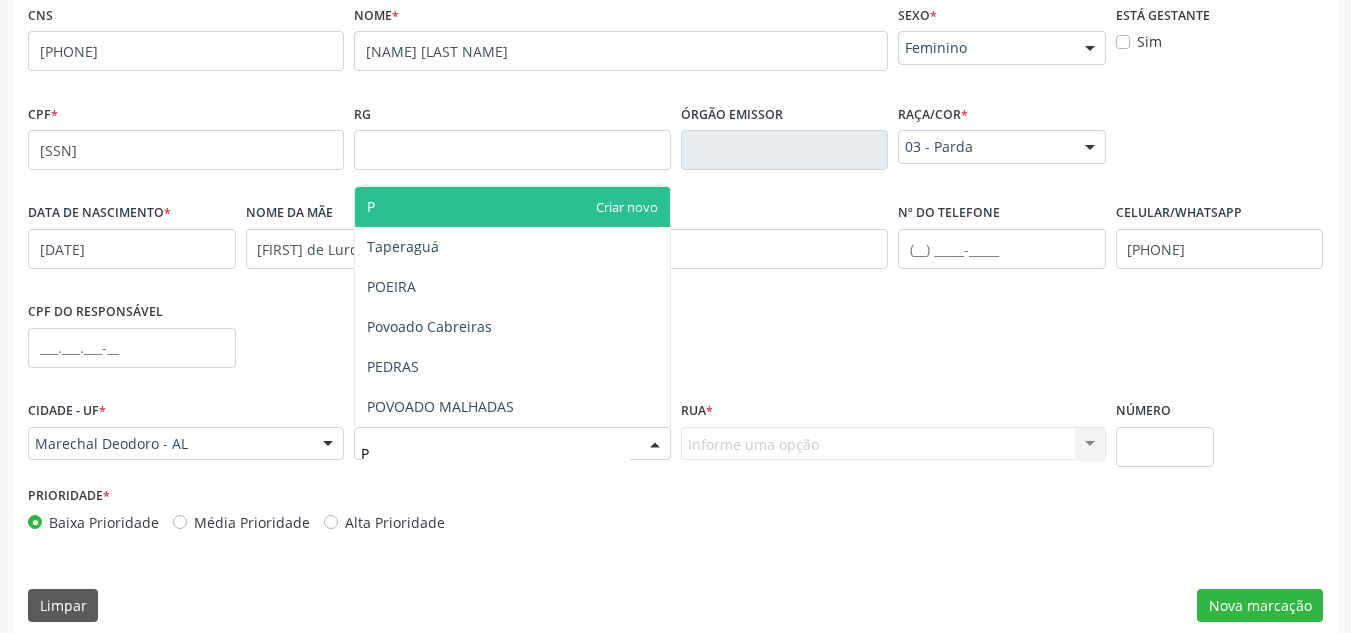 type on "PO" 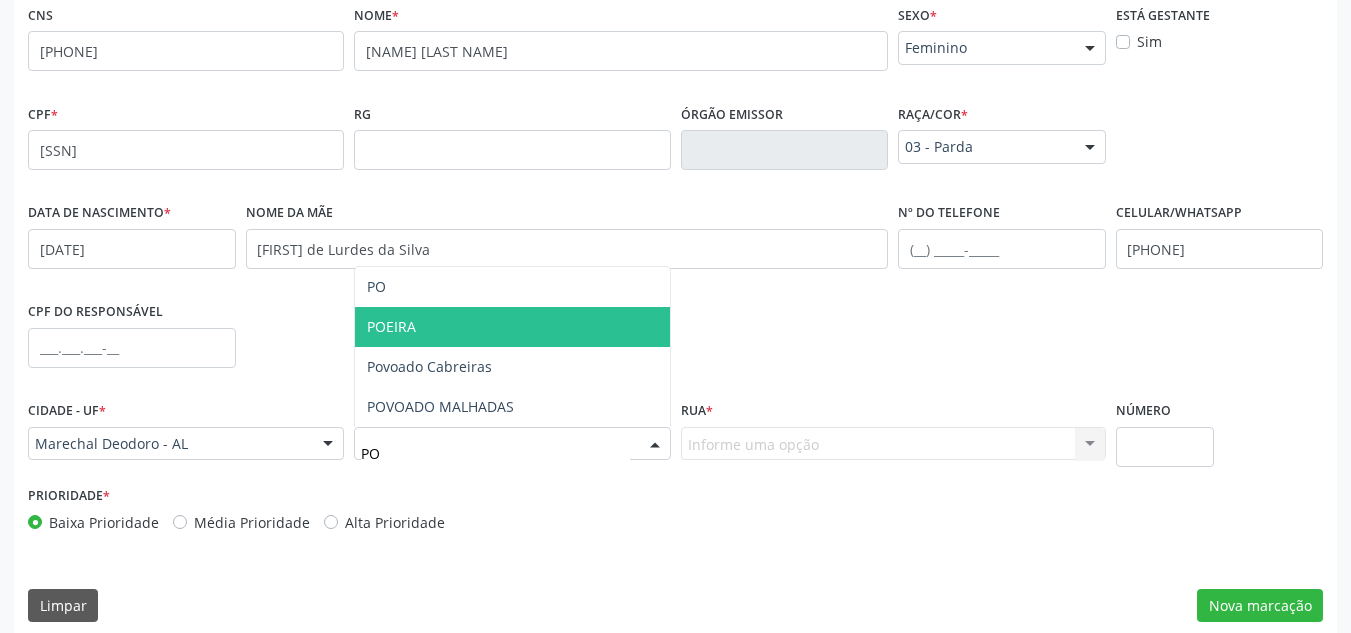 click on "POEIRA" at bounding box center (512, 327) 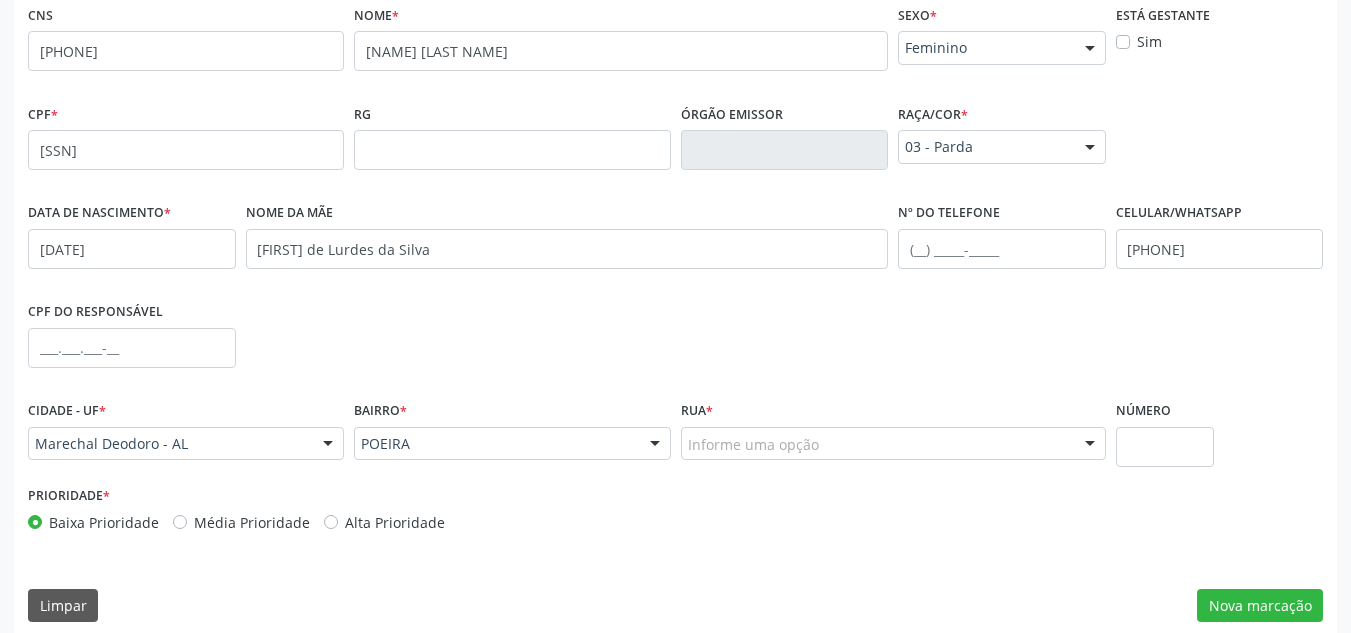 click on "Informe uma opção" at bounding box center [893, 444] 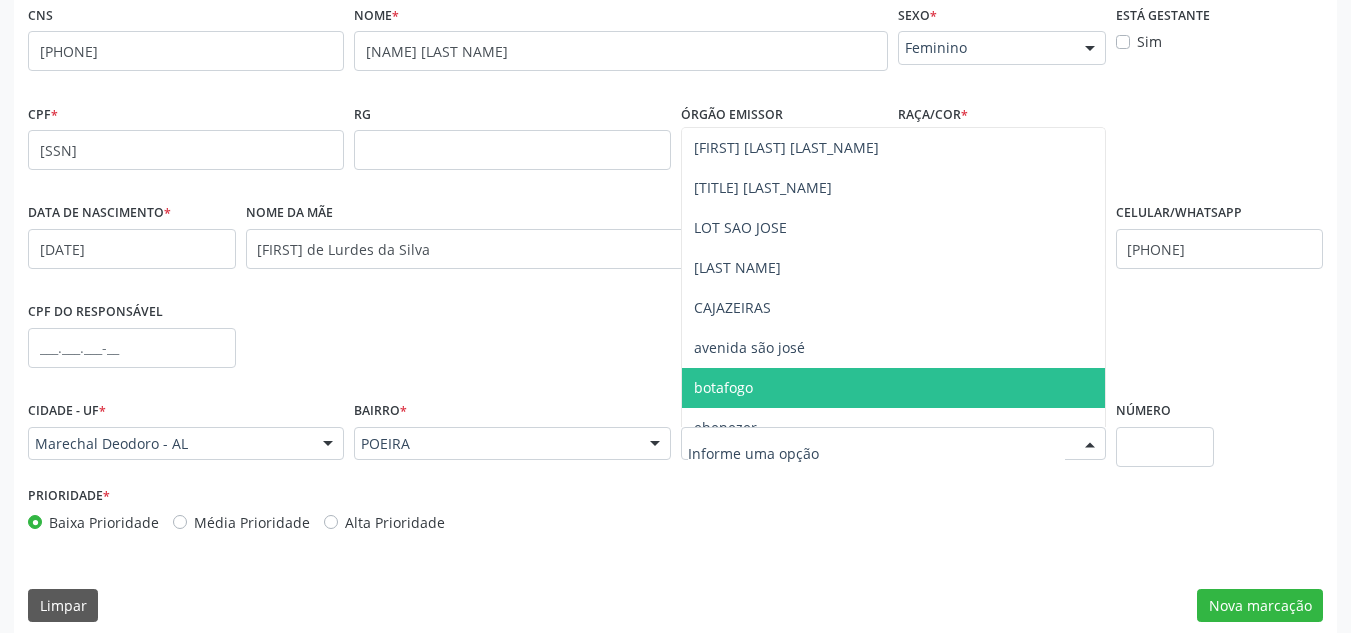 click on "botafogo" at bounding box center (893, 388) 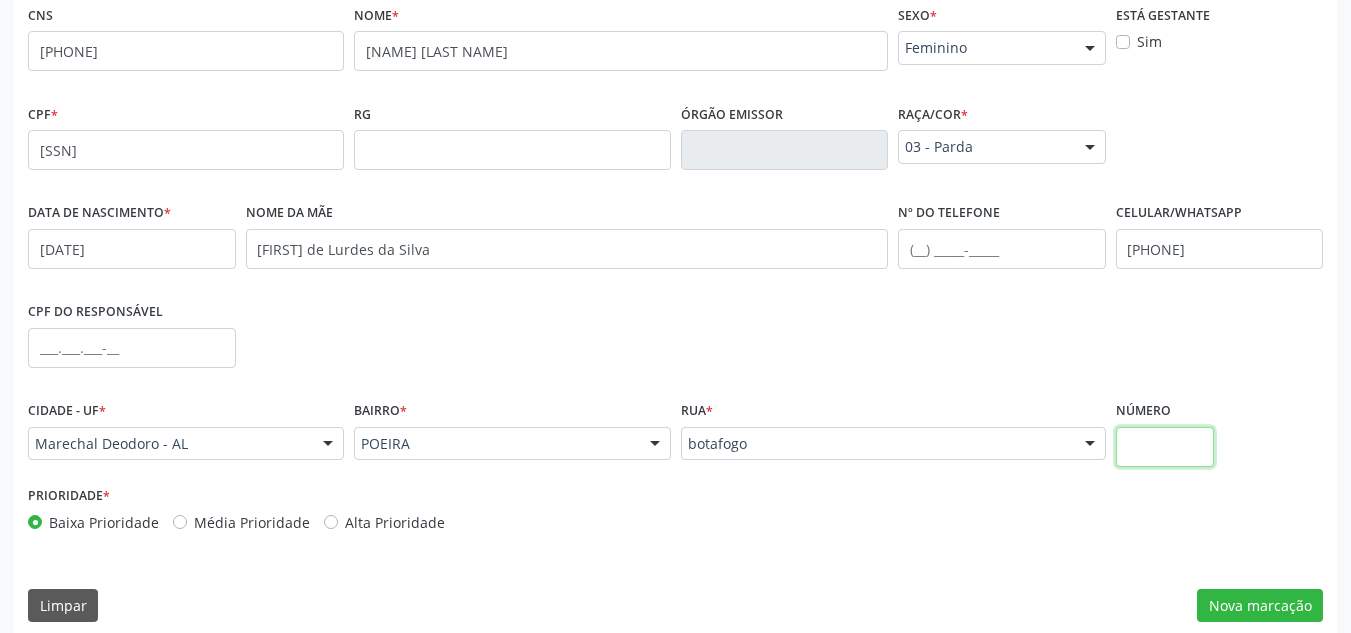 click at bounding box center (1165, 447) 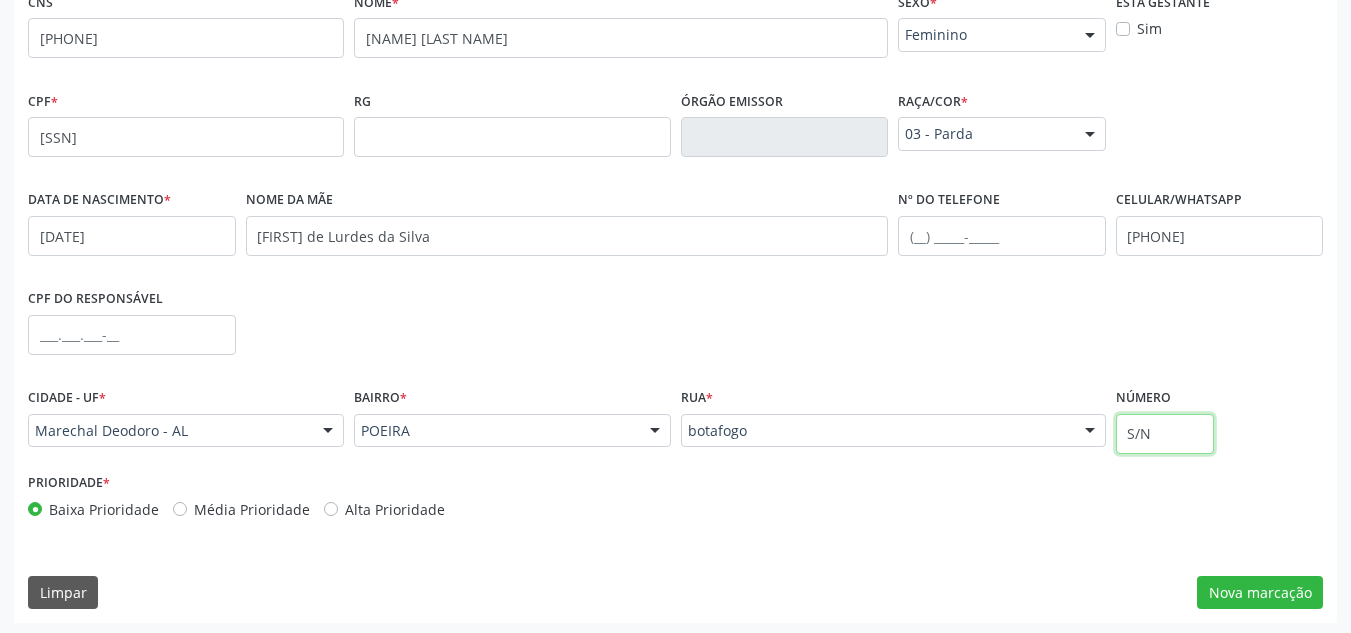scroll, scrollTop: 479, scrollLeft: 0, axis: vertical 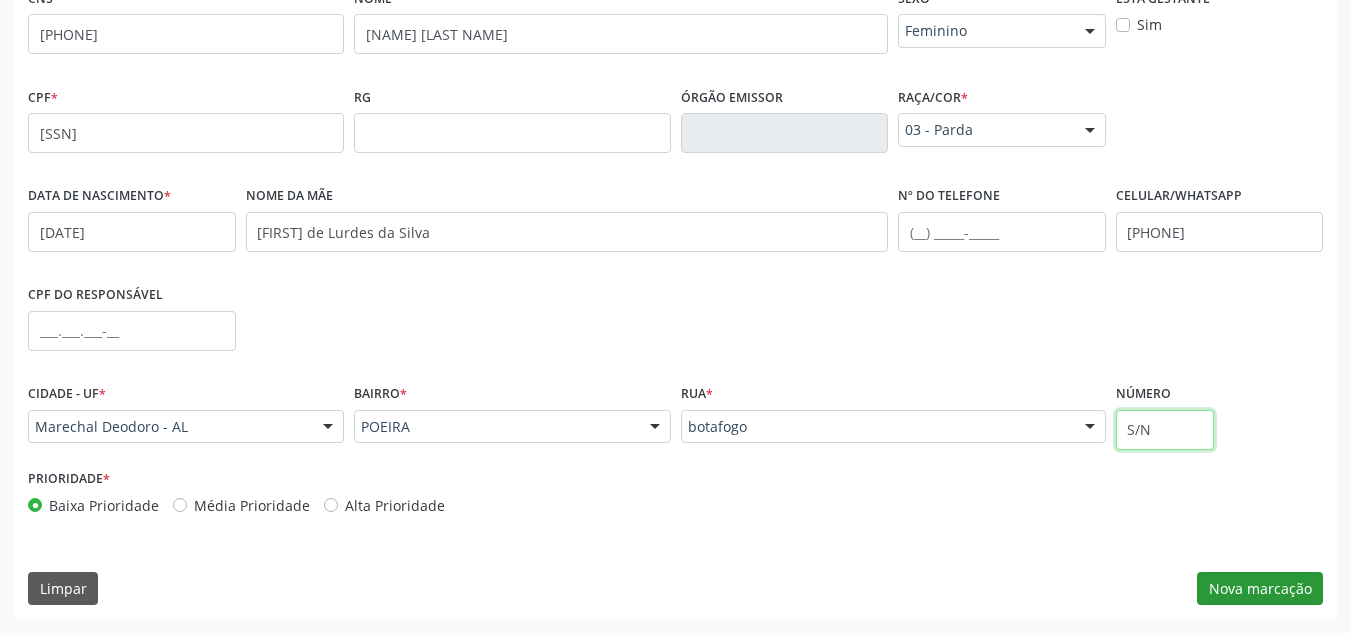 type on "S/N" 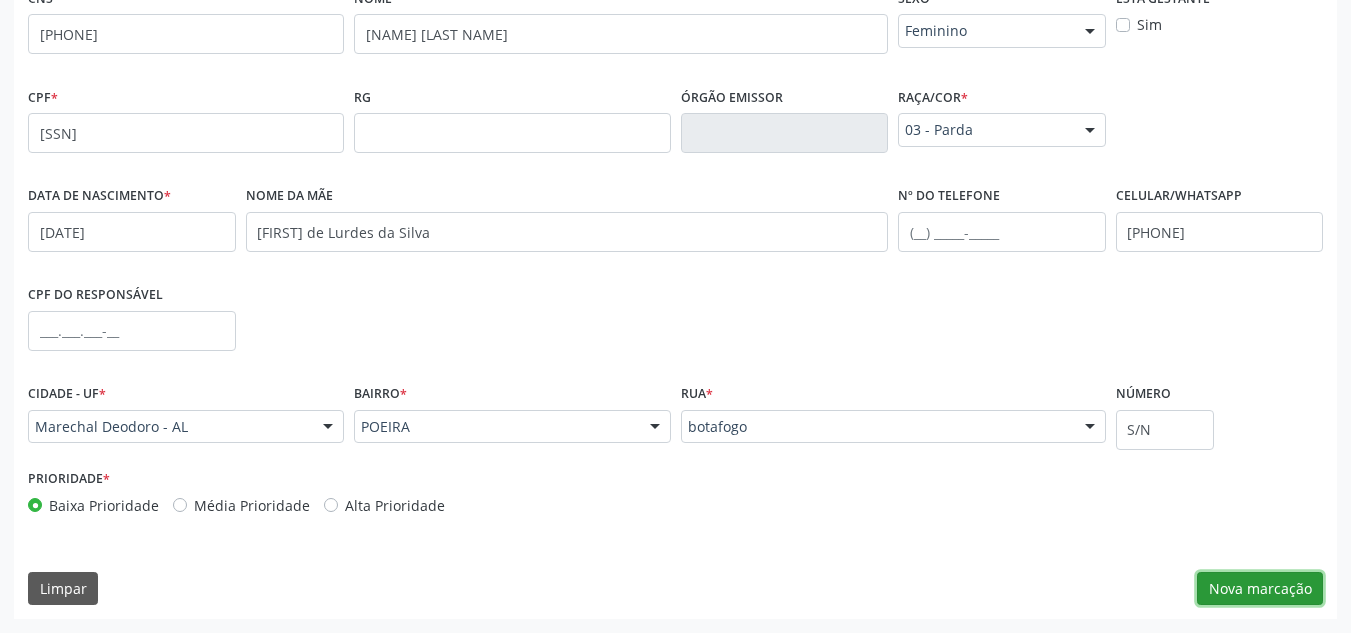 click on "Nova marcação" at bounding box center [1260, 589] 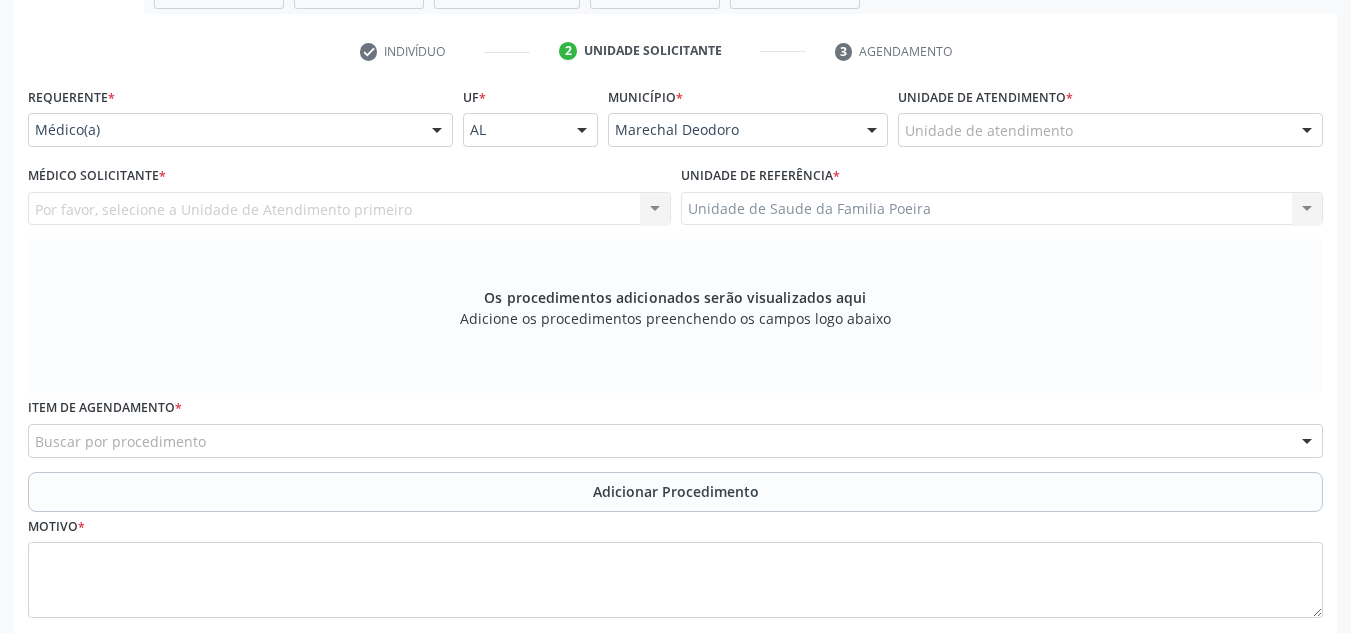 scroll, scrollTop: 379, scrollLeft: 0, axis: vertical 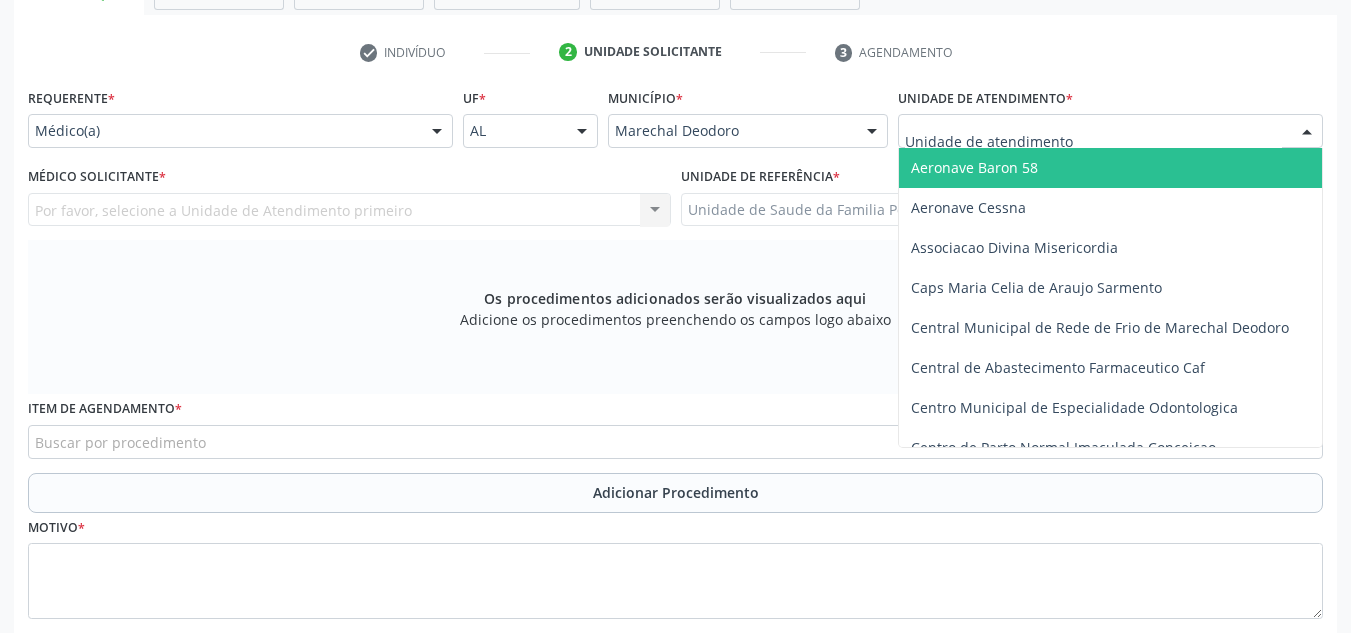 click at bounding box center (1307, 132) 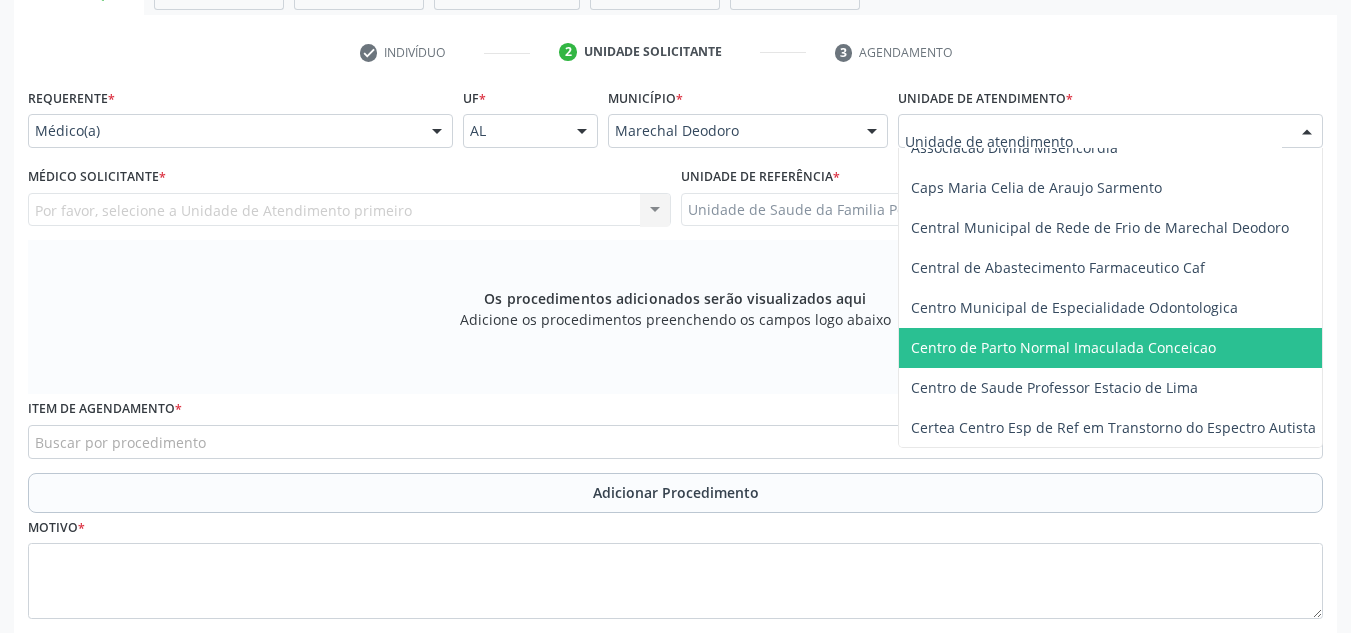 scroll, scrollTop: 200, scrollLeft: 0, axis: vertical 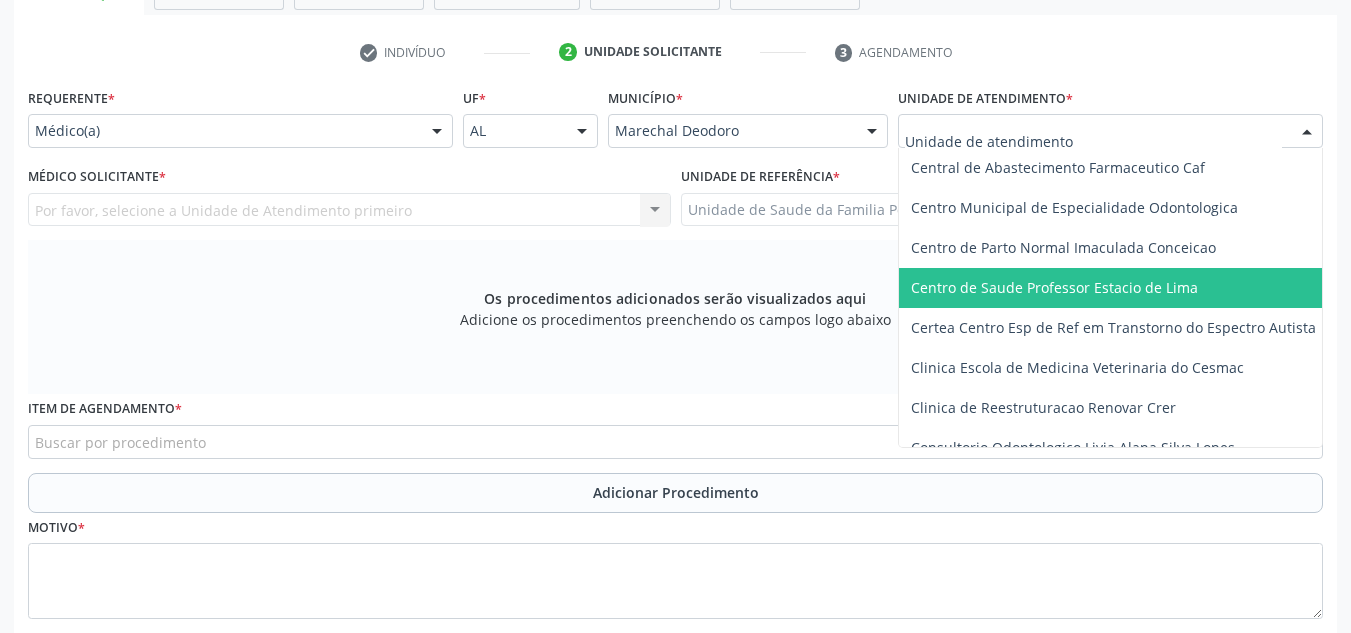 click on "Centro de Saude Professor Estacio de Lima" at bounding box center [1054, 287] 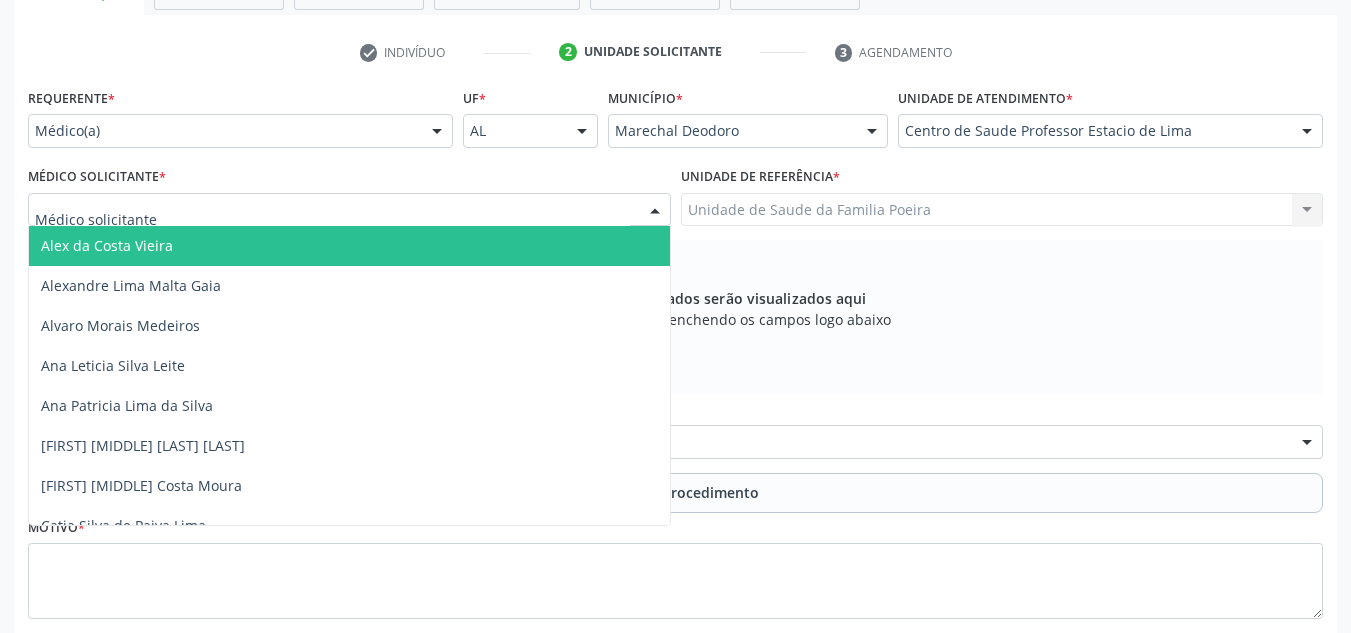 click at bounding box center [349, 210] 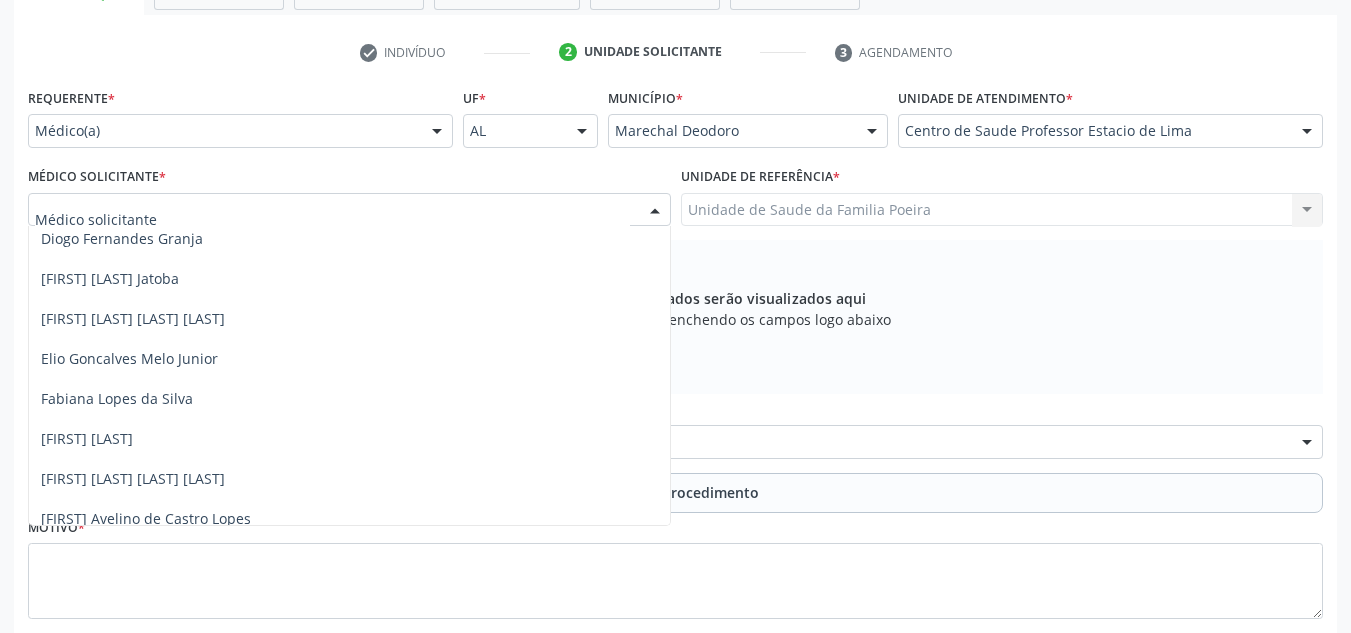 scroll, scrollTop: 600, scrollLeft: 0, axis: vertical 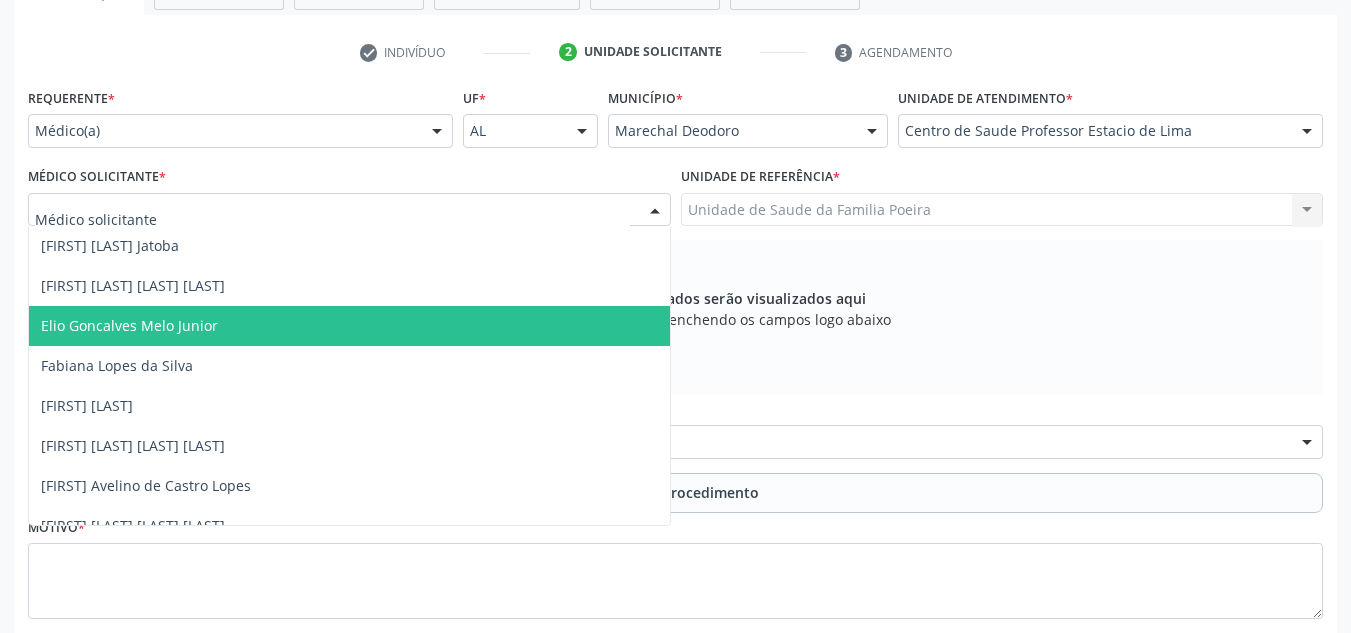 click on "Elio Goncalves Melo Junior" at bounding box center (349, 326) 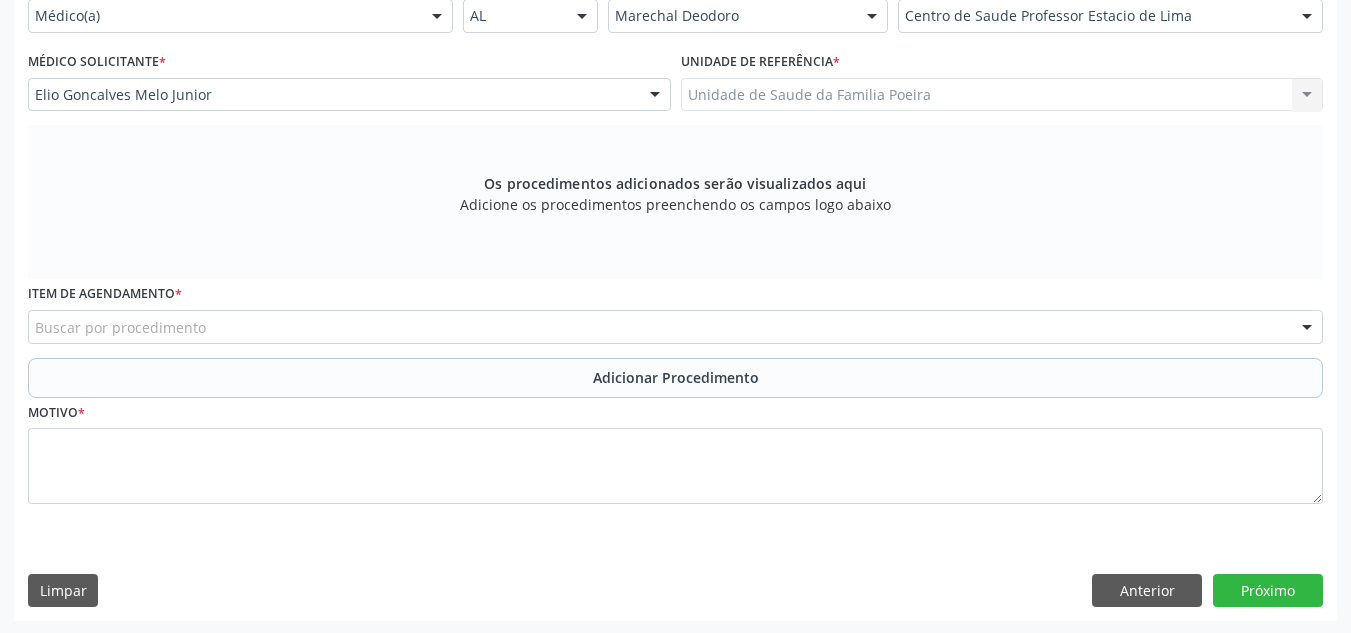 scroll, scrollTop: 496, scrollLeft: 0, axis: vertical 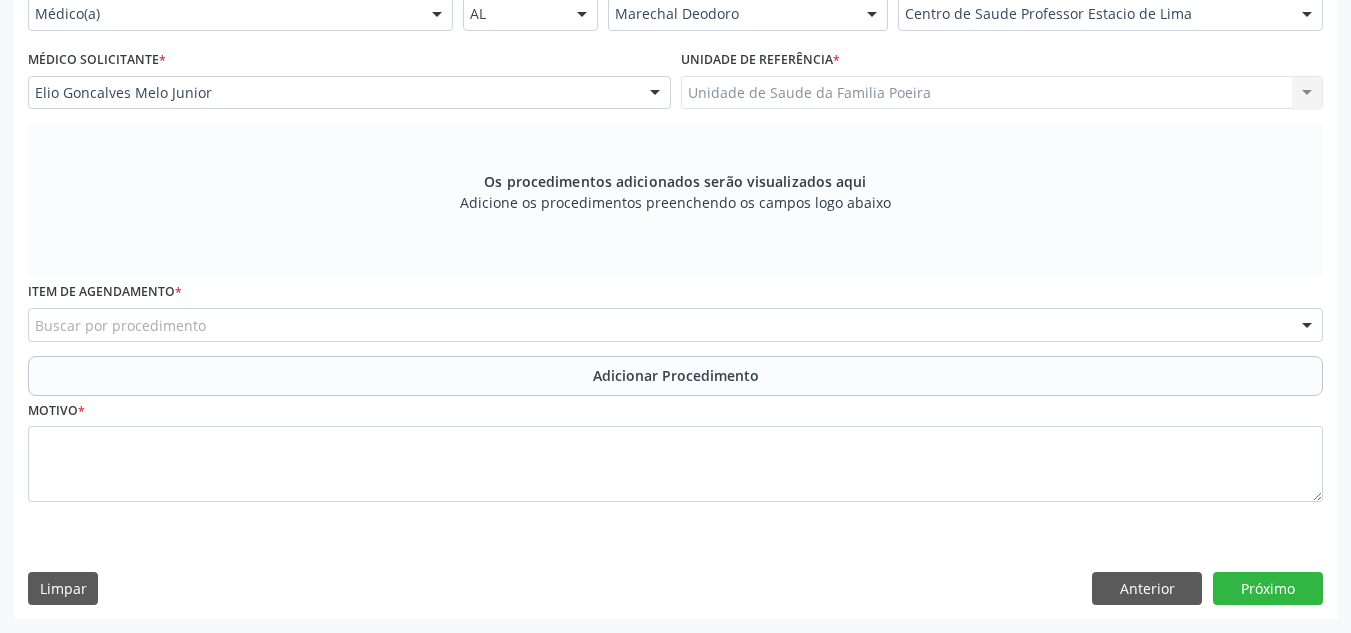 click on "Buscar por procedimento" at bounding box center [675, 325] 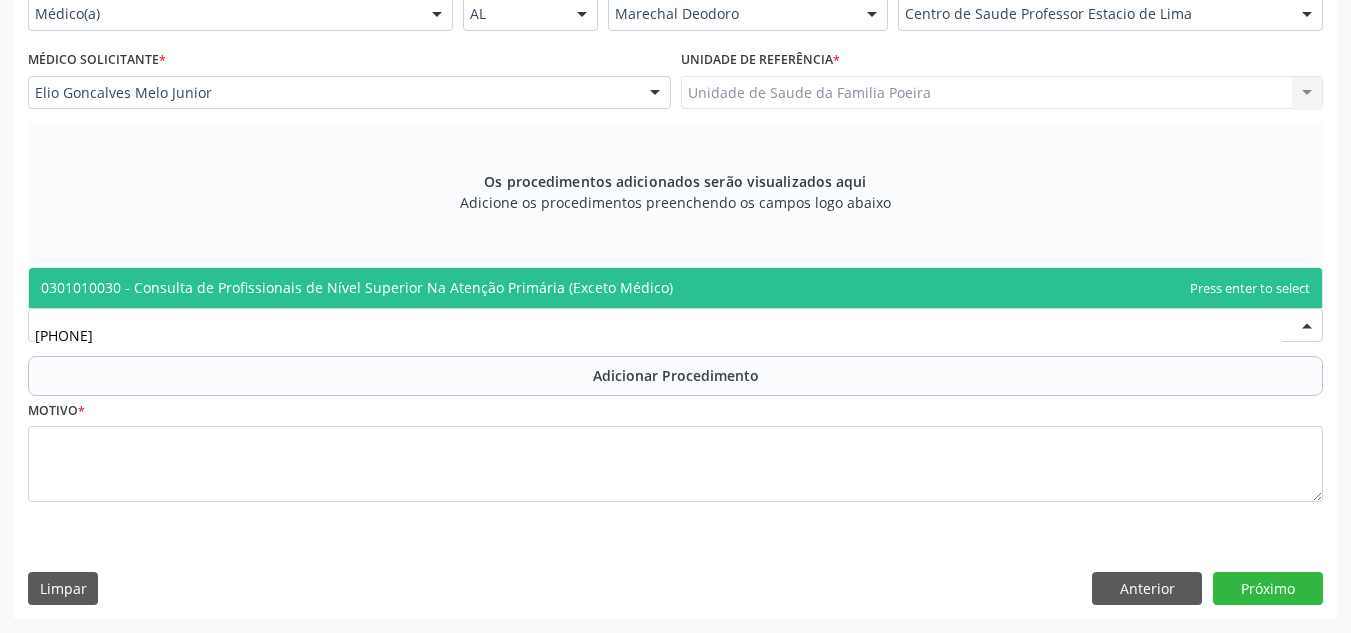 type on "[PHONE]" 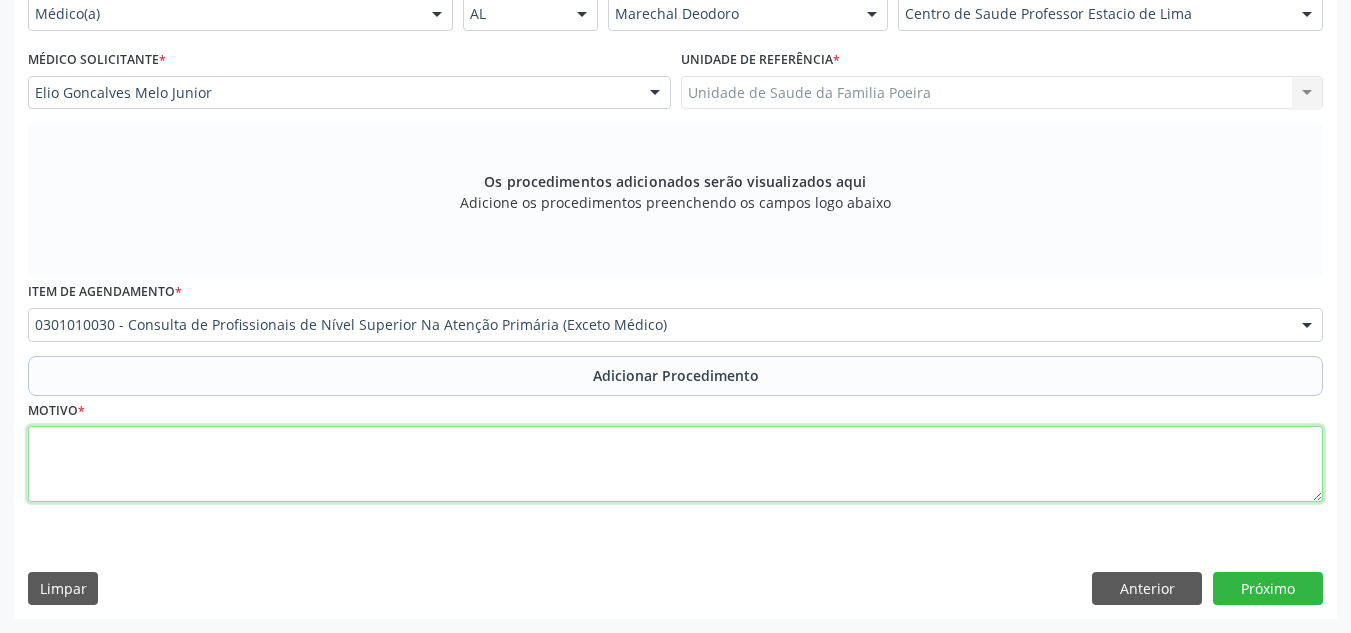 click at bounding box center (675, 464) 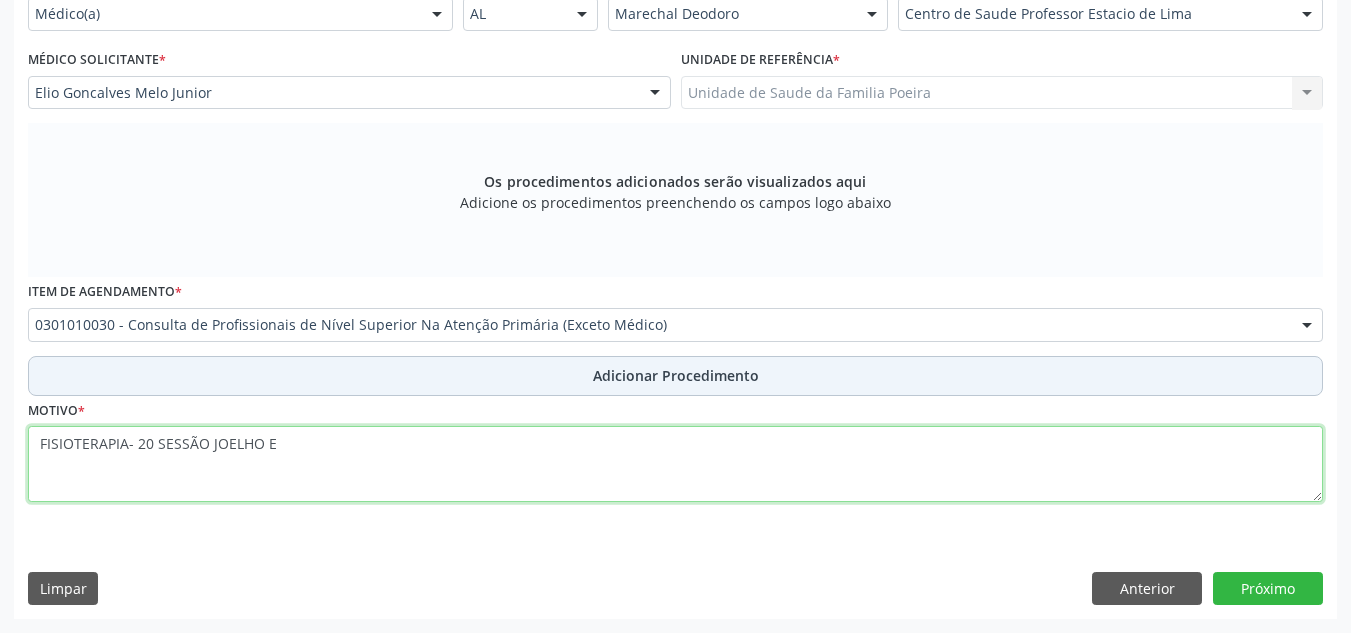 type on "FISIOTERAPIA- 20 SESSÃO JOELHO E" 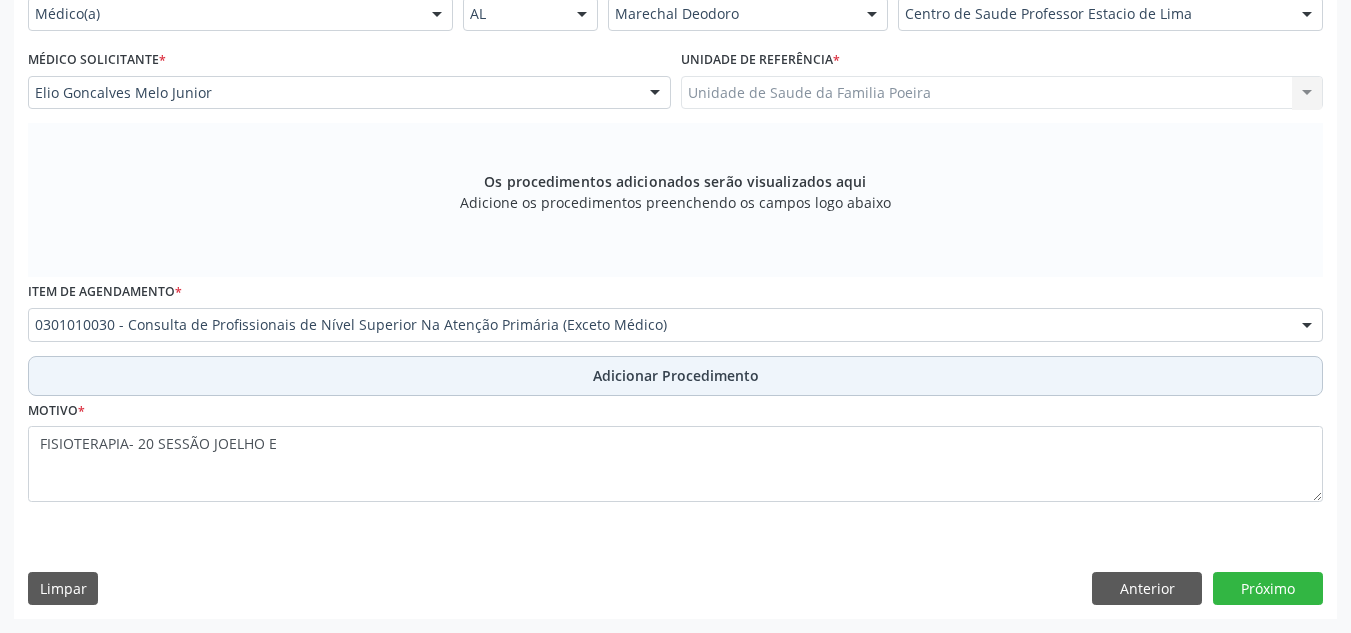 click on "Adicionar Procedimento" at bounding box center [675, 376] 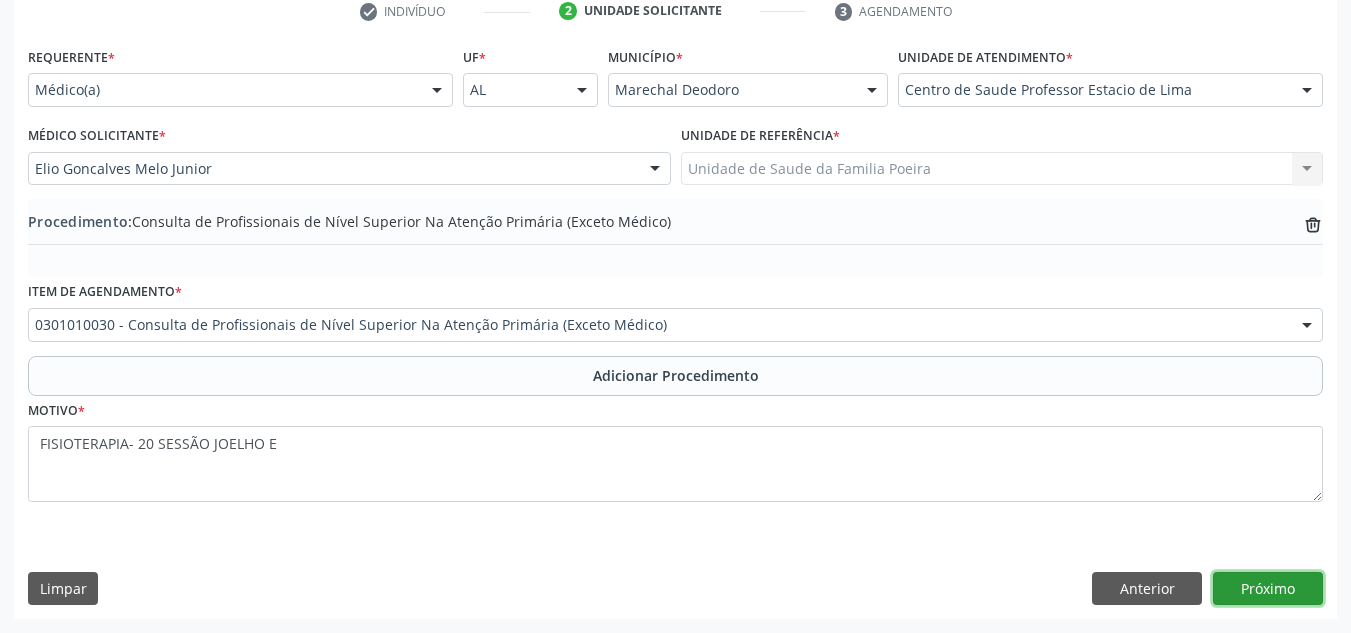 click on "Próximo" at bounding box center [1268, 589] 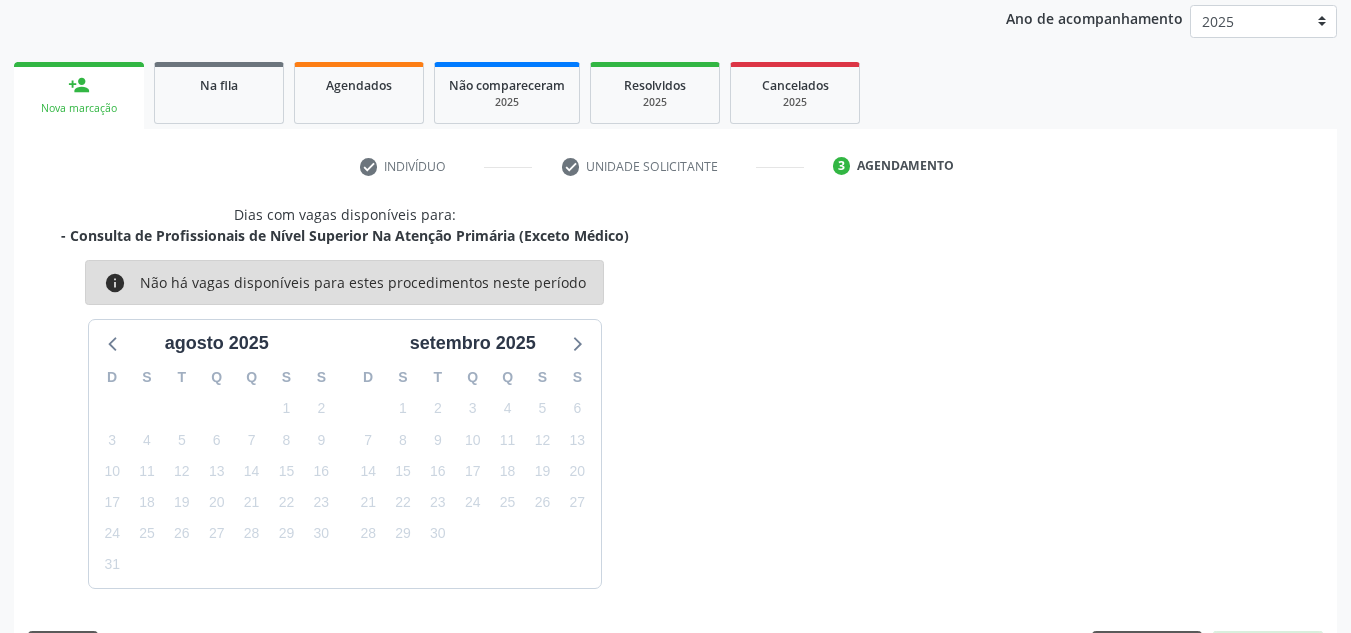 scroll, scrollTop: 324, scrollLeft: 0, axis: vertical 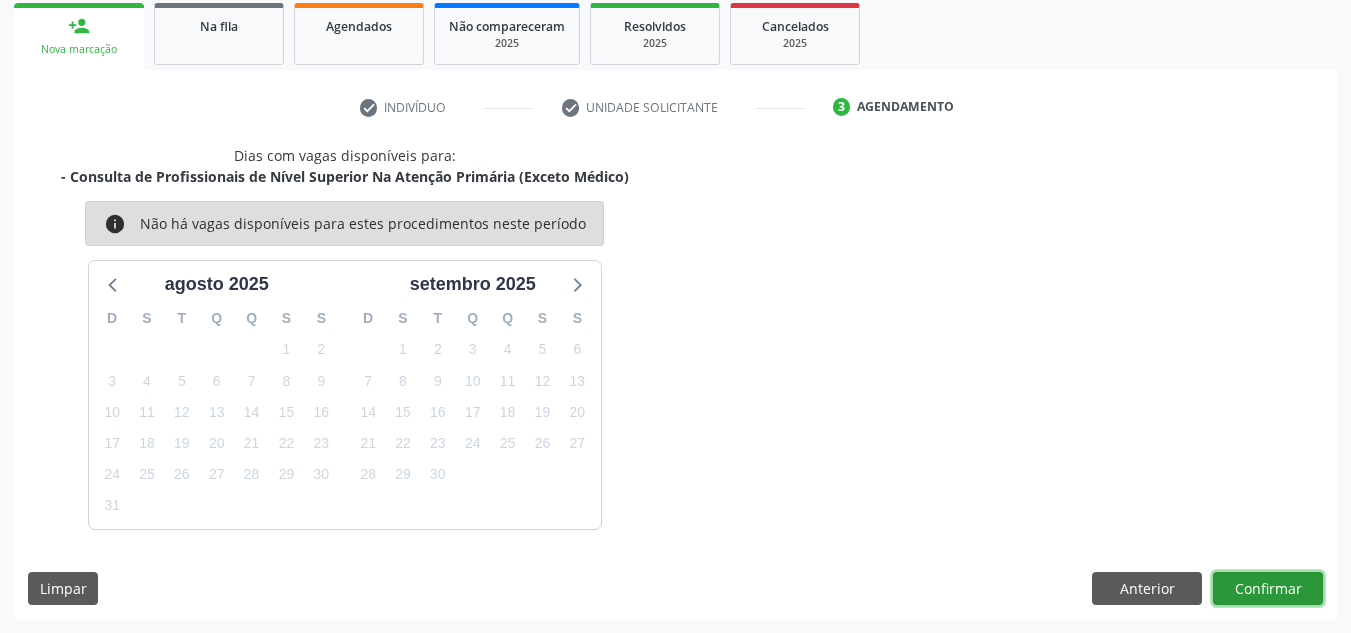 click on "Confirmar" at bounding box center (1268, 589) 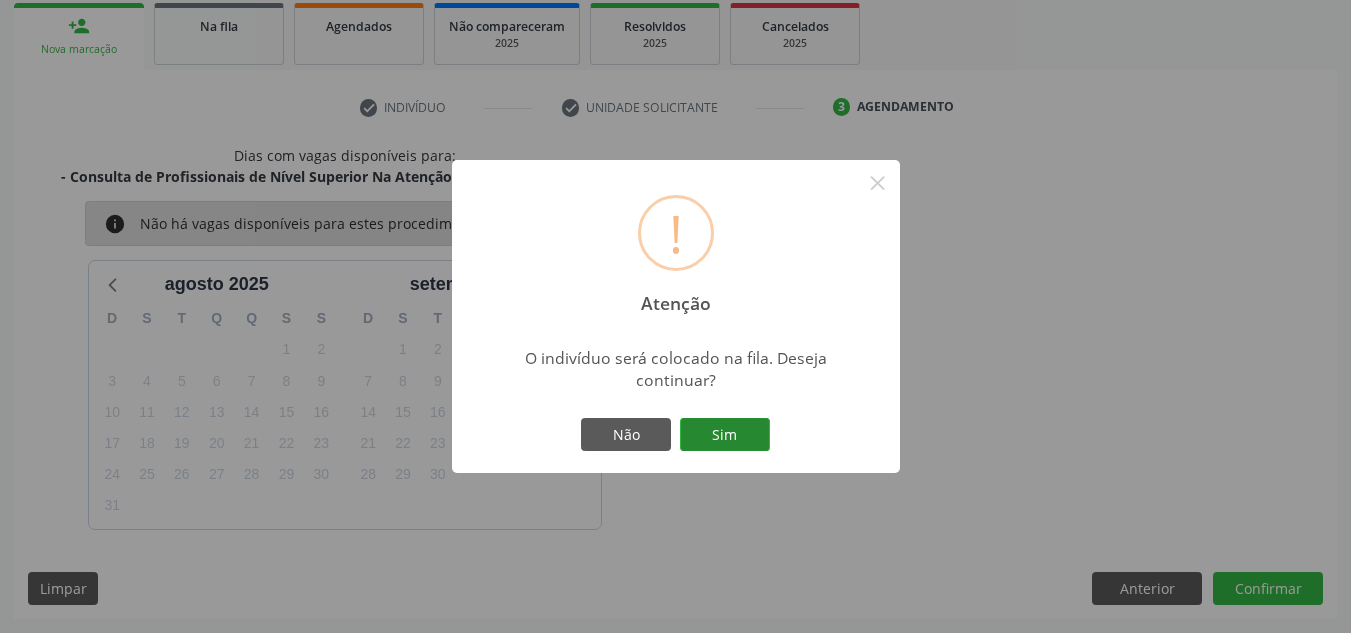click on "Sim" at bounding box center (725, 435) 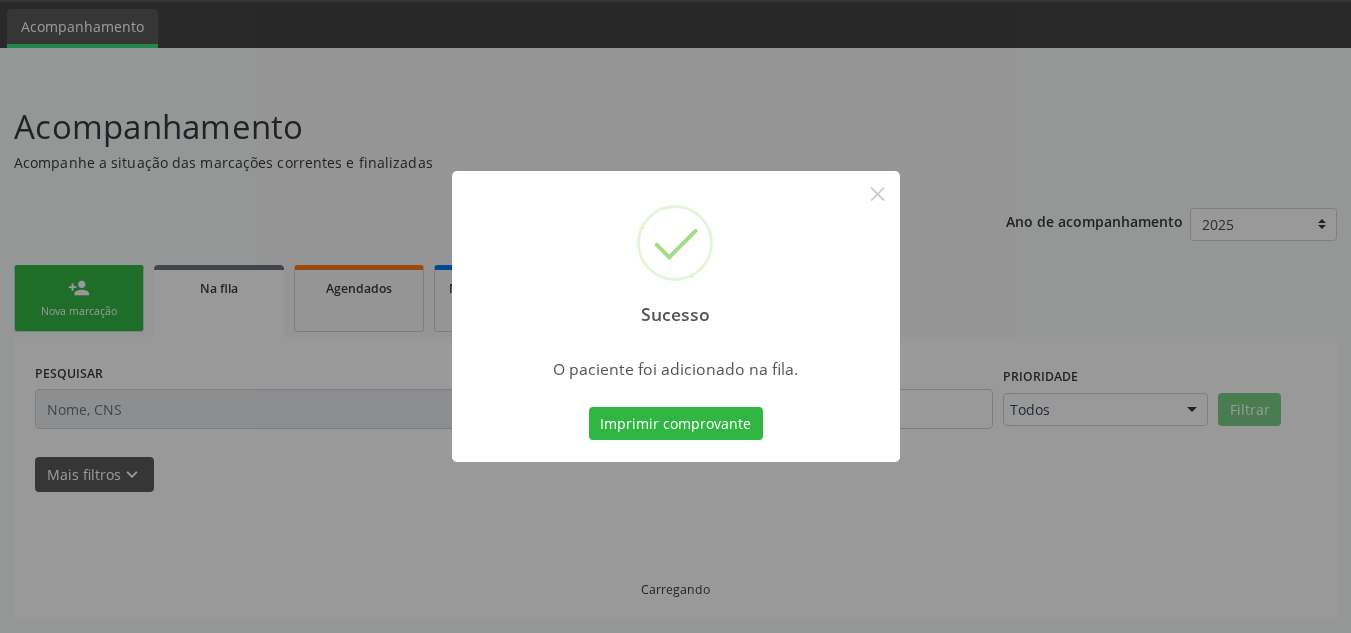 scroll, scrollTop: 62, scrollLeft: 0, axis: vertical 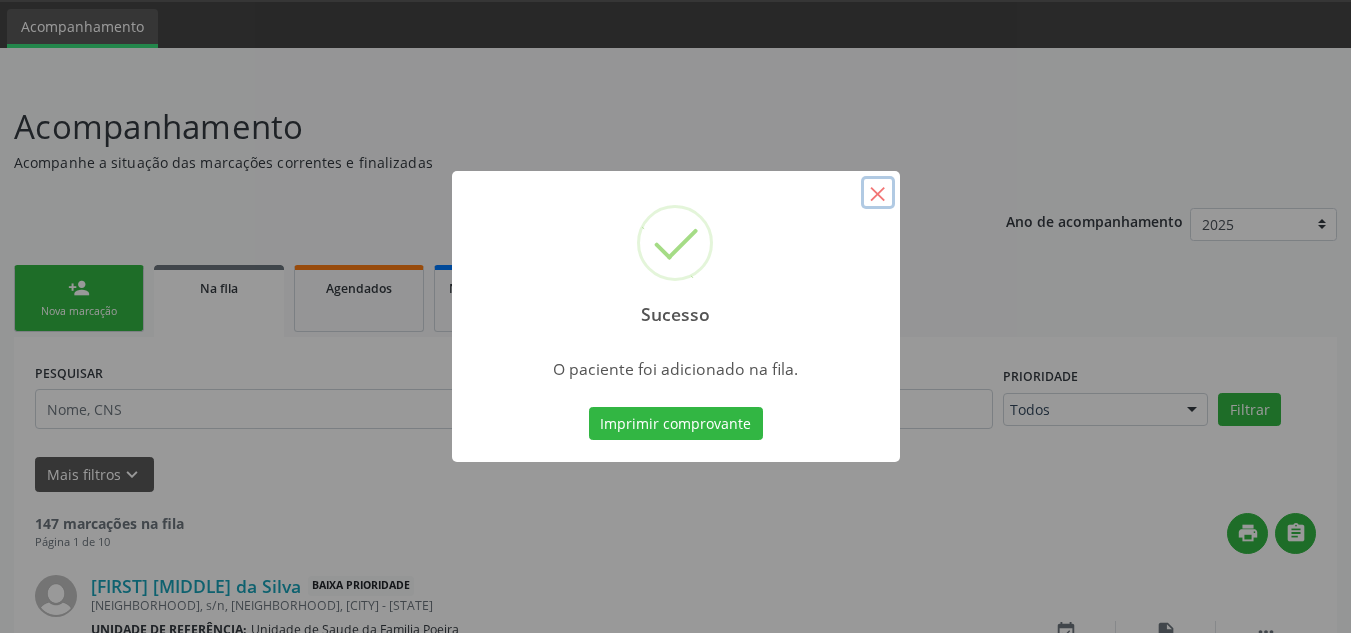 click on "×" at bounding box center (878, 193) 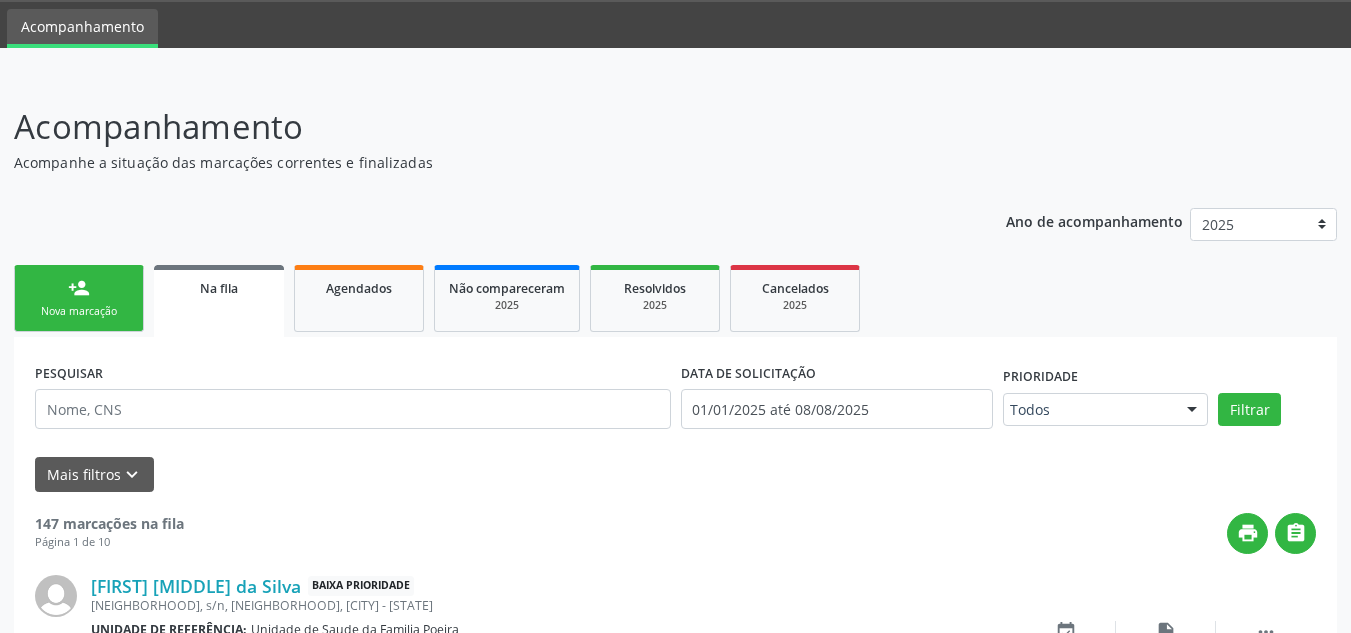 click on "person_add
Nova marcação" at bounding box center (79, 298) 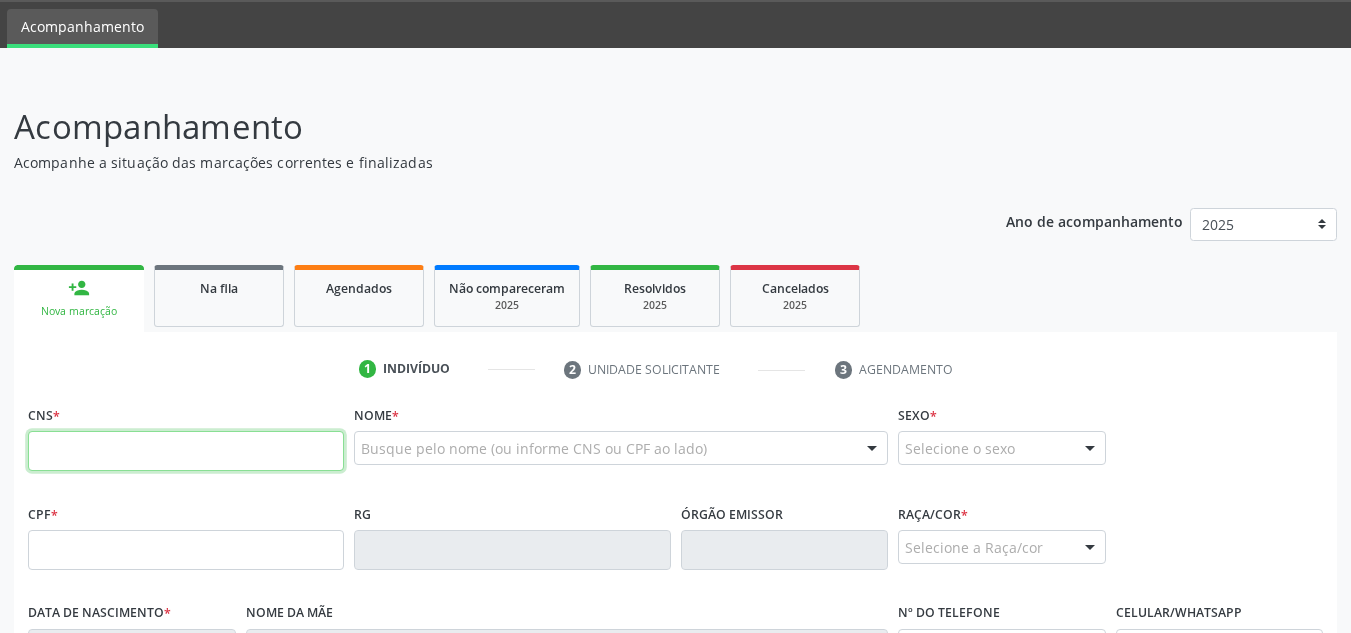 click at bounding box center (186, 451) 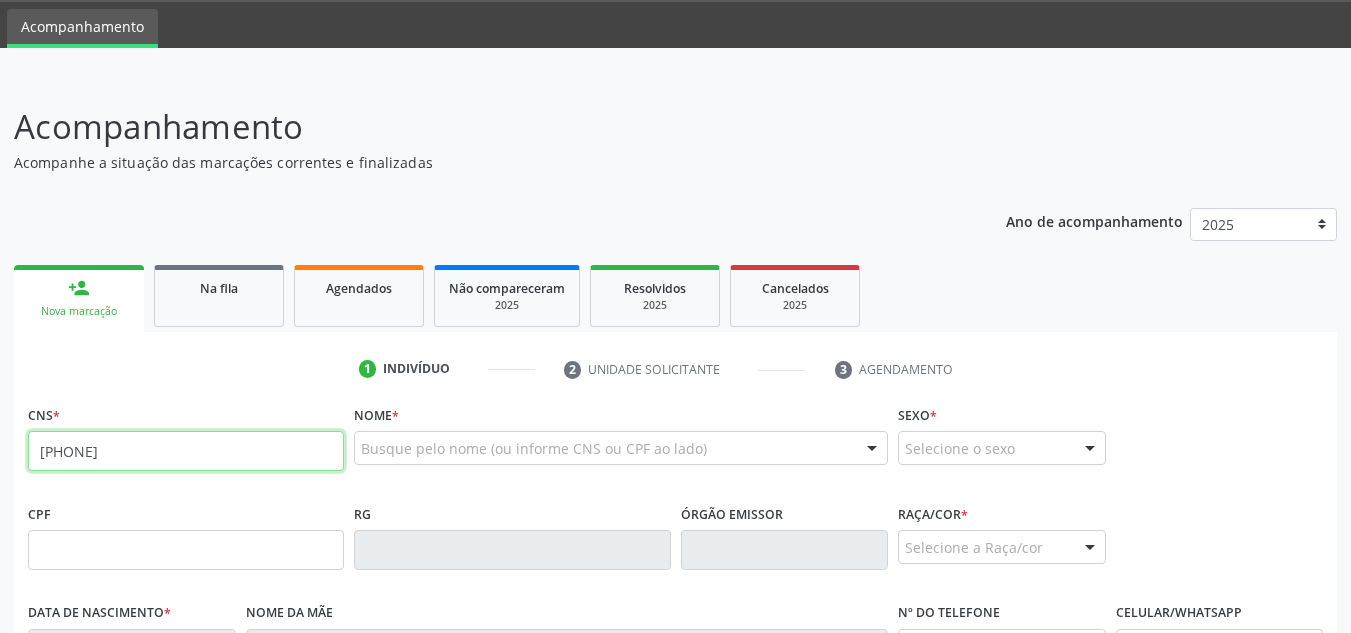 type on "[PHONE]" 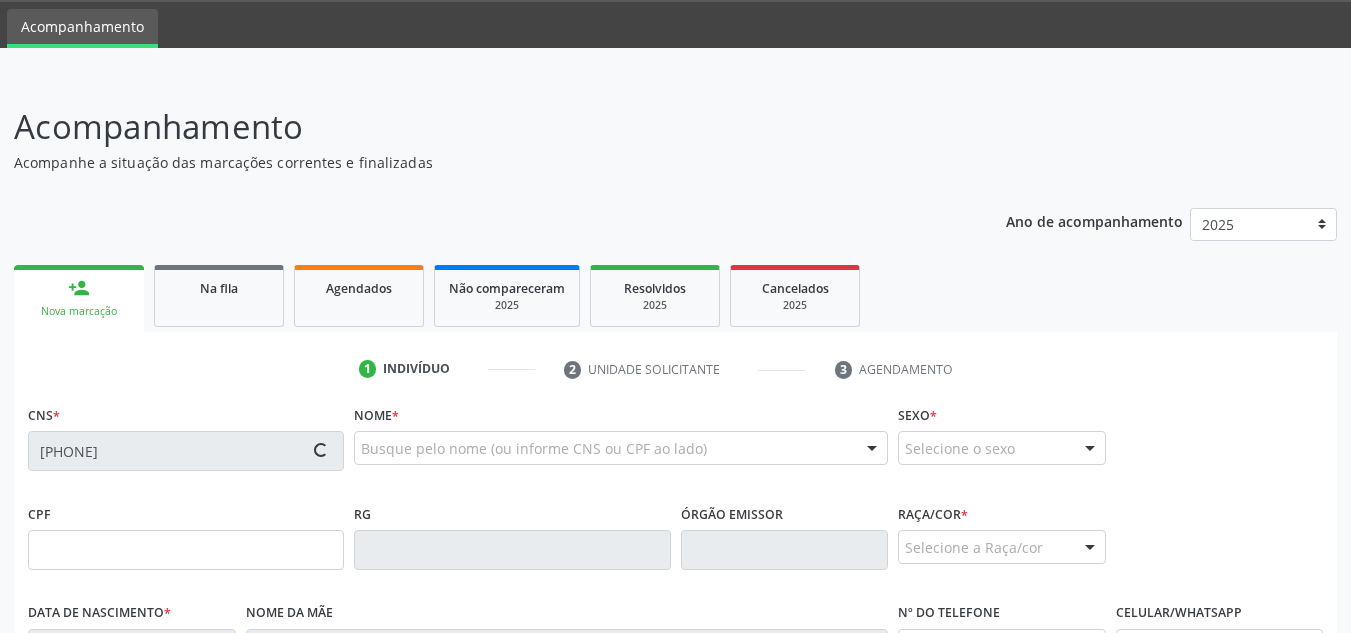 type on "[SSN]" 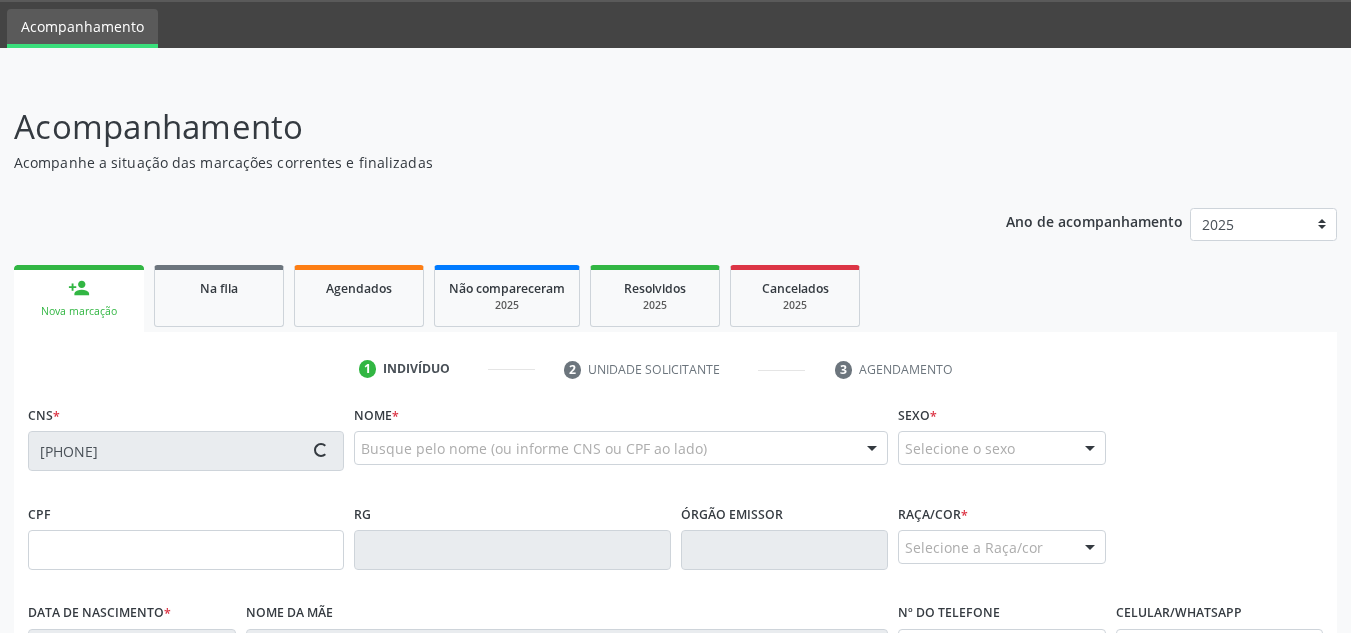 type on "[DATE]/[MONTH]/[YEAR]" 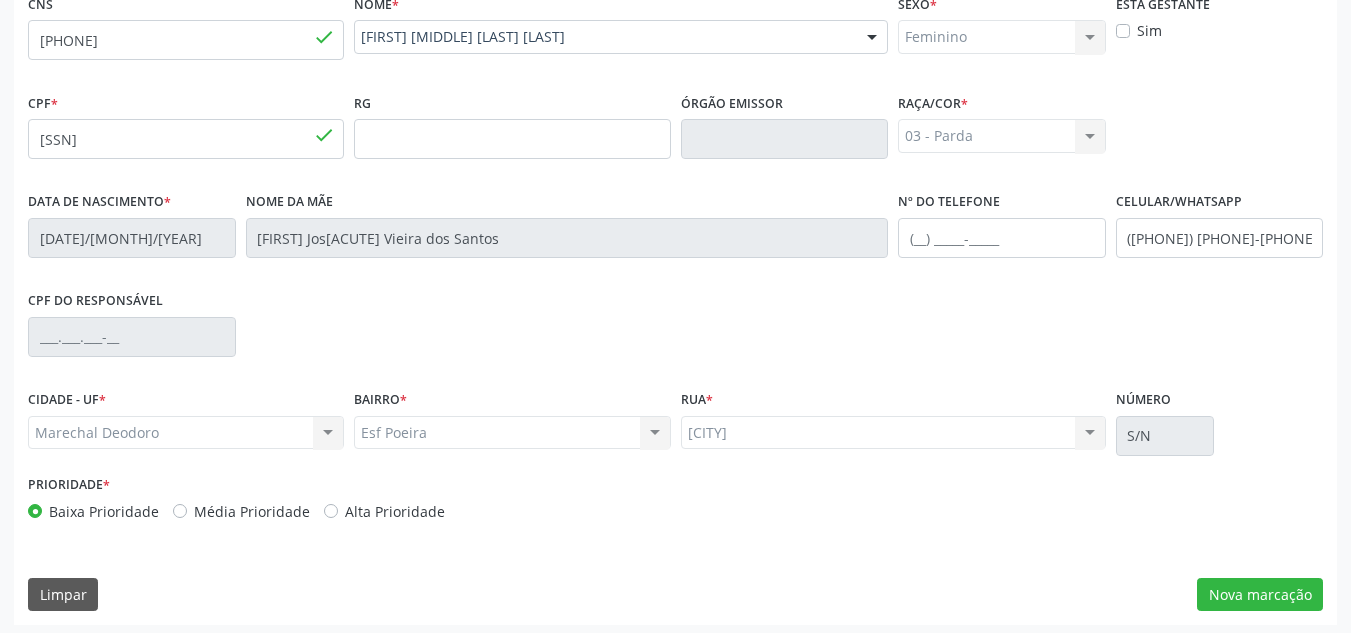 scroll, scrollTop: 479, scrollLeft: 0, axis: vertical 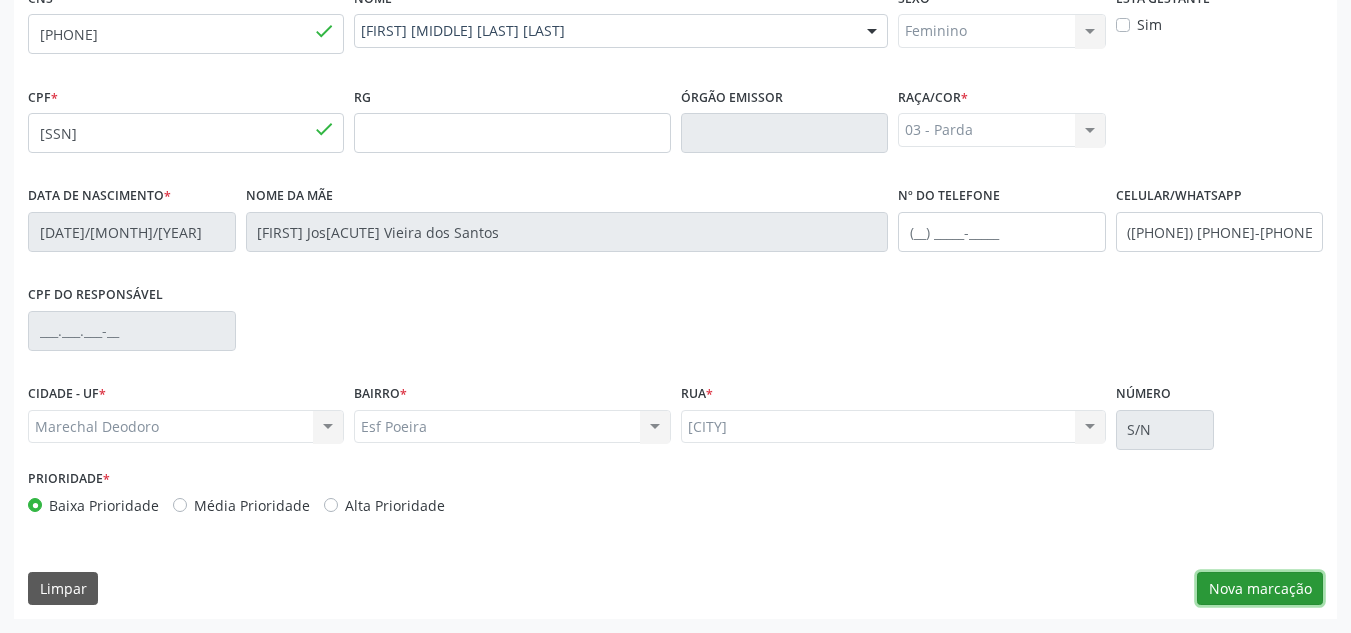 click on "Nova marcação" at bounding box center [1260, 589] 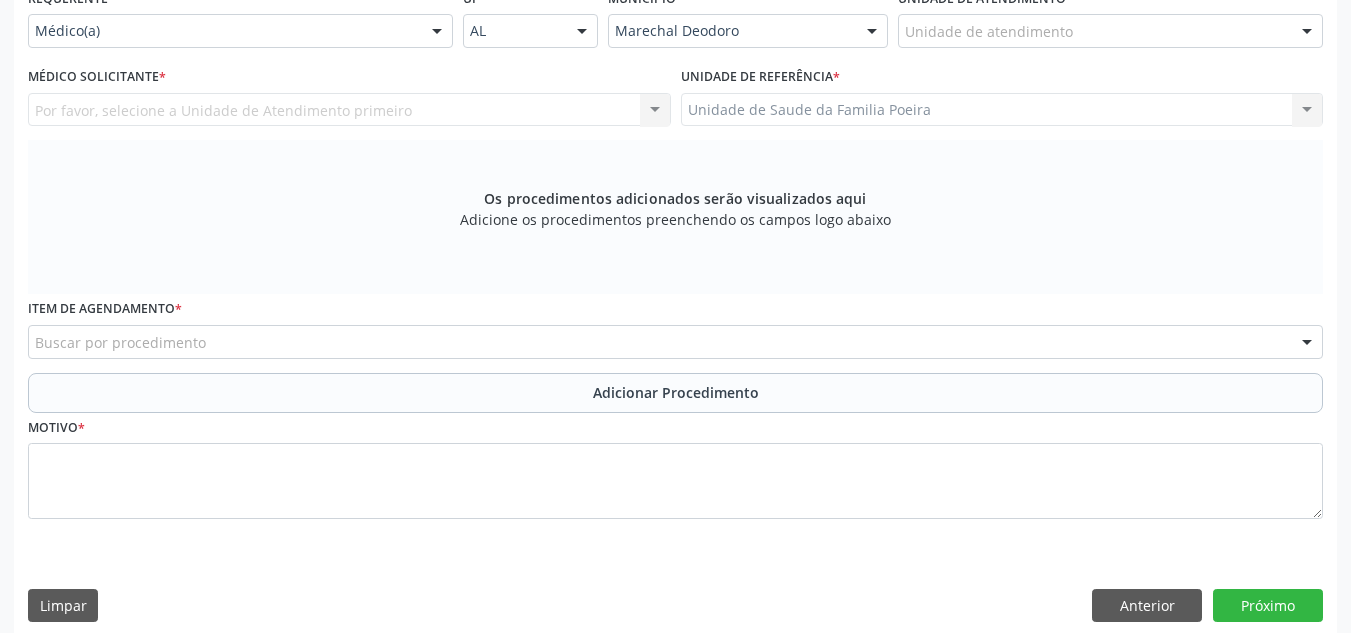 scroll, scrollTop: 379, scrollLeft: 0, axis: vertical 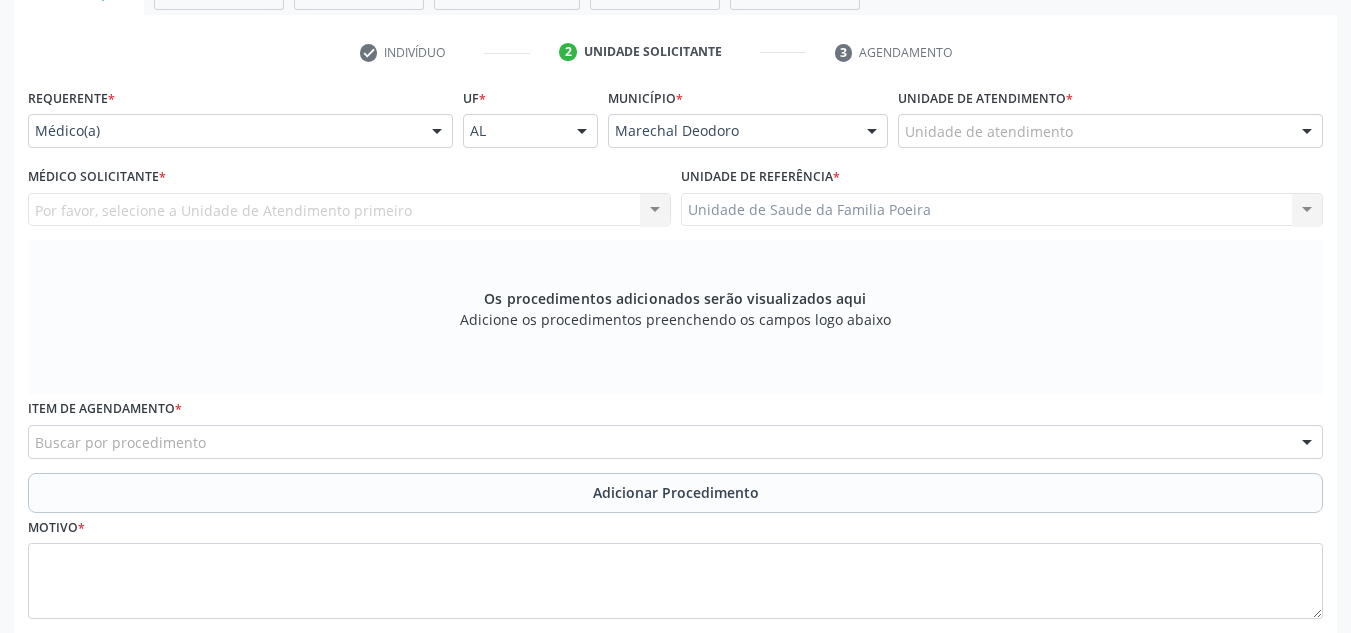click at bounding box center (1307, 132) 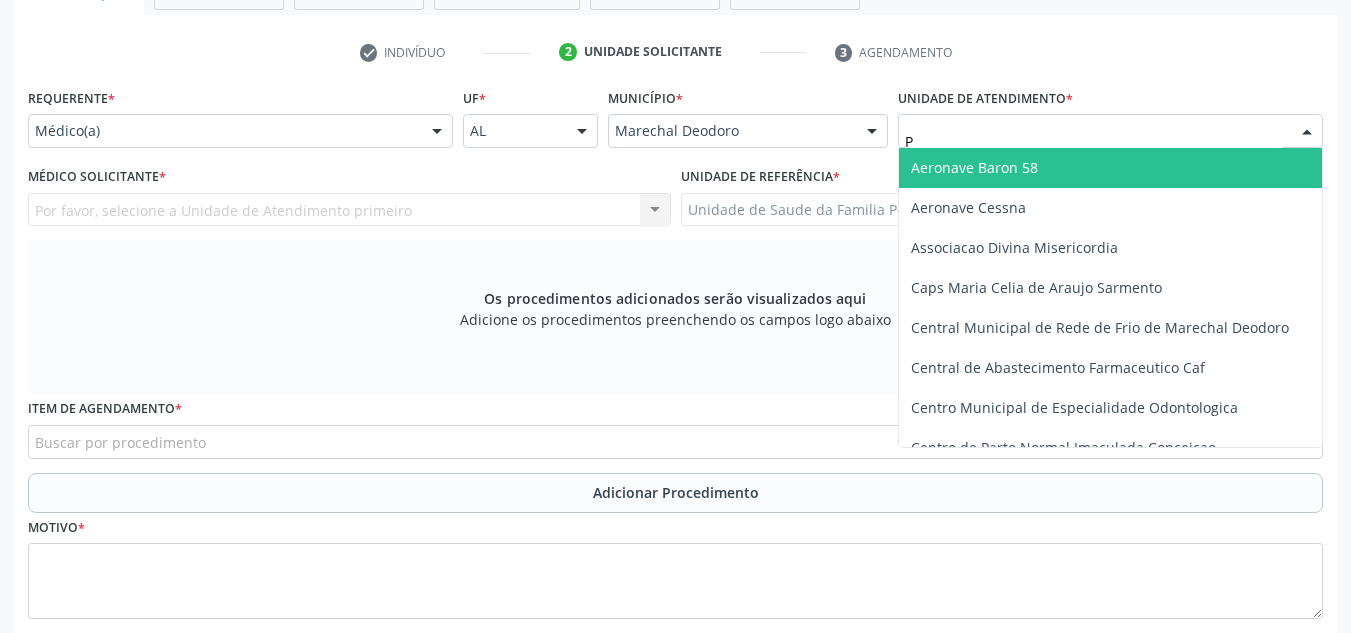 type on "PO" 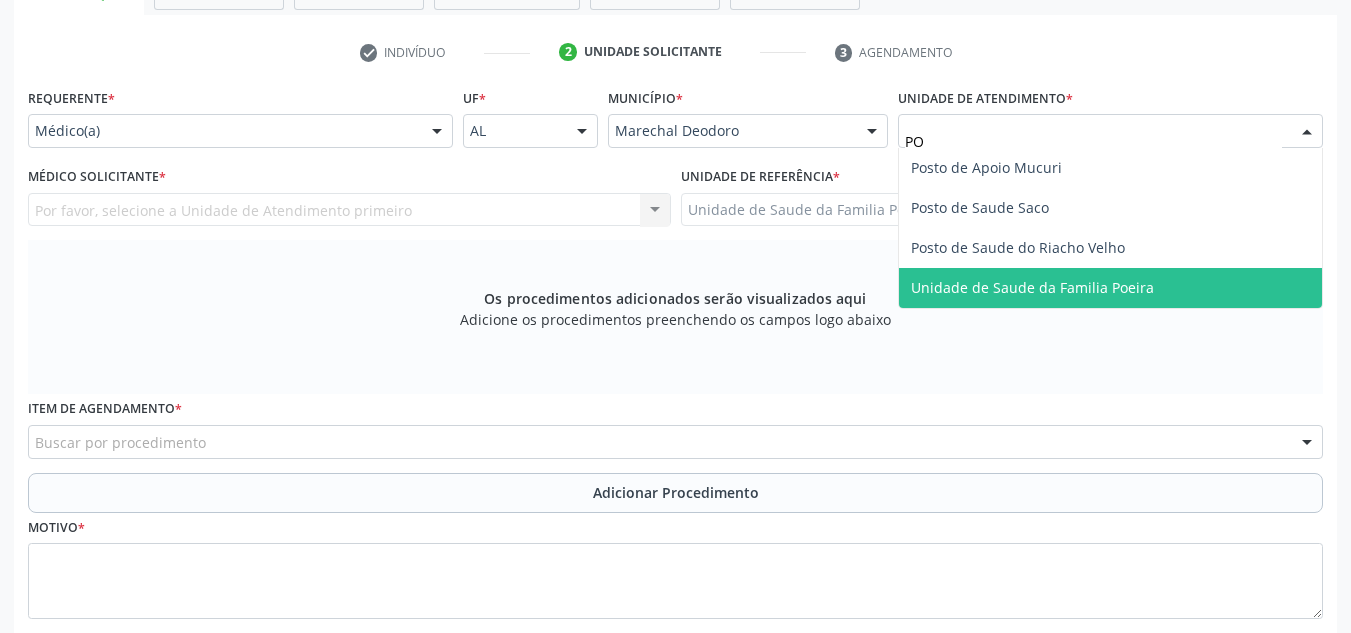 click on "Unidade de Saude da Familia Poeira" at bounding box center [1110, 288] 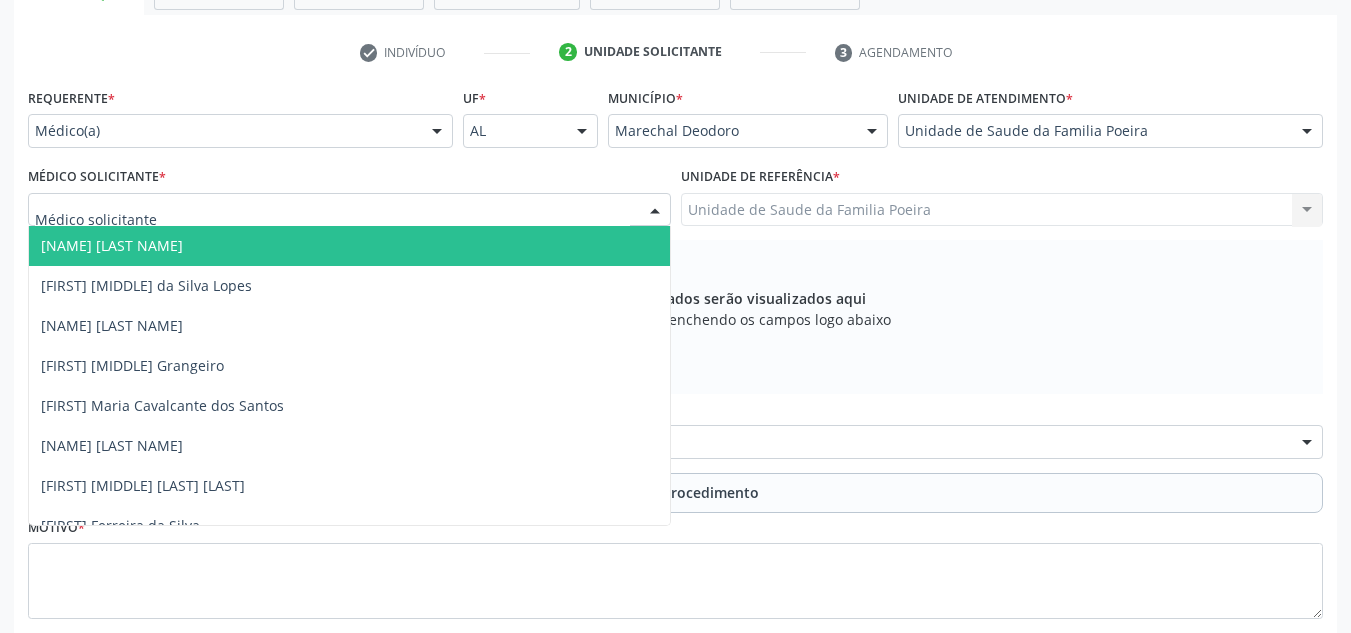 click at bounding box center [655, 211] 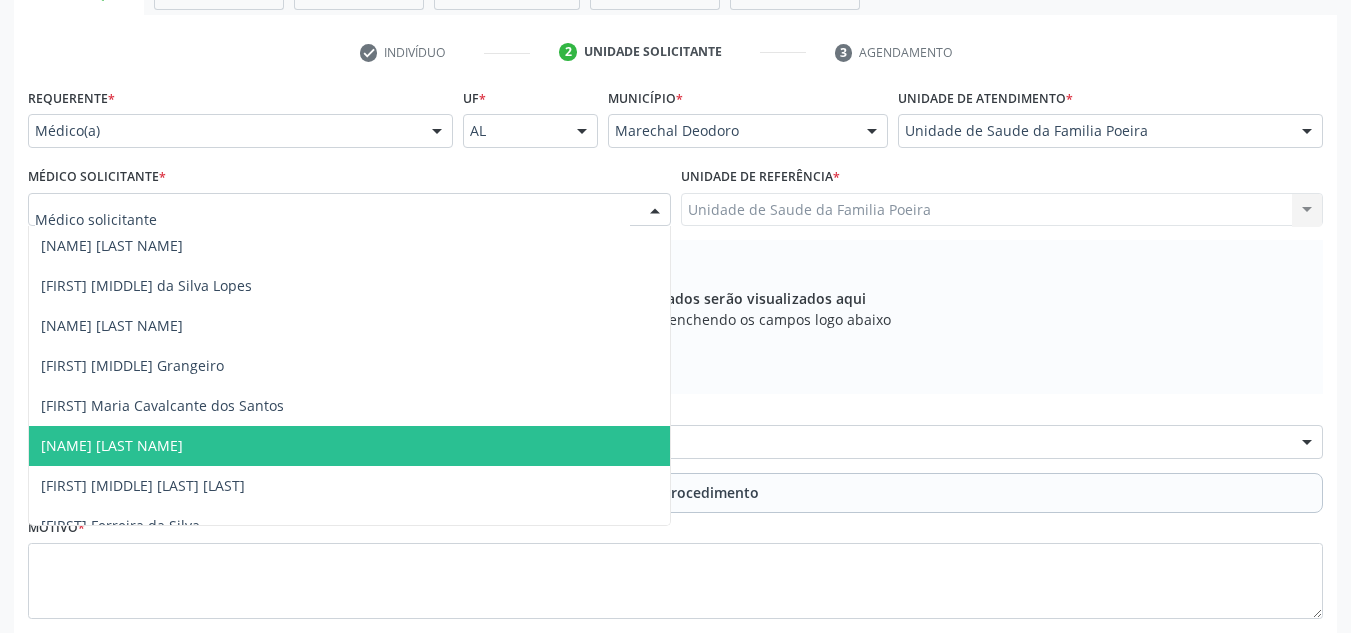 click on "[NAME] [LAST NAME]" at bounding box center (112, 445) 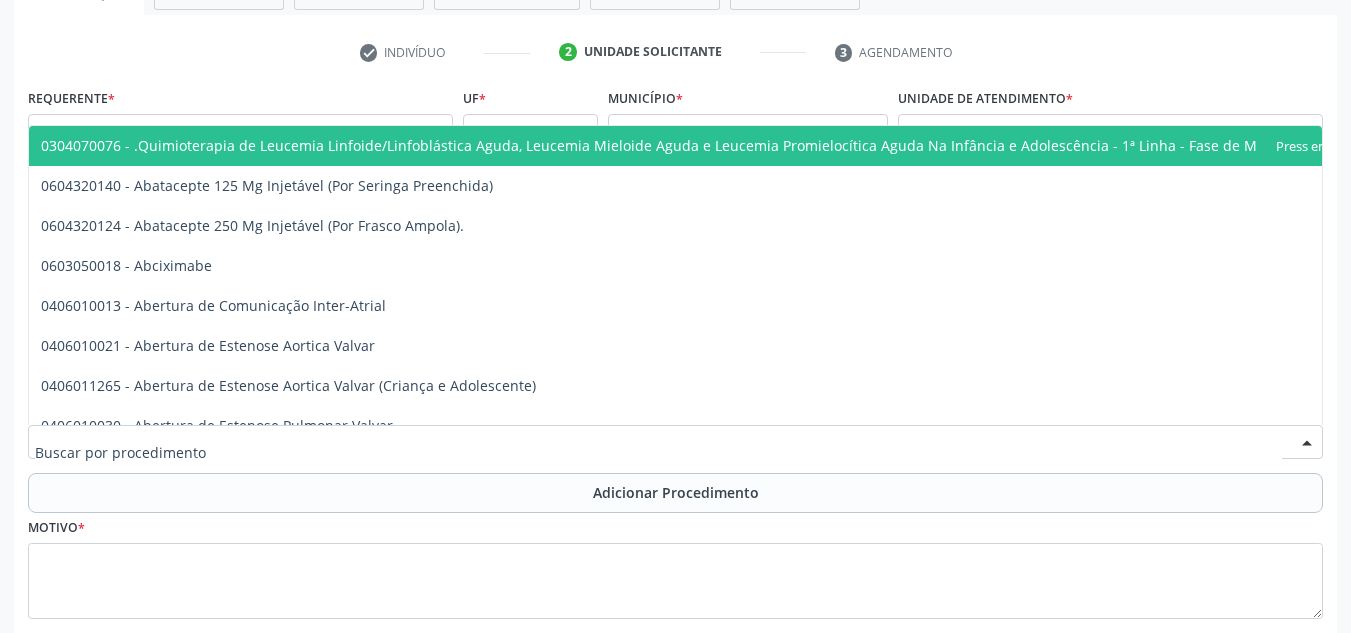 click at bounding box center [675, 442] 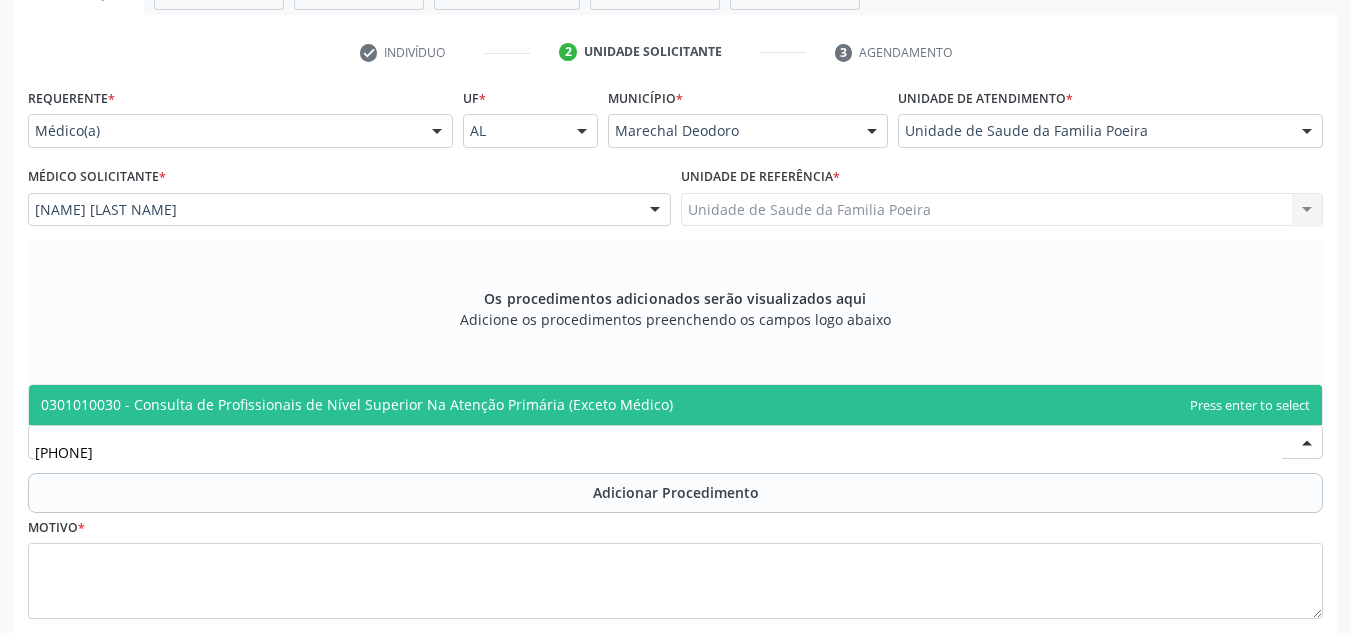 type on "[PHONE]" 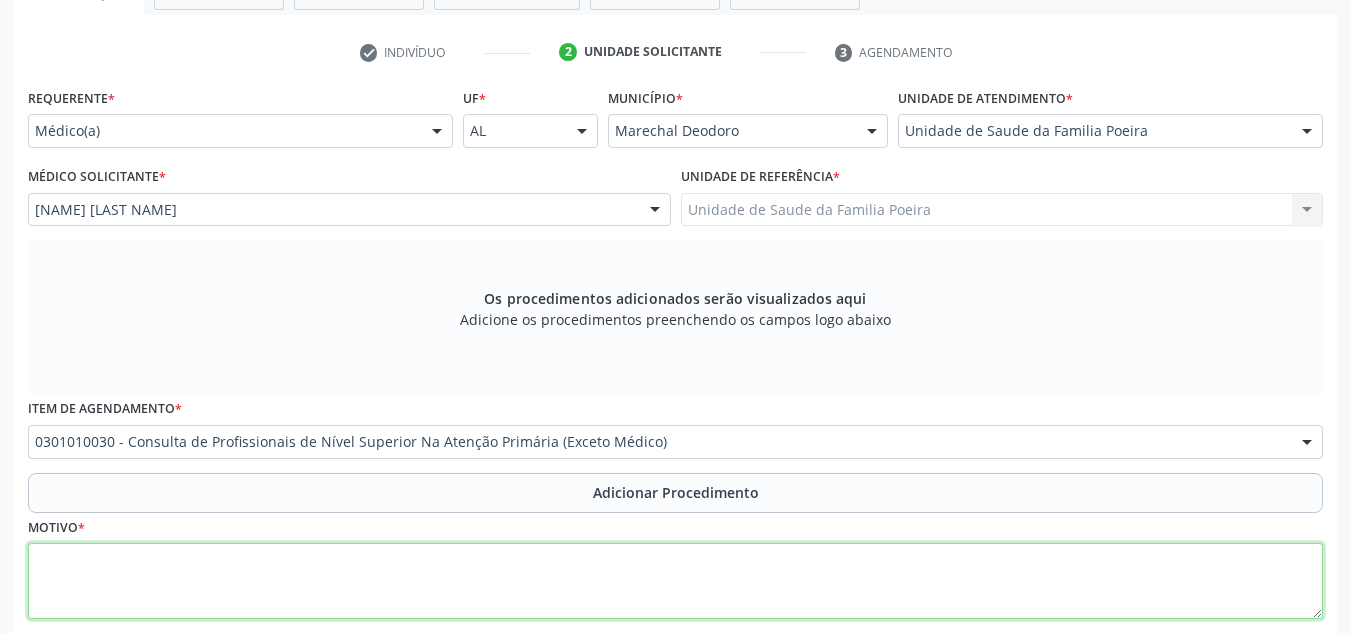 click at bounding box center [675, 581] 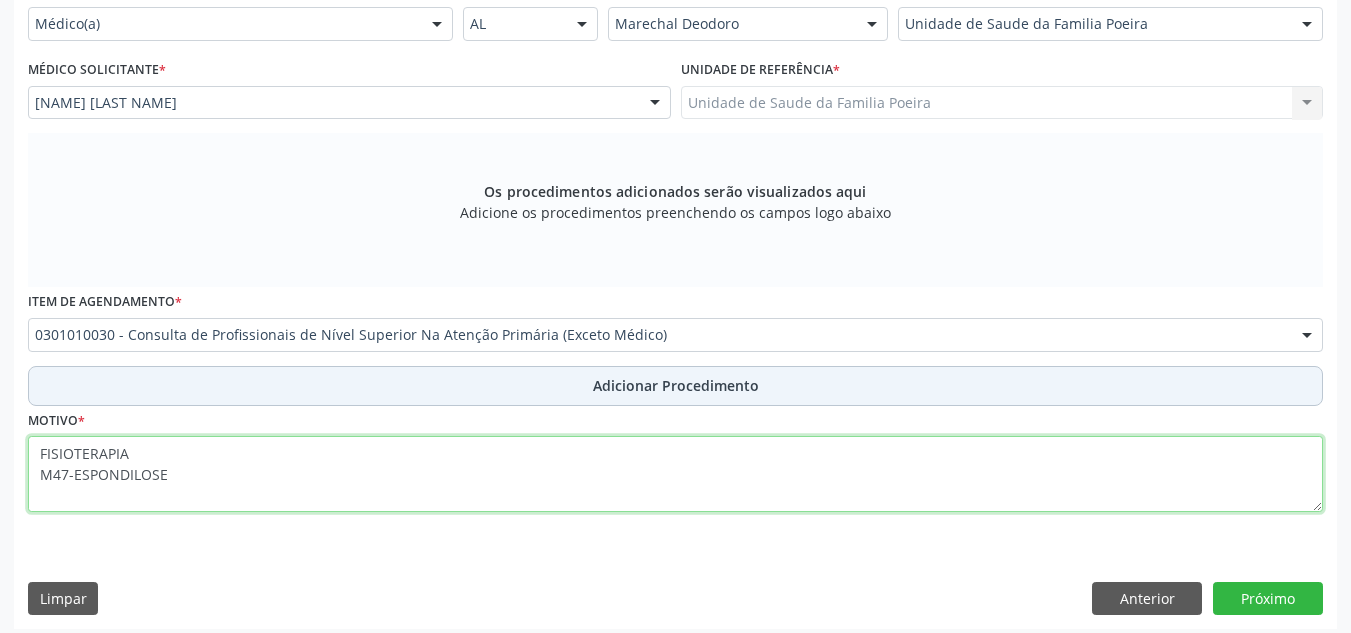 scroll, scrollTop: 496, scrollLeft: 0, axis: vertical 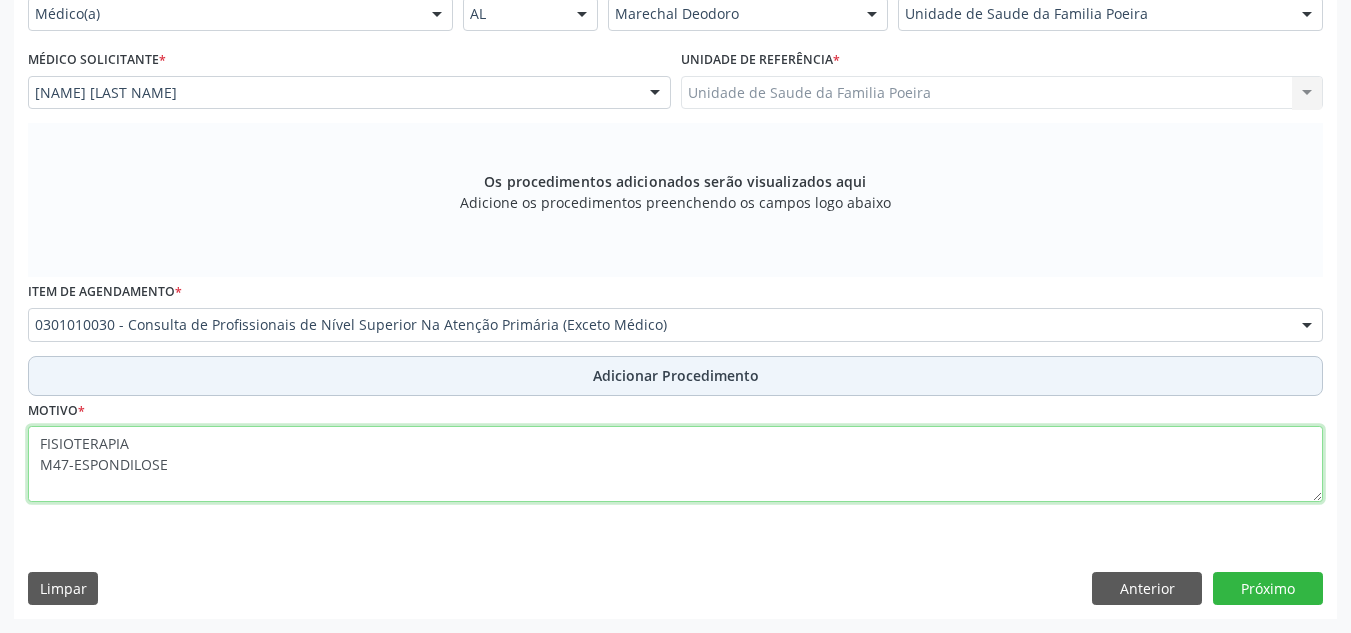 type on "FISIOTERAPIA
M47-ESPONDILOSE" 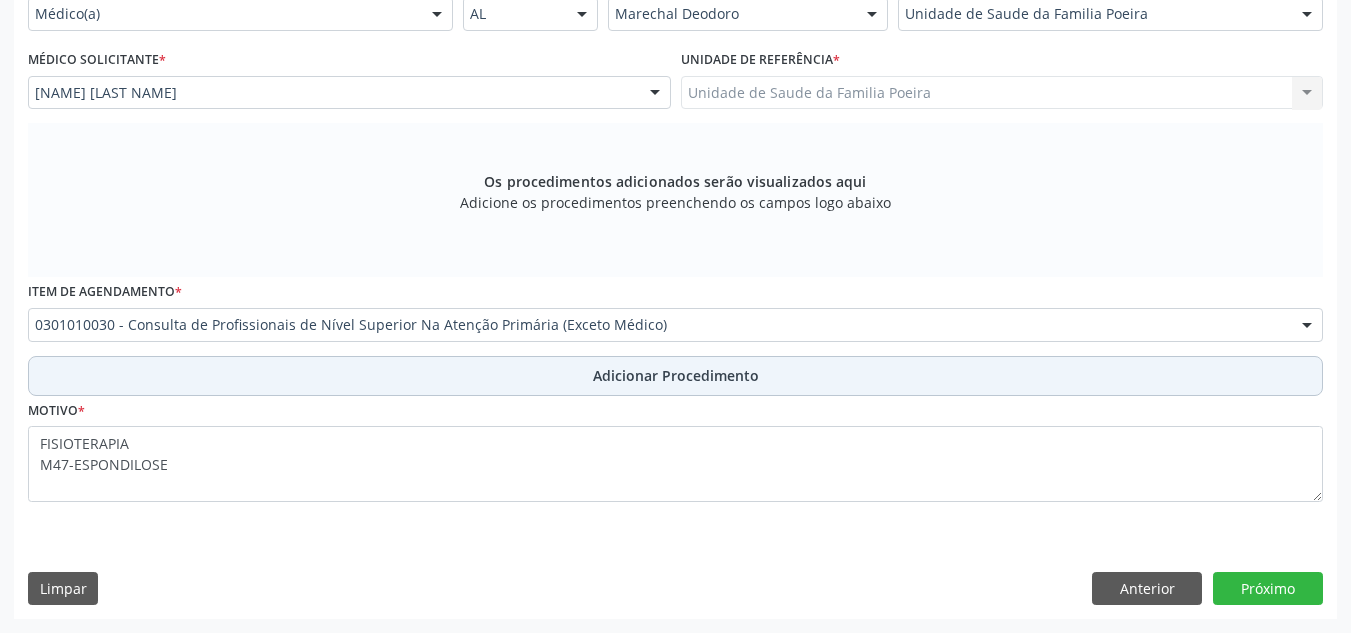 click on "Adicionar Procedimento" at bounding box center [676, 375] 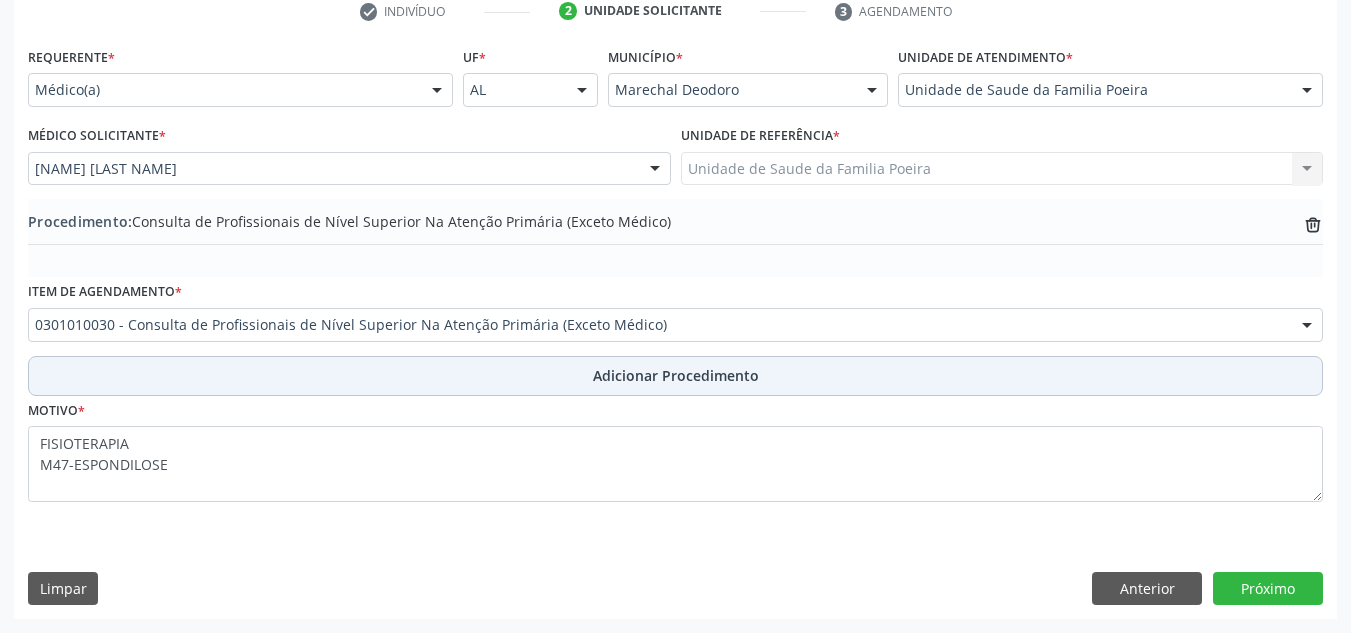 scroll, scrollTop: 420, scrollLeft: 0, axis: vertical 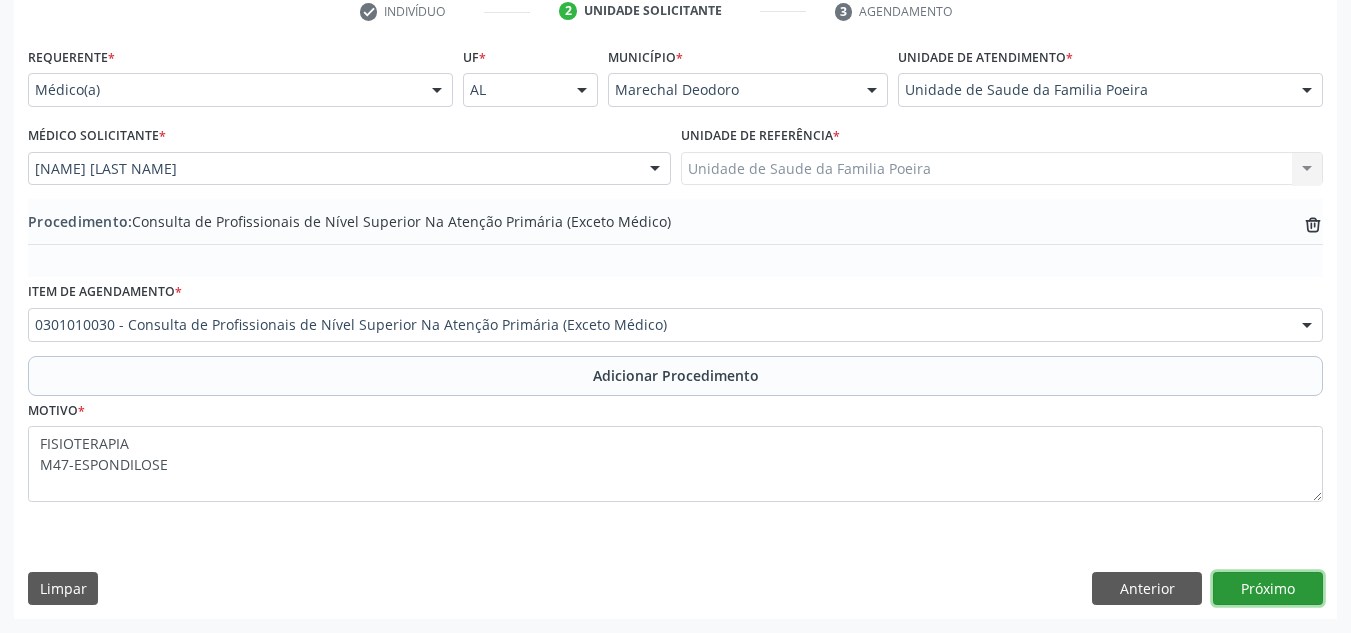 click on "Próximo" at bounding box center (1268, 589) 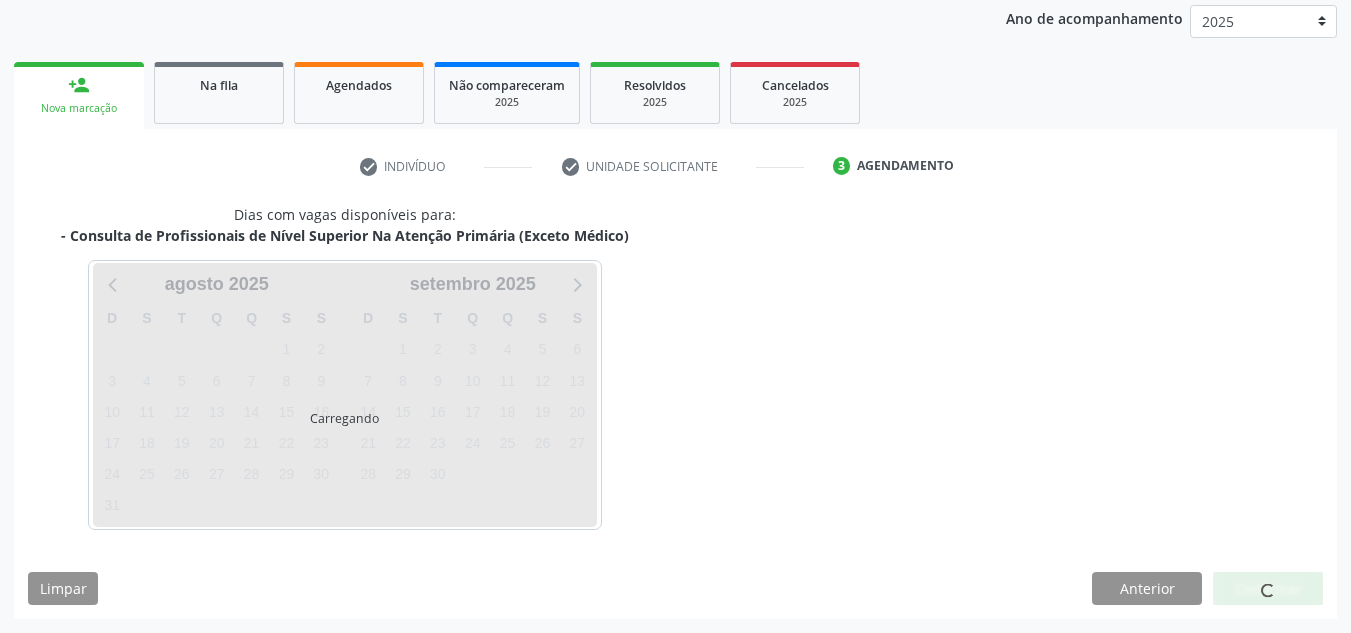 scroll, scrollTop: 324, scrollLeft: 0, axis: vertical 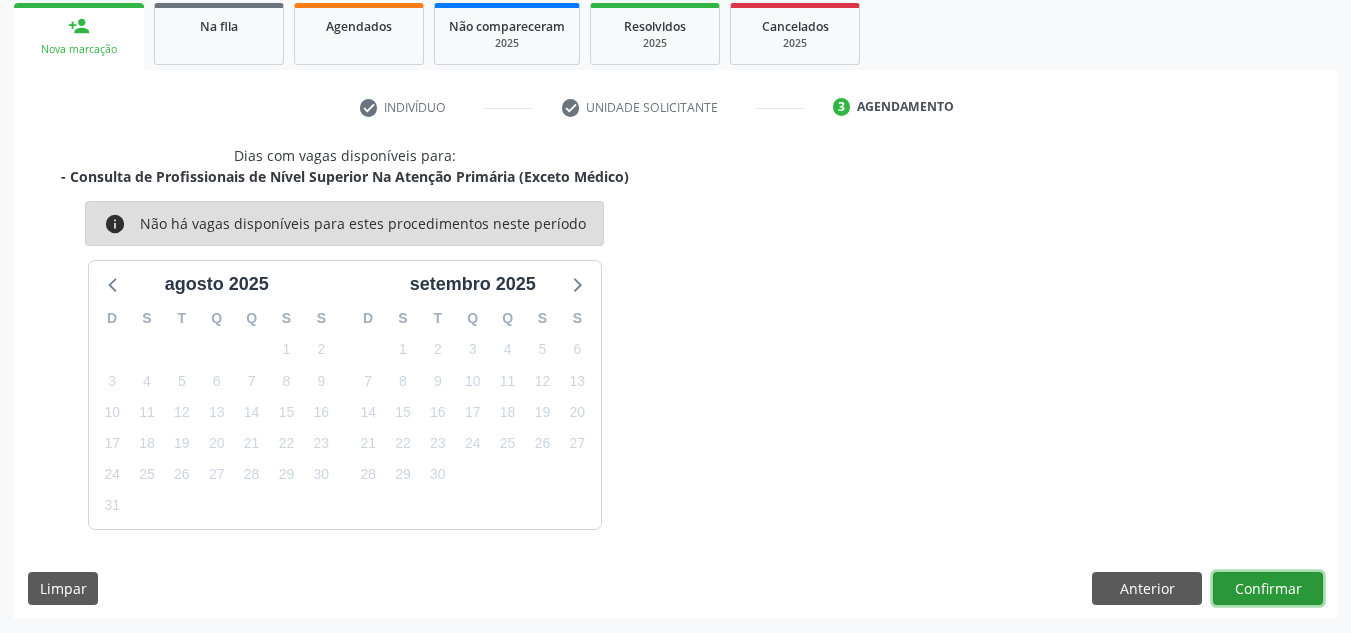 click on "Confirmar" at bounding box center [1268, 589] 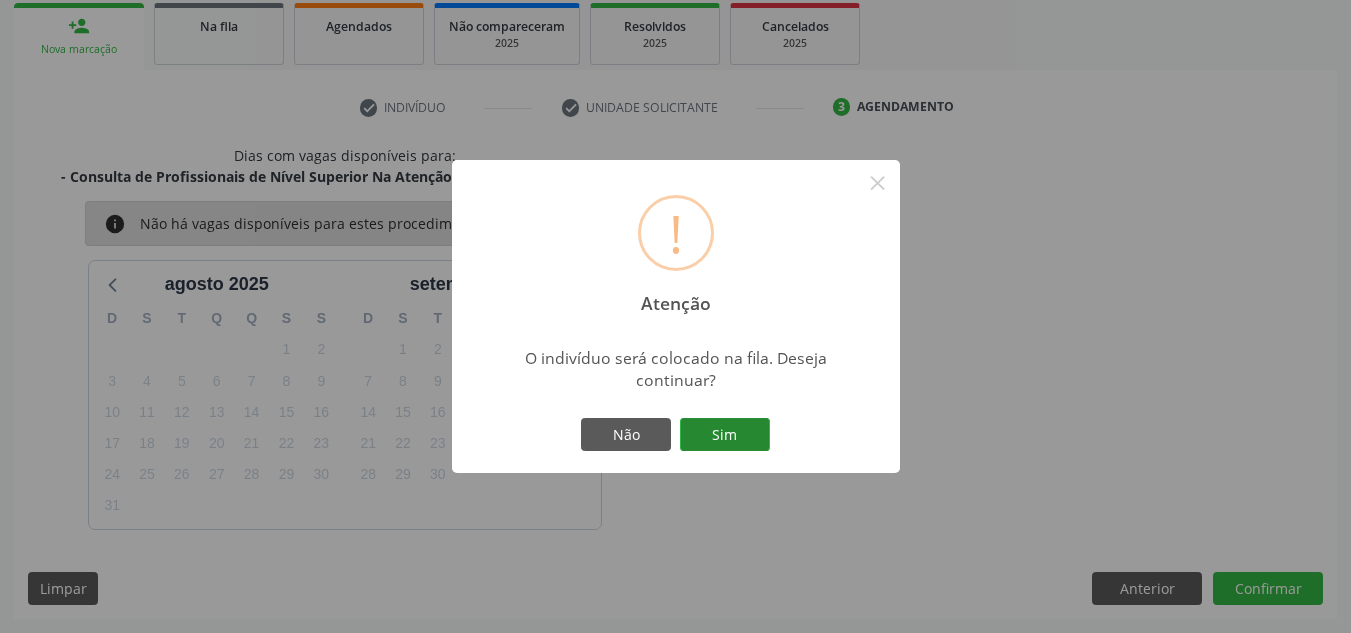 click on "Sim" at bounding box center (725, 435) 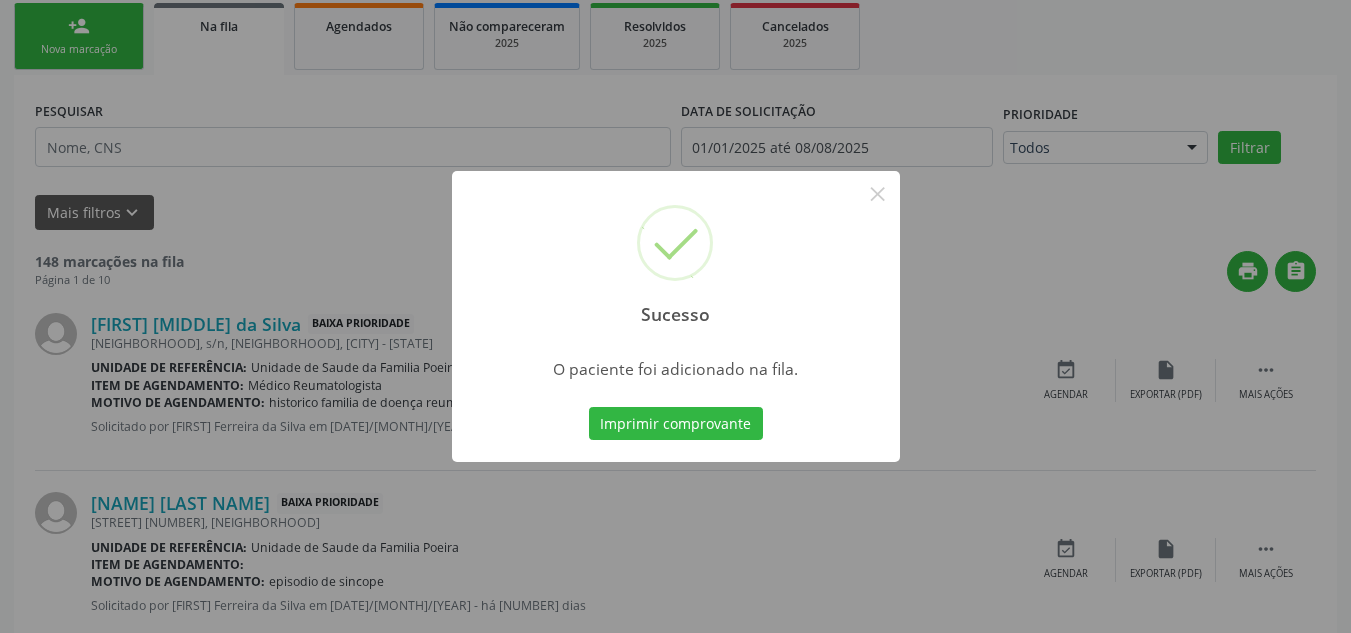 scroll, scrollTop: 62, scrollLeft: 0, axis: vertical 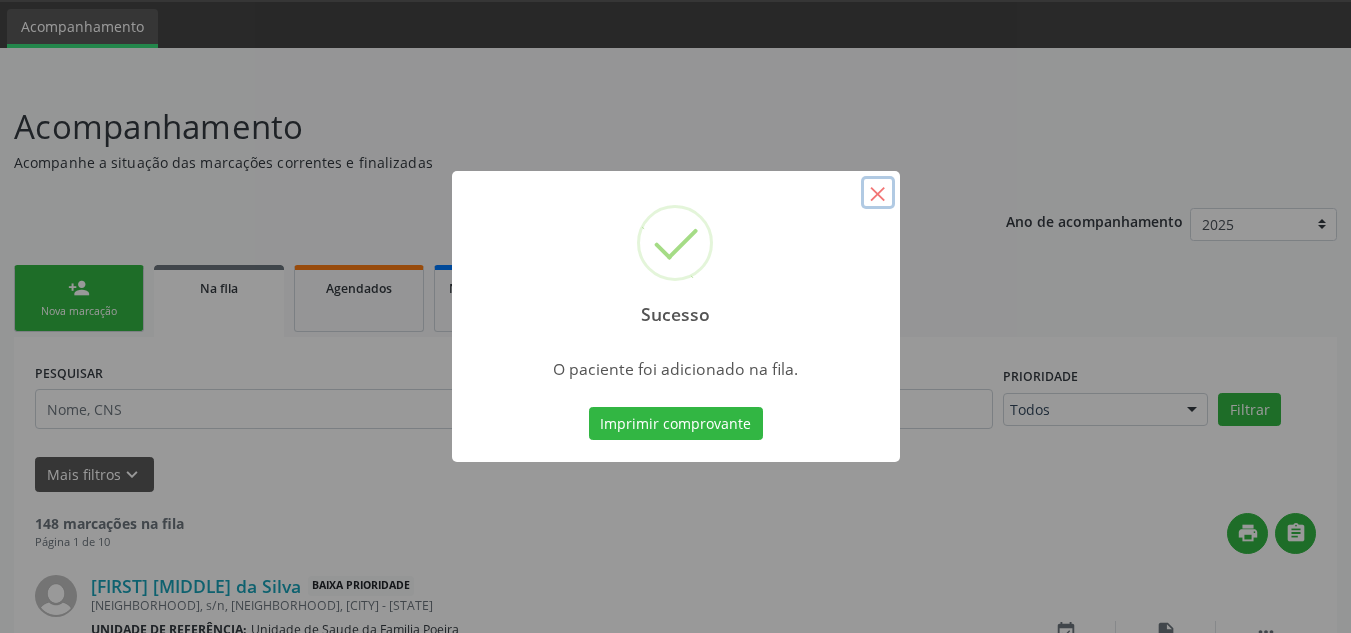click on "×" at bounding box center [878, 193] 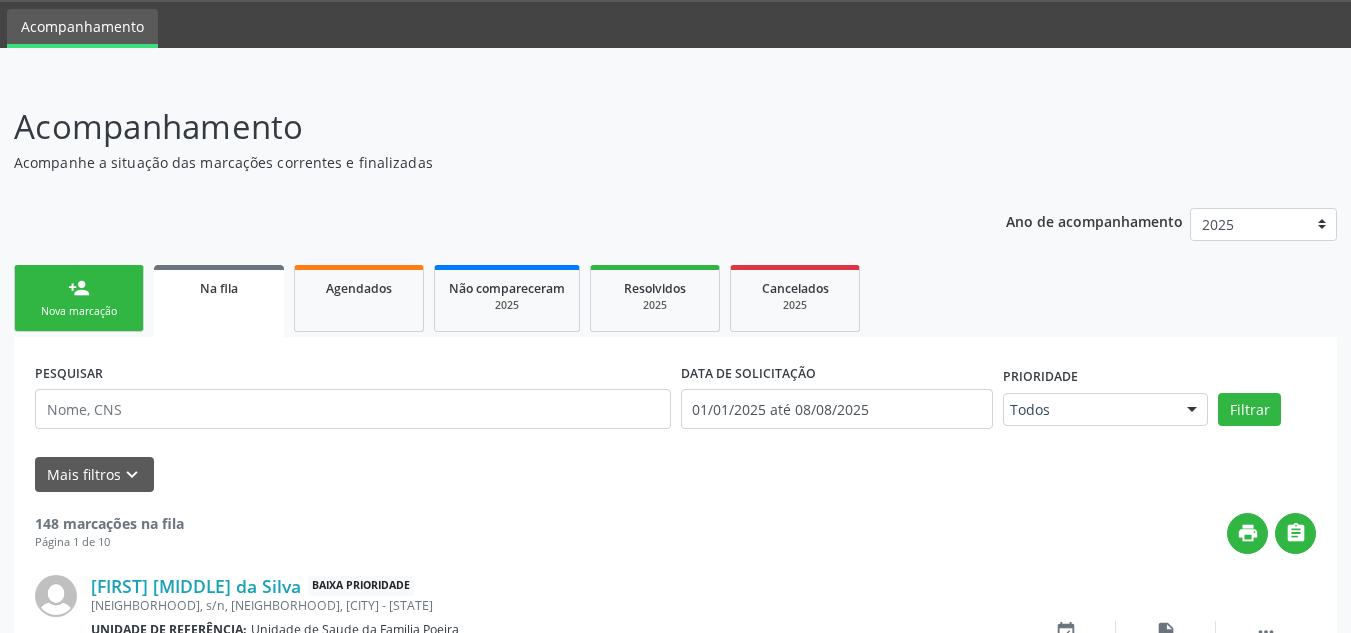 click on "person_add
Nova marcação" at bounding box center [79, 298] 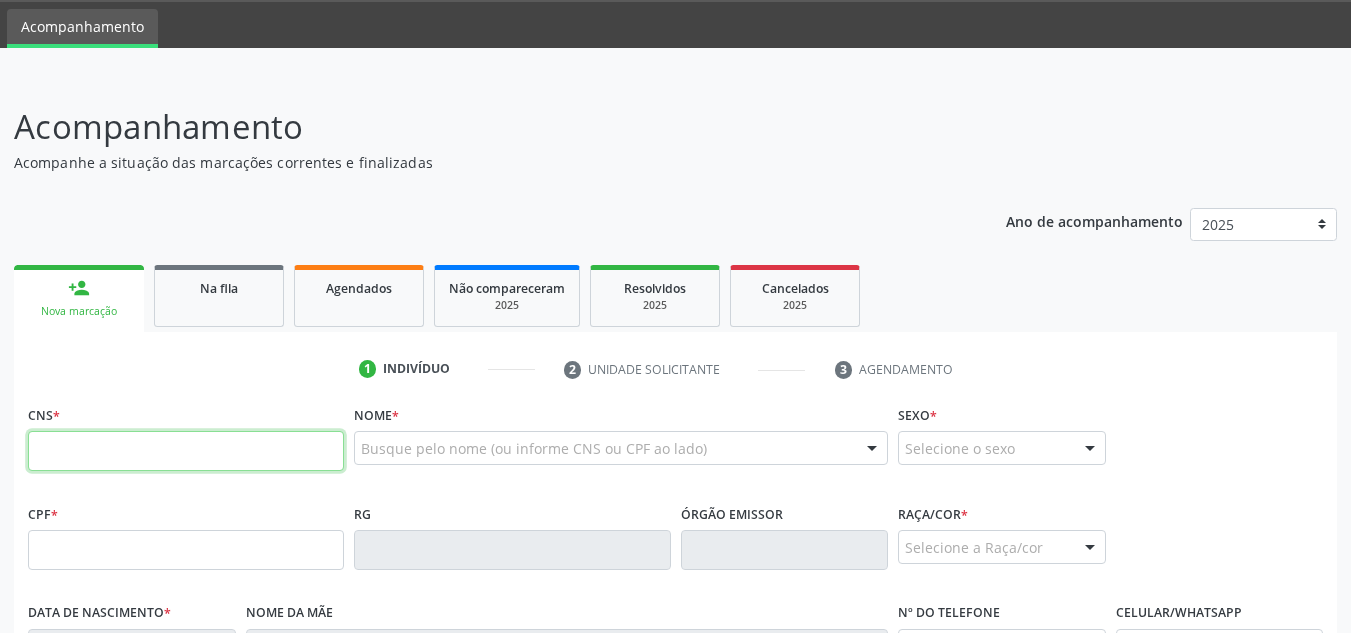 click at bounding box center (186, 451) 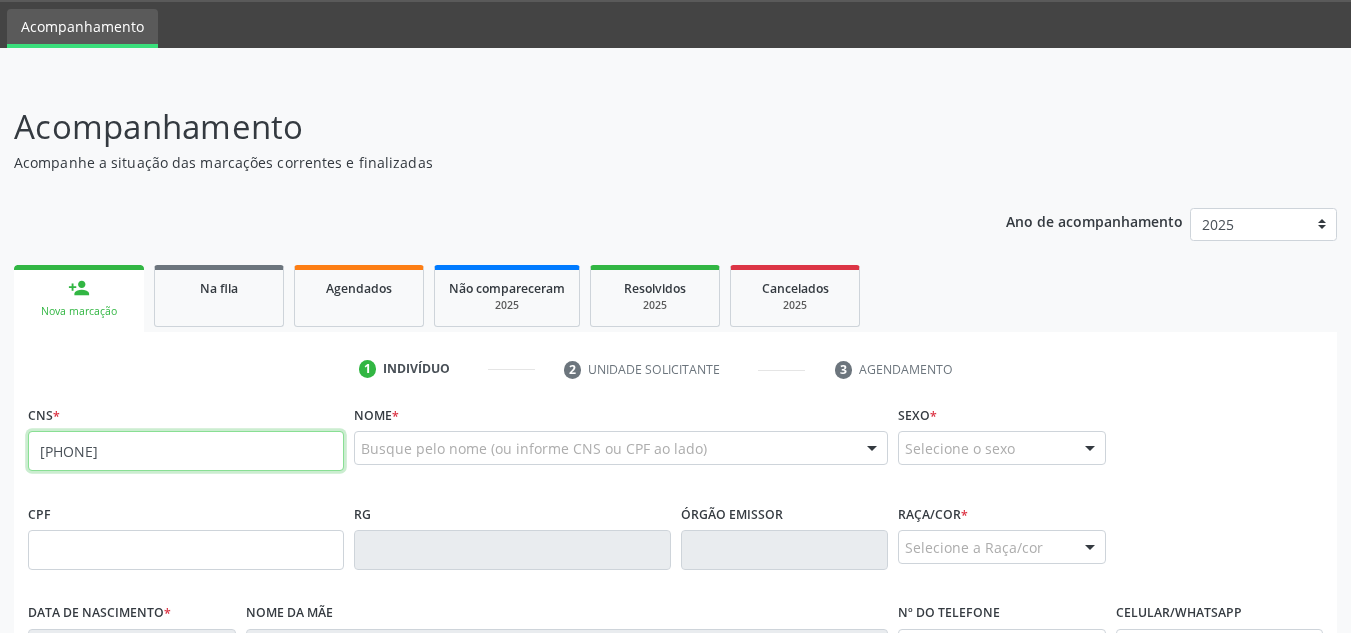 type on "[PHONE]" 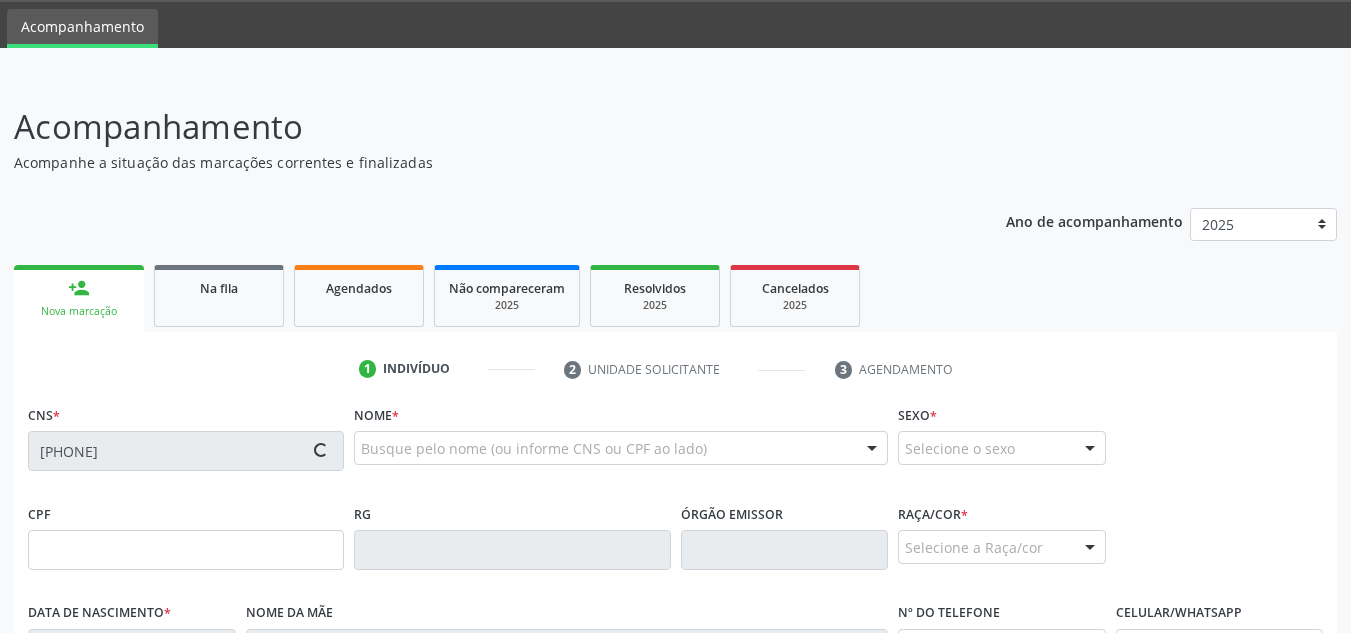type on "[CPF]" 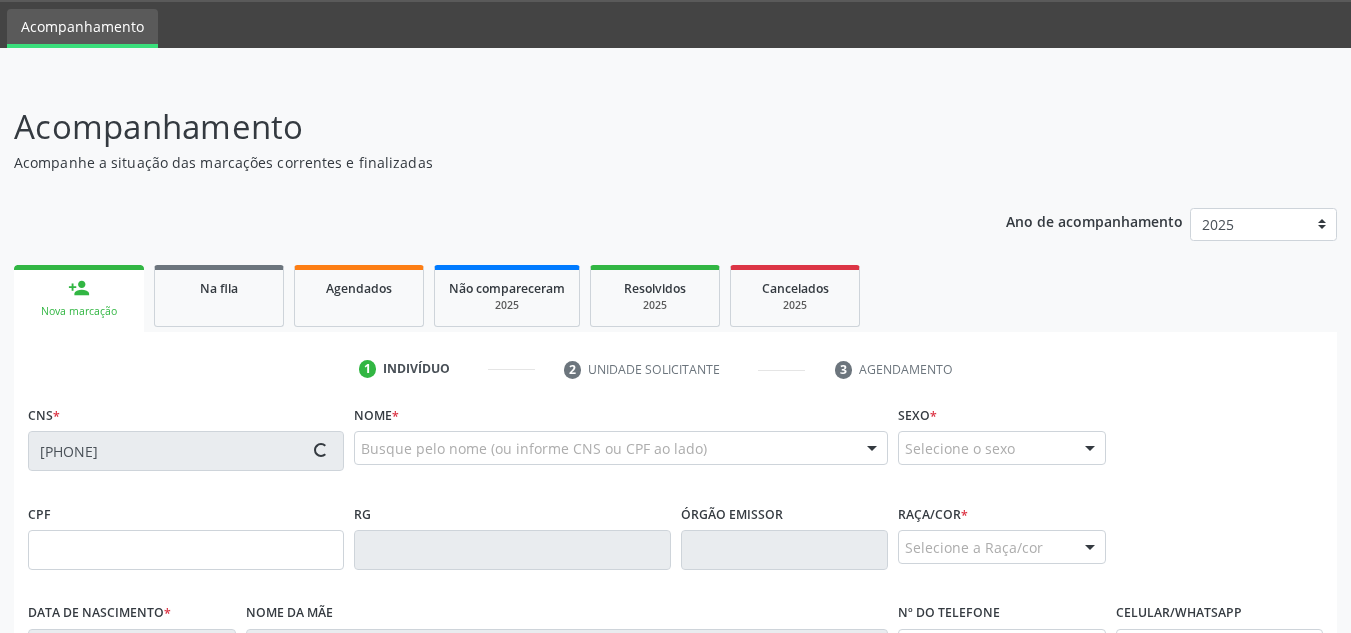 type on "[DATE]/[MONTH]/[YEAR]" 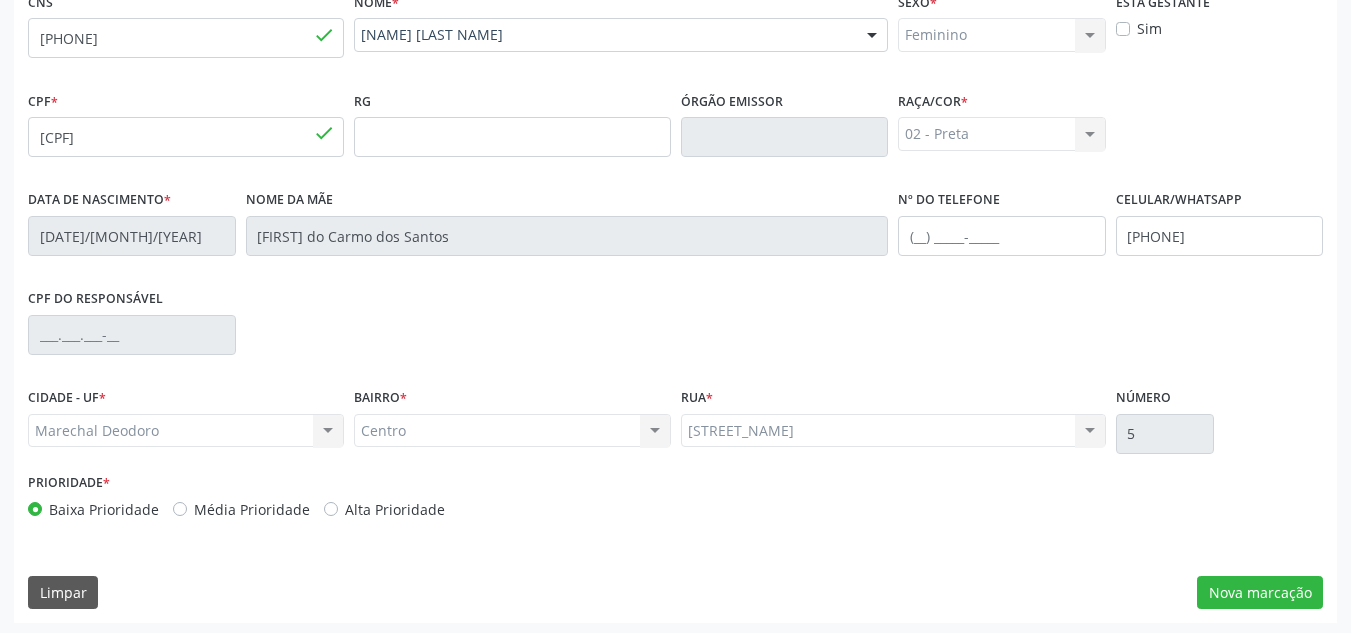 scroll, scrollTop: 479, scrollLeft: 0, axis: vertical 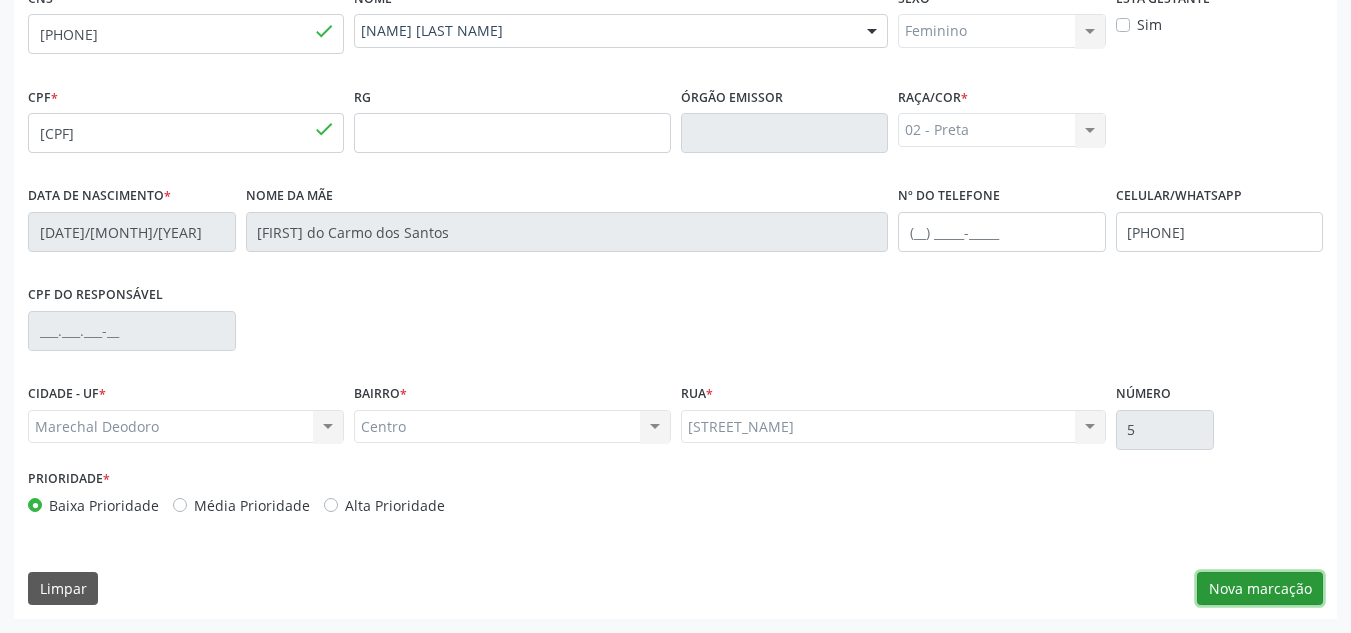 click on "Nova marcação" at bounding box center (1260, 589) 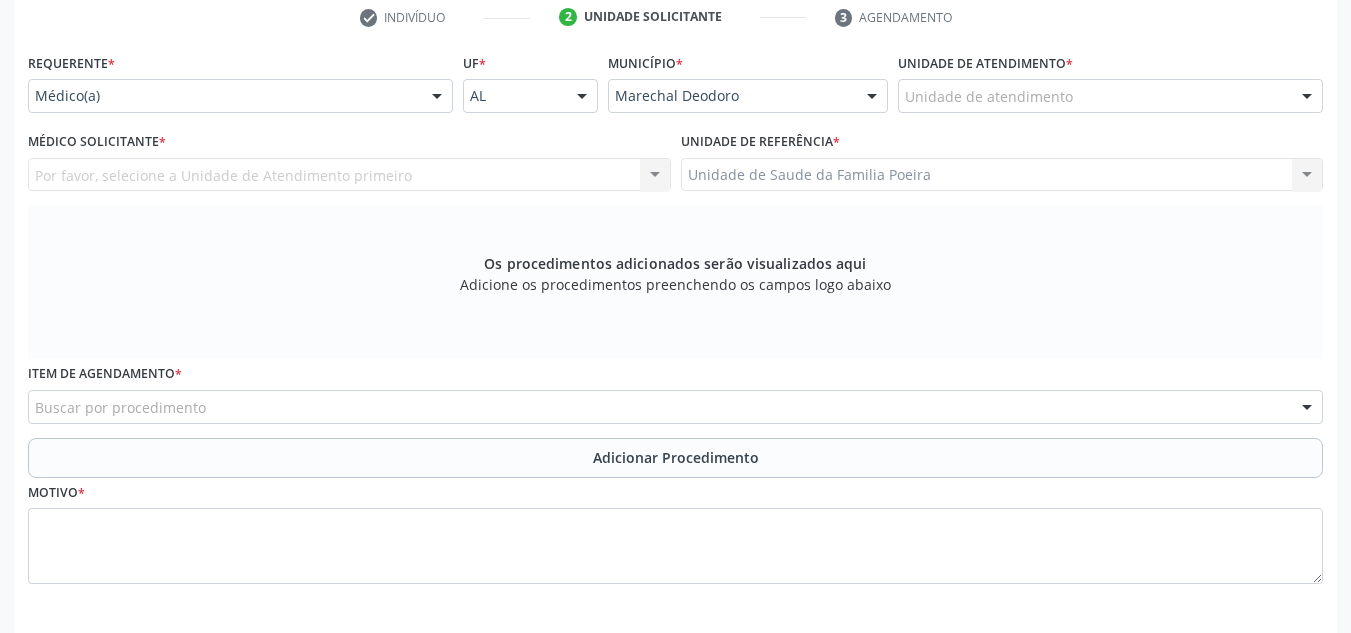 scroll, scrollTop: 379, scrollLeft: 0, axis: vertical 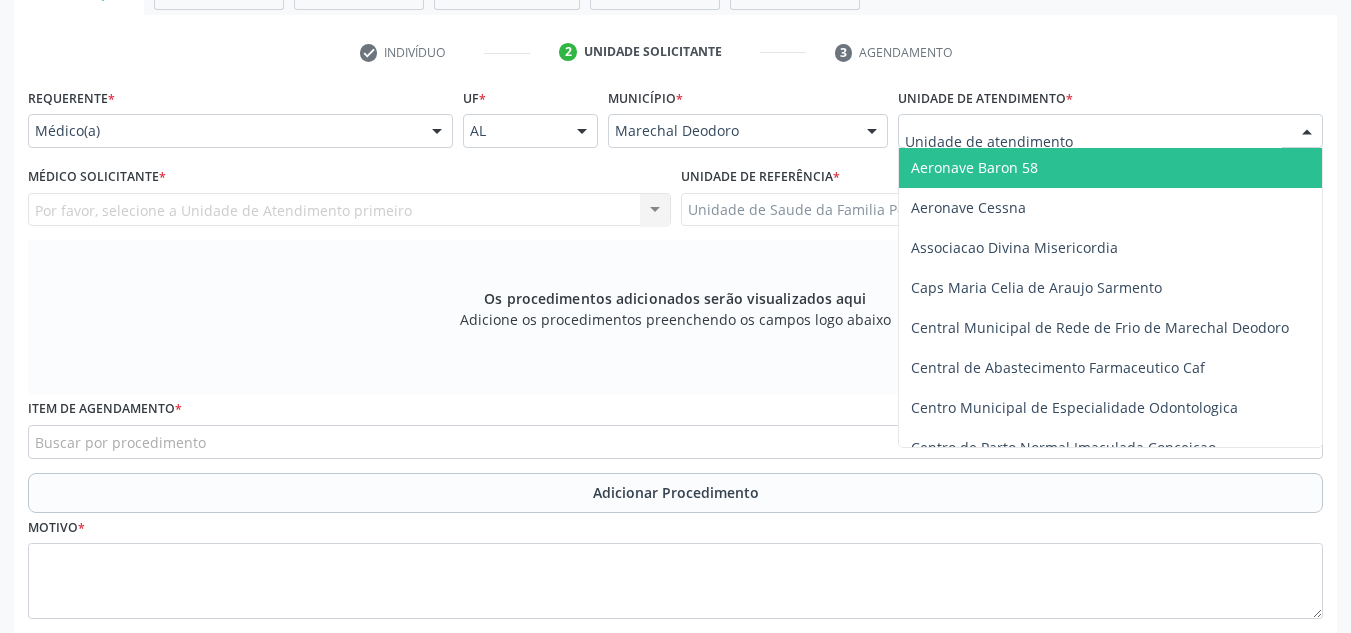 click at bounding box center (1110, 131) 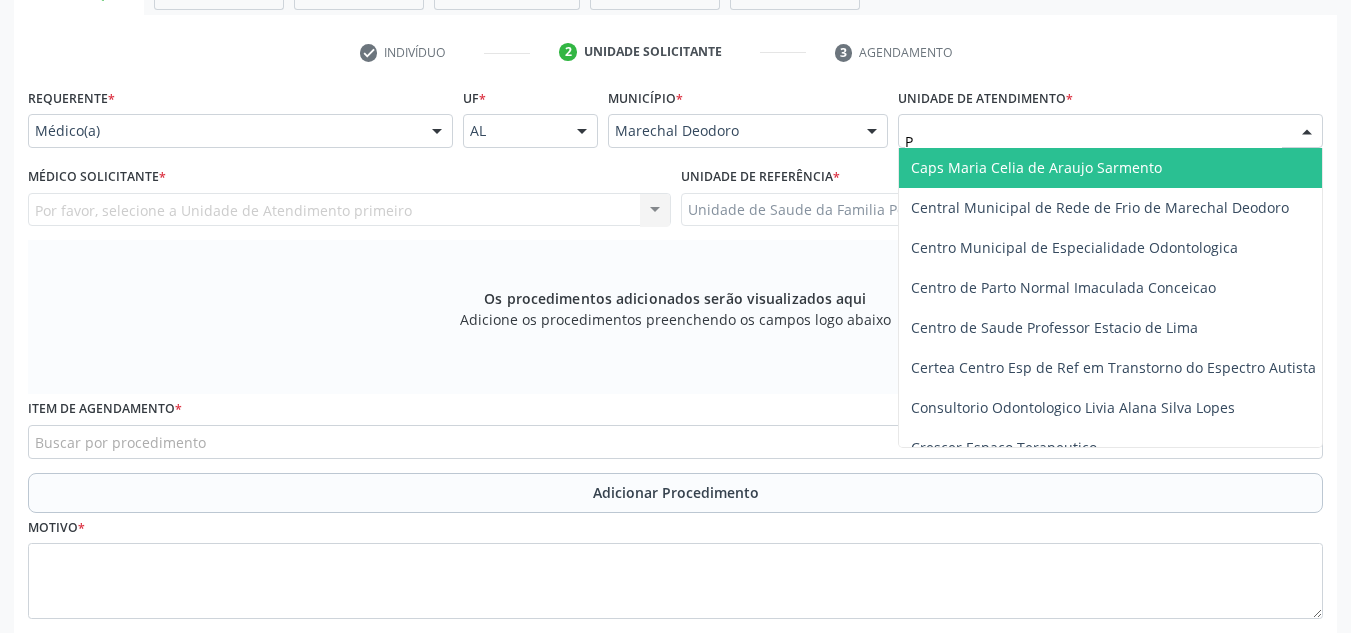 type on "PO" 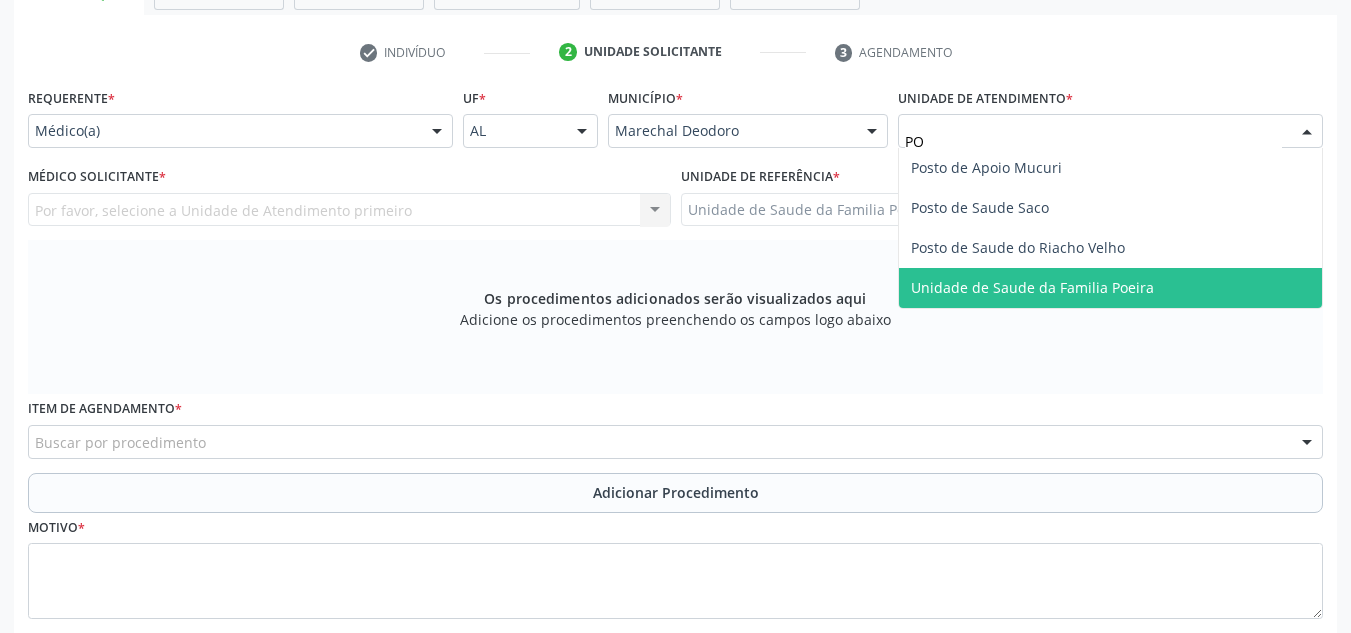 click on "Unidade de Saude da Familia Poeira" at bounding box center (1032, 287) 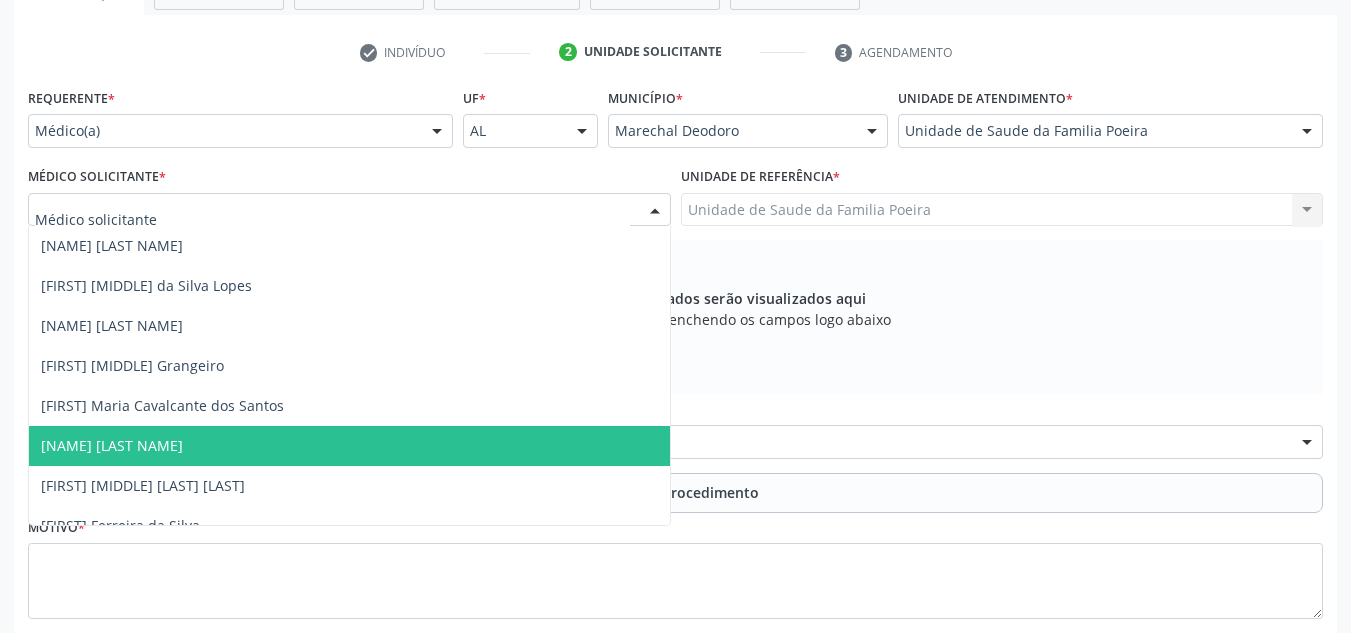click on "[NAME] [LAST NAME]" at bounding box center (112, 445) 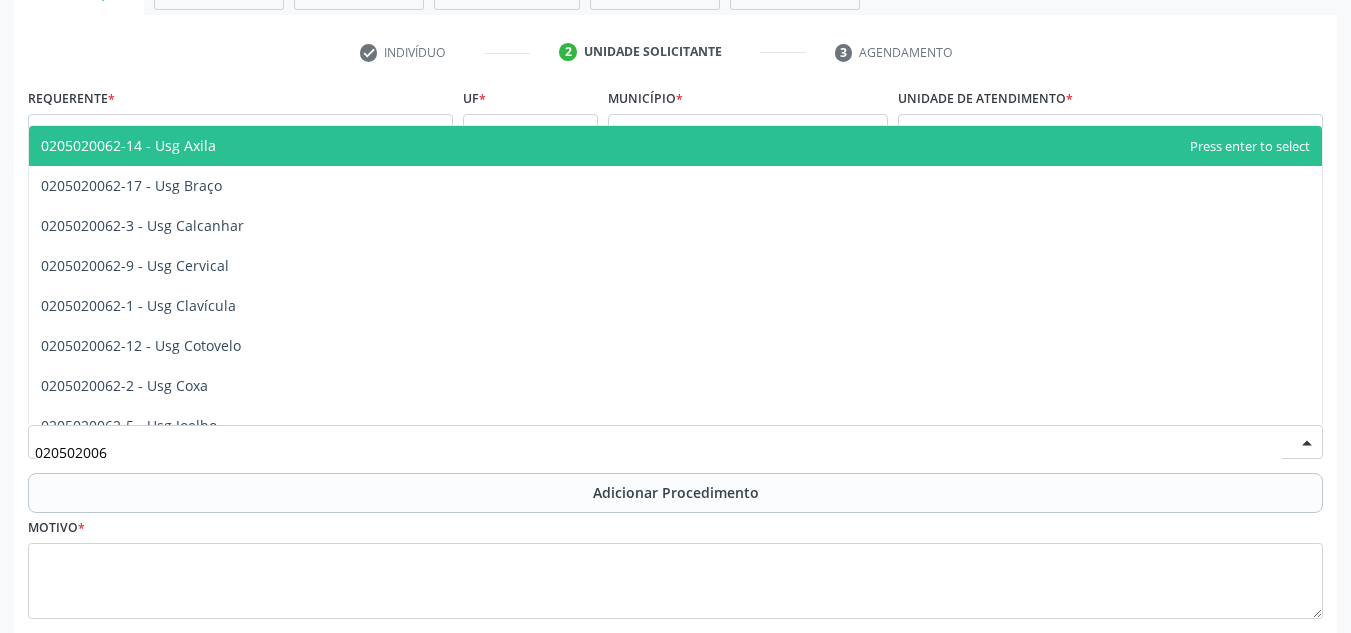 type on "0205020062" 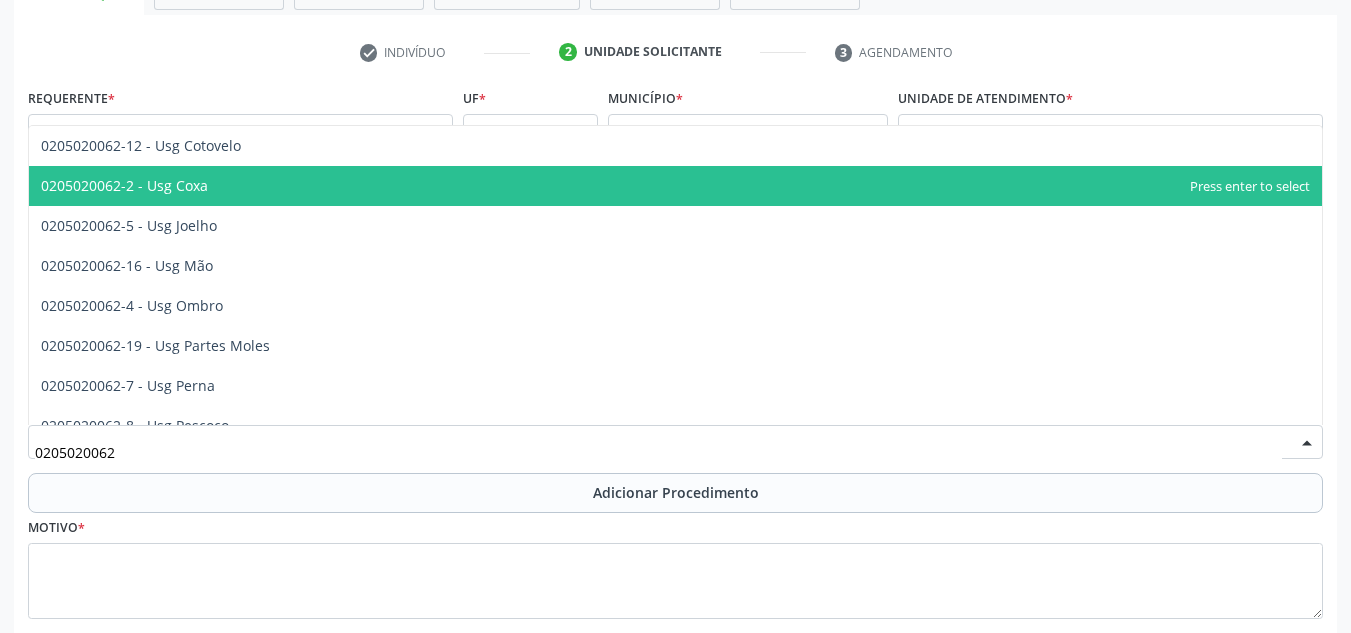 scroll, scrollTop: 300, scrollLeft: 0, axis: vertical 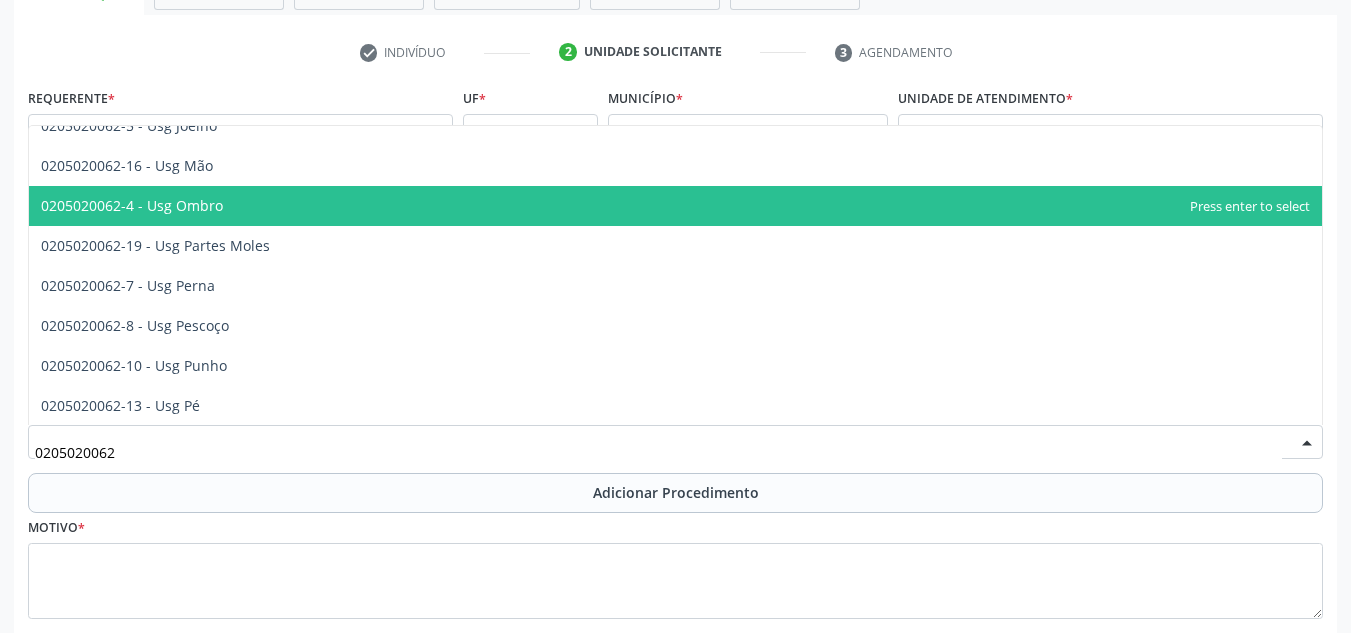 click on "0205020062-4 - Usg Ombro" at bounding box center (675, 206) 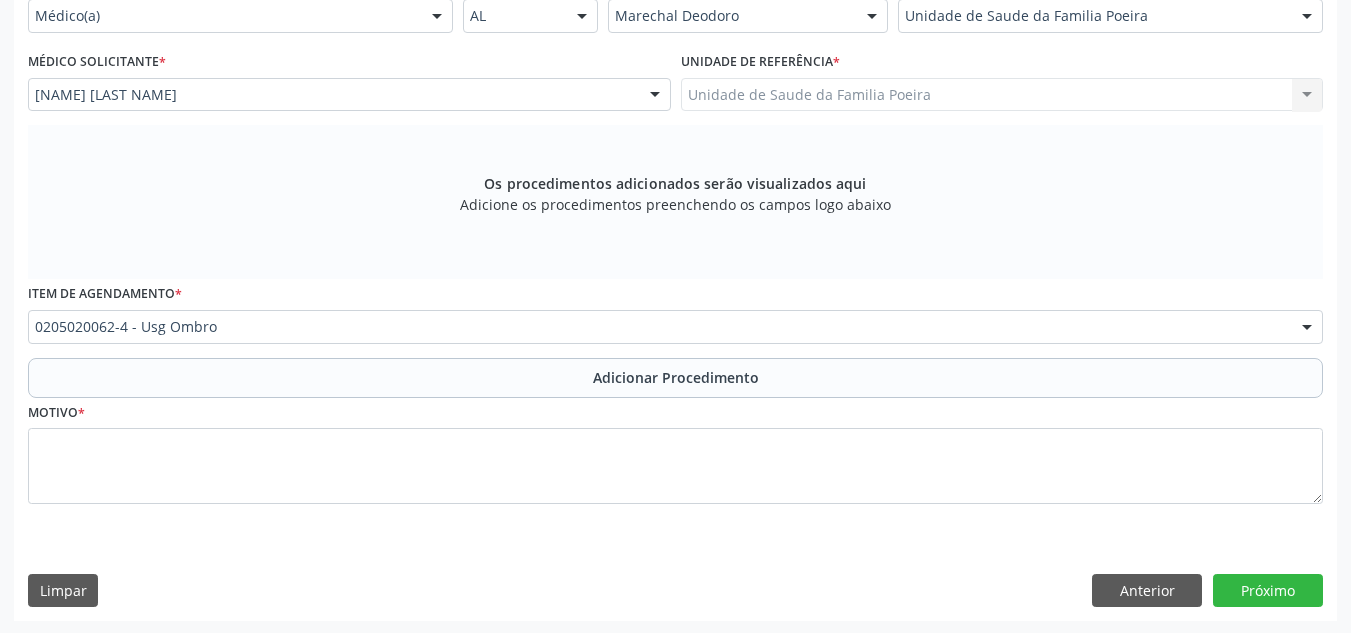 scroll, scrollTop: 496, scrollLeft: 0, axis: vertical 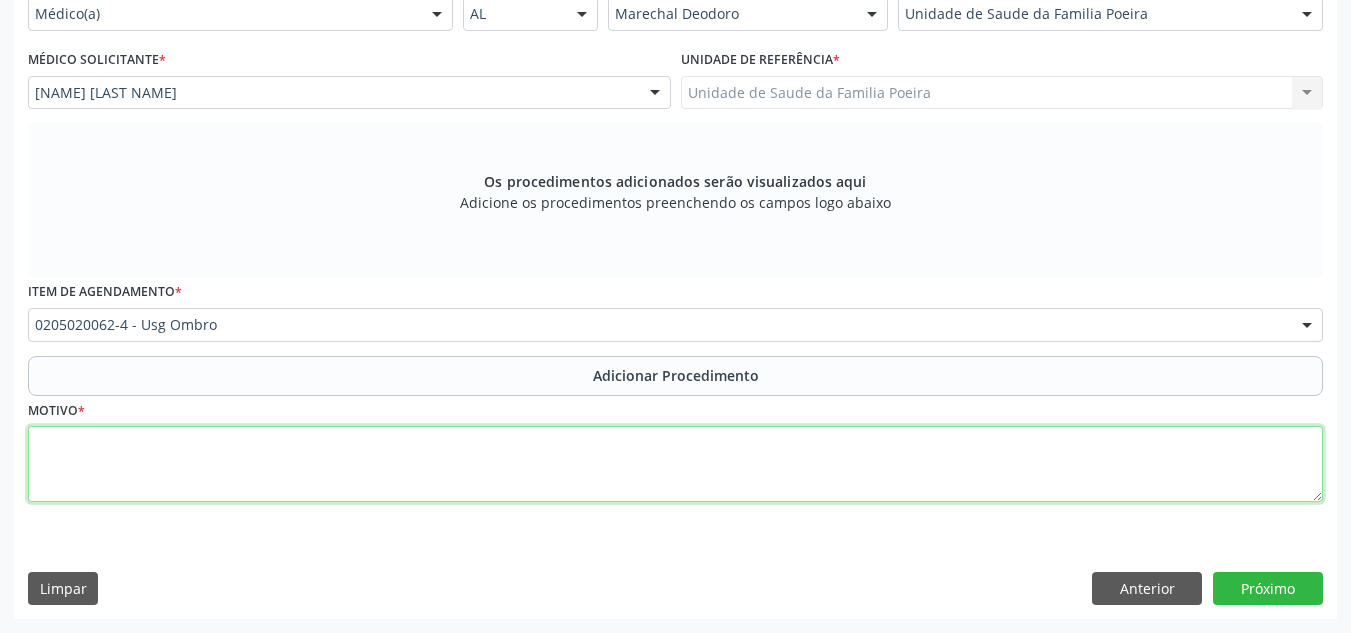 click at bounding box center [675, 464] 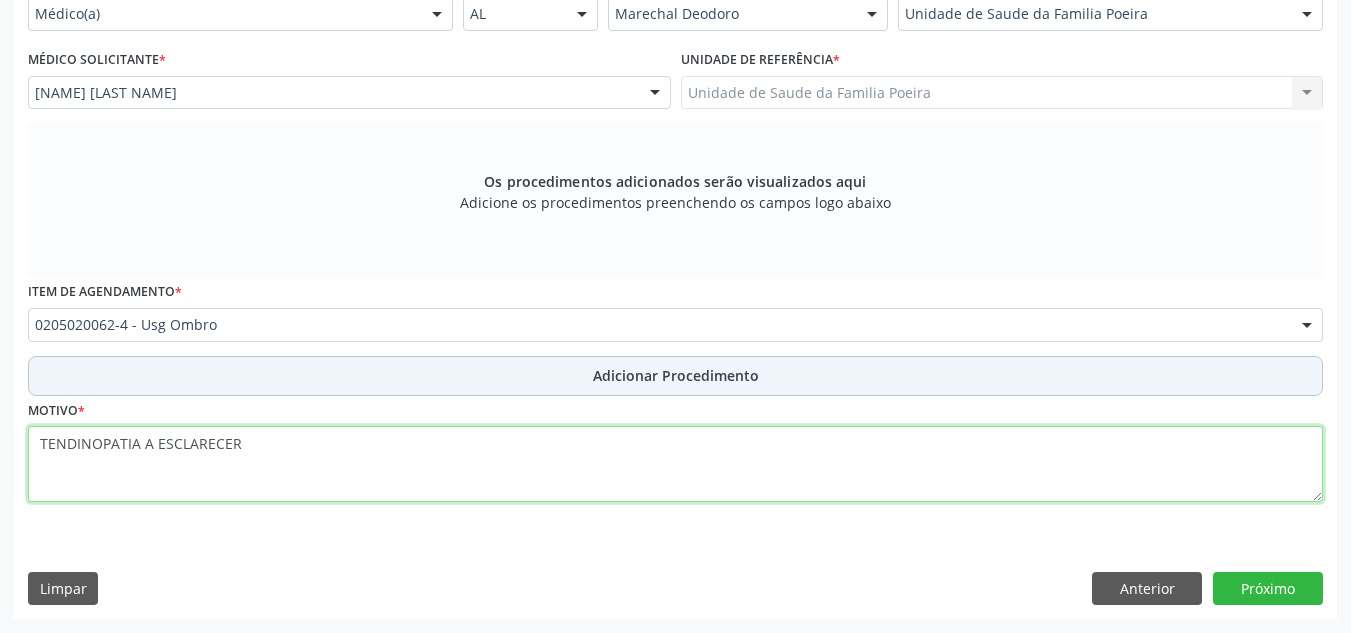 type on "TENDINOPATIA A ESCLARECER" 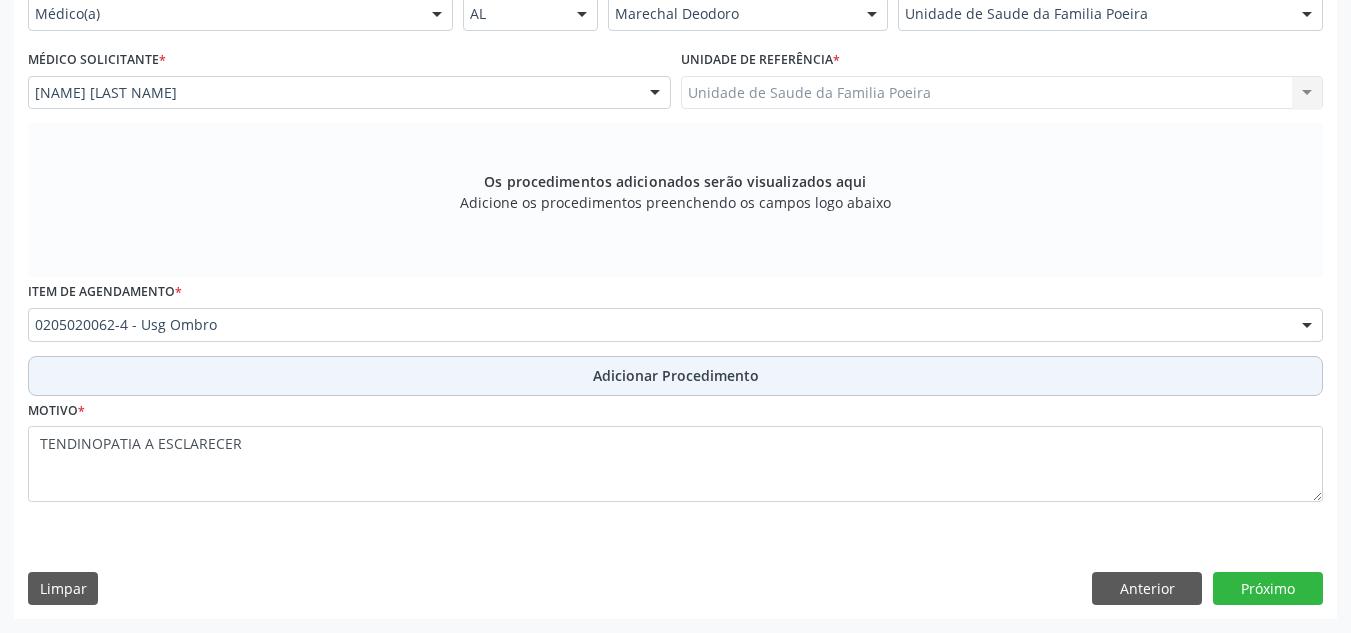 click on "Adicionar Procedimento" at bounding box center (675, 376) 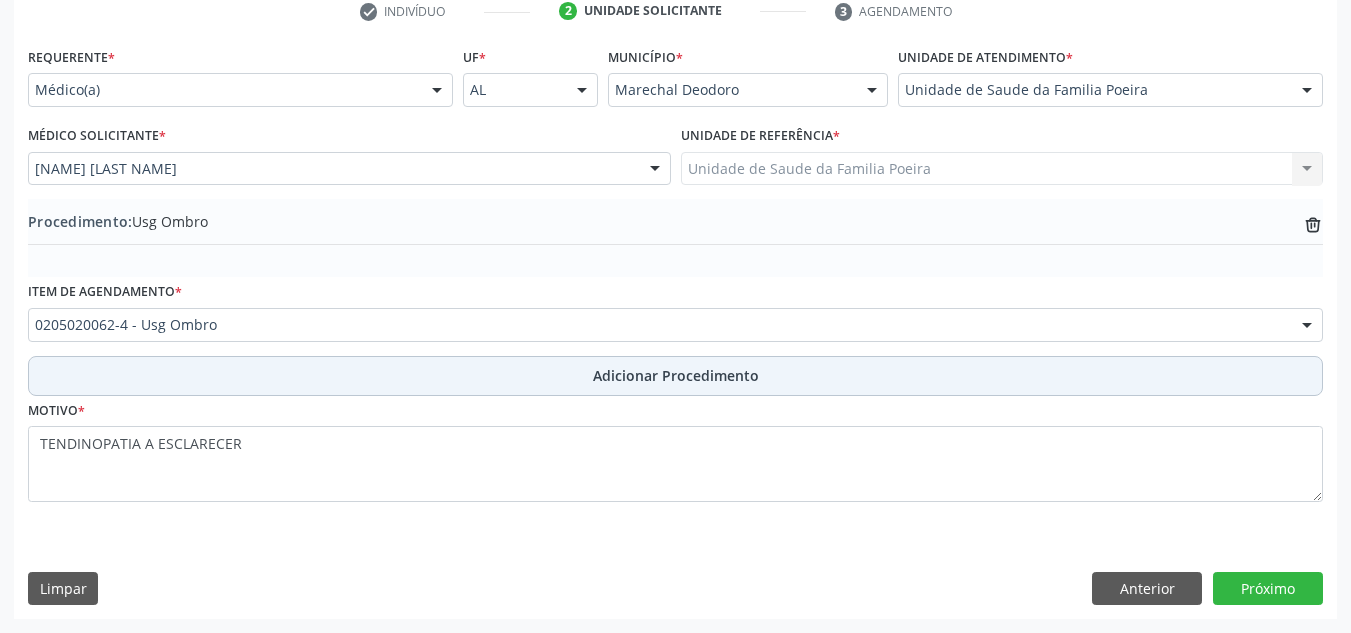 scroll, scrollTop: 420, scrollLeft: 0, axis: vertical 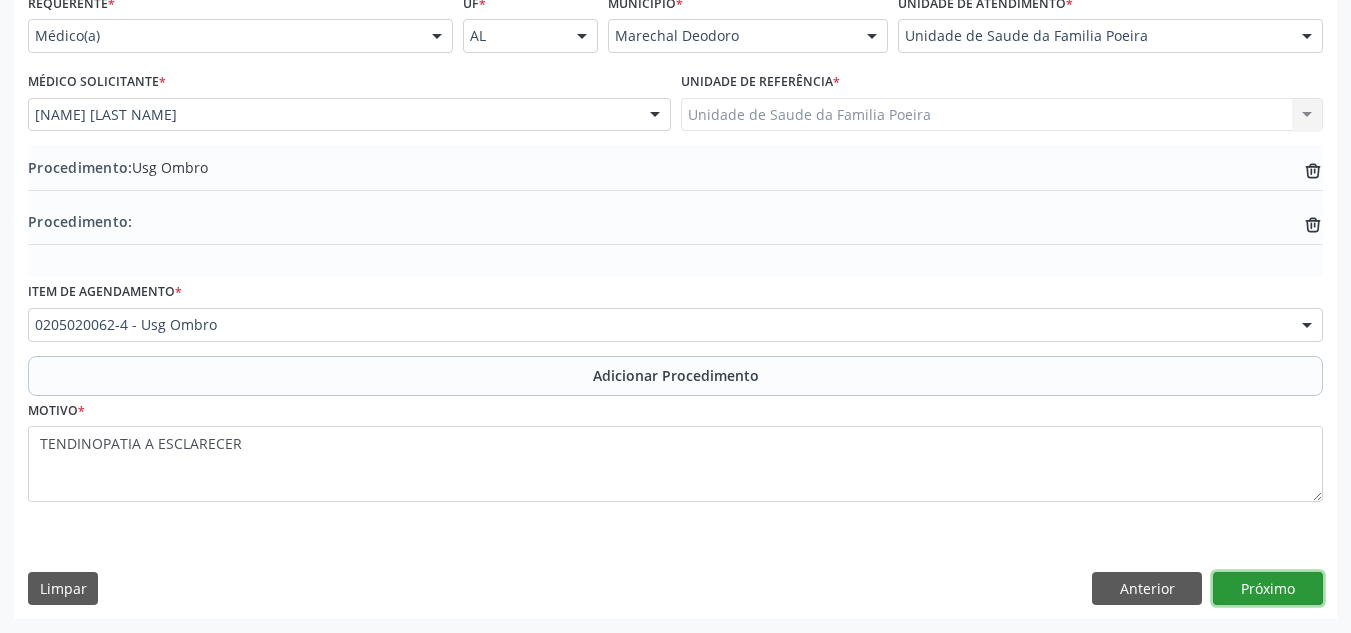 click on "Próximo" at bounding box center [1268, 589] 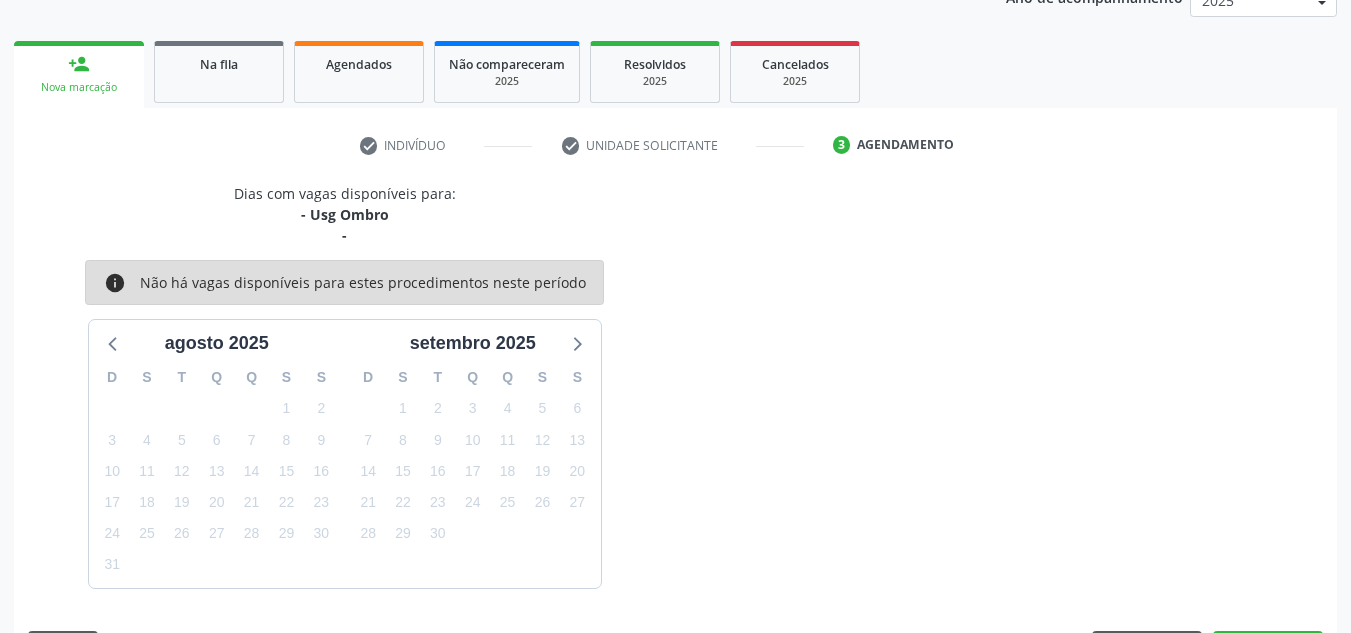 scroll, scrollTop: 345, scrollLeft: 0, axis: vertical 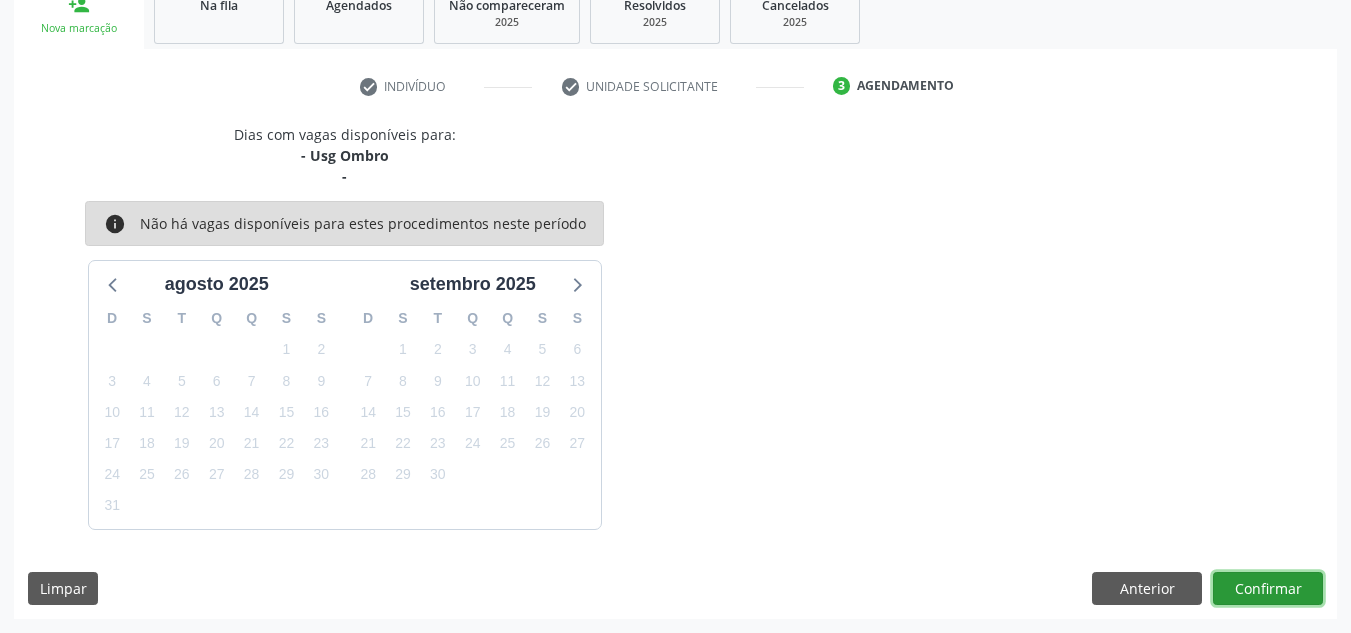 click on "Confirmar" at bounding box center (1268, 589) 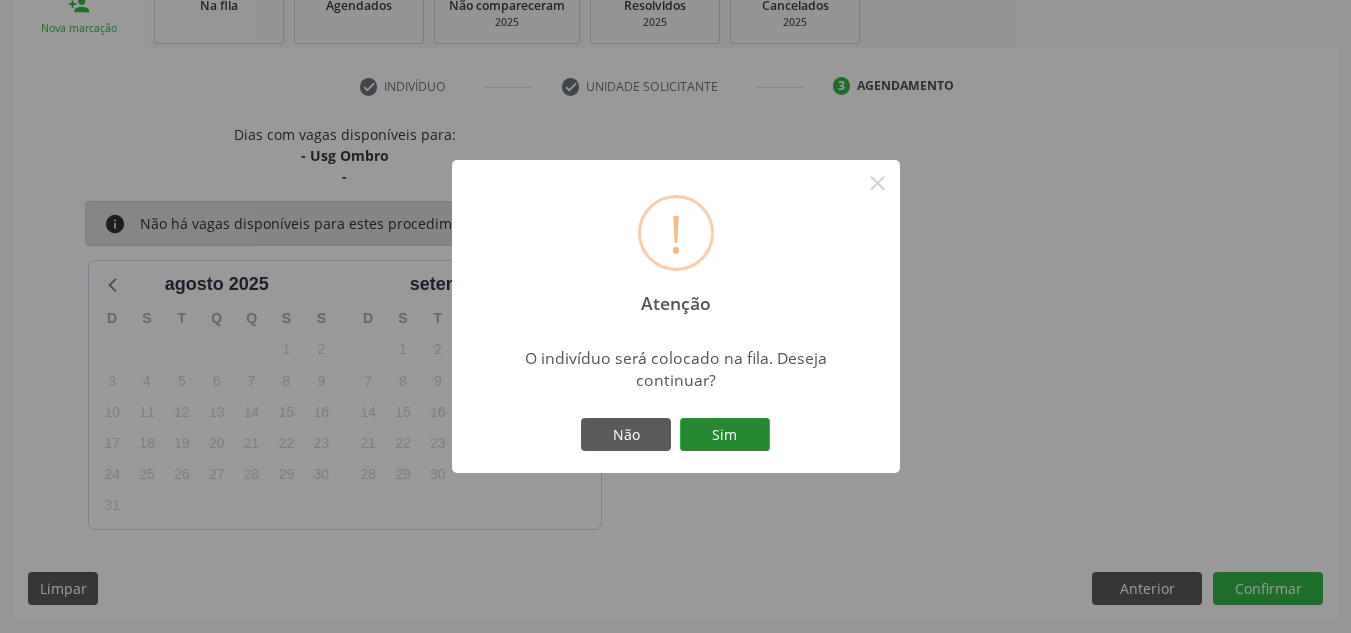 click on "Sim" at bounding box center [725, 435] 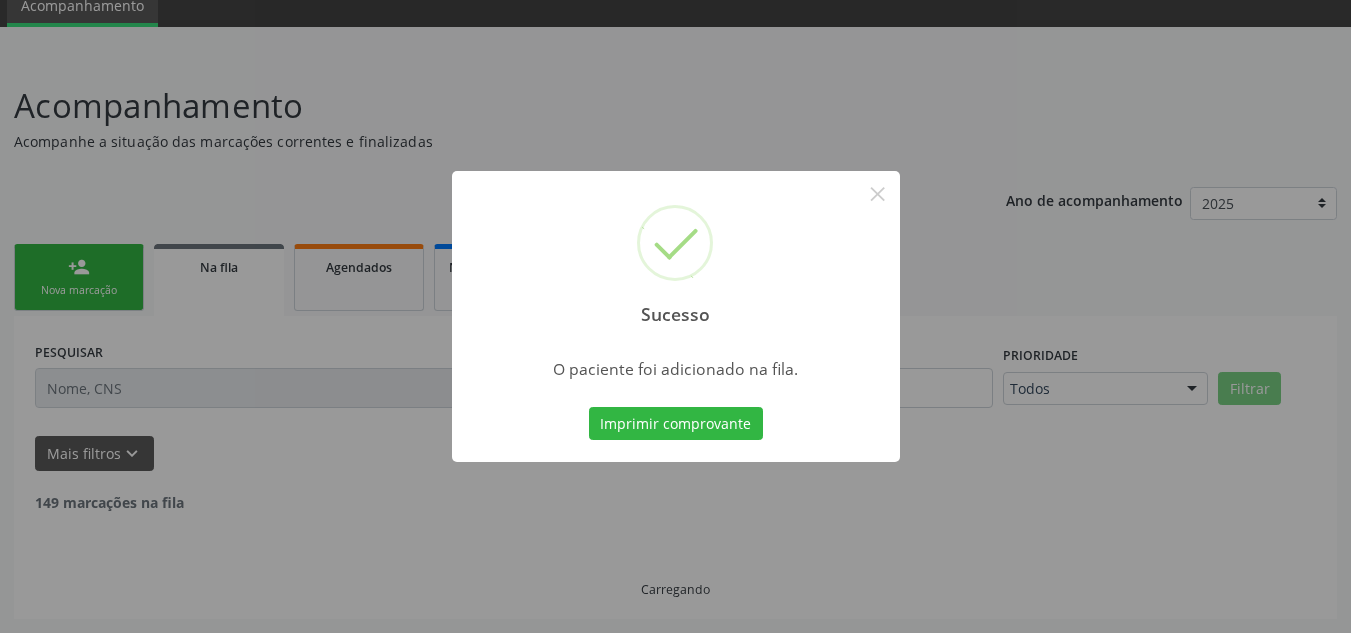 scroll, scrollTop: 62, scrollLeft: 0, axis: vertical 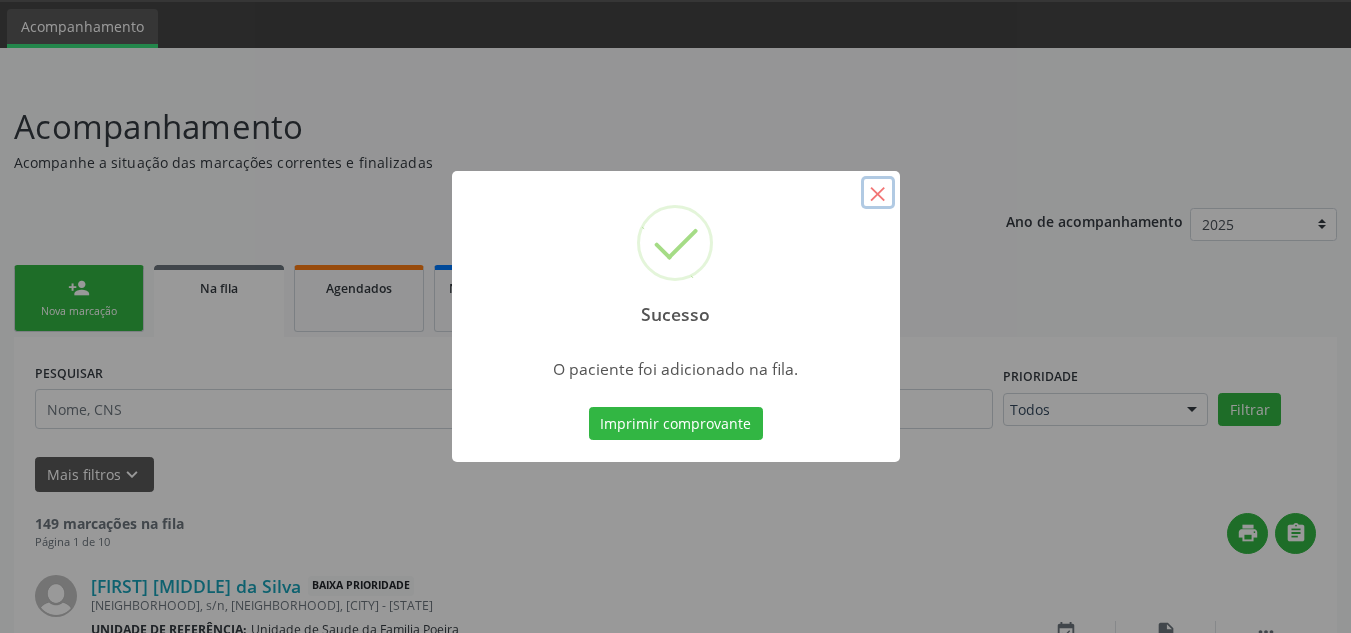 click on "×" at bounding box center [878, 193] 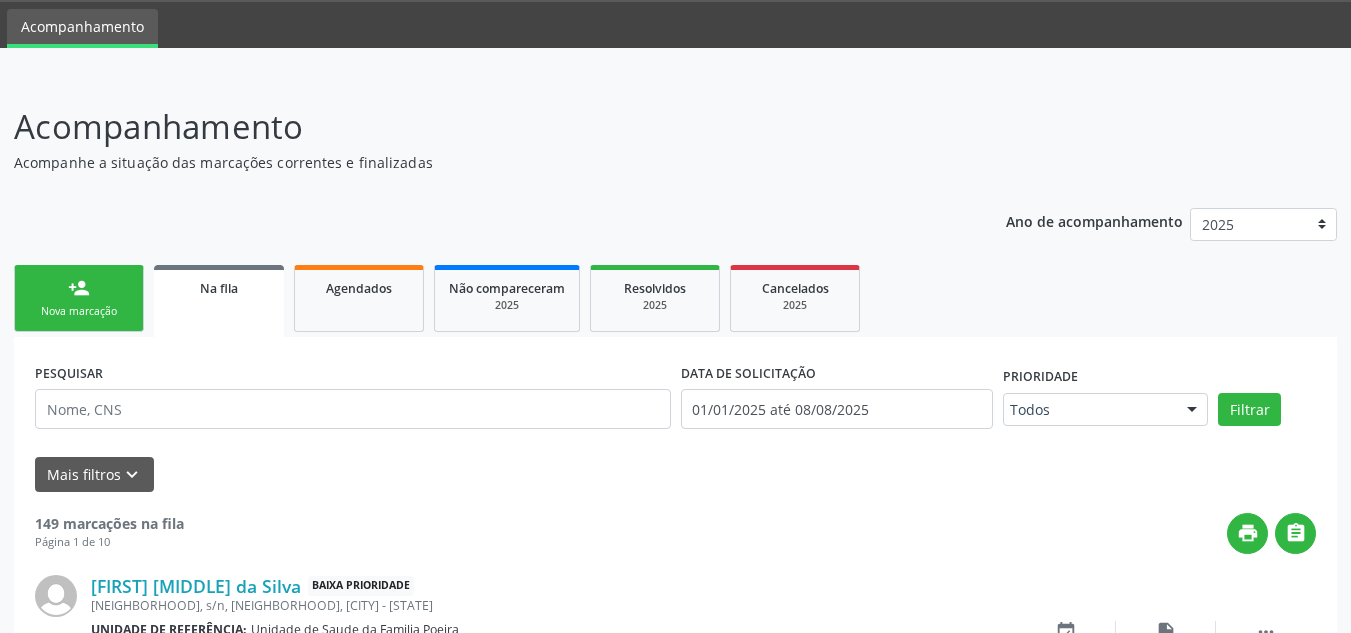 click on "person_add
Nova marcação" at bounding box center [79, 298] 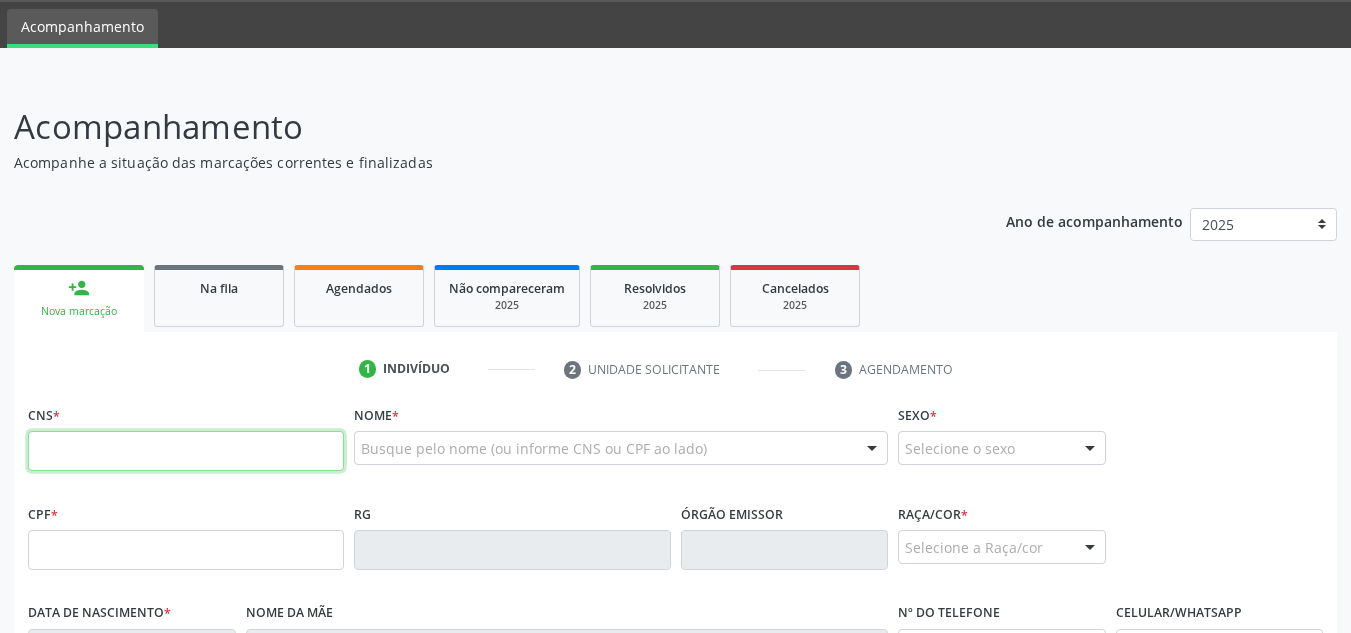click at bounding box center [186, 451] 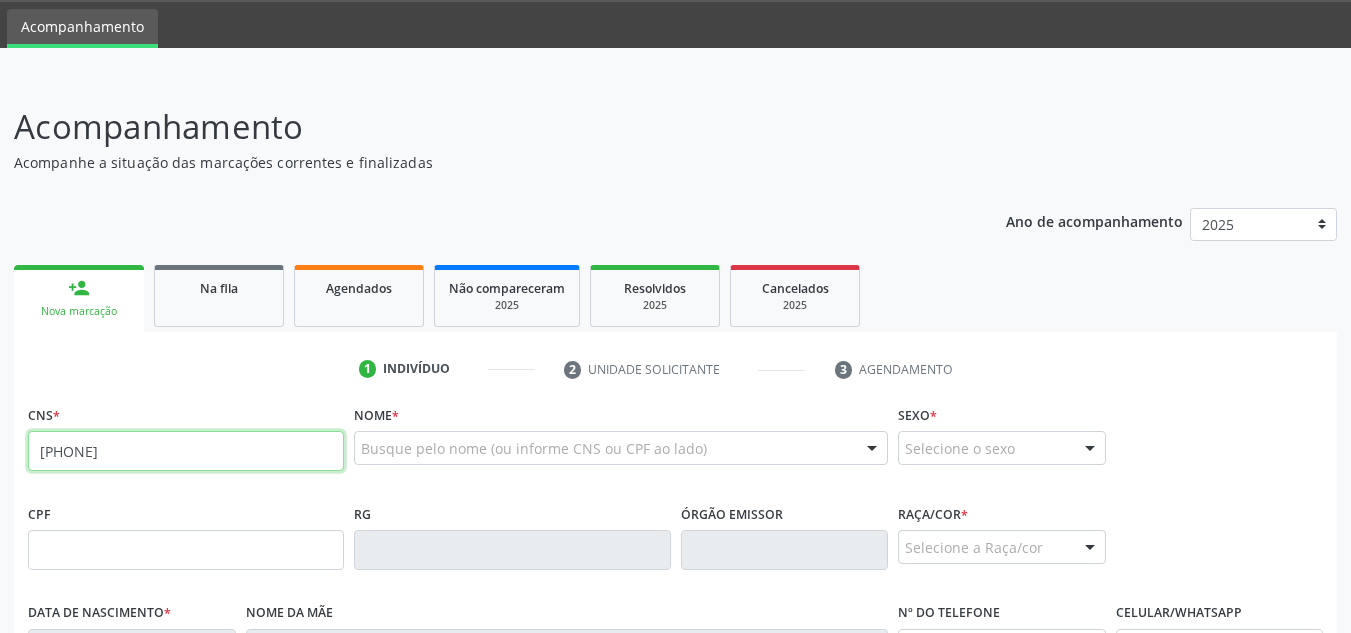 type on "[PHONE]" 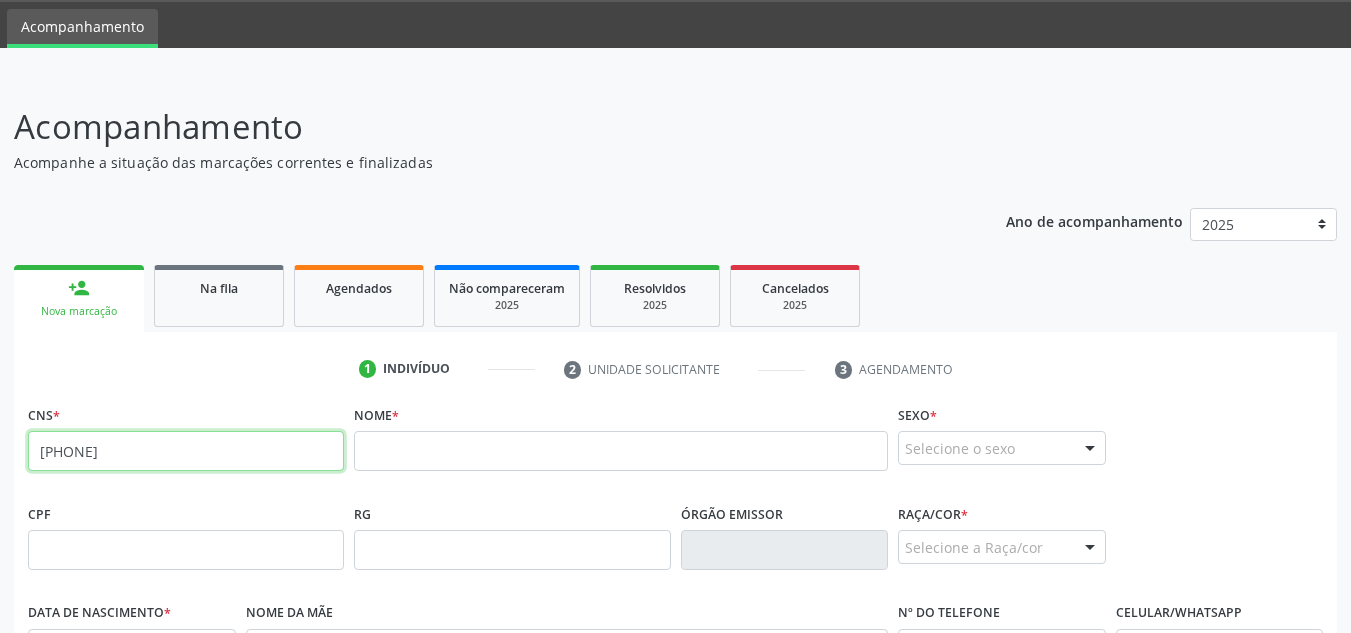 drag, startPoint x: 199, startPoint y: 444, endPoint x: 2, endPoint y: 450, distance: 197.09135 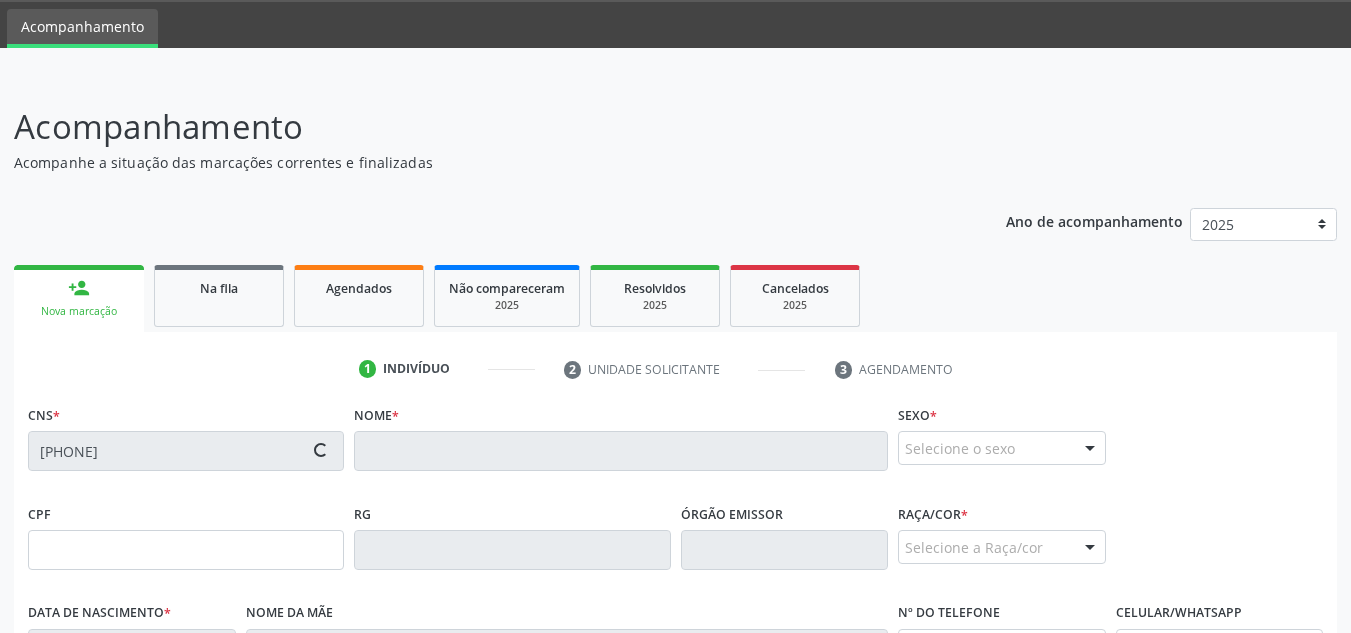 type on "[SSN]" 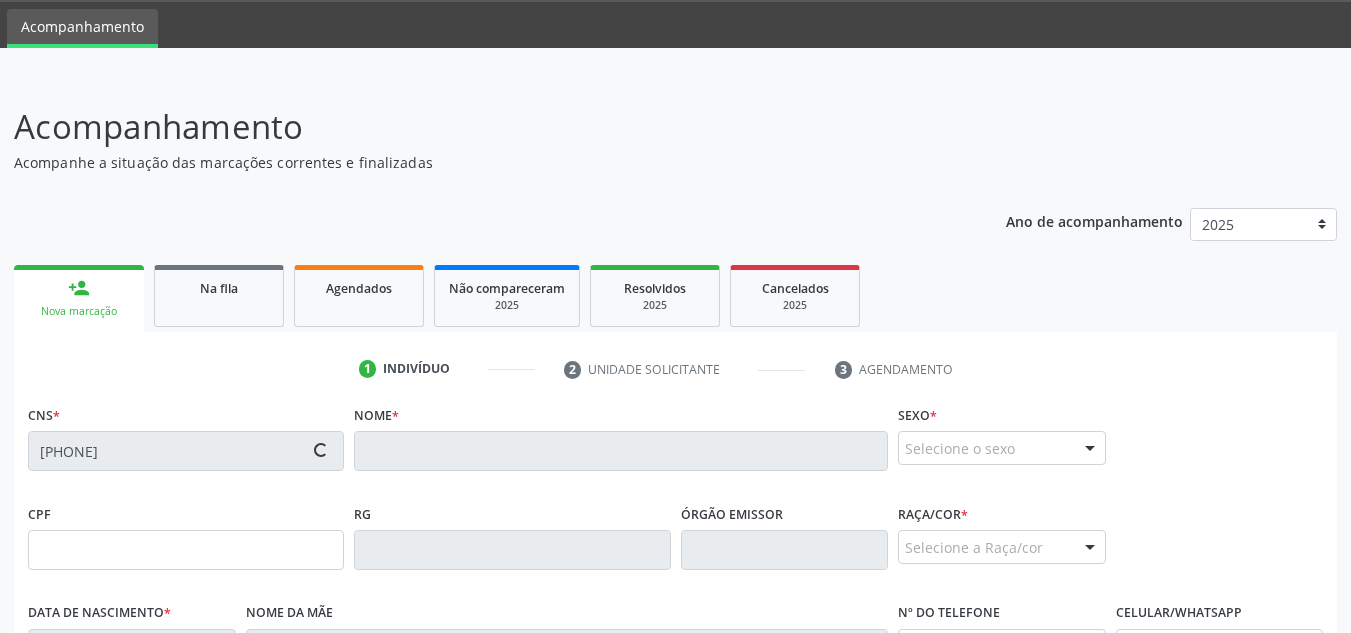 type on "[DATE]" 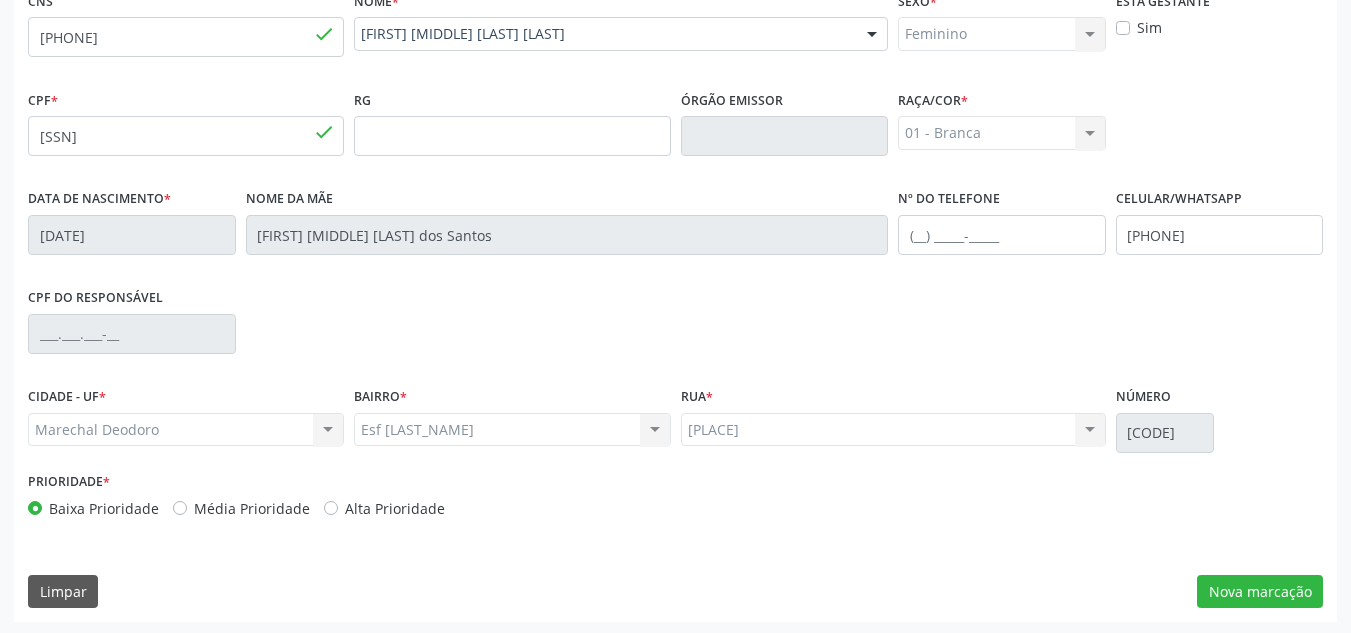 scroll, scrollTop: 479, scrollLeft: 0, axis: vertical 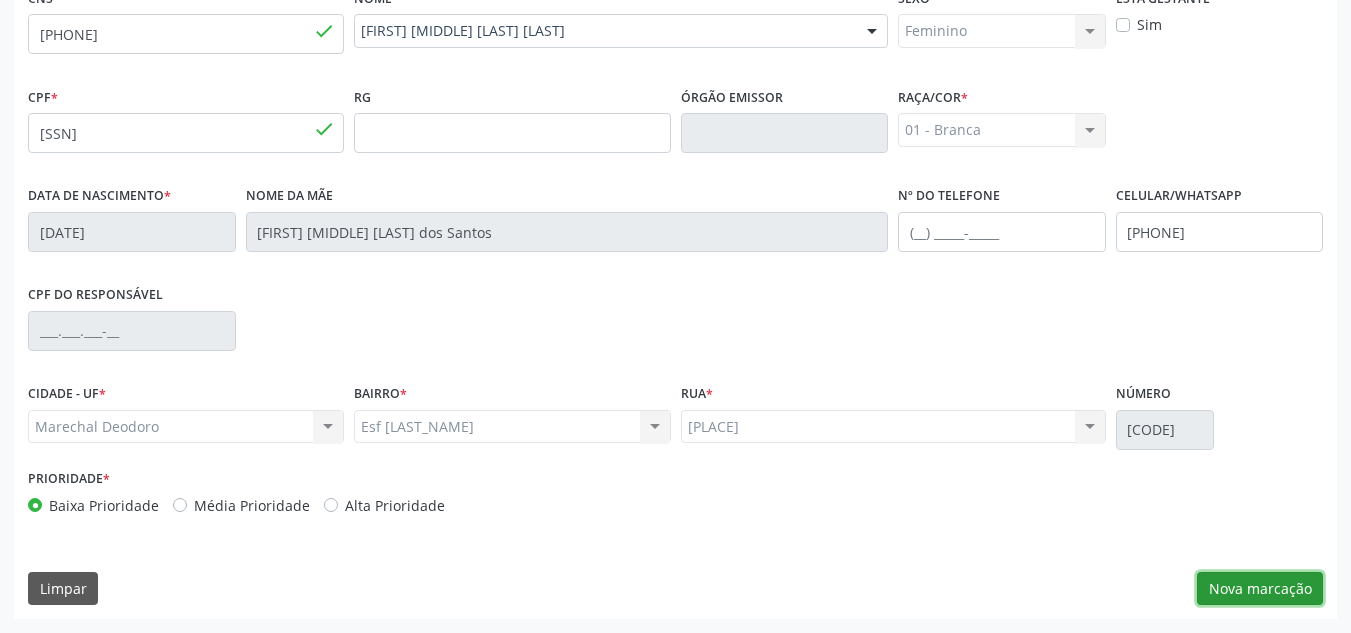 click on "Nova marcação" at bounding box center [1260, 589] 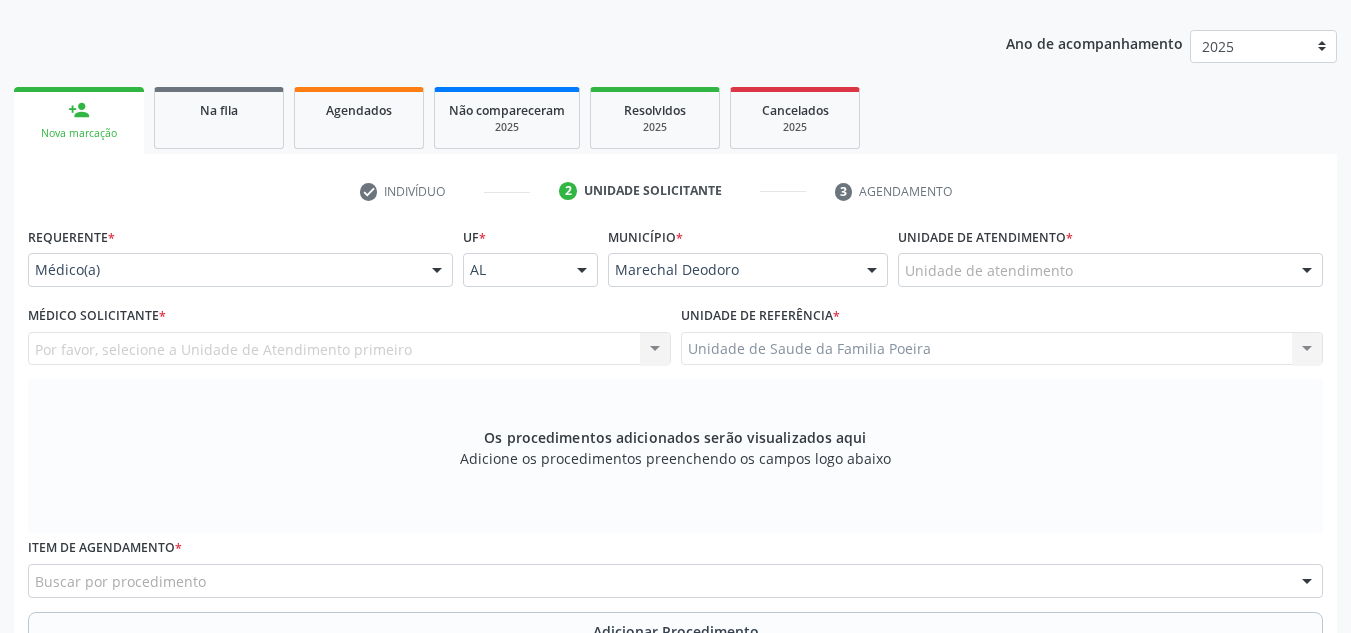 scroll, scrollTop: 179, scrollLeft: 0, axis: vertical 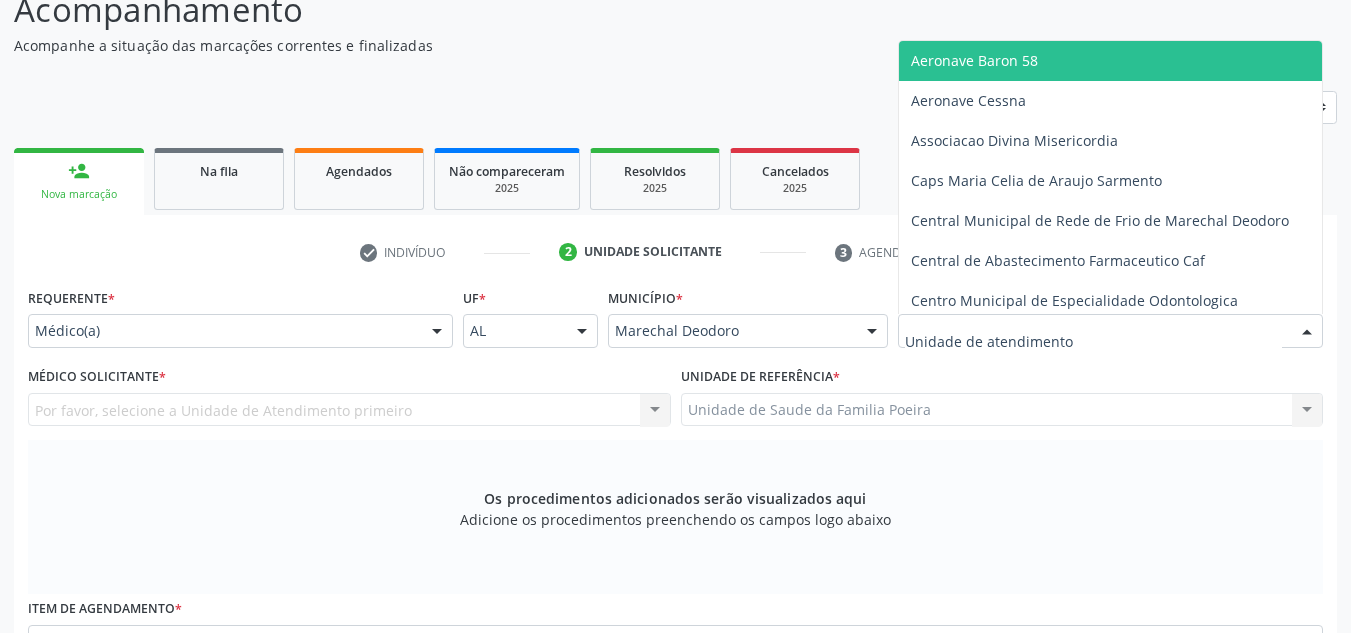 click on "Aeronave Baron 58   Aeronave Cessna   Associacao Divina Misericordia   Caps Maria Celia de Araujo Sarmento   Central Municipal de Rede de Frio de Marechal Deodoro   Central de Abastecimento Farmaceutico Caf   Centro Municipal de Especialidade Odontologica   Centro de Parto Normal Imaculada Conceicao   Centro de Saude Professor Estacio de Lima   Certea Centro Esp de Ref em Transtorno do Espectro Autista   Clinica Escola de Medicina Veterinaria do Cesmac   Clinica de Reestruturacao Renovar Crer   Consultorio Odontologico Livia Alana Silva Lopes   Crescer Espaco Terapeutico   Espaco Klecia Ribeiro   Fazenda da Esperanca Santa Terezinha   Helicoptero Falcao 5   Labmar   Laboratorio Marechal   Laboratorio Marechal Deodoro   Laboratorio de Protese Dentaria Marechal Deodoro   Melhor em Casa   Posto de Apoio Mucuri   Posto de Saude Saco   Posto de Saude do Riacho Velho   Secretaria Municipal de Saude   Unidade Municipal de Fisioterapia   Unidade de Saude da Familia Barra Nova" at bounding box center (1110, 331) 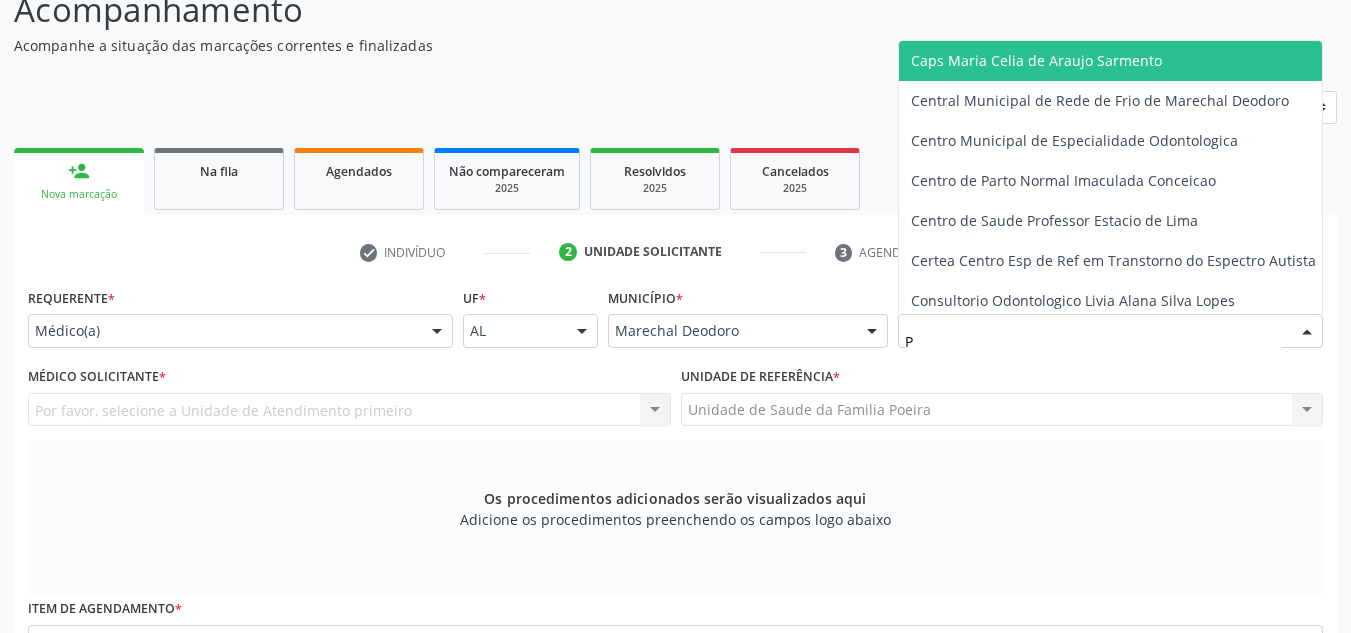 type on "PO" 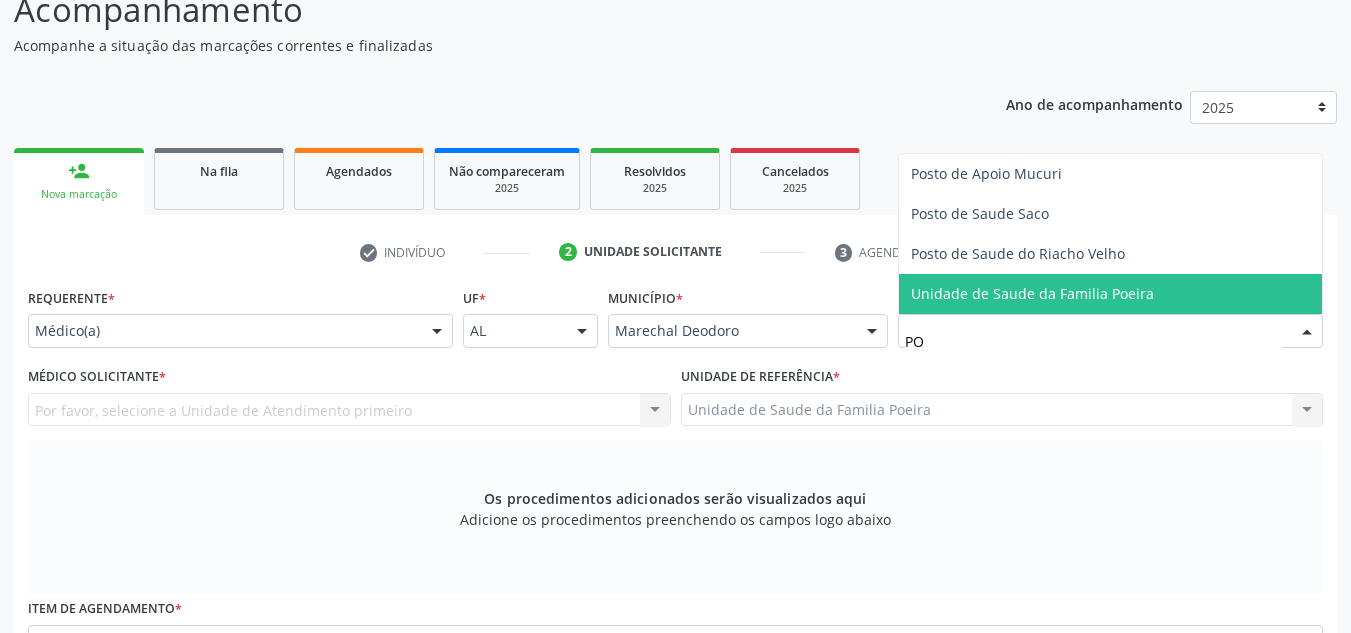 click on "Unidade de Saude da Familia Poeira" at bounding box center [1032, 293] 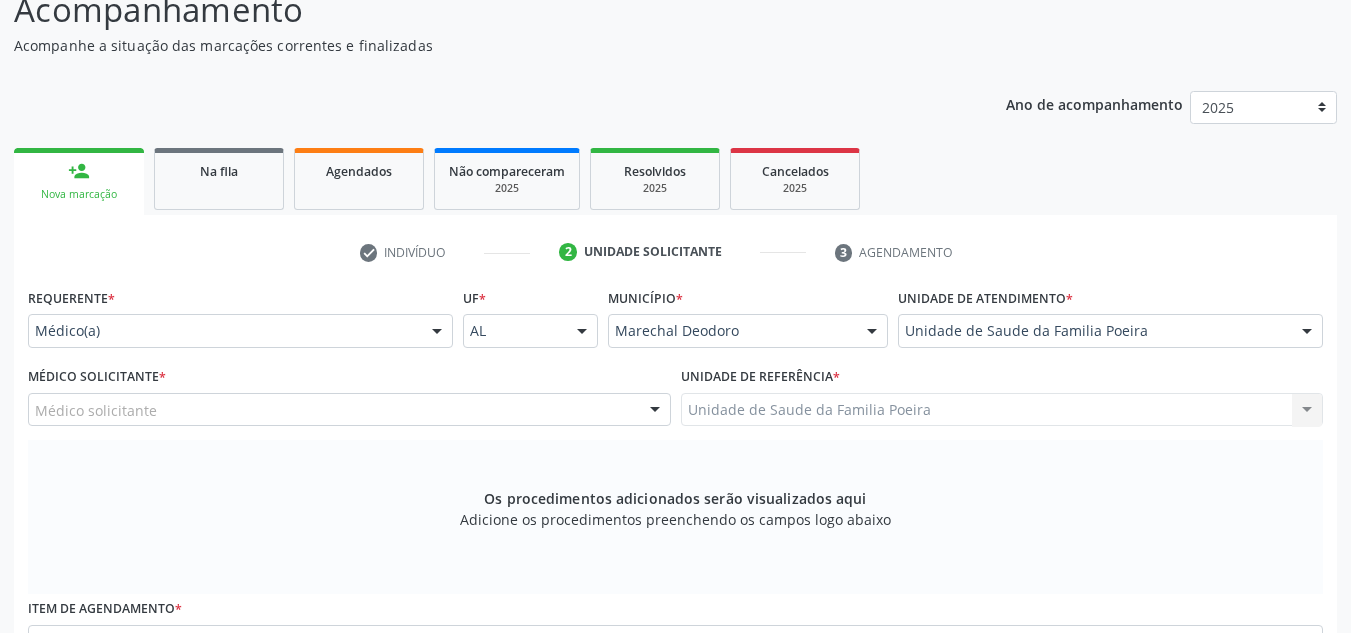 click on "Médico solicitante" at bounding box center (349, 410) 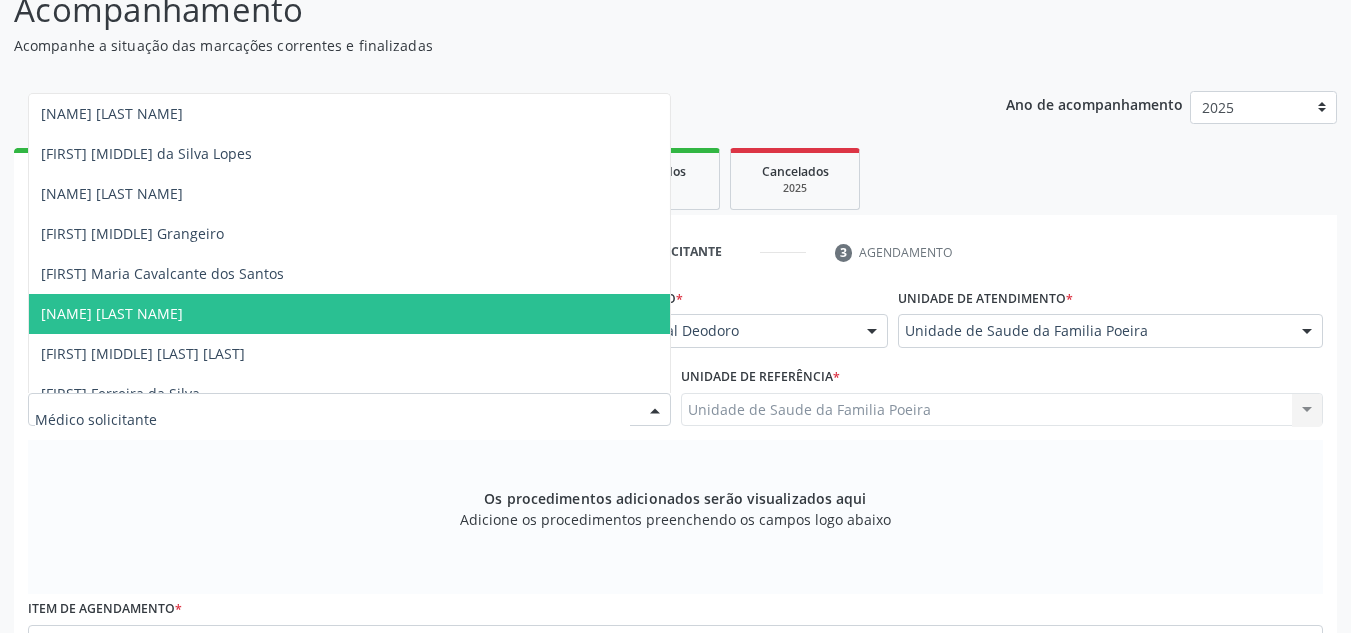 click on "[NAME] [LAST NAME]" at bounding box center [349, 314] 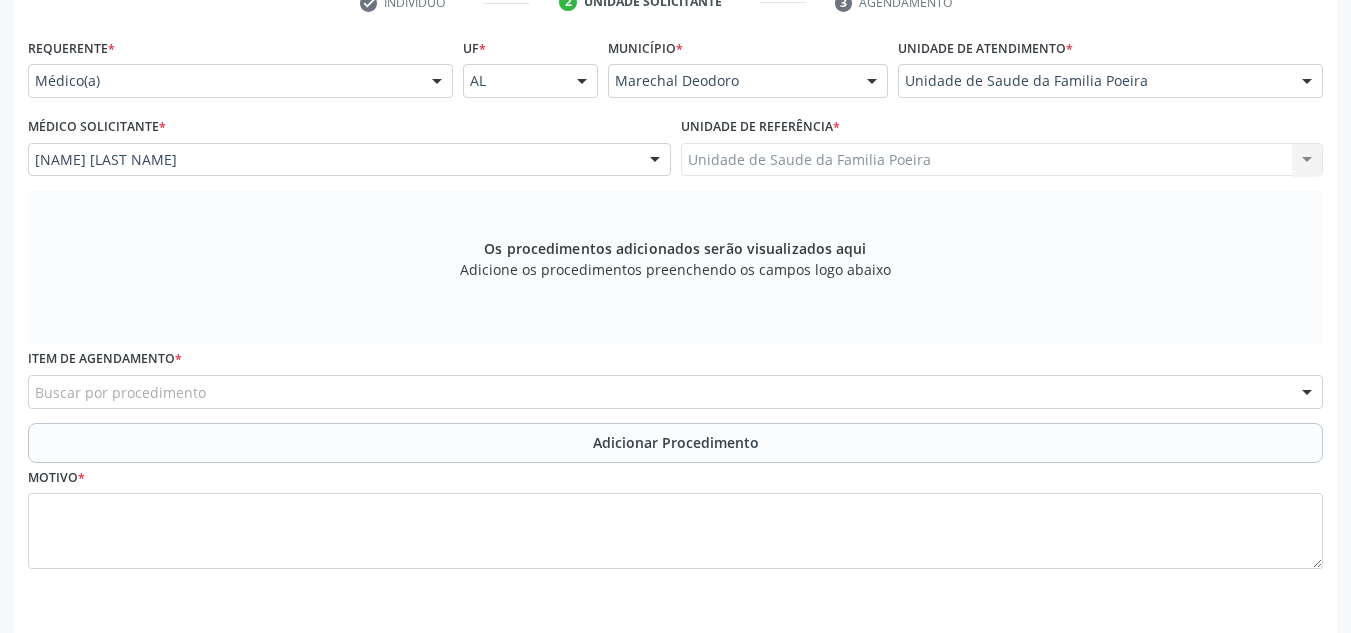 scroll, scrollTop: 479, scrollLeft: 0, axis: vertical 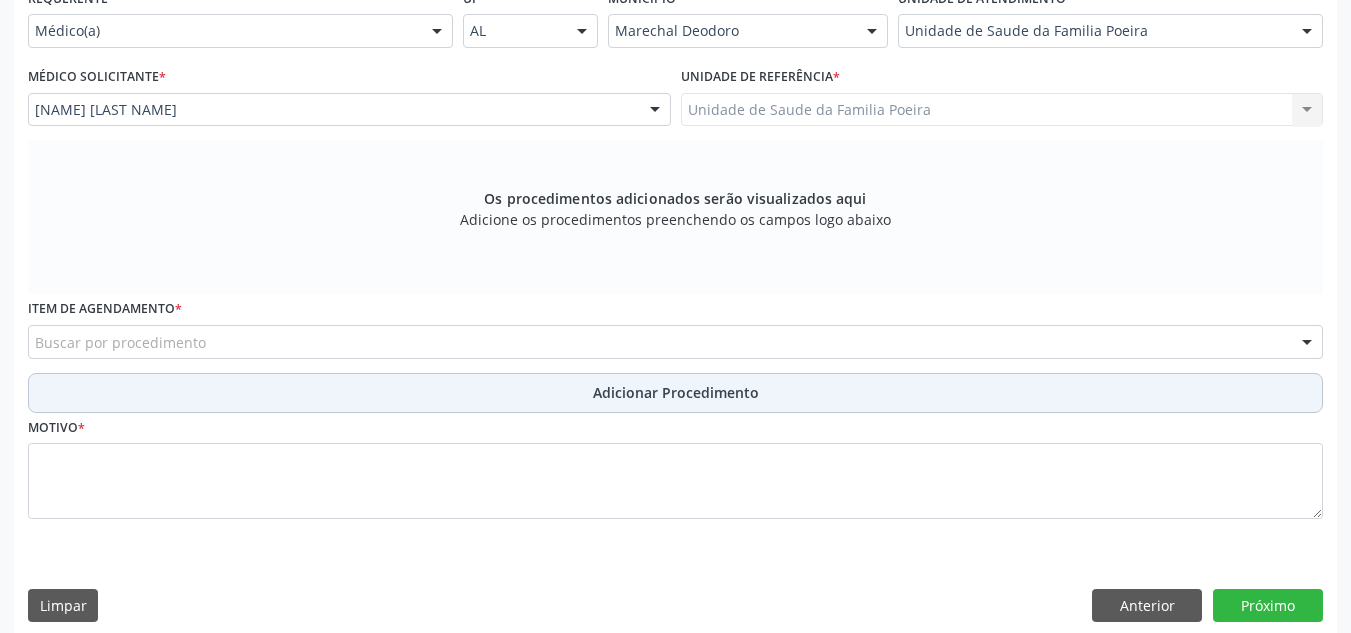 click on "Adicionar Procedimento" at bounding box center (675, 393) 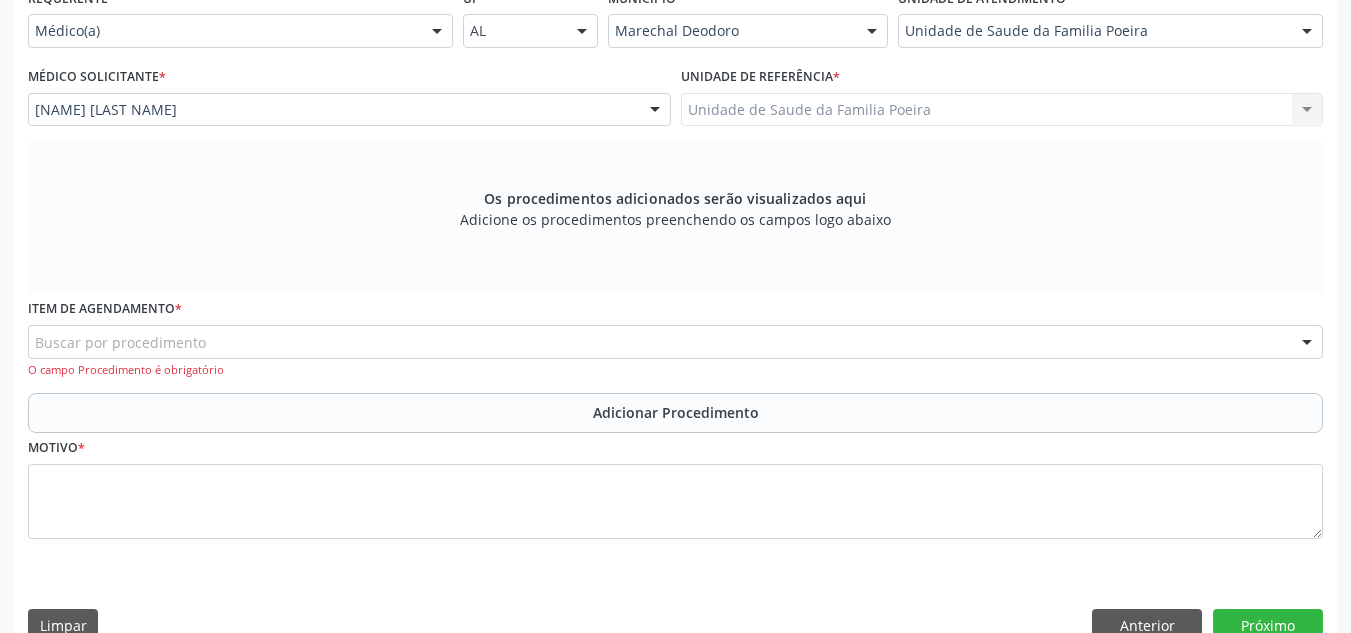 click on "Buscar por procedimento" at bounding box center [675, 342] 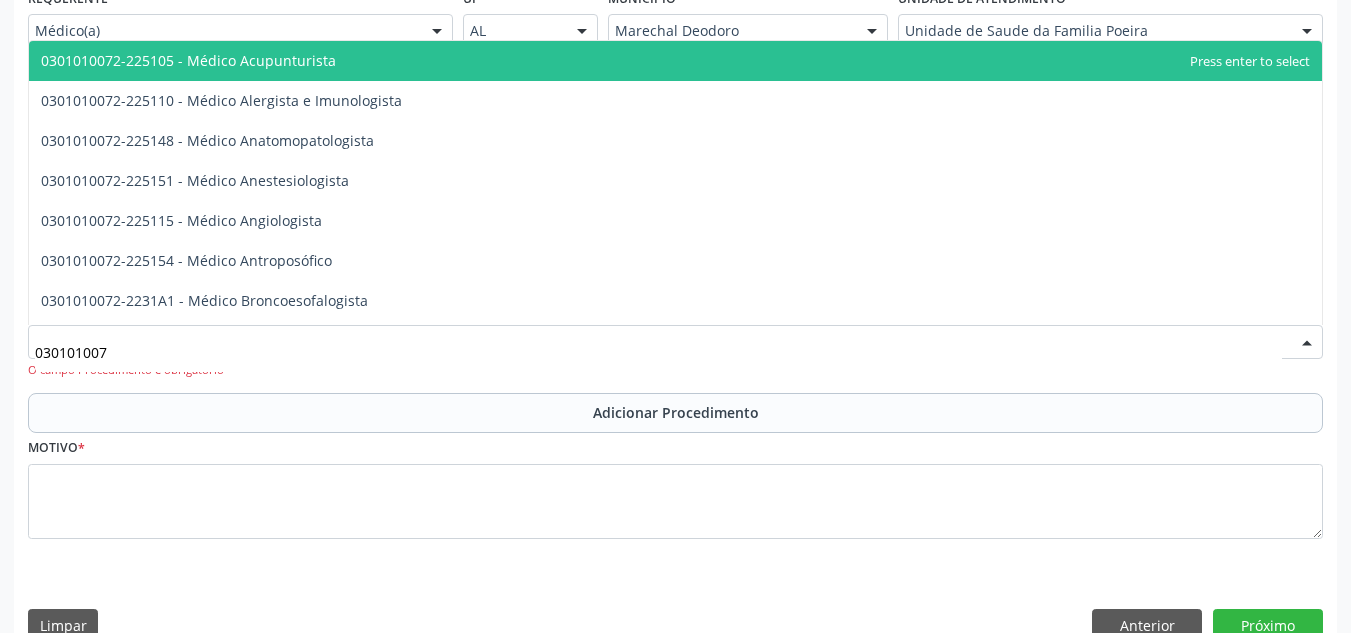 type on "0301010072" 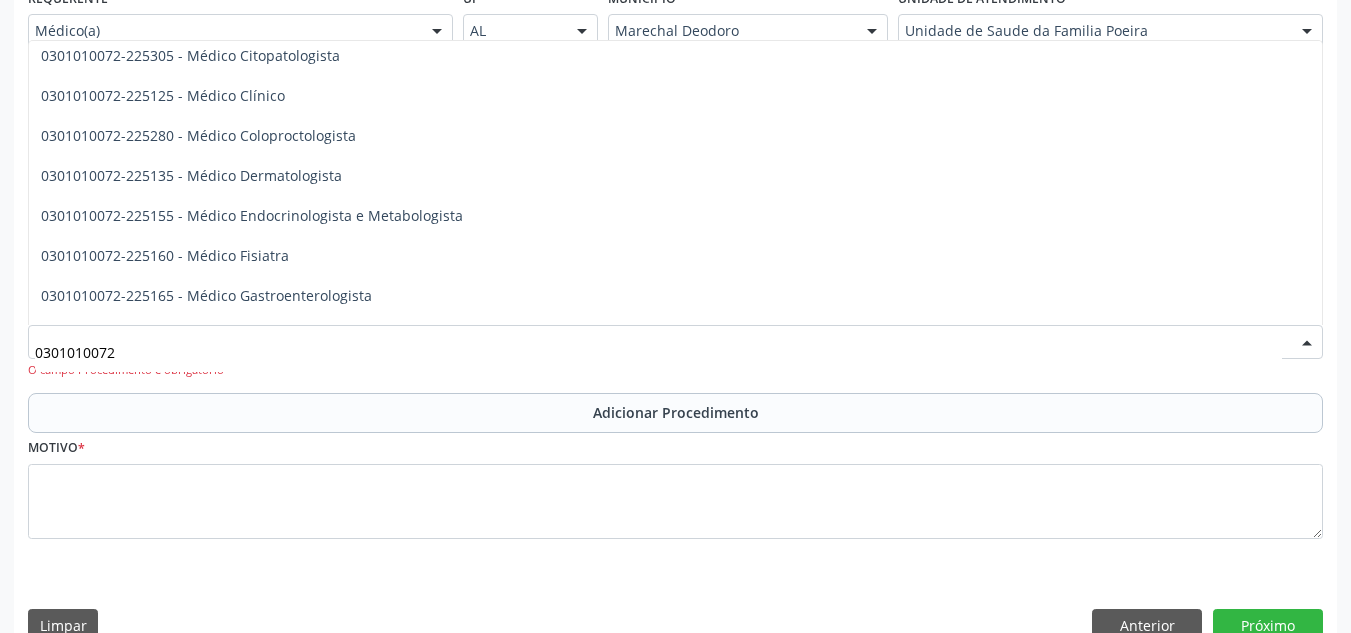 scroll, scrollTop: 800, scrollLeft: 0, axis: vertical 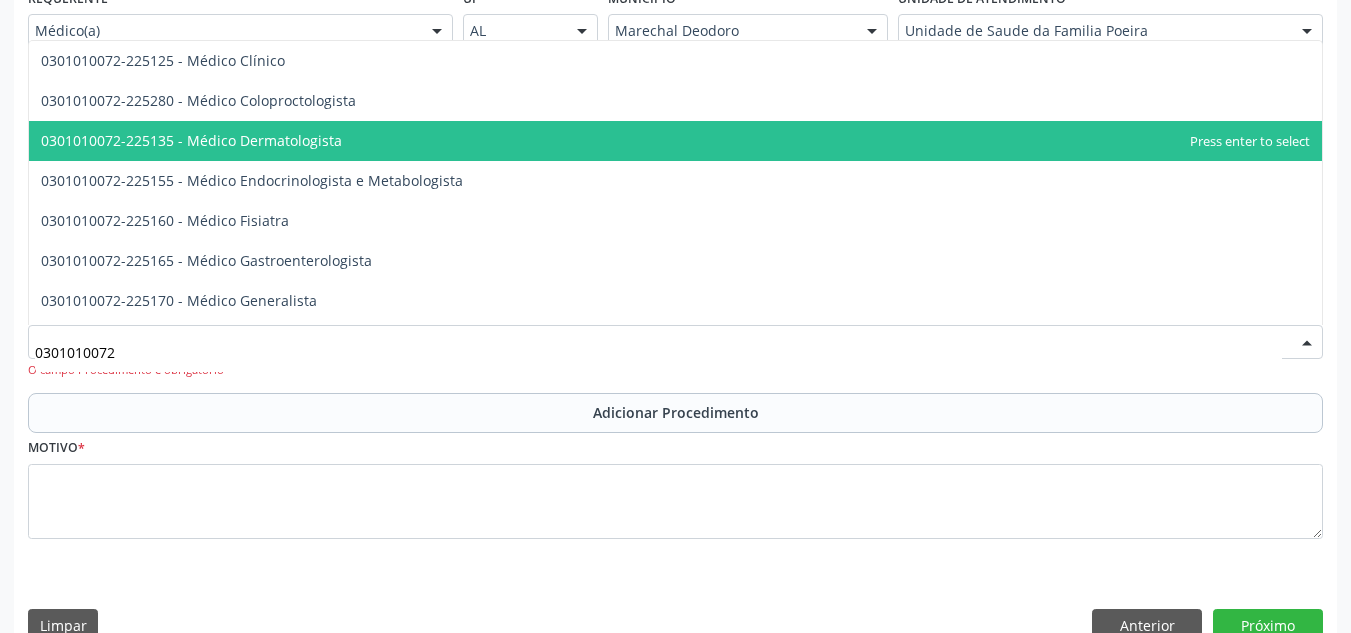 click on "0301010072-225135 - Médico Dermatologista" at bounding box center (675, 141) 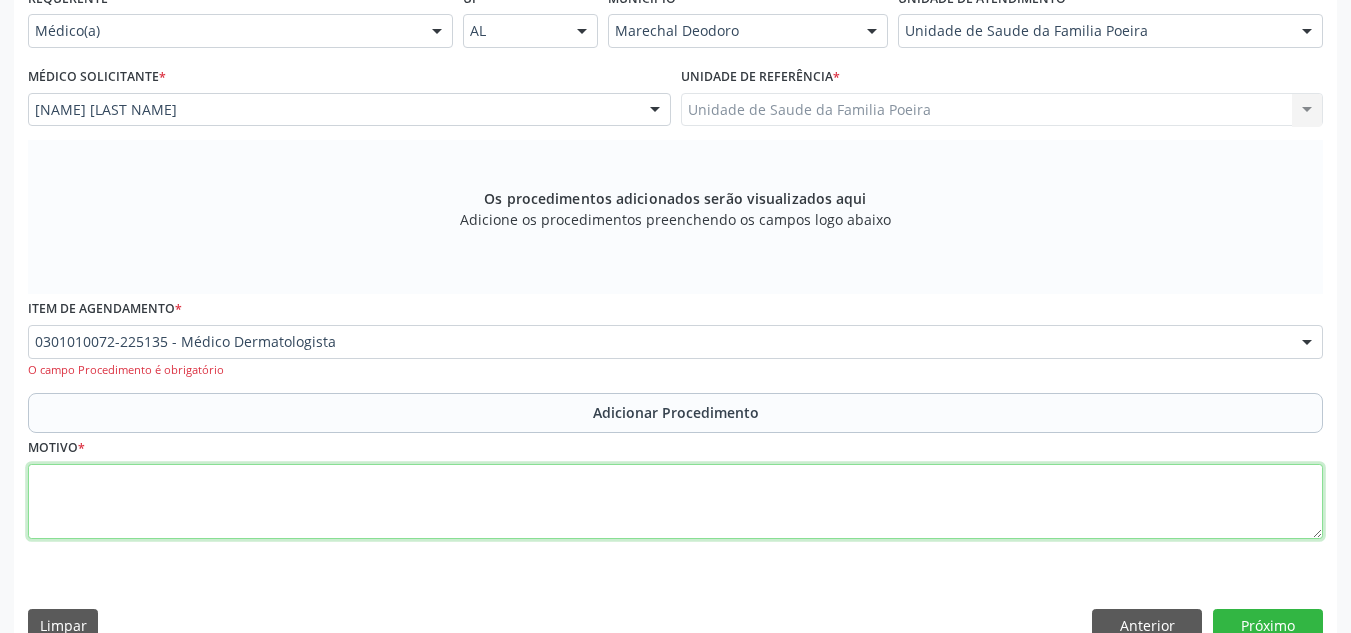 click at bounding box center (675, 502) 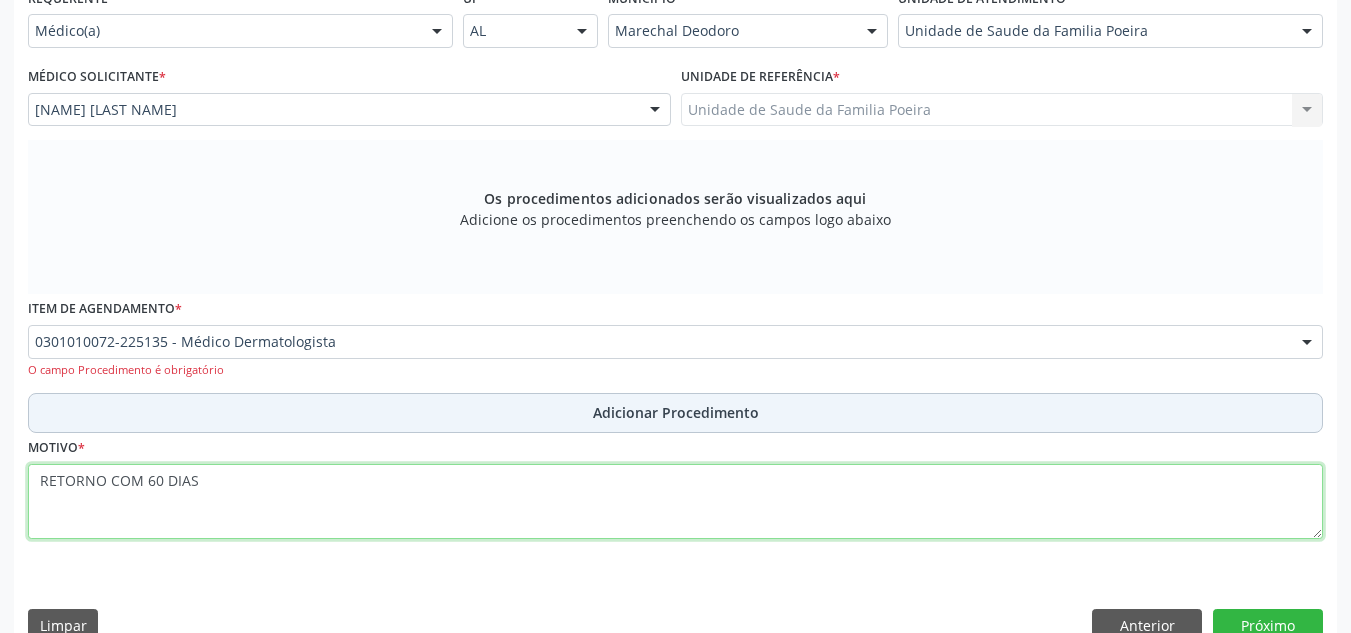 type on "RETORNO COM 60 DIAS" 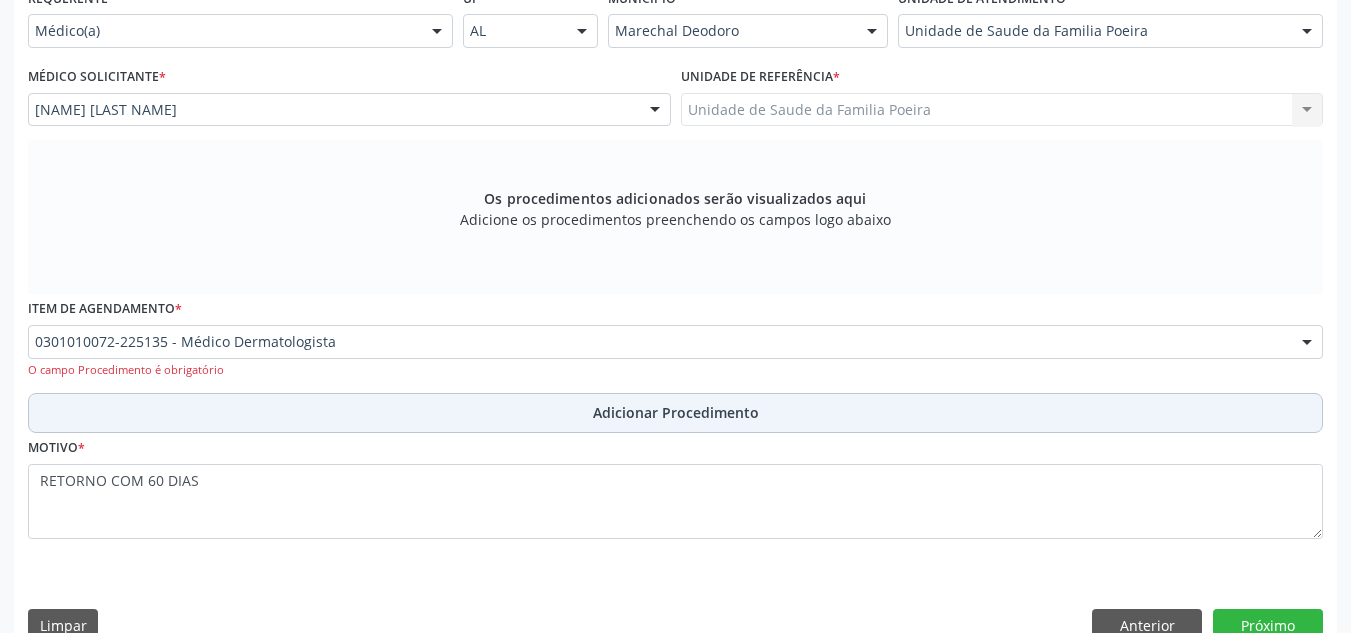 click on "Adicionar Procedimento" at bounding box center (675, 413) 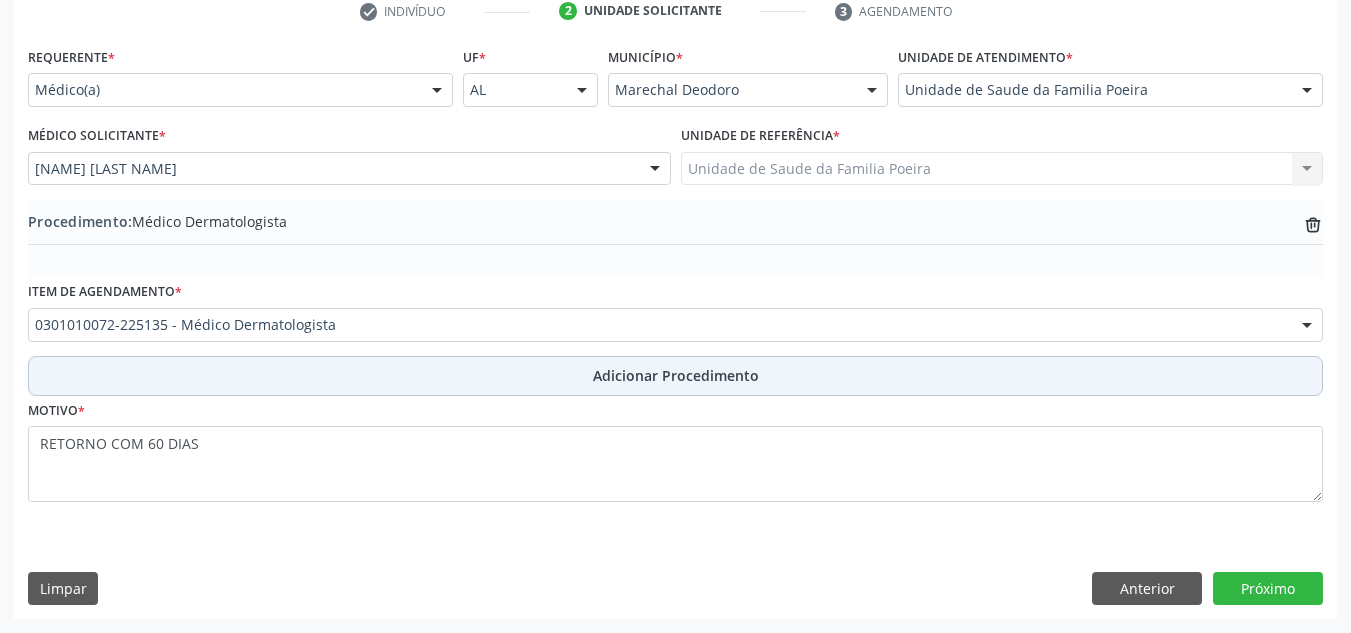 scroll, scrollTop: 420, scrollLeft: 0, axis: vertical 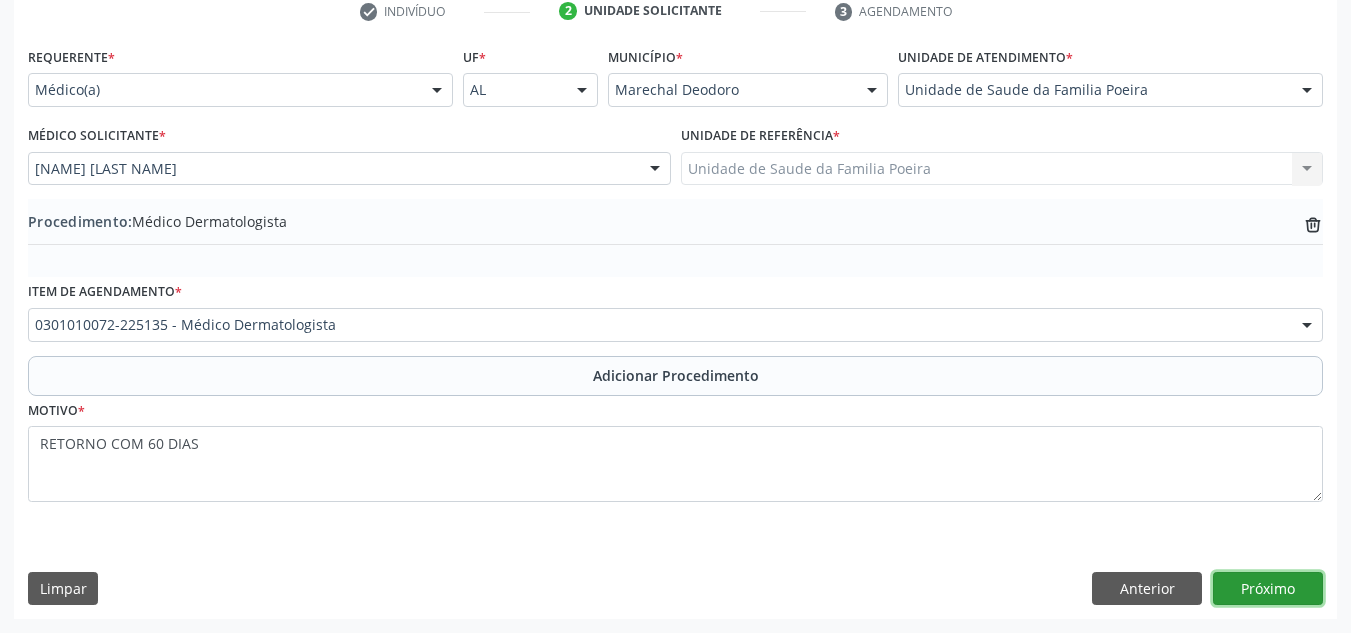 click on "Próximo" at bounding box center (1268, 589) 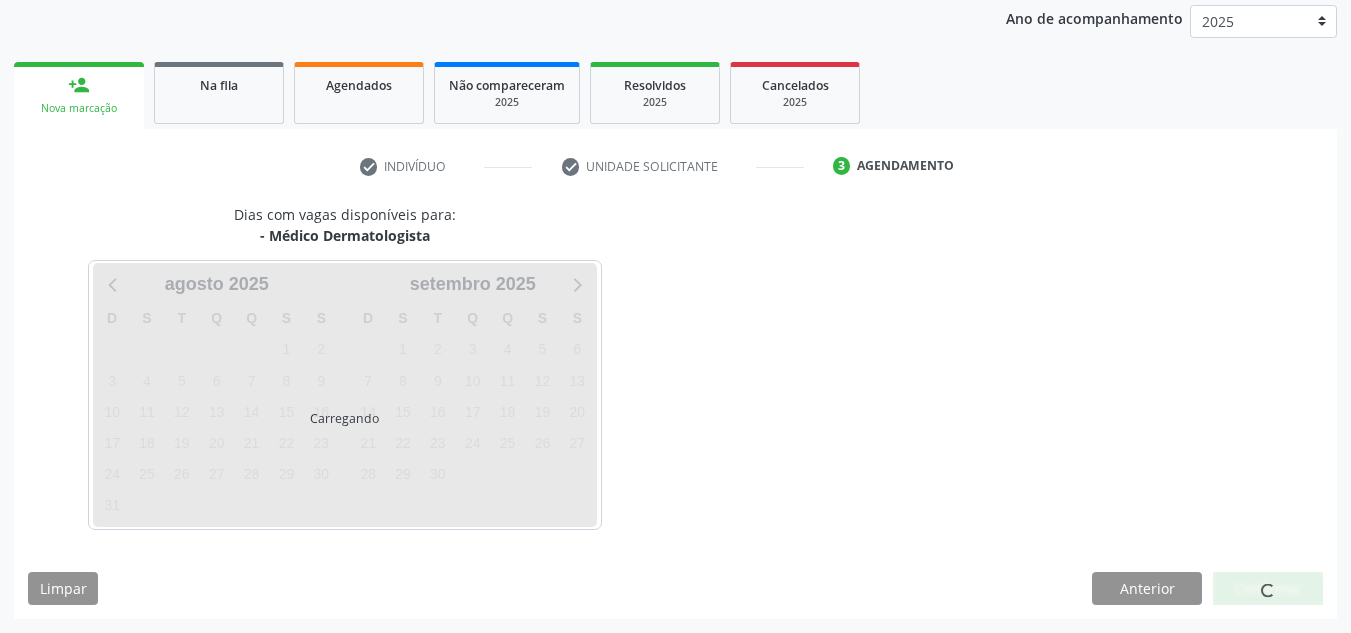 scroll, scrollTop: 324, scrollLeft: 0, axis: vertical 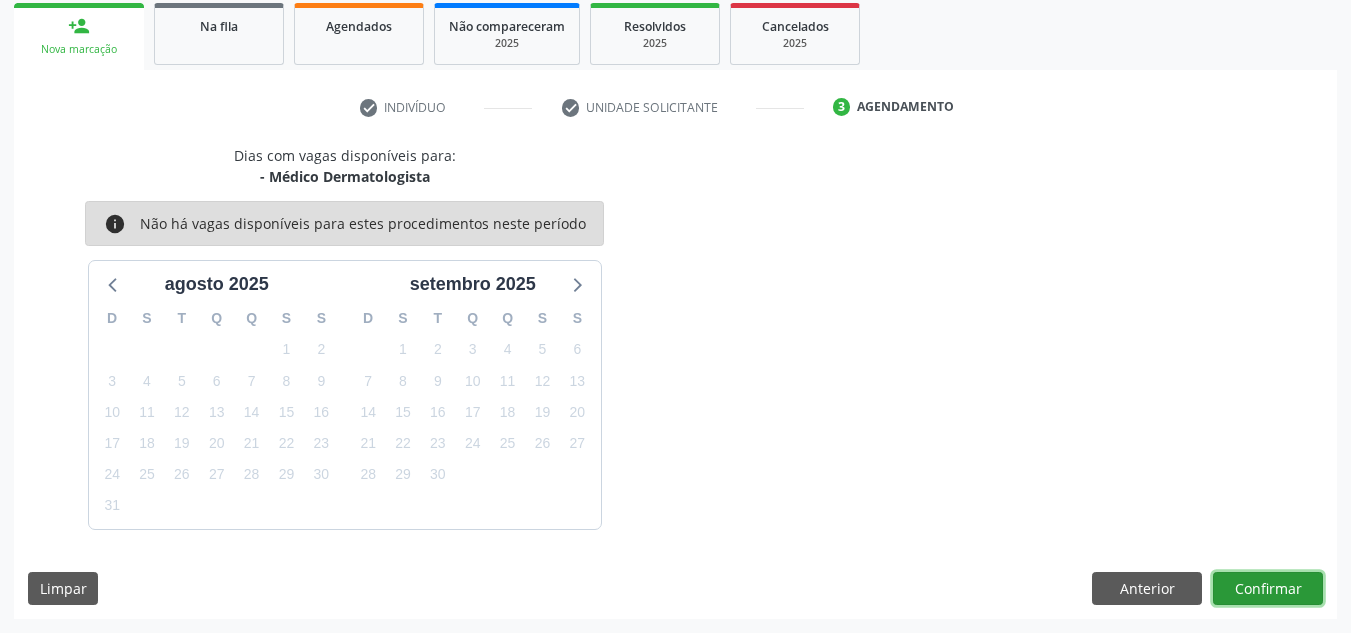 click on "Confirmar" at bounding box center [1268, 589] 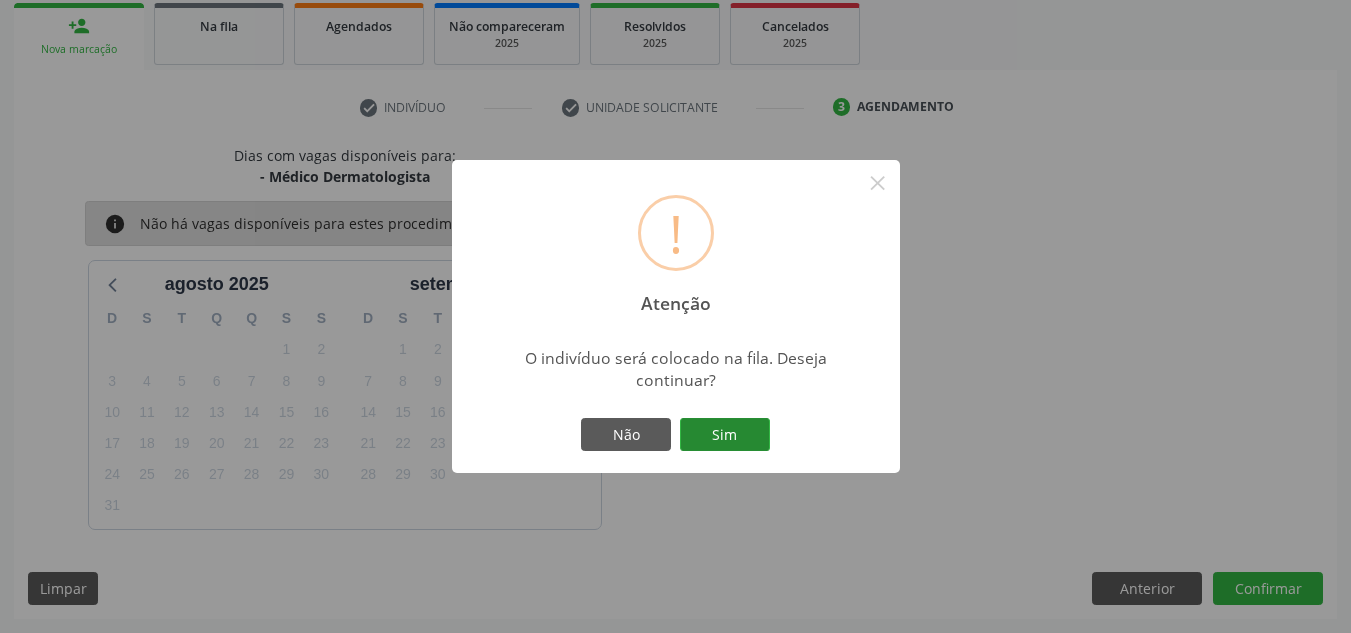 click on "Sim" at bounding box center [725, 435] 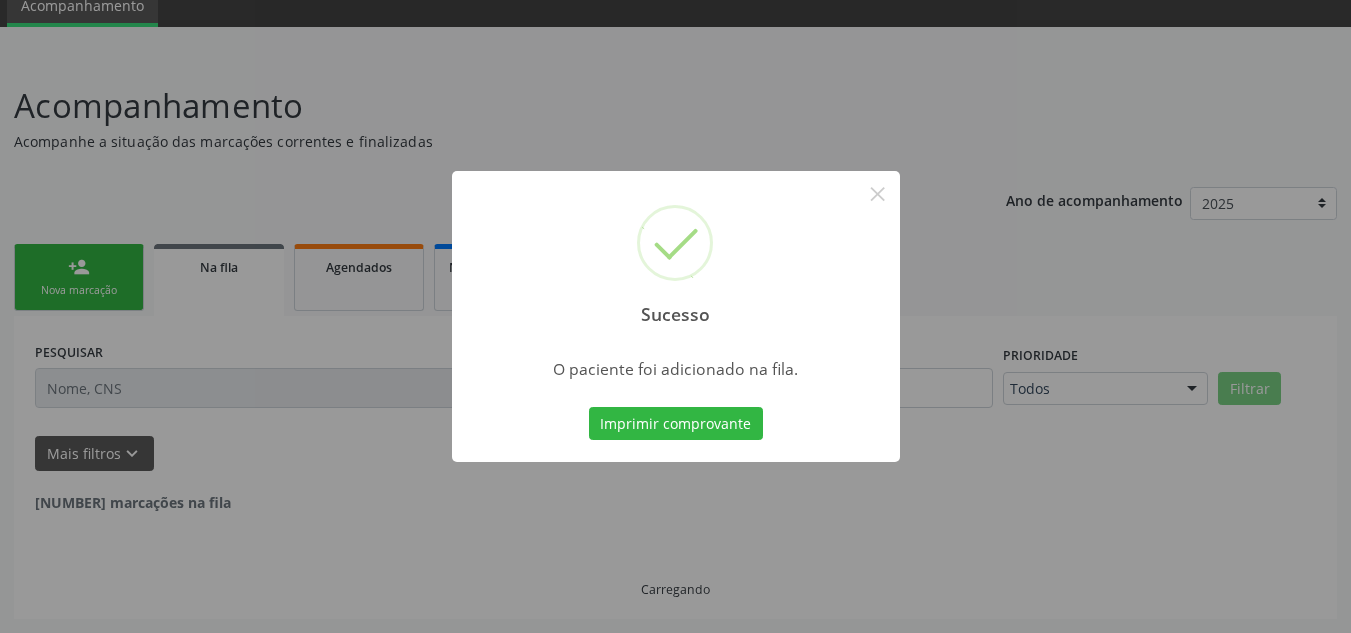 scroll, scrollTop: 62, scrollLeft: 0, axis: vertical 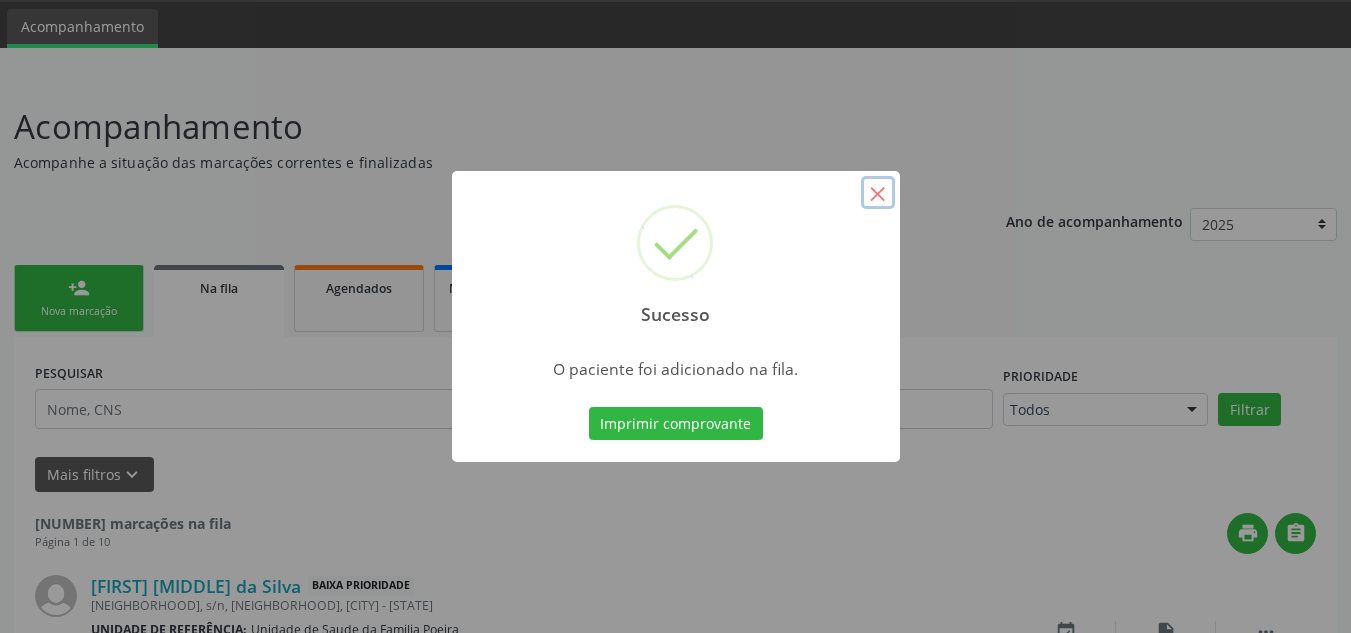 click on "×" at bounding box center [878, 193] 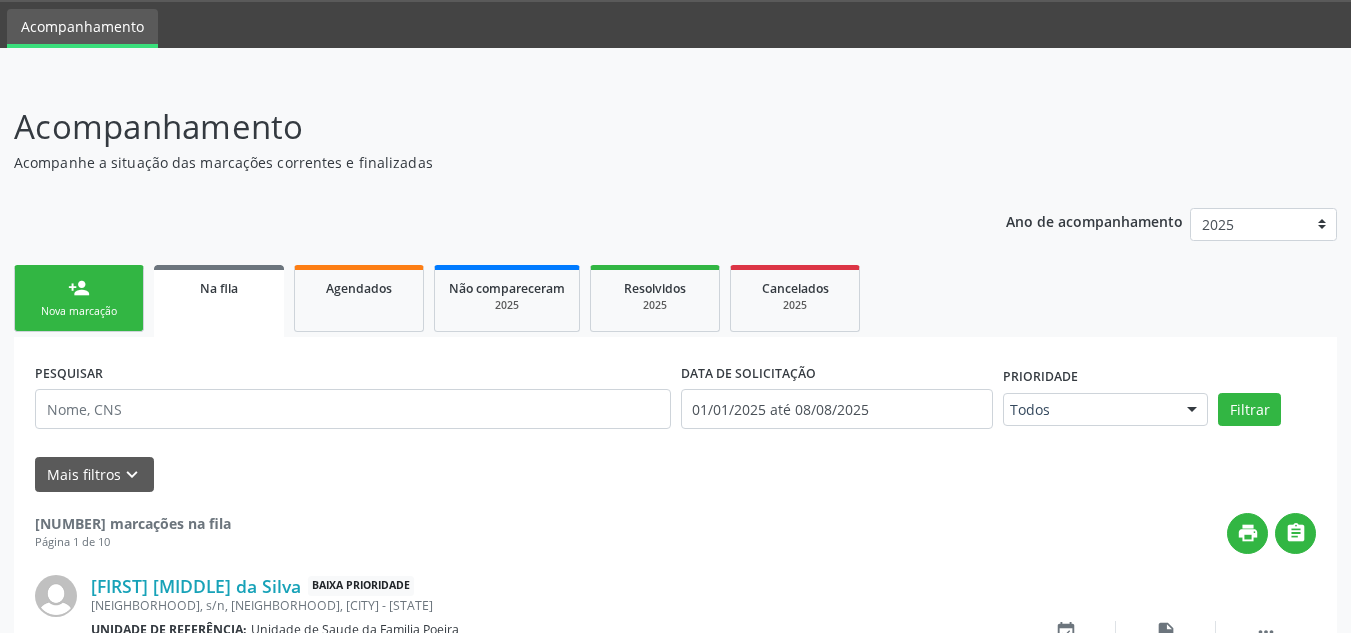 click on "Nova marcação" at bounding box center [79, 311] 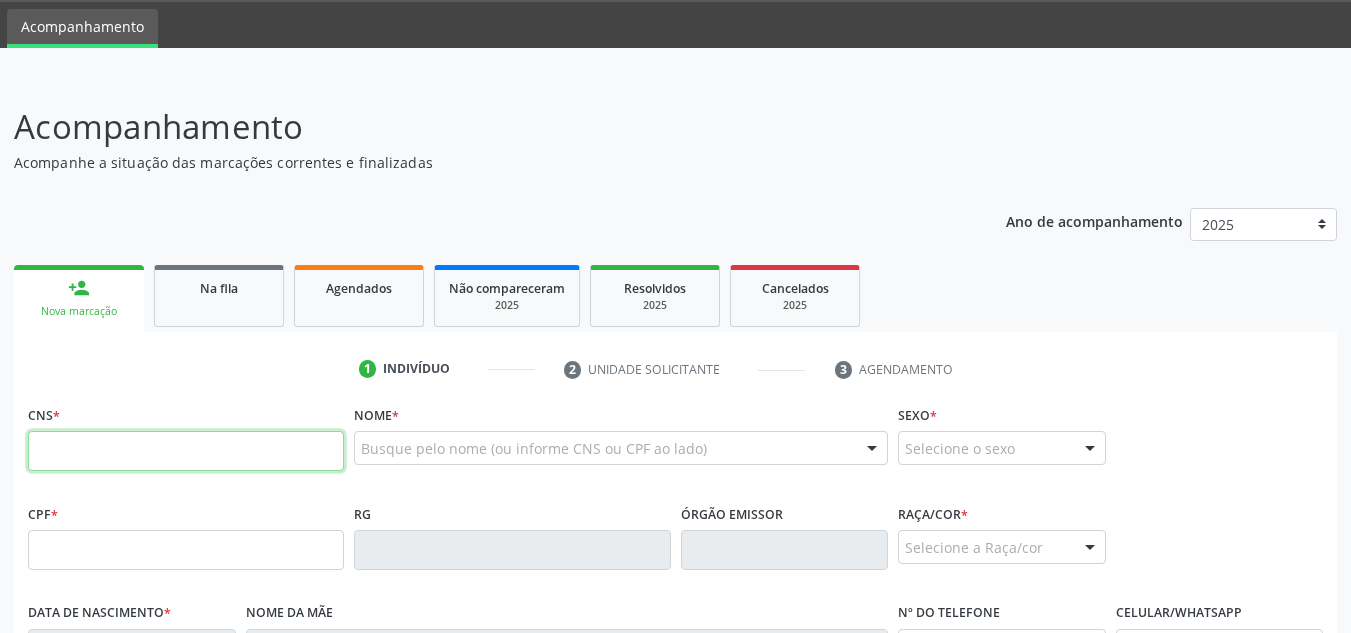 click at bounding box center [186, 451] 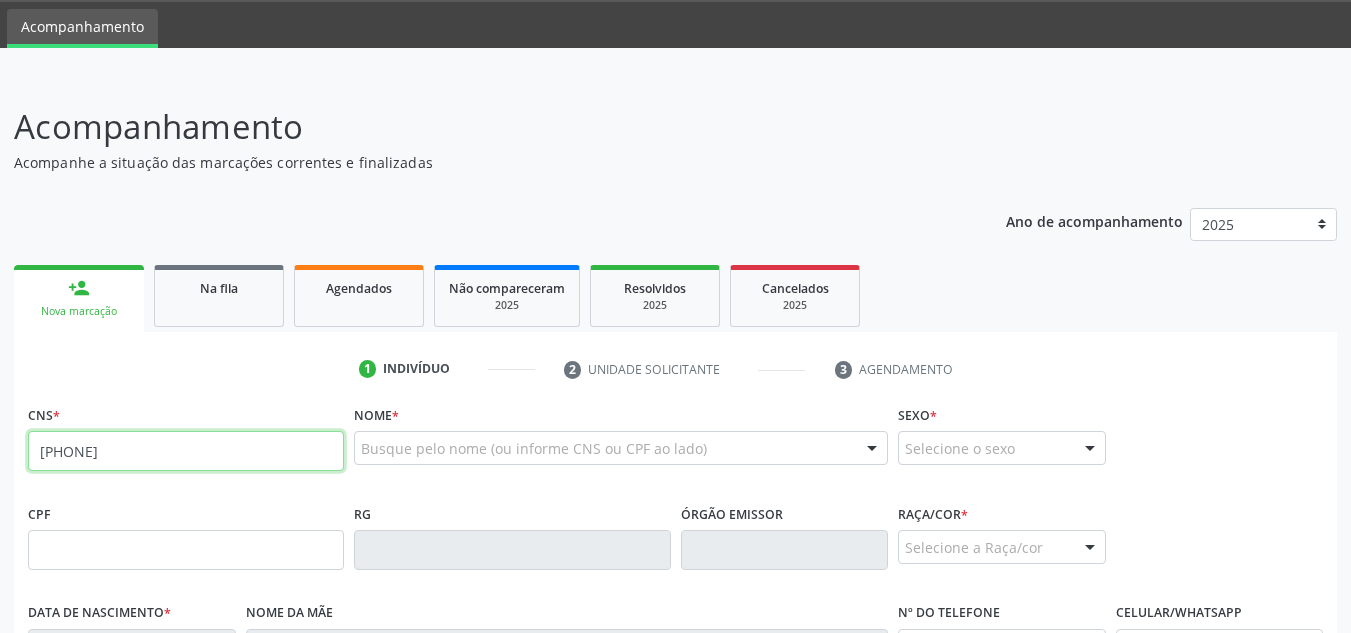 type on "[PHONE]" 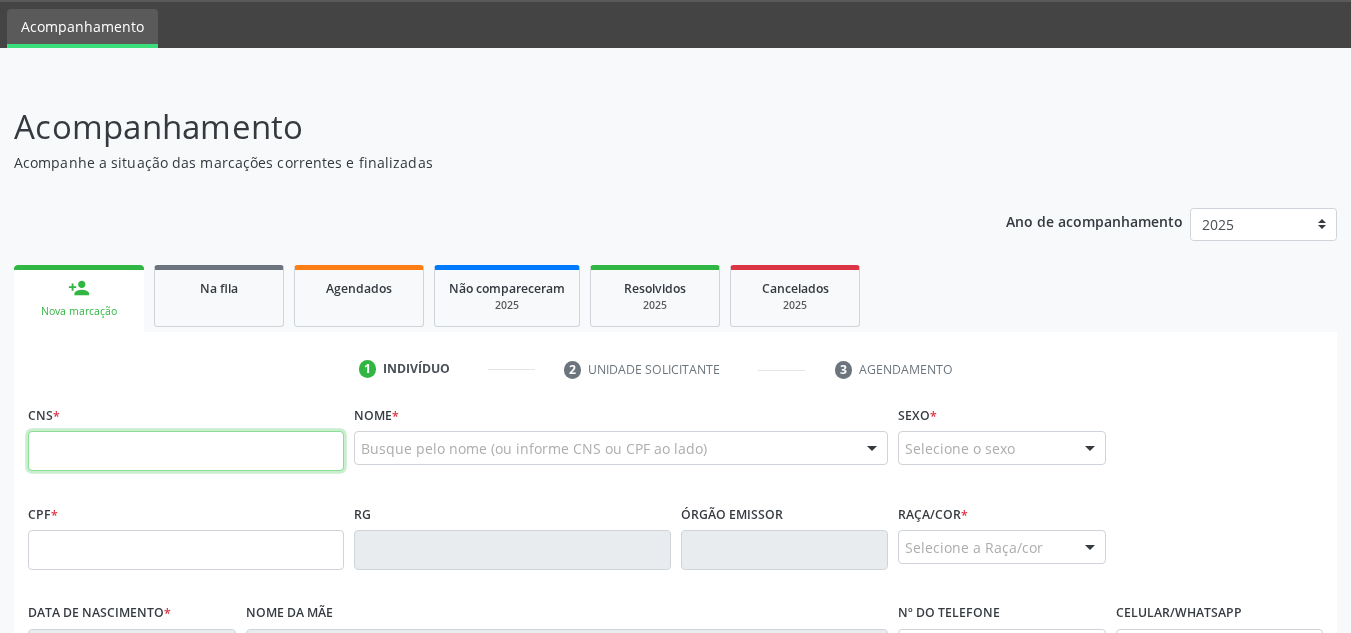 paste on "702 0033 7016 9585" 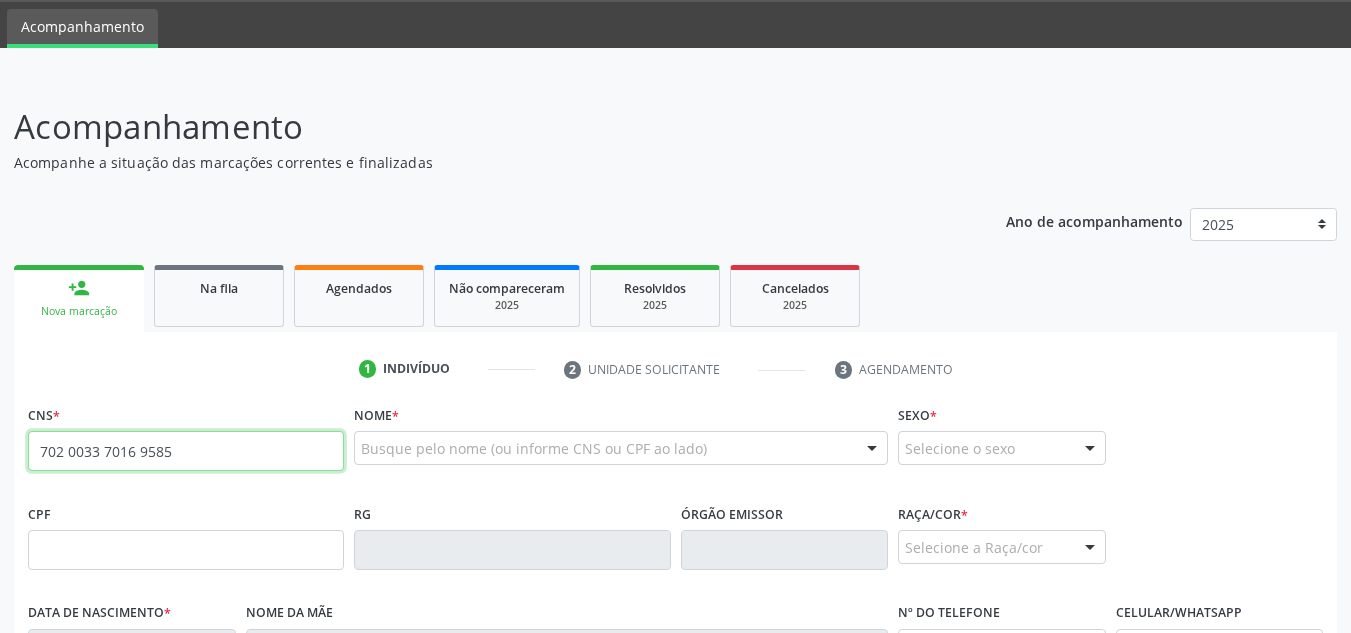 type on "702 0033 7016 9585" 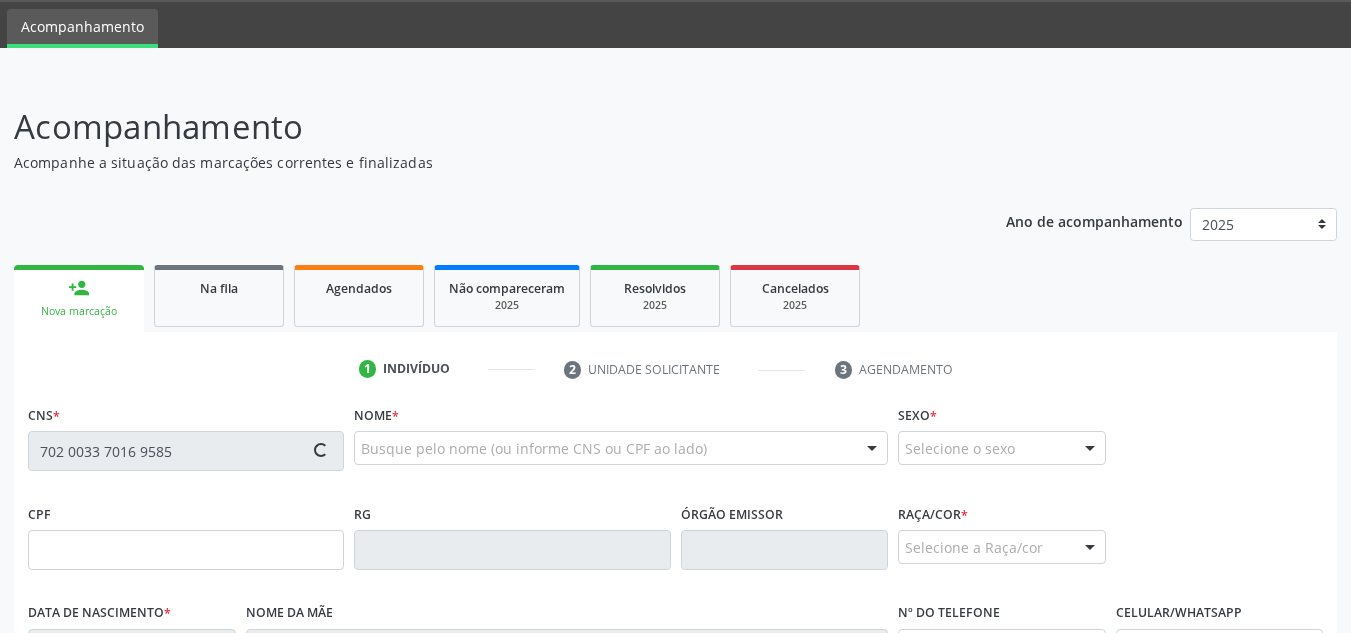 type on "[CPF]" 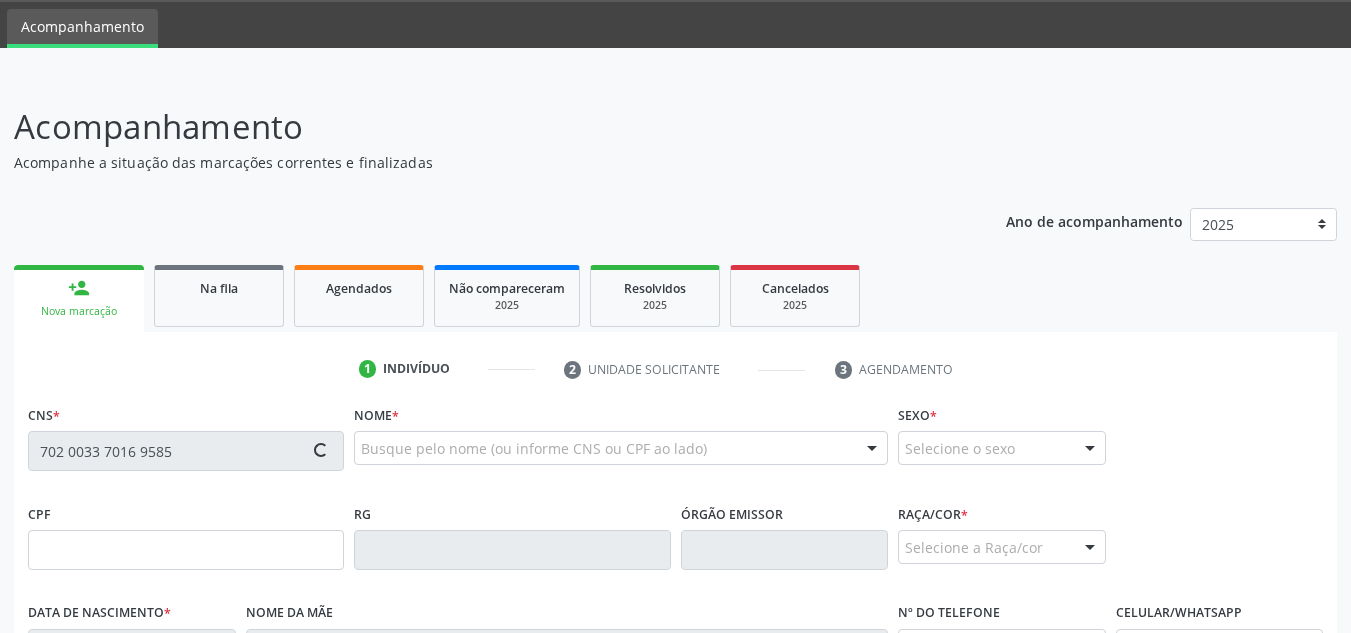 type on "[DATE]" 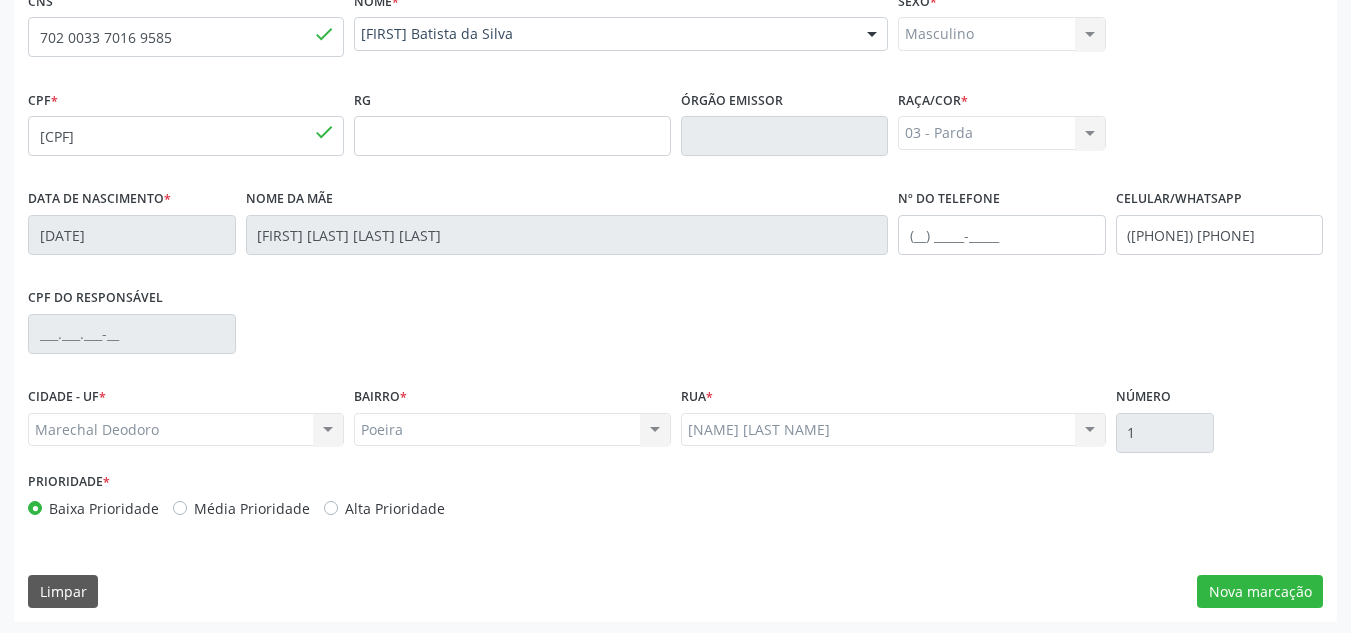 scroll, scrollTop: 479, scrollLeft: 0, axis: vertical 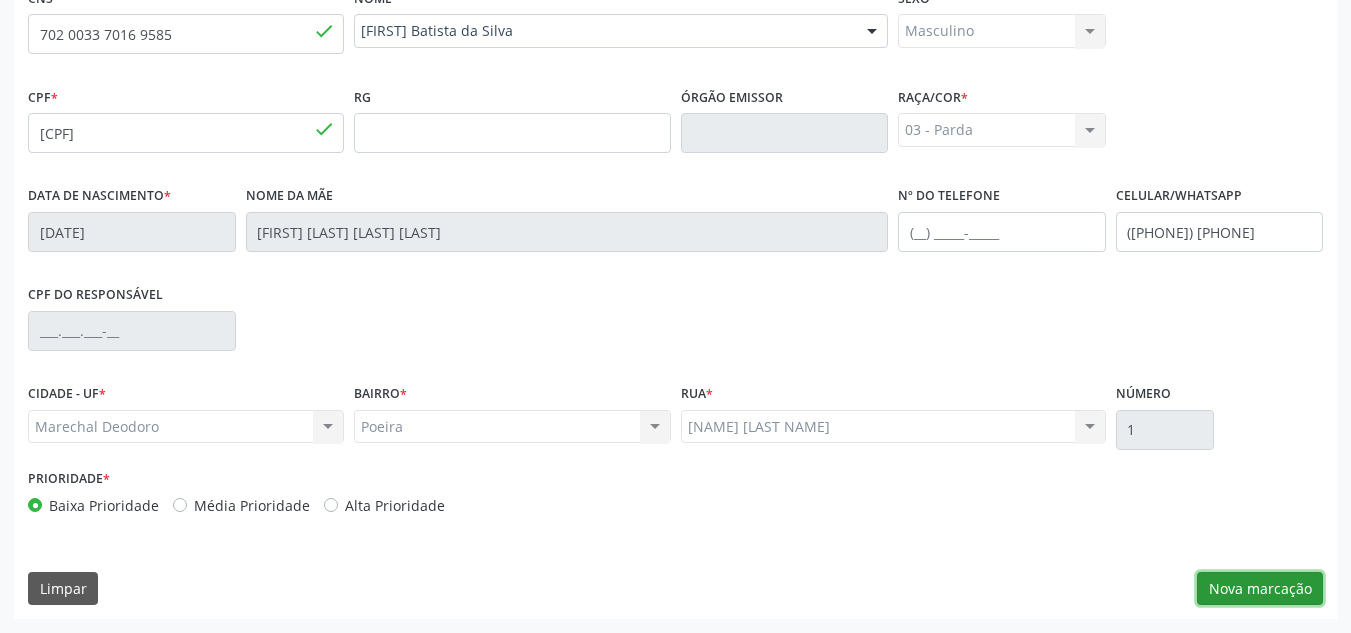 click on "Nova marcação" at bounding box center [1260, 589] 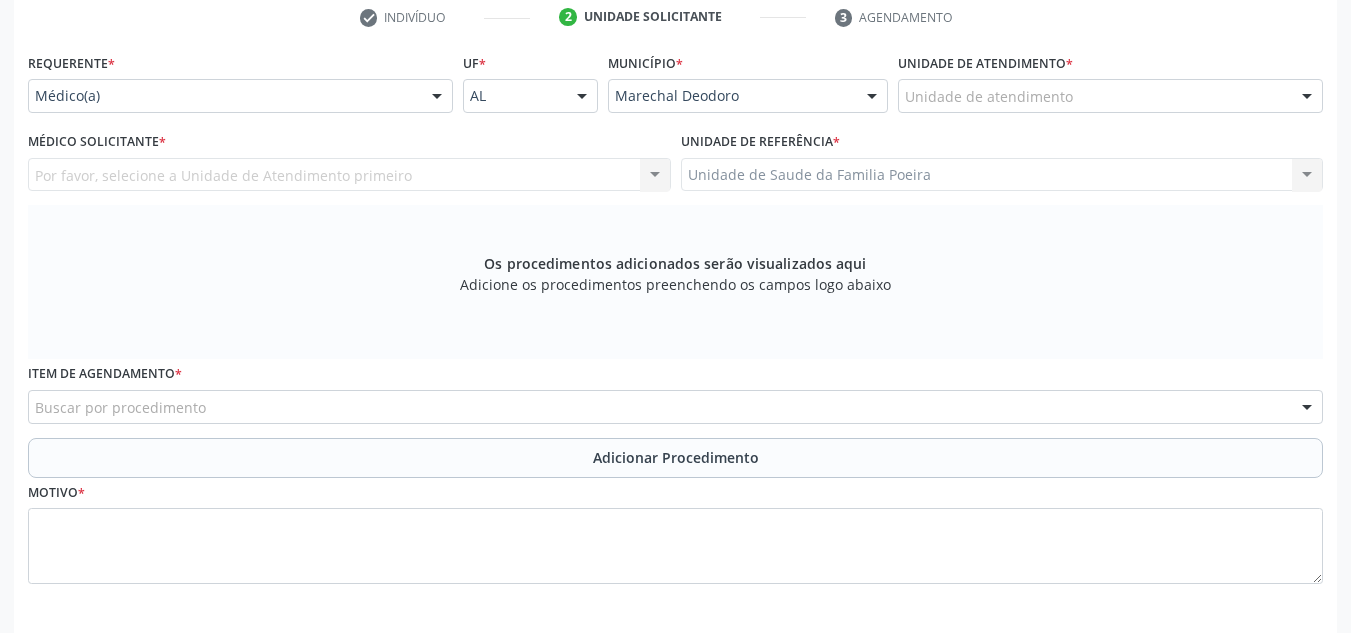 scroll, scrollTop: 379, scrollLeft: 0, axis: vertical 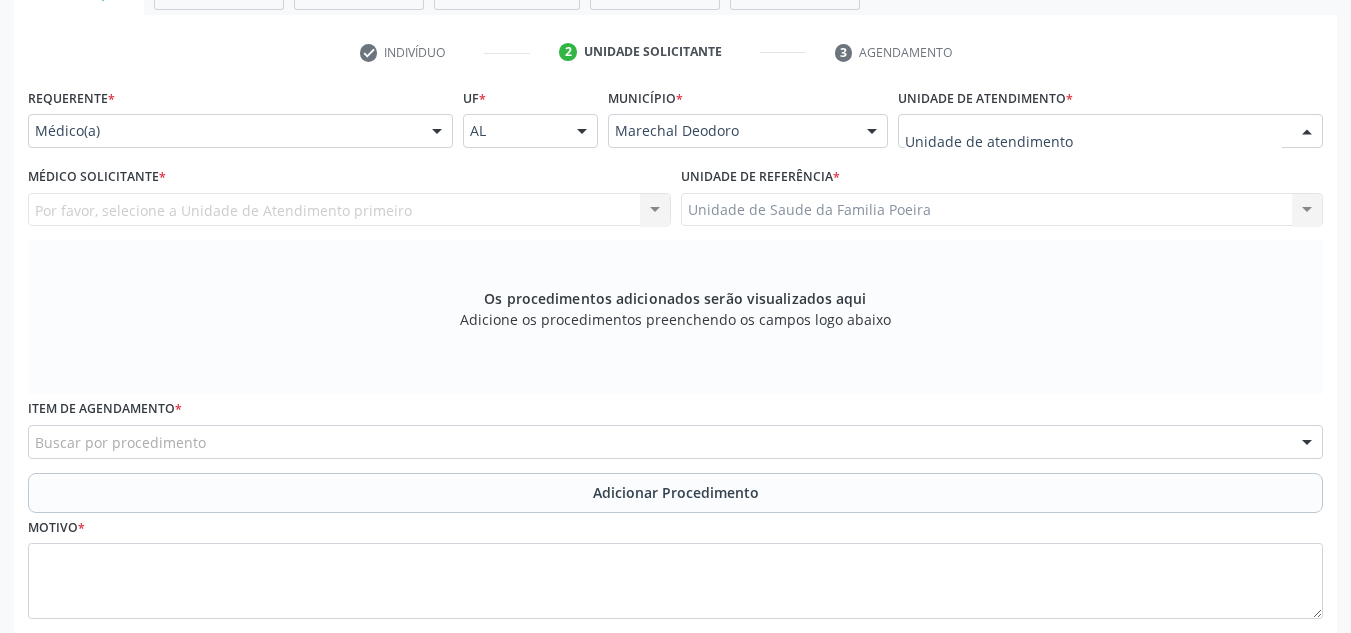 click at bounding box center [1110, 131] 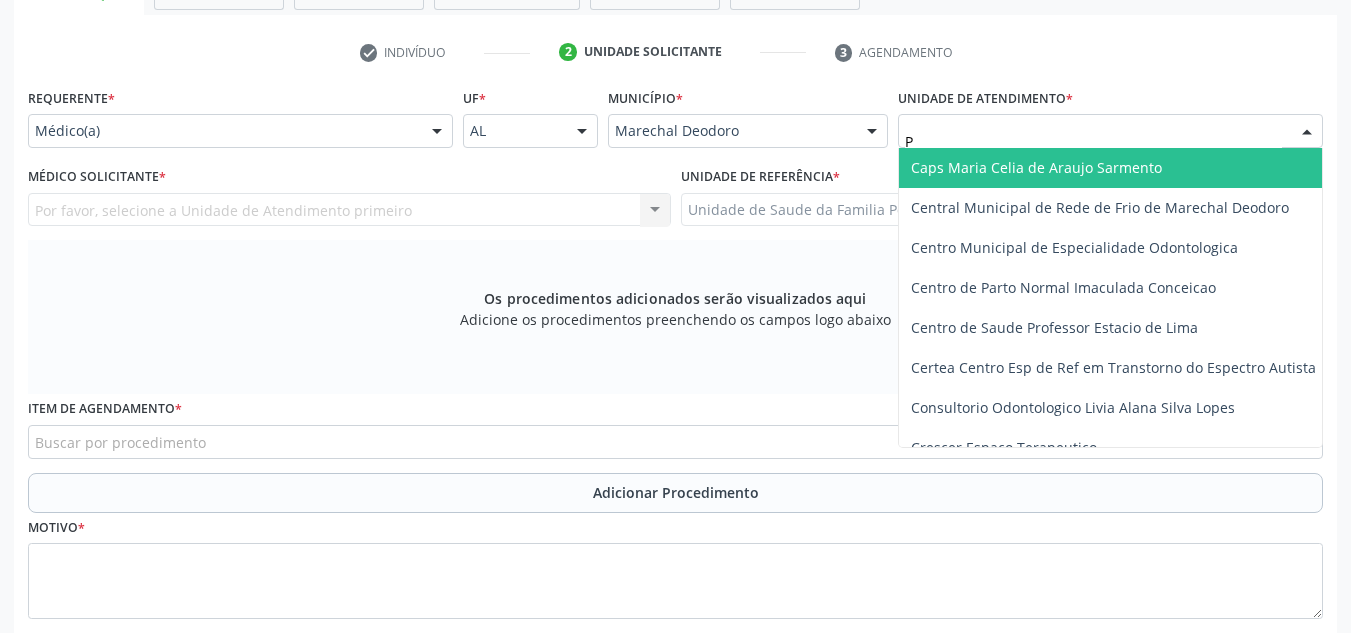 type on "PO" 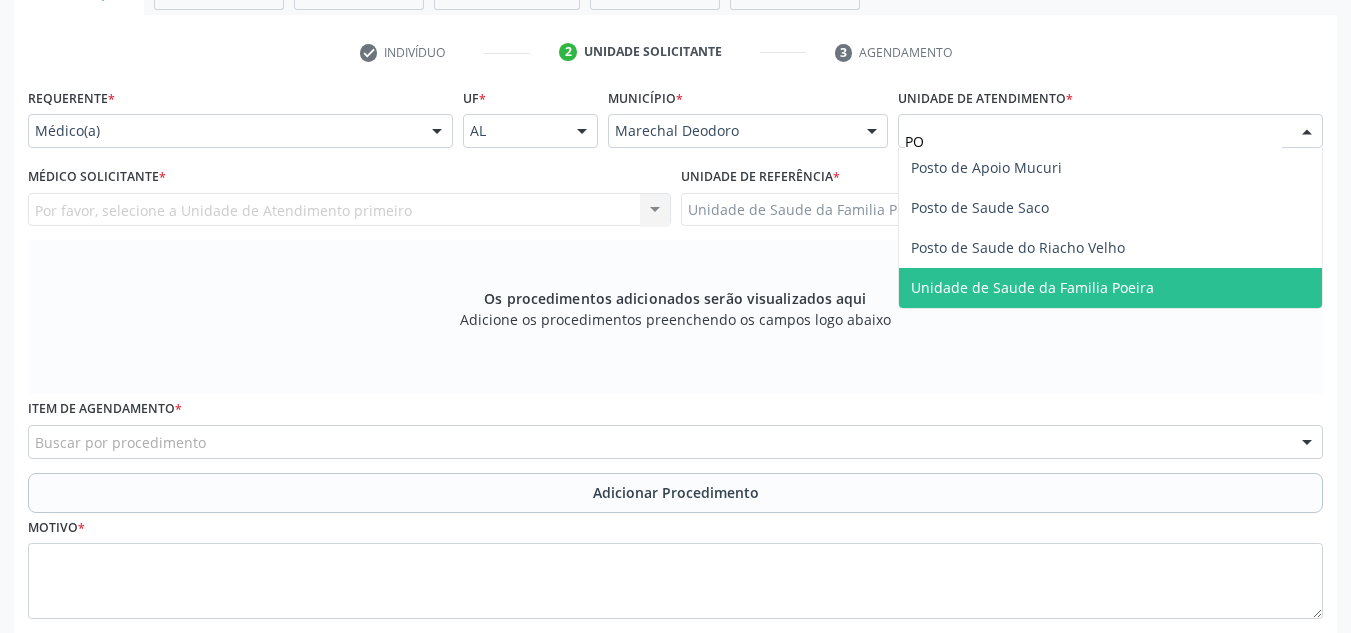 click on "Unidade de Saude da Familia Poeira" at bounding box center (1032, 287) 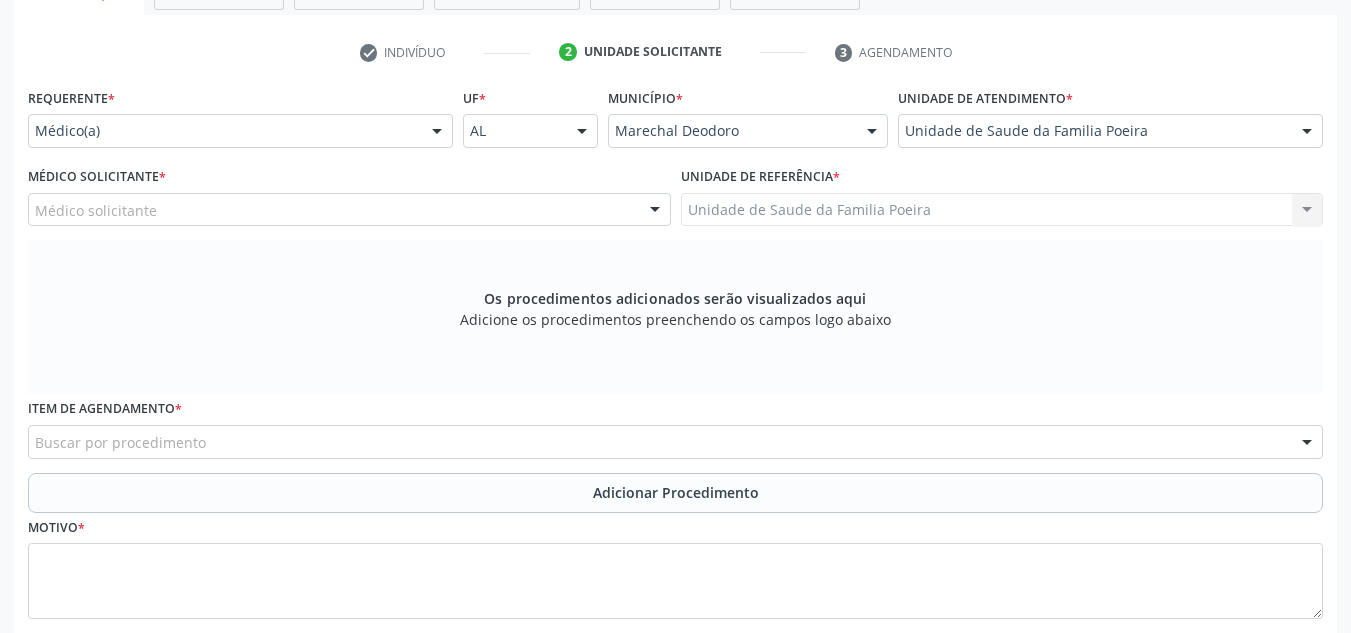 click on "Médico solicitante" at bounding box center [349, 210] 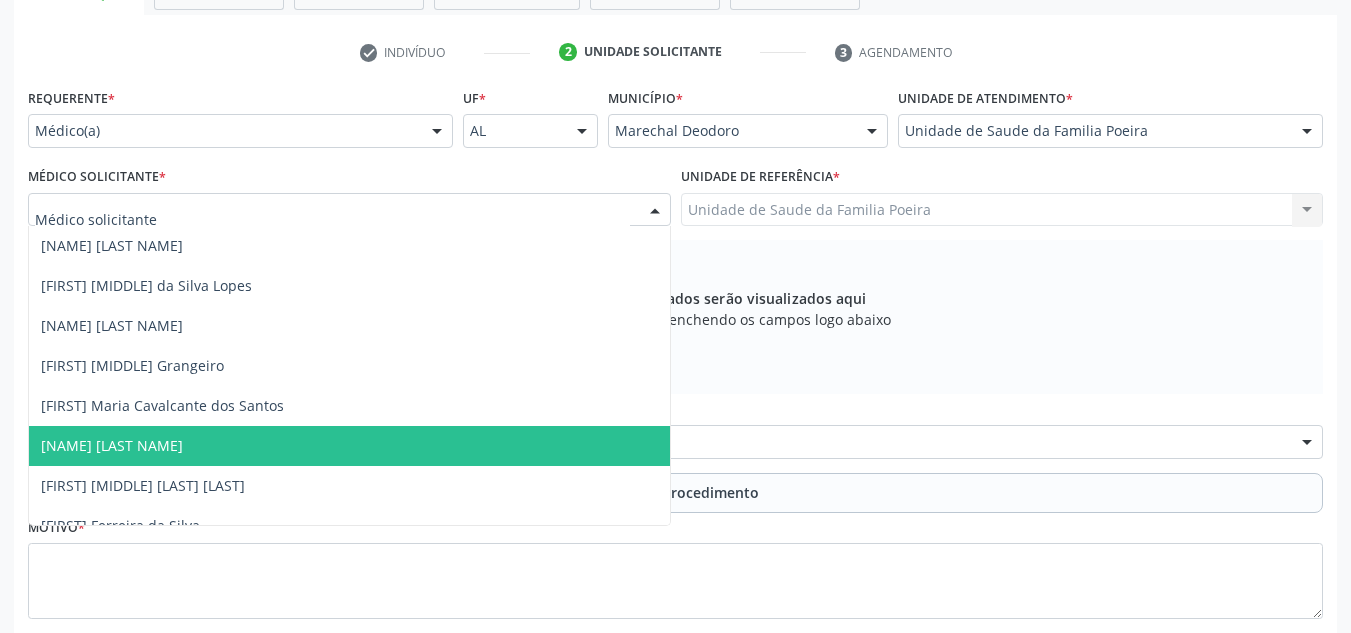 click on "[NAME] [LAST NAME]" at bounding box center (112, 445) 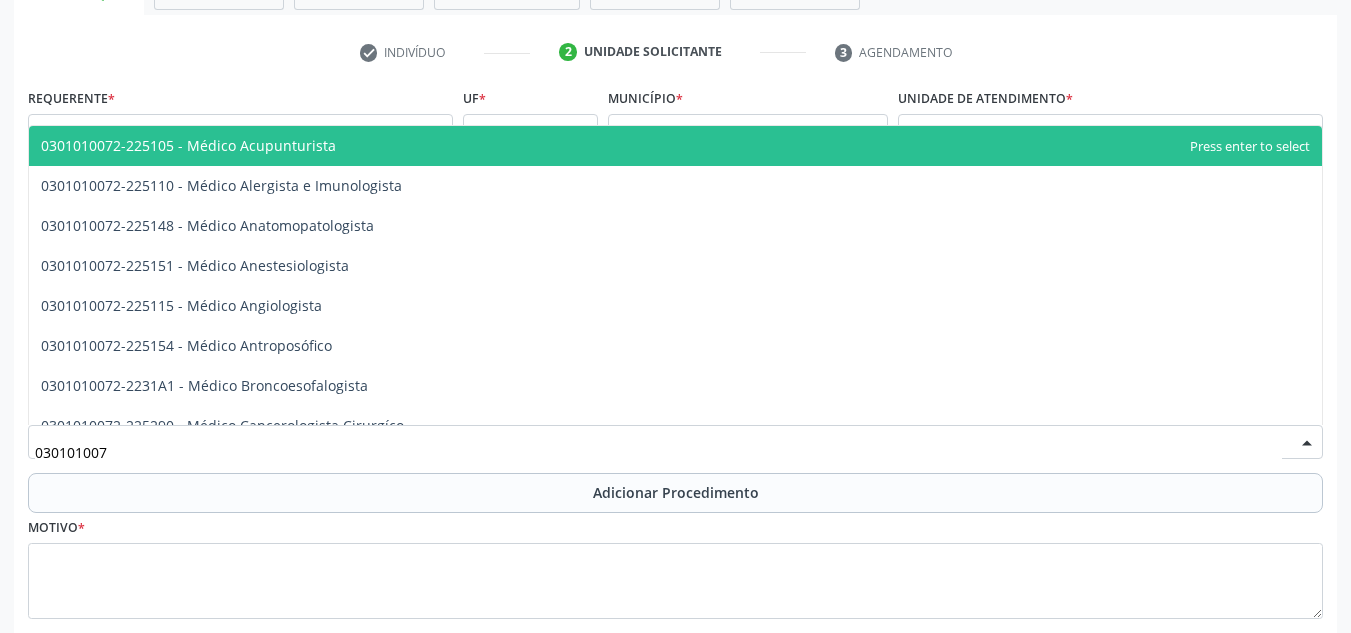 type on "0301010072" 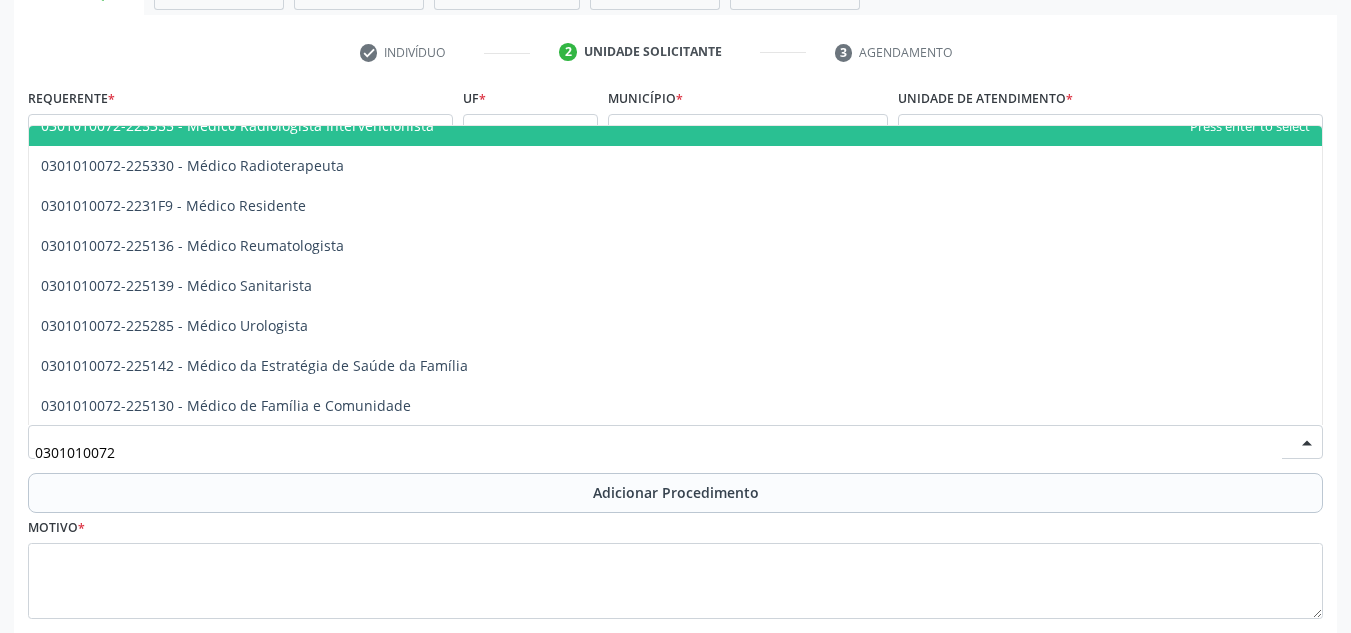scroll, scrollTop: 2200, scrollLeft: 0, axis: vertical 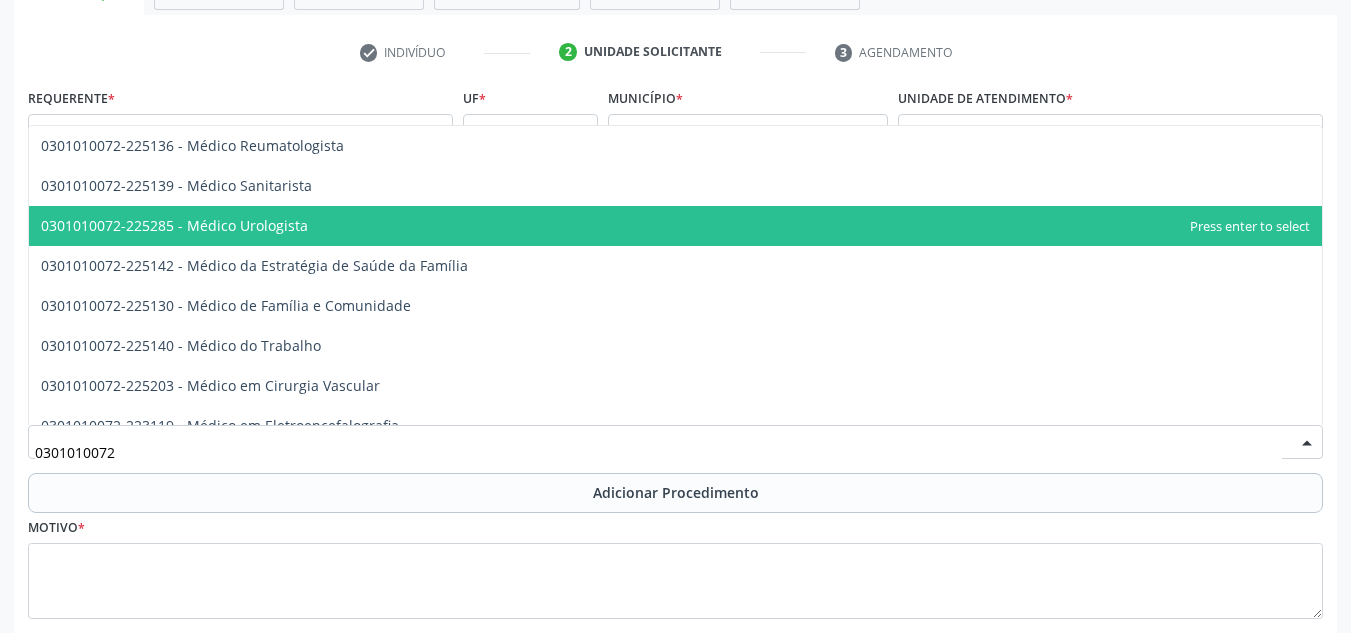 click on "0301010072-225285 - Médico Urologista" at bounding box center [675, 226] 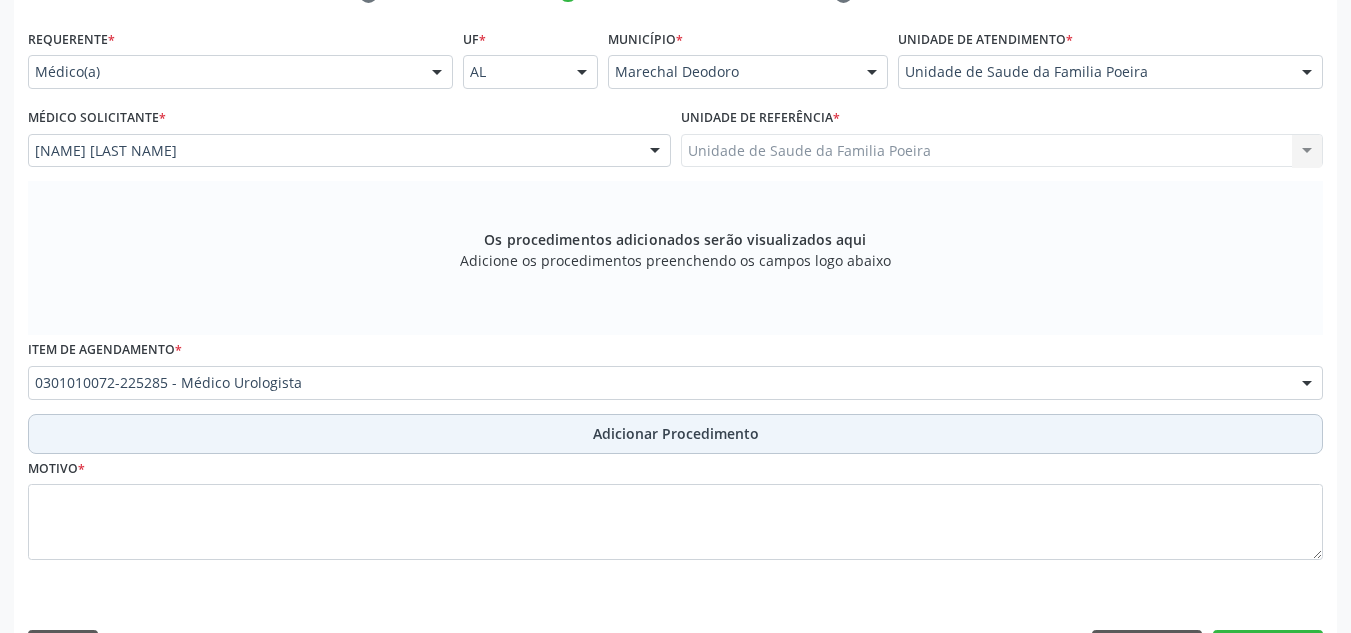 scroll, scrollTop: 496, scrollLeft: 0, axis: vertical 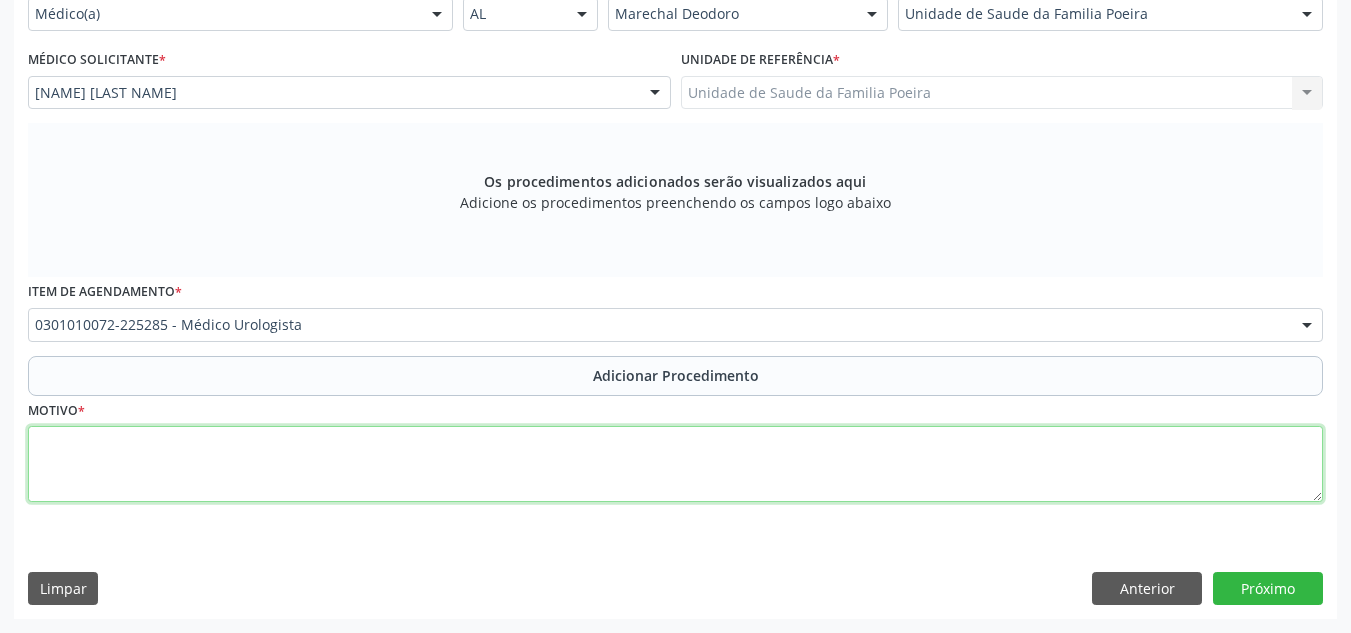 click at bounding box center (675, 464) 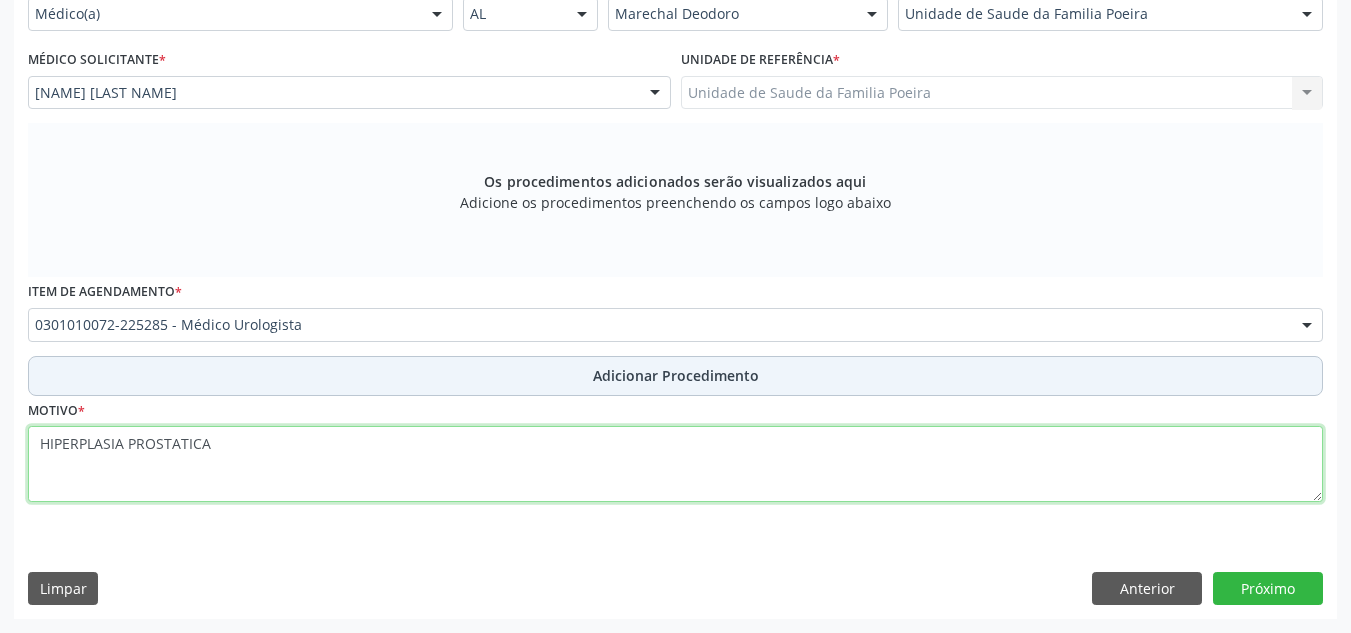 type on "HIPERPLASIA PROSTATICA" 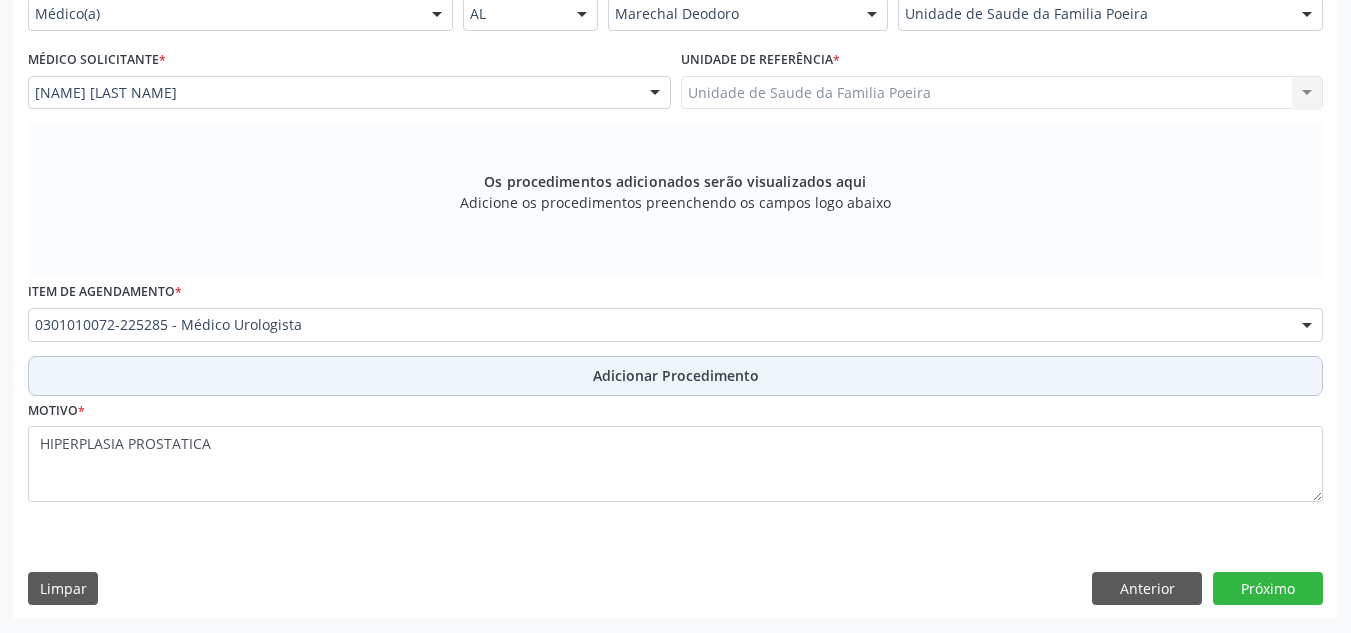 click on "Adicionar Procedimento" at bounding box center [676, 375] 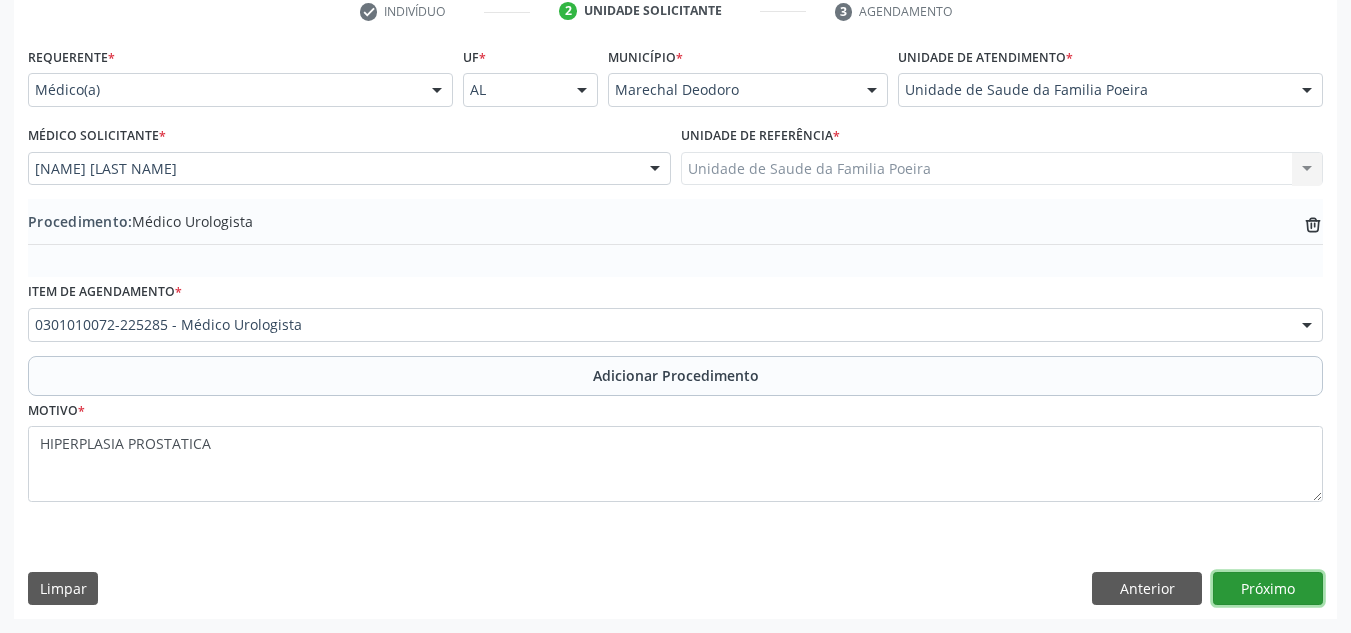click on "Próximo" at bounding box center [1268, 589] 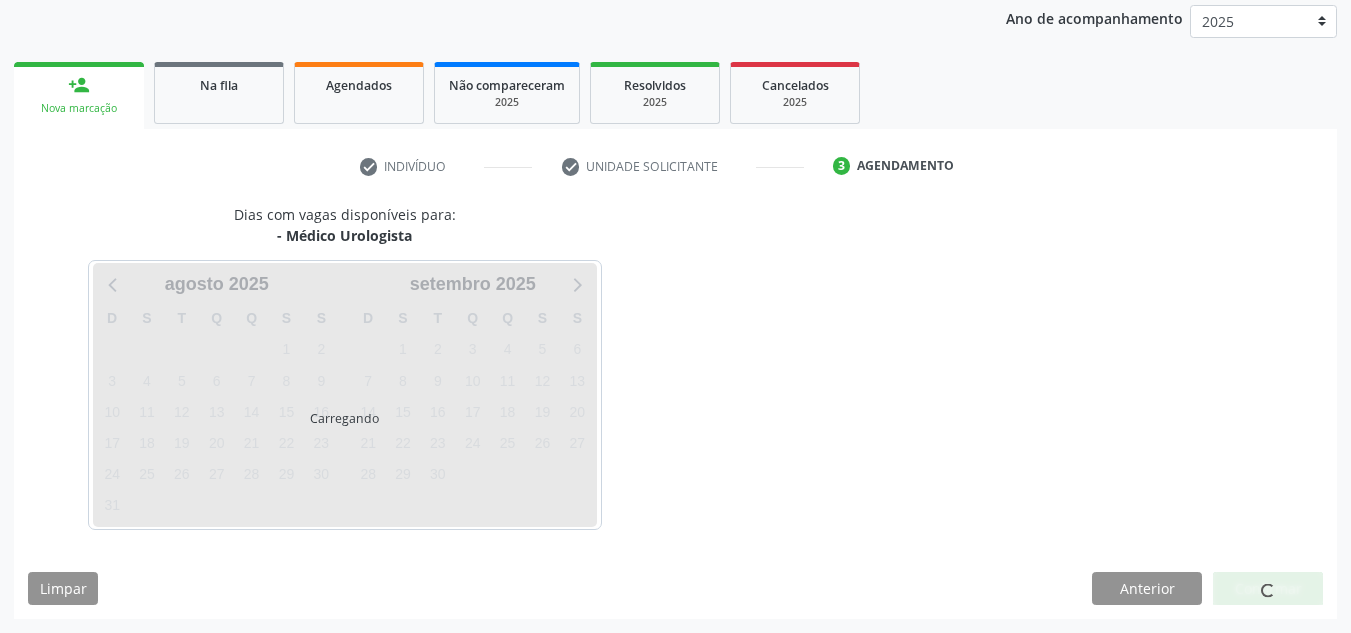 scroll, scrollTop: 324, scrollLeft: 0, axis: vertical 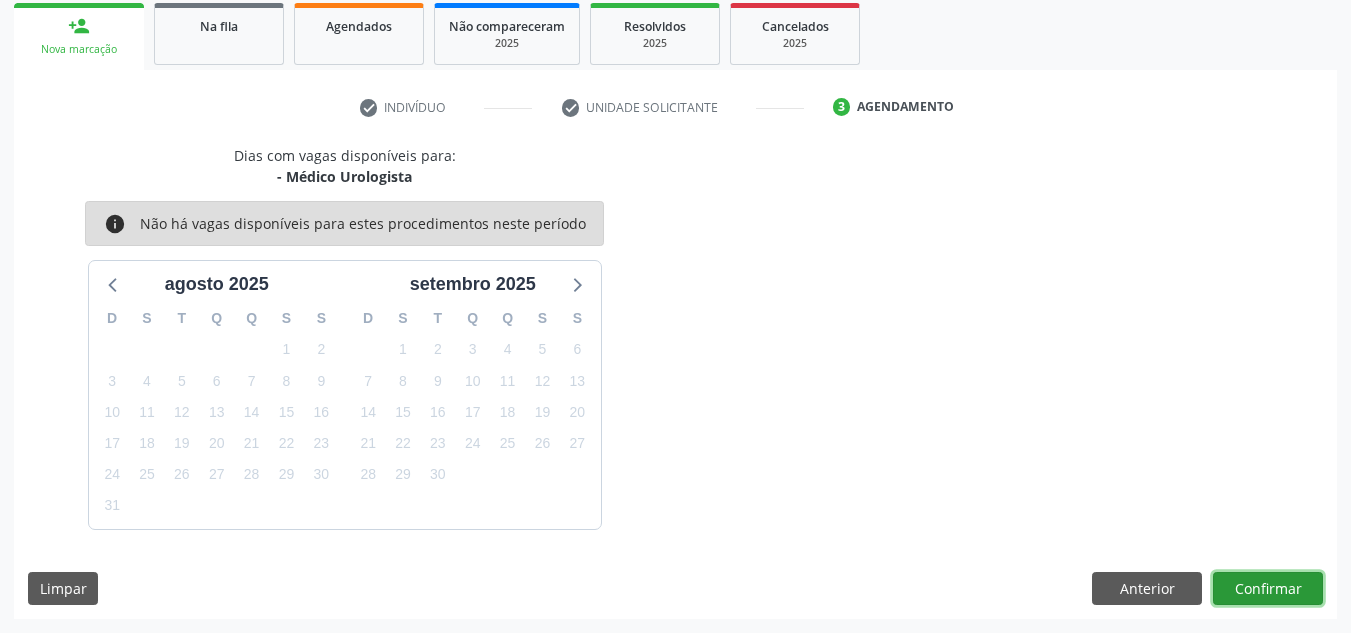 click on "Confirmar" at bounding box center (1268, 589) 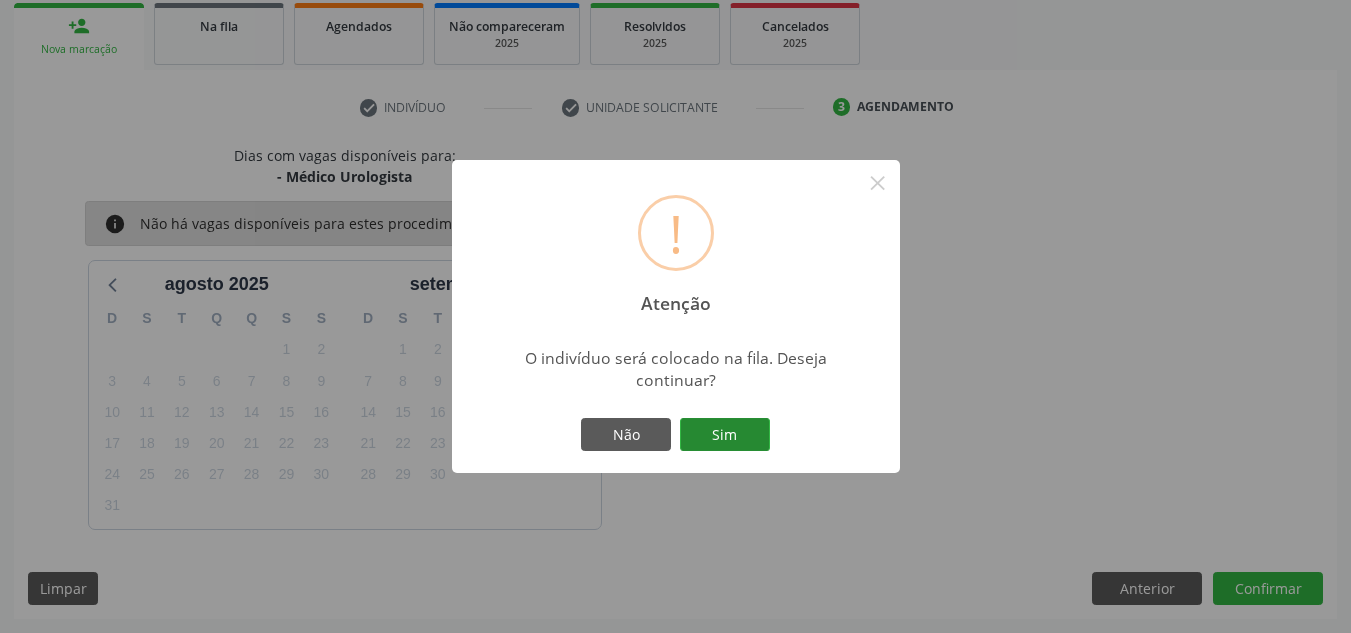 click on "Sim" at bounding box center (725, 435) 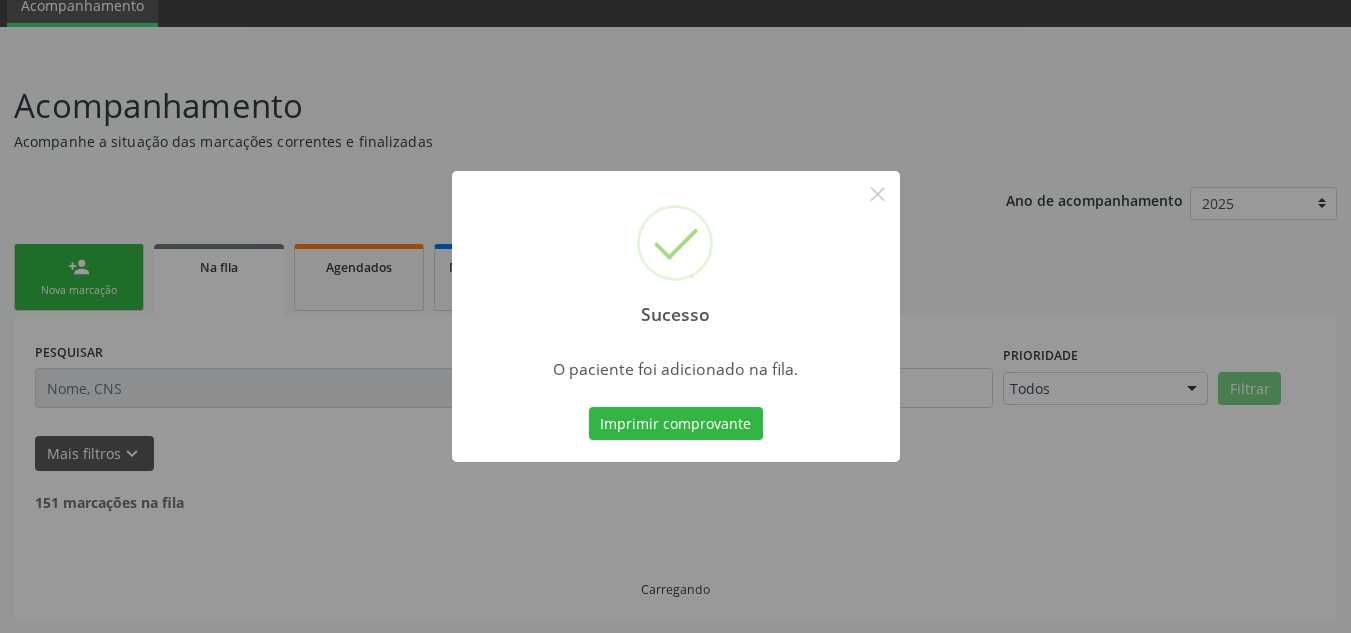 scroll, scrollTop: 62, scrollLeft: 0, axis: vertical 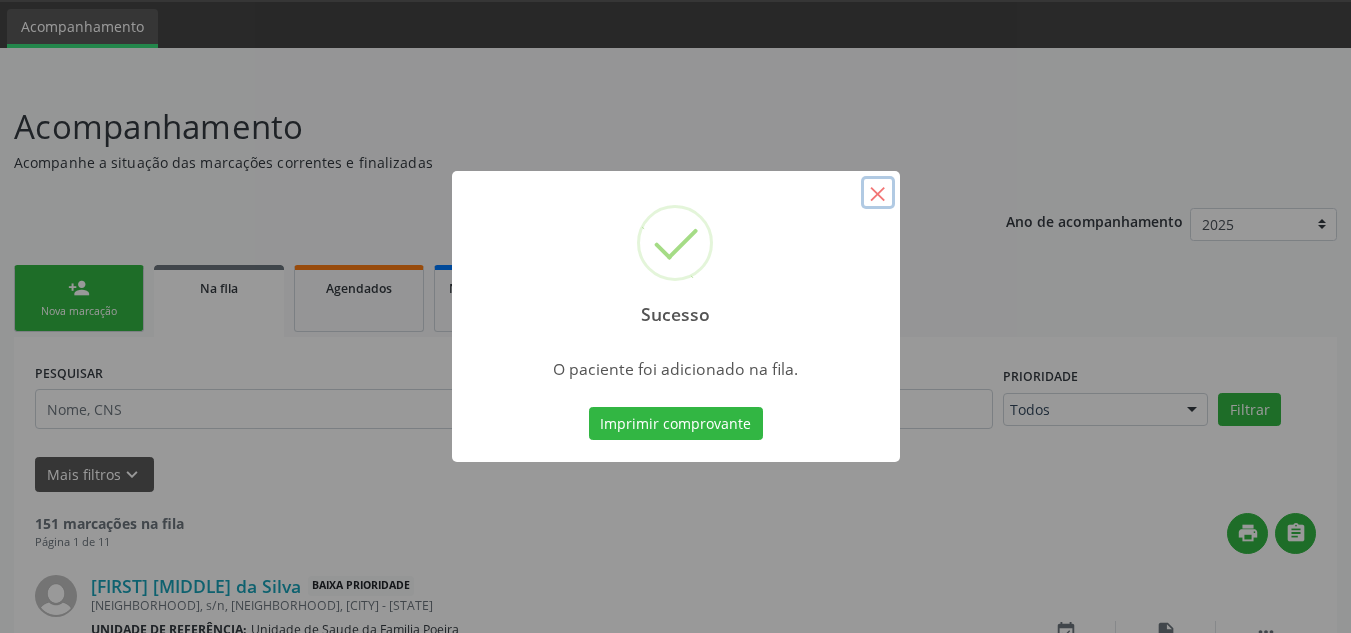 click on "×" at bounding box center (878, 193) 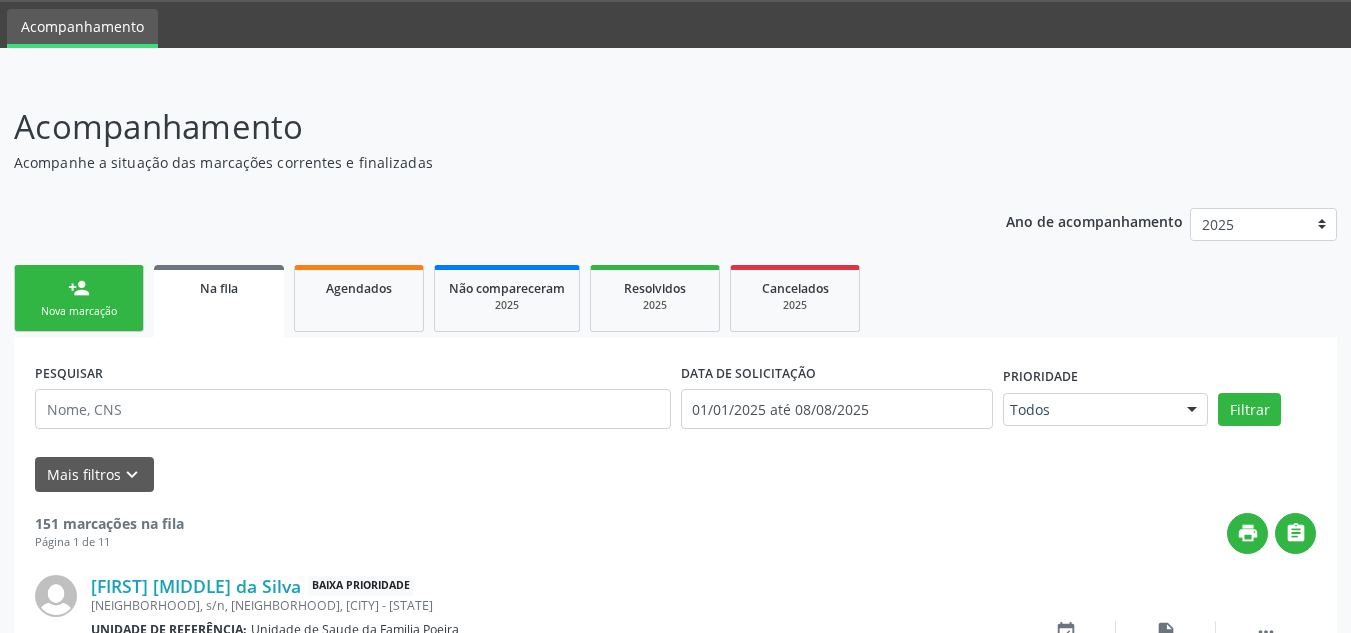 click on "person_add
Nova marcação" at bounding box center [79, 298] 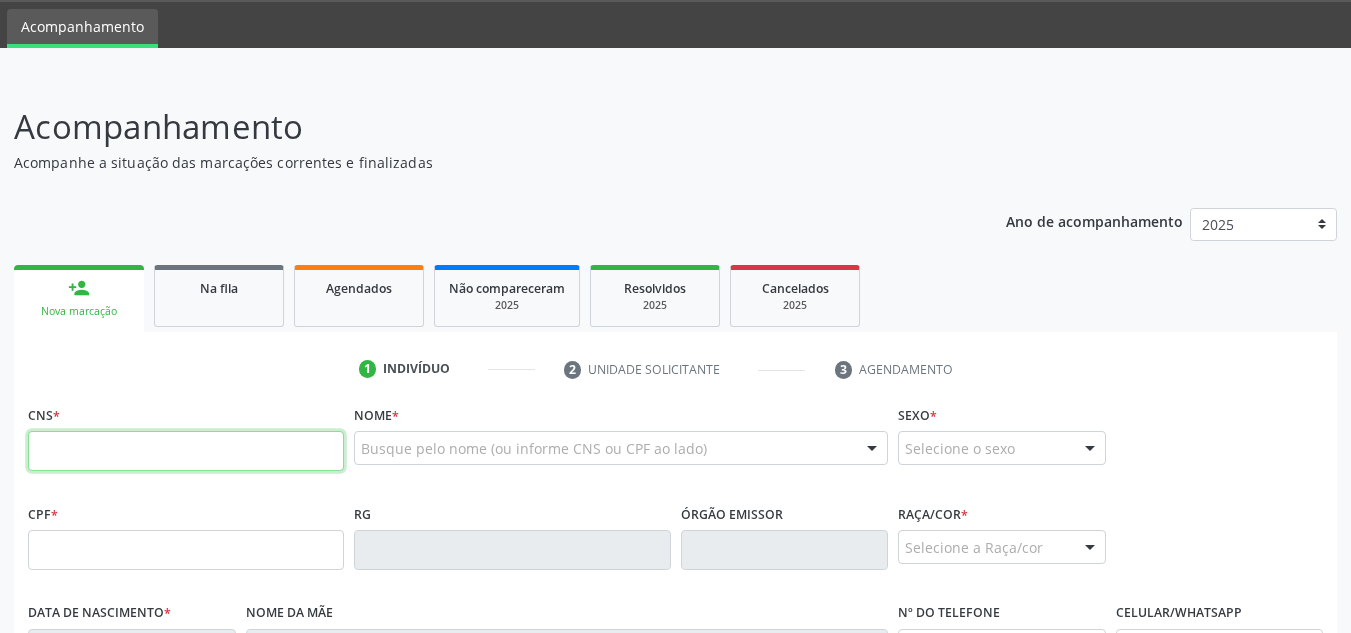 click at bounding box center [186, 451] 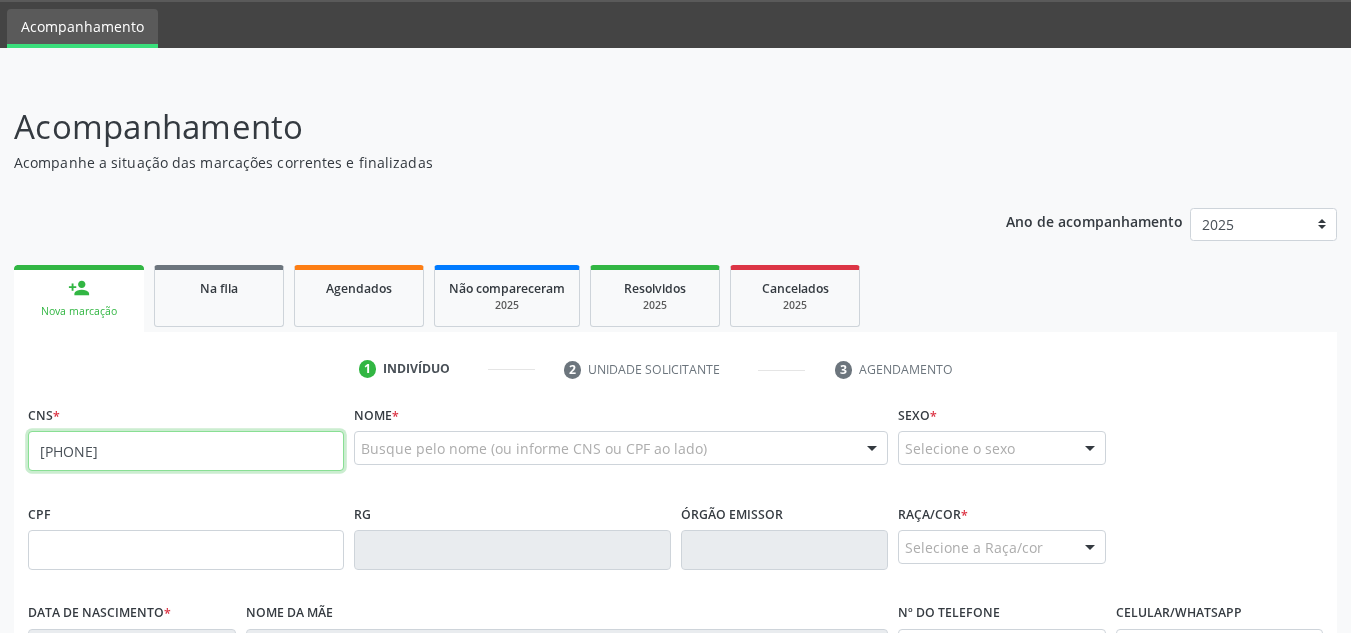 type on "[PHONE]" 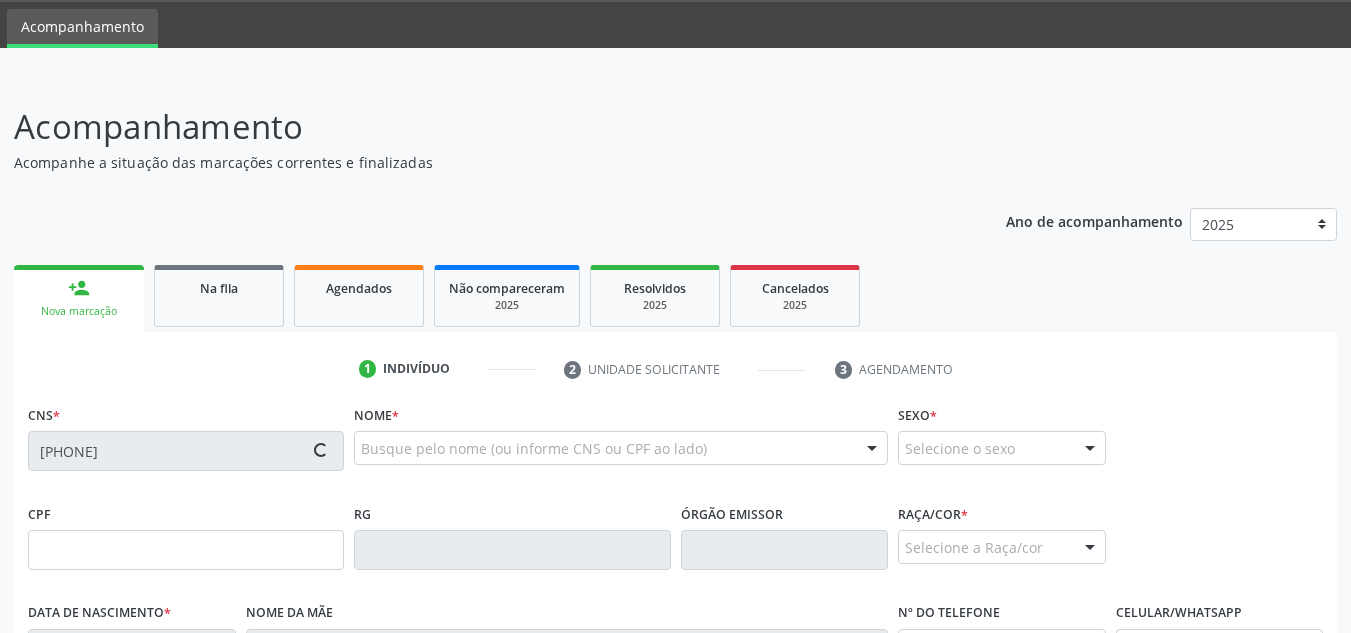 type on "[CPF]" 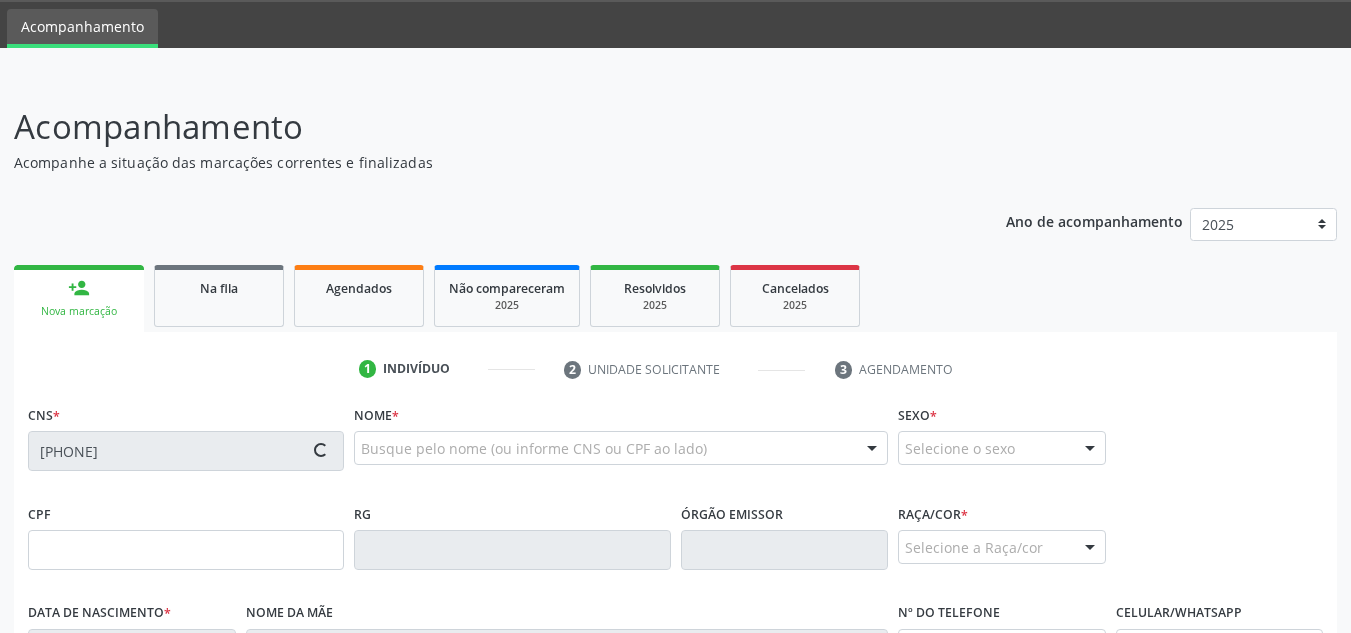 type on "[DATE]" 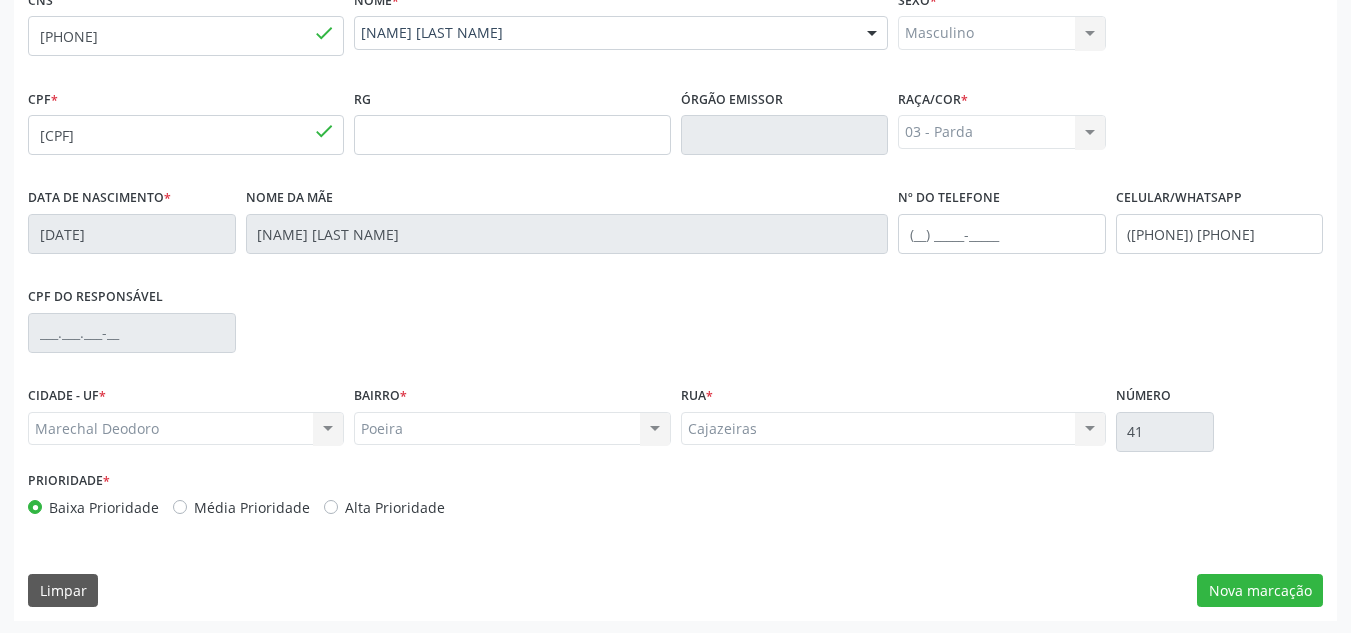 scroll, scrollTop: 479, scrollLeft: 0, axis: vertical 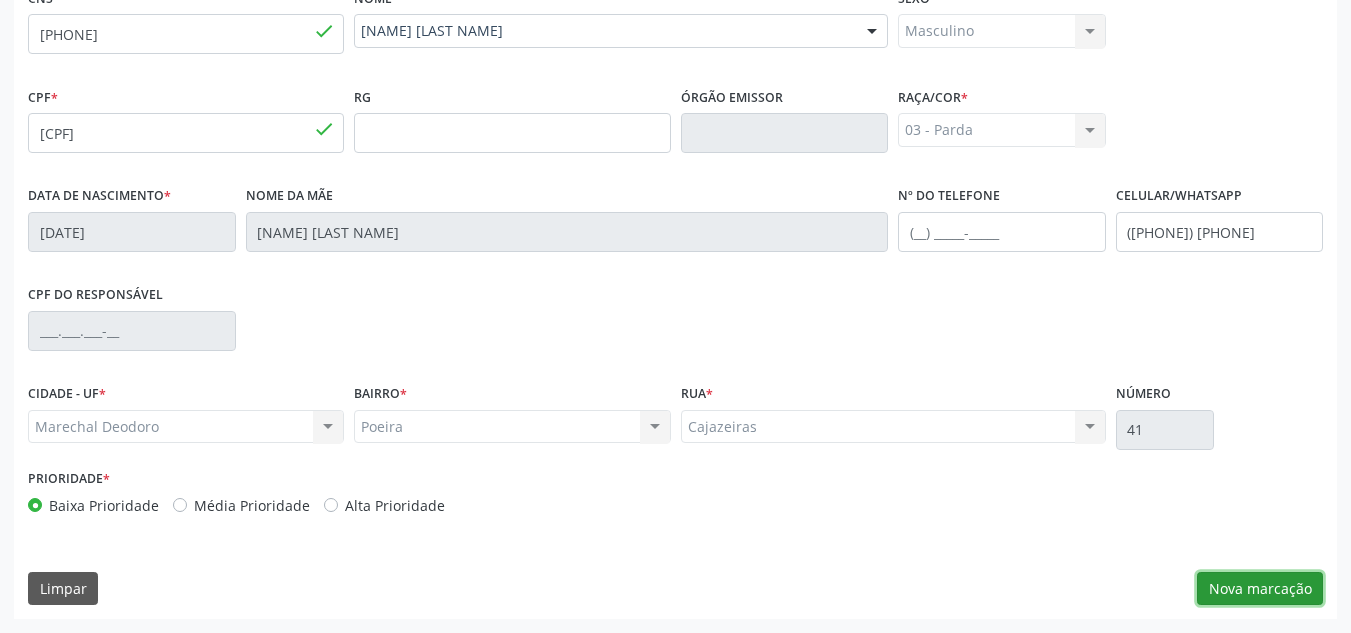 click on "Nova marcação" at bounding box center [1260, 589] 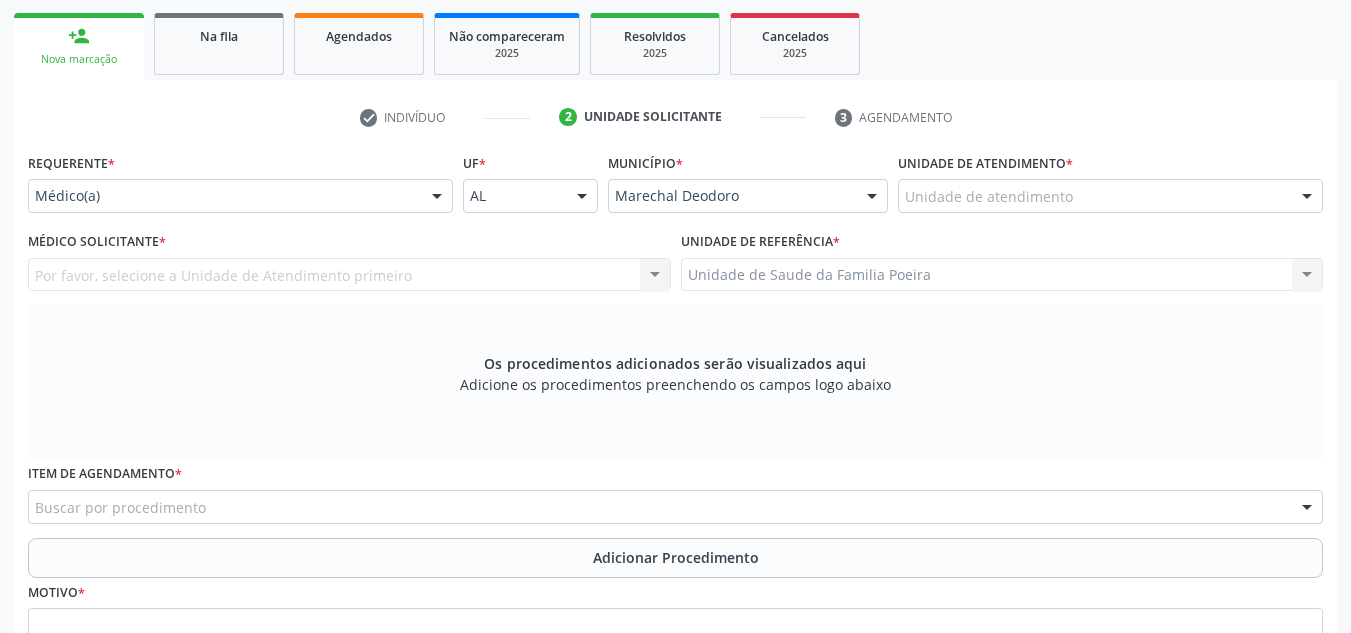 scroll, scrollTop: 279, scrollLeft: 0, axis: vertical 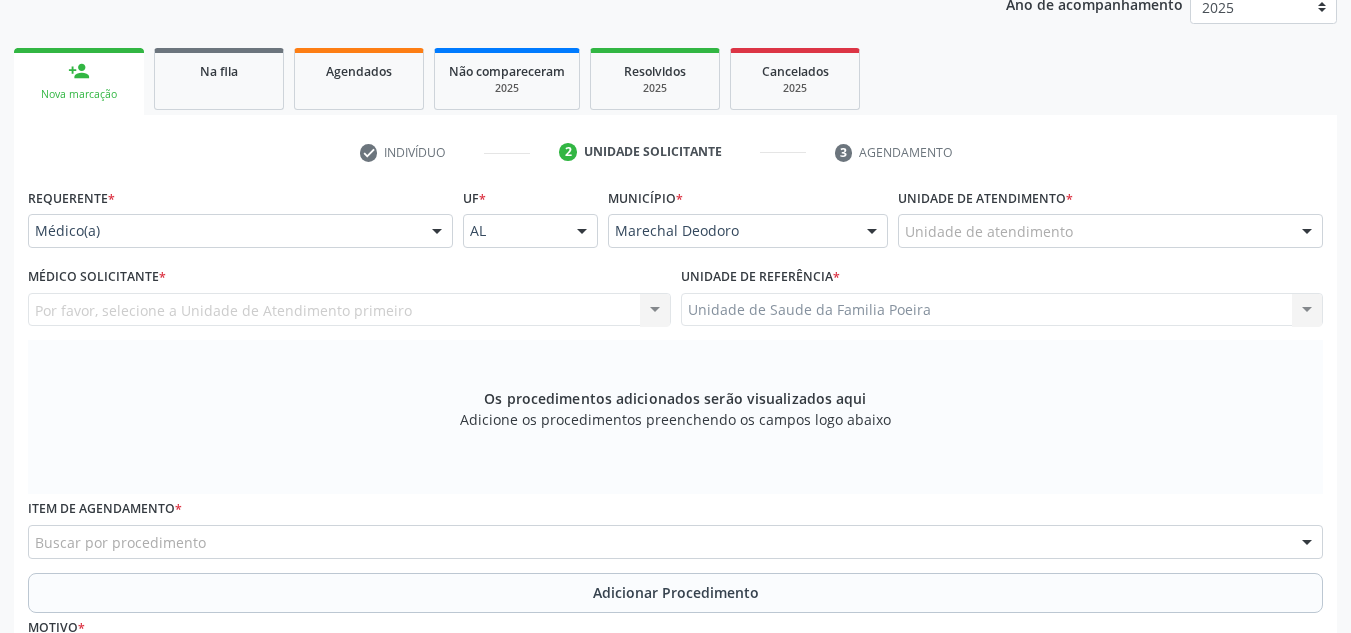click at bounding box center (1307, 232) 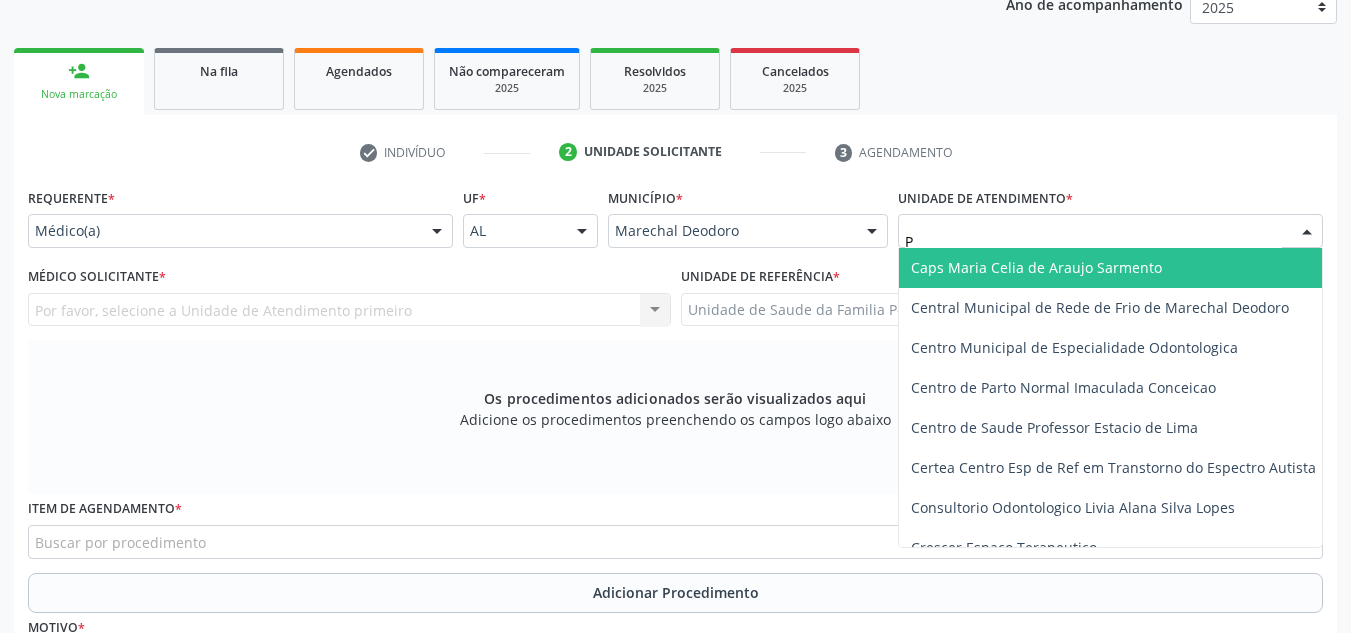 type on "PO" 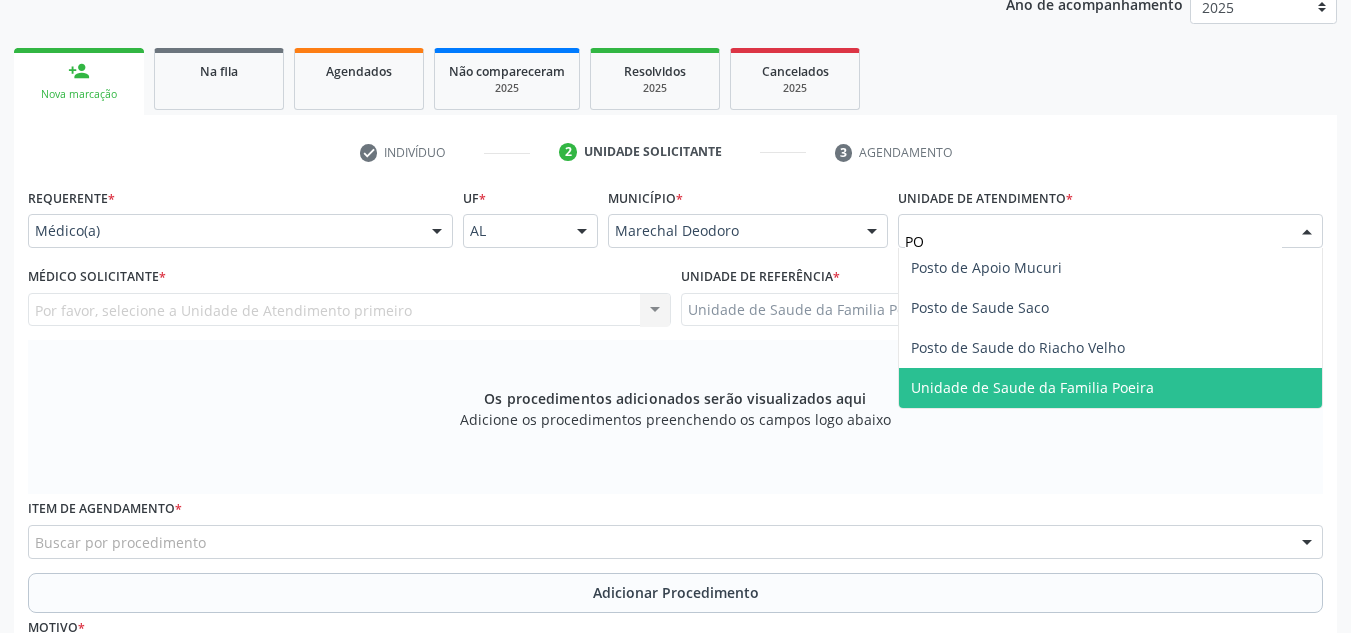 click on "Unidade de Saude da Familia Poeira" at bounding box center (1032, 387) 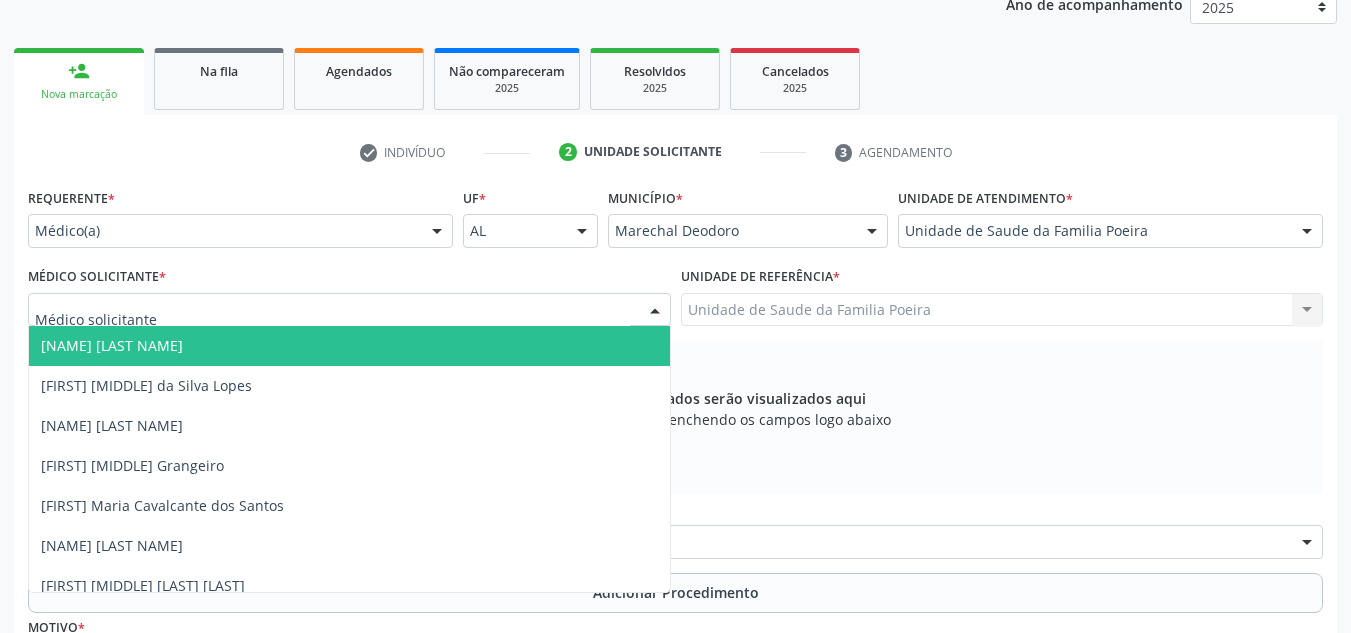 click at bounding box center (349, 310) 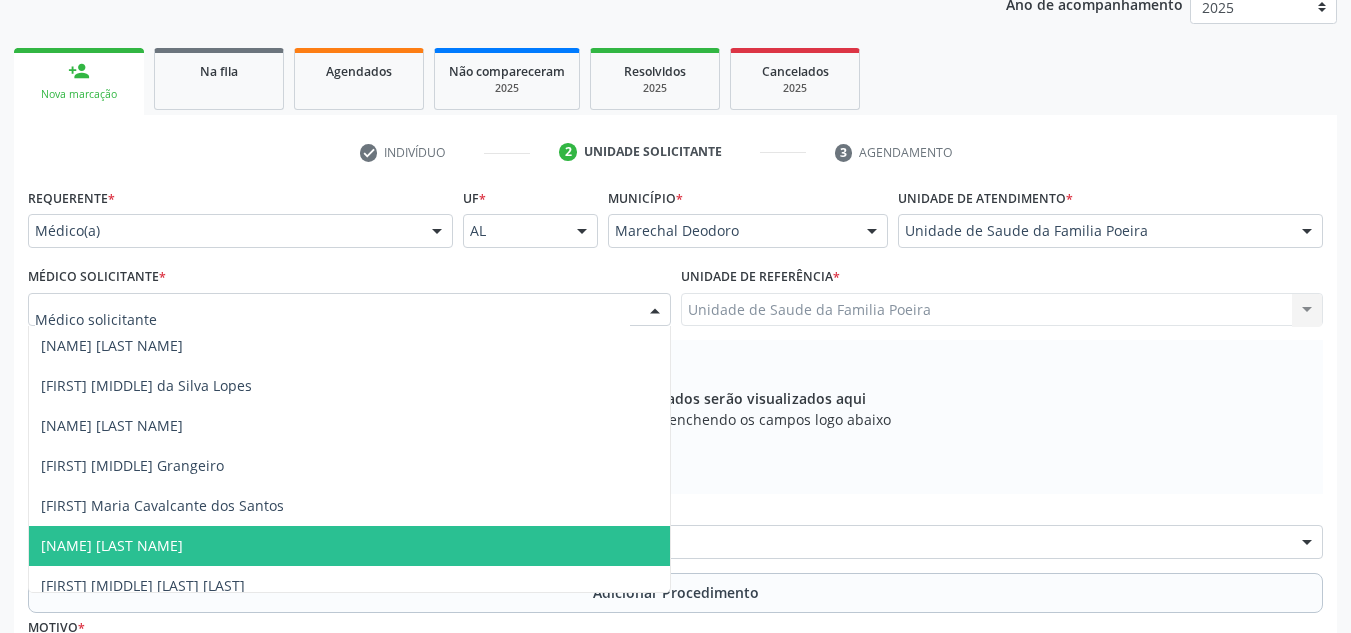 click on "[NAME] [LAST NAME]" at bounding box center [112, 545] 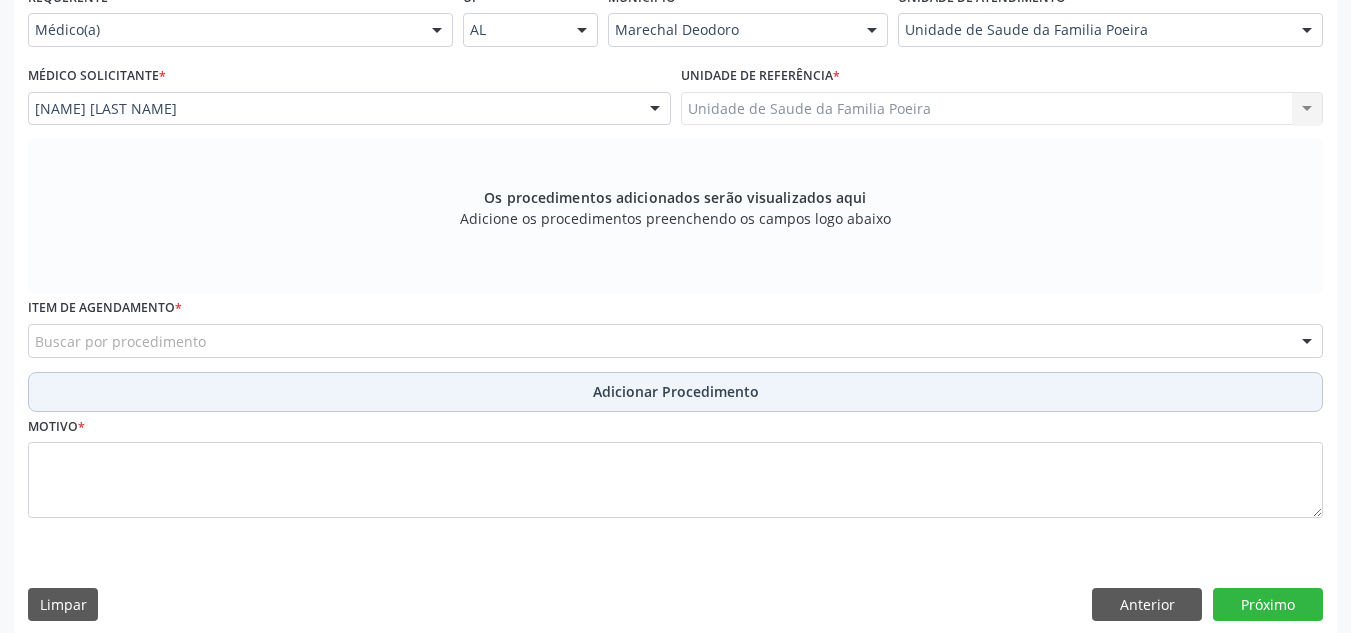 scroll, scrollTop: 496, scrollLeft: 0, axis: vertical 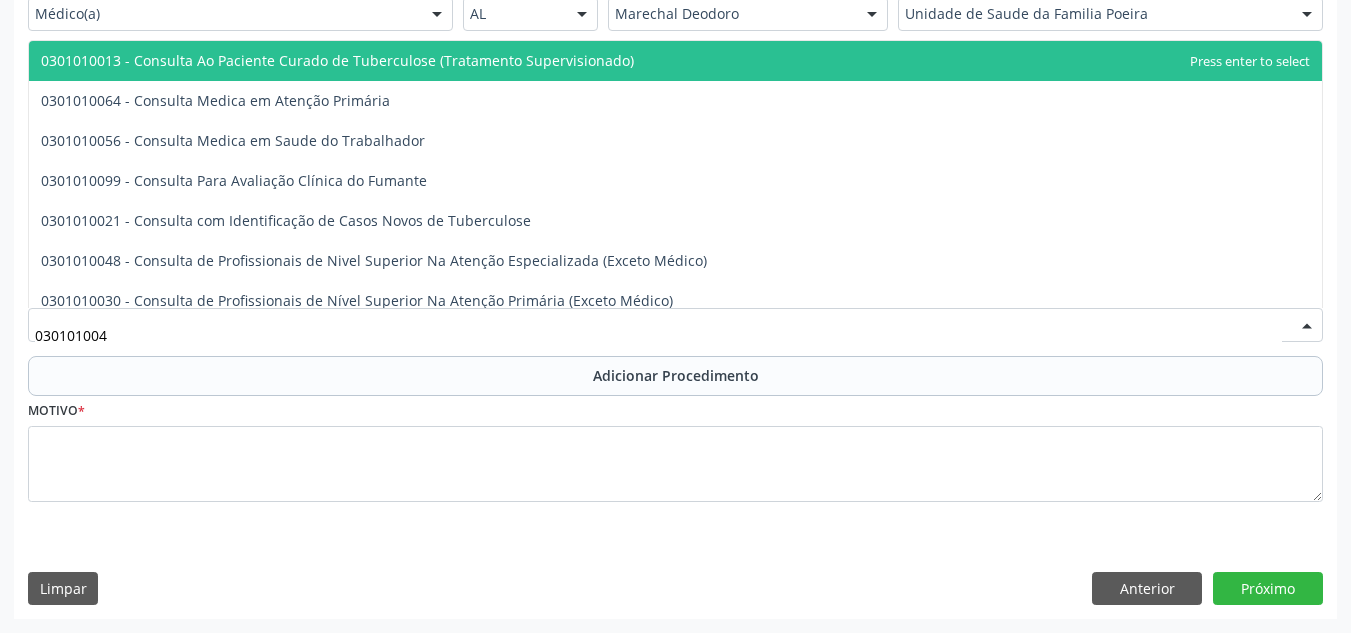 type on "0301010048" 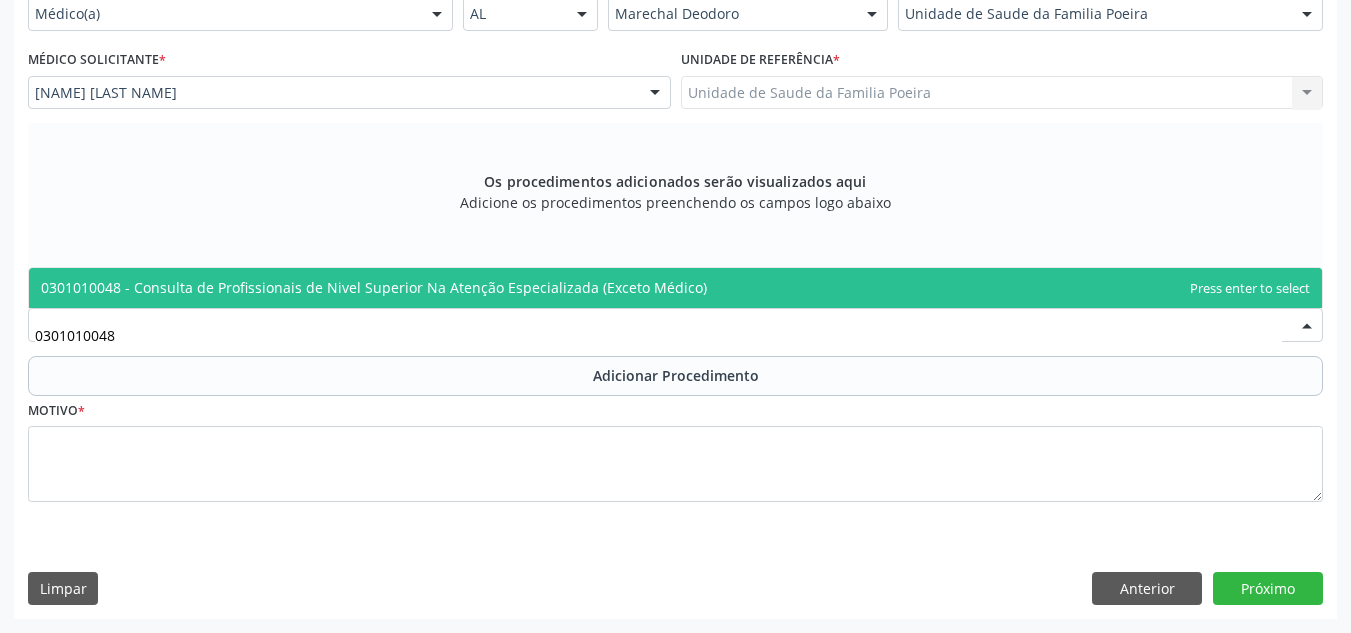 click on "0301010048 - Consulta de Profissionais de Nivel Superior Na Atenção Especializada (Exceto Médico)" at bounding box center (675, 288) 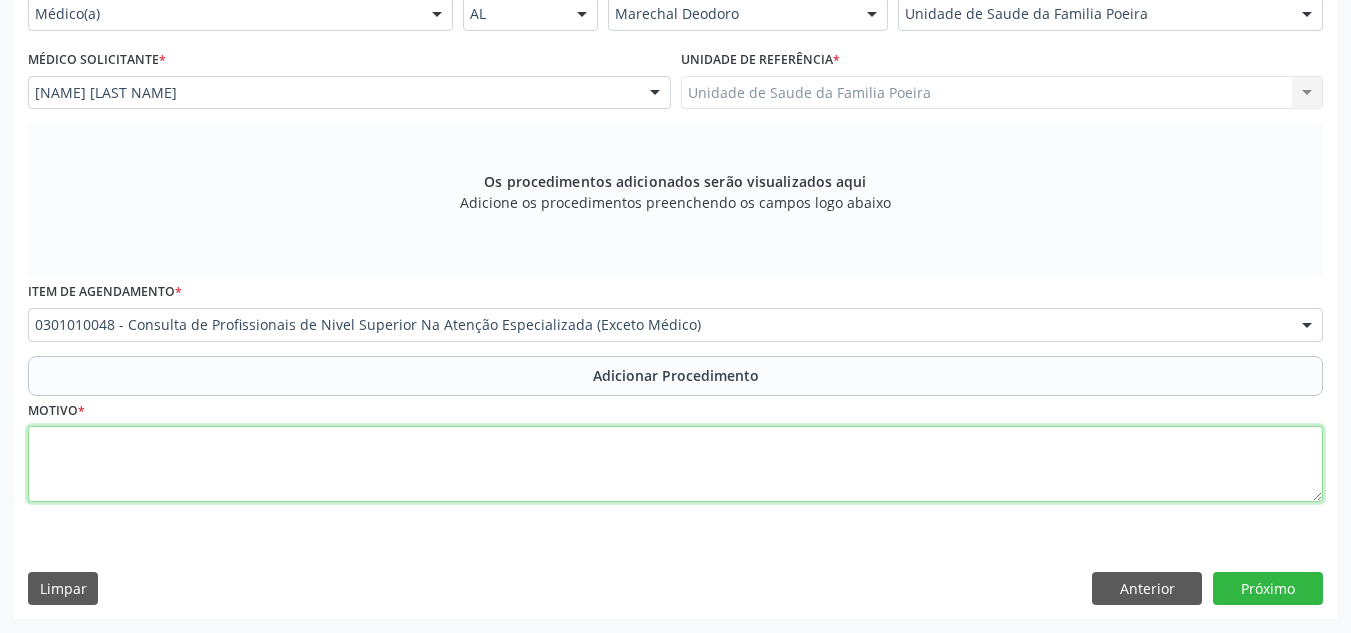 click at bounding box center [675, 464] 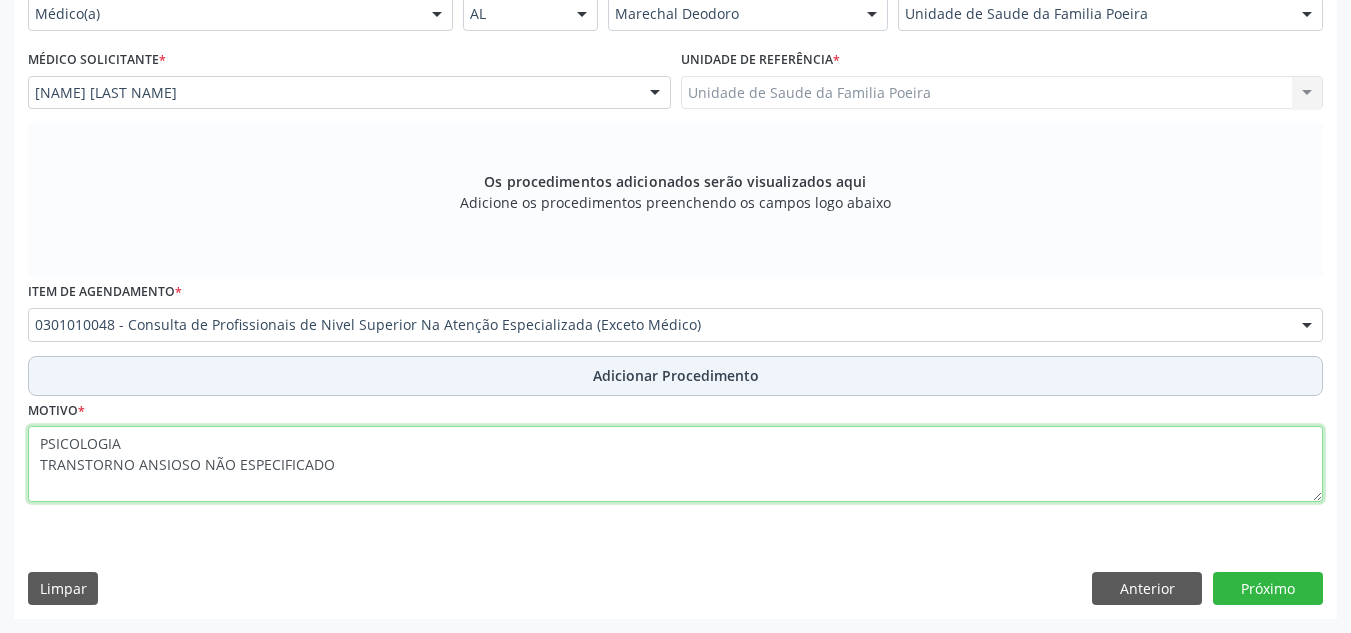 type on "PSICOLOGIA
TRANSTORNO ANSIOSO NÃO ESPECIFICADO" 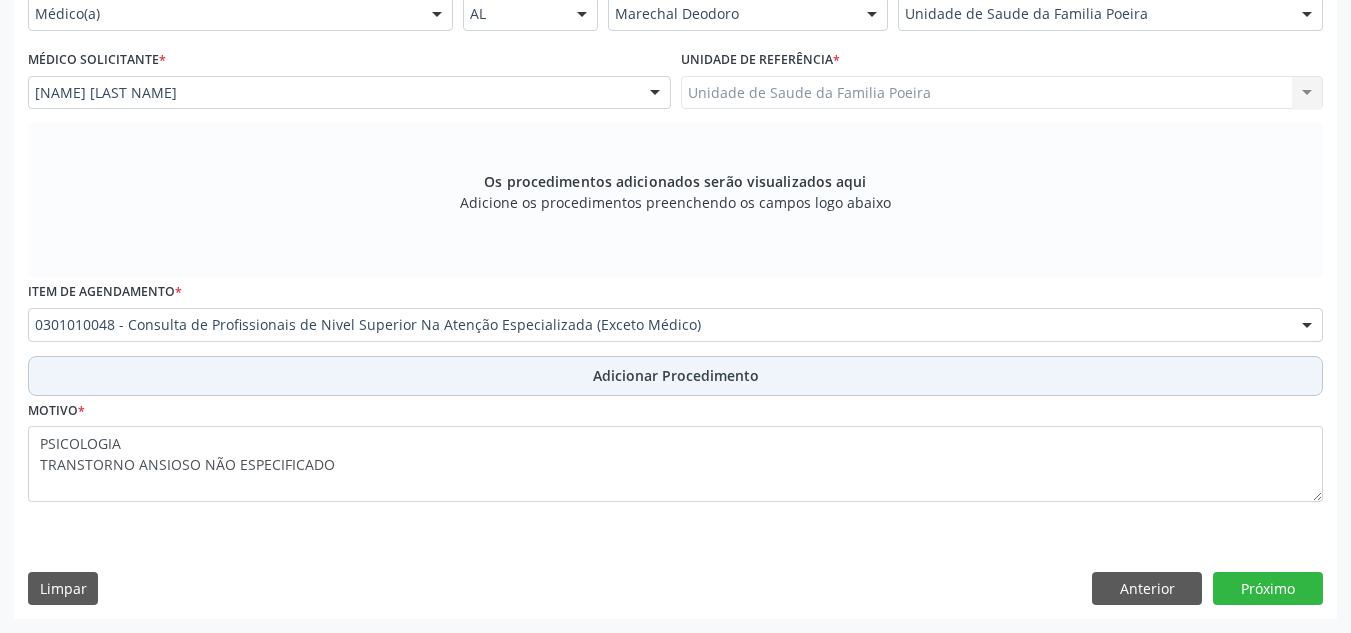 click on "Adicionar Procedimento" at bounding box center (676, 375) 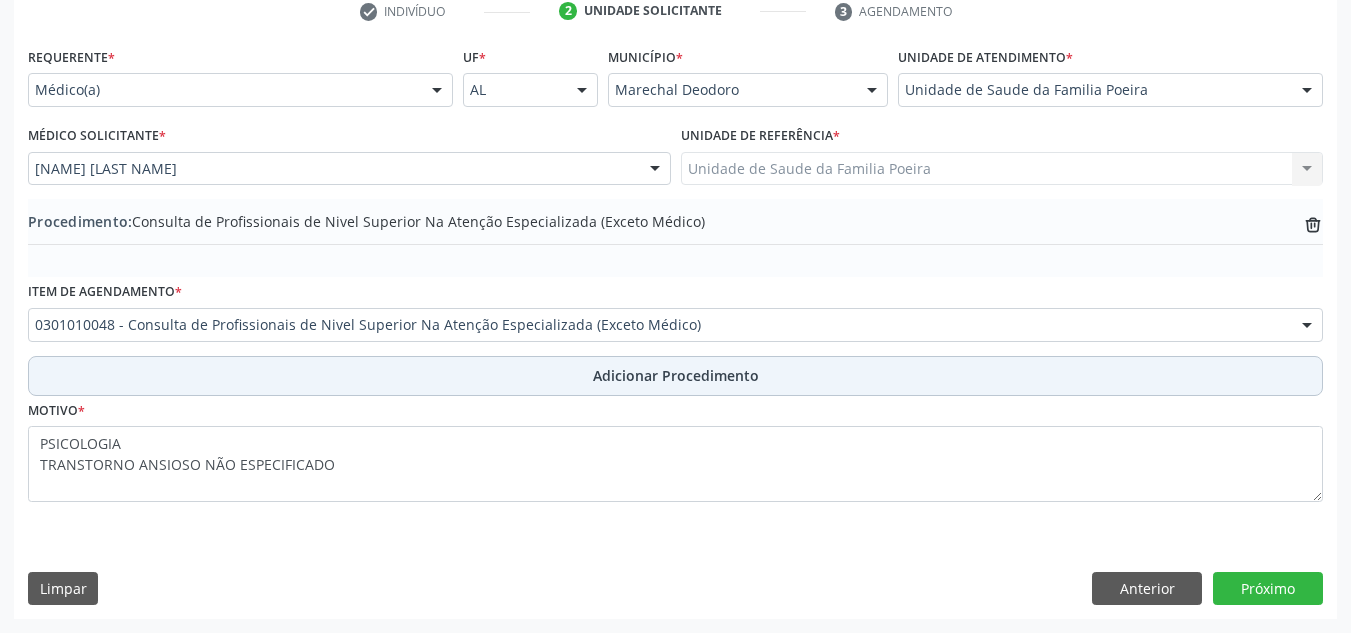 scroll, scrollTop: 420, scrollLeft: 0, axis: vertical 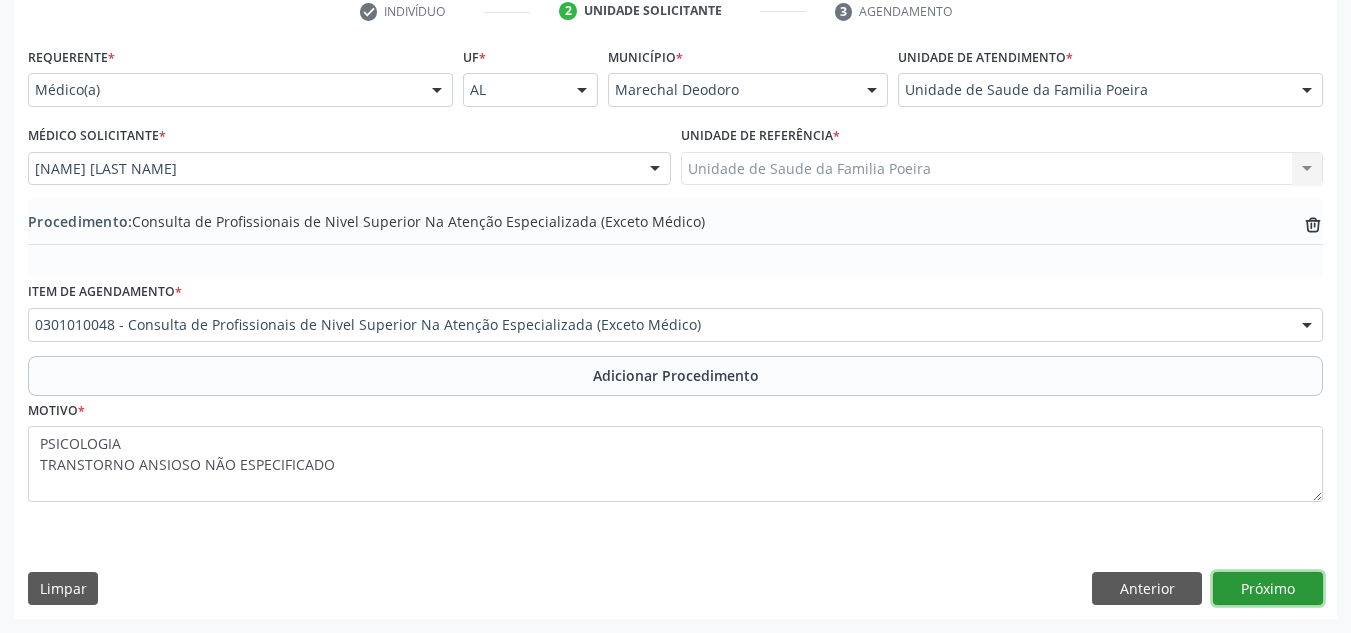 click on "Próximo" at bounding box center [1268, 589] 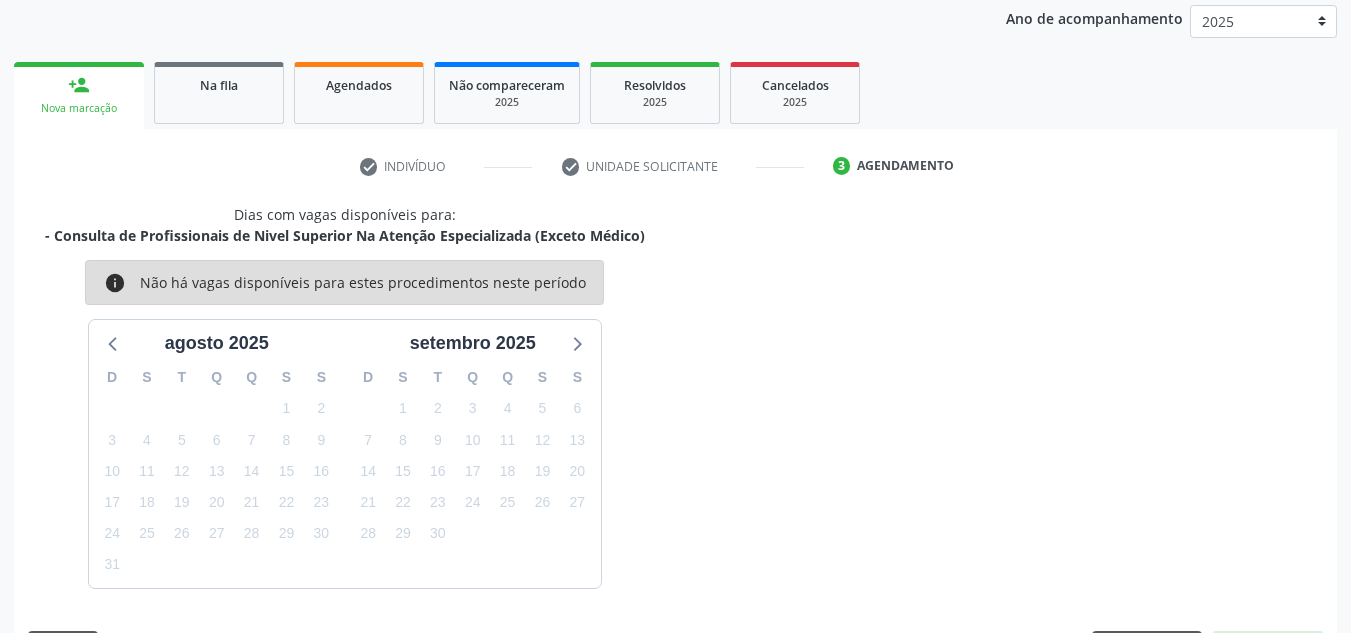 scroll, scrollTop: 324, scrollLeft: 0, axis: vertical 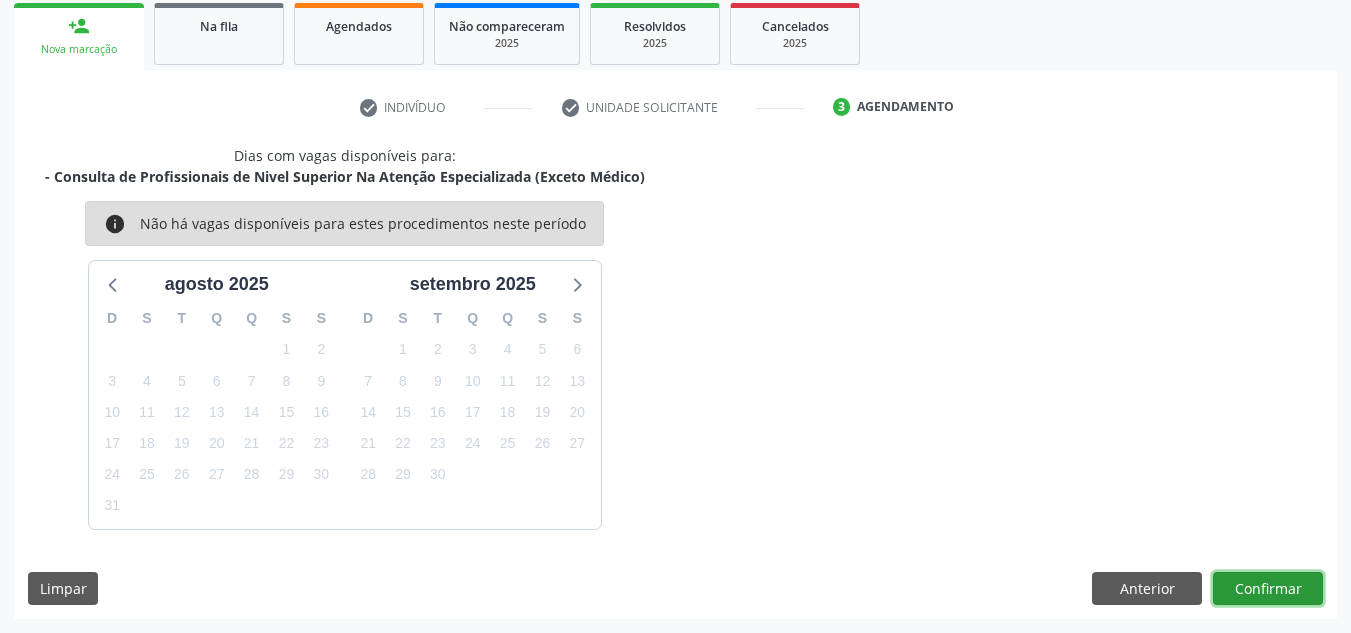 click on "Confirmar" at bounding box center [1268, 589] 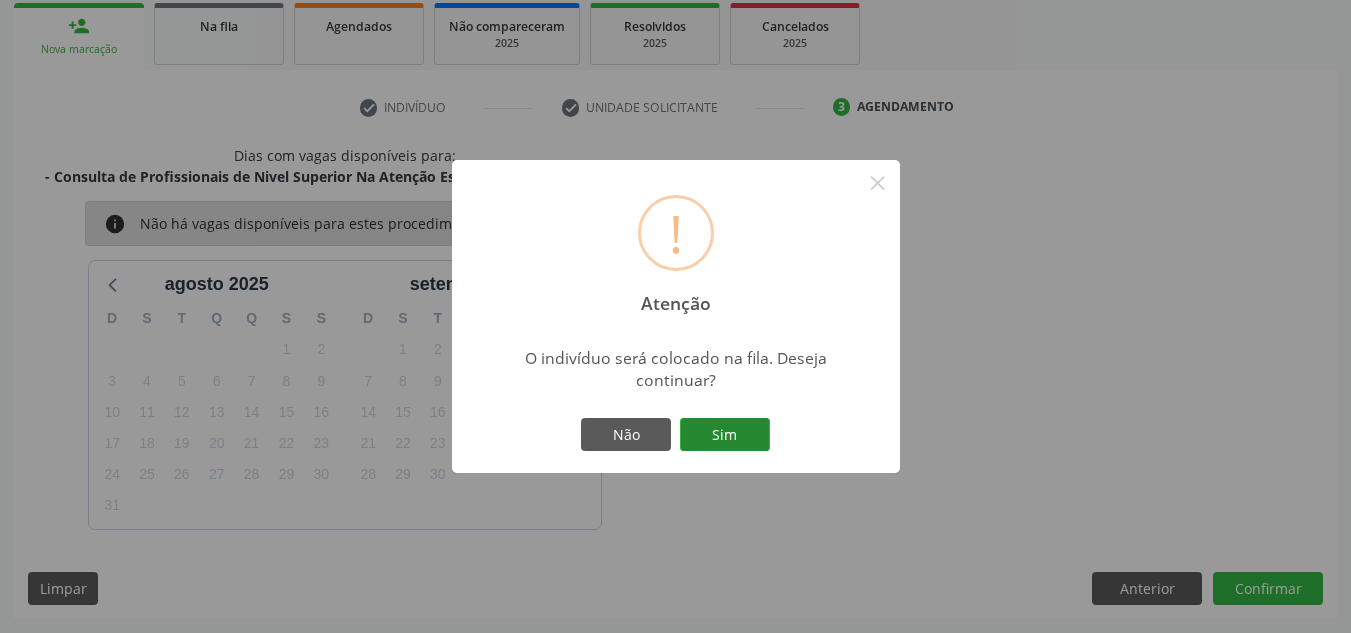 click on "Sim" at bounding box center [725, 435] 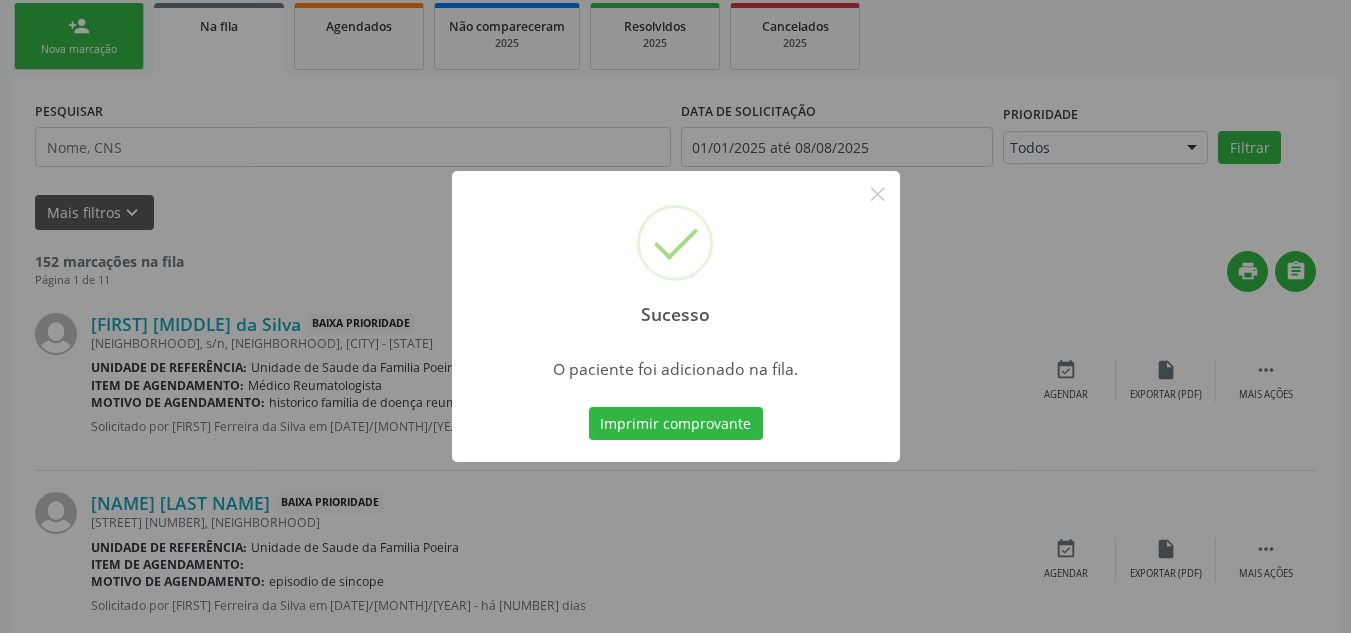 scroll, scrollTop: 62, scrollLeft: 0, axis: vertical 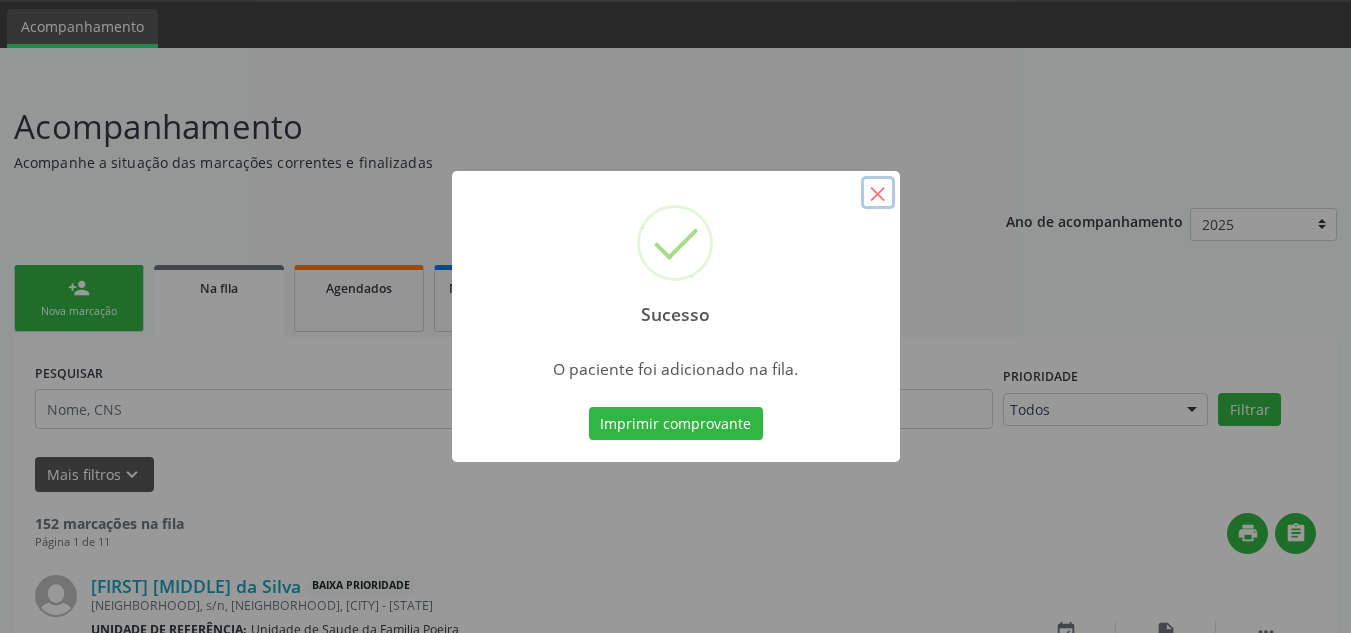 click on "×" at bounding box center [878, 193] 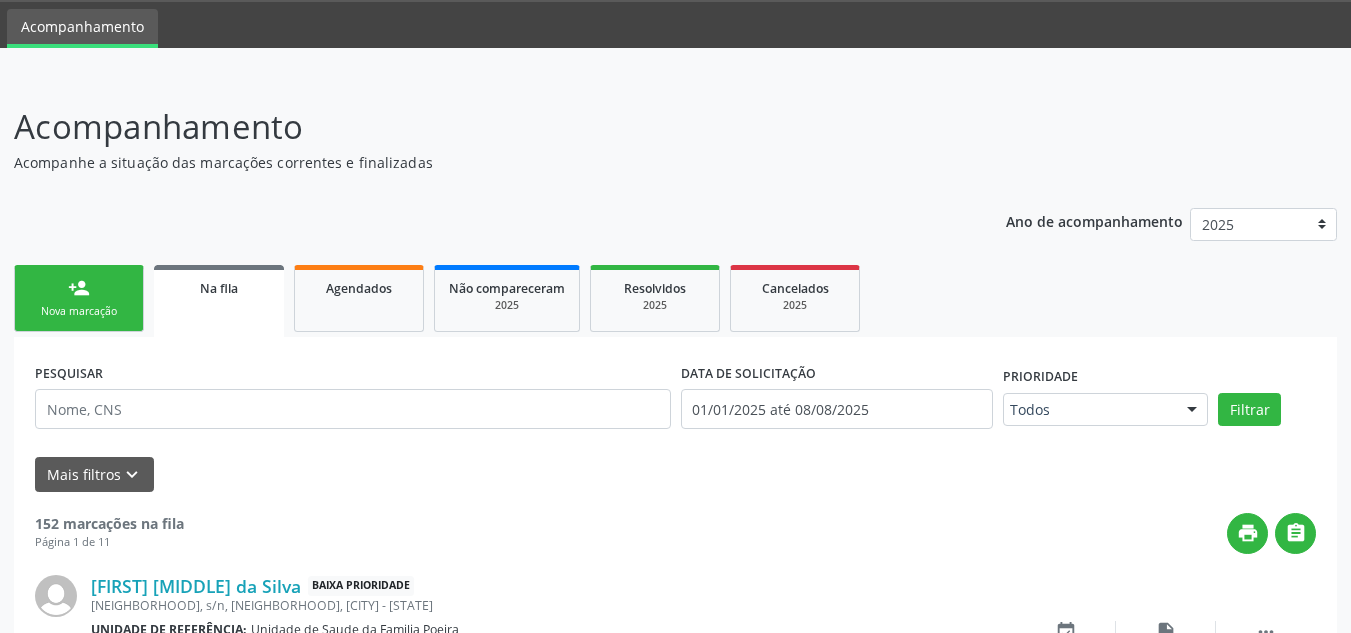 click on "Nova marcação" at bounding box center [79, 311] 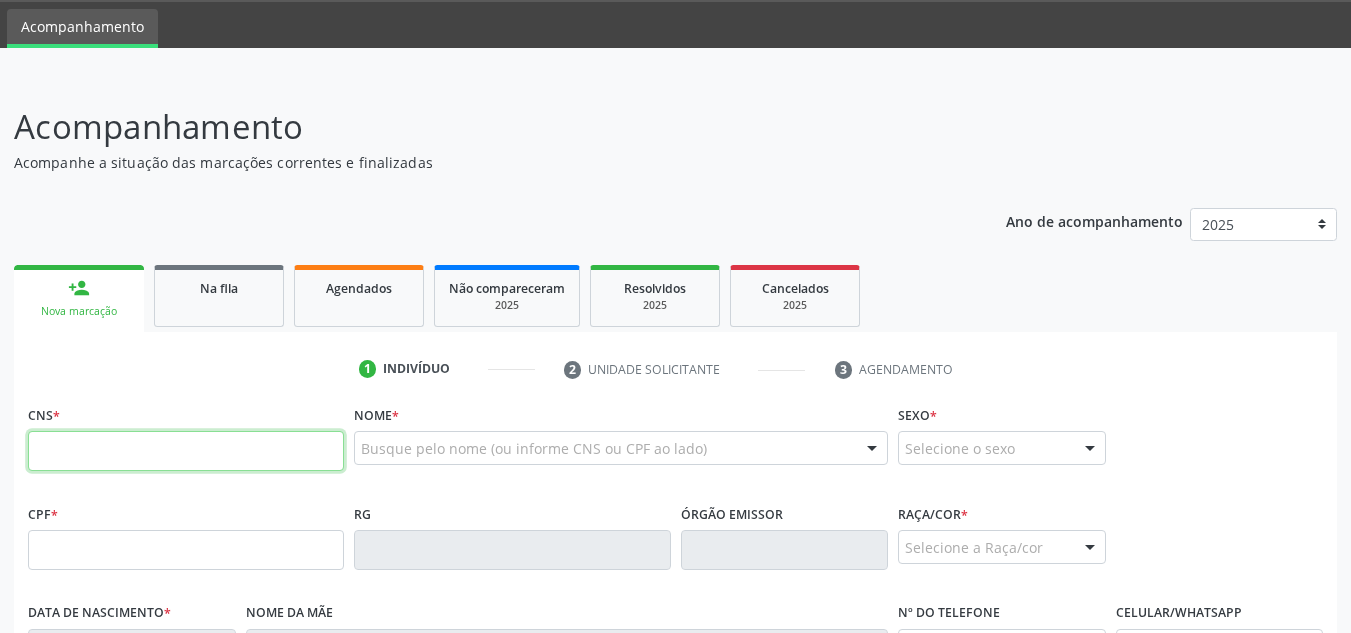 click at bounding box center (186, 451) 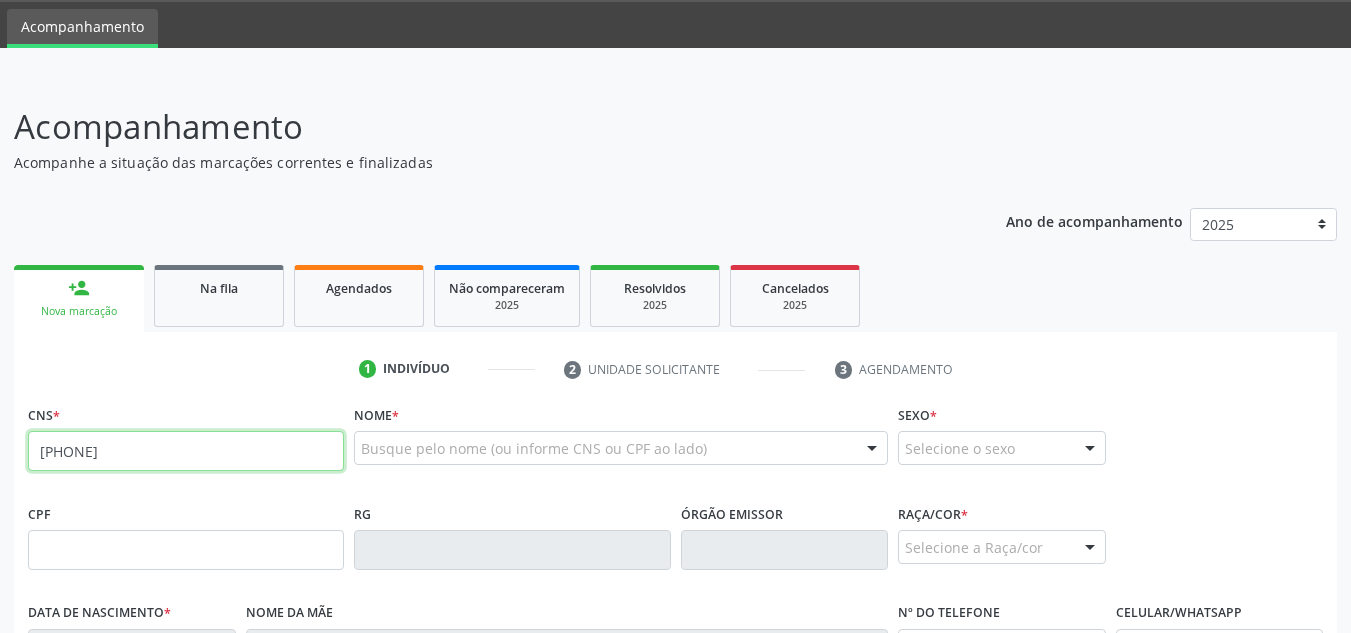 type on "[PHONE]" 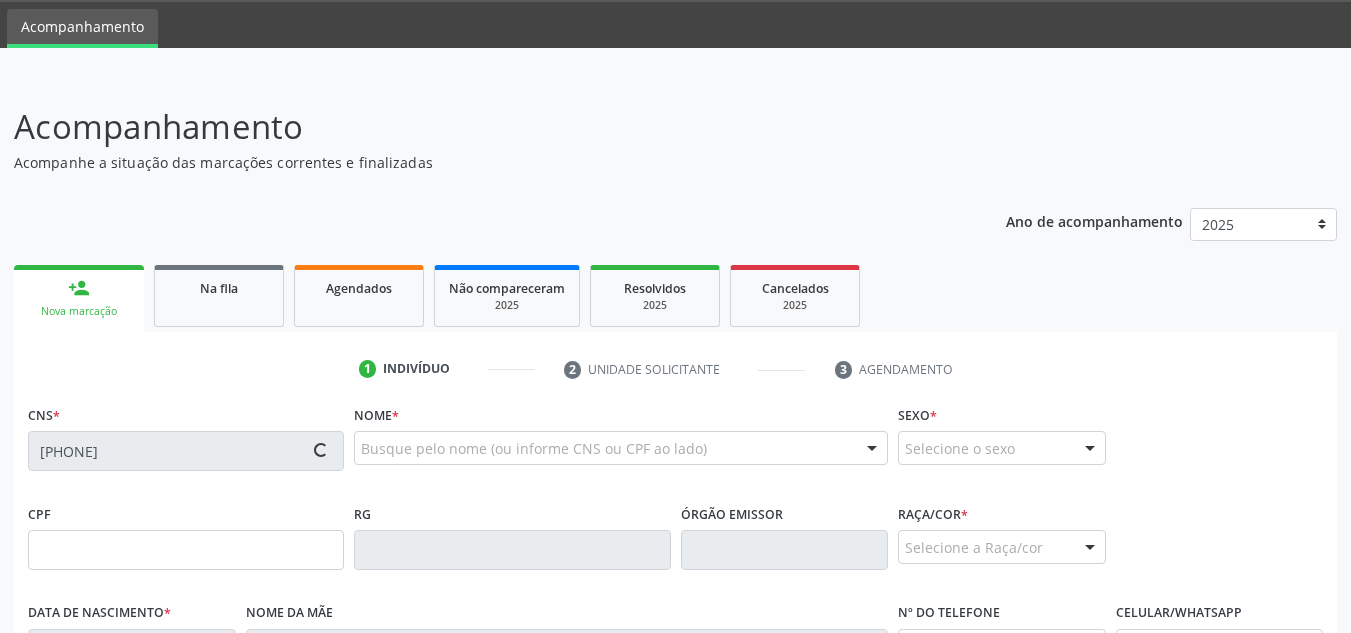 type on "[DATE]" 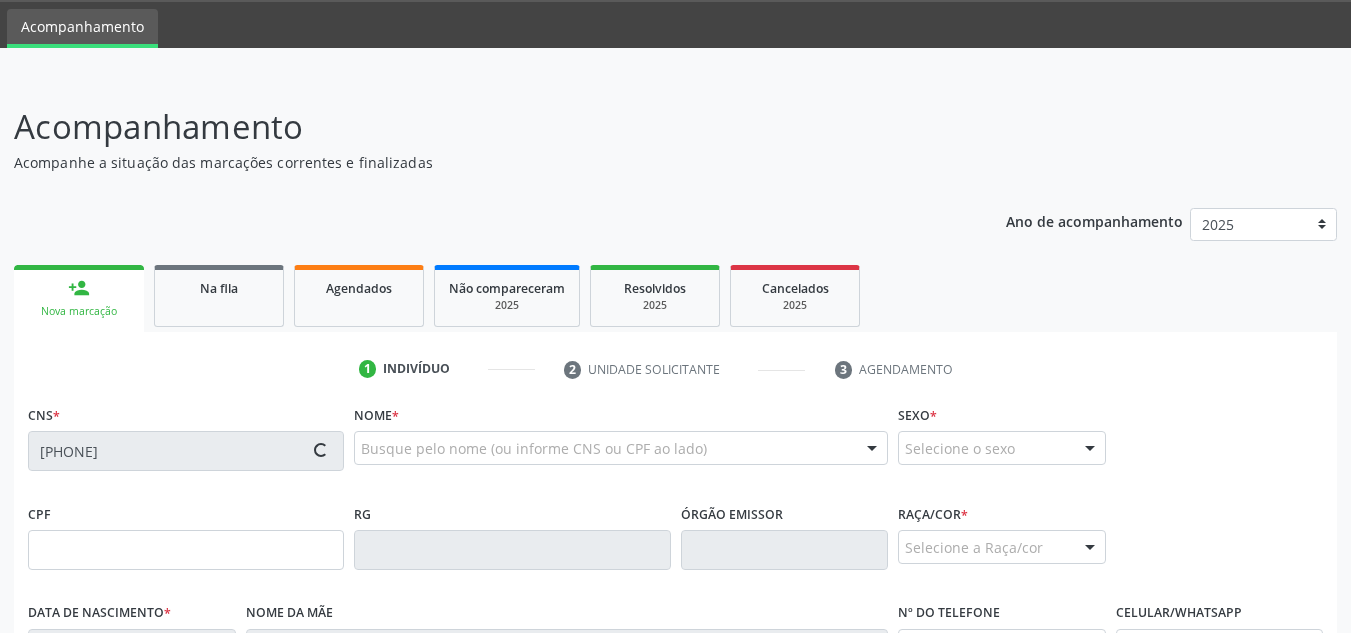 type on "[NAME] [LAST NAME]" 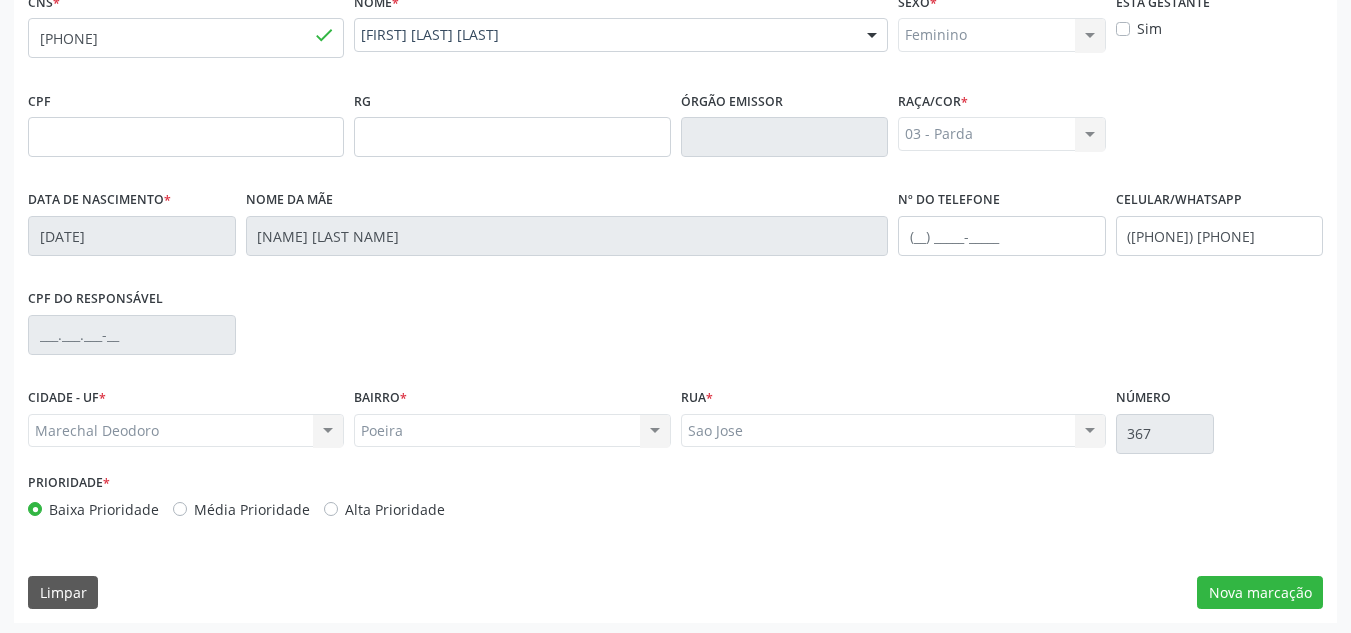 scroll, scrollTop: 479, scrollLeft: 0, axis: vertical 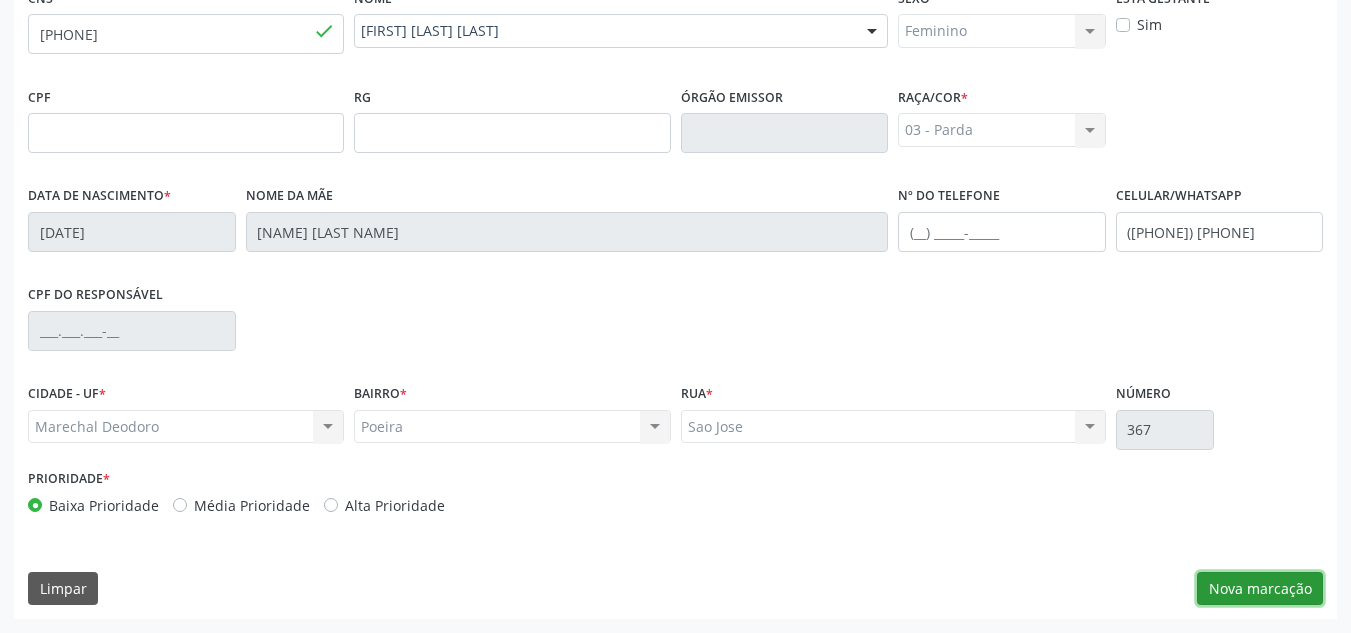 click on "Nova marcação" at bounding box center [1260, 589] 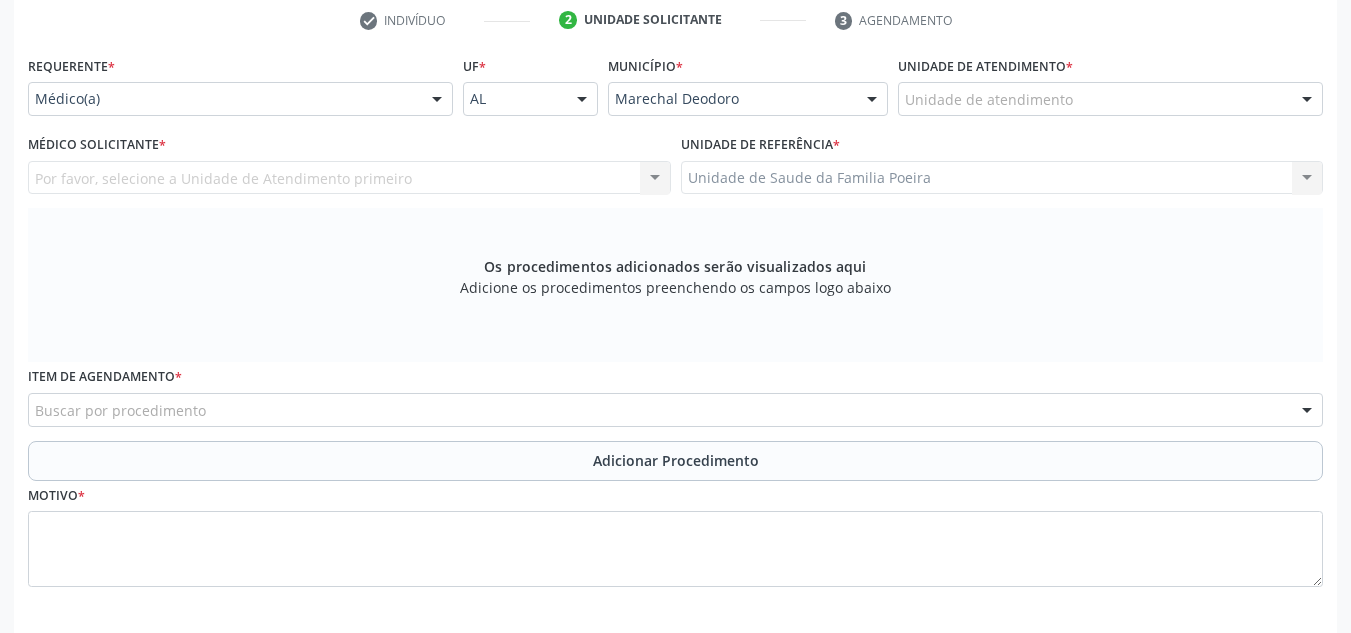 scroll, scrollTop: 296, scrollLeft: 0, axis: vertical 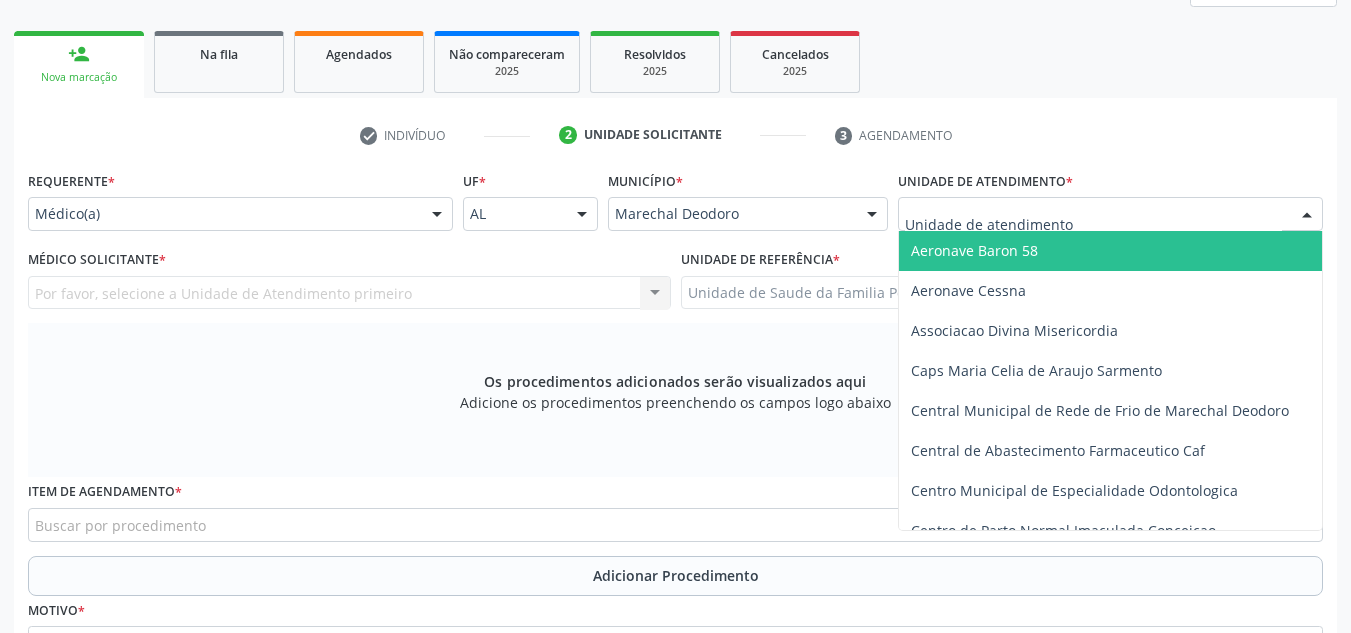click at bounding box center [1307, 215] 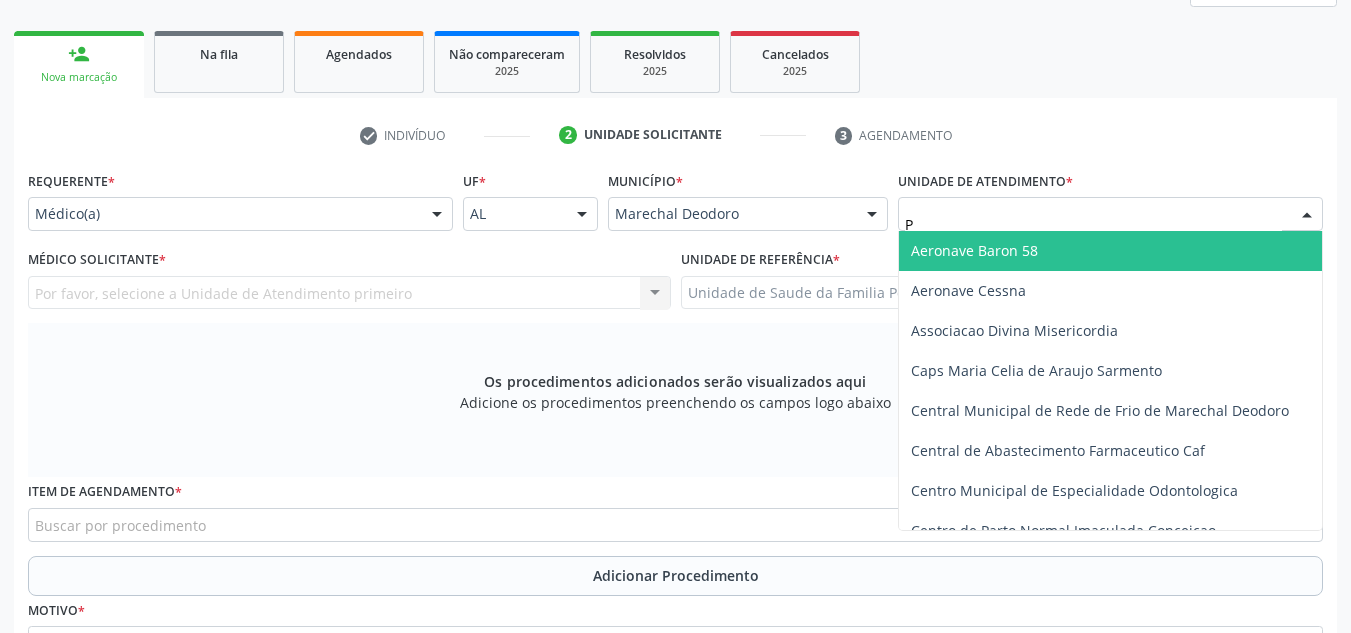type on "PO" 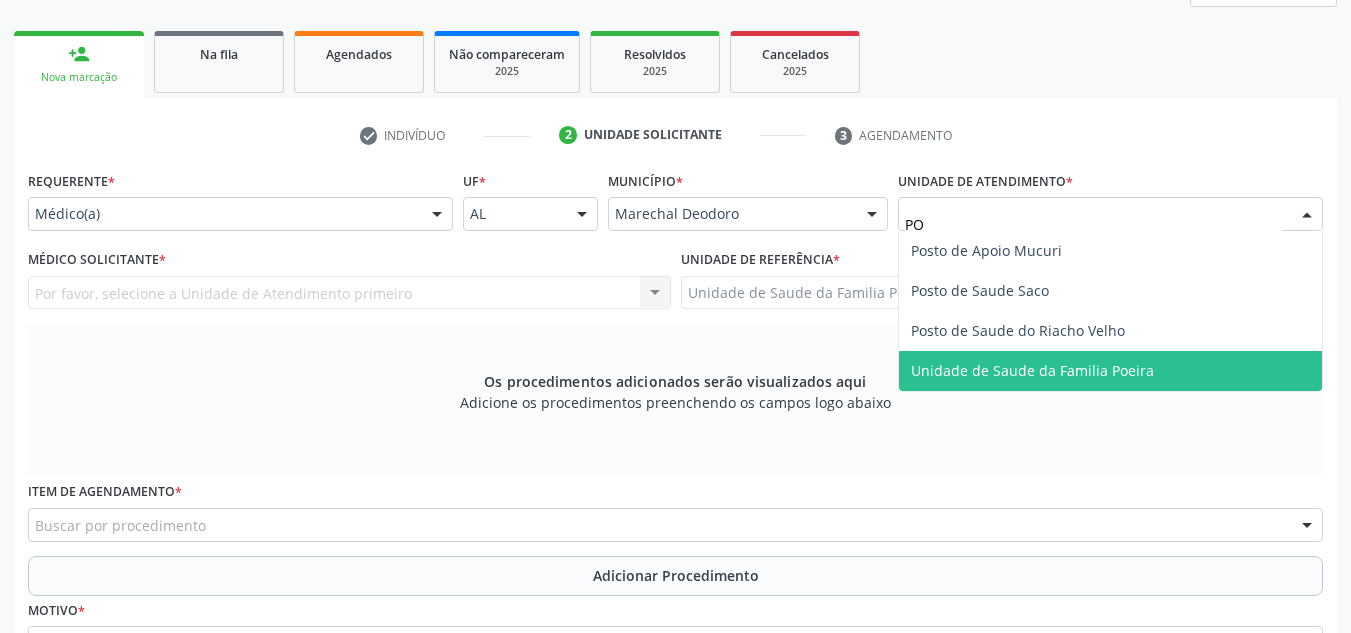click on "Unidade de Saude da Familia Poeira" at bounding box center (1110, 371) 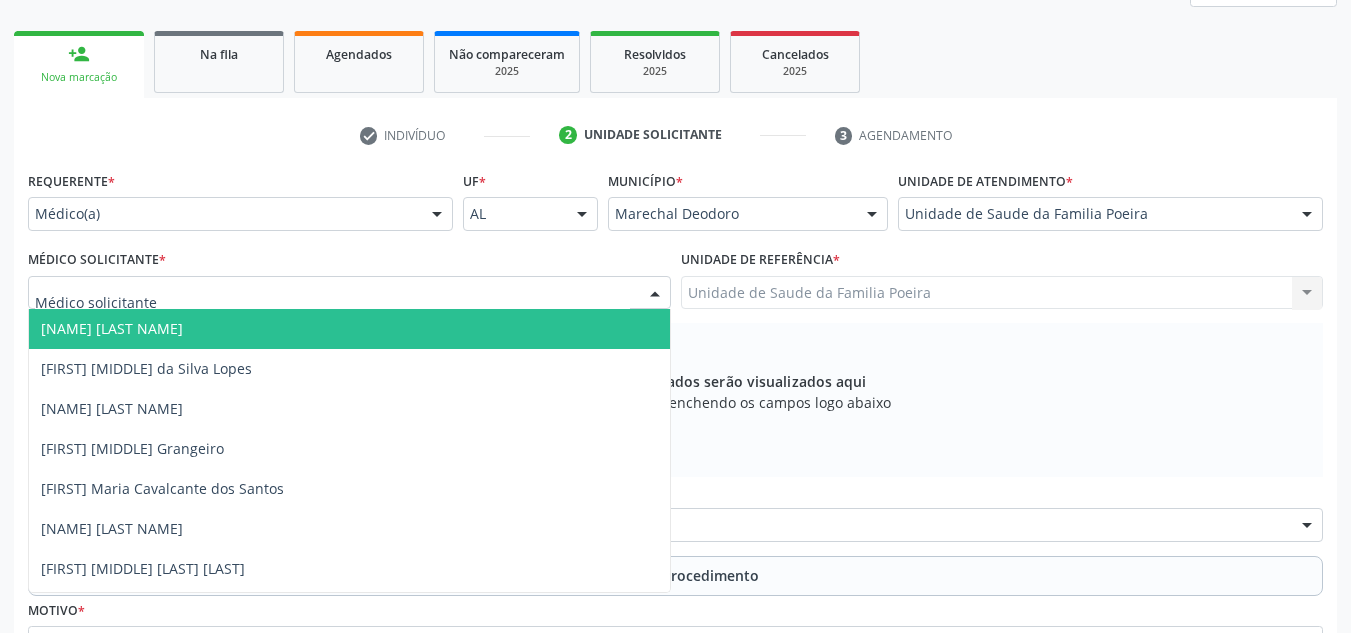 click at bounding box center [349, 293] 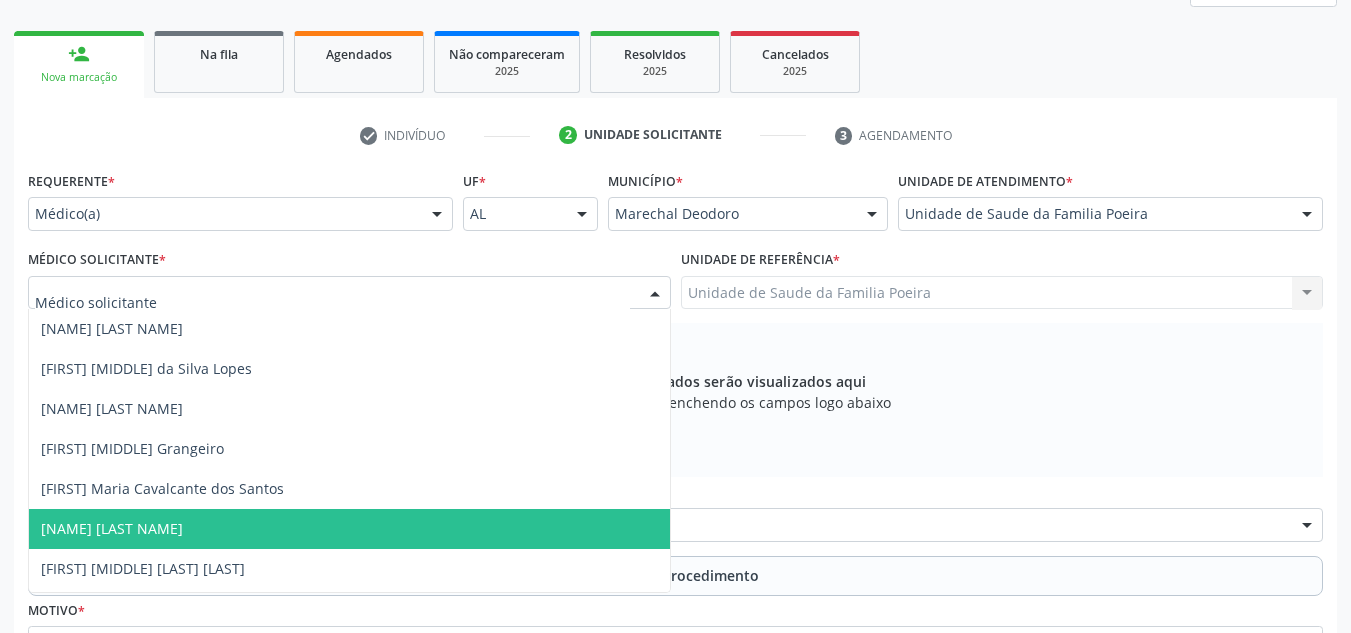 click on "[NAME] [LAST NAME]" at bounding box center [112, 528] 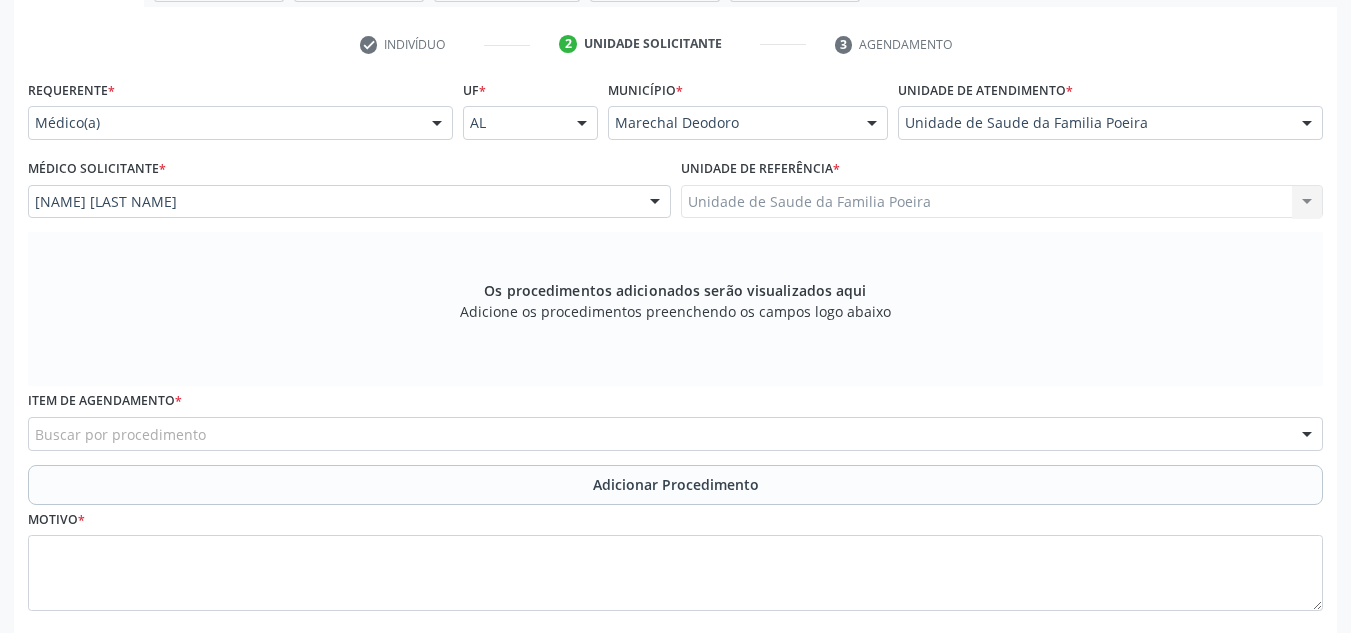 scroll, scrollTop: 496, scrollLeft: 0, axis: vertical 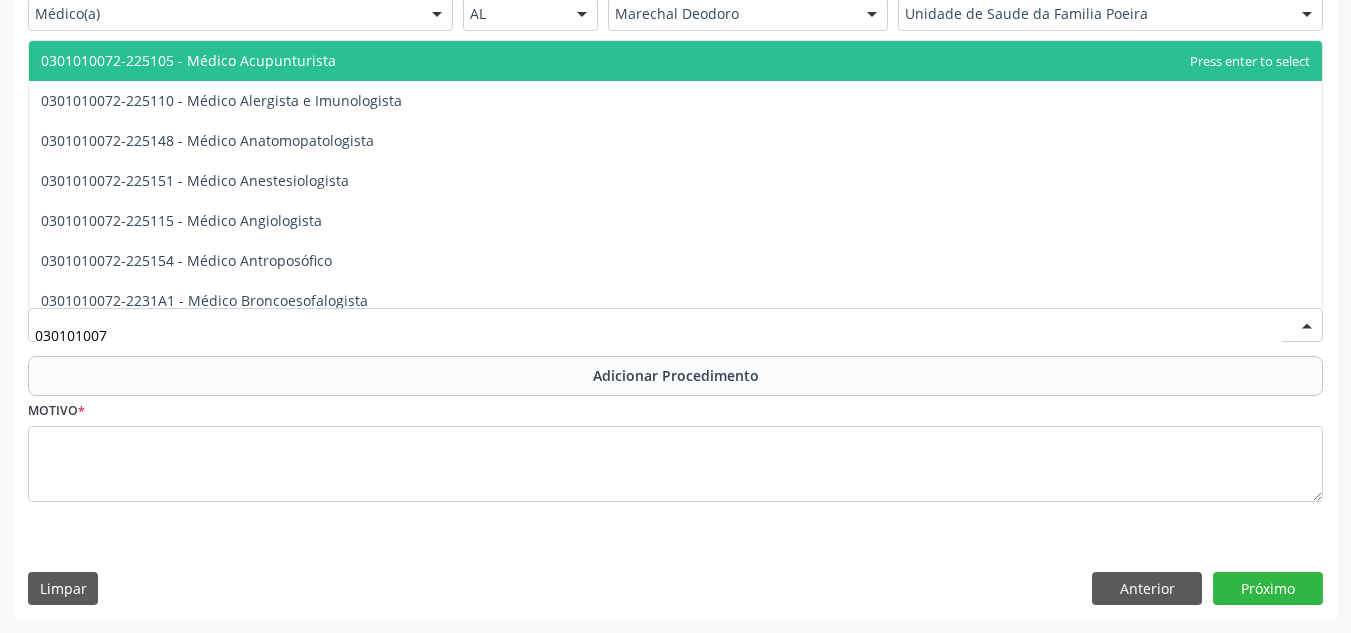 type on "0301010072" 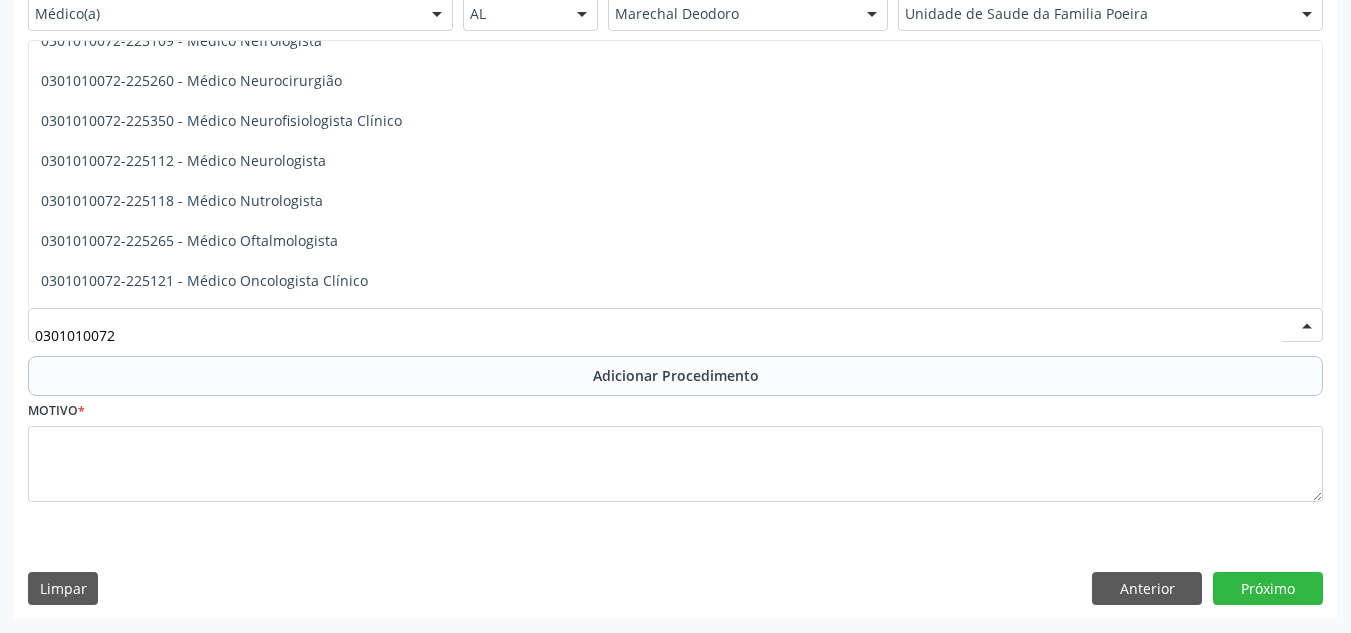 scroll, scrollTop: 1600, scrollLeft: 0, axis: vertical 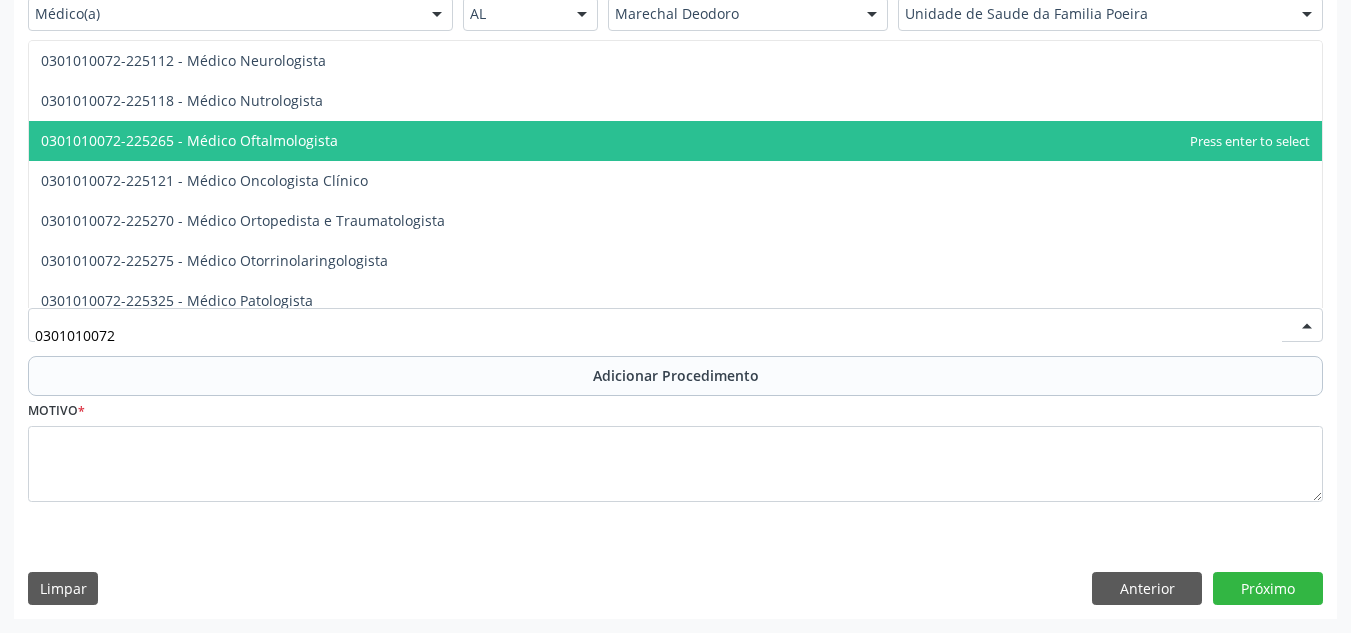click on "0301010072-225265 - Médico Oftalmologista" at bounding box center (189, 140) 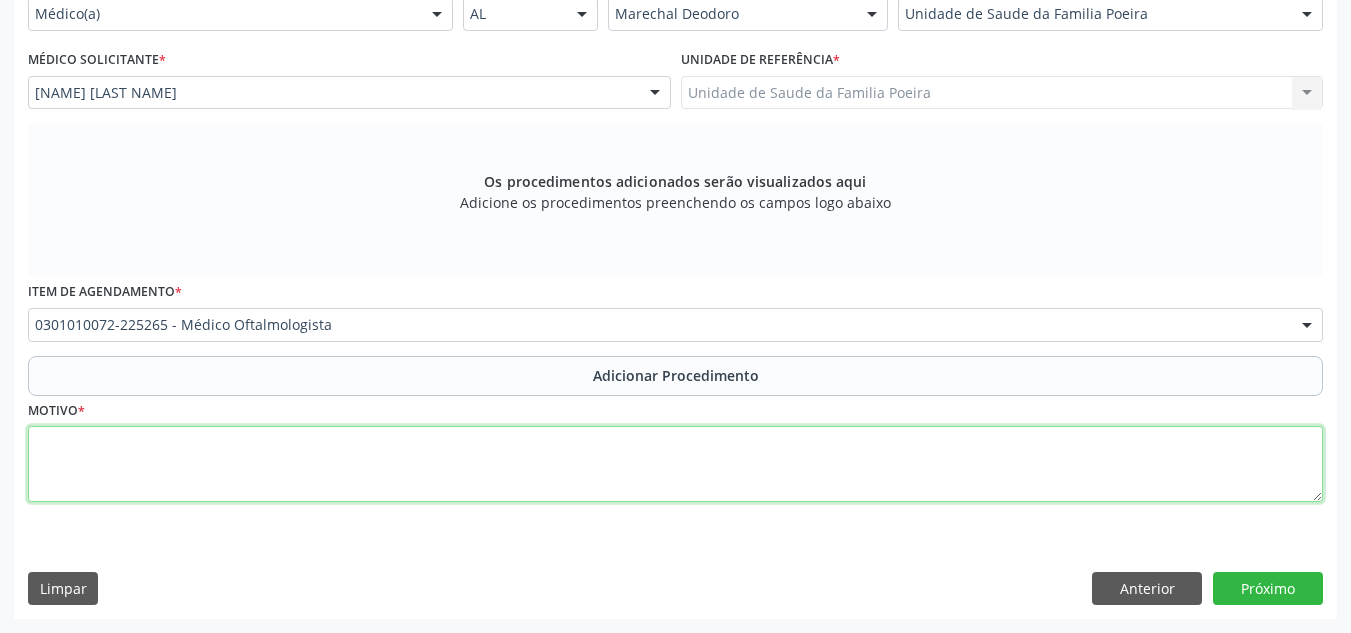 click at bounding box center (675, 464) 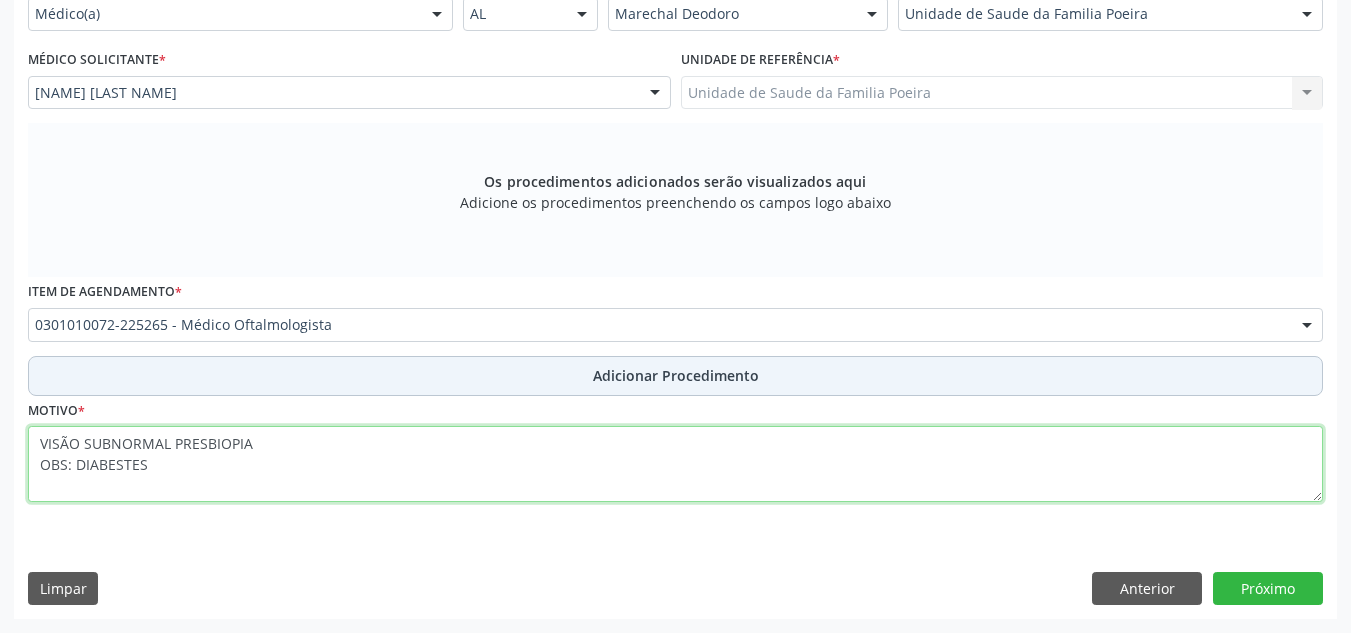 type on "VISÃO SUBNORMAL PRESBIOPIA
OBS: DIABESTES" 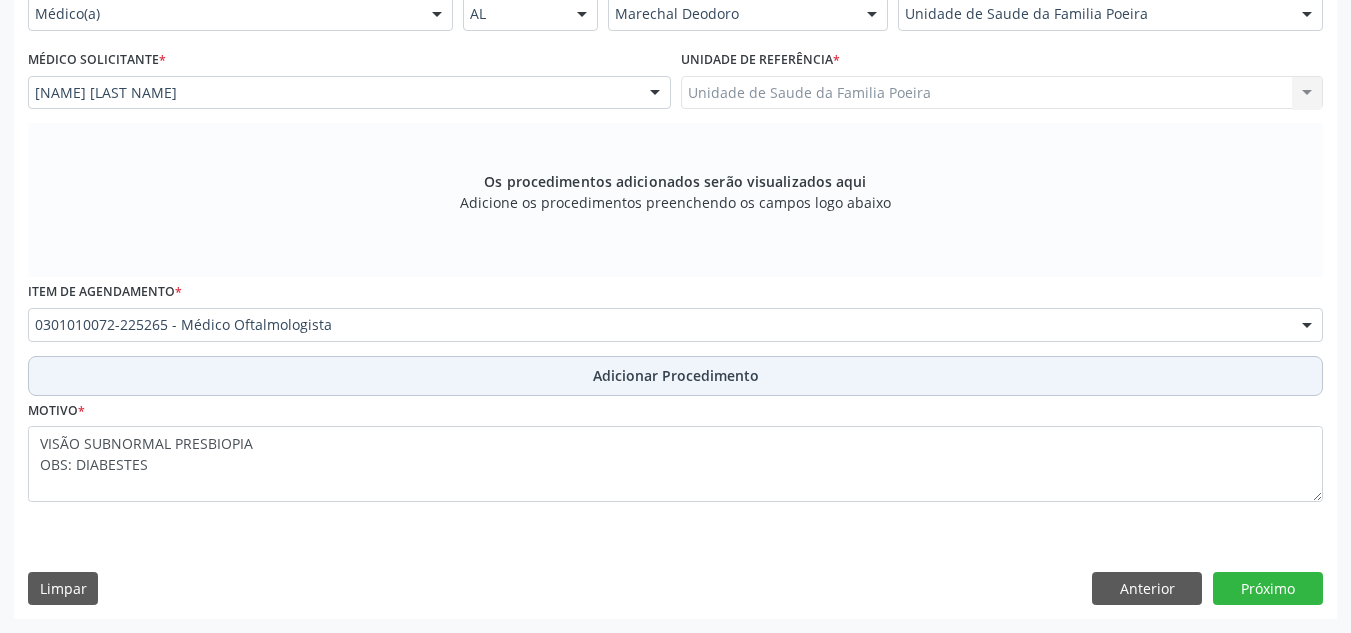 click on "Adicionar Procedimento" at bounding box center (675, 376) 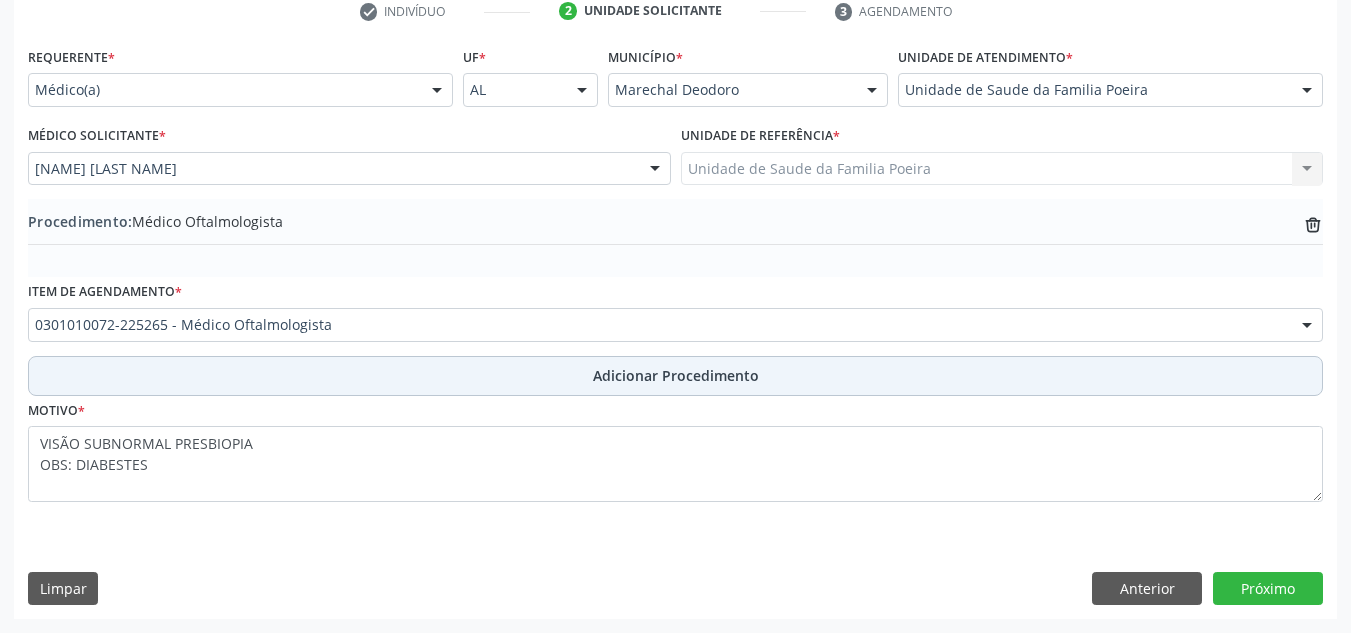 scroll, scrollTop: 420, scrollLeft: 0, axis: vertical 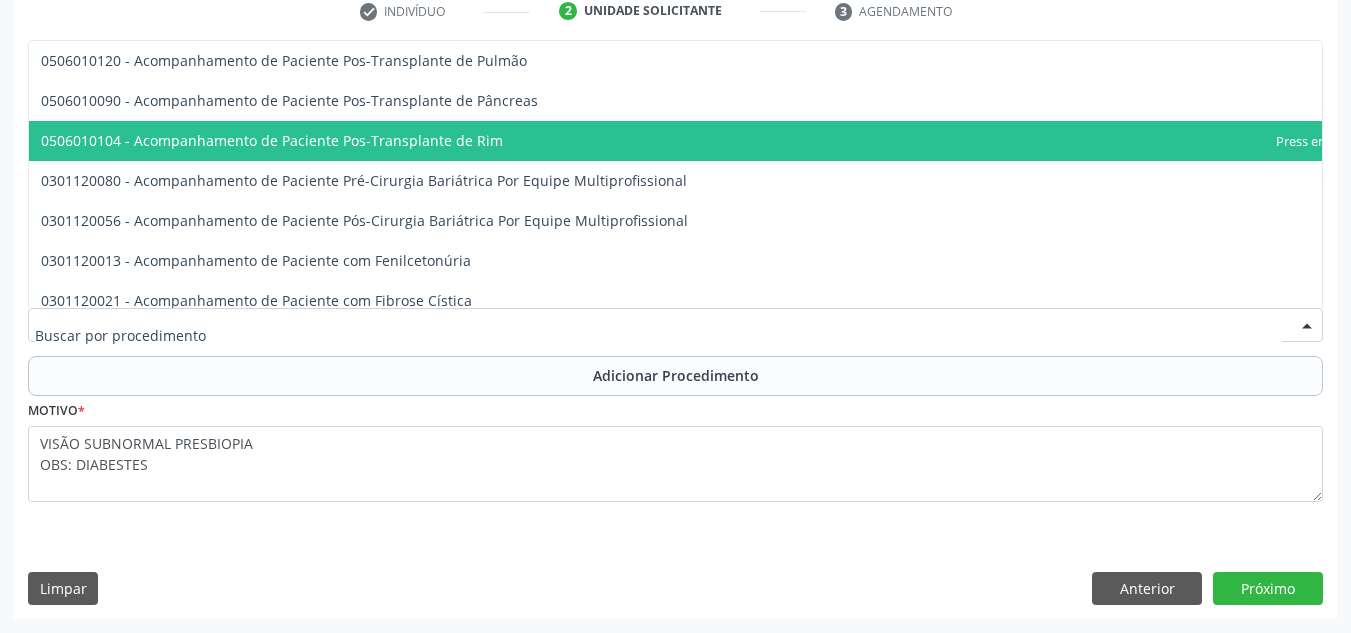 drag, startPoint x: 347, startPoint y: 323, endPoint x: 185, endPoint y: 333, distance: 162.30835 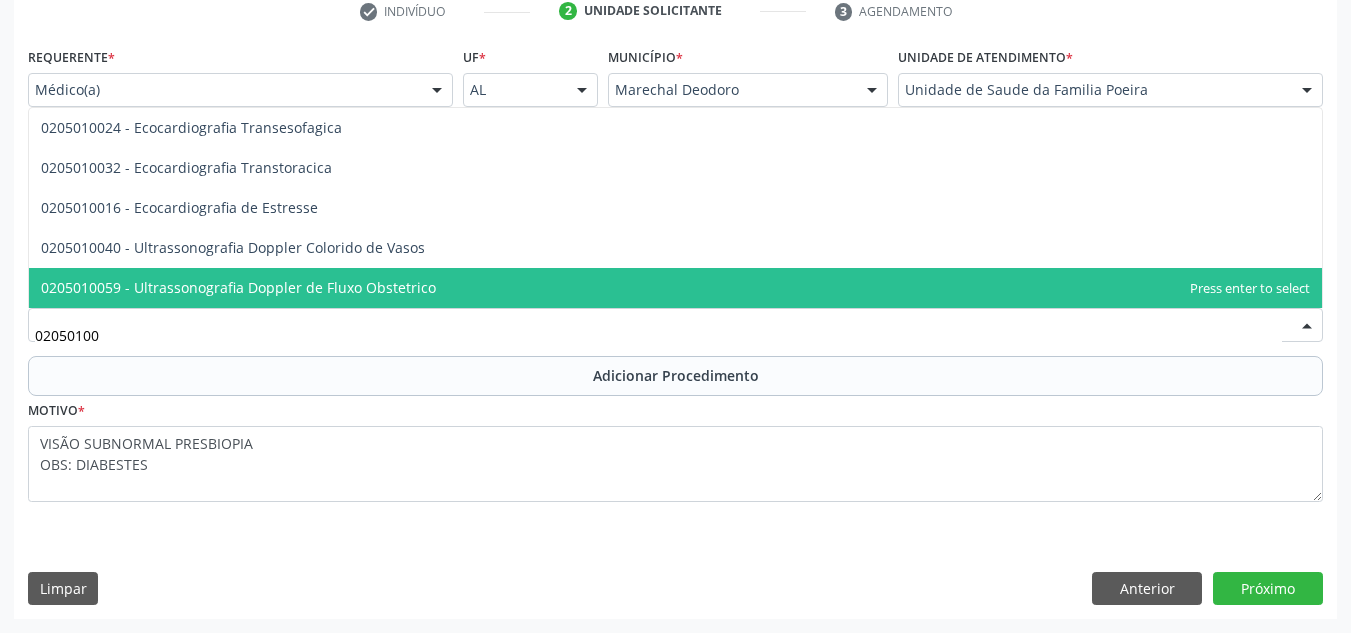 scroll, scrollTop: 0, scrollLeft: 0, axis: both 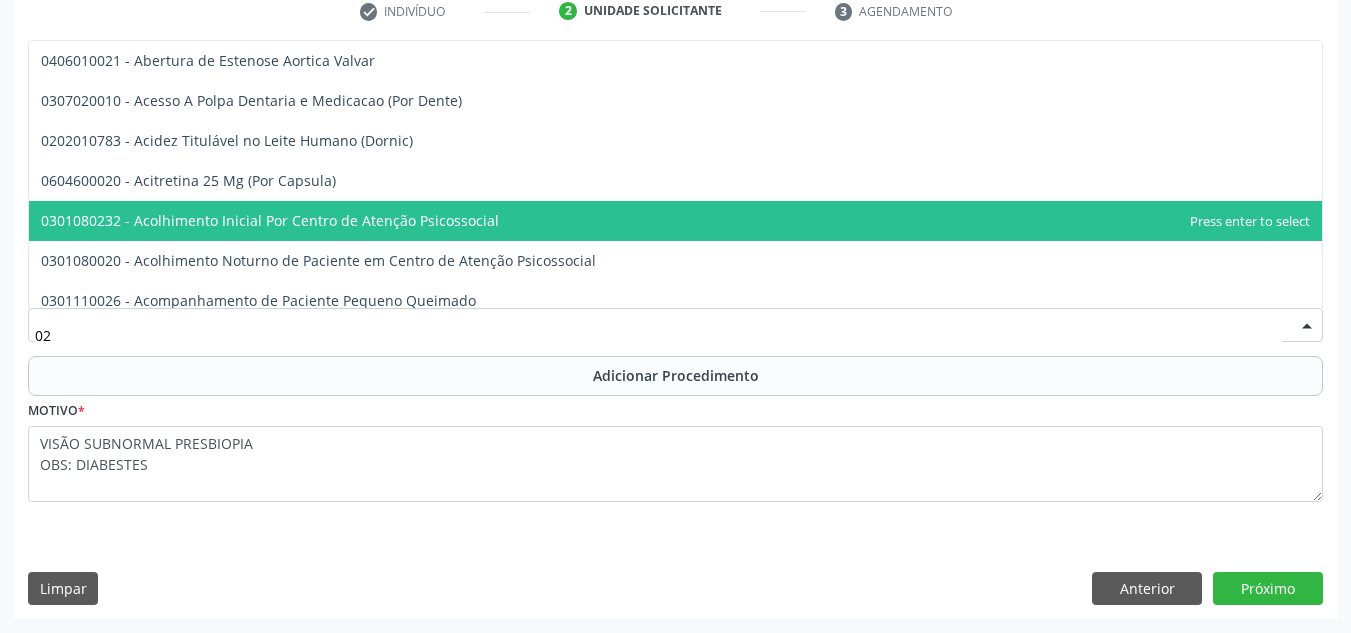 type on "0" 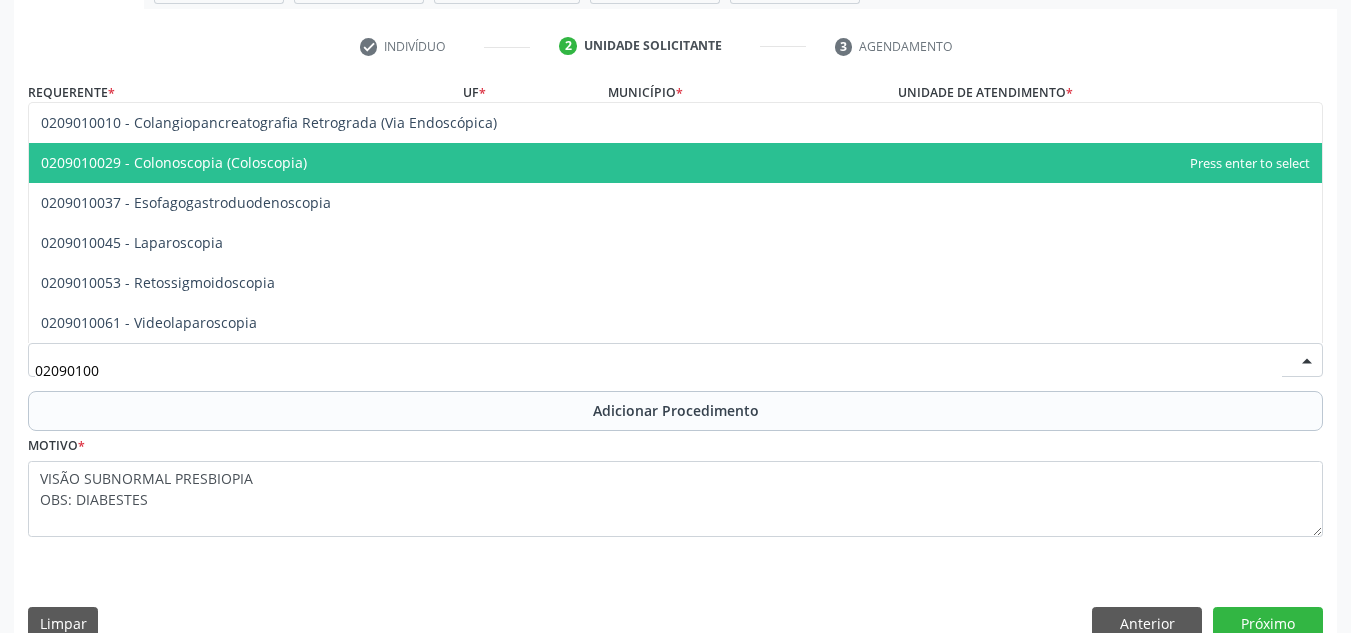 scroll, scrollTop: 420, scrollLeft: 0, axis: vertical 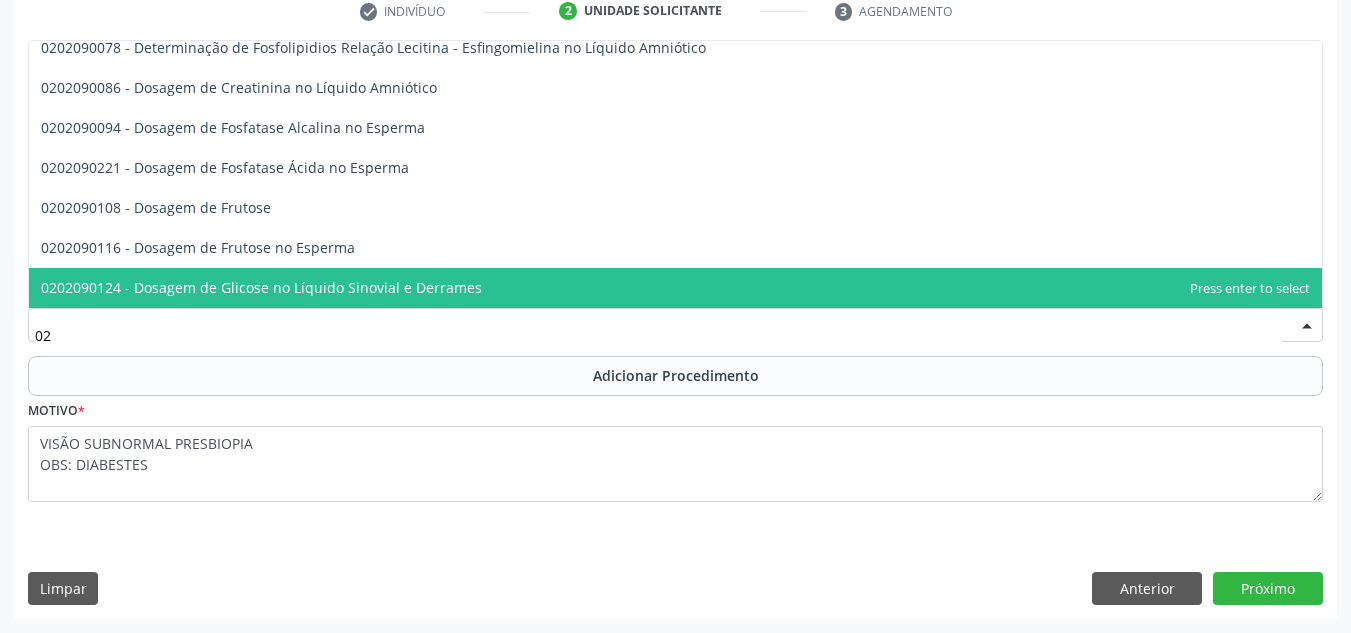 type on "0" 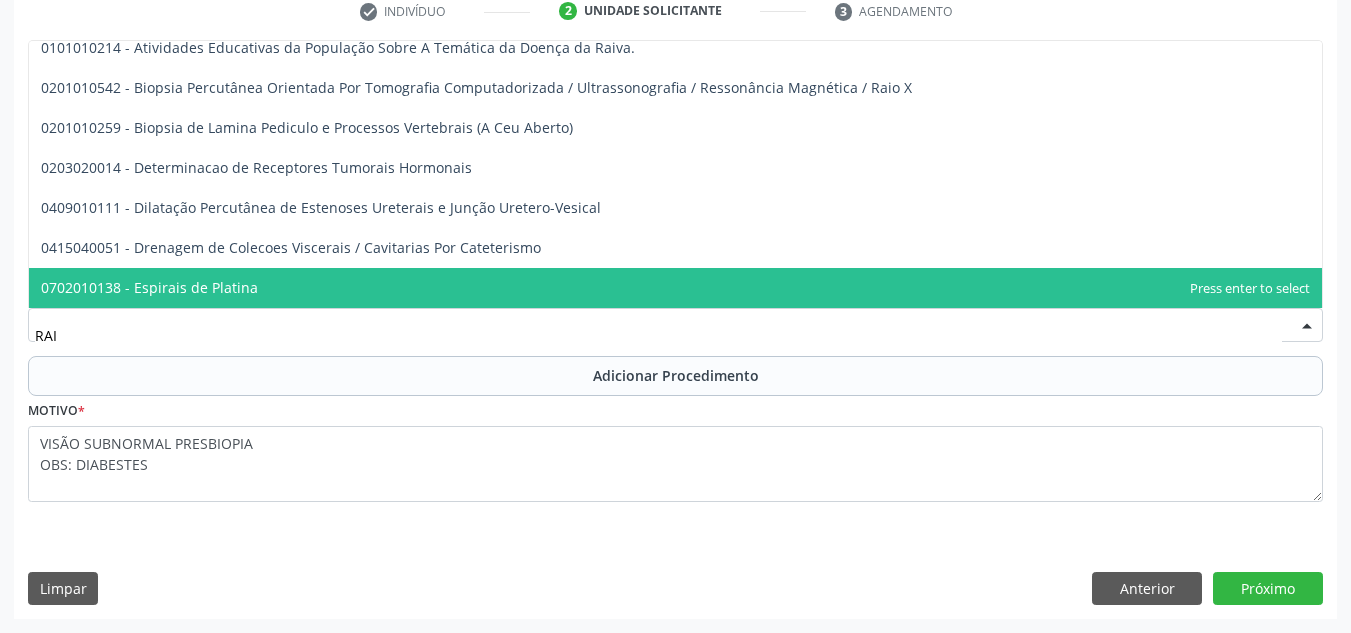 type on "RAIO" 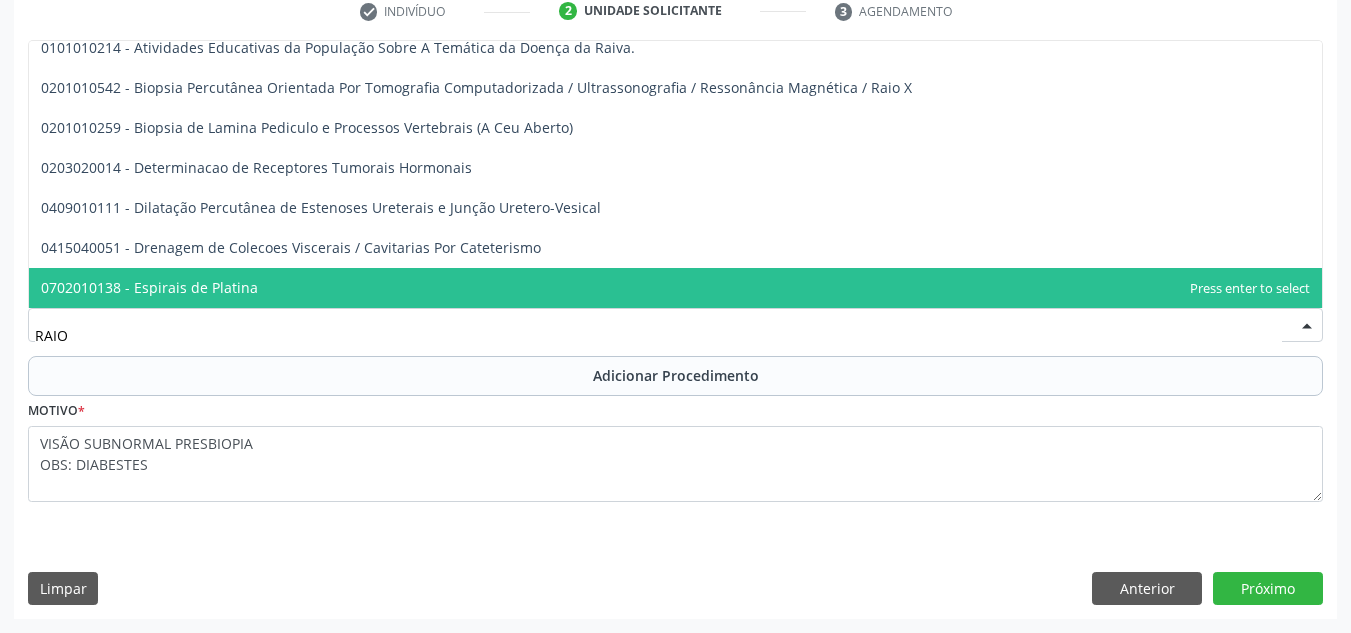 scroll, scrollTop: 0, scrollLeft: 0, axis: both 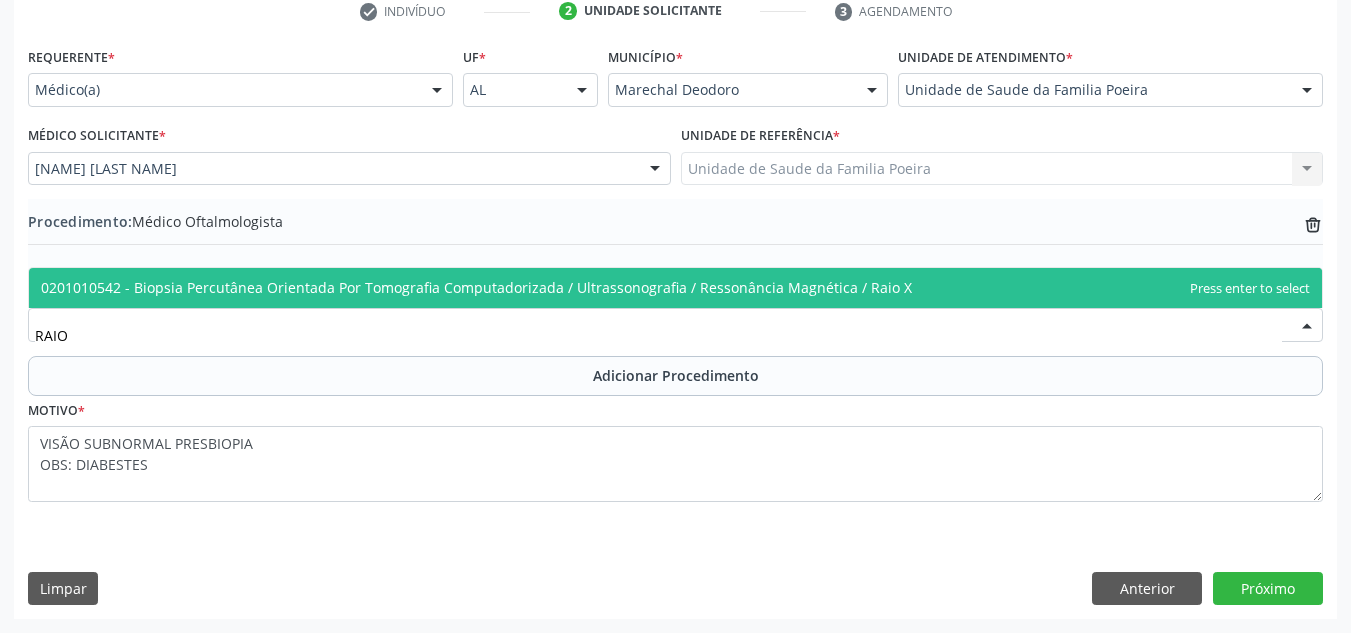 click on "0201010542 - Biopsia Percutânea Orientada Por Tomografia Computadorizada / Ultrassonografia / Ressonância Magnética / Raio X" at bounding box center (476, 287) 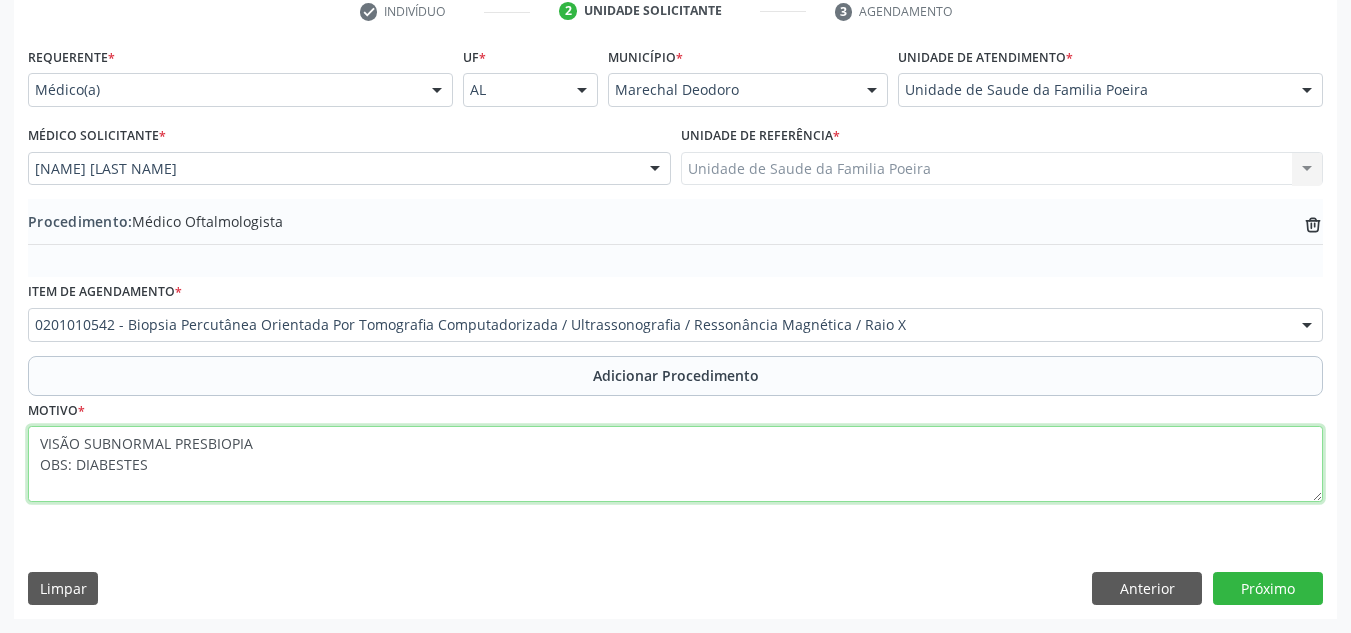 drag, startPoint x: 223, startPoint y: 474, endPoint x: 39, endPoint y: 448, distance: 185.82788 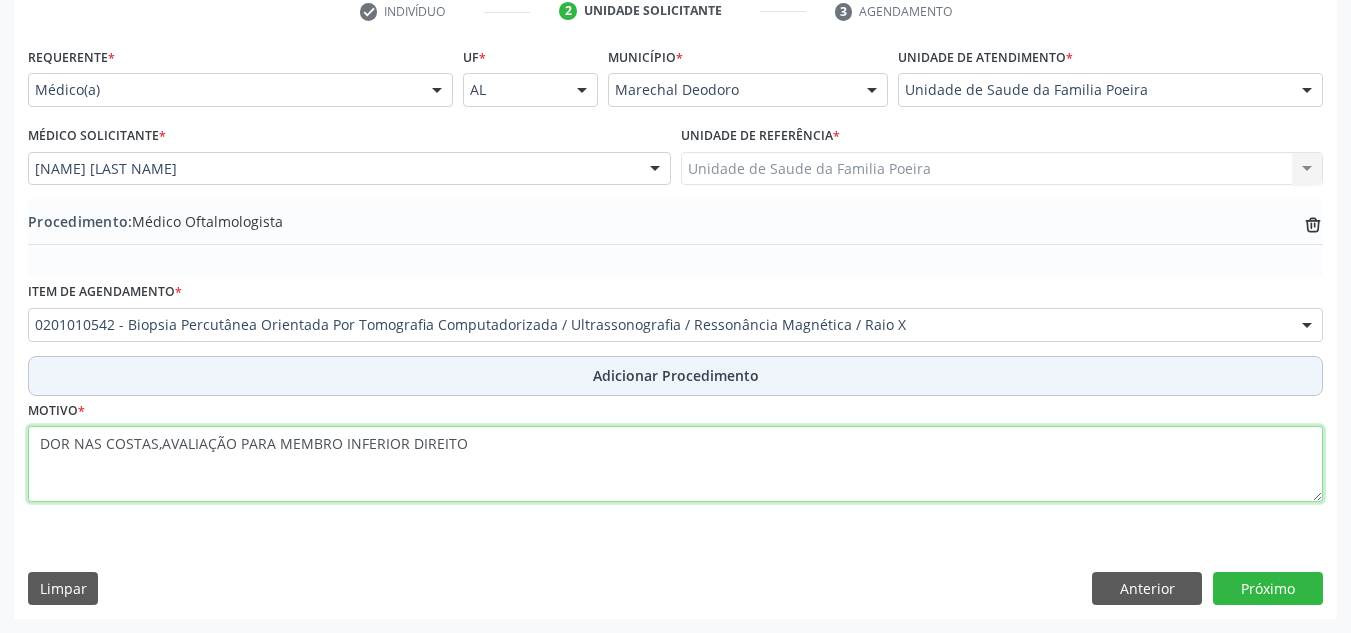 type on "DOR NAS COSTAS,AVALIAÇÃO PARA MEMBRO INFERIOR DIREITO" 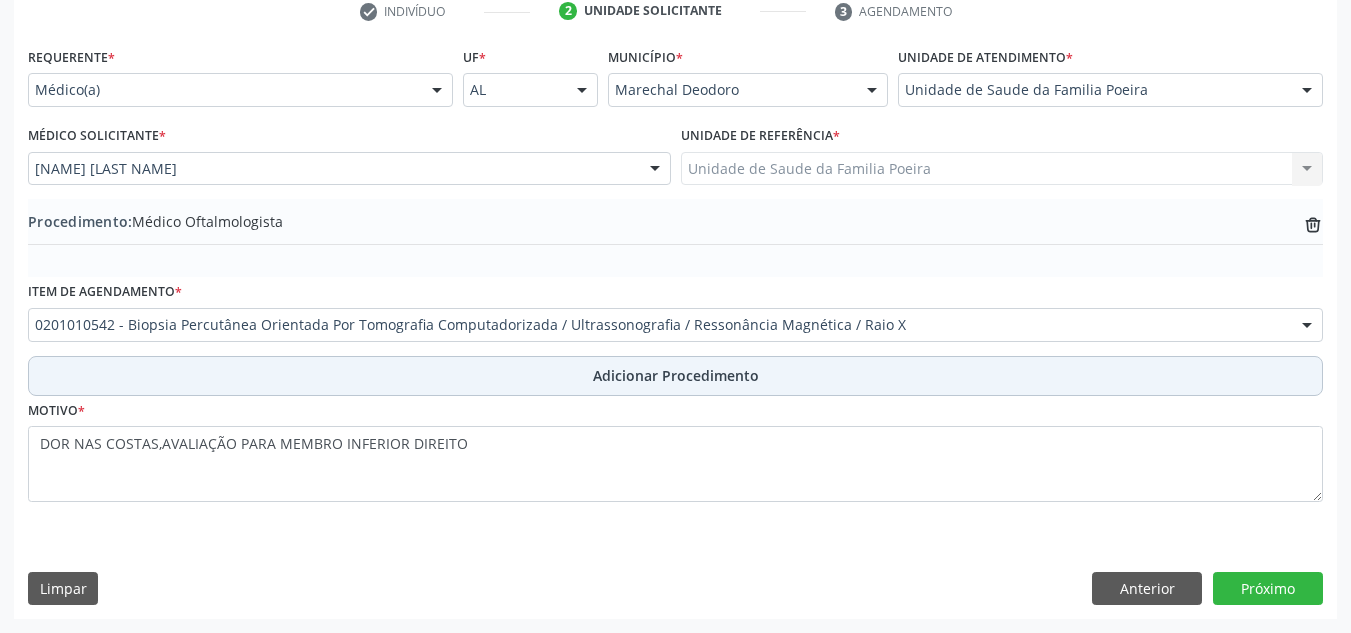click on "Adicionar Procedimento" at bounding box center (676, 375) 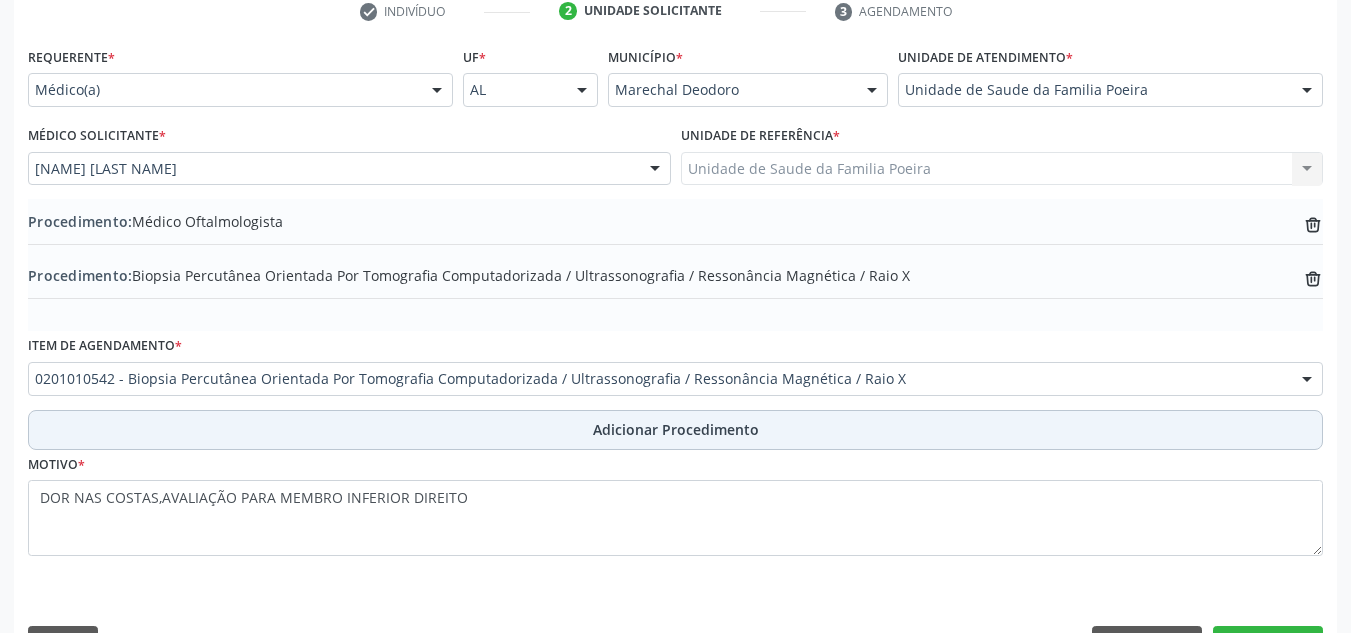 scroll, scrollTop: 474, scrollLeft: 0, axis: vertical 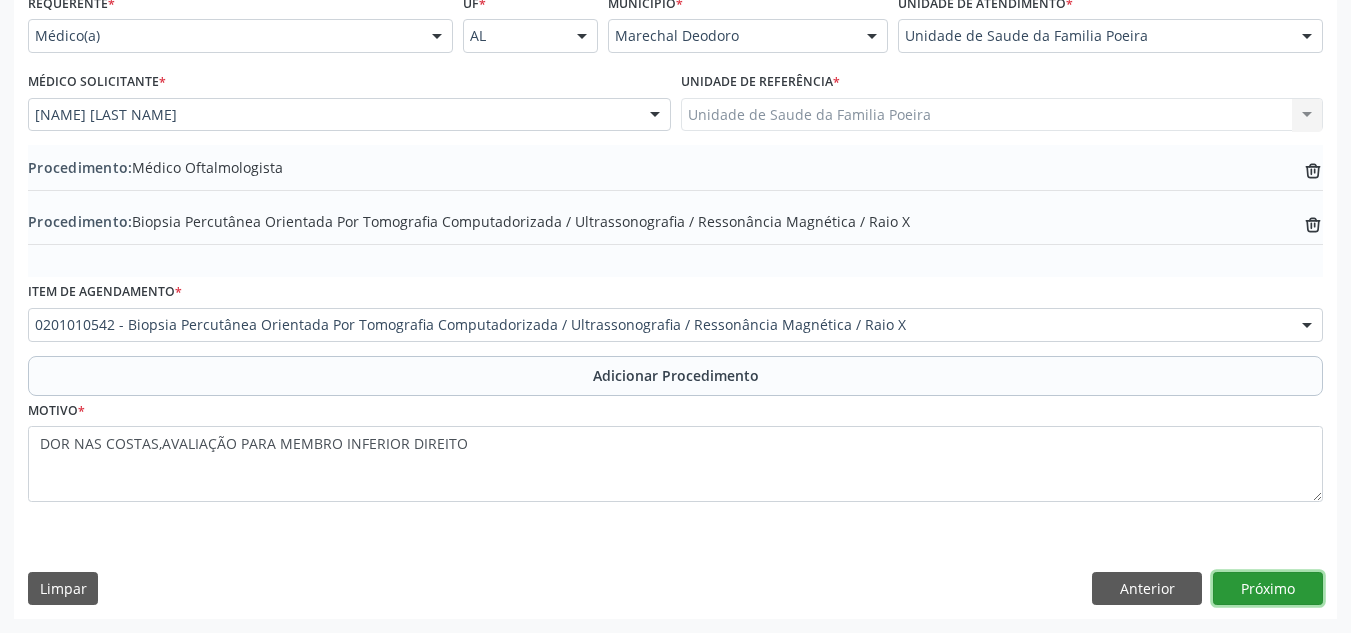 click on "Próximo" at bounding box center (1268, 589) 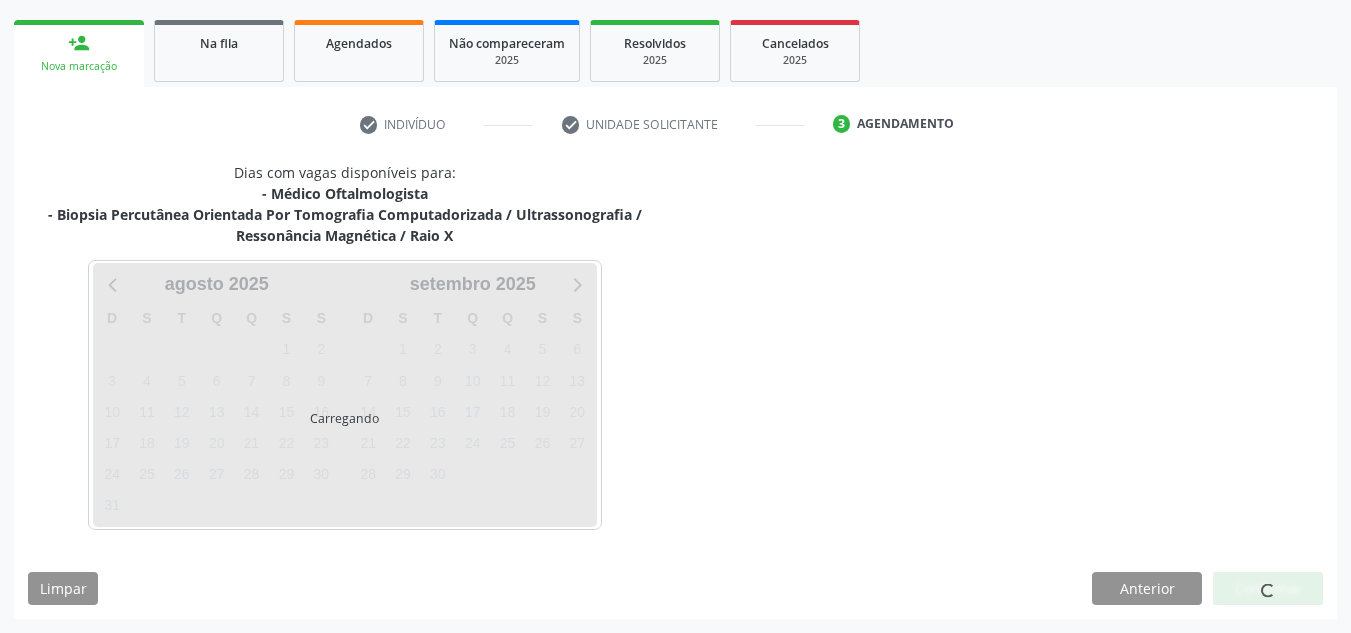 scroll, scrollTop: 366, scrollLeft: 0, axis: vertical 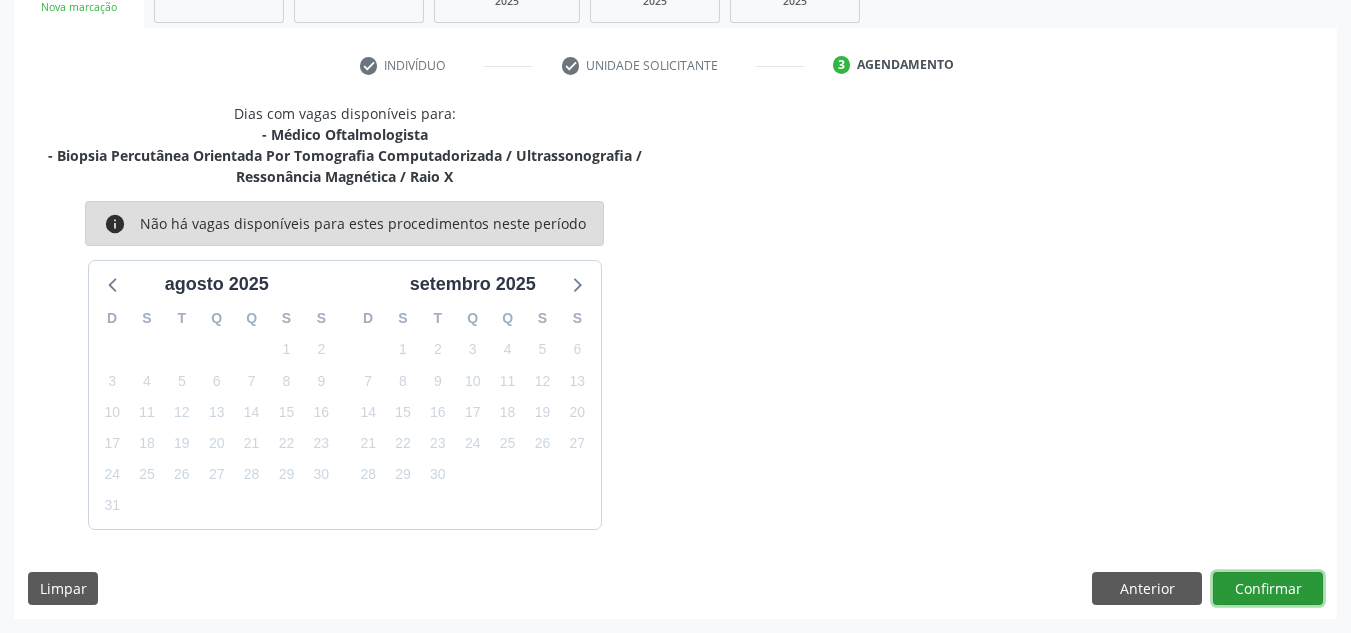 click on "Confirmar" at bounding box center (1268, 589) 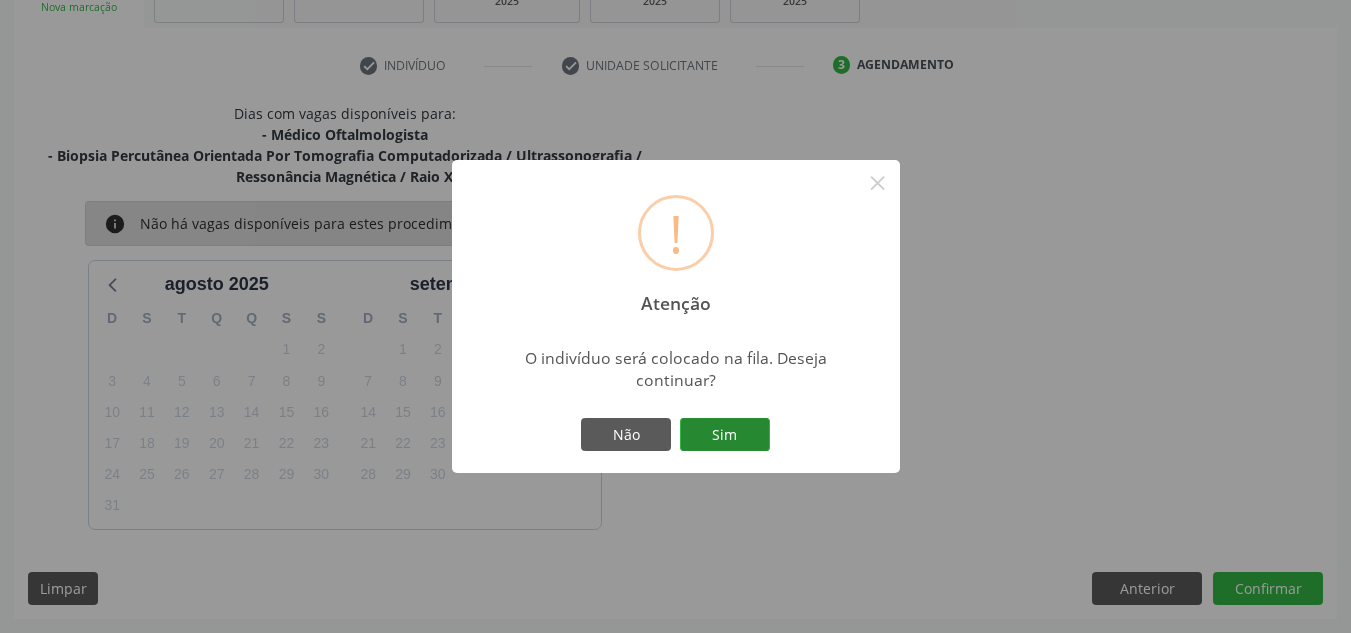 click on "Sim" at bounding box center (725, 435) 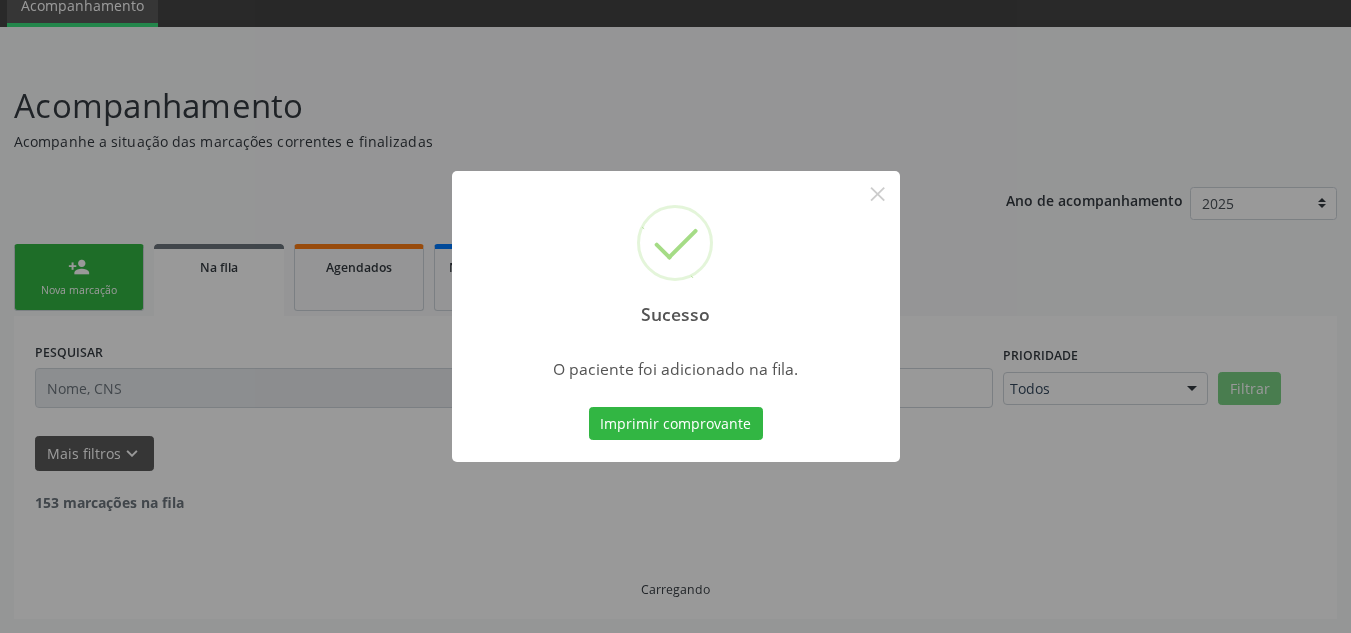 scroll, scrollTop: 62, scrollLeft: 0, axis: vertical 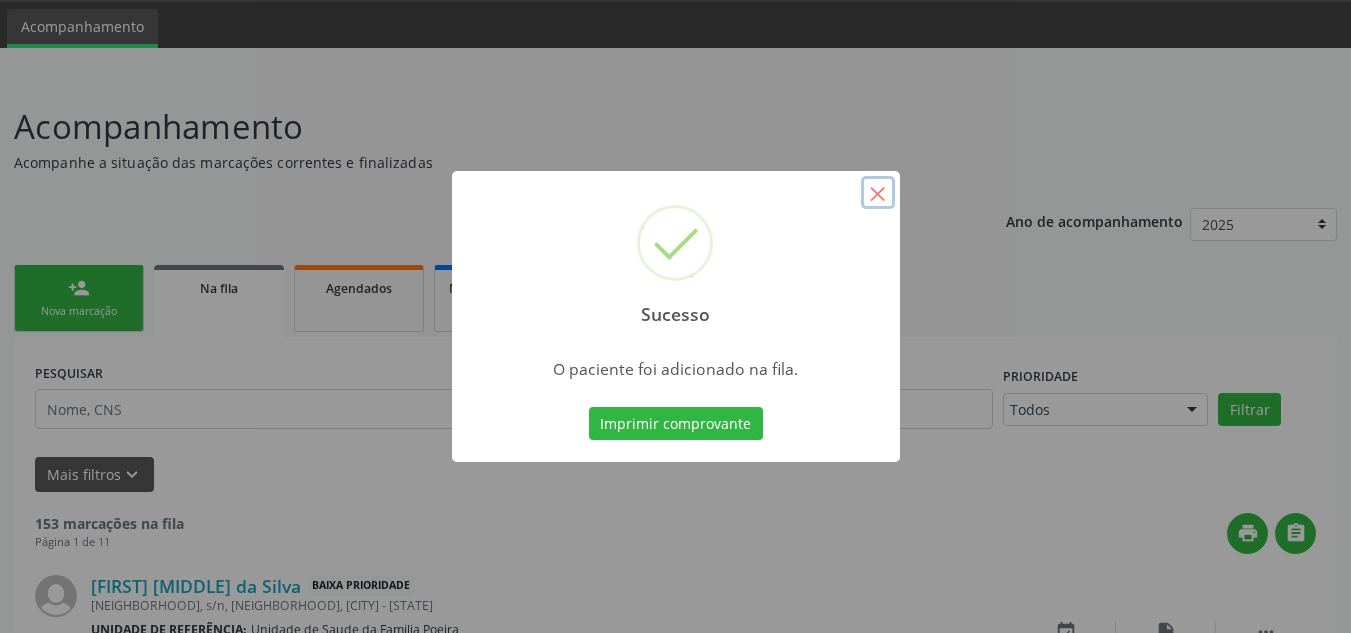 click on "×" at bounding box center (878, 193) 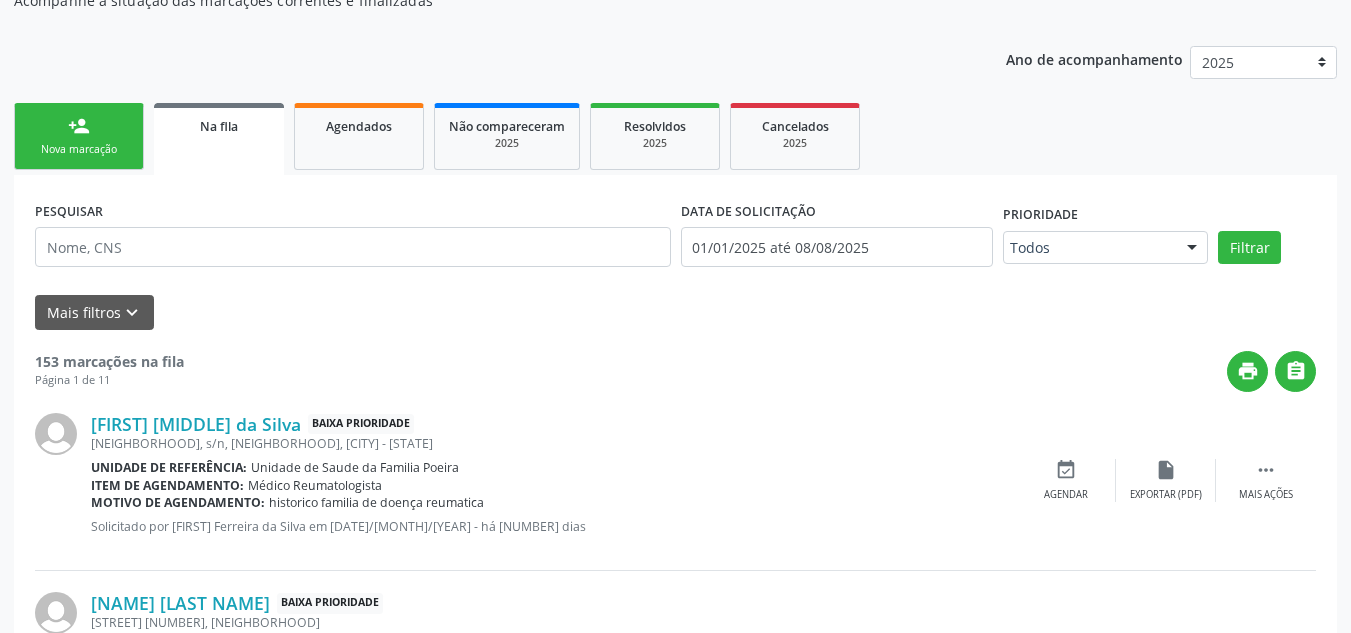 scroll, scrollTop: 262, scrollLeft: 0, axis: vertical 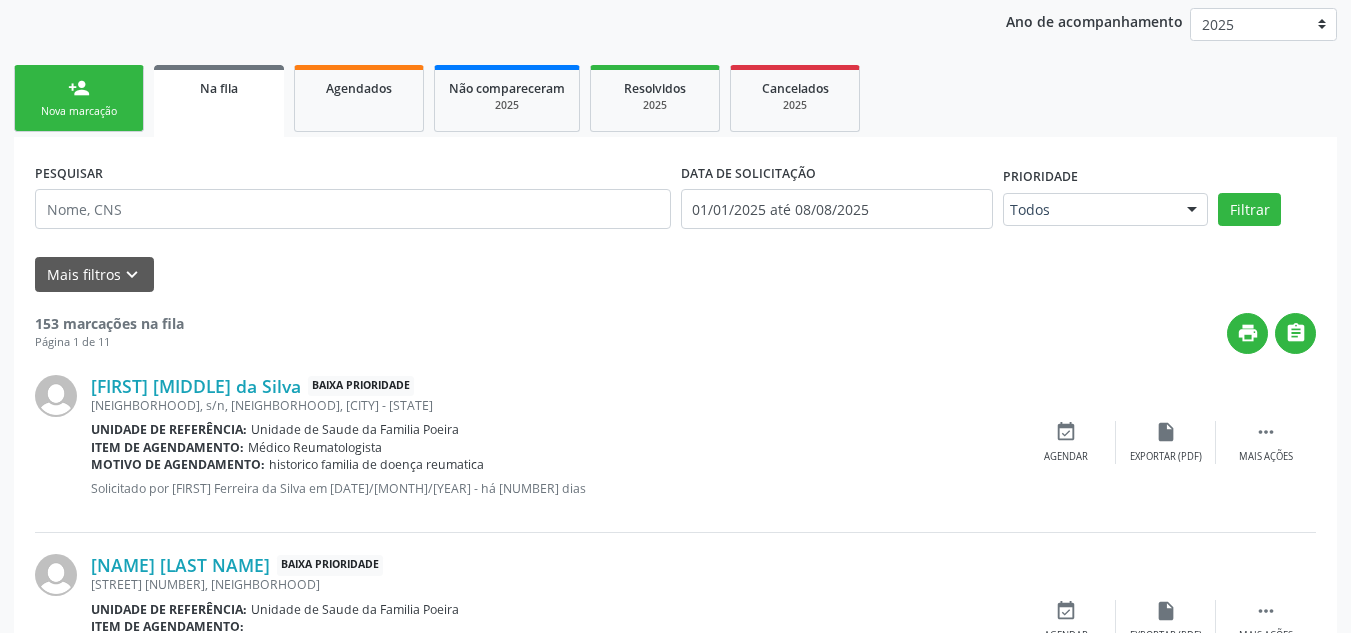 click on "Nova marcação" at bounding box center [79, 111] 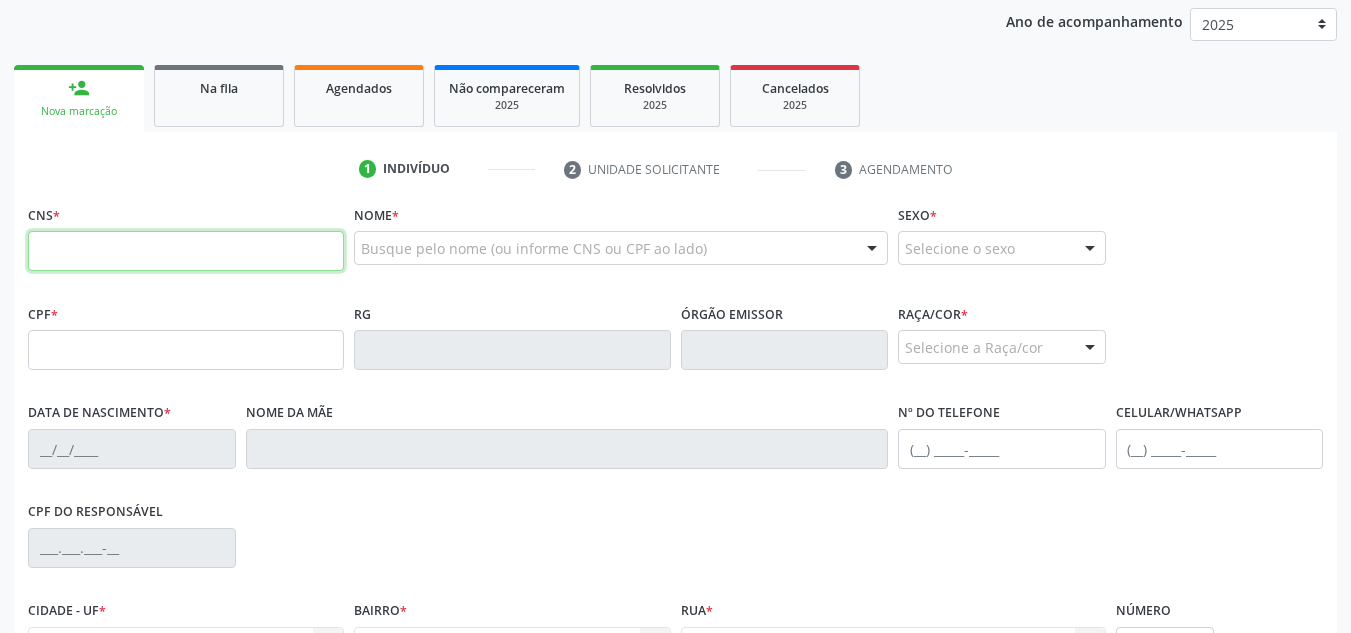 click at bounding box center (186, 251) 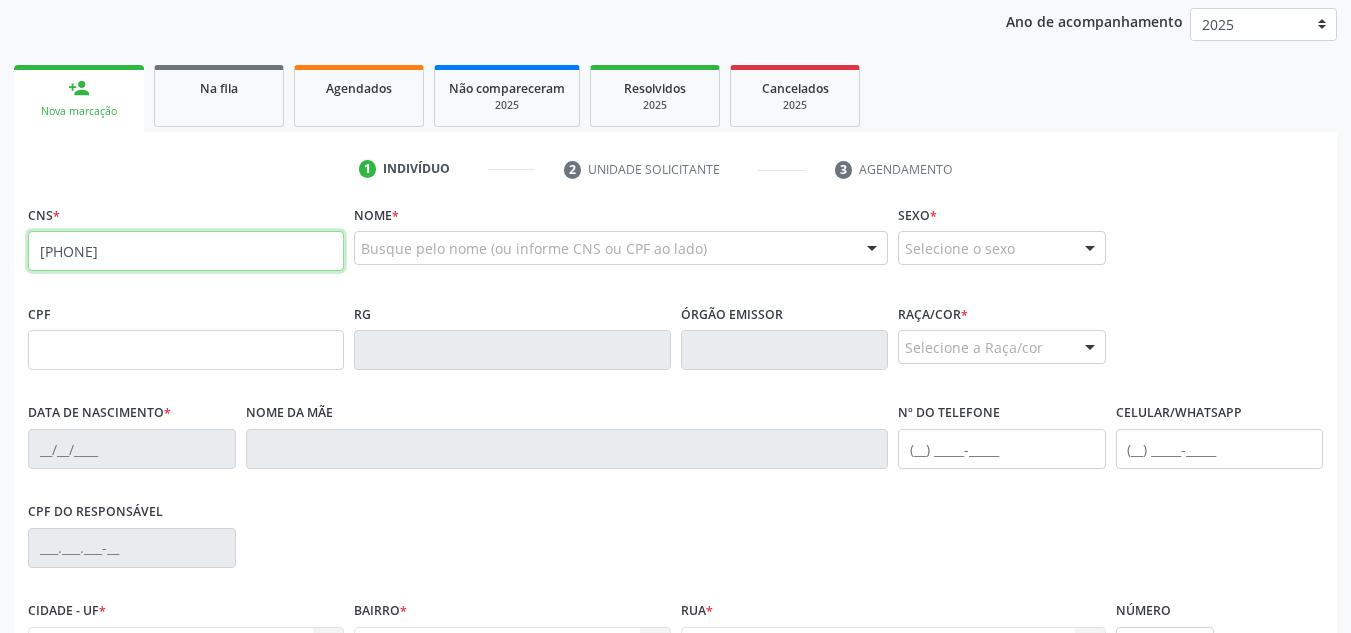 type on "[PHONE]" 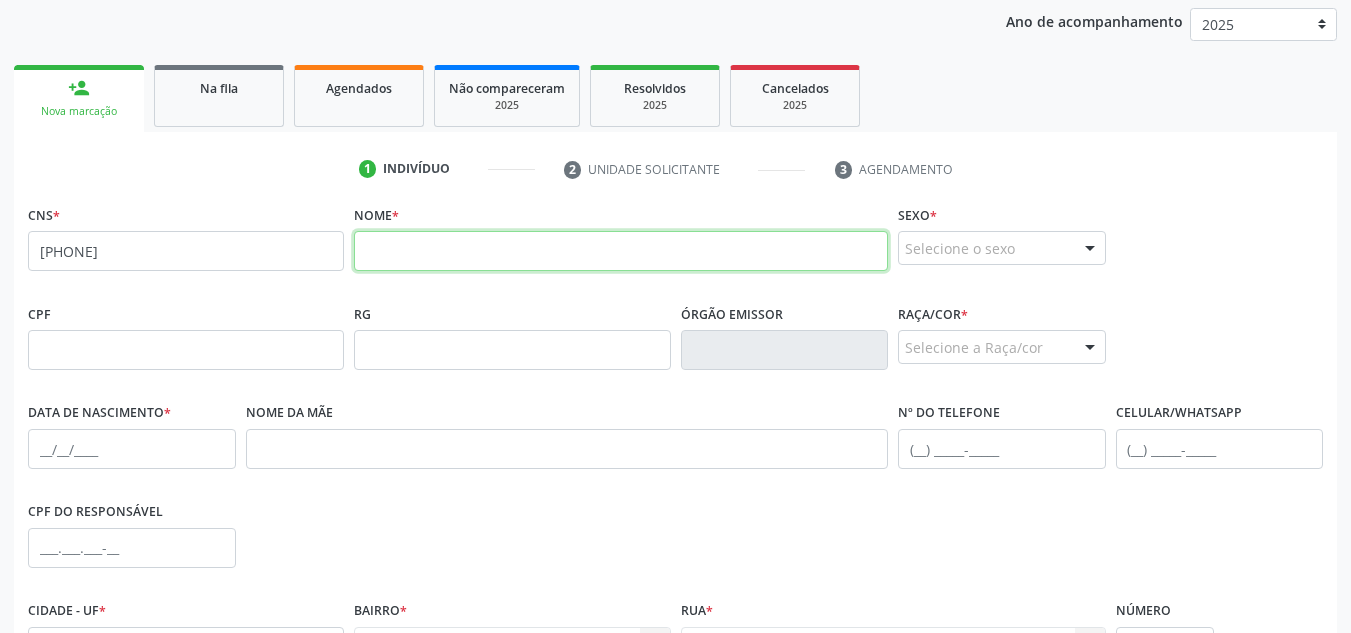 click at bounding box center (621, 251) 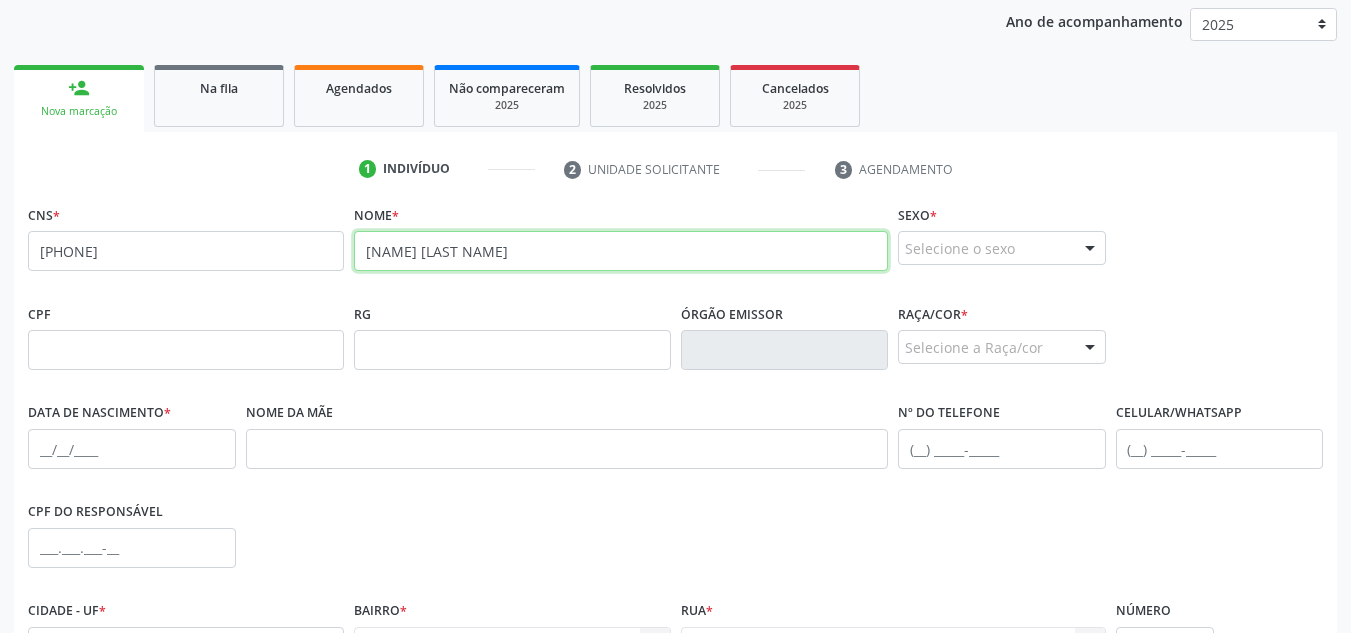 type on "[NAME] [LAST NAME]" 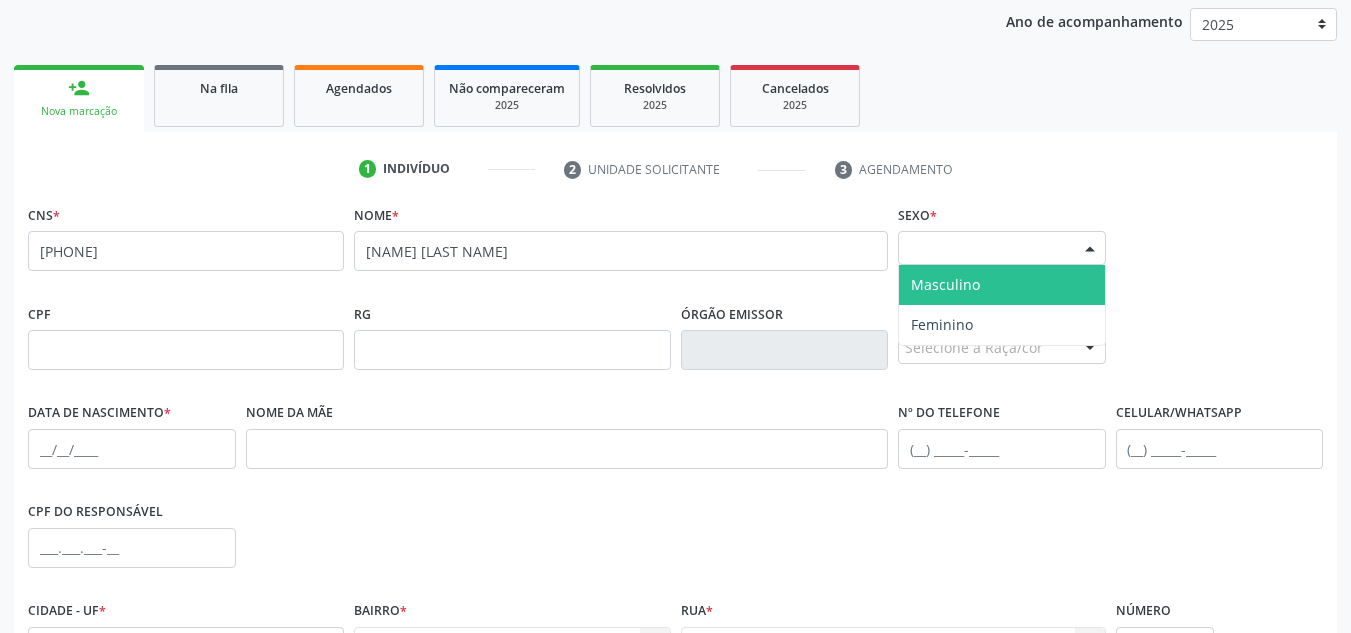 click on "Selecione o sexo" at bounding box center (1002, 248) 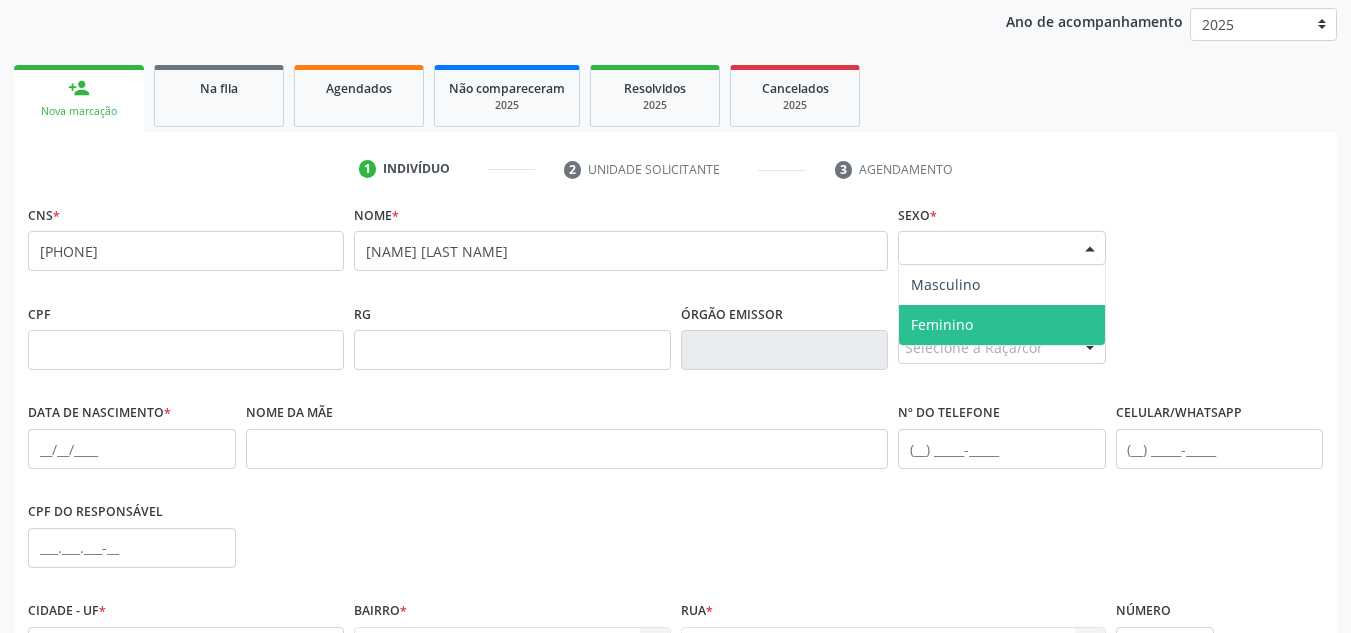 click on "Feminino" at bounding box center [1002, 325] 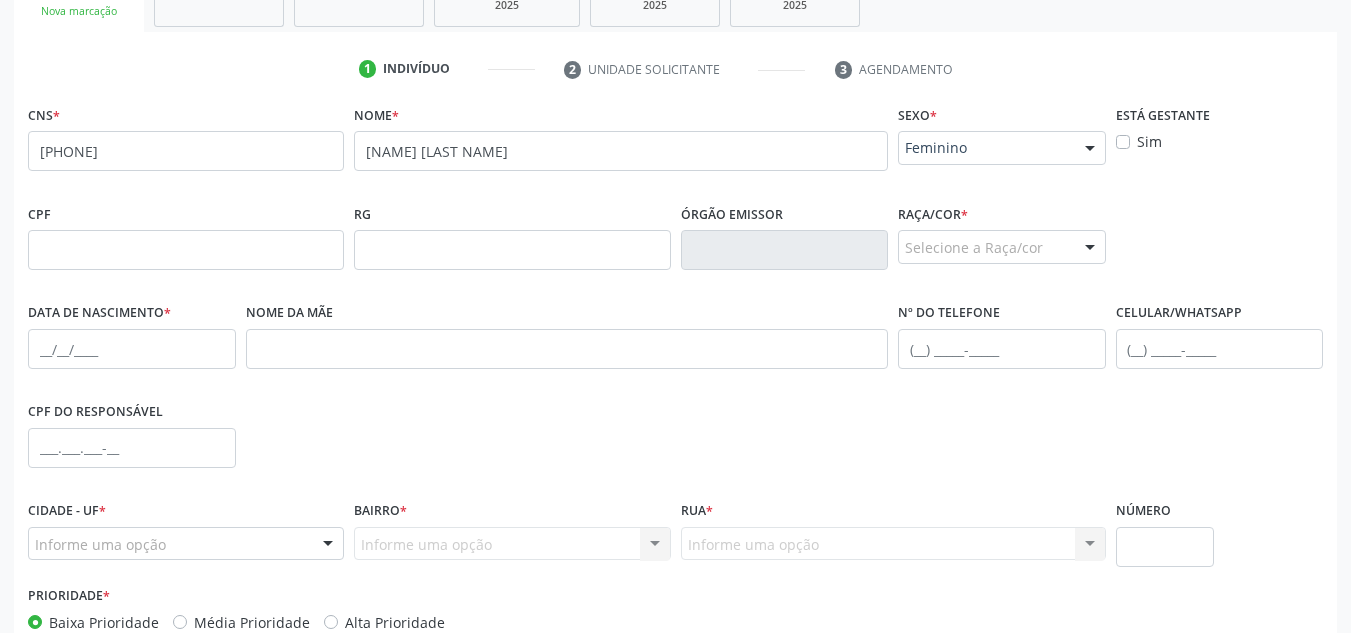 scroll, scrollTop: 462, scrollLeft: 0, axis: vertical 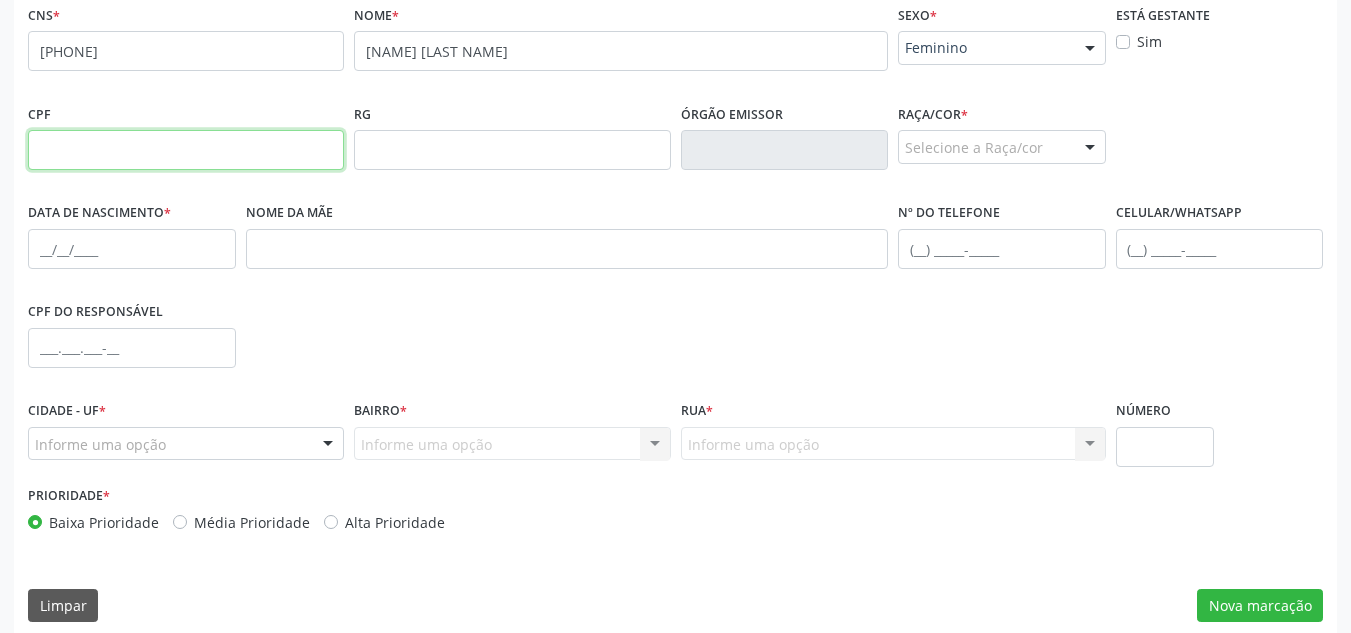click at bounding box center [186, 150] 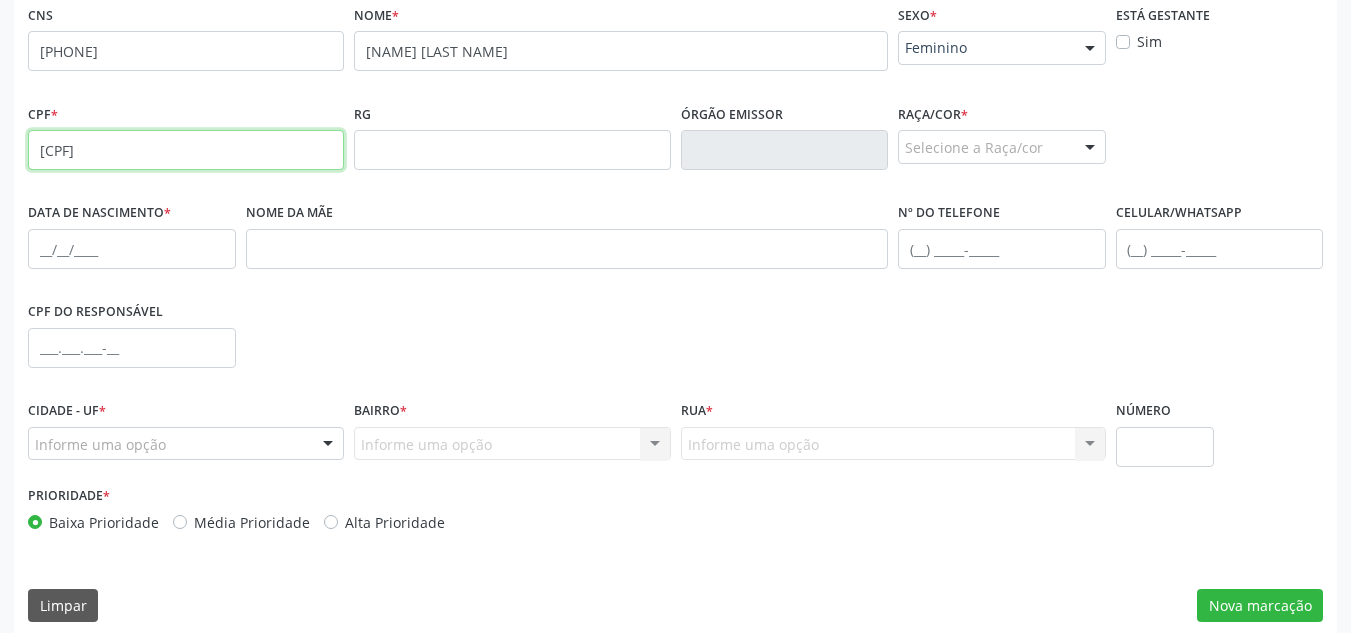 type on "[CPF]" 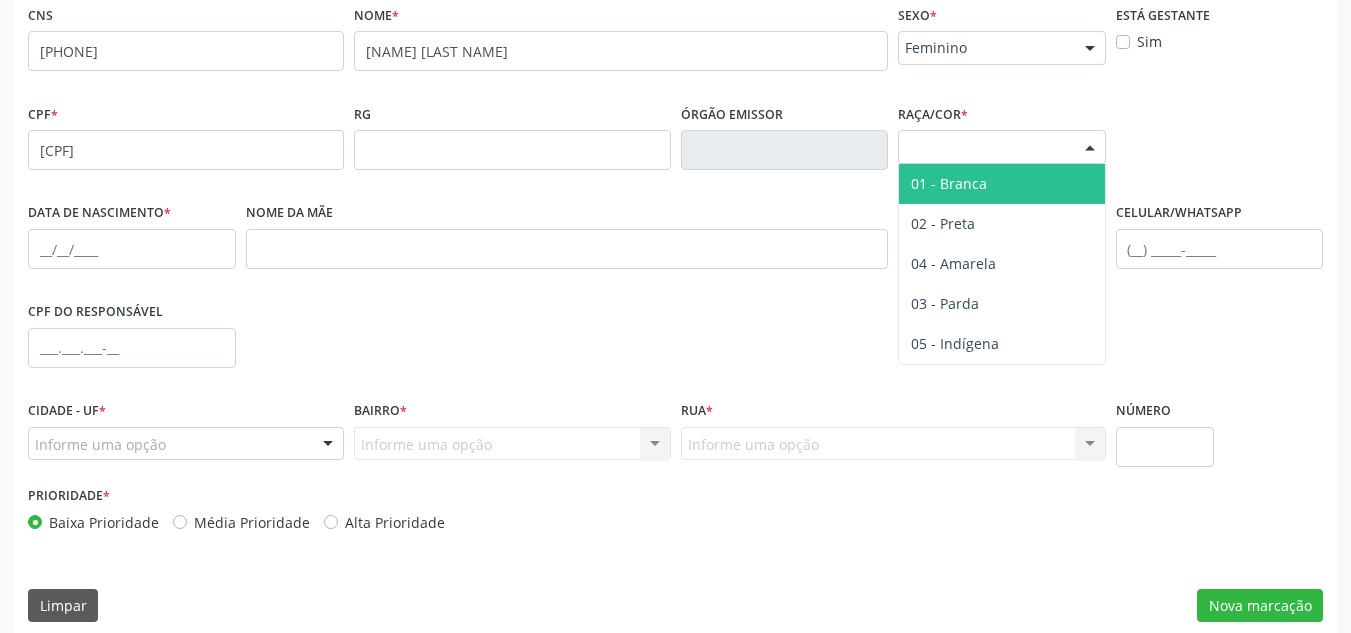 click on "Selecione a Raça/cor" at bounding box center (1002, 147) 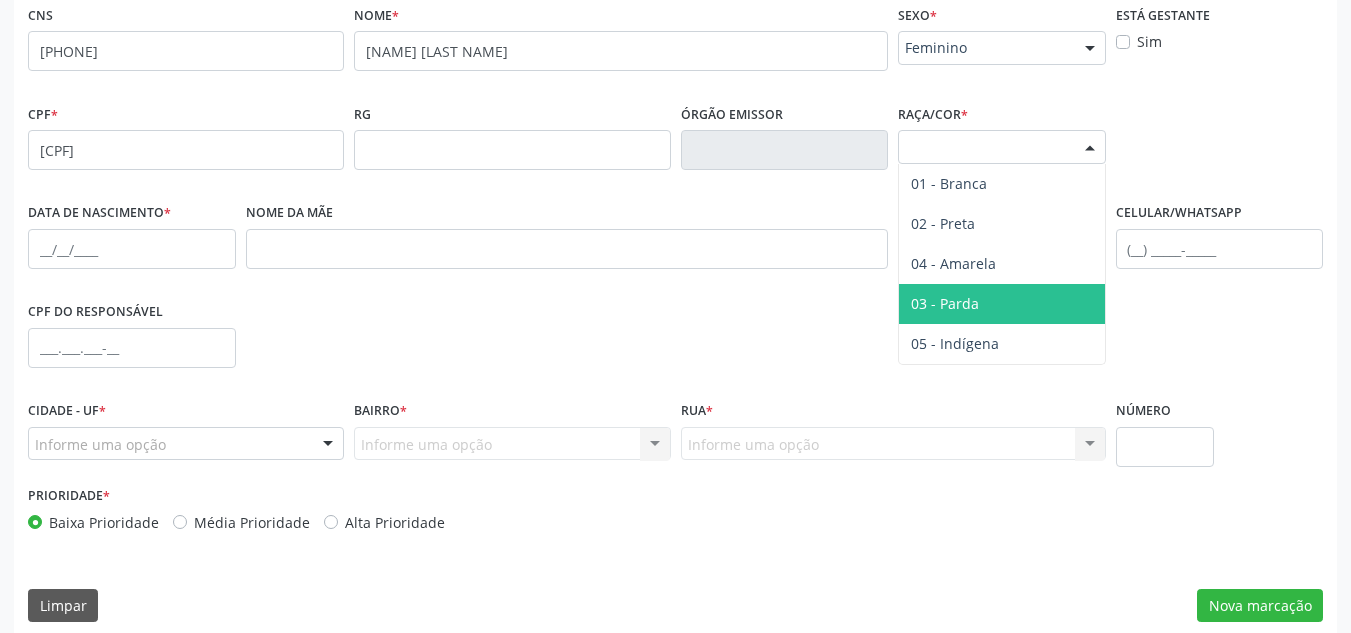 click on "03 - Parda" at bounding box center [1002, 304] 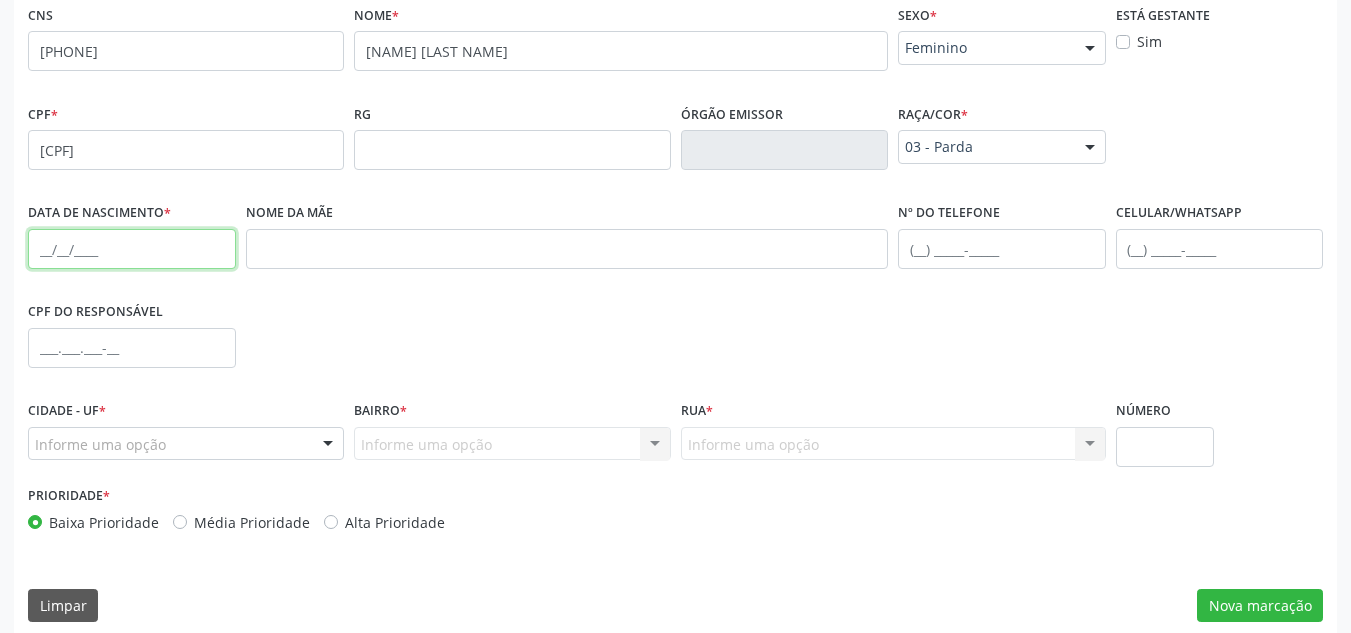 drag, startPoint x: 51, startPoint y: 254, endPoint x: 113, endPoint y: 254, distance: 62 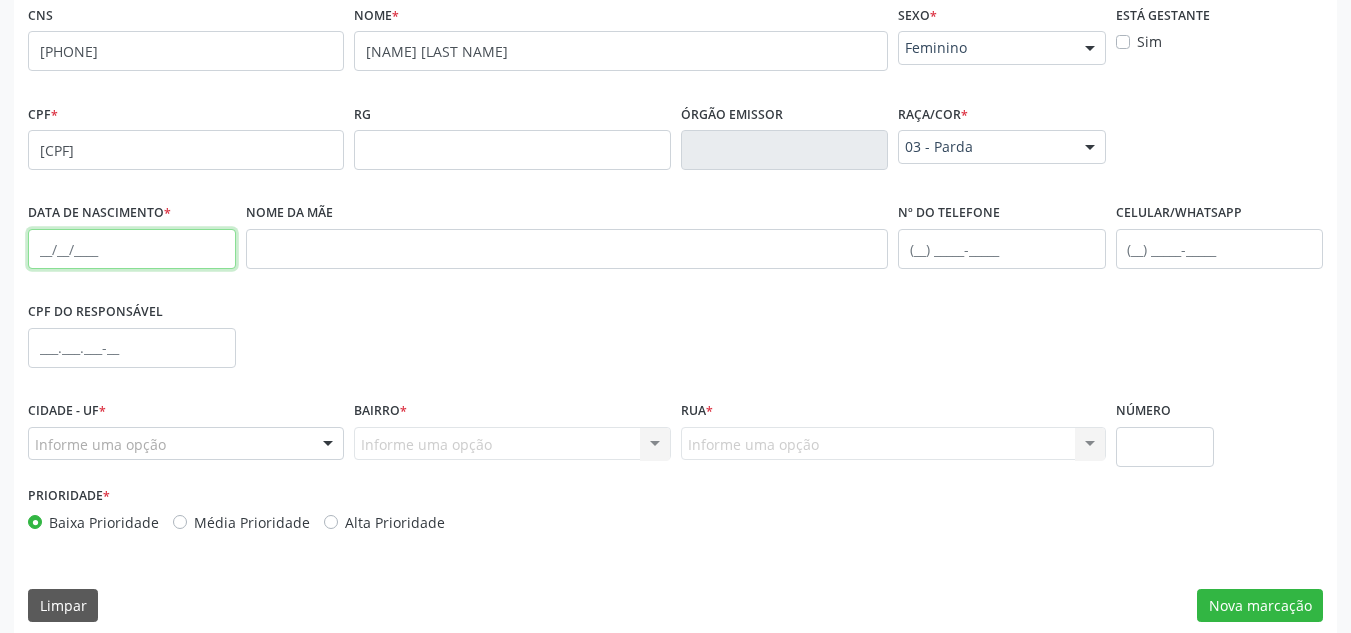 paste on "[DATE]/[MONTH]/[YEAR]" 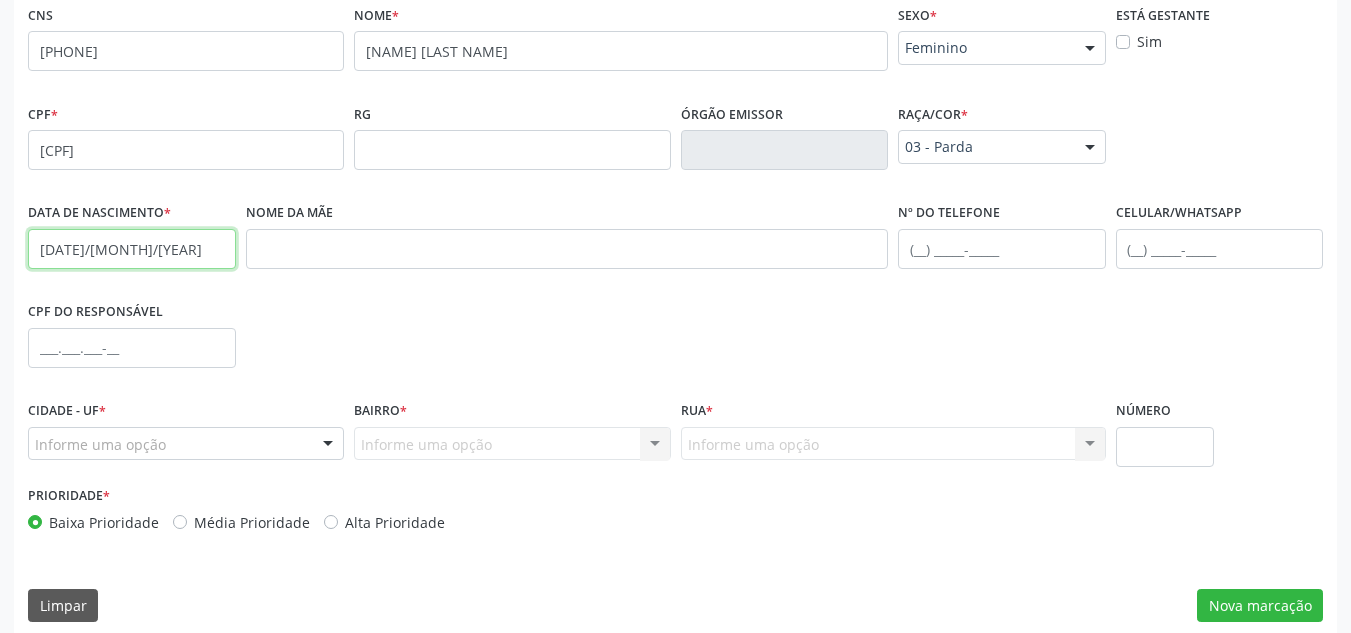 type on "[DATE]/[MONTH]/[YEAR]" 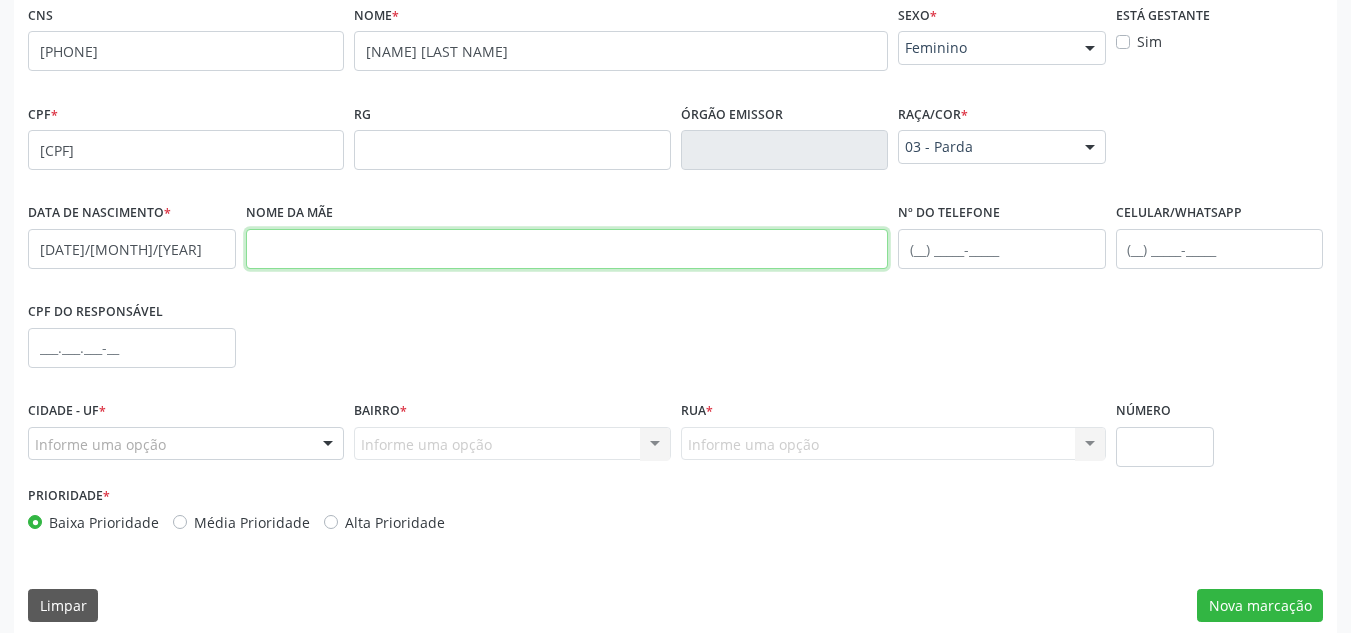 click at bounding box center (567, 249) 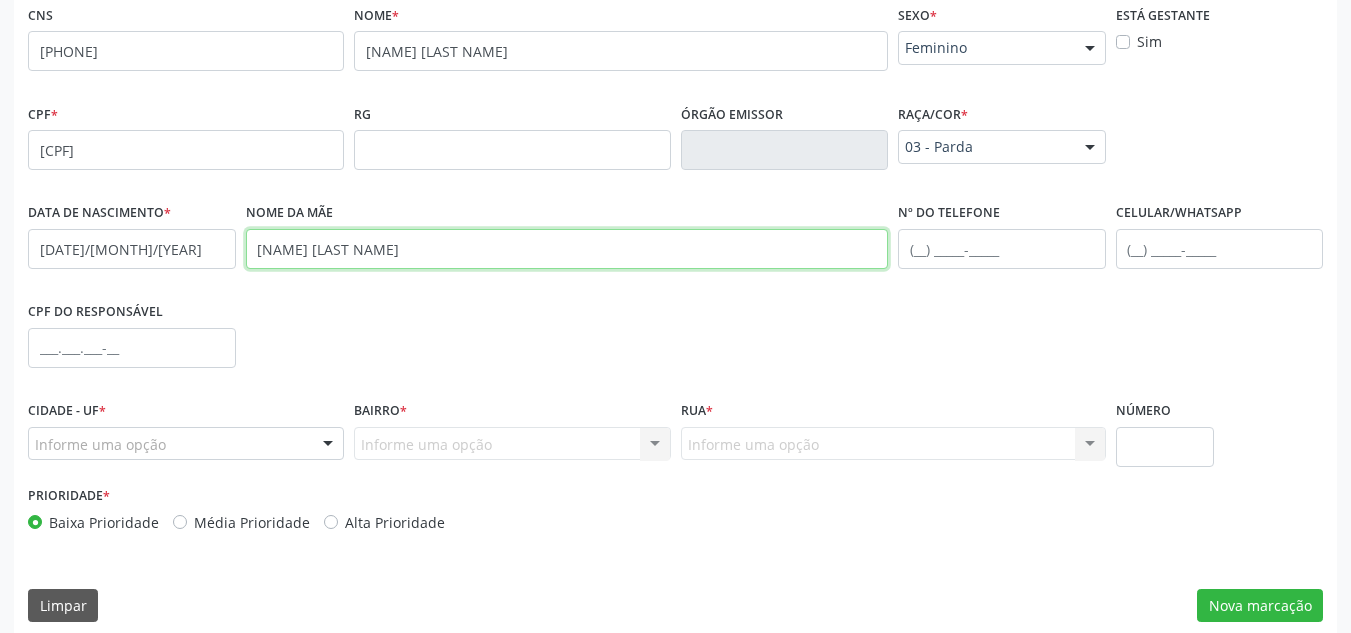 type on "[NAME] [LAST NAME]" 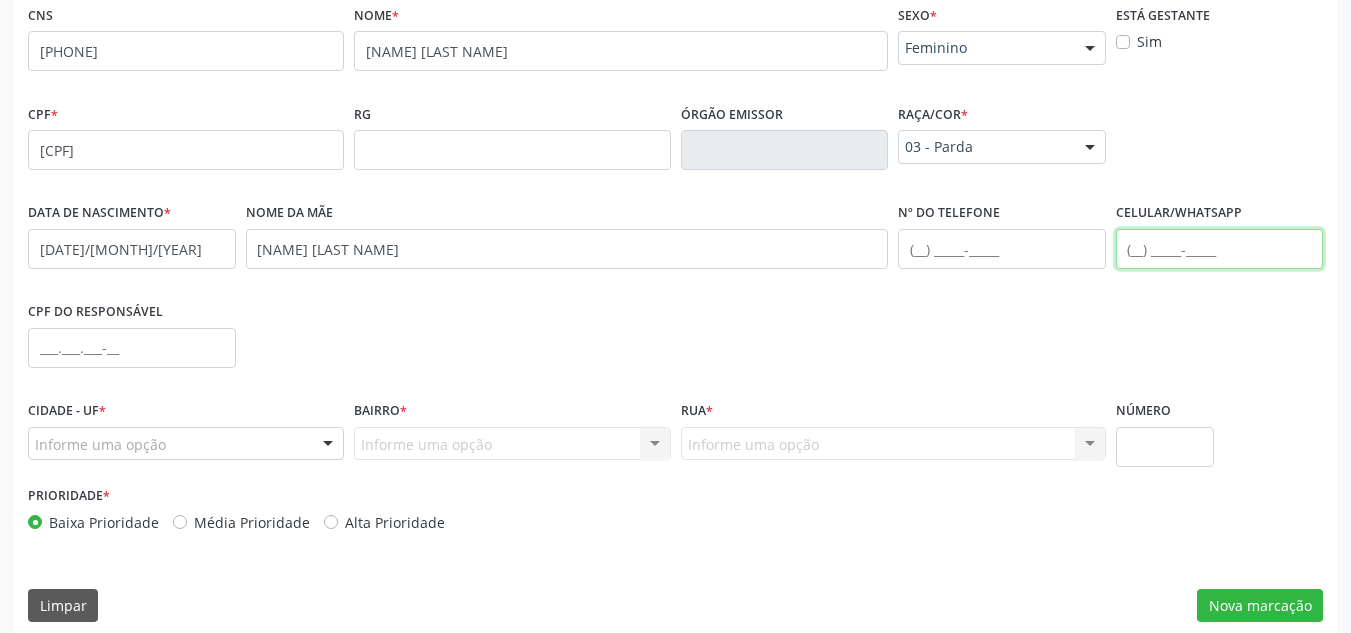 click at bounding box center [1220, 249] 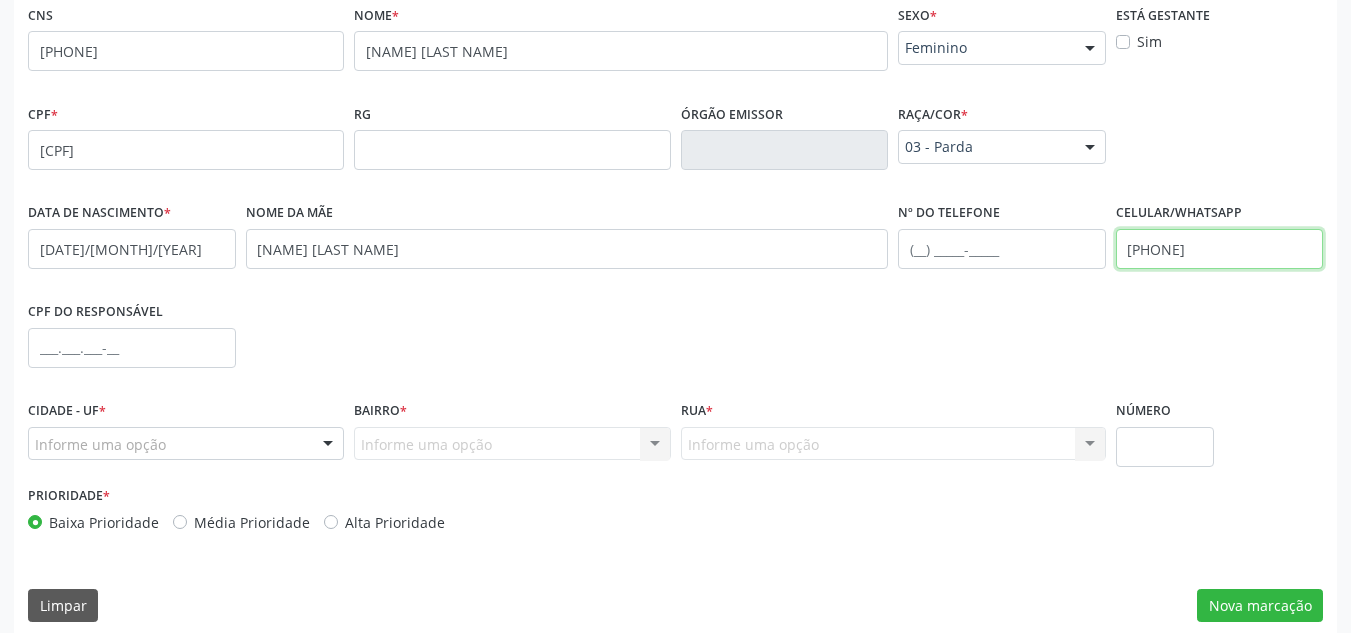 click on "[PHONE]" at bounding box center [1220, 249] 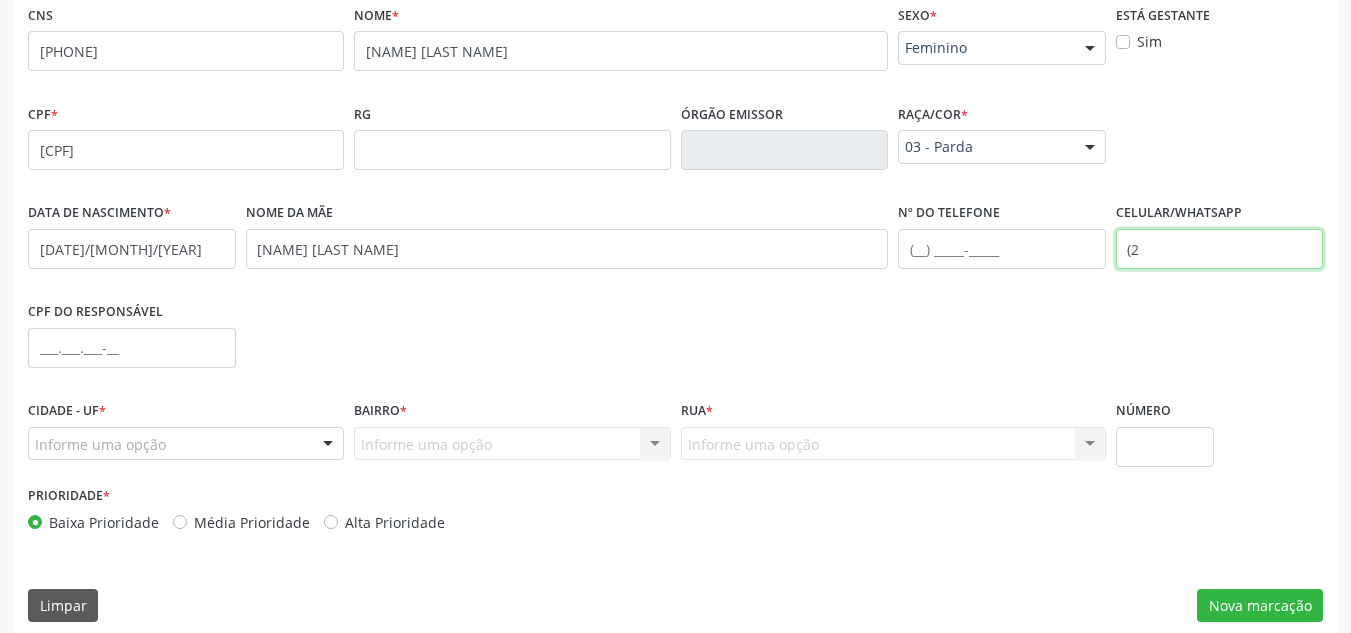 type on "(" 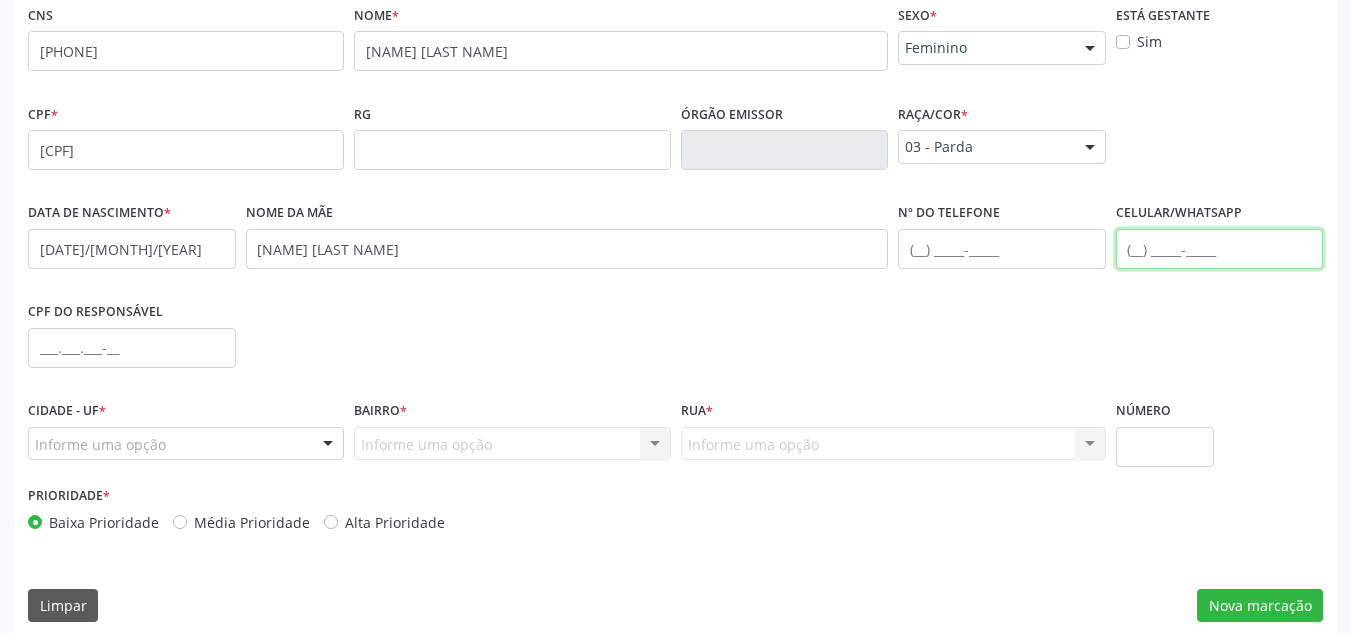 paste on "([PHONE]) [PHONE]-[PHONE]" 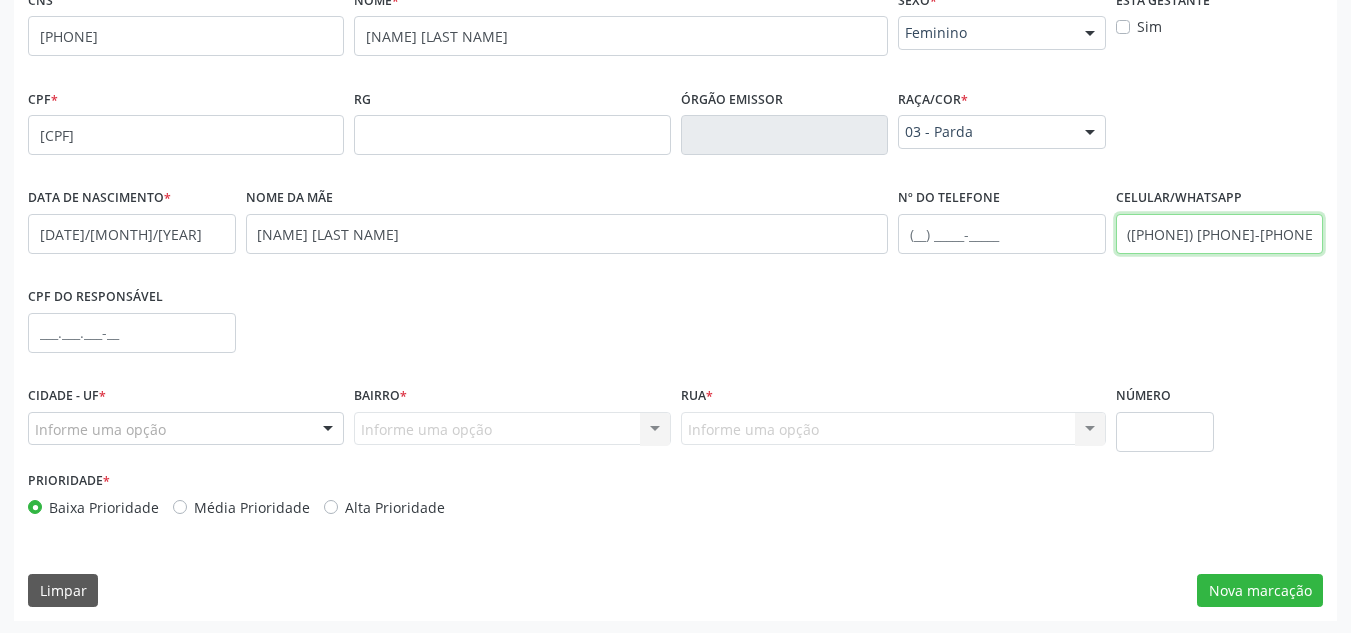 scroll, scrollTop: 479, scrollLeft: 0, axis: vertical 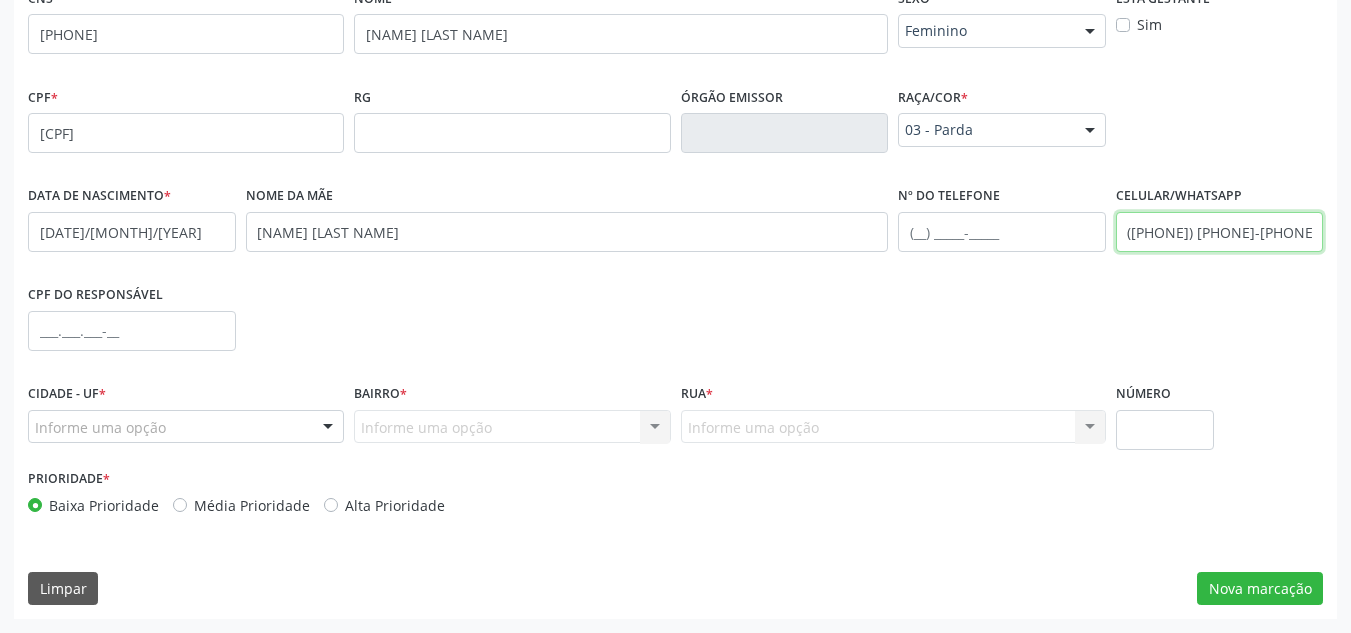 type on "([PHONE]) [PHONE]-[PHONE]" 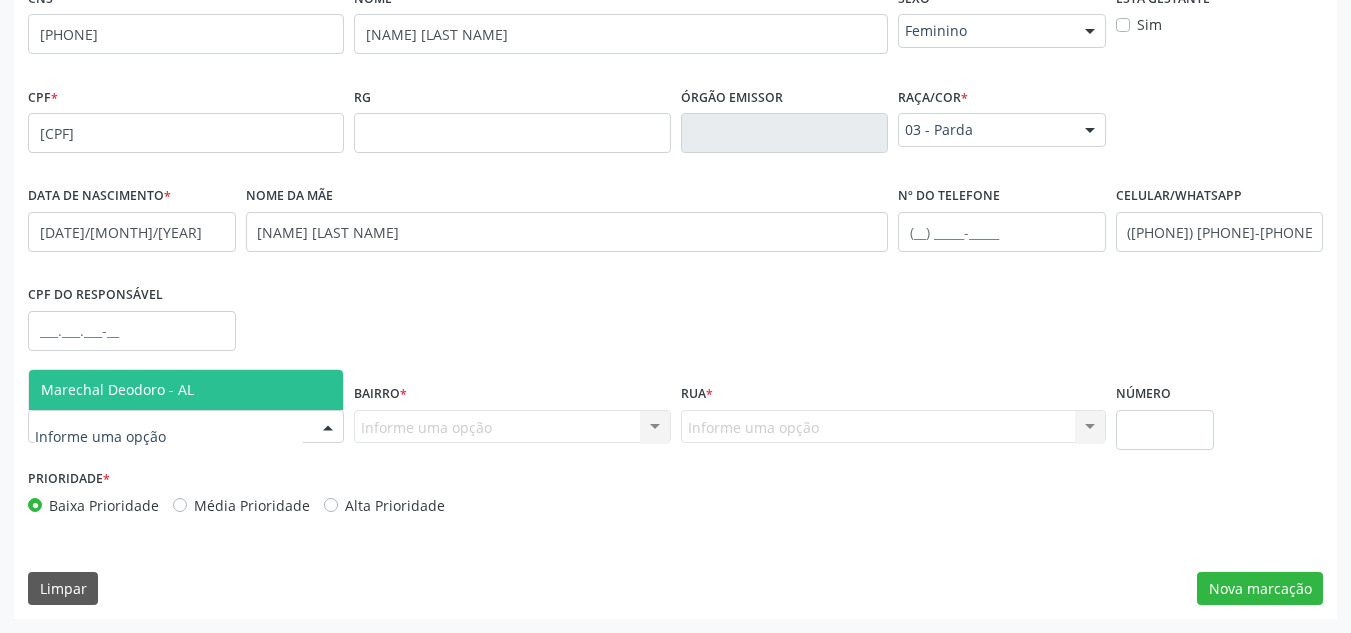 click at bounding box center [186, 427] 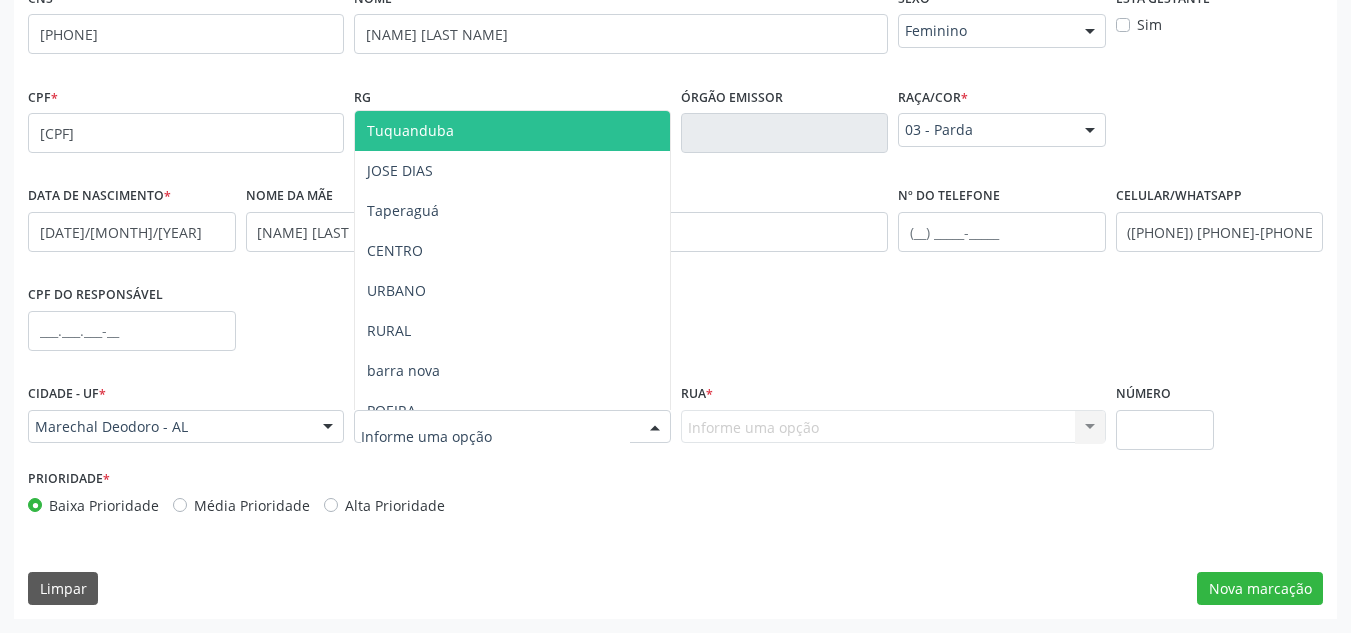 click at bounding box center (512, 427) 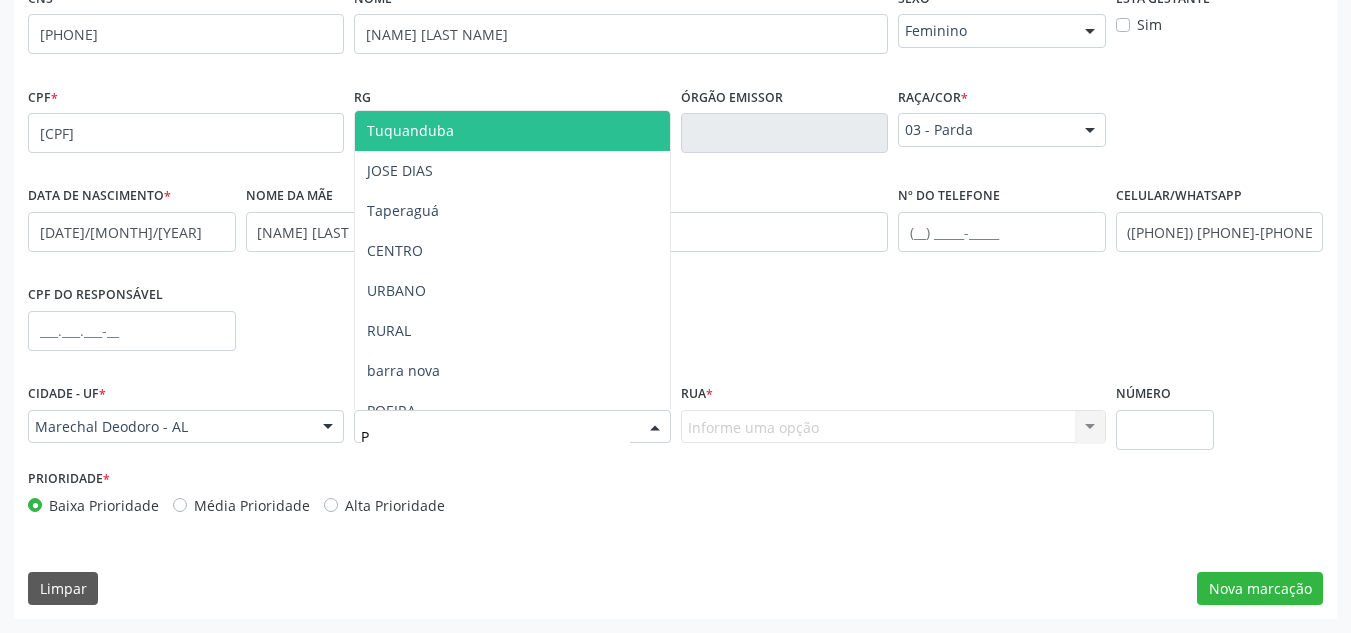 type on "PO" 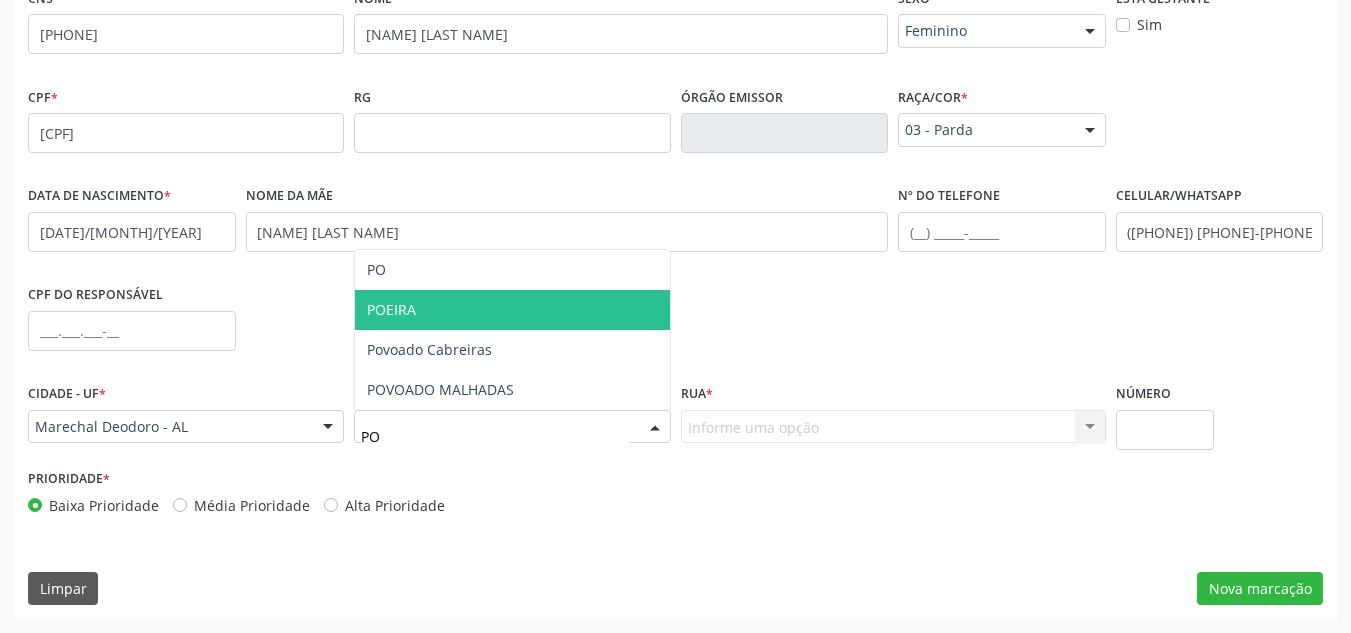 click on "POEIRA" at bounding box center [512, 310] 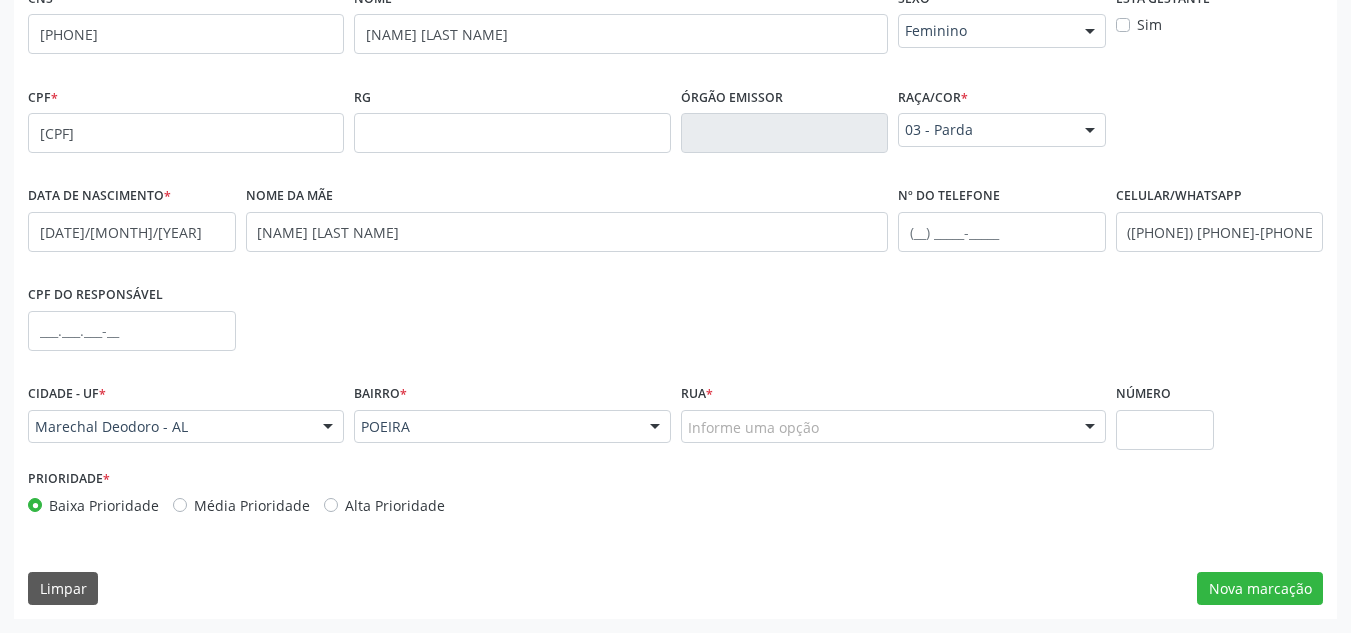 click on "Informe uma opção" at bounding box center [893, 427] 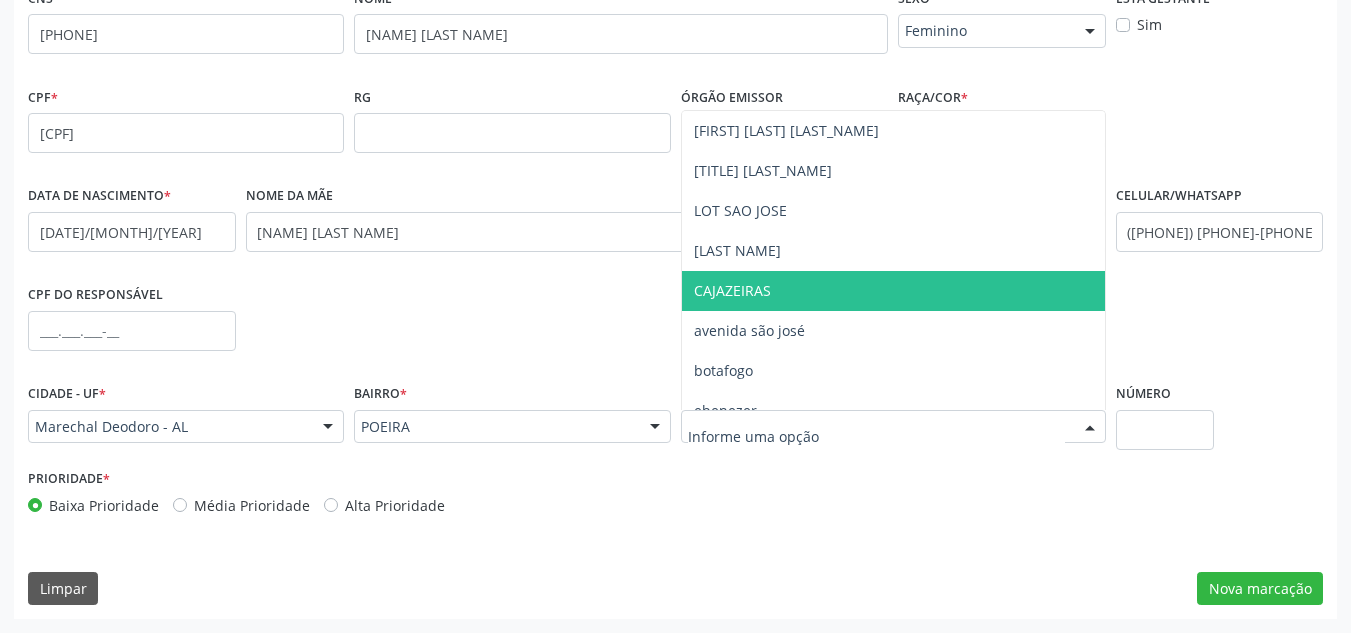 click on "CAJAZEIRAS" at bounding box center [893, 291] 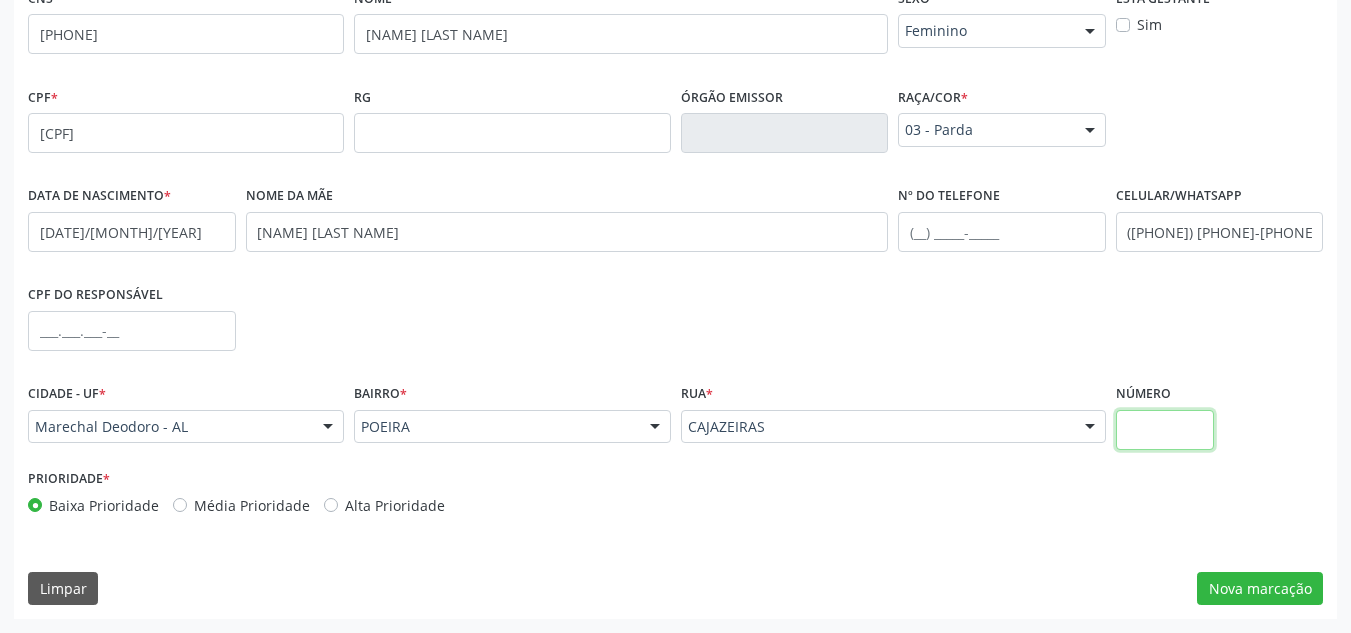 click at bounding box center [1165, 430] 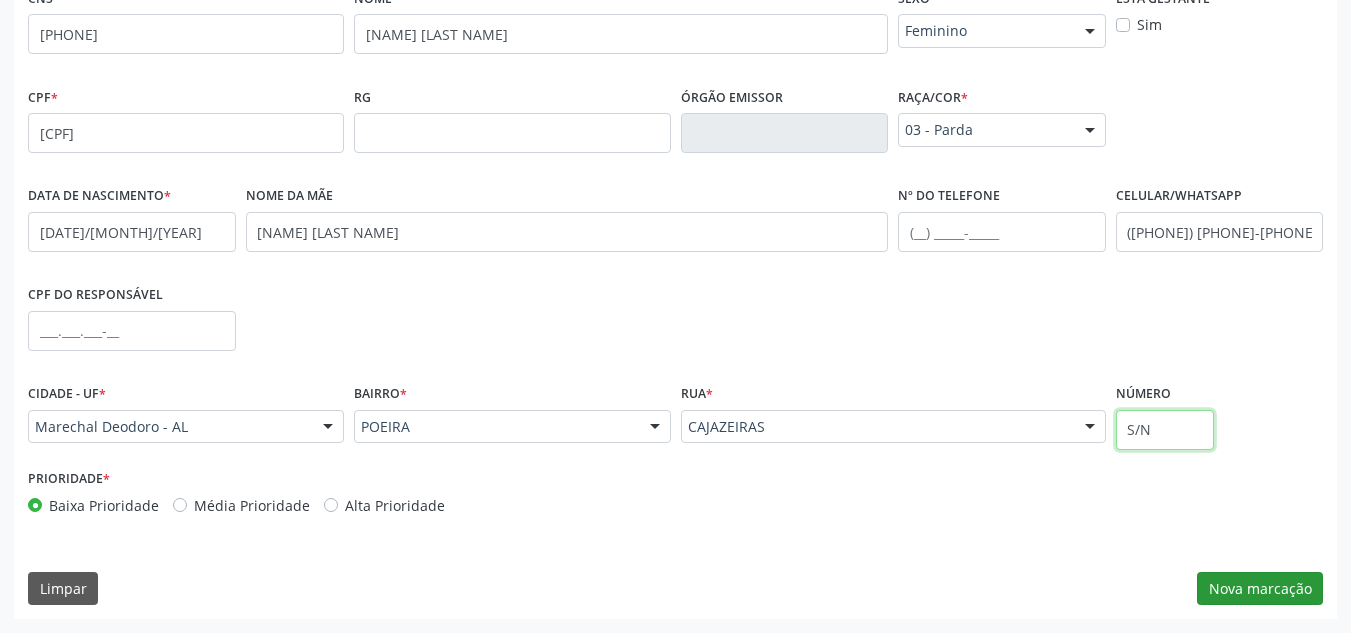 type on "S/N" 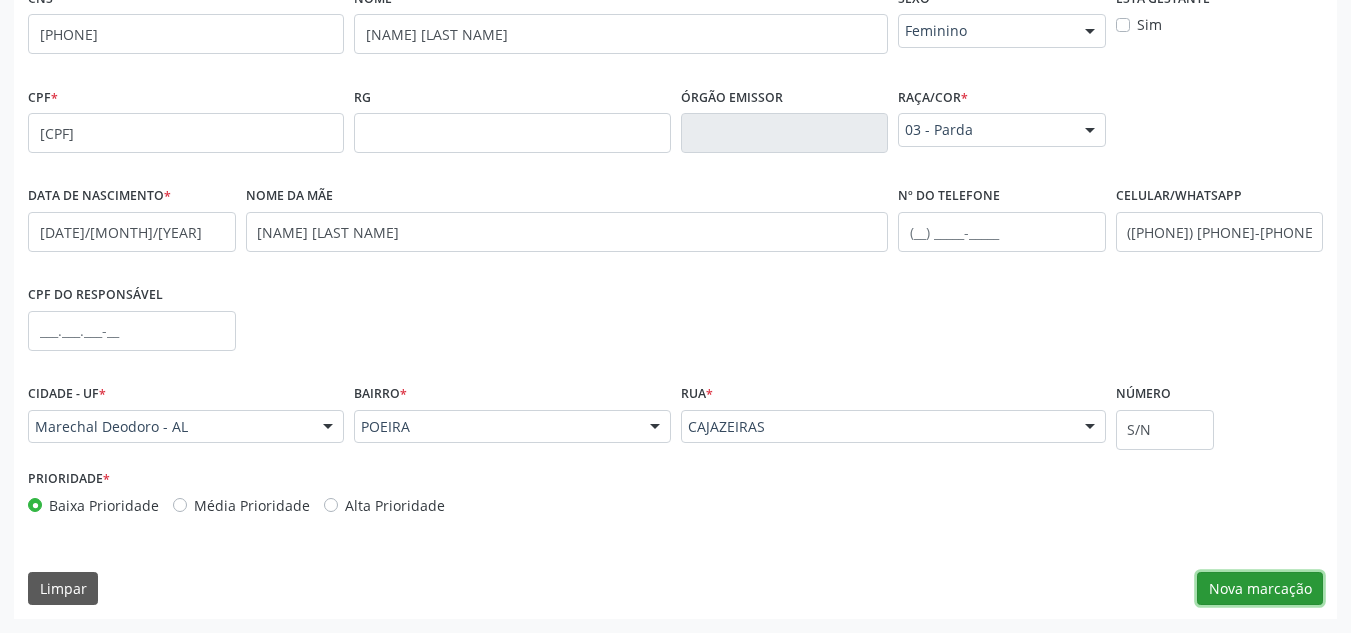 click on "Nova marcação" at bounding box center [1260, 589] 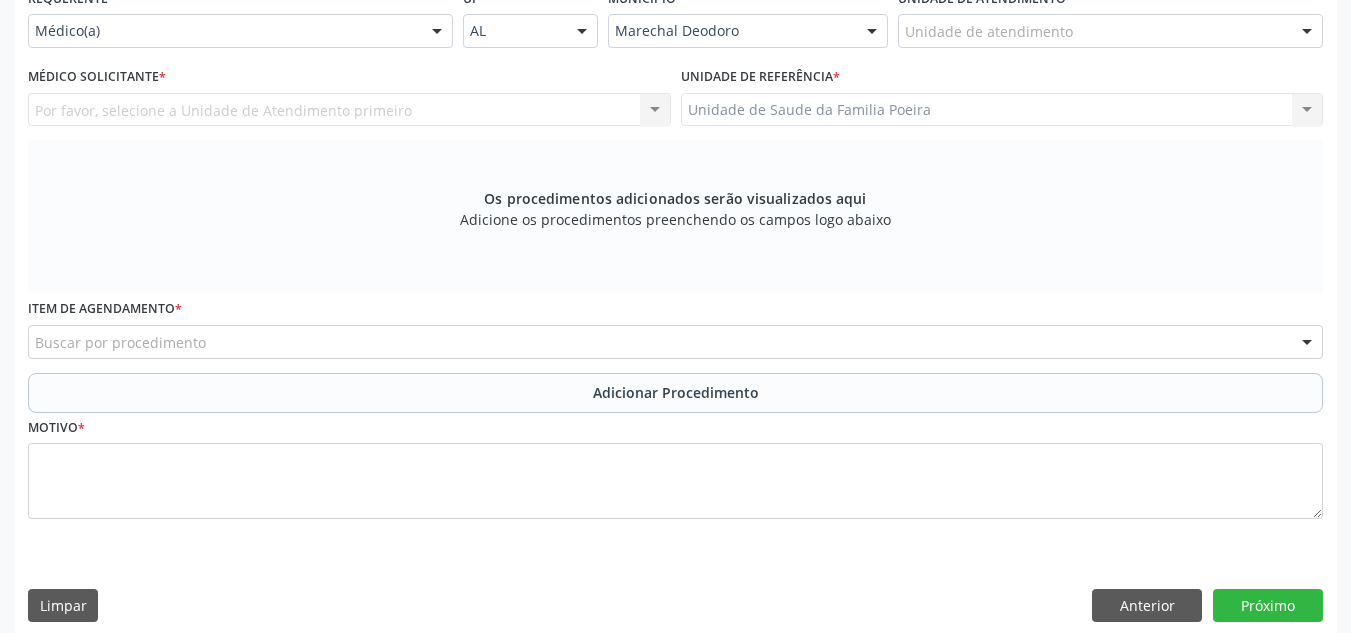 scroll, scrollTop: 379, scrollLeft: 0, axis: vertical 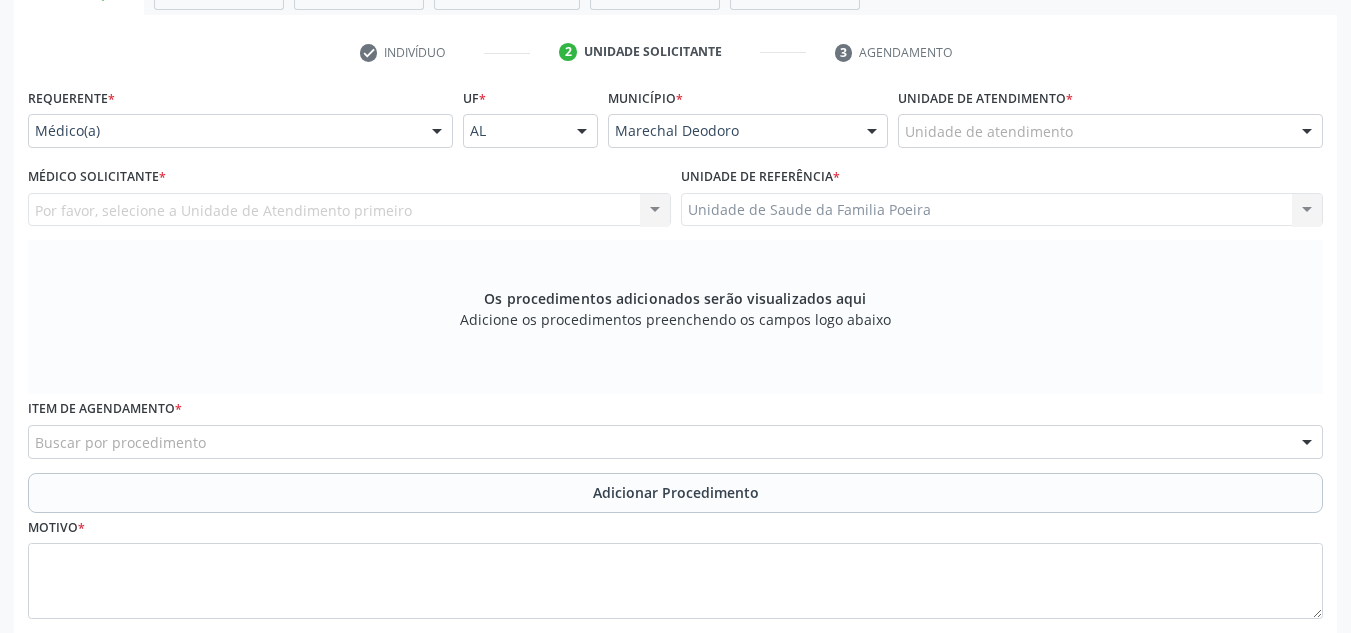 click at bounding box center (1307, 132) 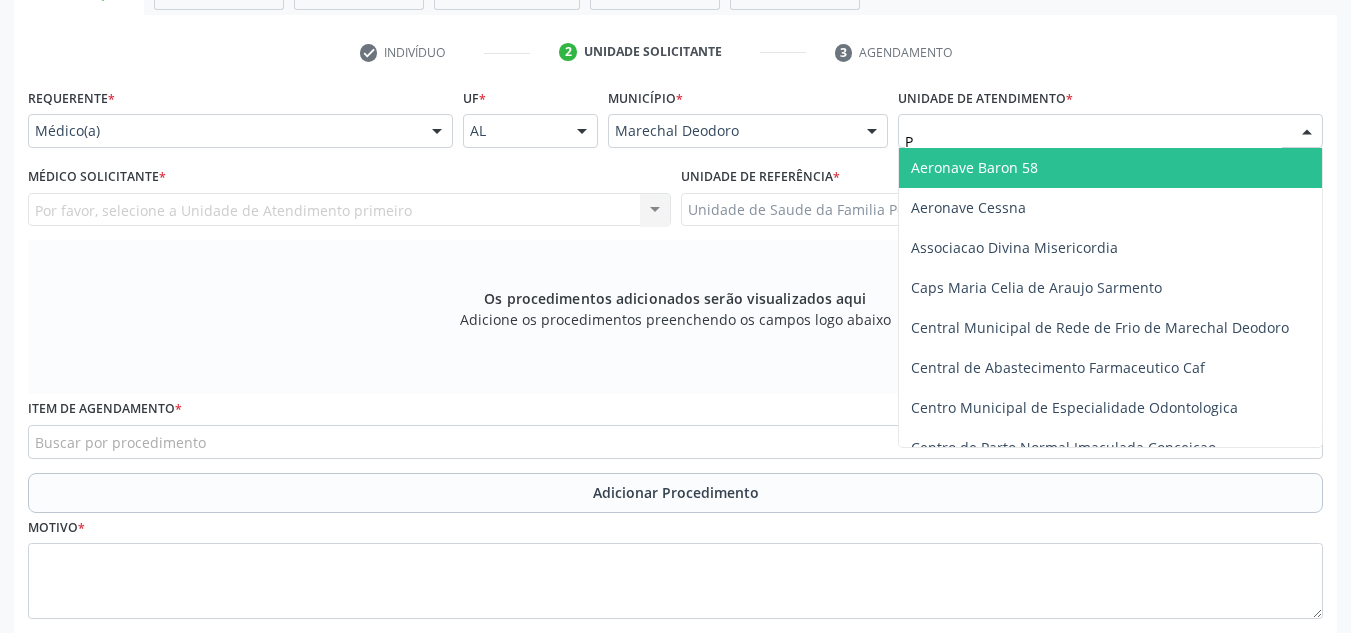 type on "PO" 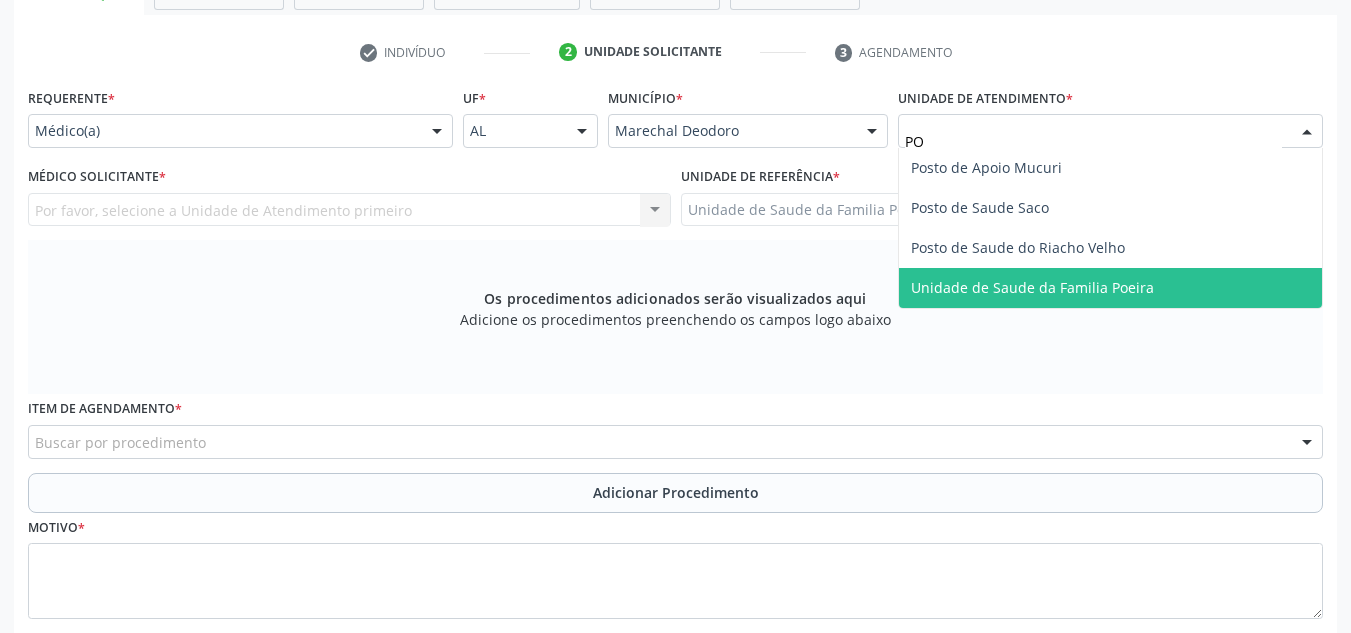 click on "Unidade de Saude da Familia Poeira" at bounding box center (1032, 287) 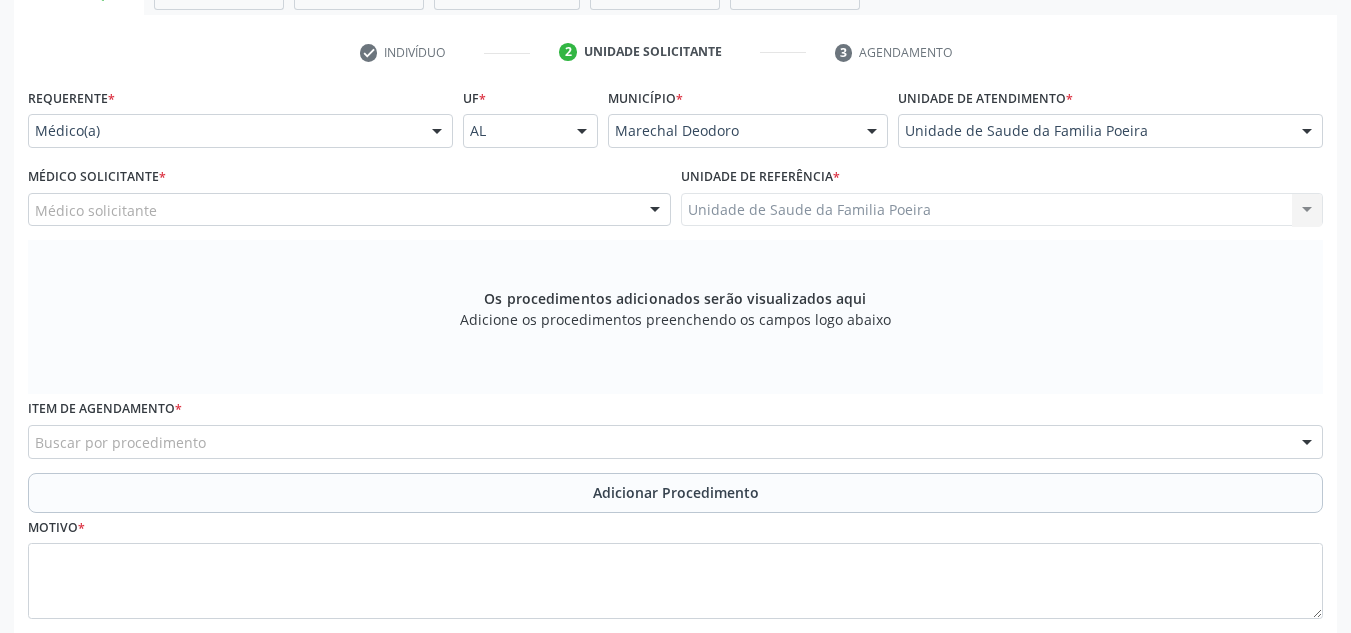 click on "Médico solicitante" at bounding box center (349, 210) 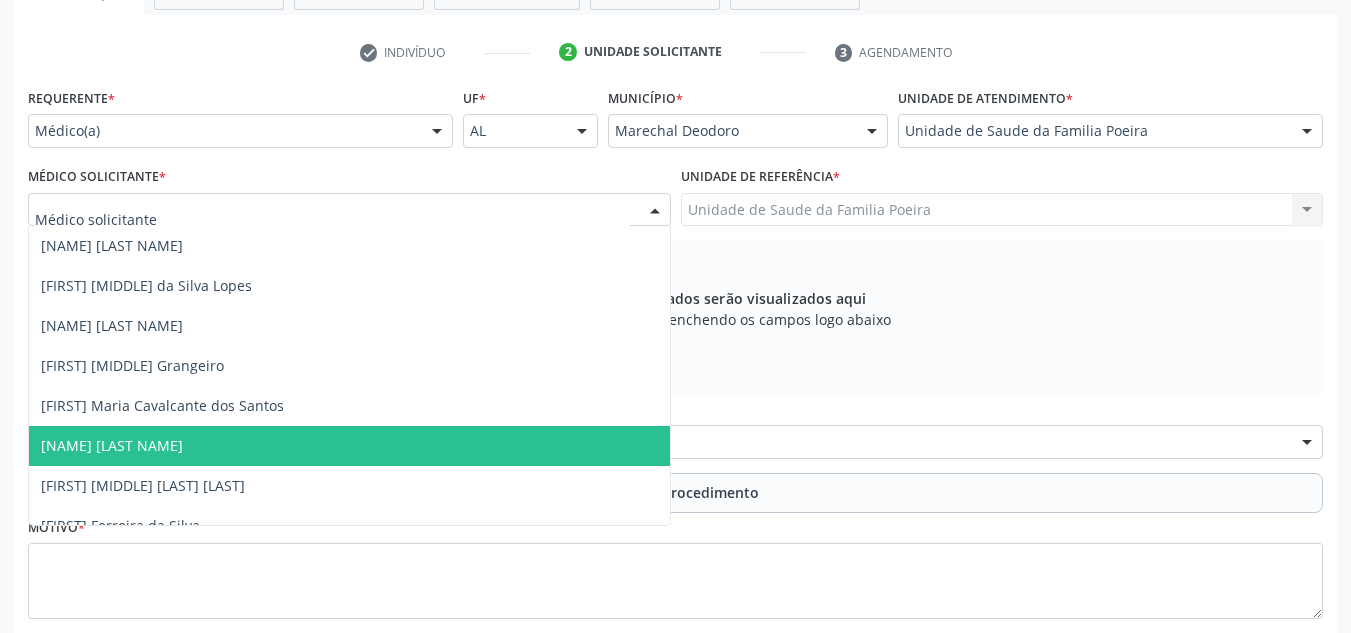 click on "[NAME] [LAST NAME]" at bounding box center [112, 445] 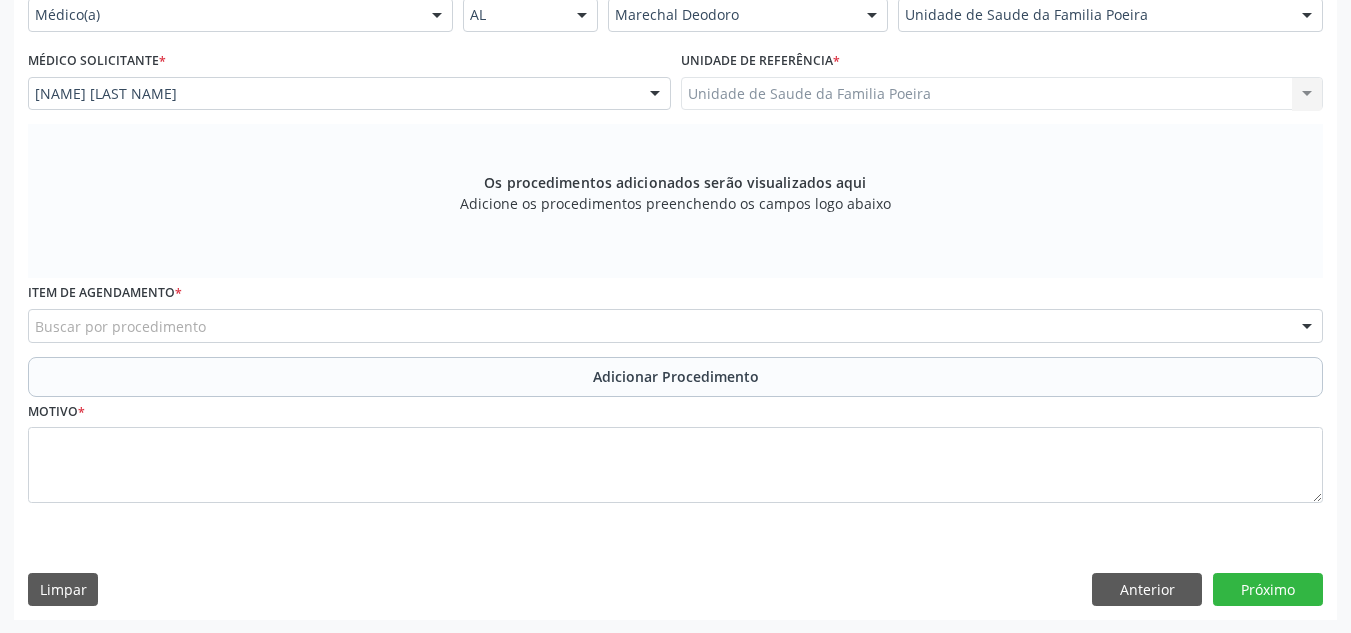 scroll, scrollTop: 496, scrollLeft: 0, axis: vertical 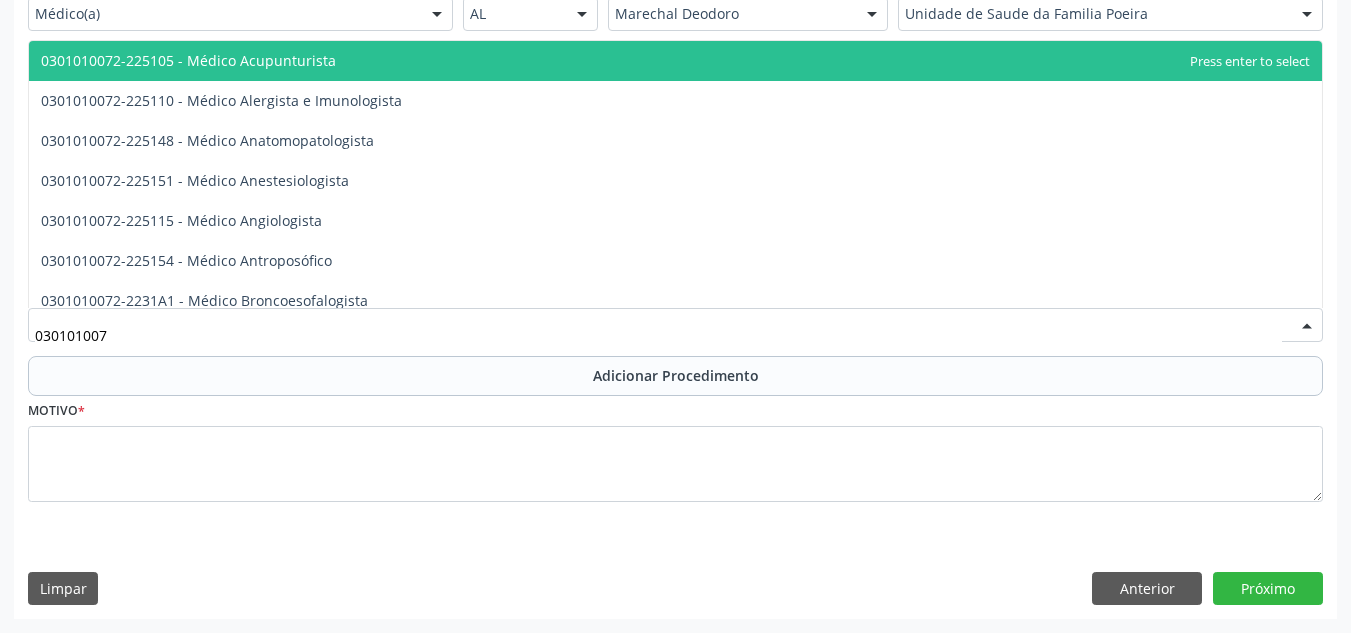 type on "0301010072" 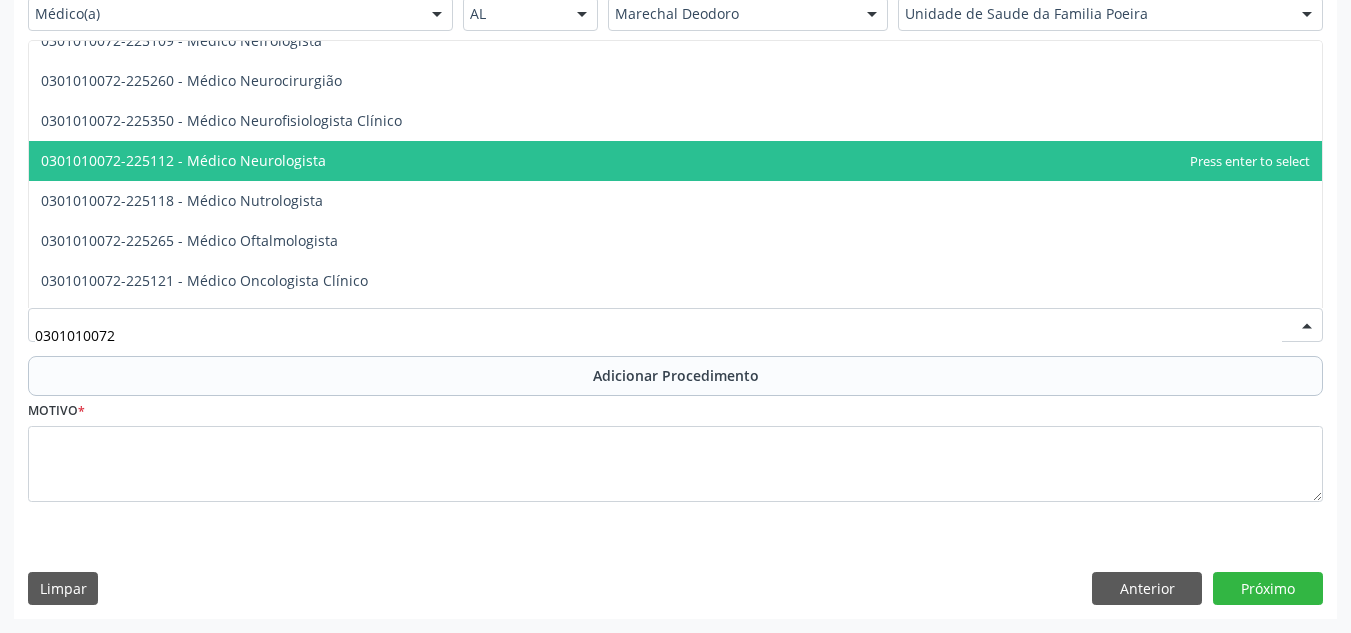 scroll, scrollTop: 1600, scrollLeft: 0, axis: vertical 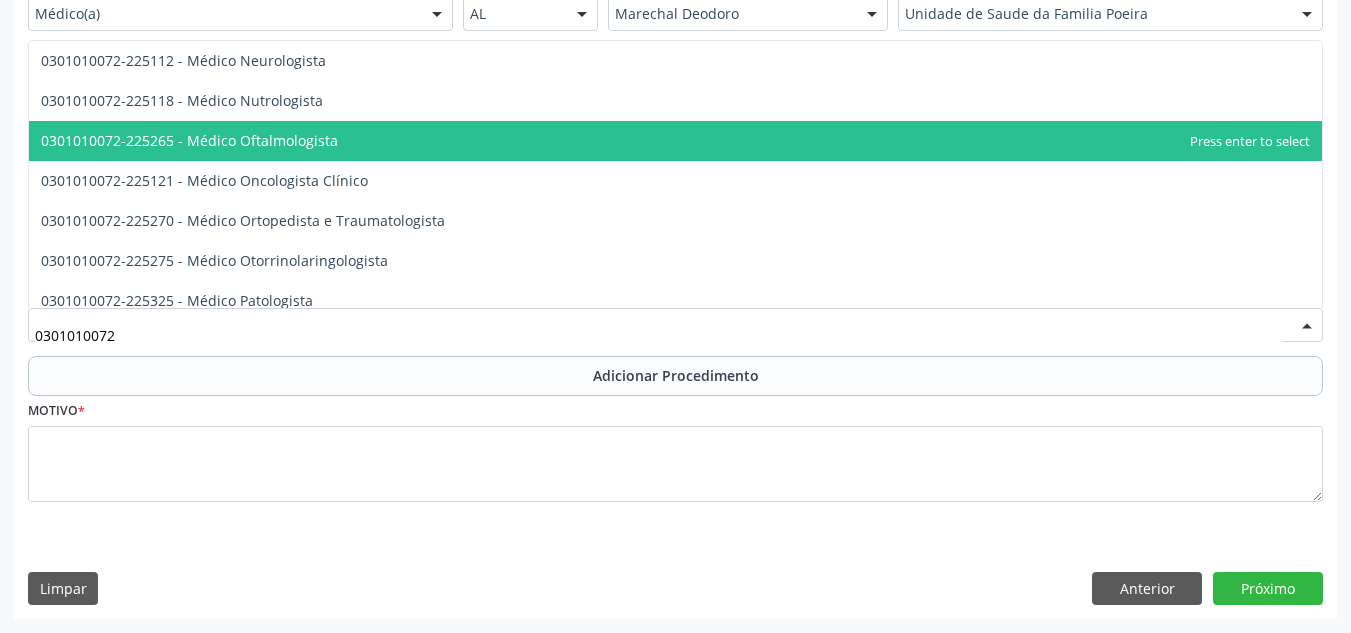 click on "0301010072-225265 - Médico Oftalmologista" at bounding box center (675, 141) 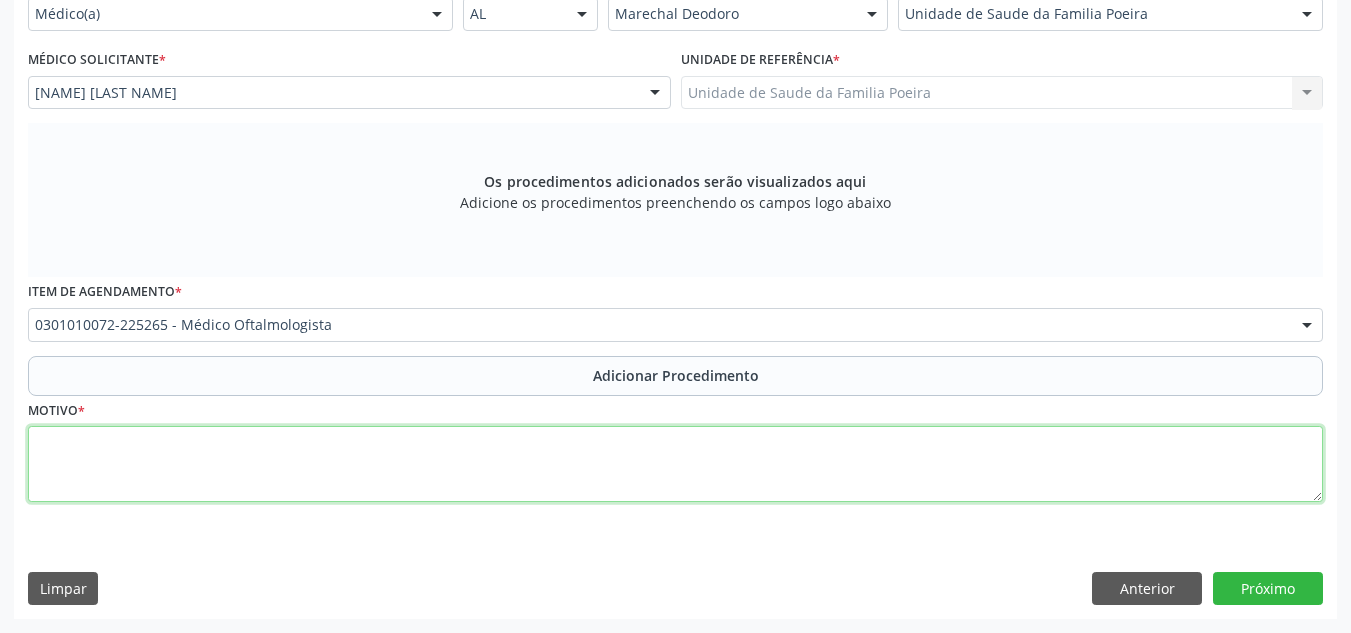 click at bounding box center [675, 464] 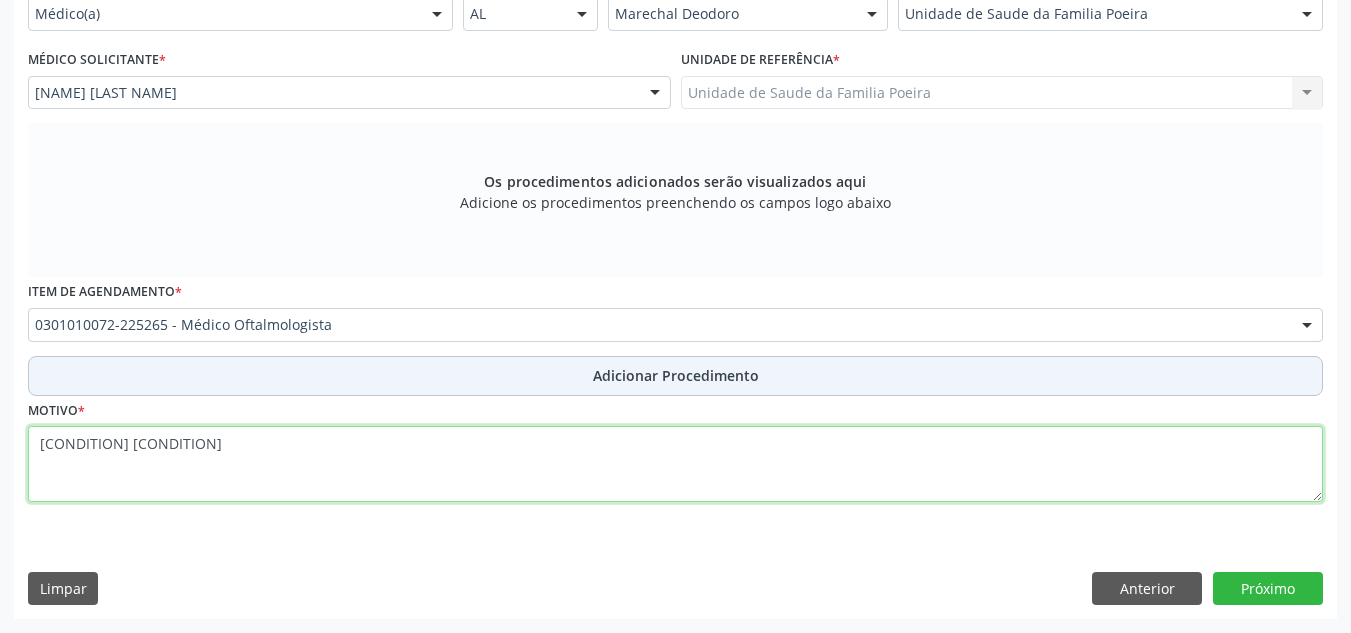 type on "[CONDITION] [CONDITION]" 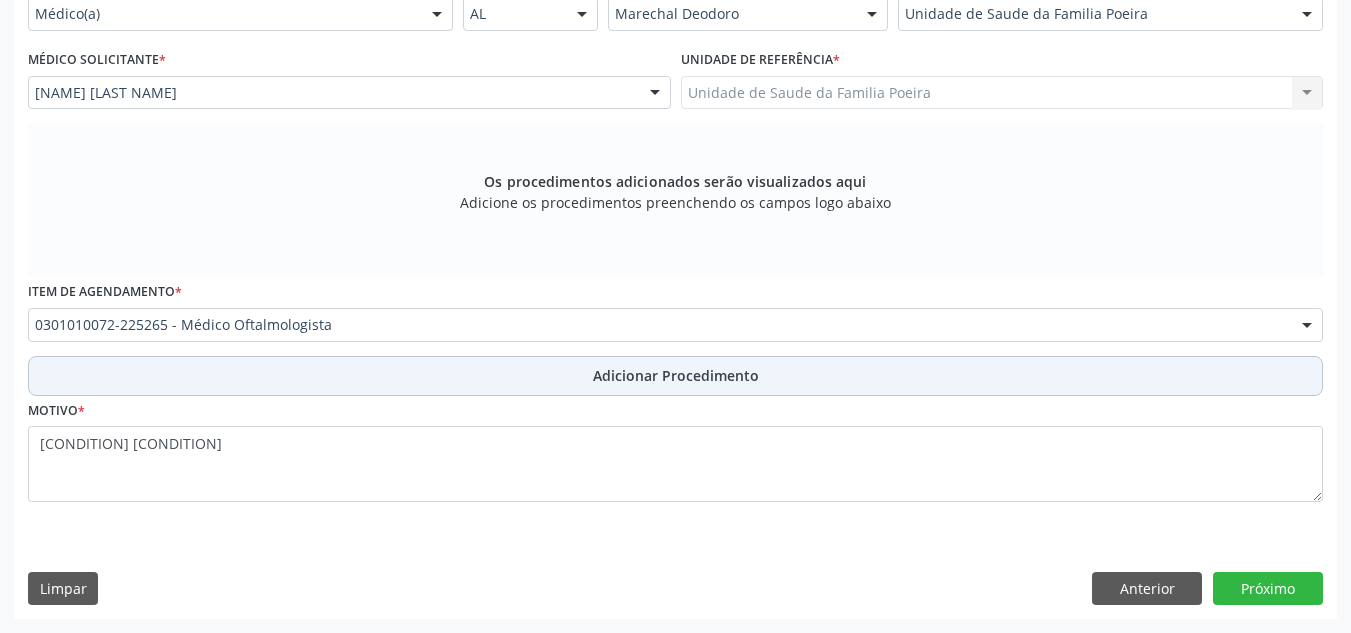 click on "Adicionar Procedimento" at bounding box center [676, 375] 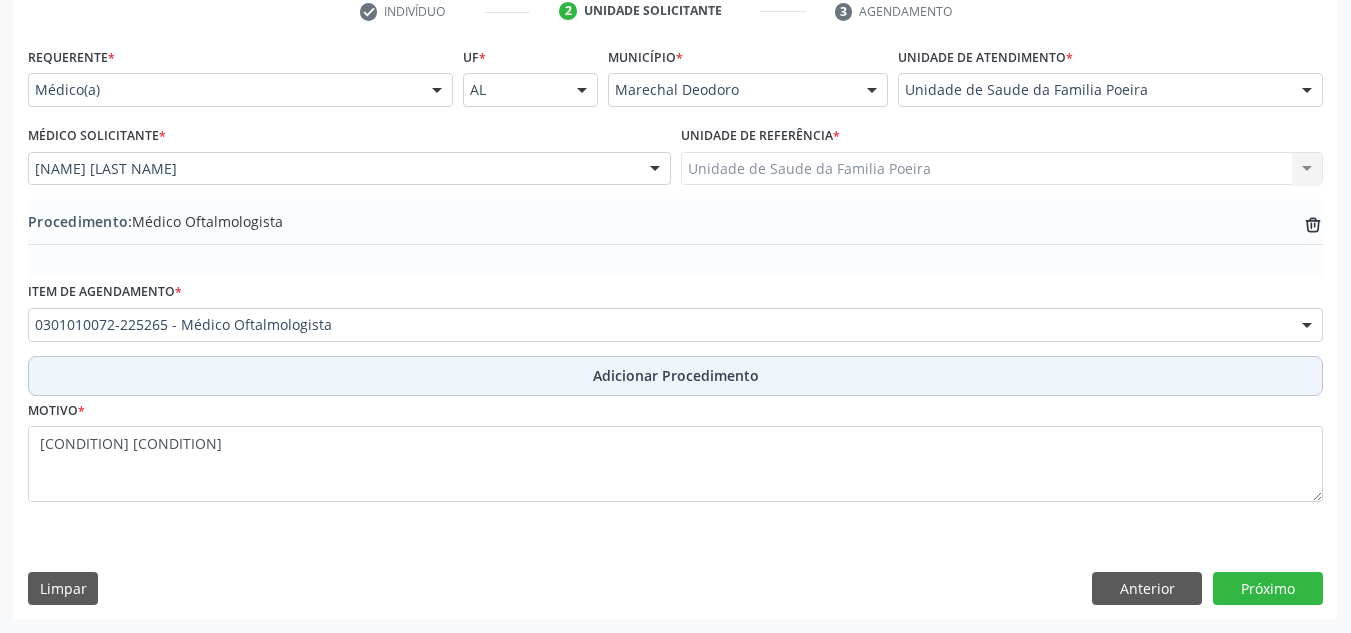 scroll, scrollTop: 420, scrollLeft: 0, axis: vertical 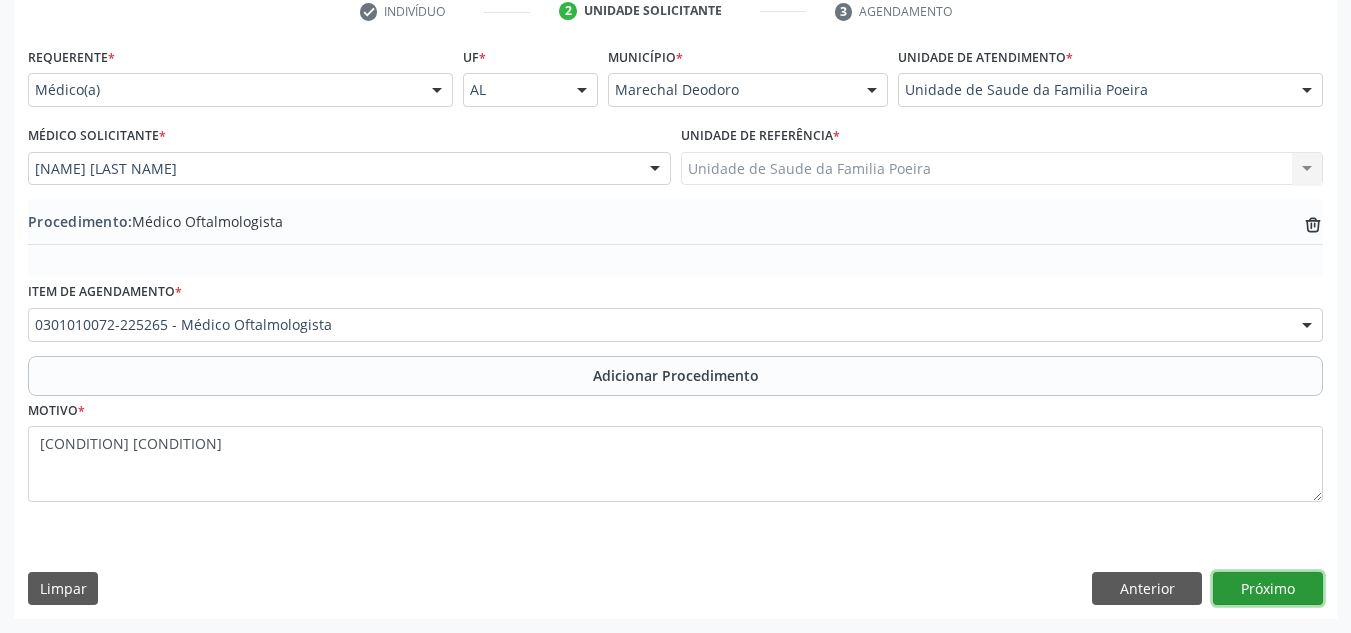 click on "Próximo" at bounding box center [1268, 589] 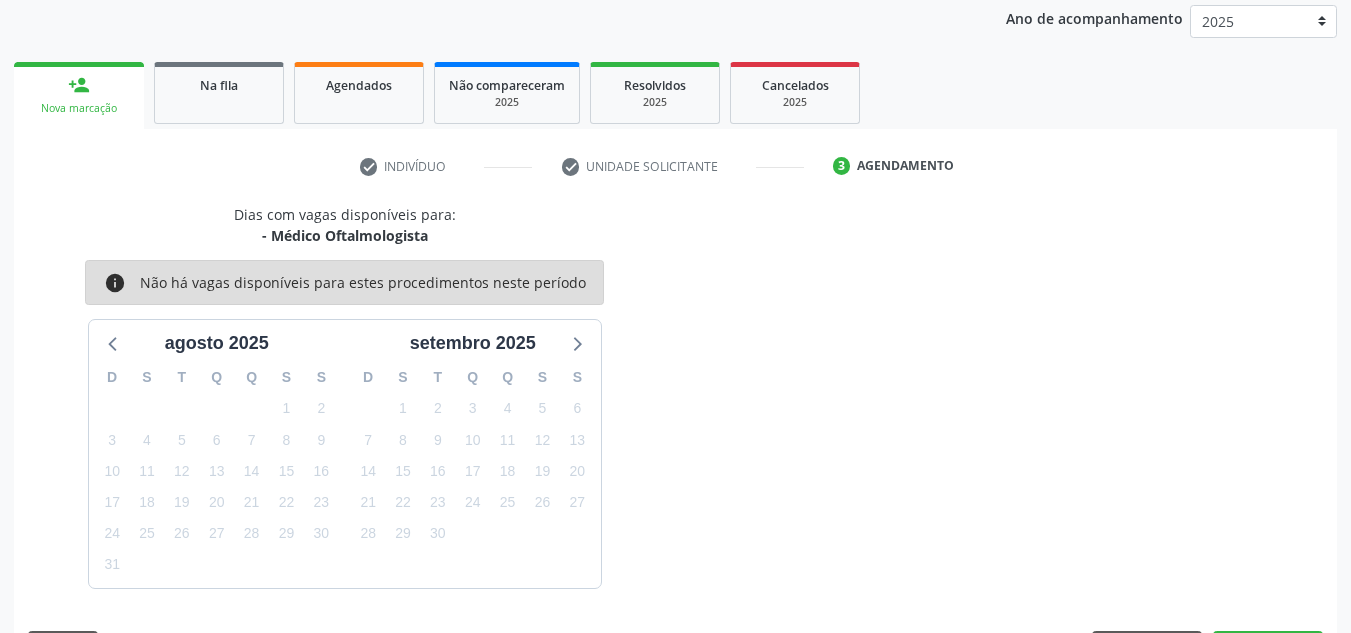 scroll, scrollTop: 324, scrollLeft: 0, axis: vertical 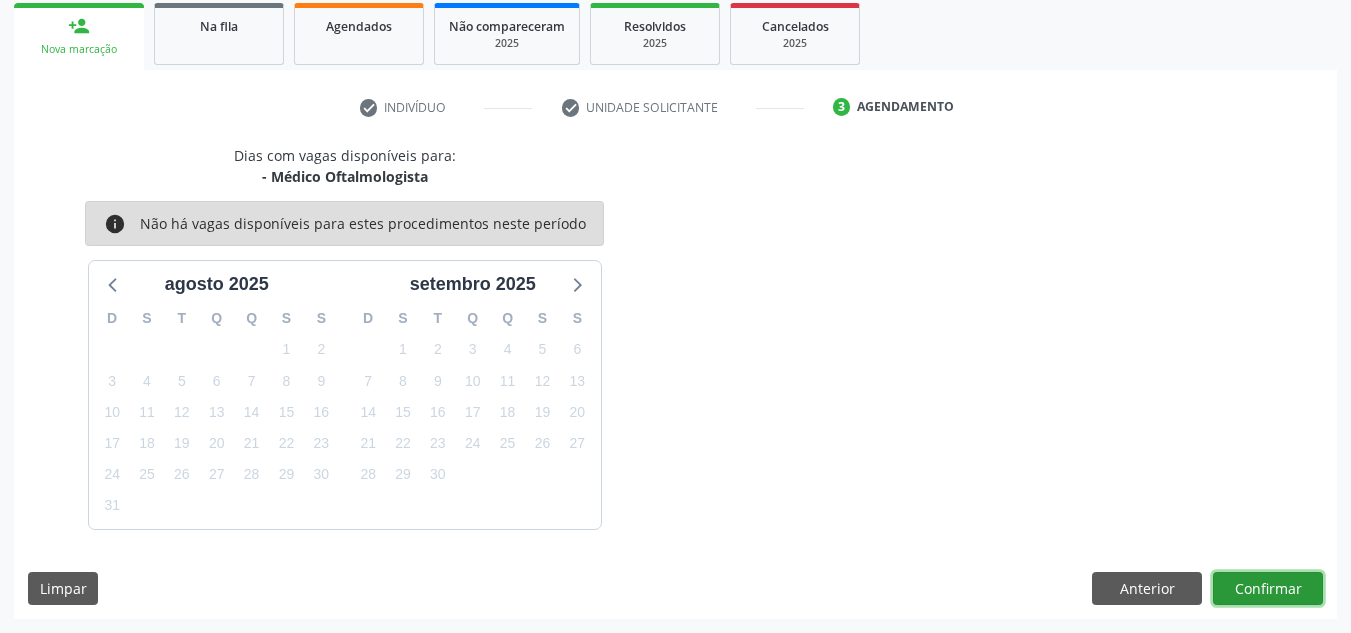 click on "Confirmar" at bounding box center (1268, 589) 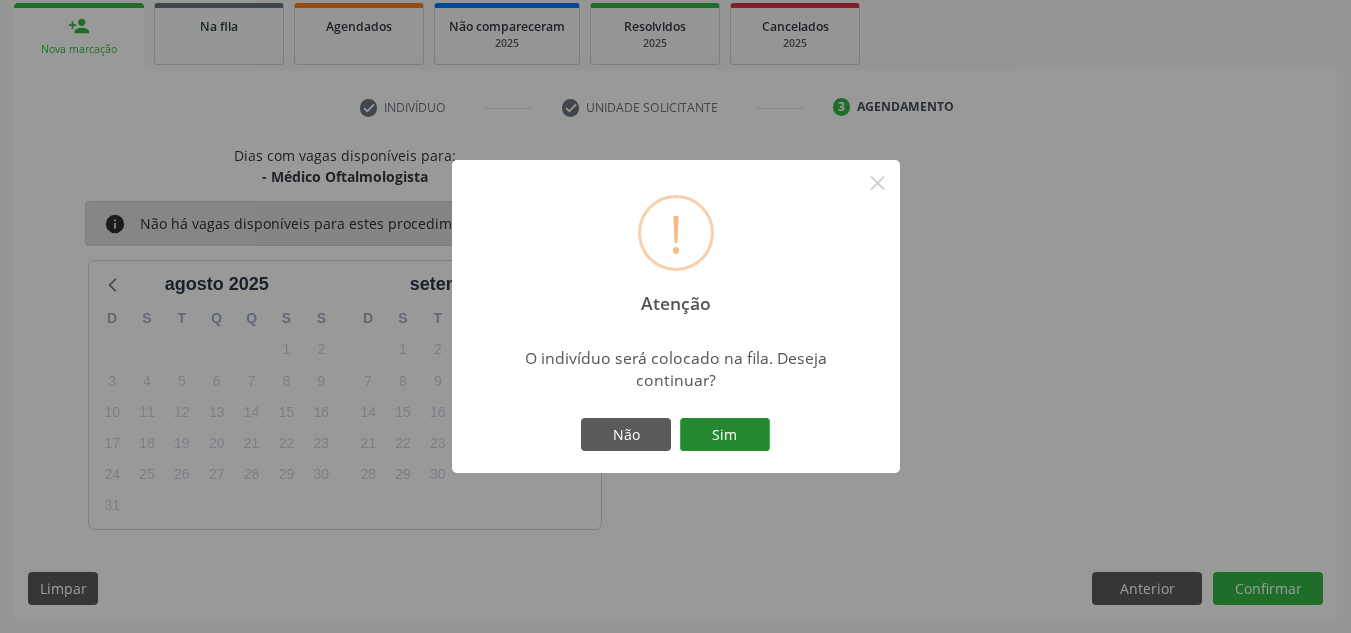 click on "Sim" at bounding box center (725, 435) 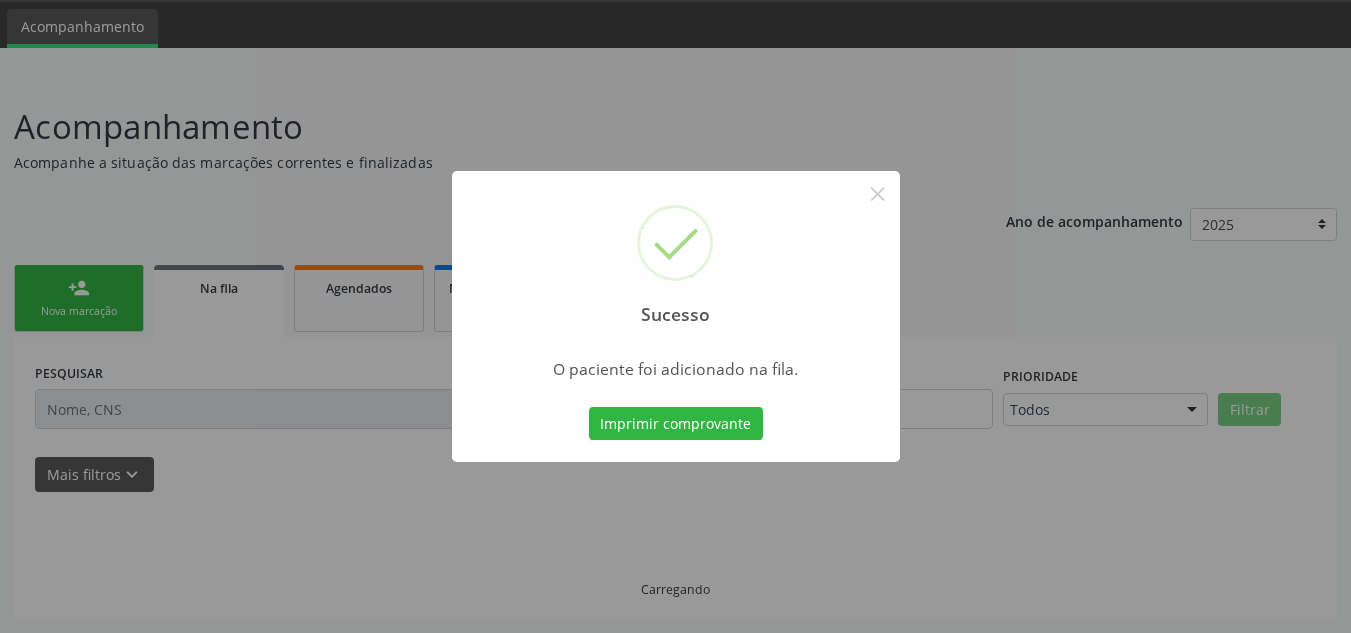 scroll, scrollTop: 62, scrollLeft: 0, axis: vertical 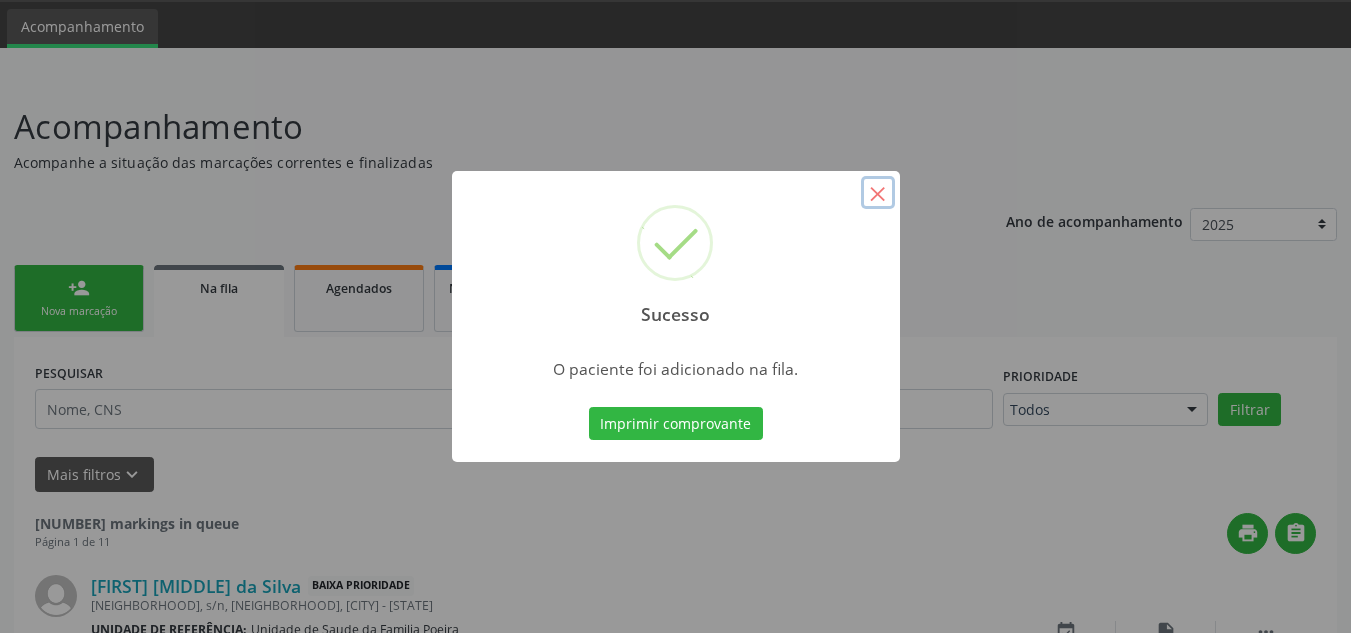 click on "×" at bounding box center (878, 193) 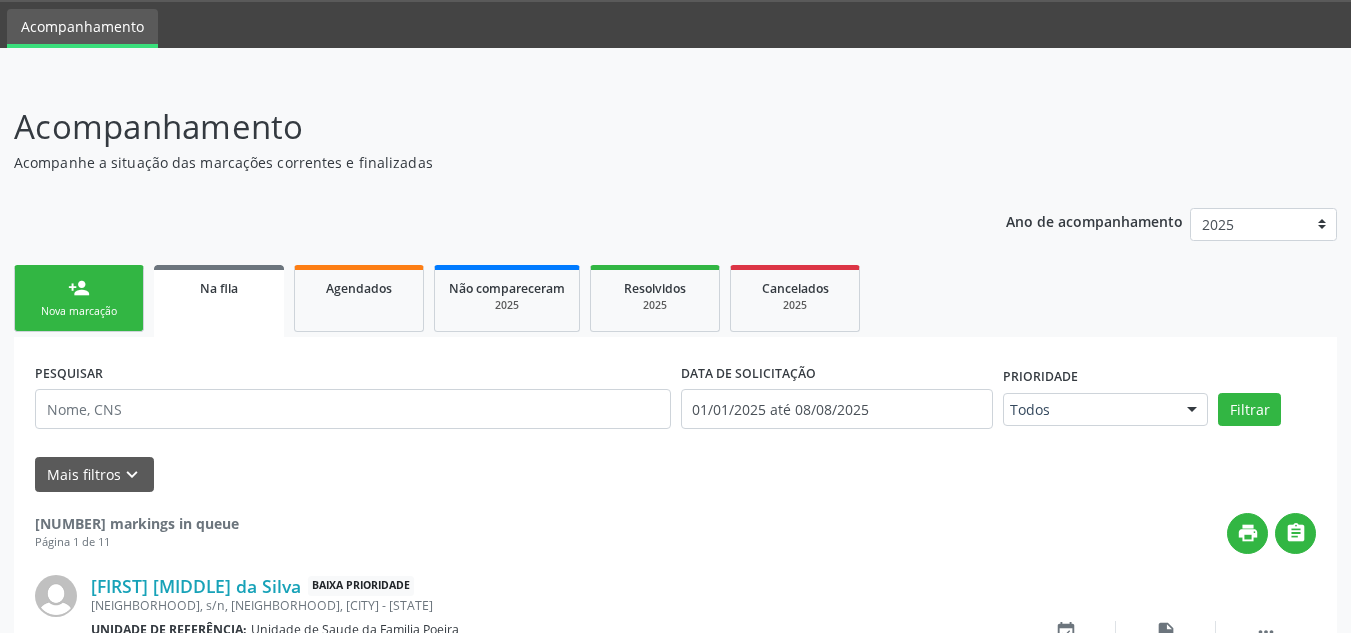 click on "person_add
Nova marcação" at bounding box center [79, 298] 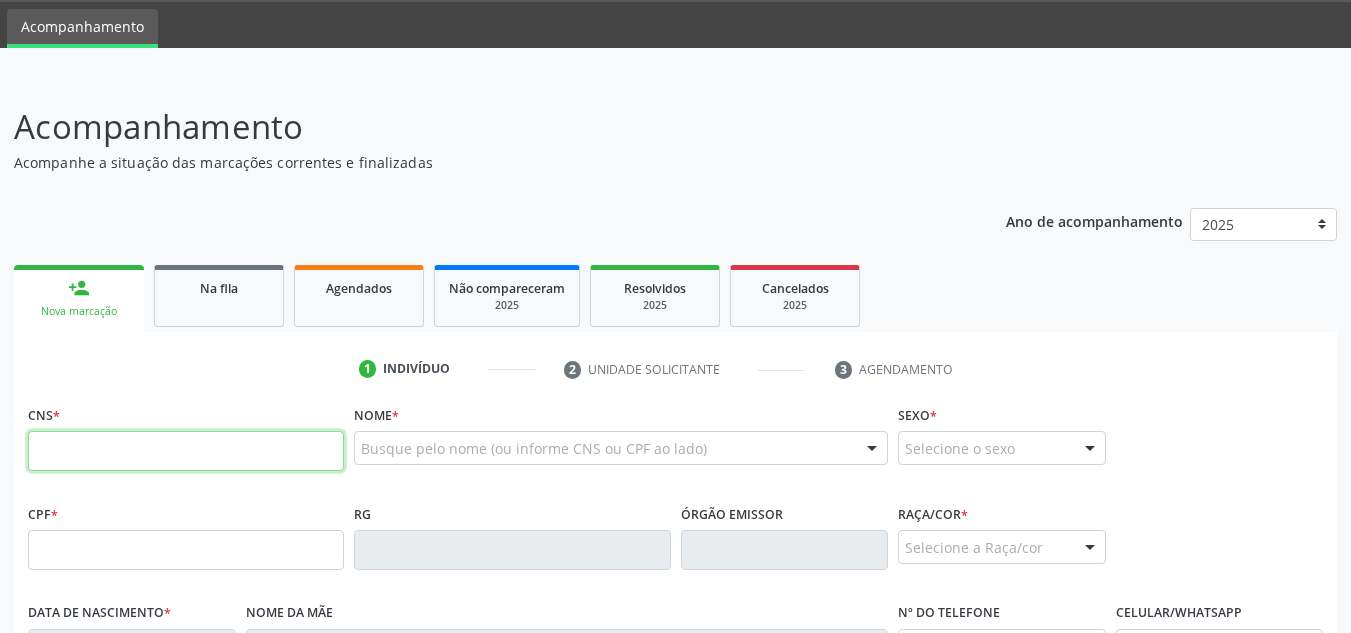 paste on "[PHONE]" 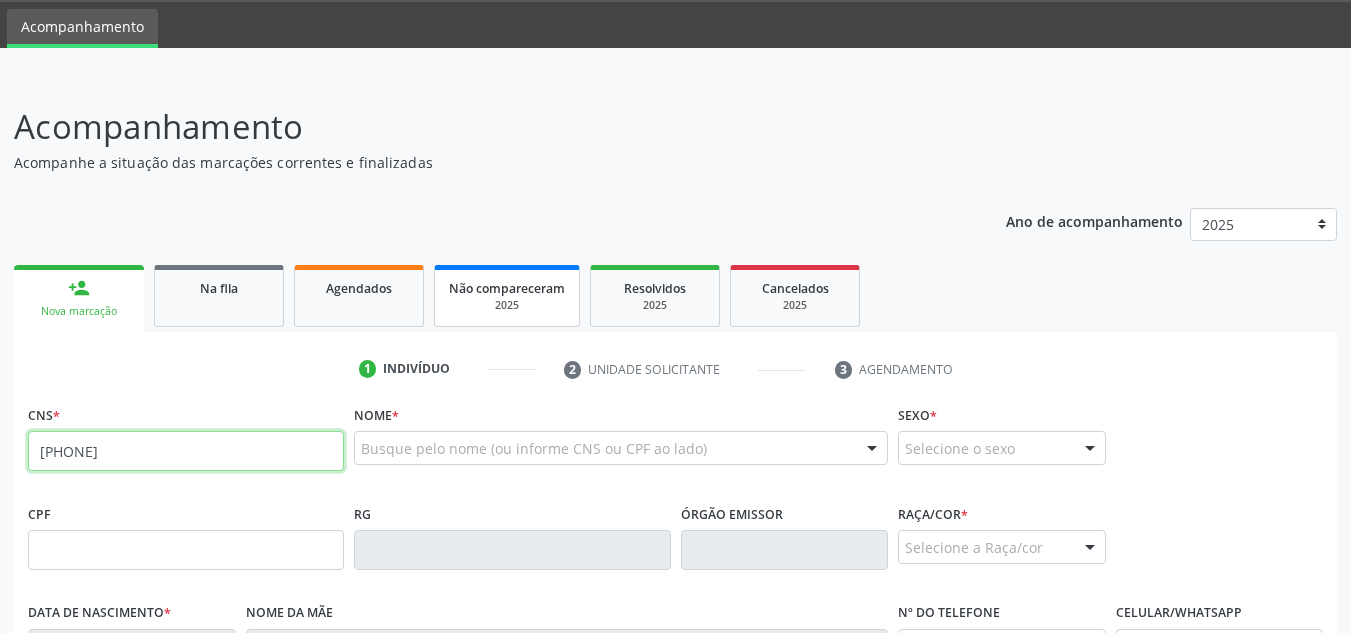 type on "[PHONE]" 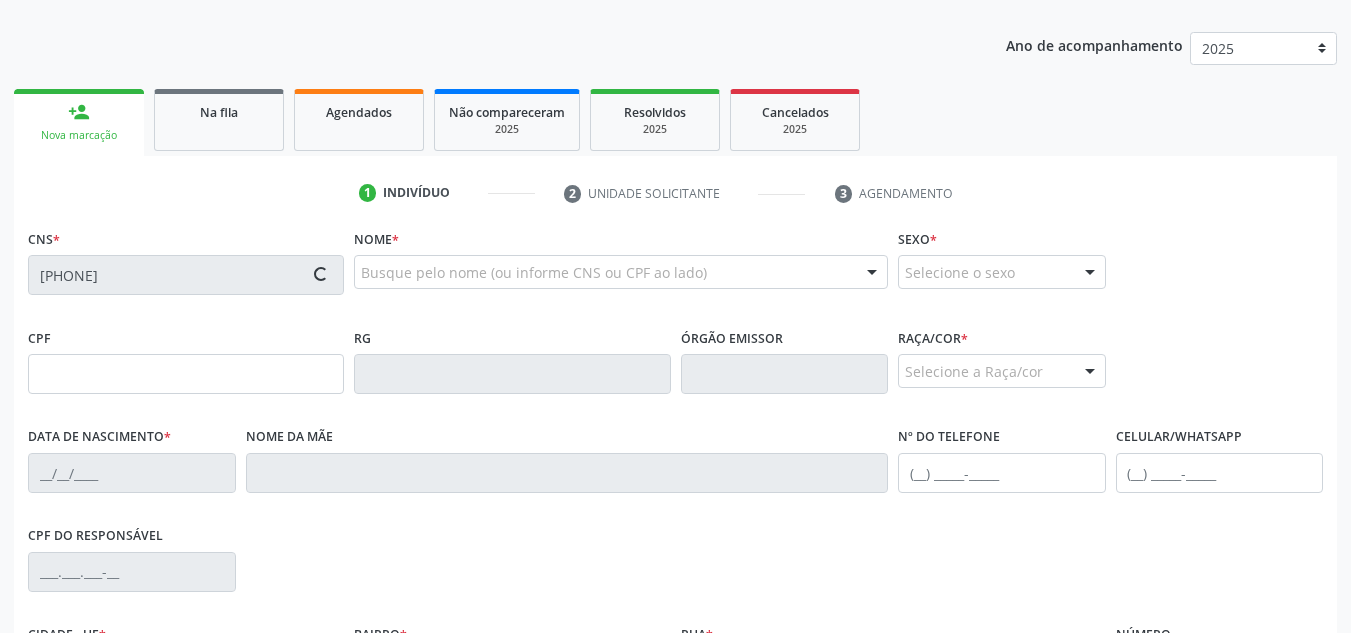 scroll, scrollTop: 262, scrollLeft: 0, axis: vertical 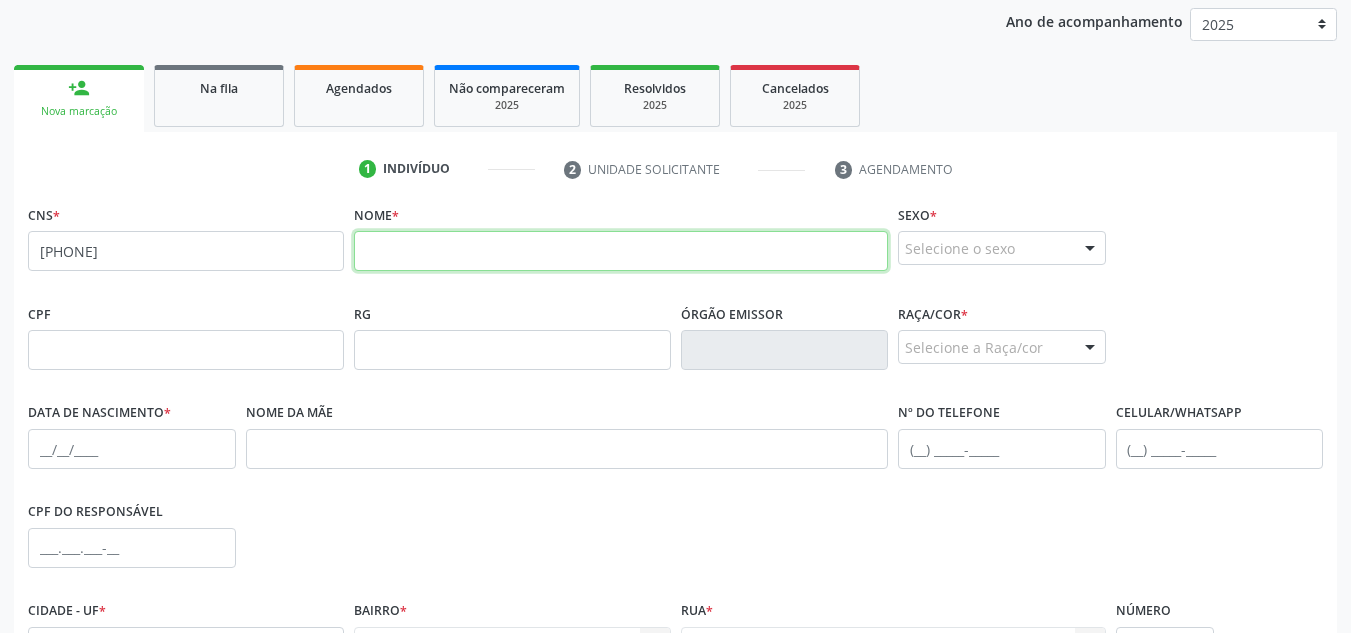 drag, startPoint x: 461, startPoint y: 252, endPoint x: 511, endPoint y: 256, distance: 50.159744 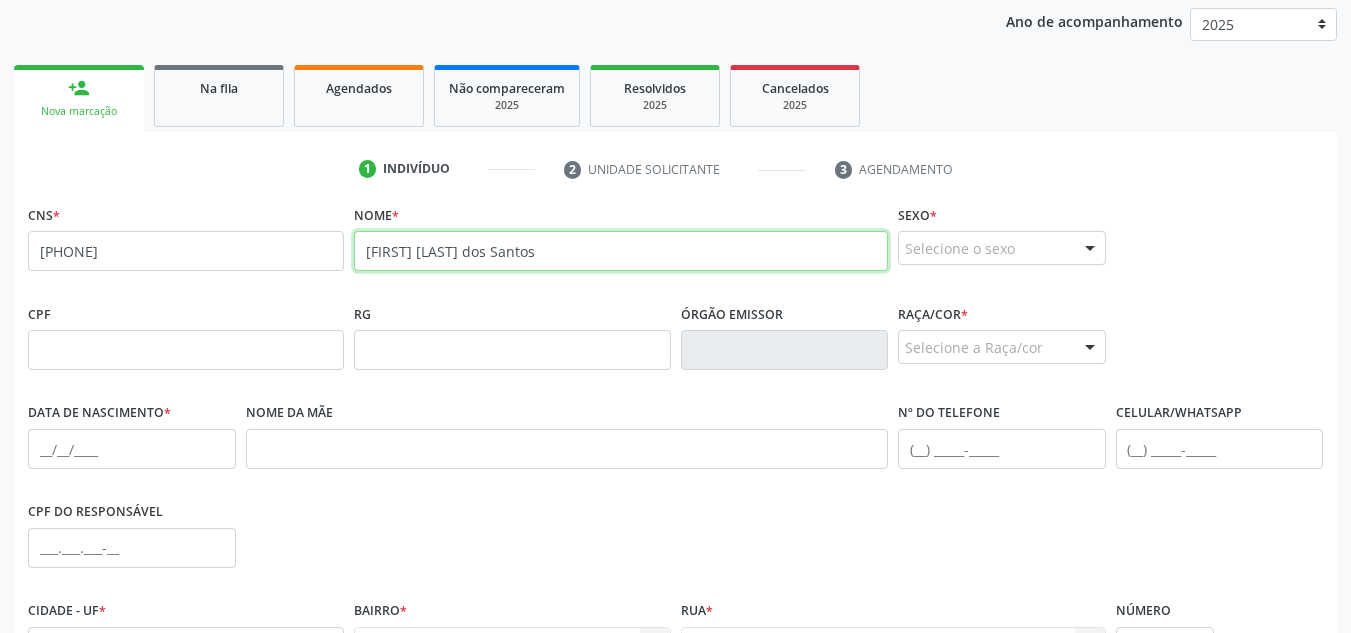 type on "[FIRST] [LAST] dos Santos" 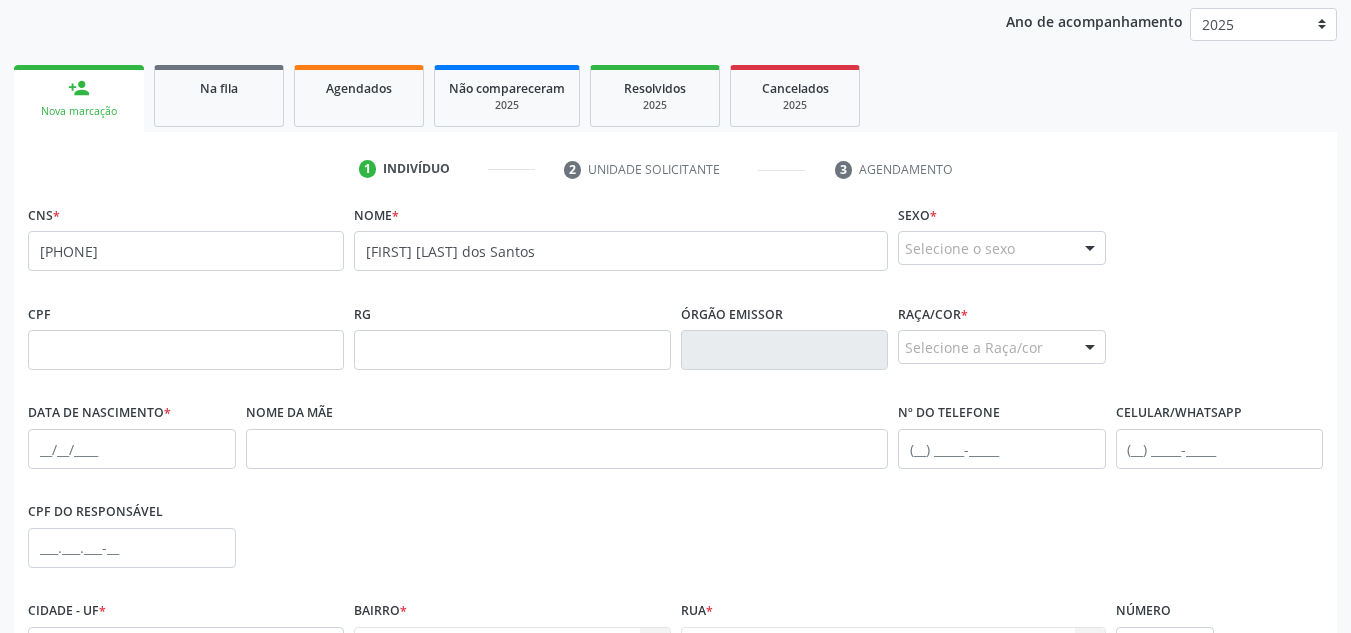 click on "Selecione o sexo" at bounding box center [1002, 248] 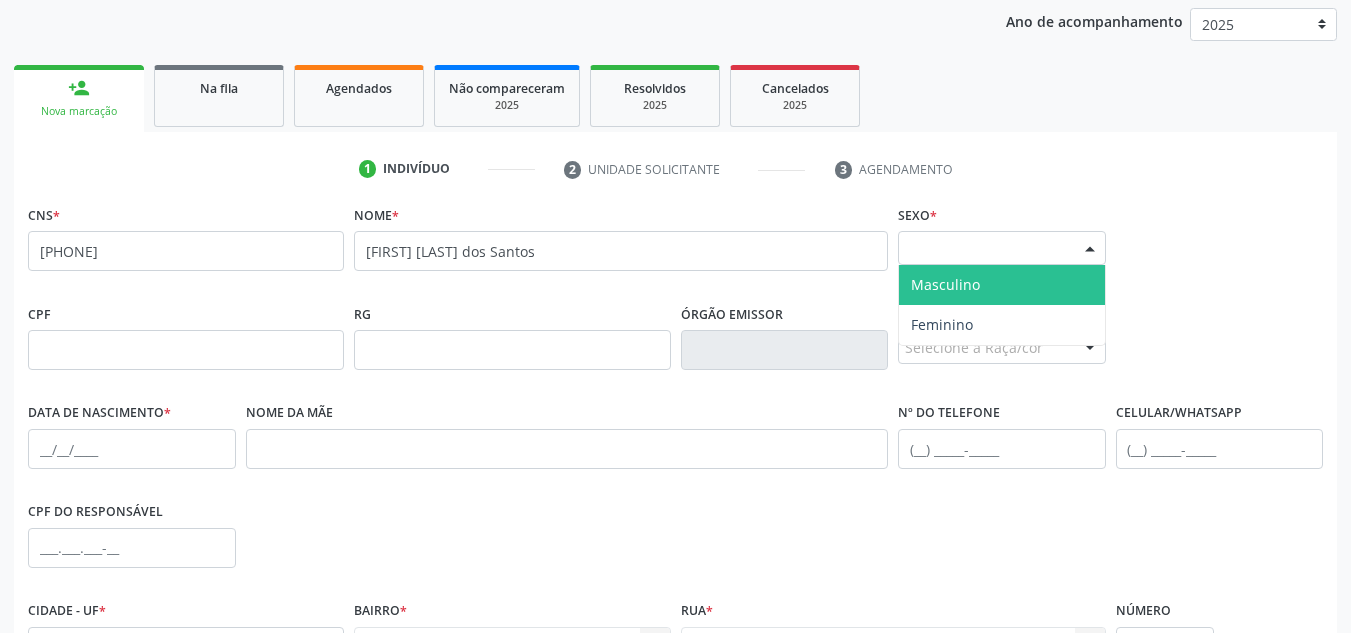 click on "Masculino" at bounding box center [1002, 285] 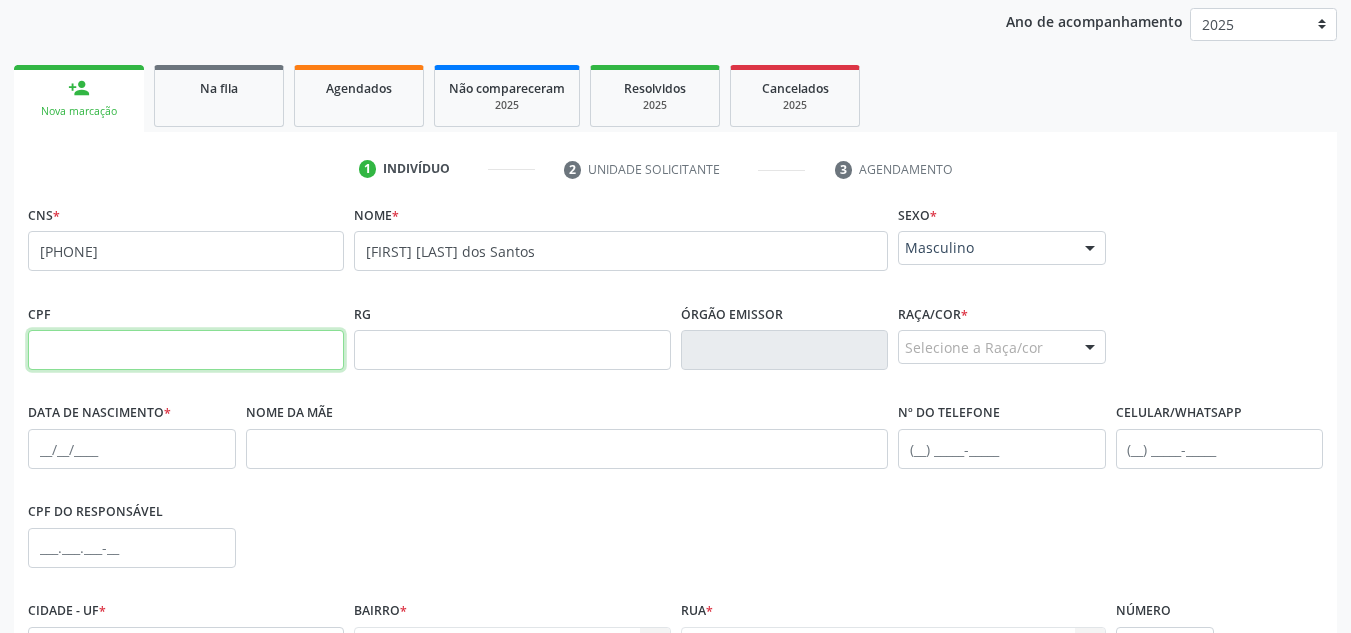drag, startPoint x: 93, startPoint y: 359, endPoint x: 185, endPoint y: 368, distance: 92.43917 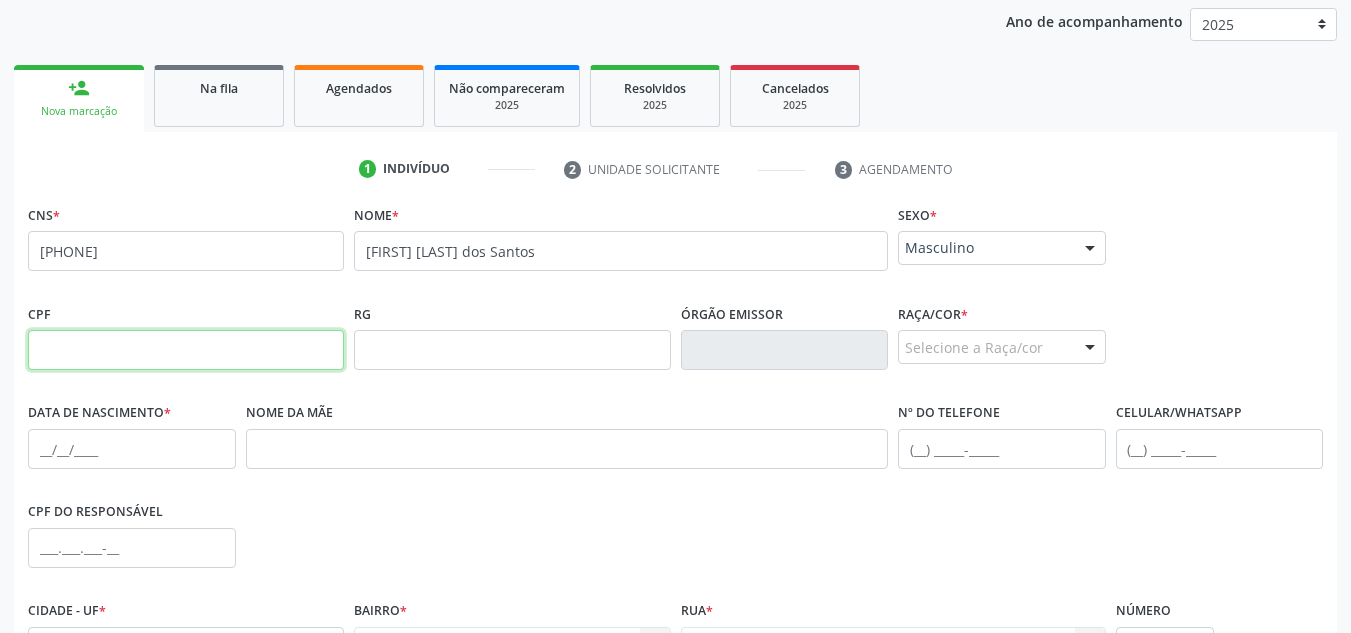 paste on "[SSN]" 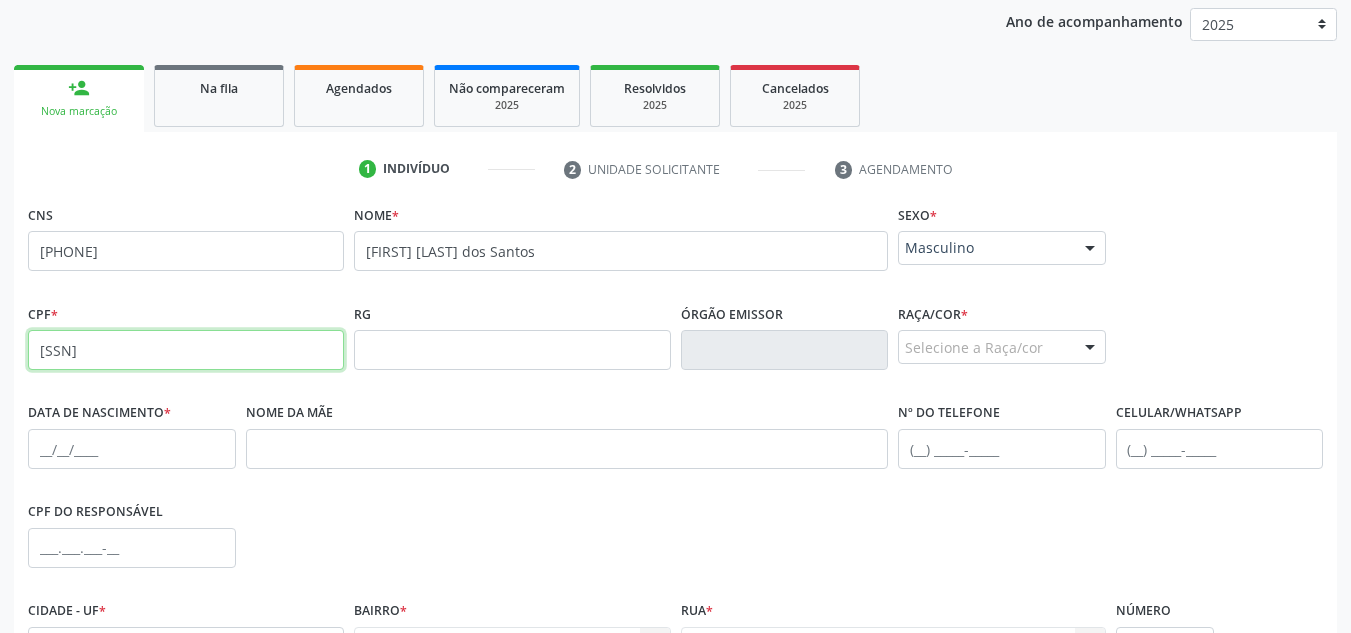 type on "[SSN]" 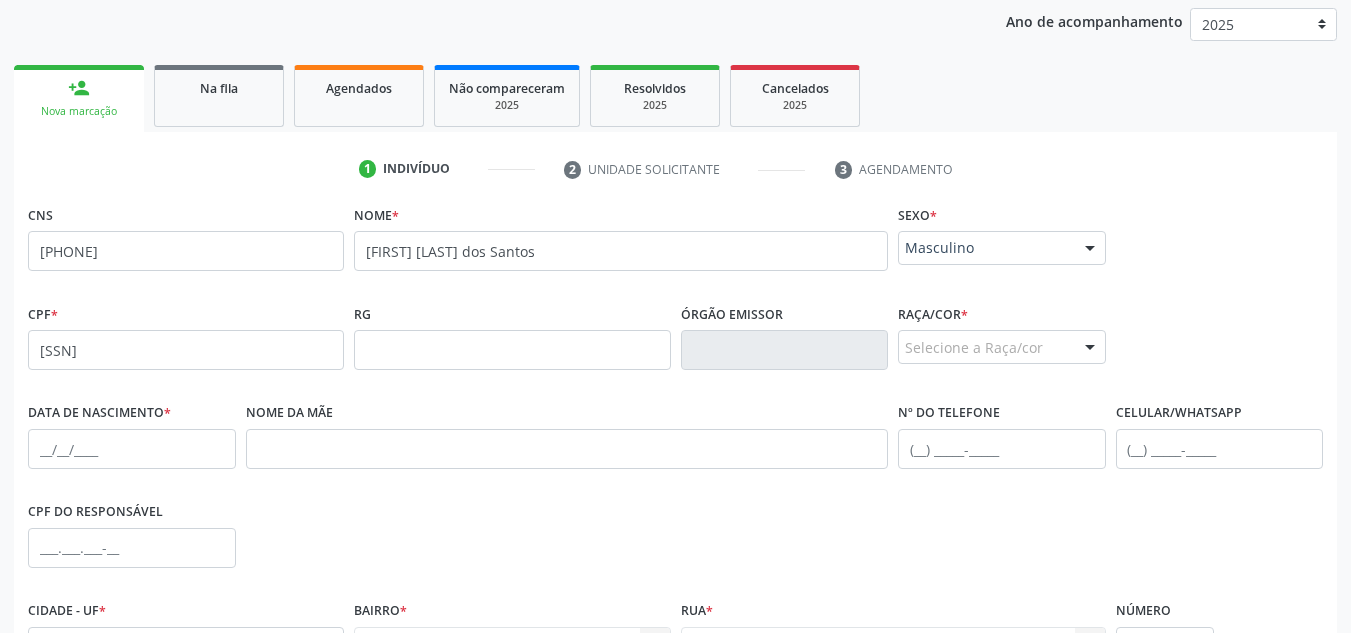 click on "Selecione a Raça/cor" at bounding box center (1002, 347) 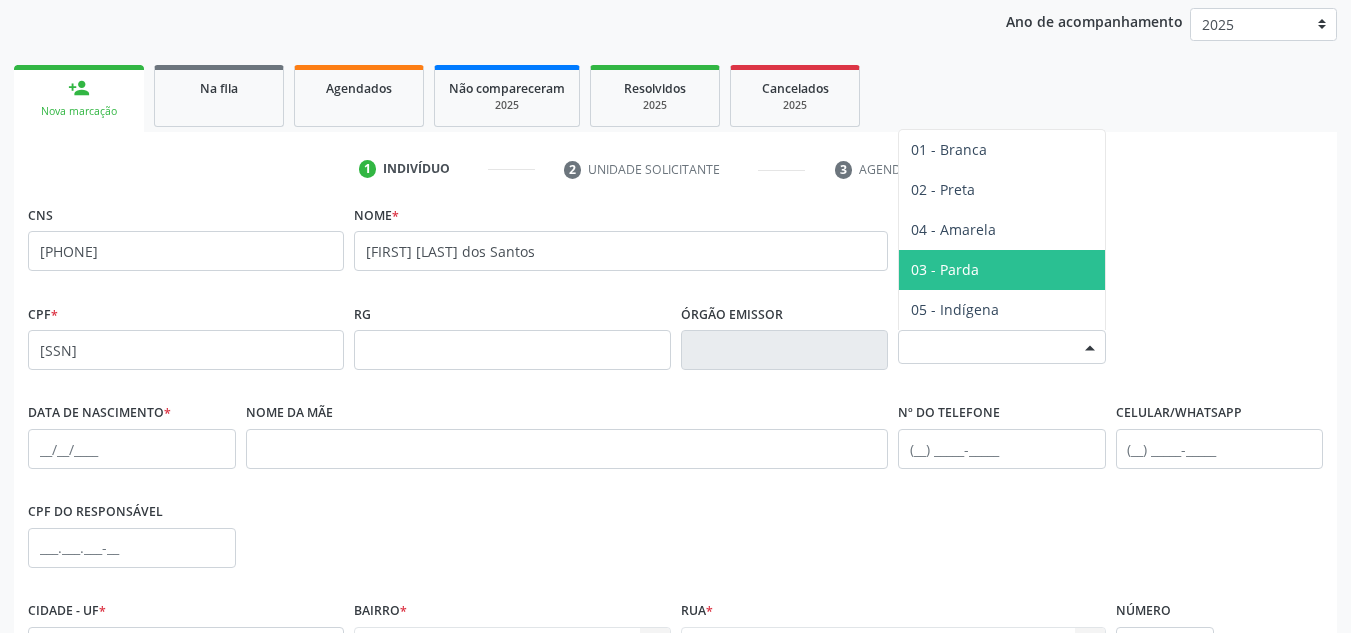 click on "03 - Parda" at bounding box center (945, 269) 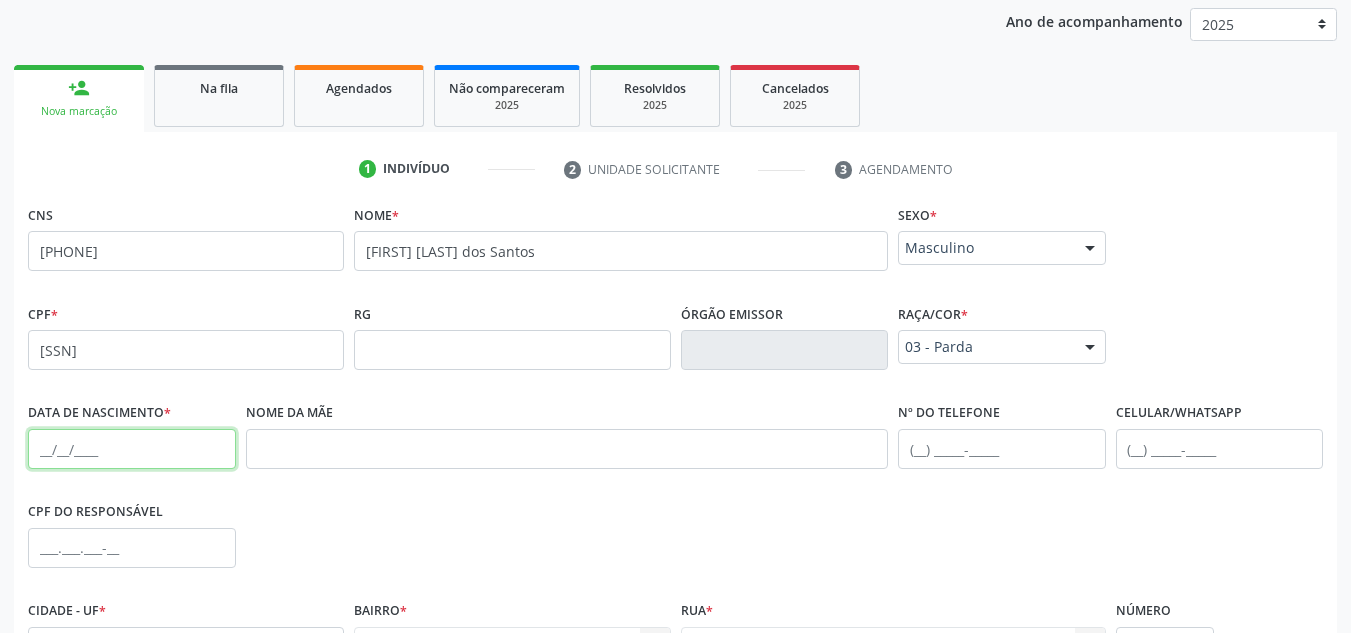 click at bounding box center [132, 449] 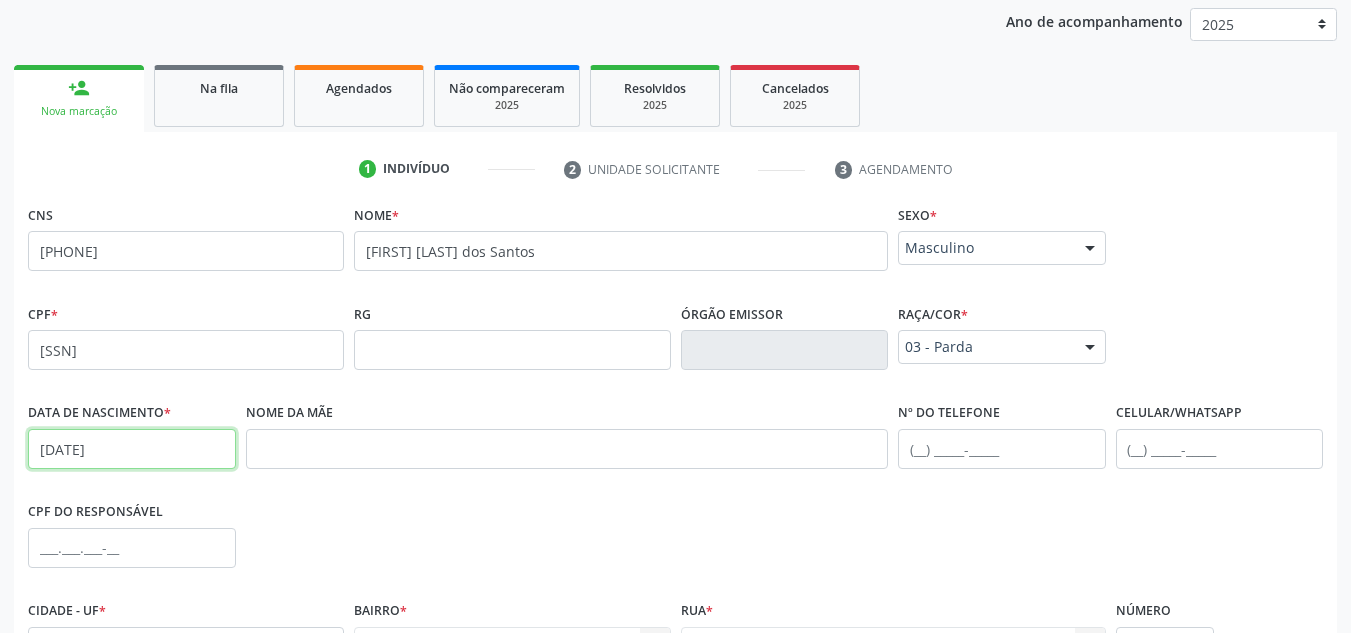 type on "[DATE]" 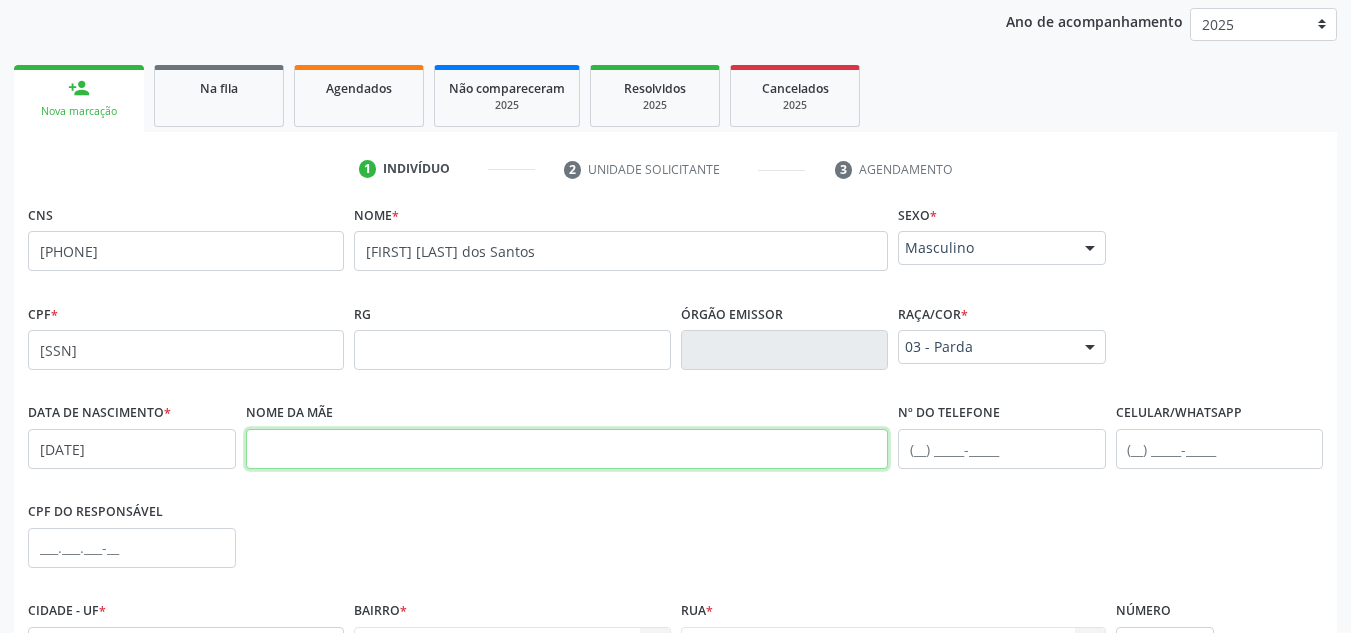 click at bounding box center [567, 449] 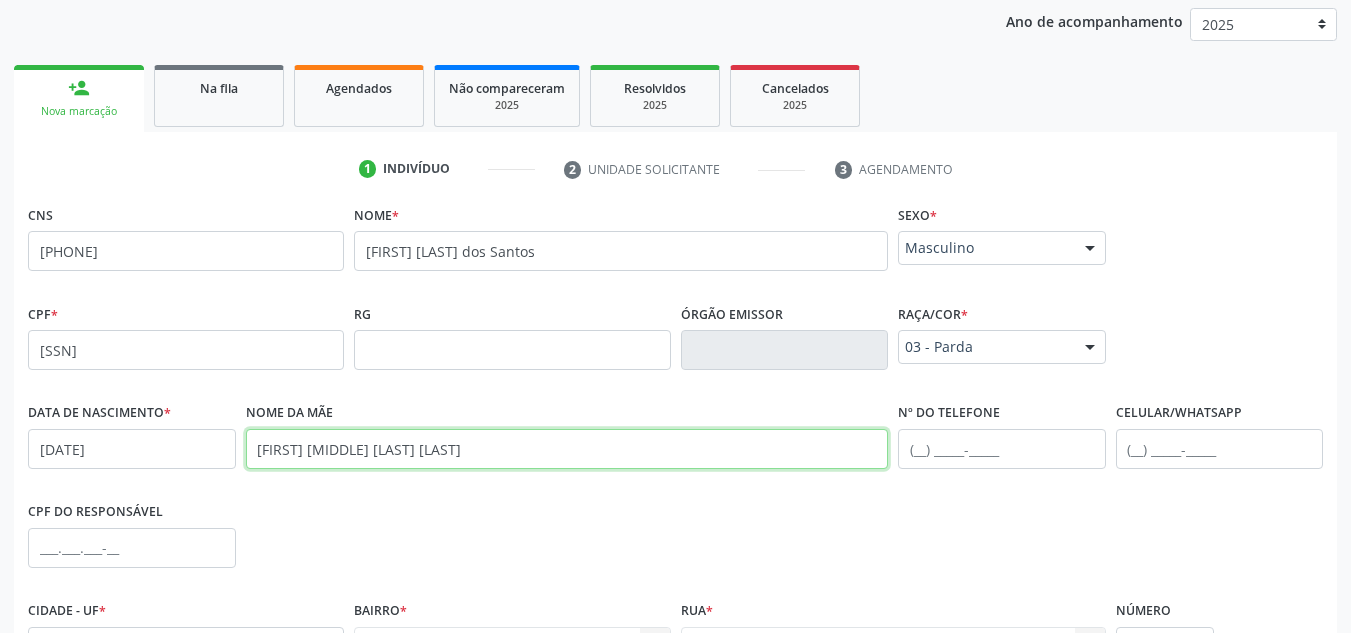 scroll, scrollTop: 362, scrollLeft: 0, axis: vertical 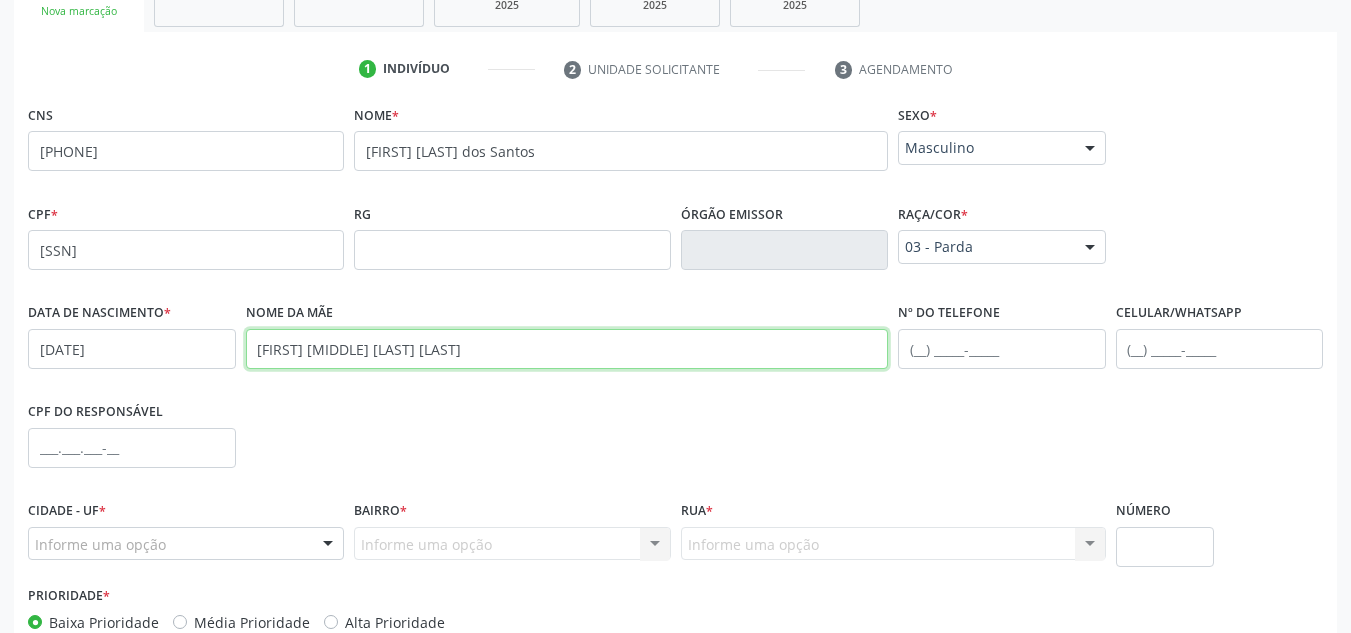 type on "[FIRST] [MIDDLE] [LAST] [LAST]" 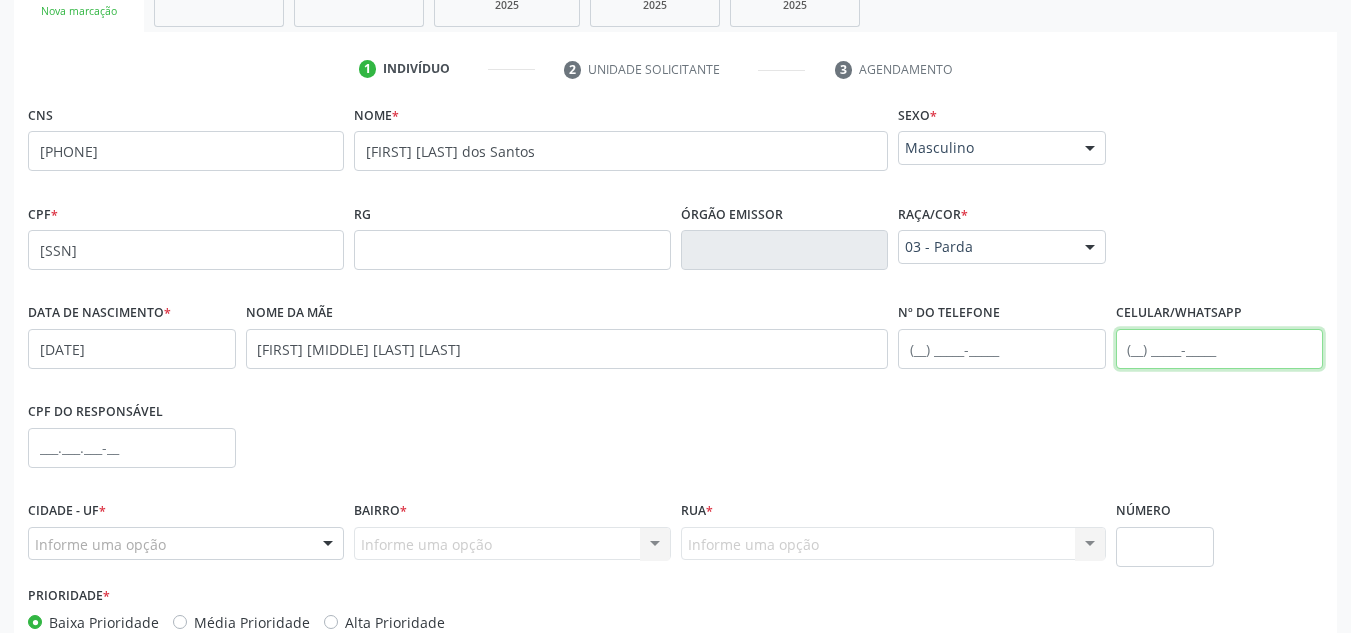 click at bounding box center (1220, 349) 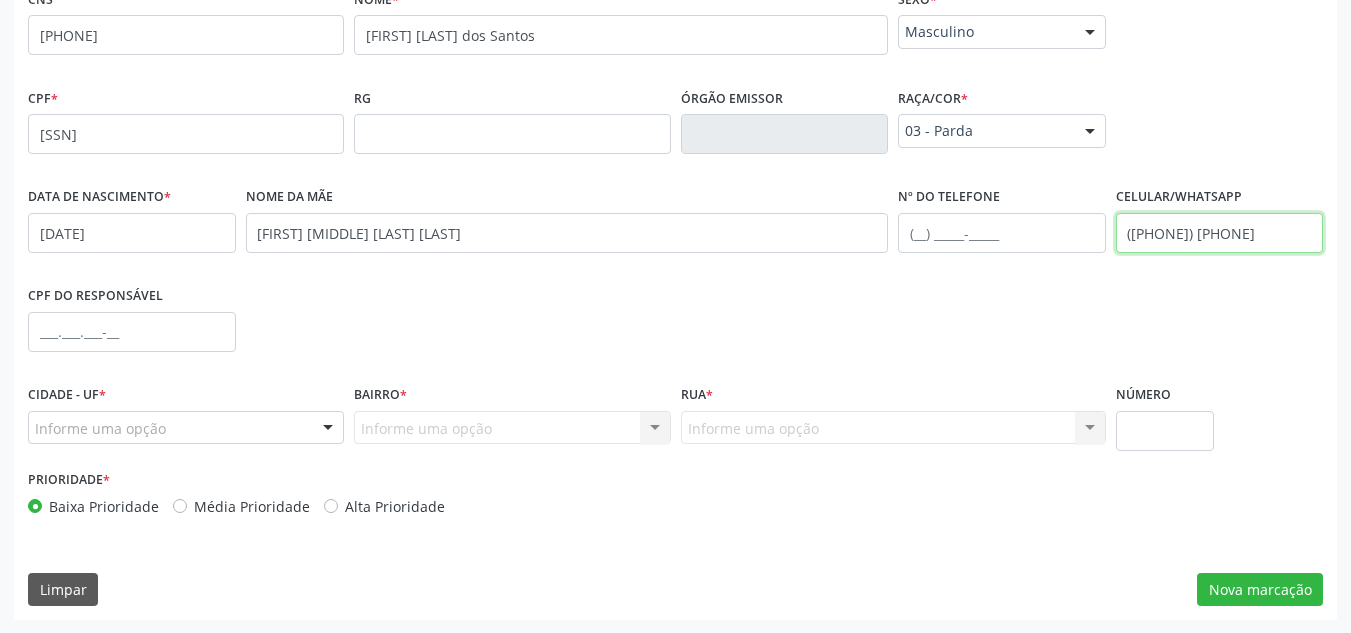 scroll, scrollTop: 479, scrollLeft: 0, axis: vertical 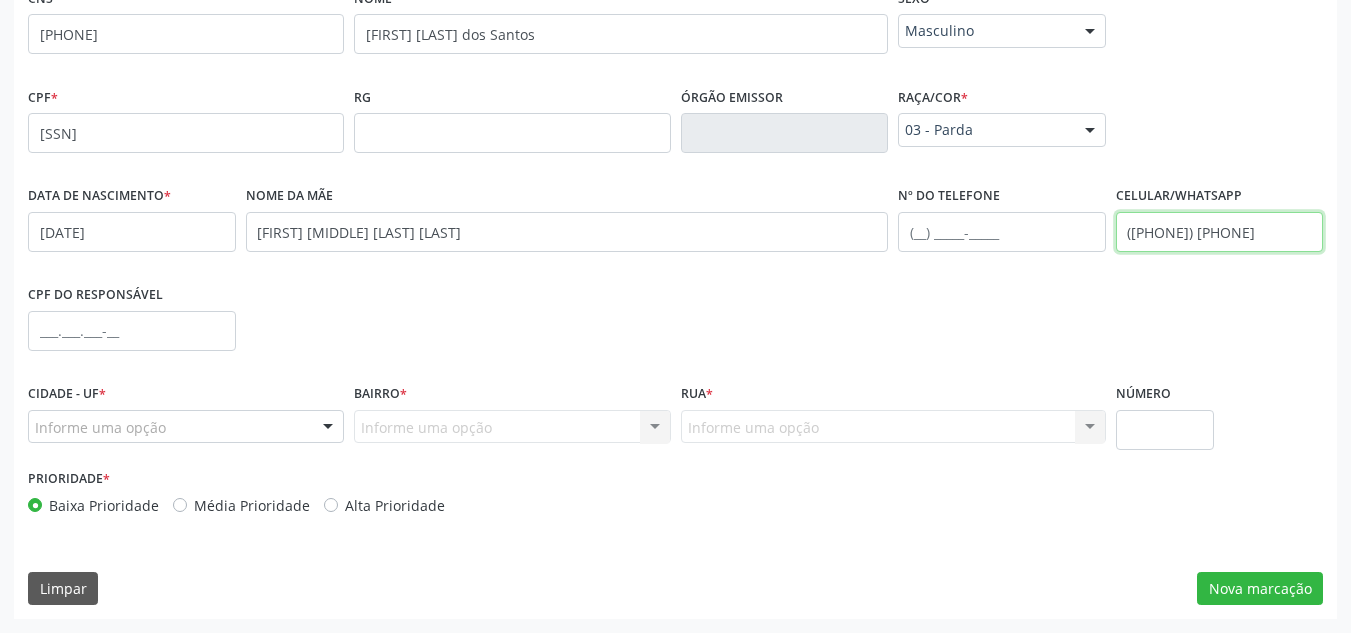 type on "([PHONE]) [PHONE]" 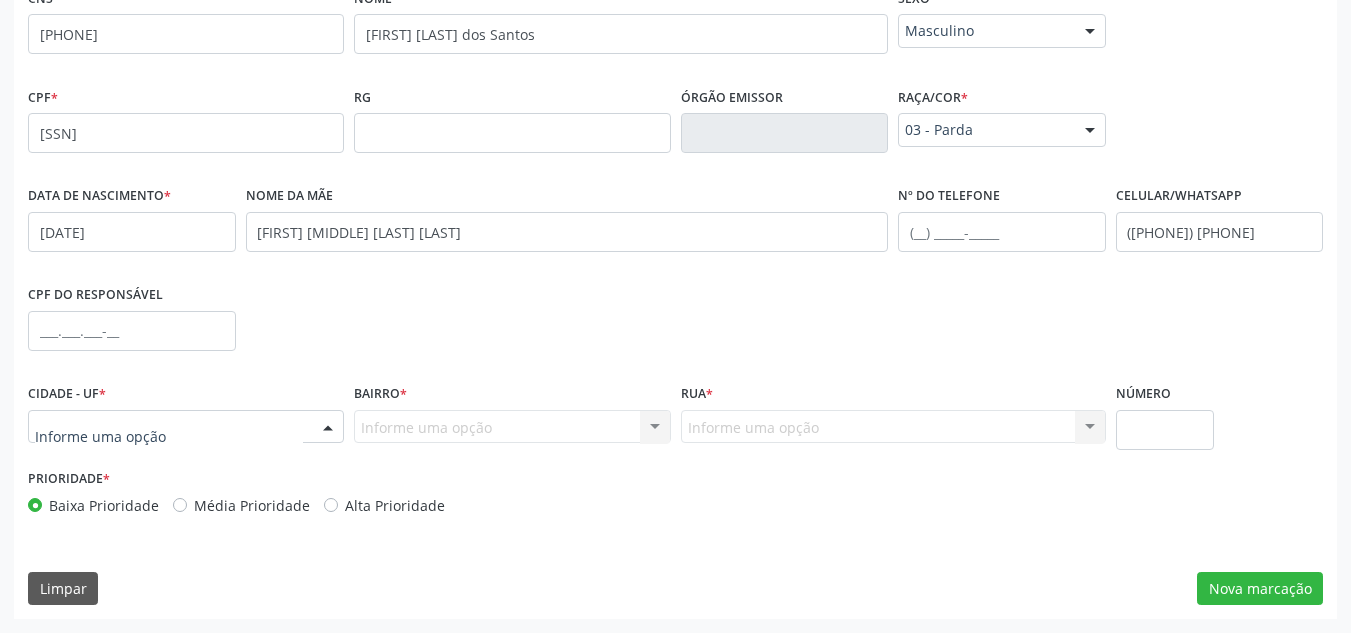 click at bounding box center (186, 427) 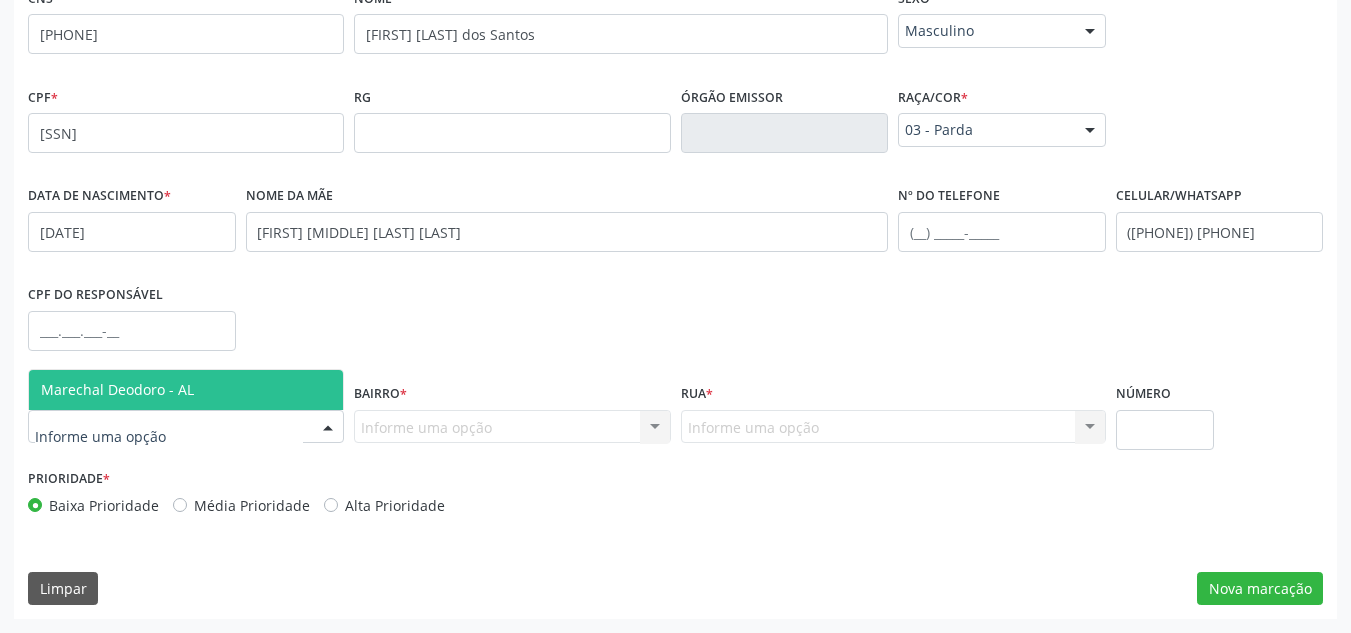 click on "Marechal Deodoro - AL" at bounding box center (186, 390) 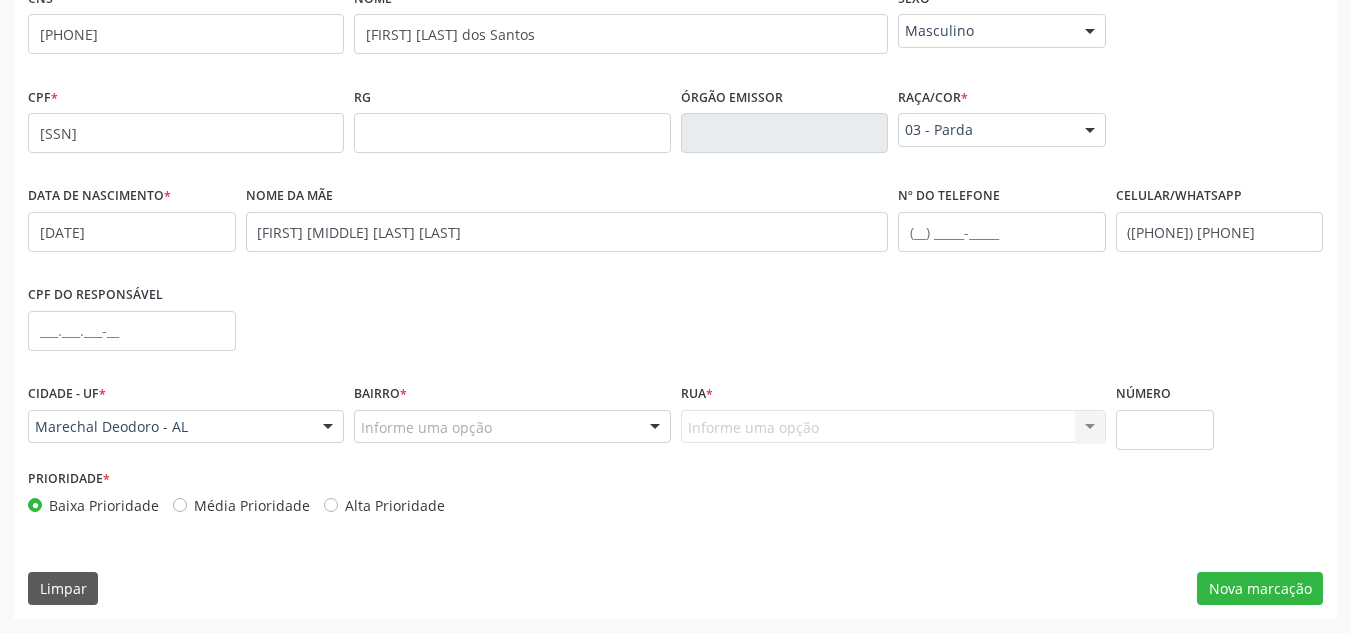 click on "Informe uma opção" at bounding box center [512, 427] 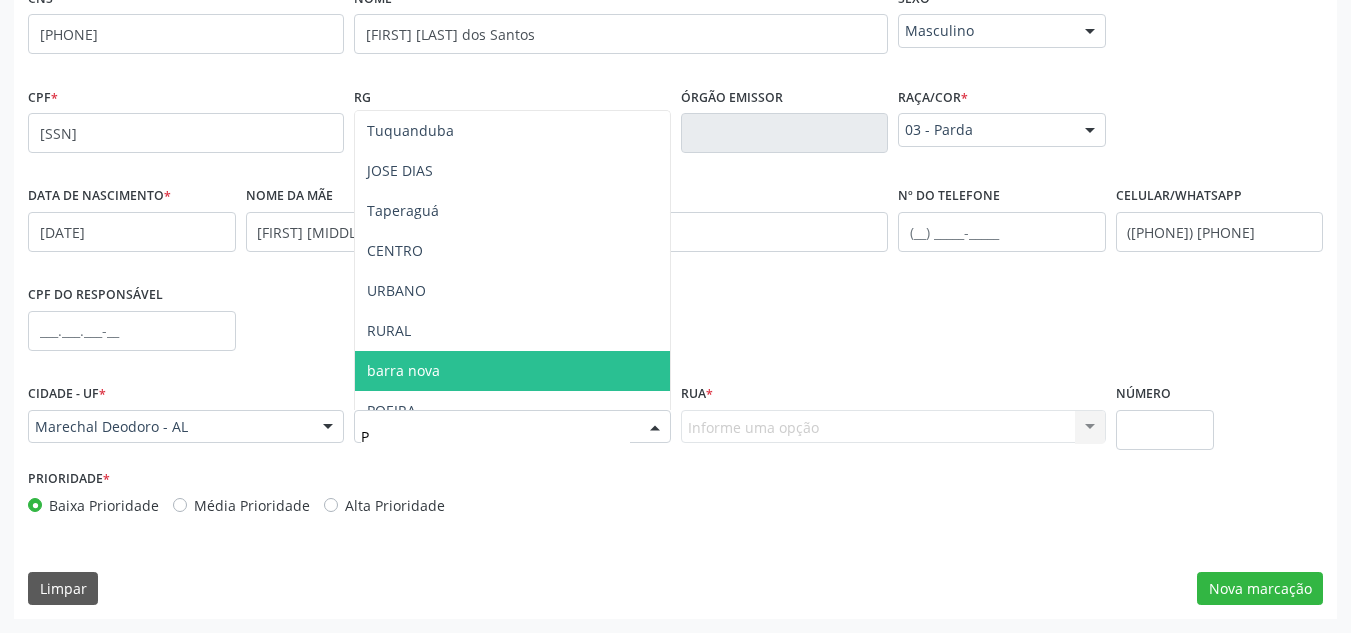 type on "PO" 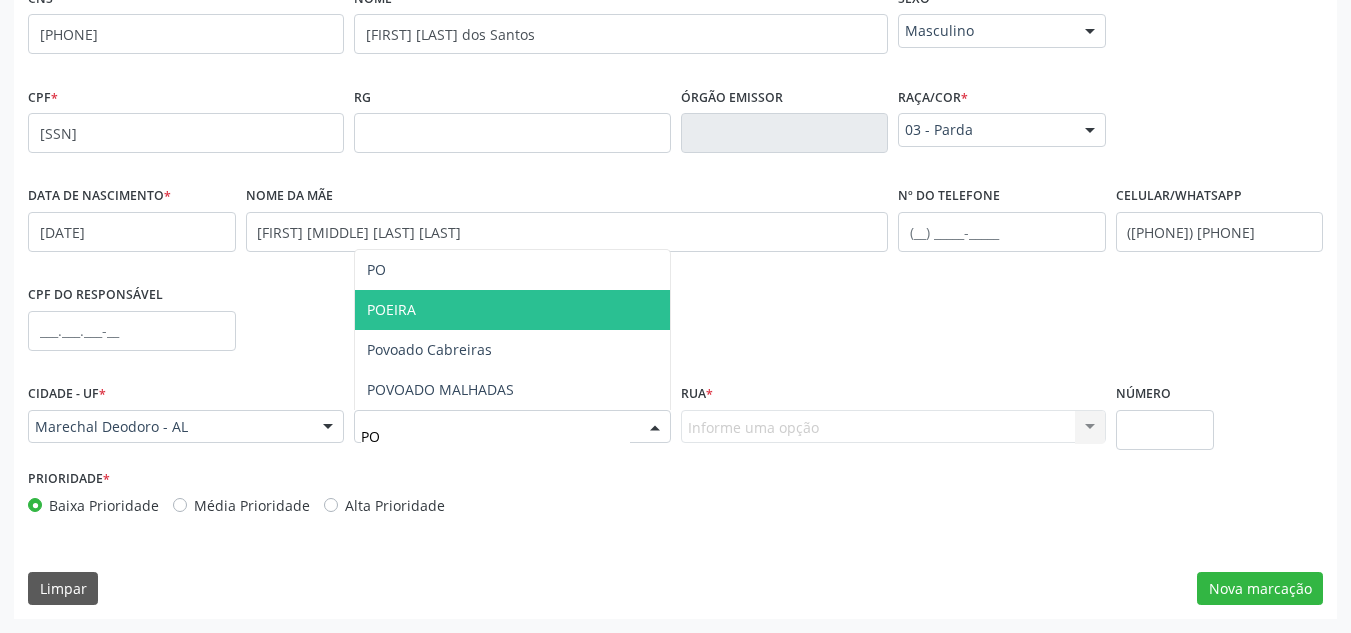 click on "POEIRA" at bounding box center (512, 310) 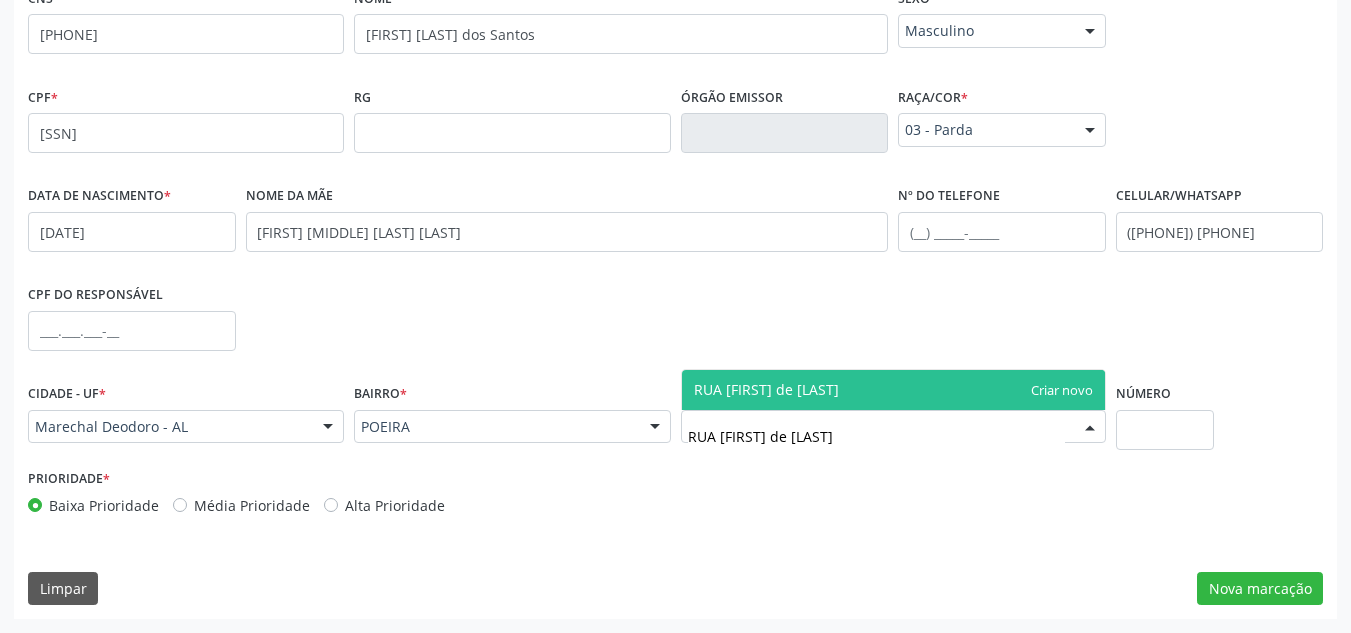 type on "RUA [FIRST] de [LAST]" 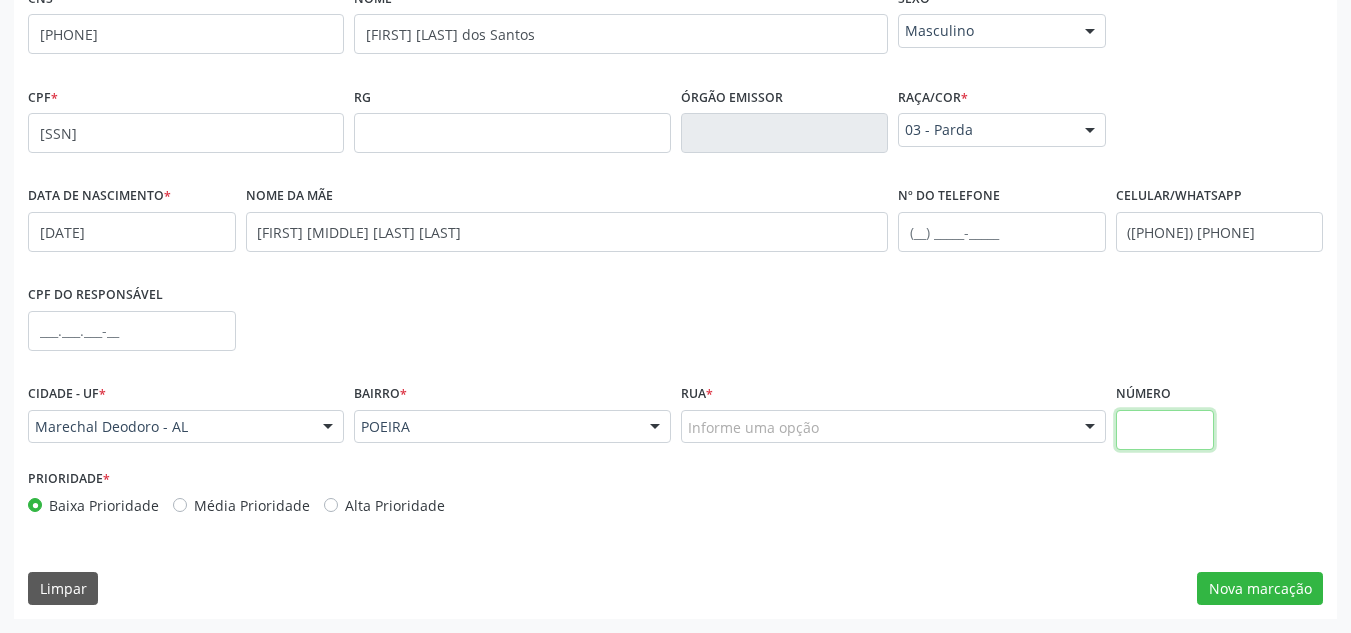 click at bounding box center (1165, 430) 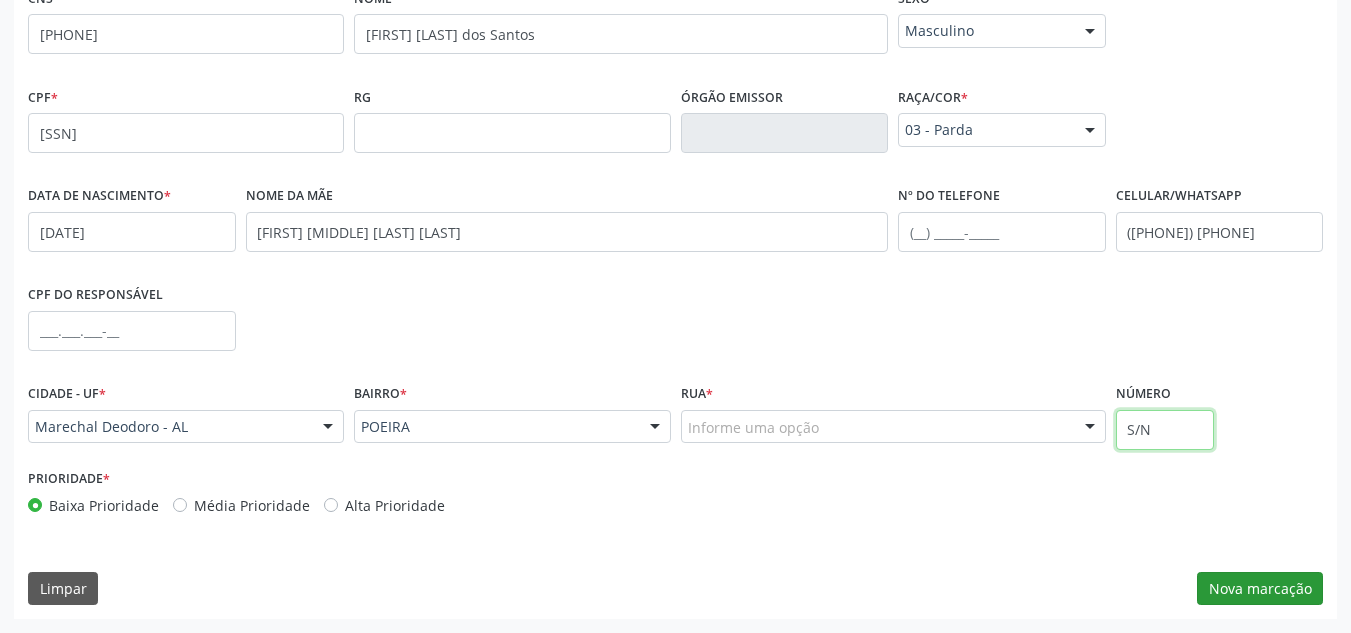 type on "S/N" 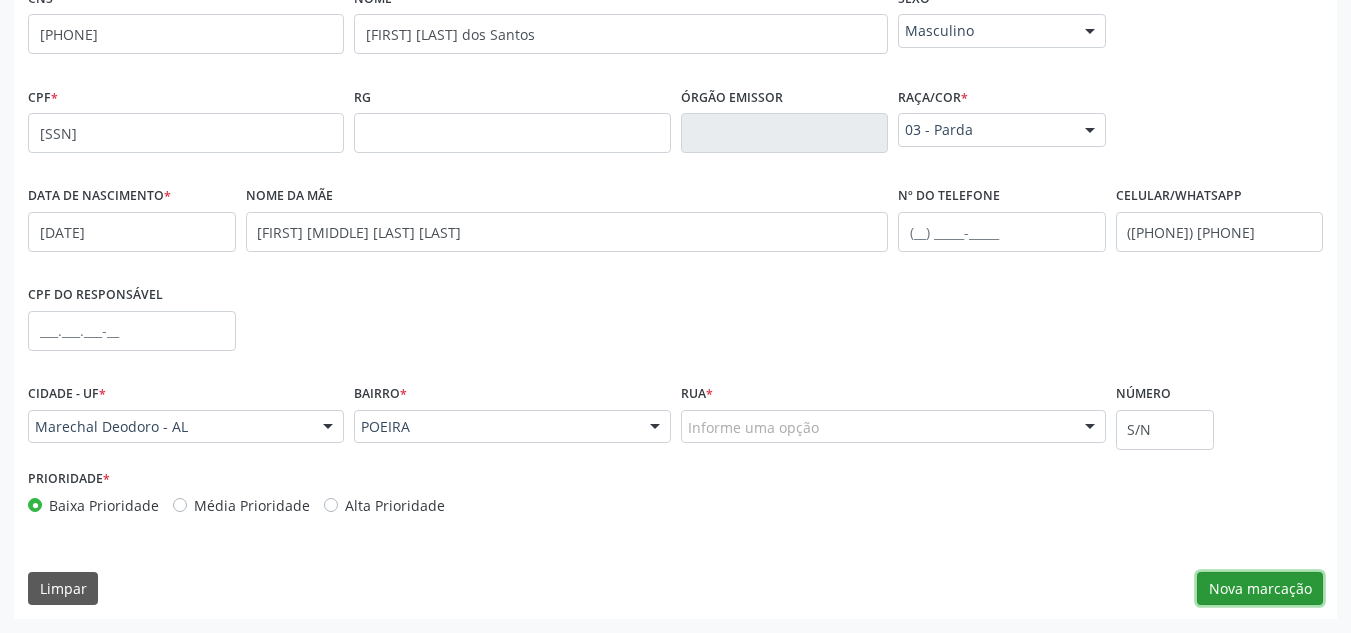 click on "Nova marcação" at bounding box center (1260, 589) 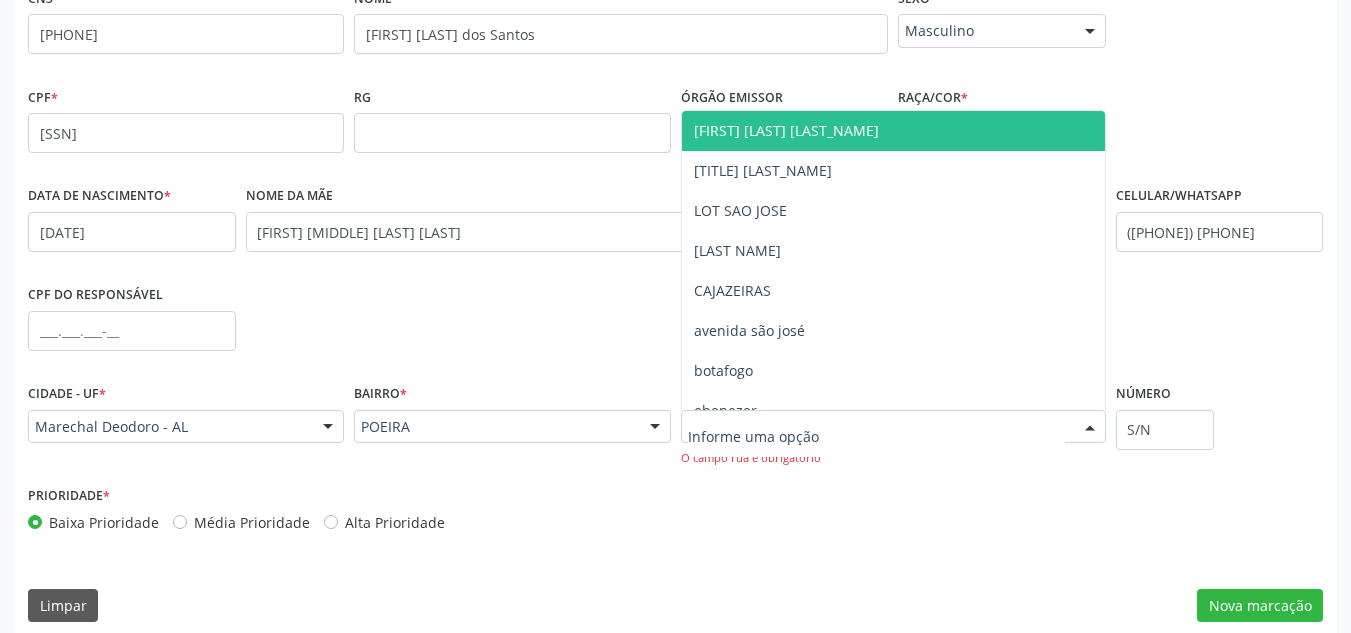click at bounding box center (893, 427) 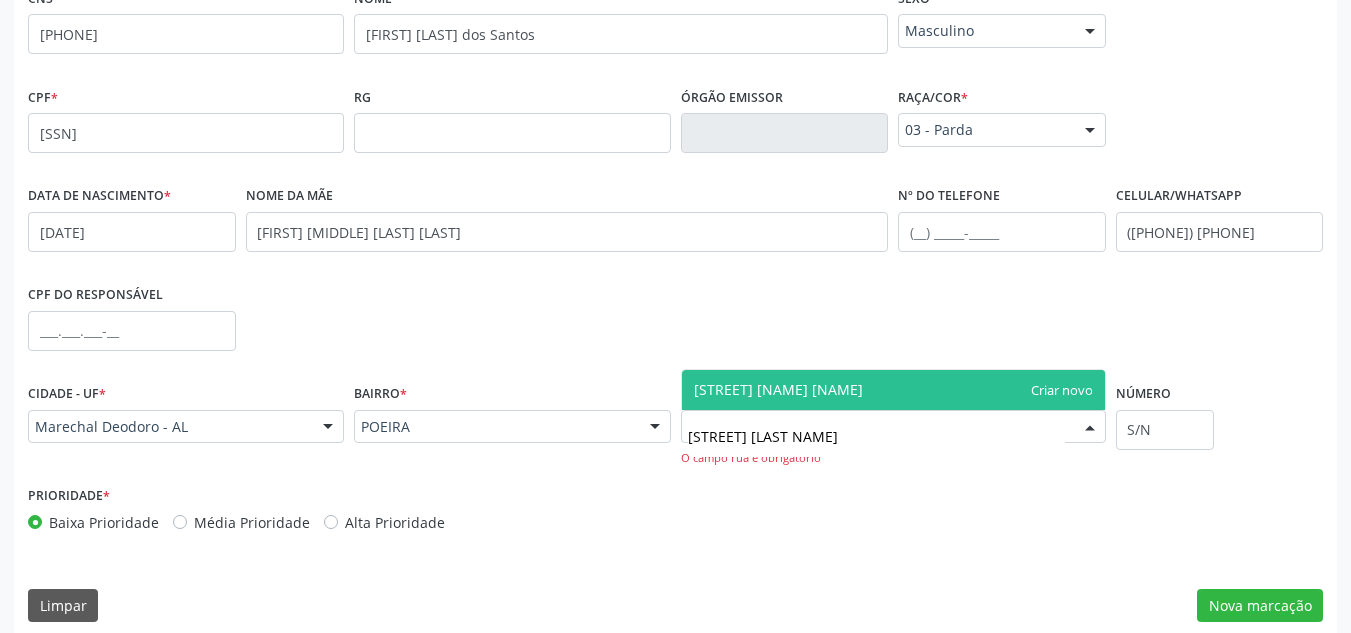 type on "RUA [FIRST] de [LAST]" 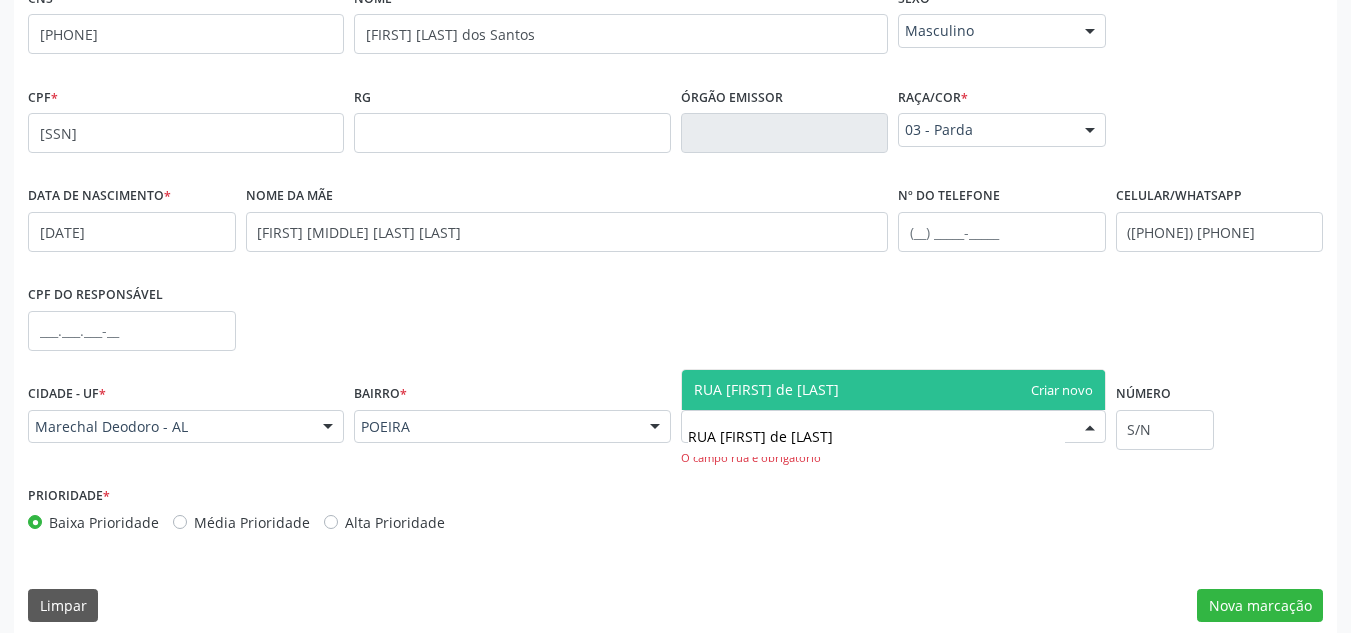 click on "RUA [FIRST] de [LAST]" at bounding box center (766, 389) 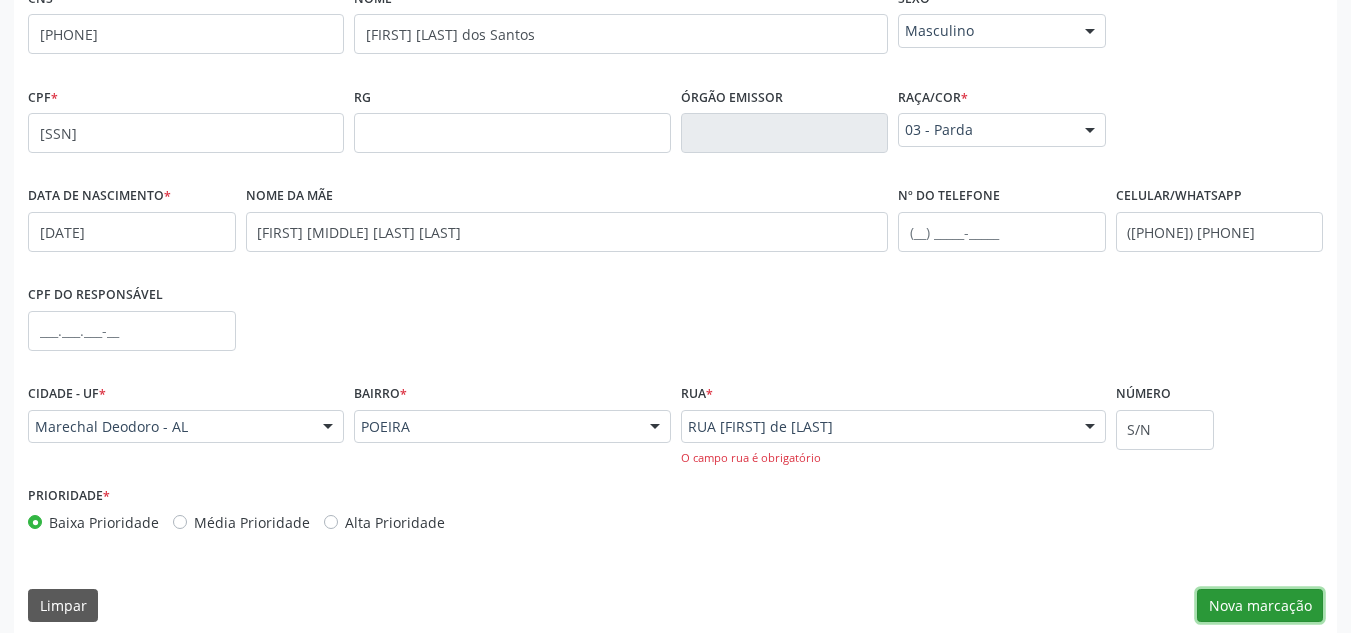 click on "Nova marcação" at bounding box center (1260, 606) 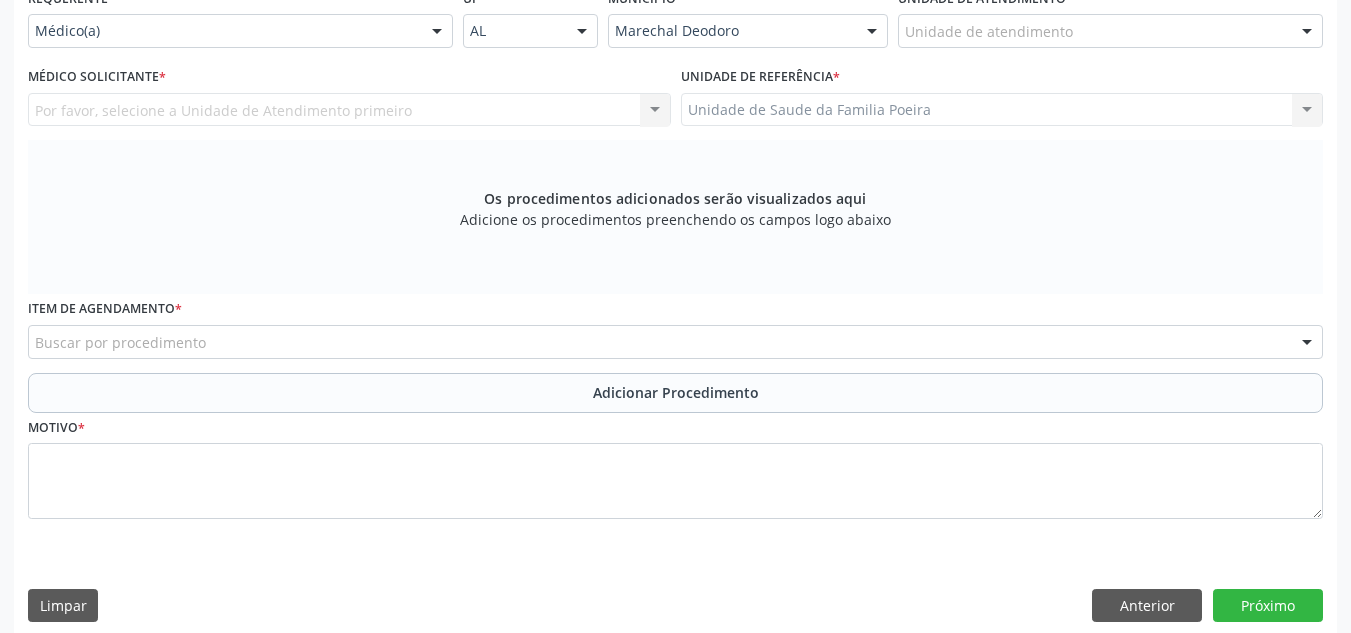 scroll, scrollTop: 279, scrollLeft: 0, axis: vertical 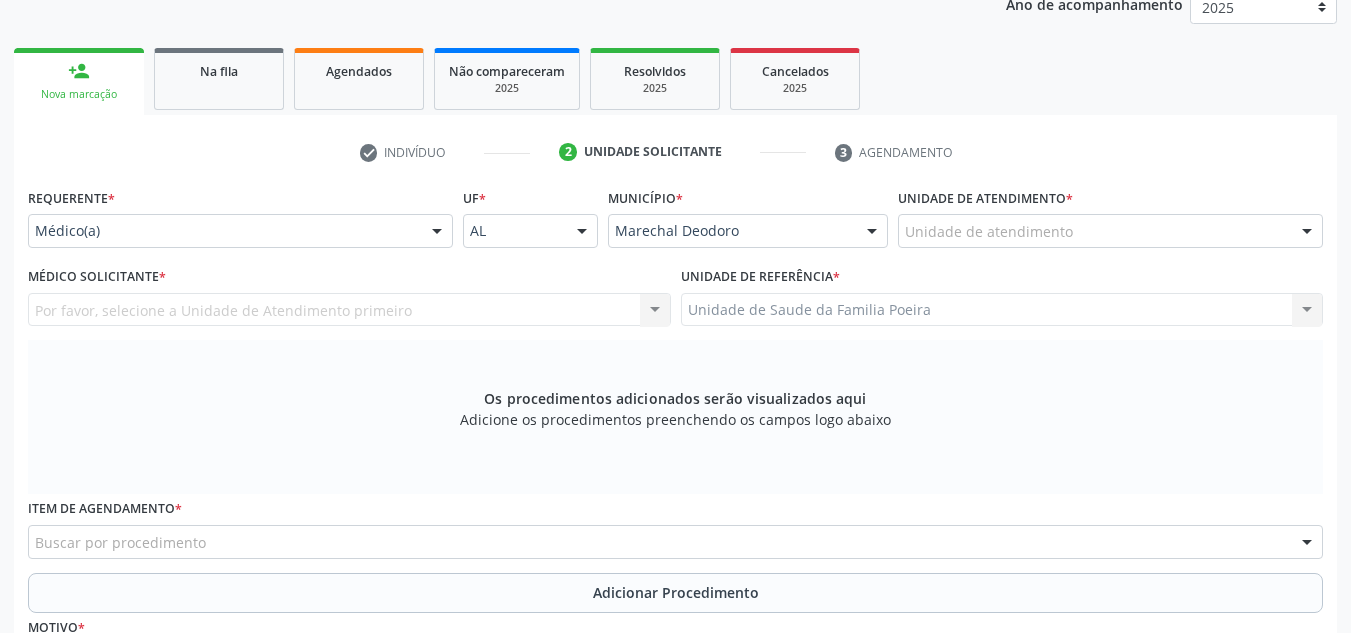 click on "Unidade de atendimento
*
Unidade de atendimento
Aeronave Baron 58   Aeronave Cessna   Associacao Divina Misericordia   Caps Maria Celia de Araujo Sarmento   Central Municipal de Rede de Frio de Marechal Deodoro   Central de Abastecimento Farmaceutico Caf   Centro Municipal de Especialidade Odontologica   Centro de Parto Normal Imaculada Conceicao   Centro de Saude Professor Estacio de Lima   Certea Centro Esp de Ref em Transtorno do Espectro Autista   Clinica Escola de Medicina Veterinaria do Cesmac   Clinica de Reestruturacao Renovar Crer   Consultorio Odontologico Livia Alana Silva Lopes   Crescer Espaco Terapeutico   Espaco Klecia Ribeiro   Fazenda da Esperanca Santa Terezinha   Helicoptero Falcao 5   Labmar   Laboratorio Marechal   Laboratorio Marechal Deodoro   Laboratorio de Protese Dentaria Marechal Deodoro   Melhor em Casa   Posto de Apoio Mucuri   Posto de Saude Saco   Posto de Saude do Riacho Velho   Secretaria Municipal de Saude" at bounding box center [1110, 222] 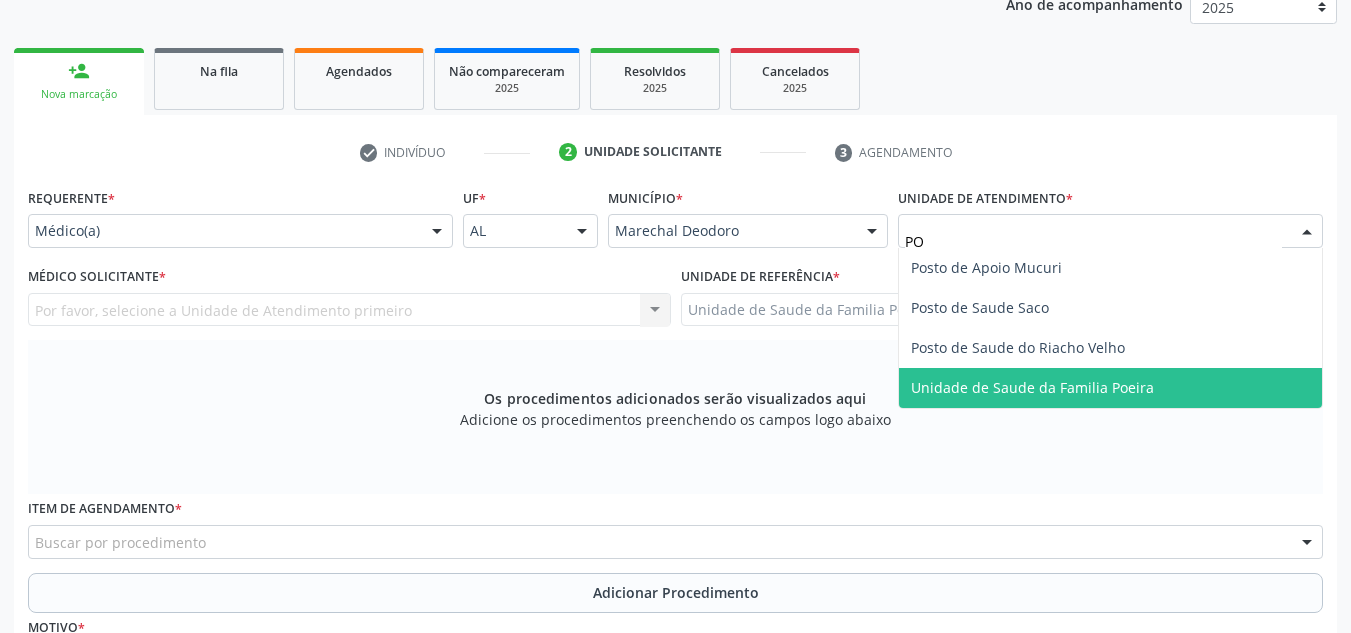 click on "Unidade de Saude da Familia Poeira" at bounding box center [1110, 388] 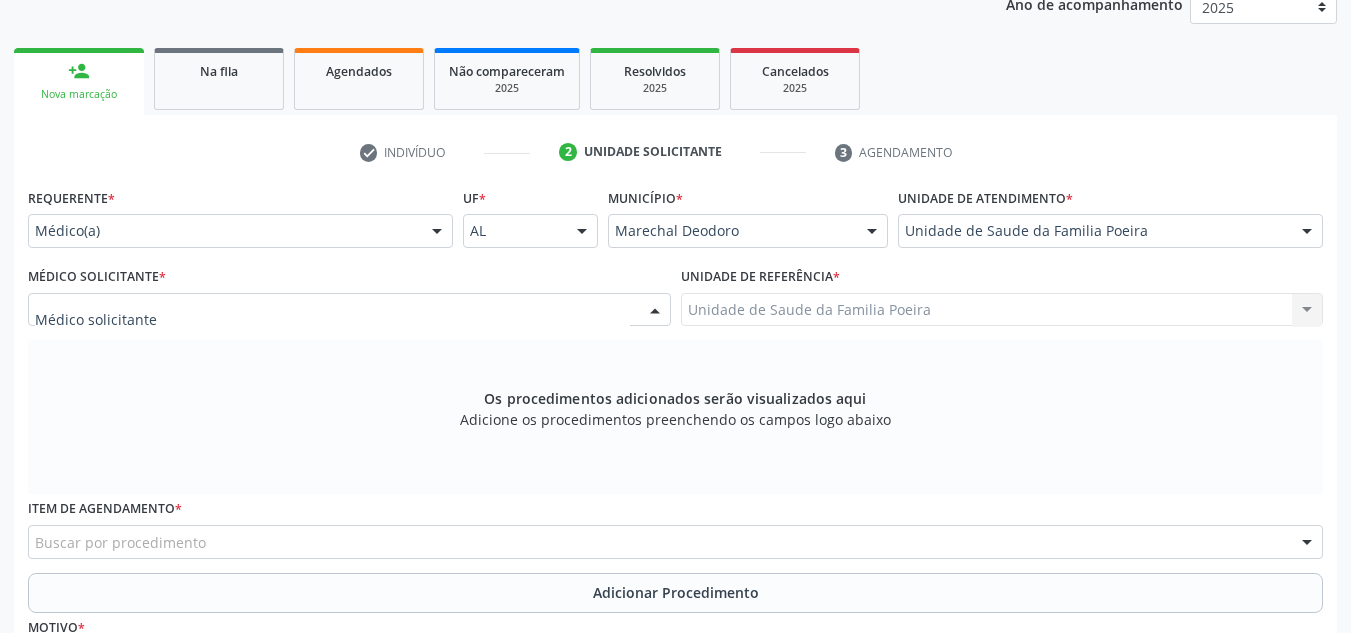 click at bounding box center [349, 310] 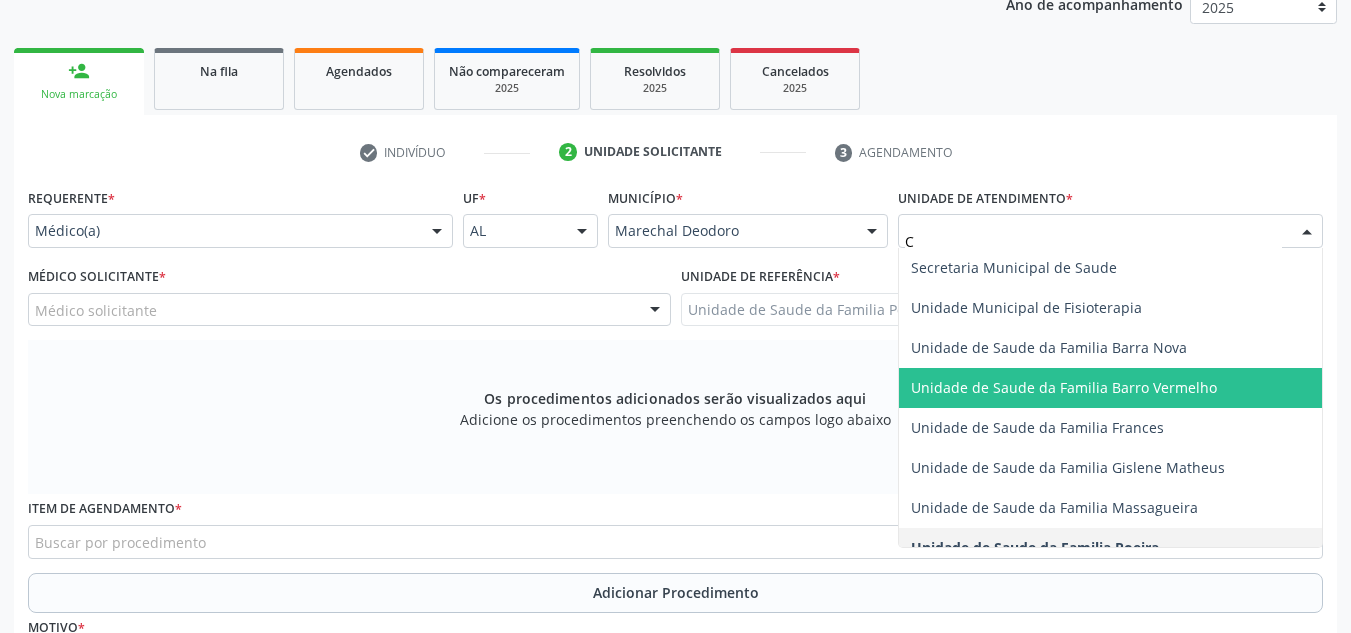scroll, scrollTop: 956, scrollLeft: 0, axis: vertical 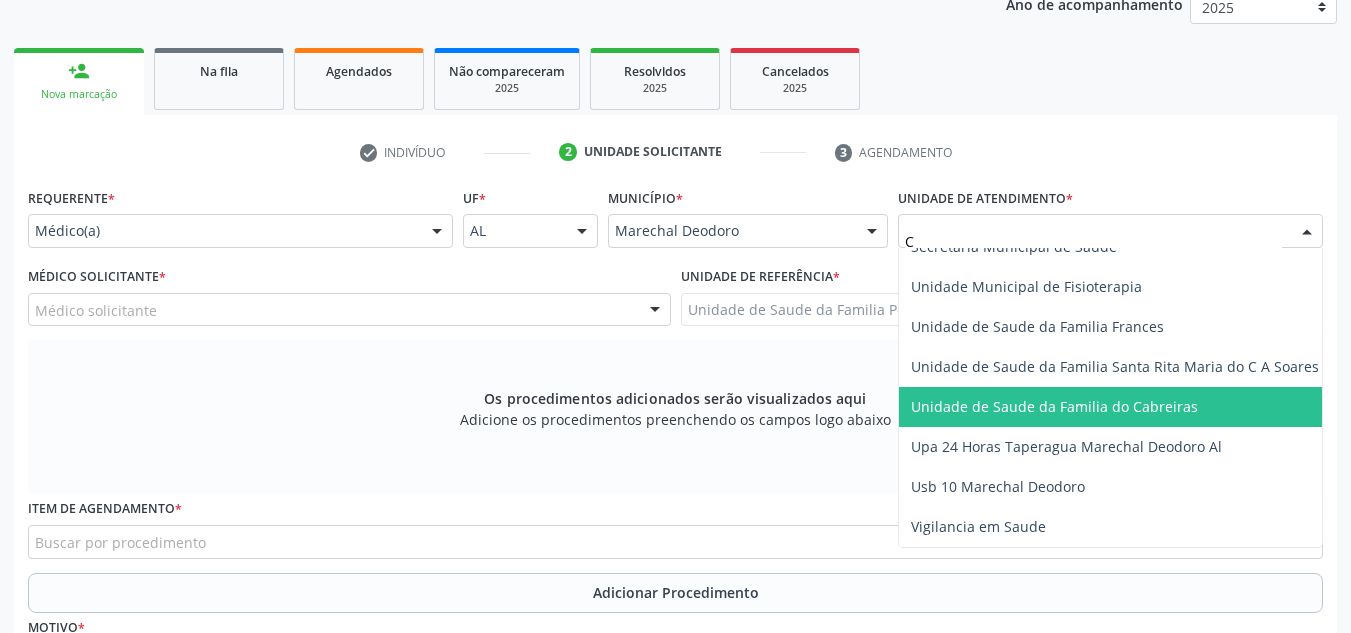 type on "CE" 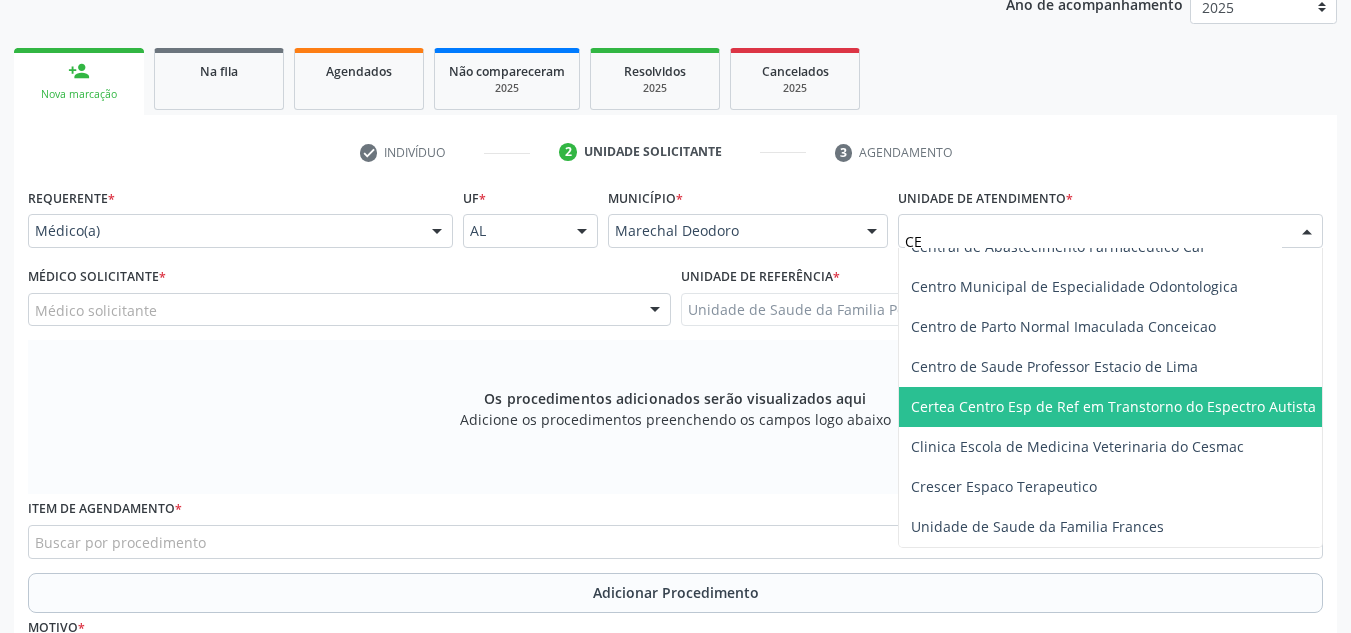 scroll, scrollTop: 156, scrollLeft: 0, axis: vertical 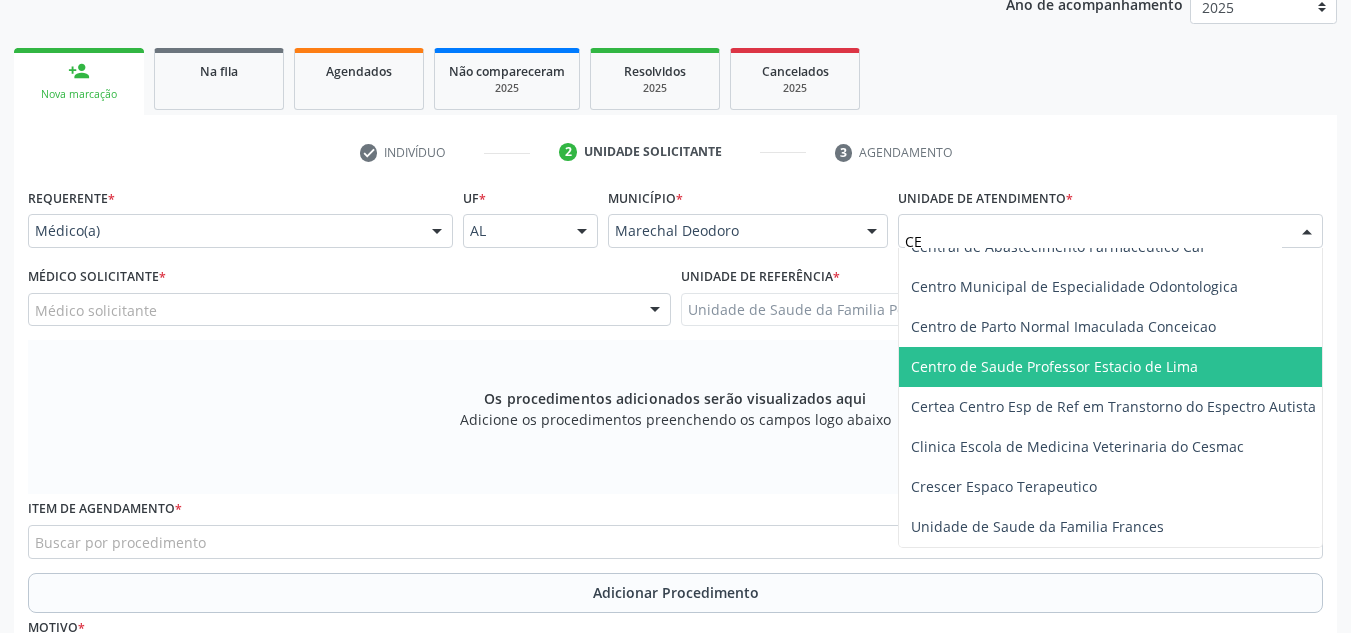 click on "Centro de Saude Professor Estacio de Lima" at bounding box center (1054, 366) 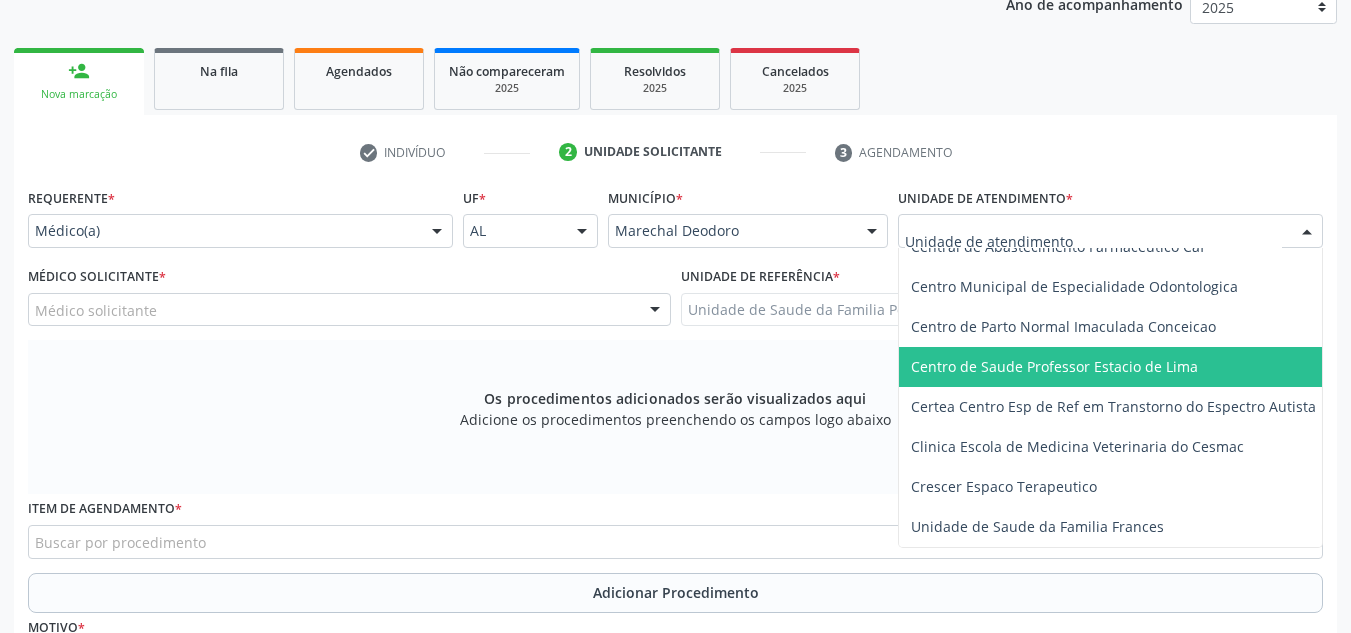 scroll, scrollTop: 956, scrollLeft: 0, axis: vertical 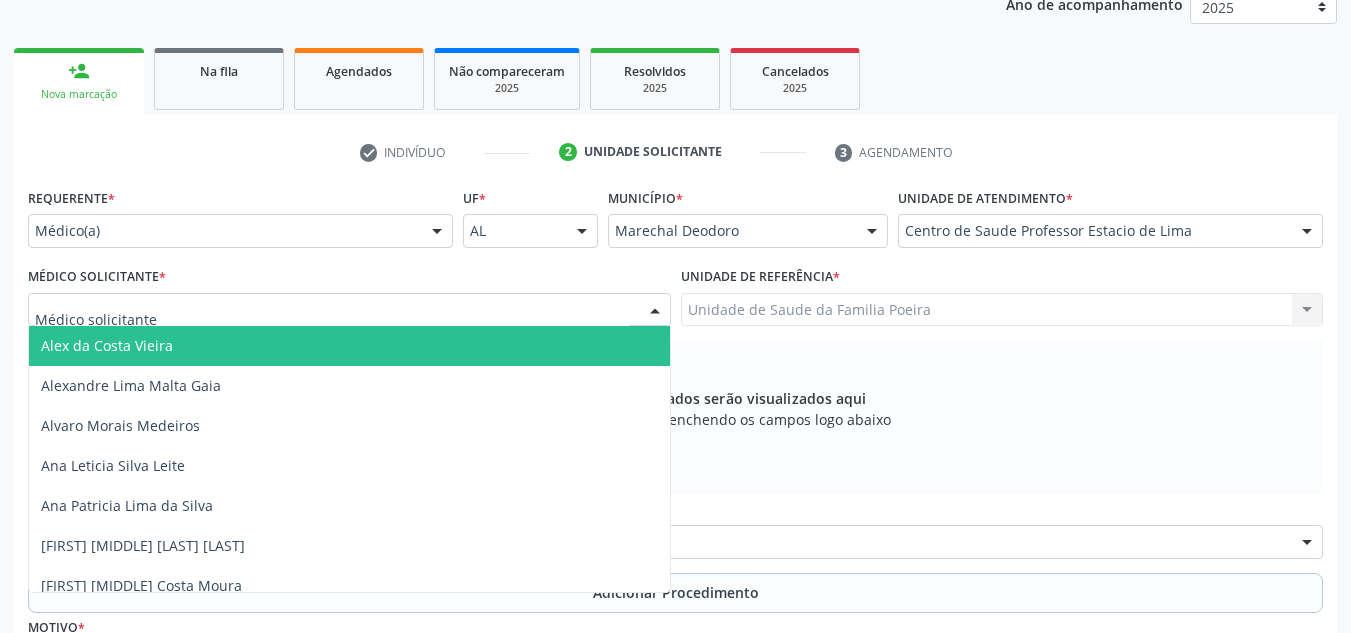 click at bounding box center (349, 310) 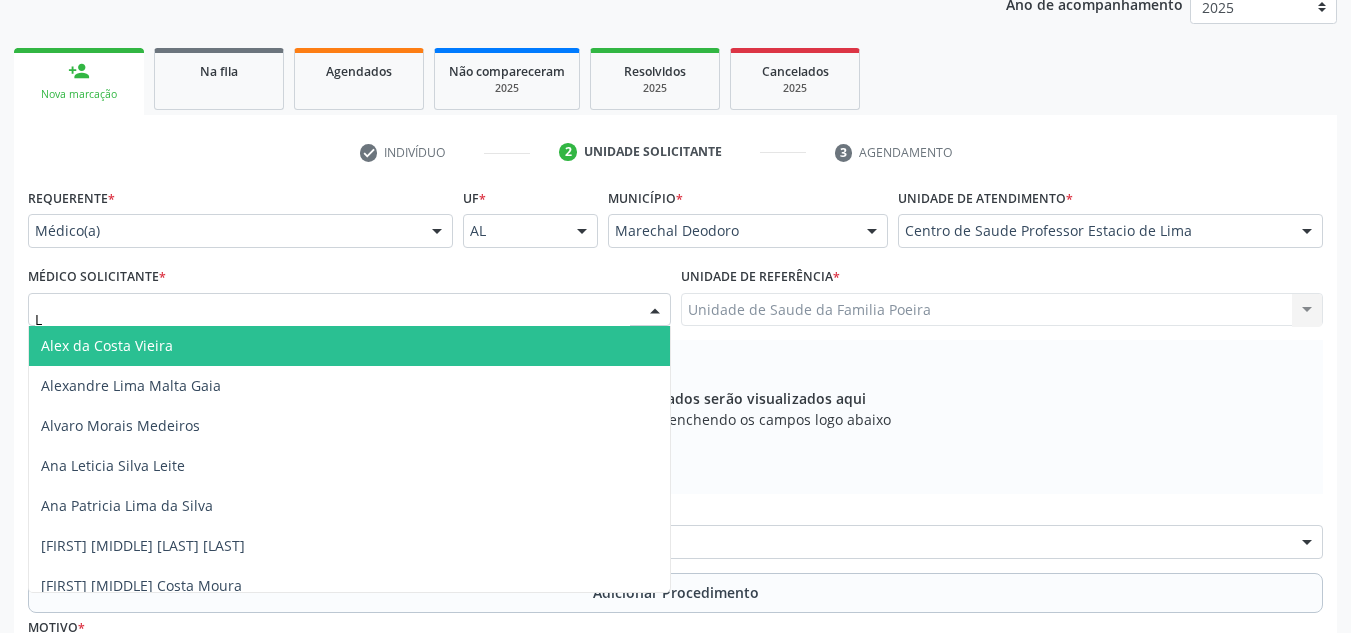 type on "LU" 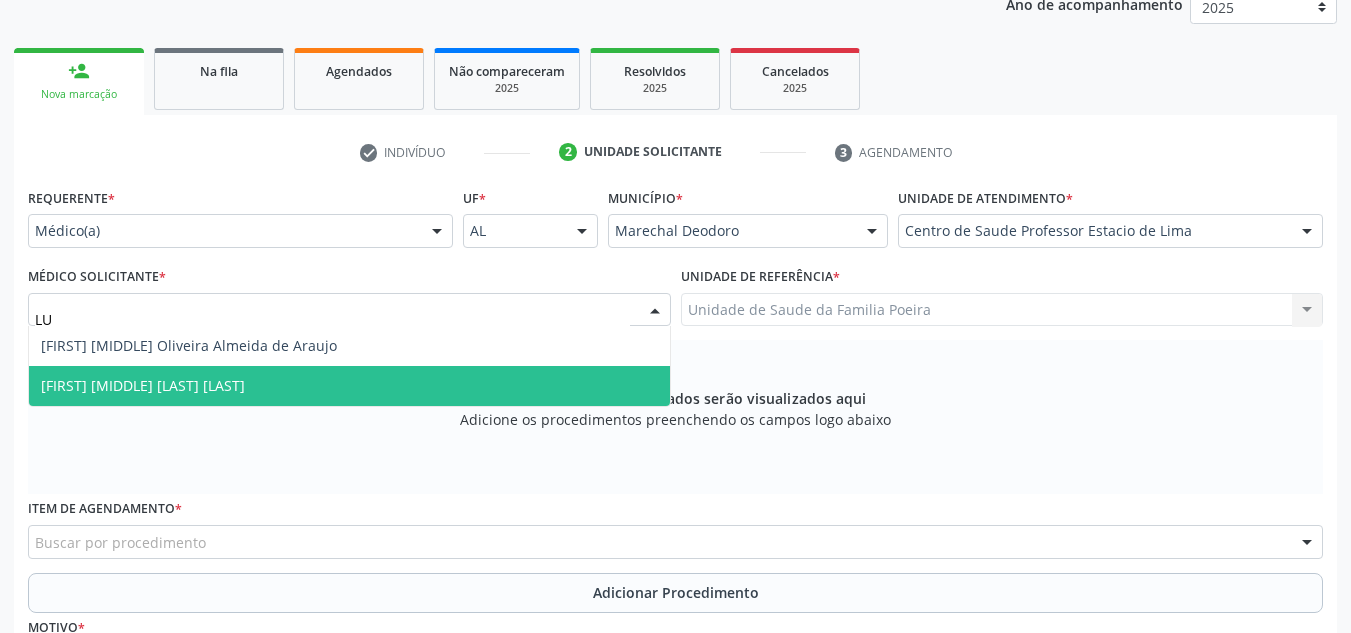 click on "[FIRST] [MIDDLE] [LAST] [LAST]" at bounding box center (143, 385) 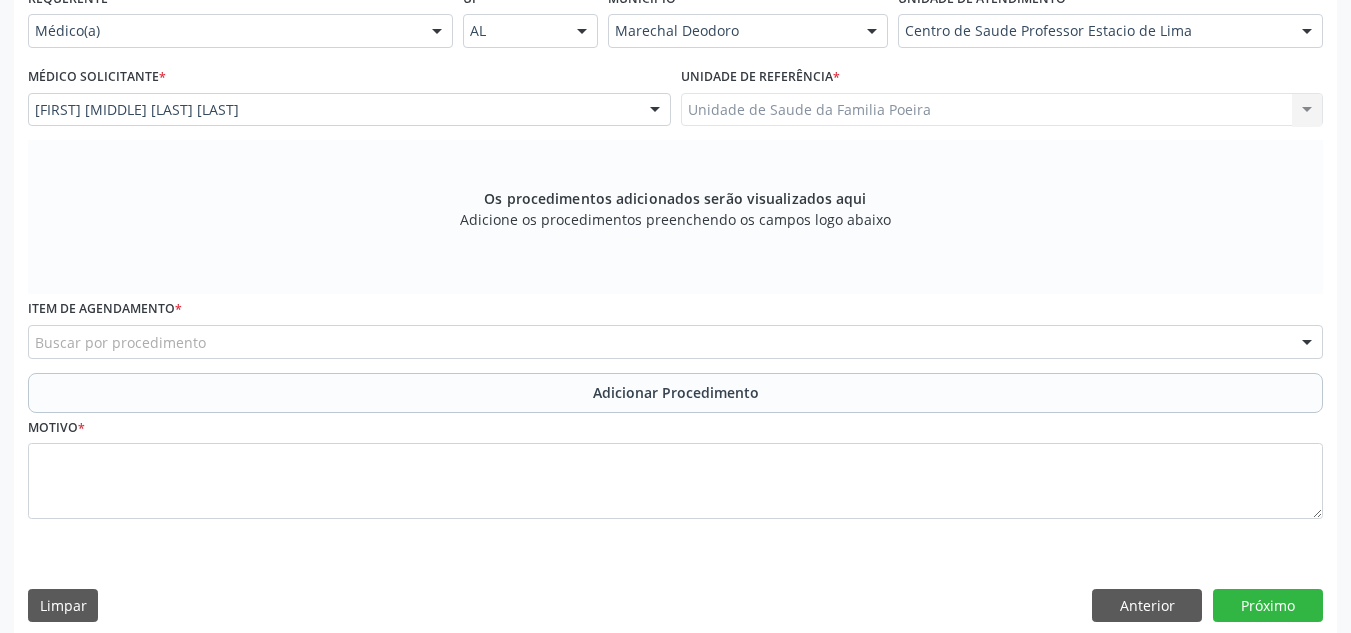 scroll, scrollTop: 496, scrollLeft: 0, axis: vertical 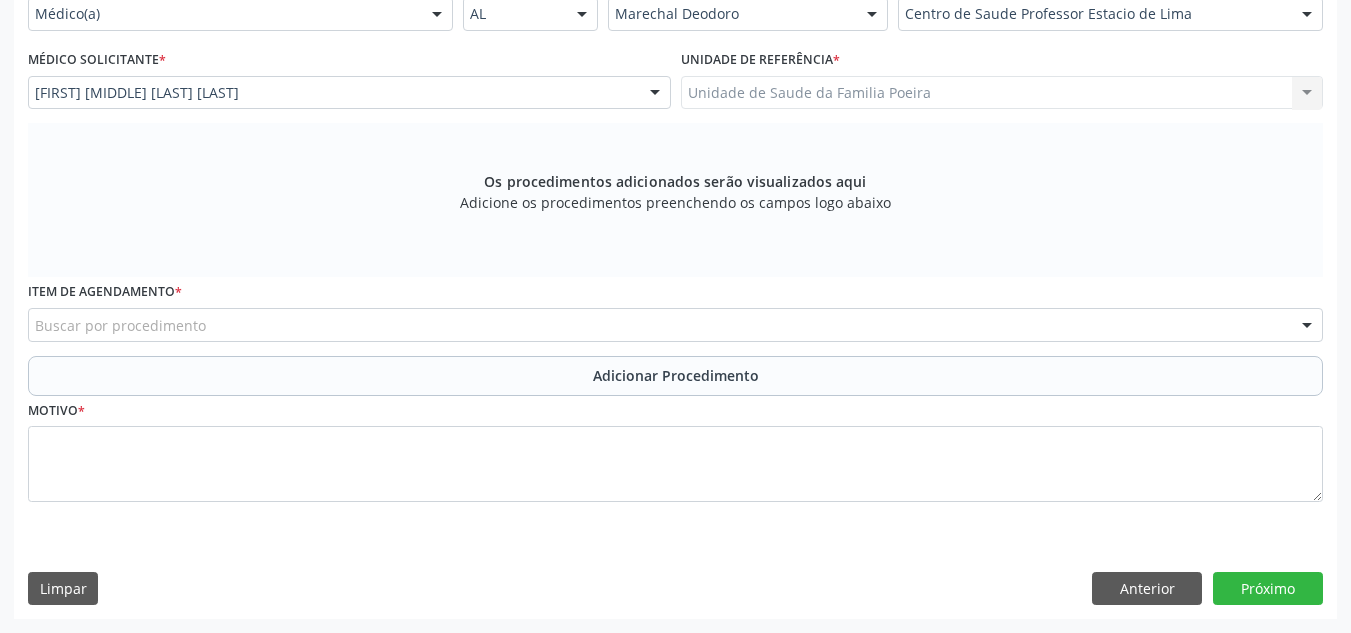 click on "Buscar por procedimento" at bounding box center (675, 325) 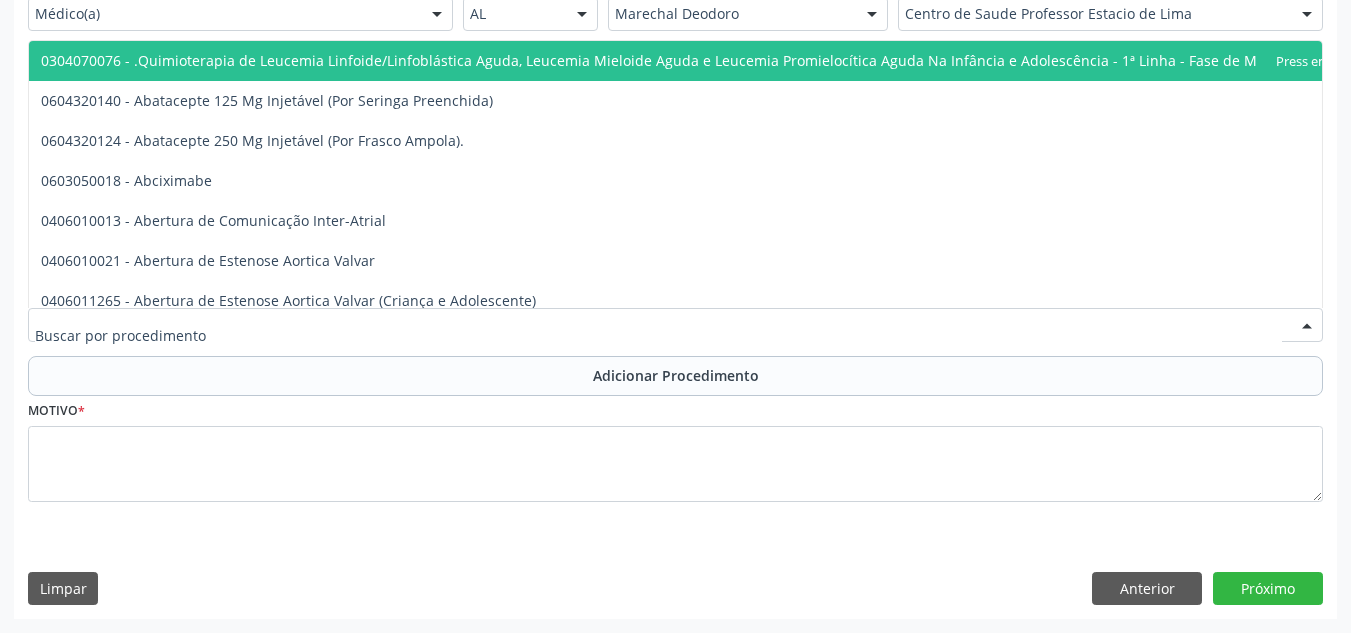 click at bounding box center [658, 335] 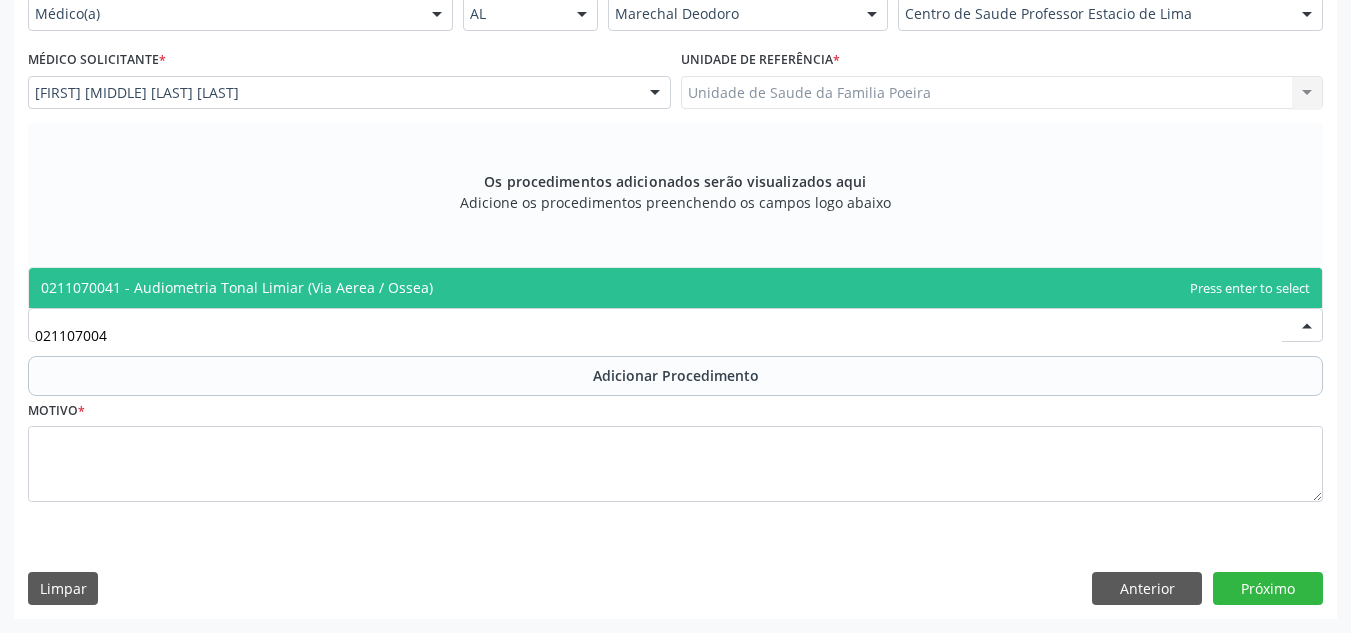 type on "0211070041" 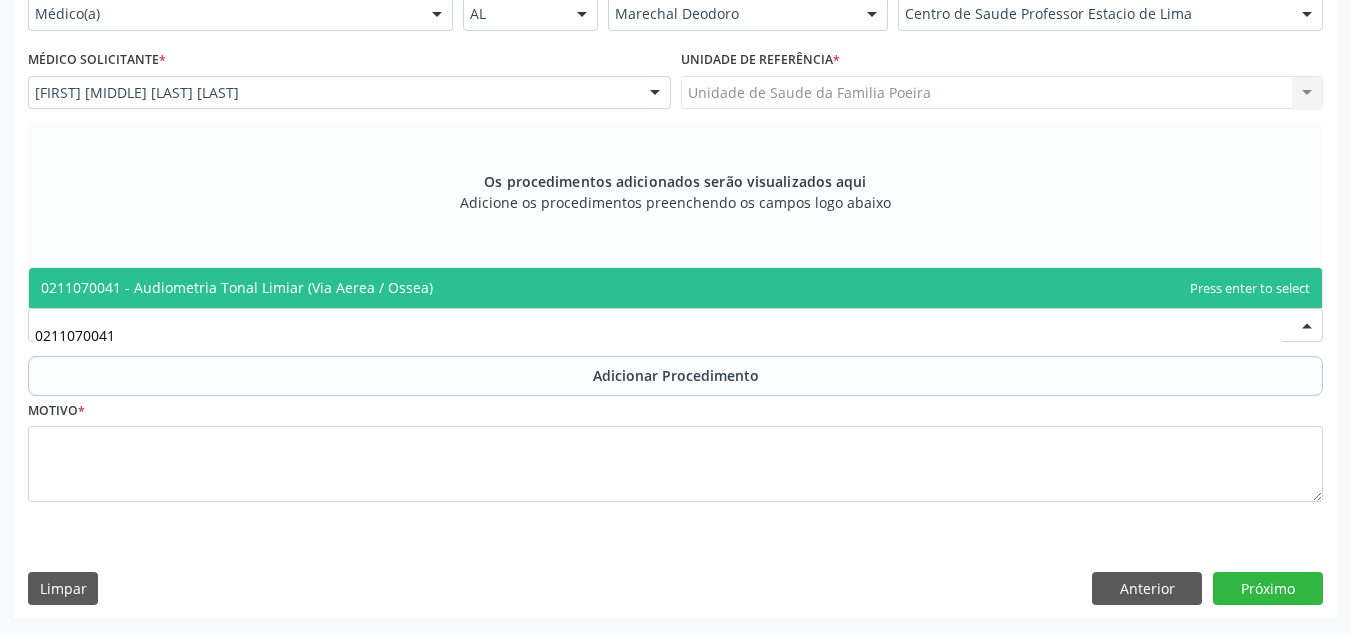 click on "0211070041 - Audiometria Tonal Limiar (Via Aerea / Ossea)" at bounding box center (237, 287) 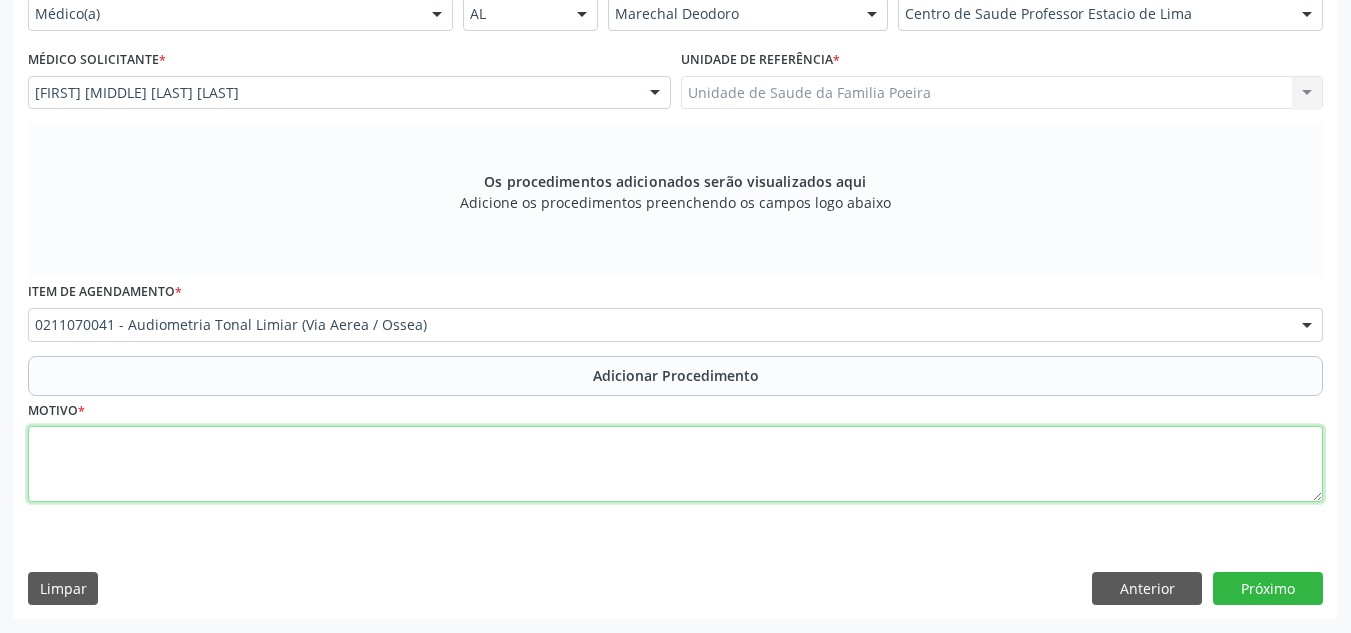 click at bounding box center (675, 464) 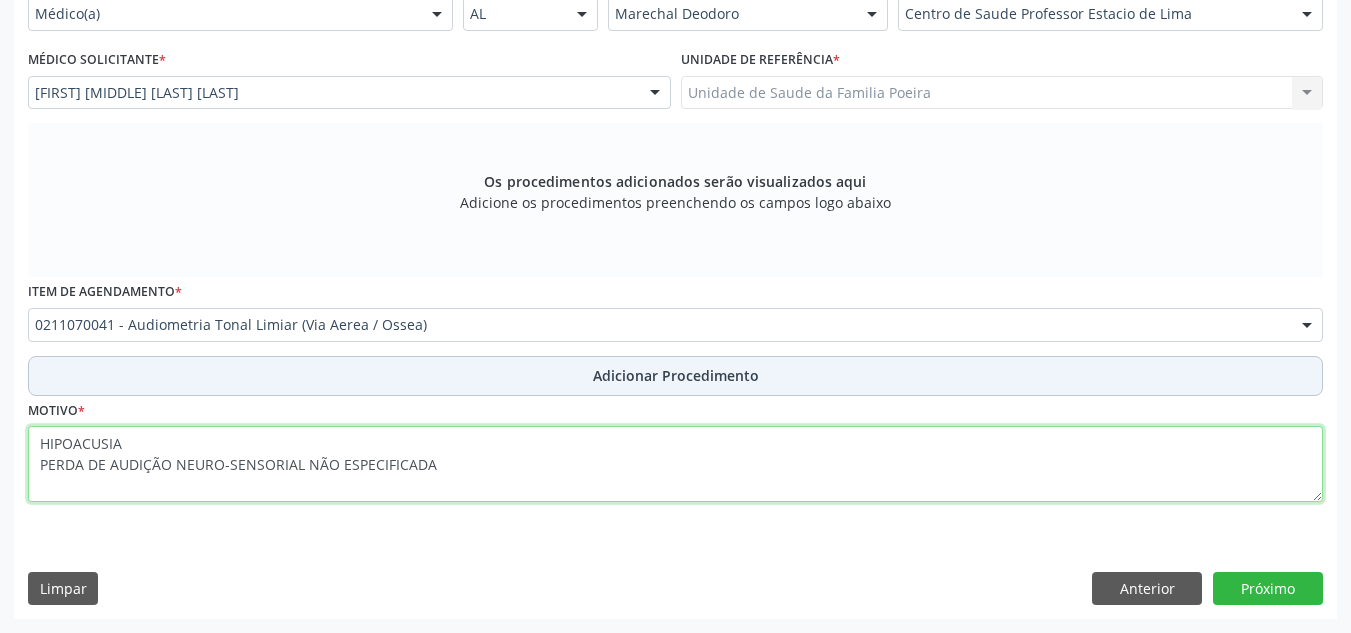 type on "HIPOACUSIA
PERDA DE AUDIÇÃO NEURO-SENSORIAL NÃO ESPECIFICADA" 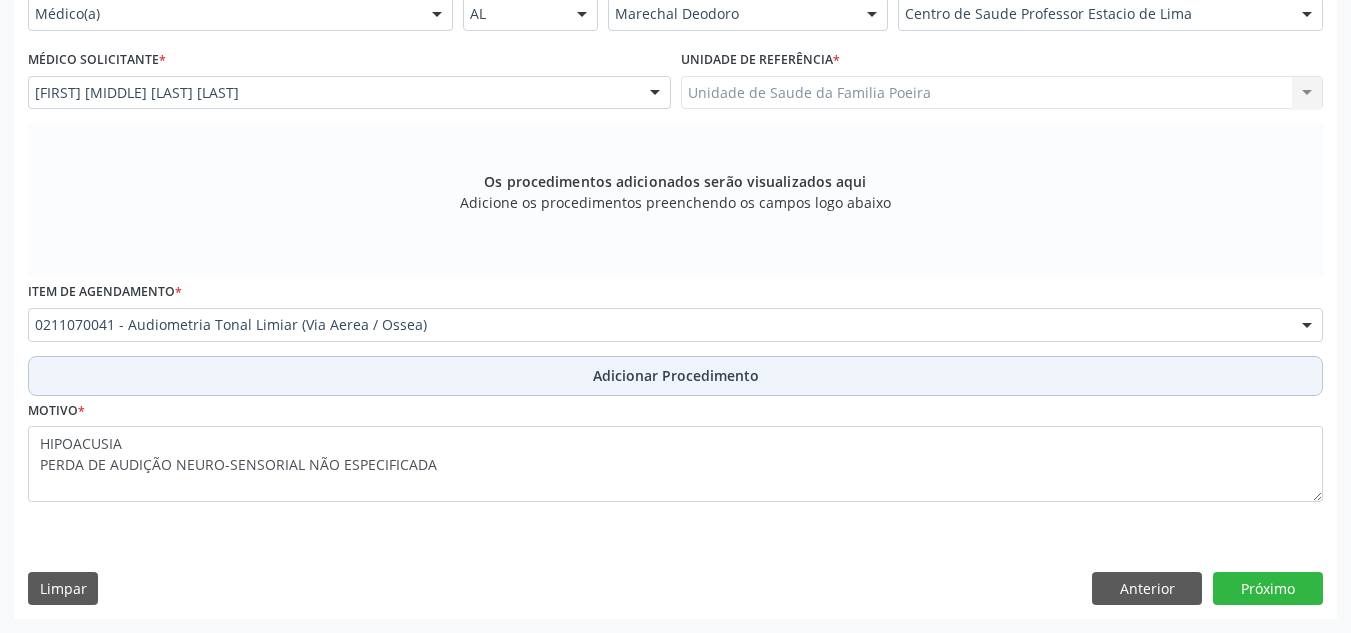 click on "Adicionar Procedimento" at bounding box center [676, 375] 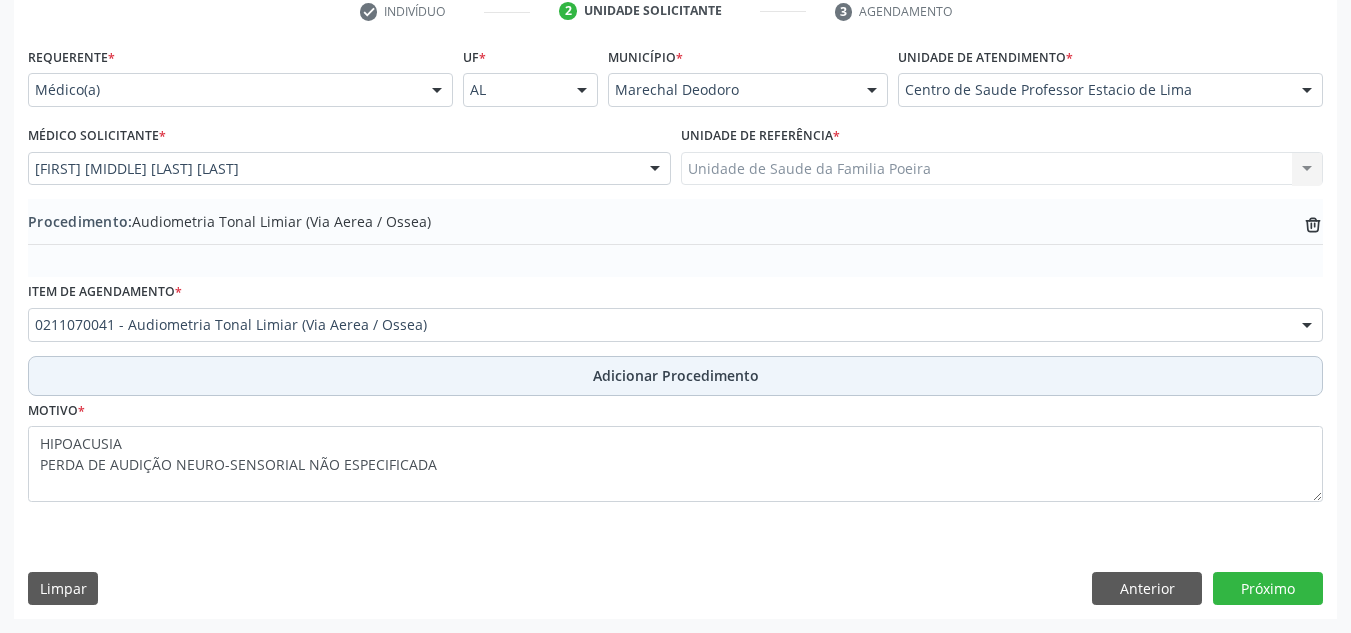 scroll, scrollTop: 420, scrollLeft: 0, axis: vertical 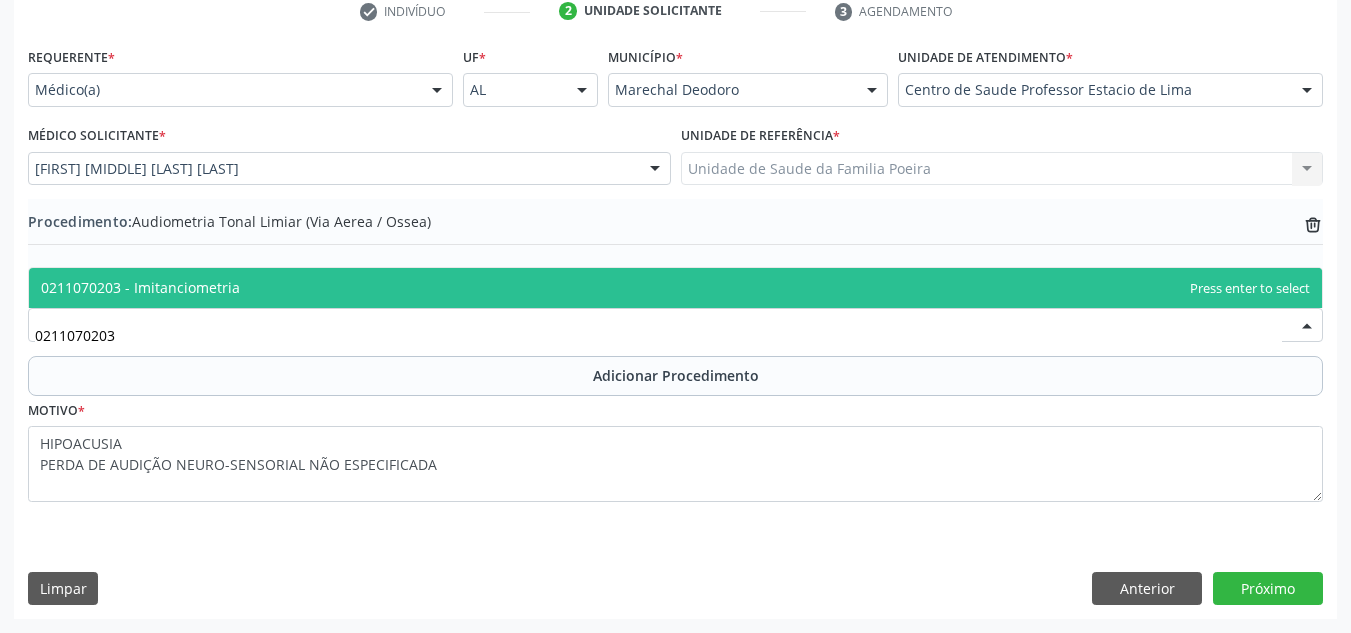 click on "0211070203 - Imitanciometria" at bounding box center (675, 288) 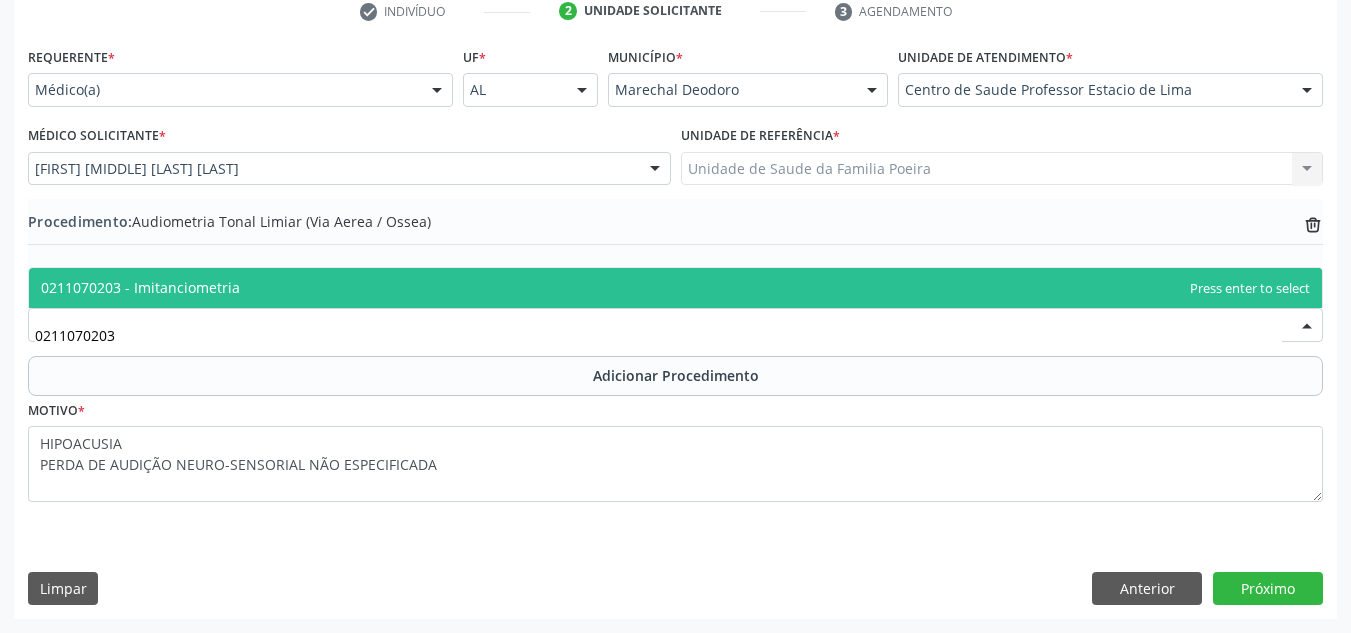 type on "0211070203" 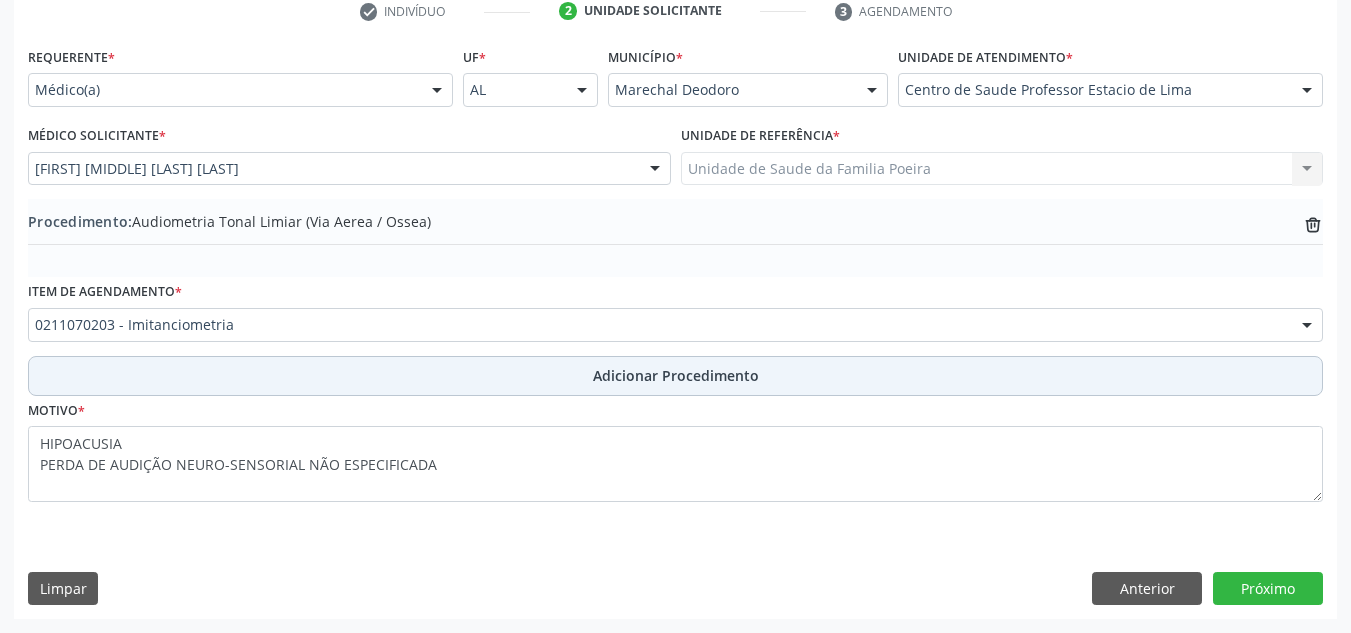 click on "Adicionar Procedimento" at bounding box center [676, 375] 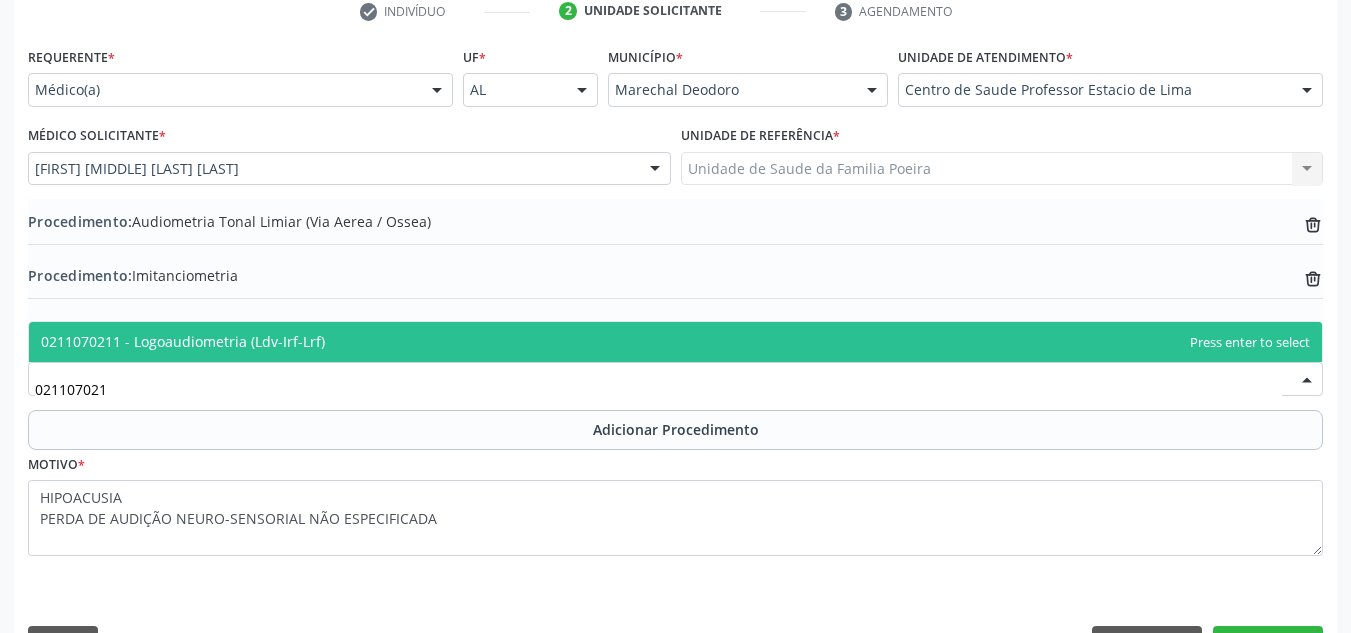 type on "0211070211" 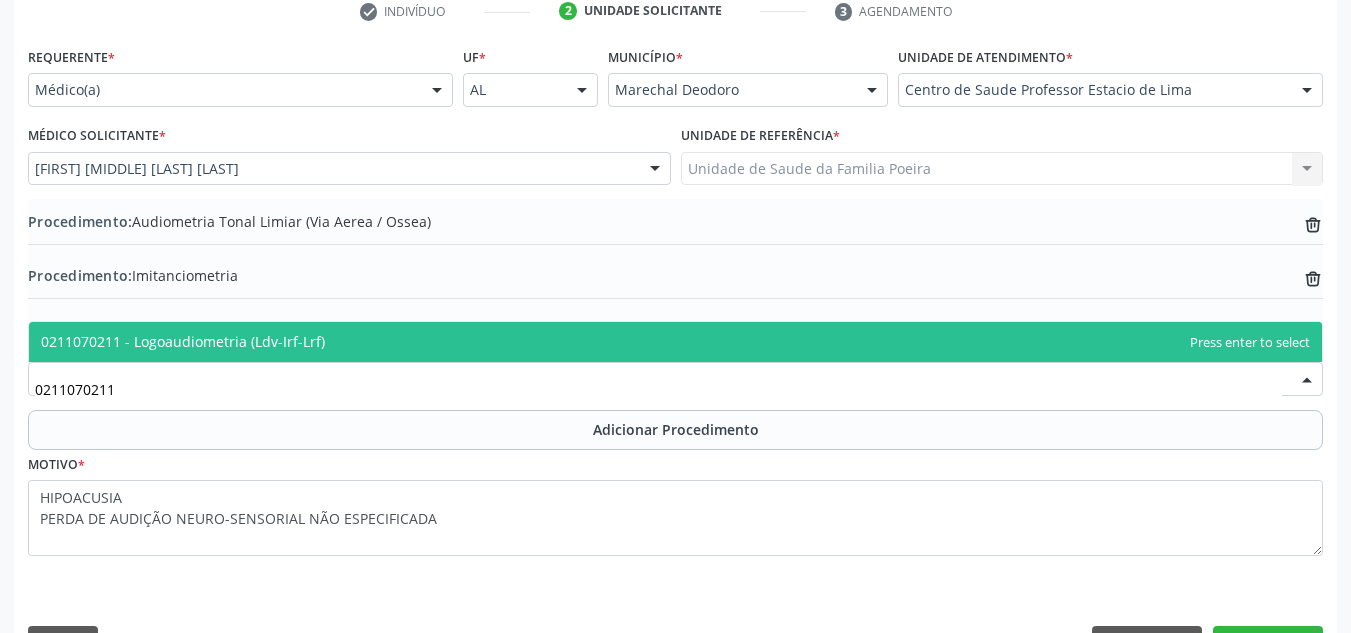 click on "0211070211 - Logoaudiometria (Ldv-Irf-Lrf)" at bounding box center (183, 341) 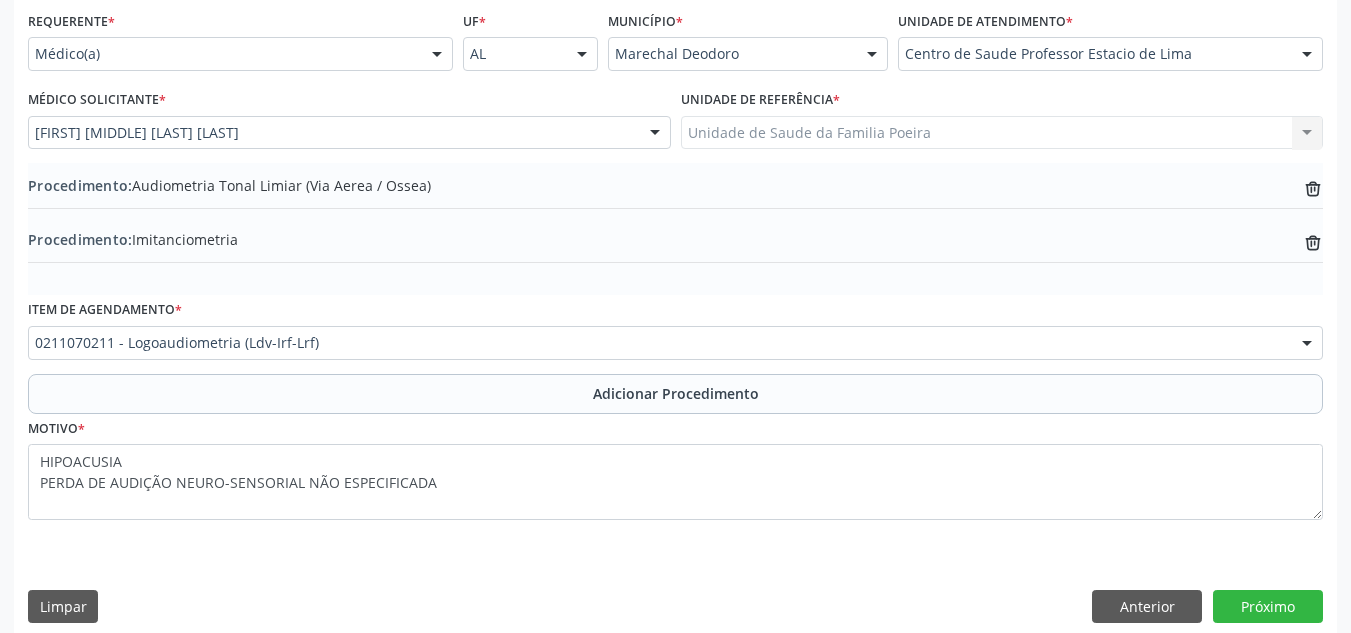scroll, scrollTop: 474, scrollLeft: 0, axis: vertical 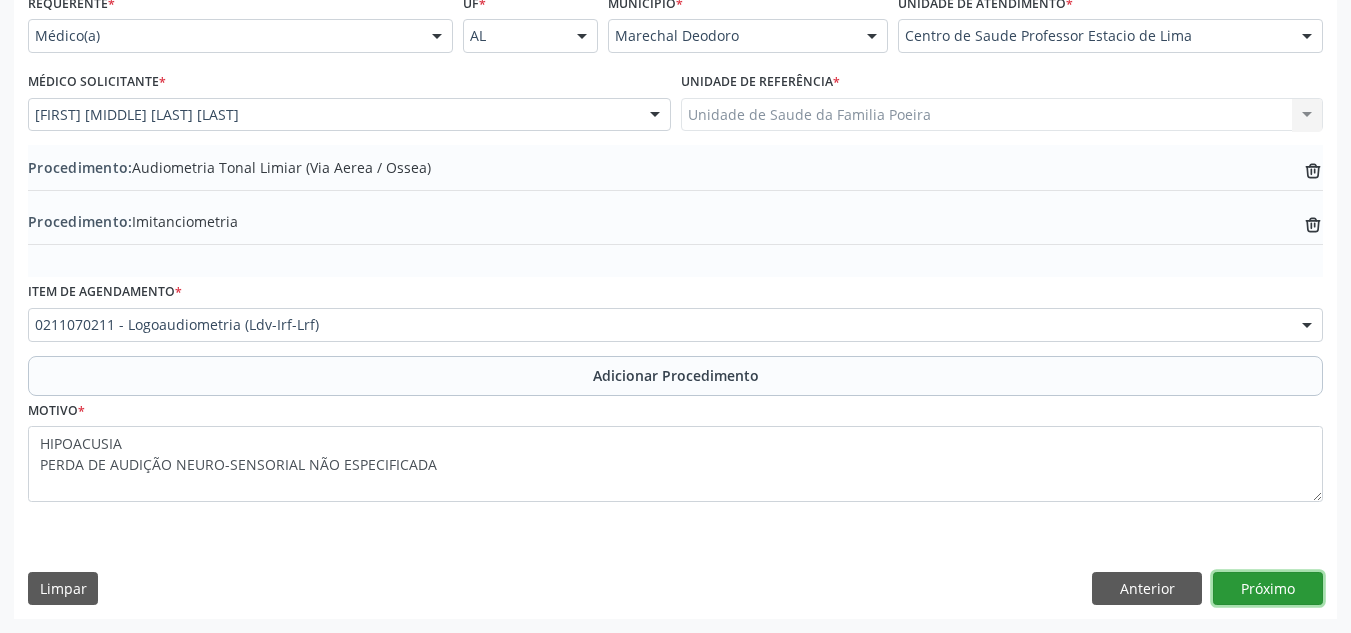 click on "Próximo" at bounding box center (1268, 589) 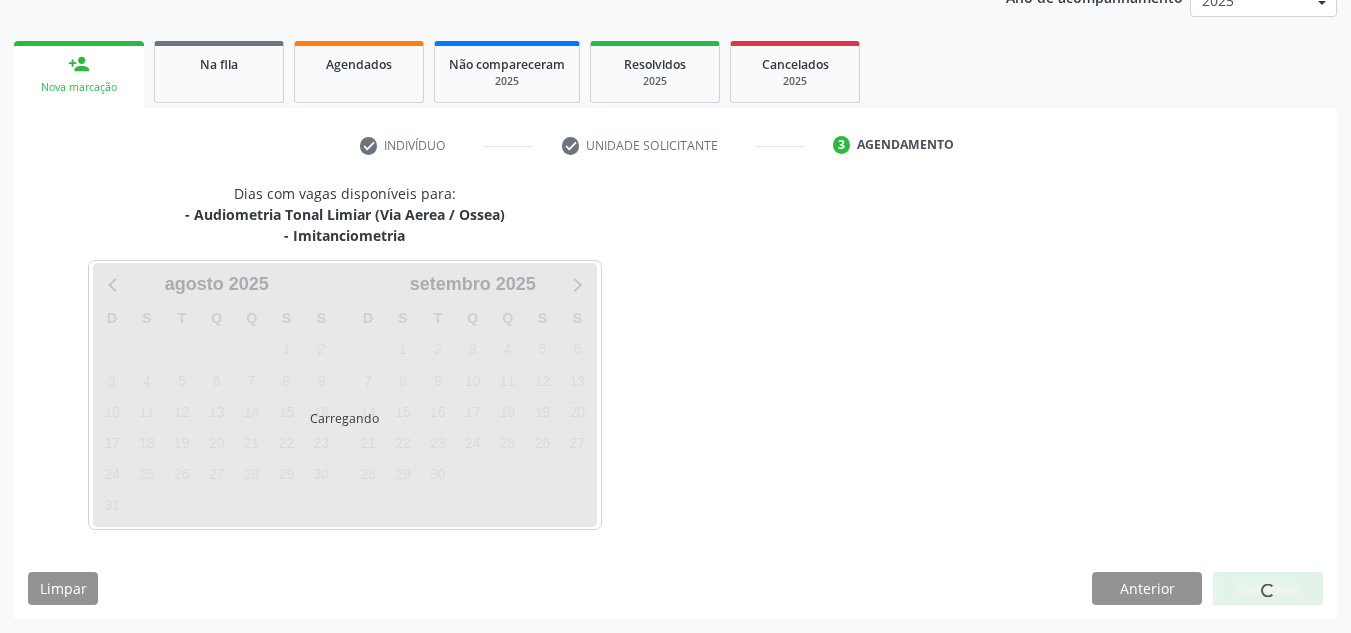 scroll, scrollTop: 345, scrollLeft: 0, axis: vertical 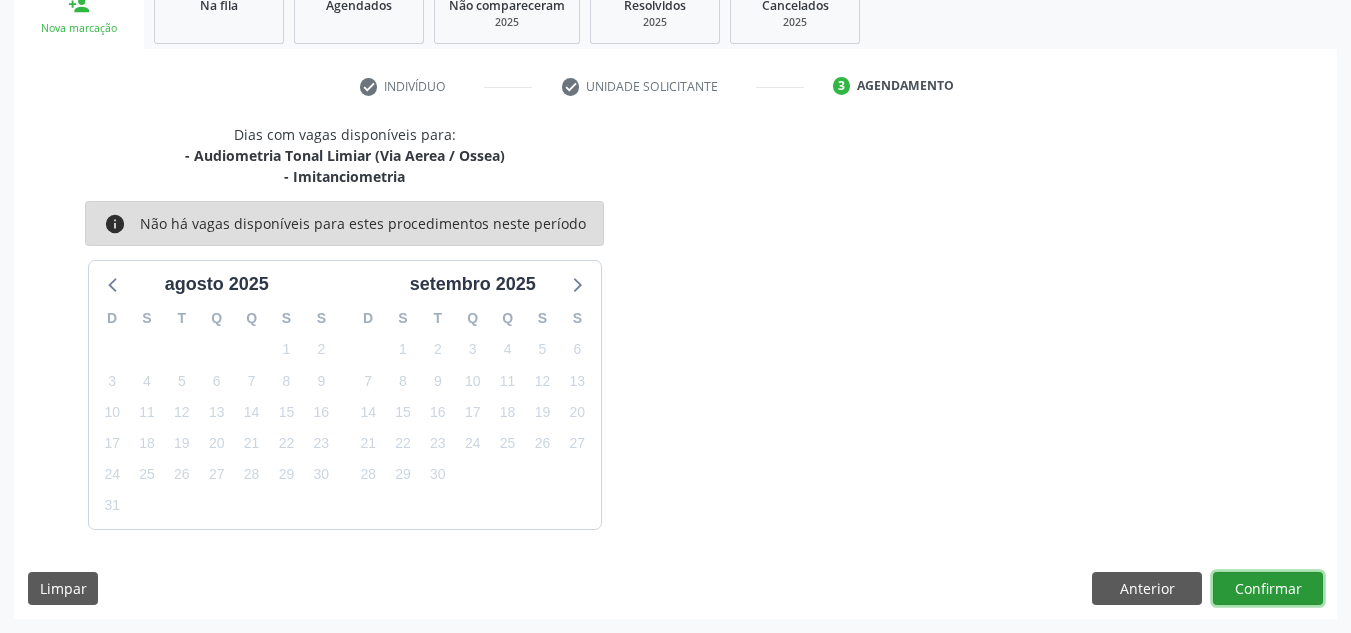 click on "Confirmar" at bounding box center [1268, 589] 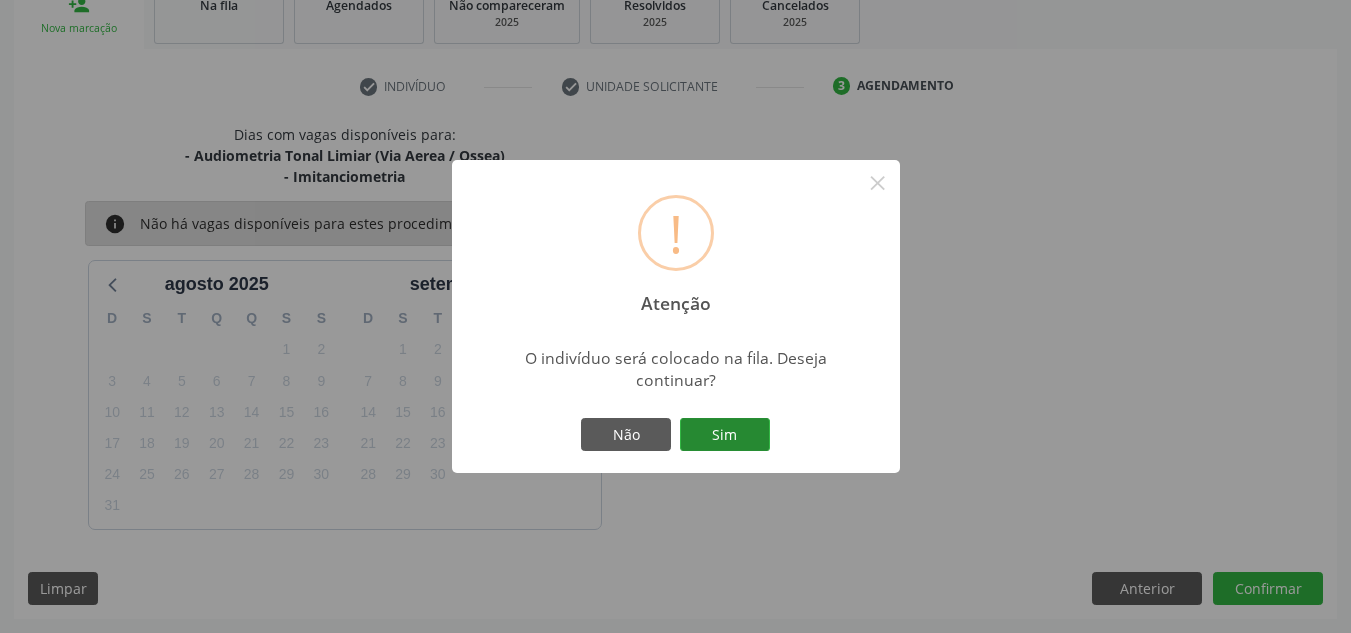 click on "Sim" at bounding box center (725, 435) 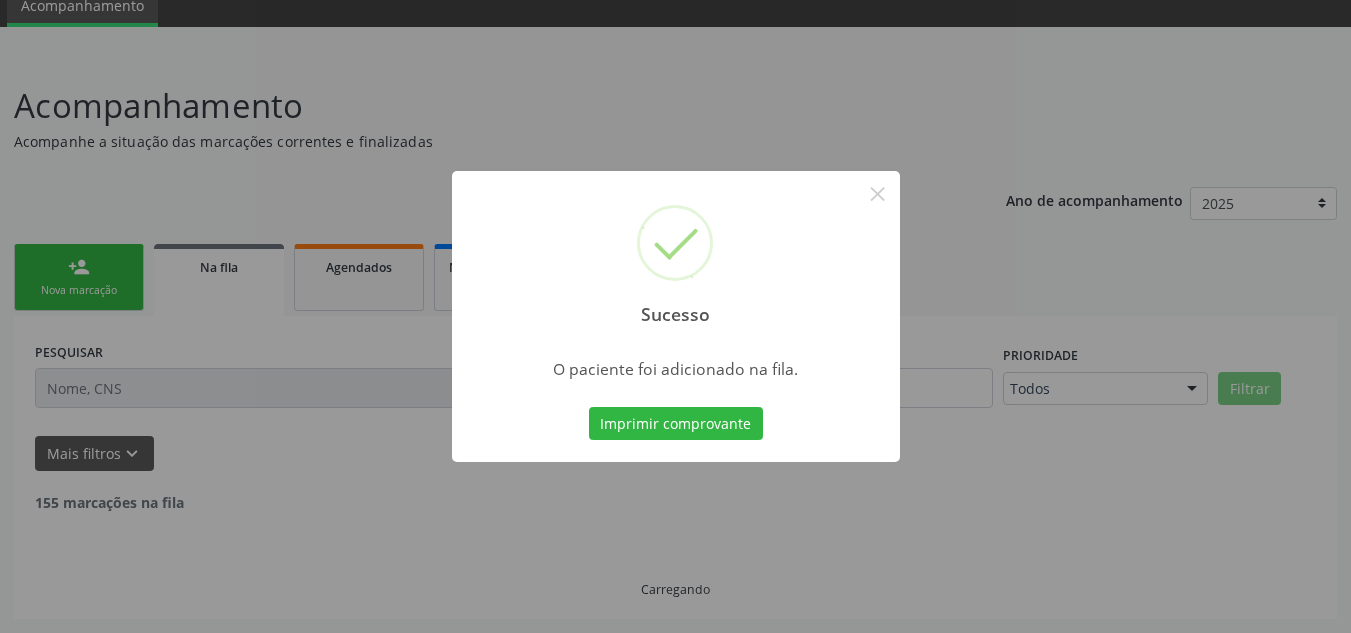 scroll, scrollTop: 62, scrollLeft: 0, axis: vertical 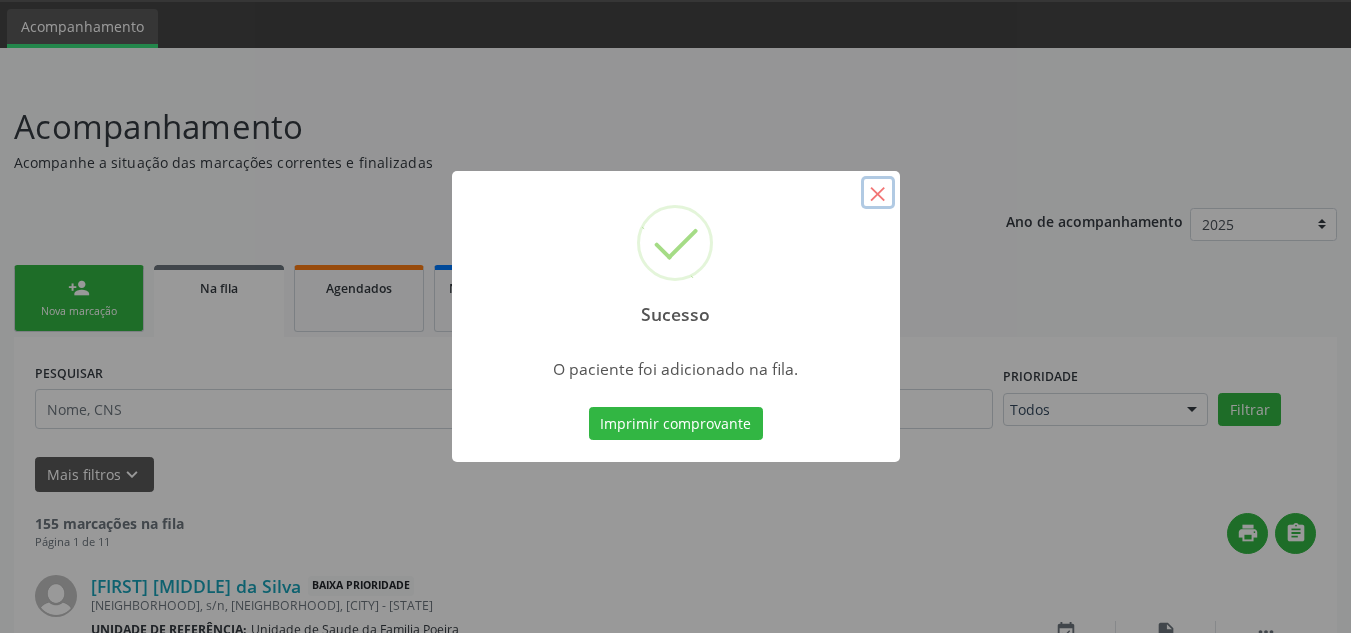 click on "×" at bounding box center (878, 193) 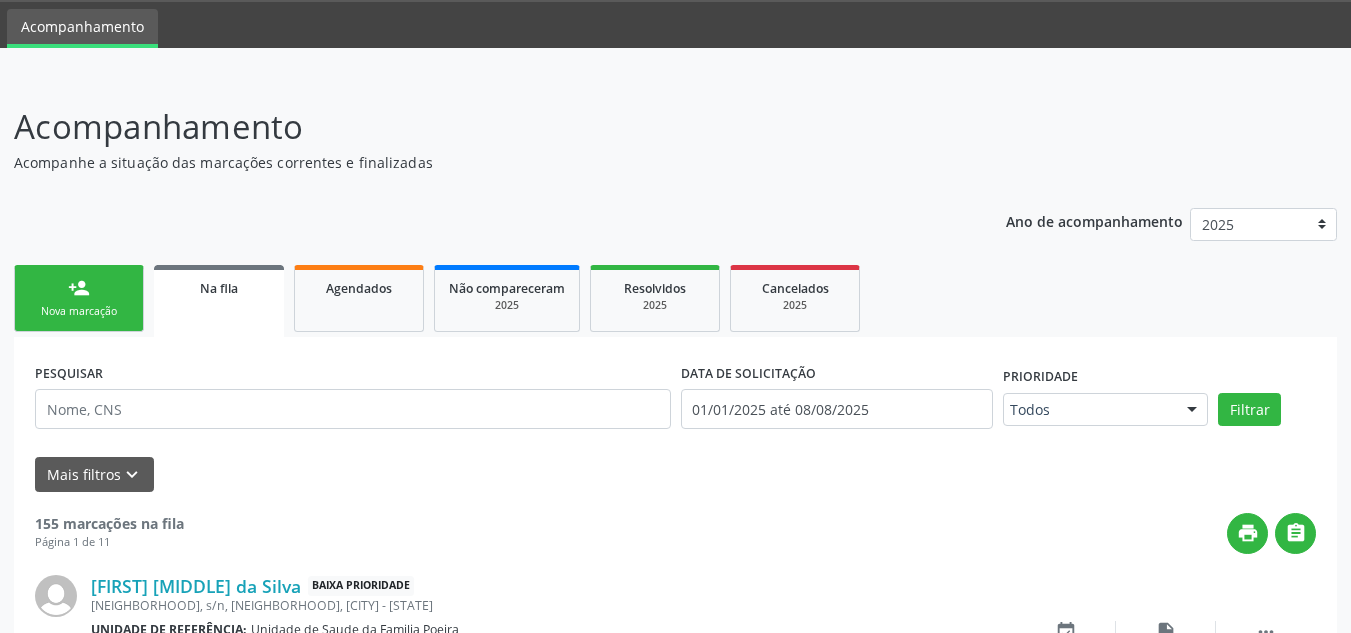 click on "person_add
Nova marcação" at bounding box center [79, 298] 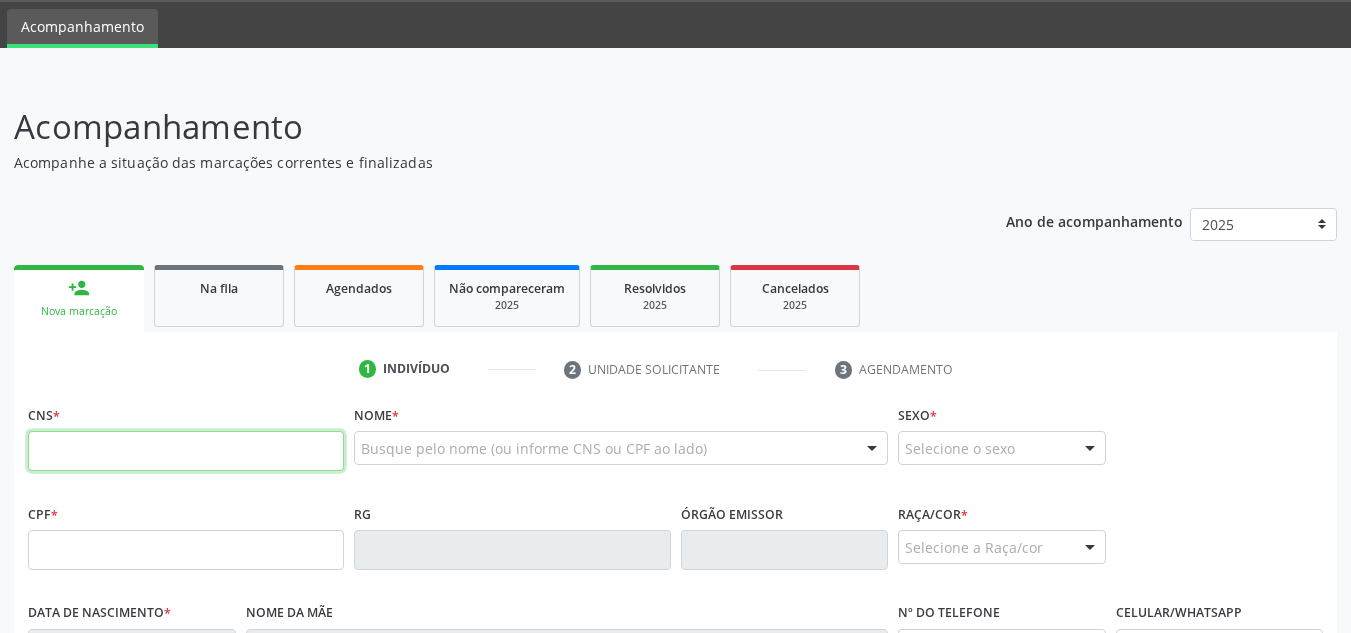click at bounding box center [186, 451] 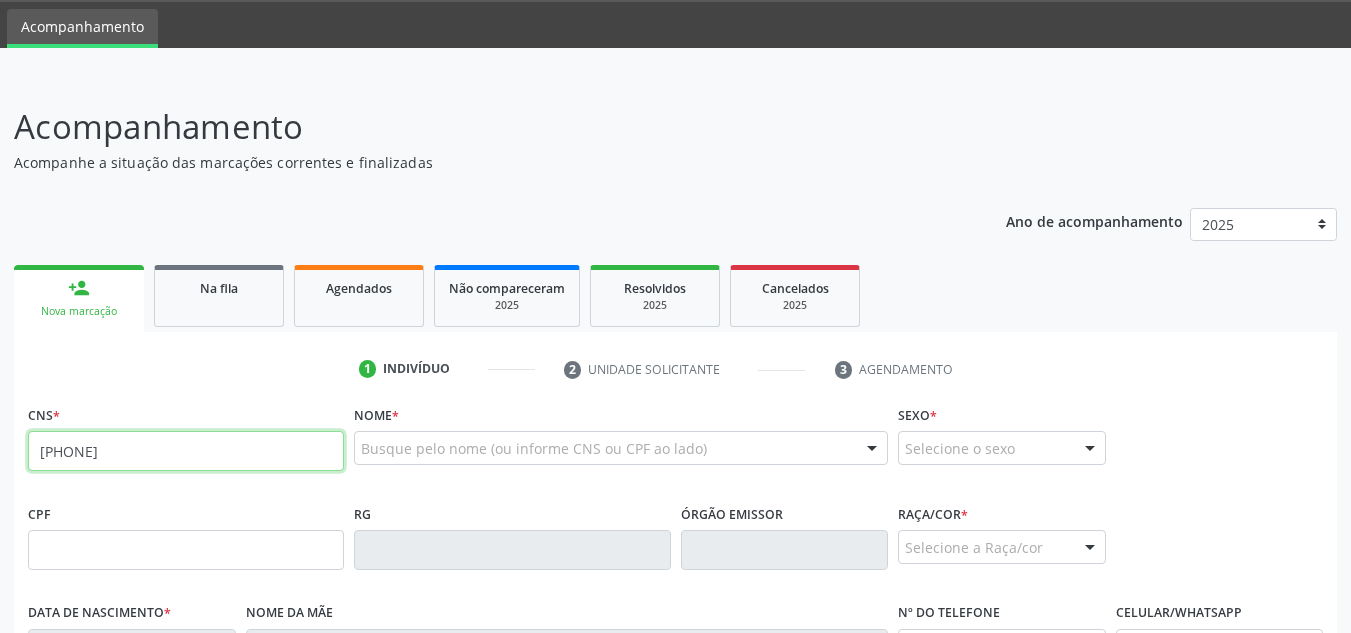 type on "[PHONE]" 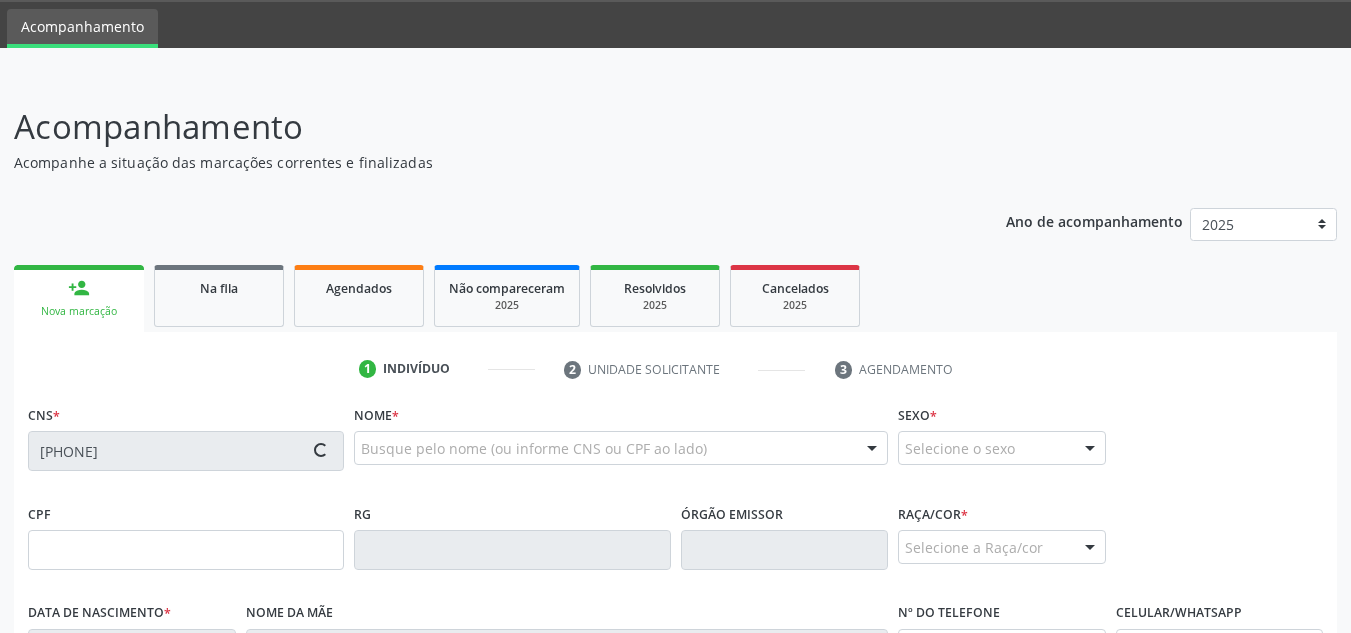 type on "[CPF]" 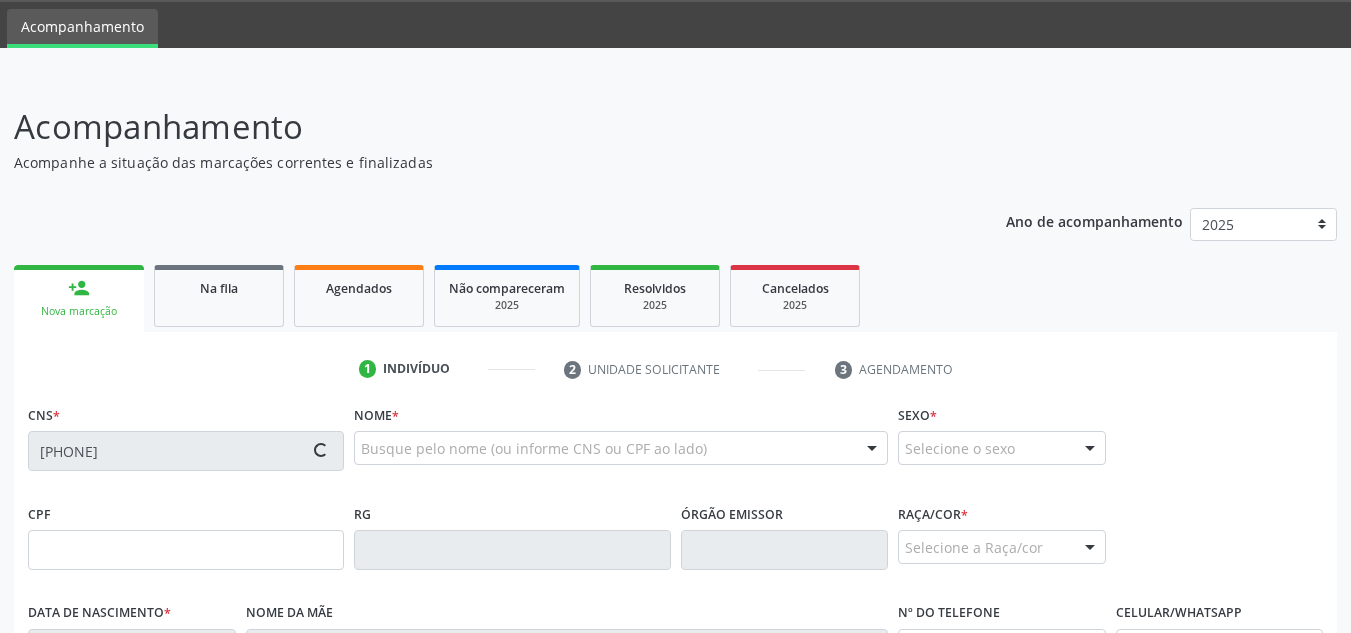 type on "[DATE]" 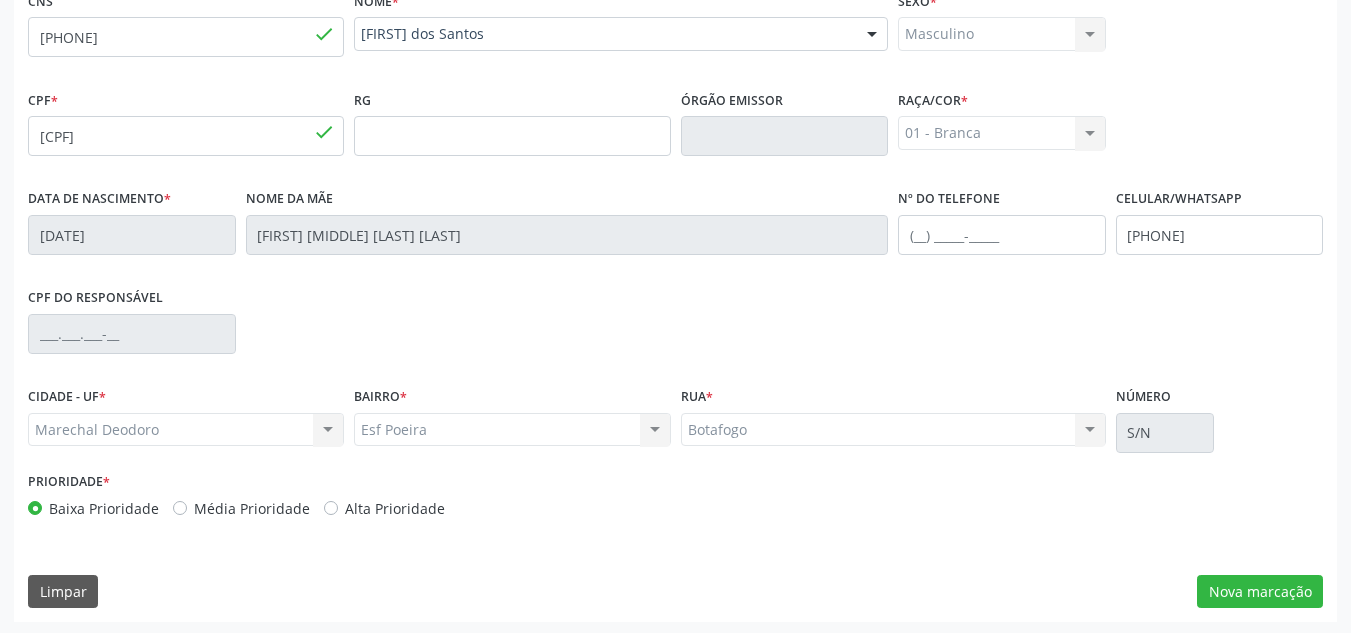 scroll, scrollTop: 479, scrollLeft: 0, axis: vertical 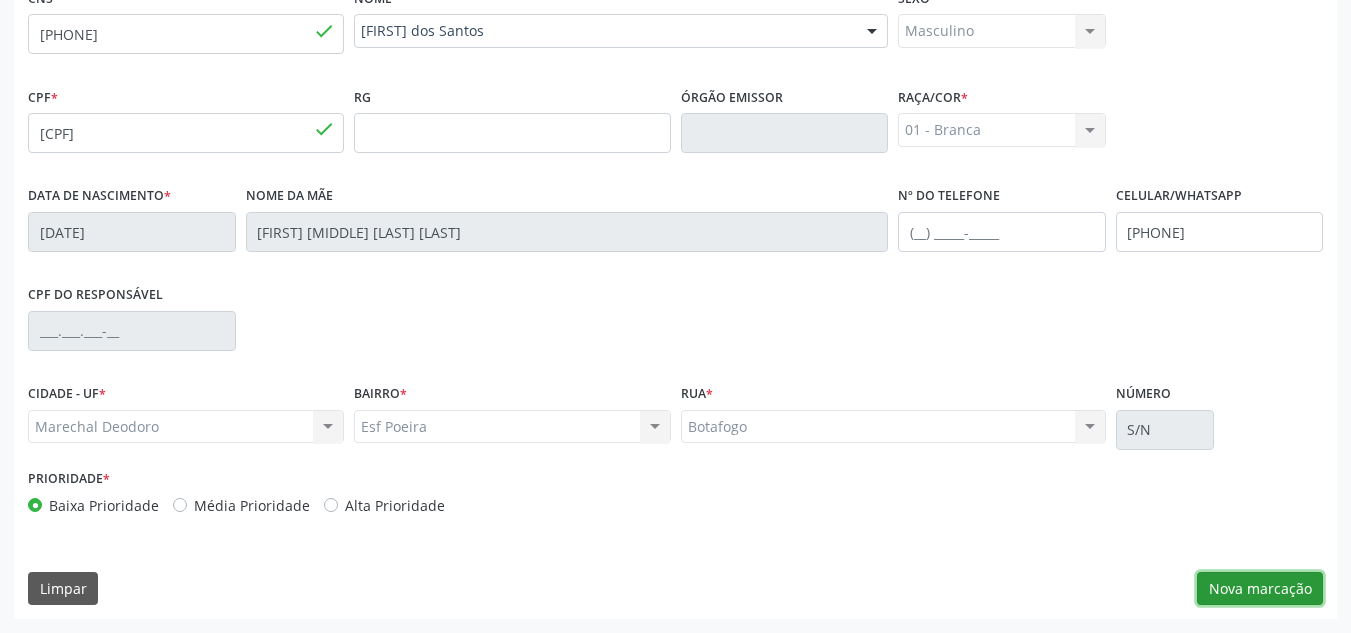 click on "Nova marcação" at bounding box center [1260, 589] 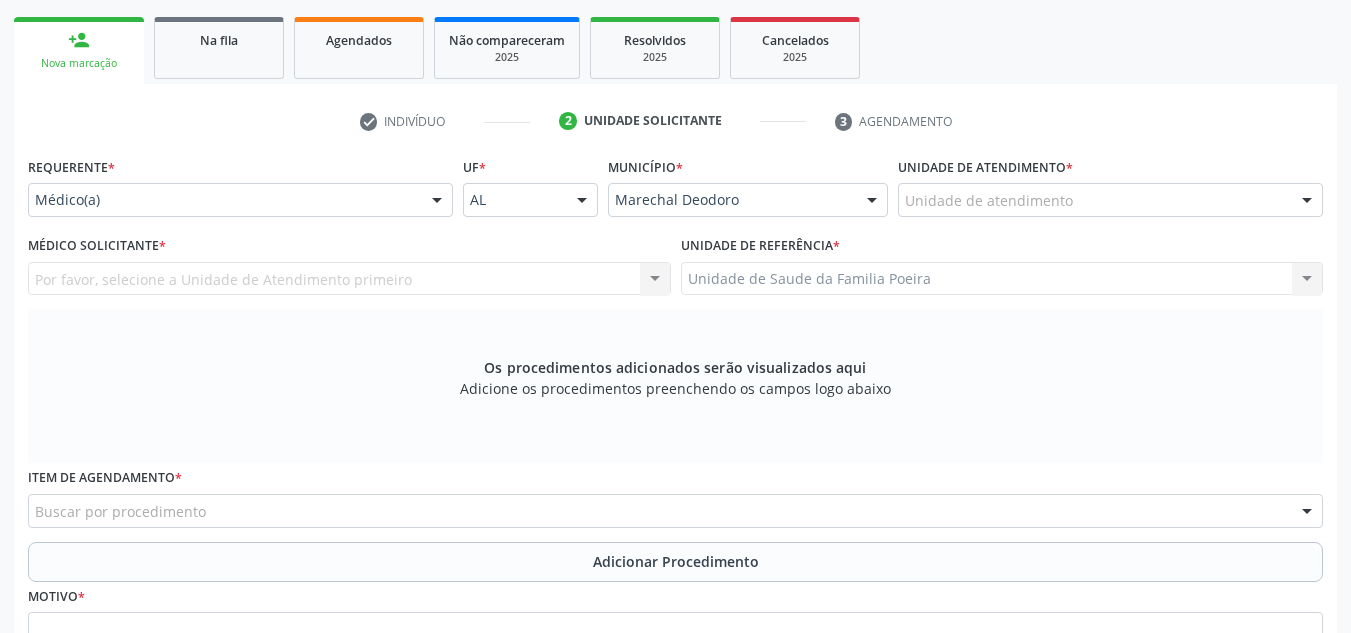scroll, scrollTop: 279, scrollLeft: 0, axis: vertical 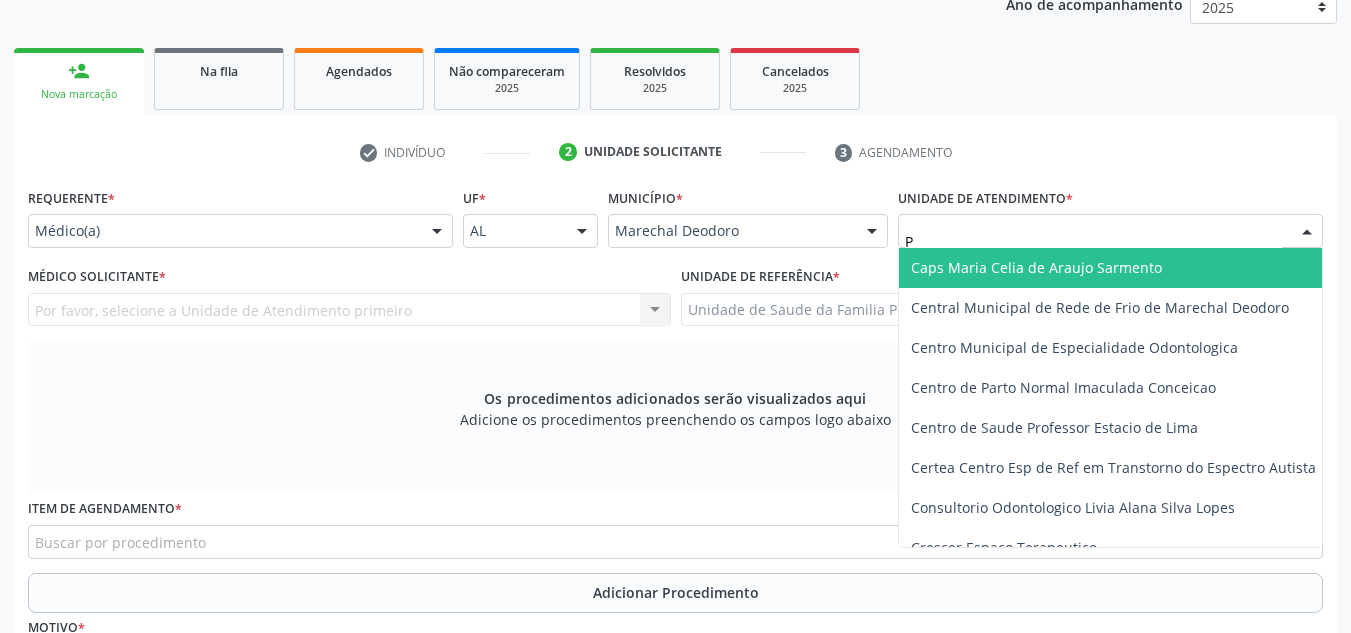 type on "PO" 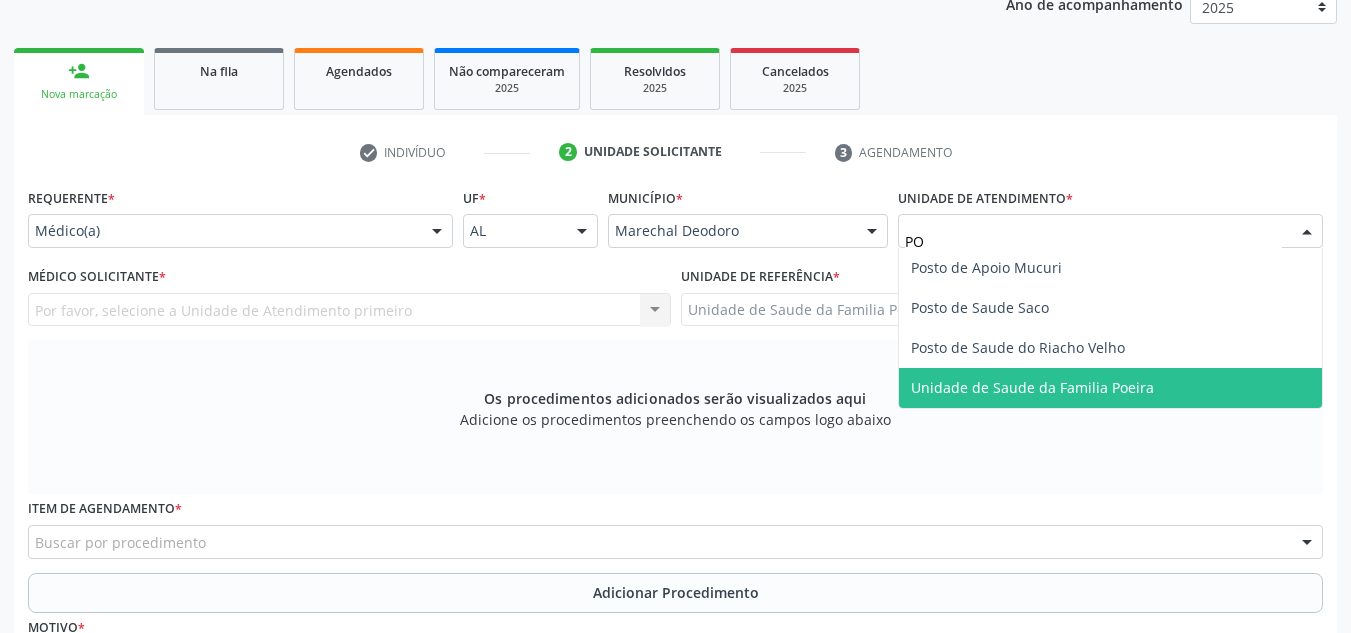 click on "Unidade de Saude da Familia Poeira" at bounding box center (1032, 387) 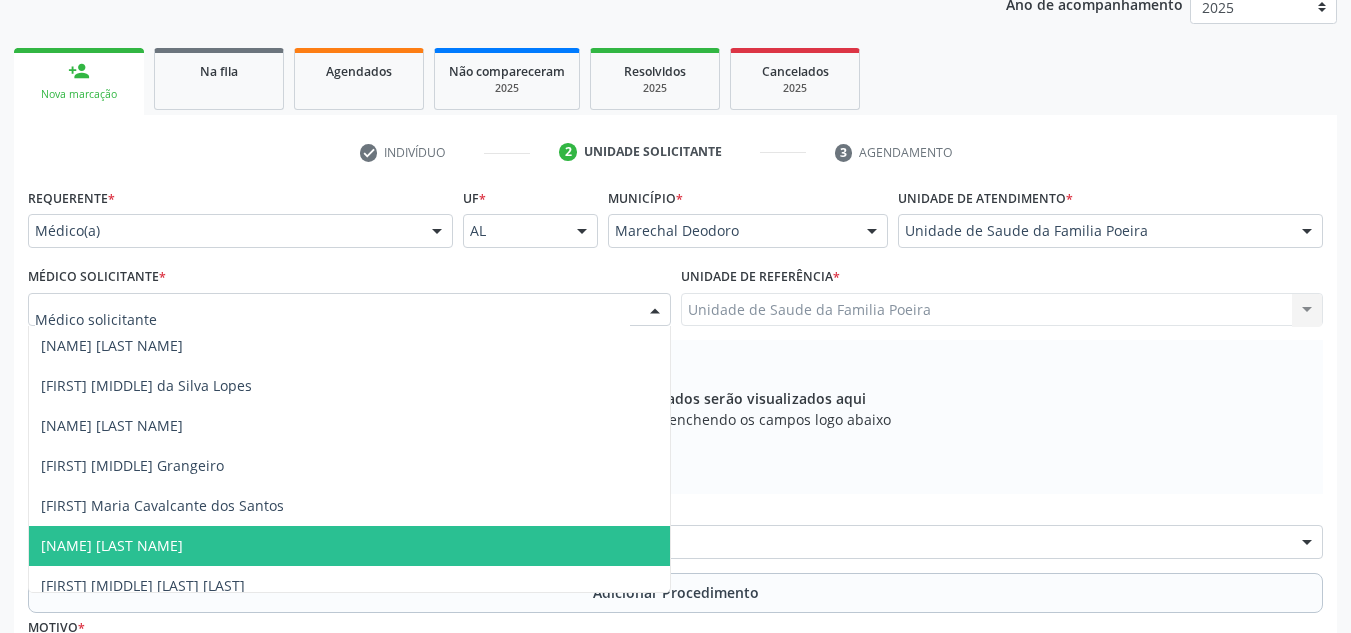 click on "[NAME] [LAST NAME]" at bounding box center [112, 545] 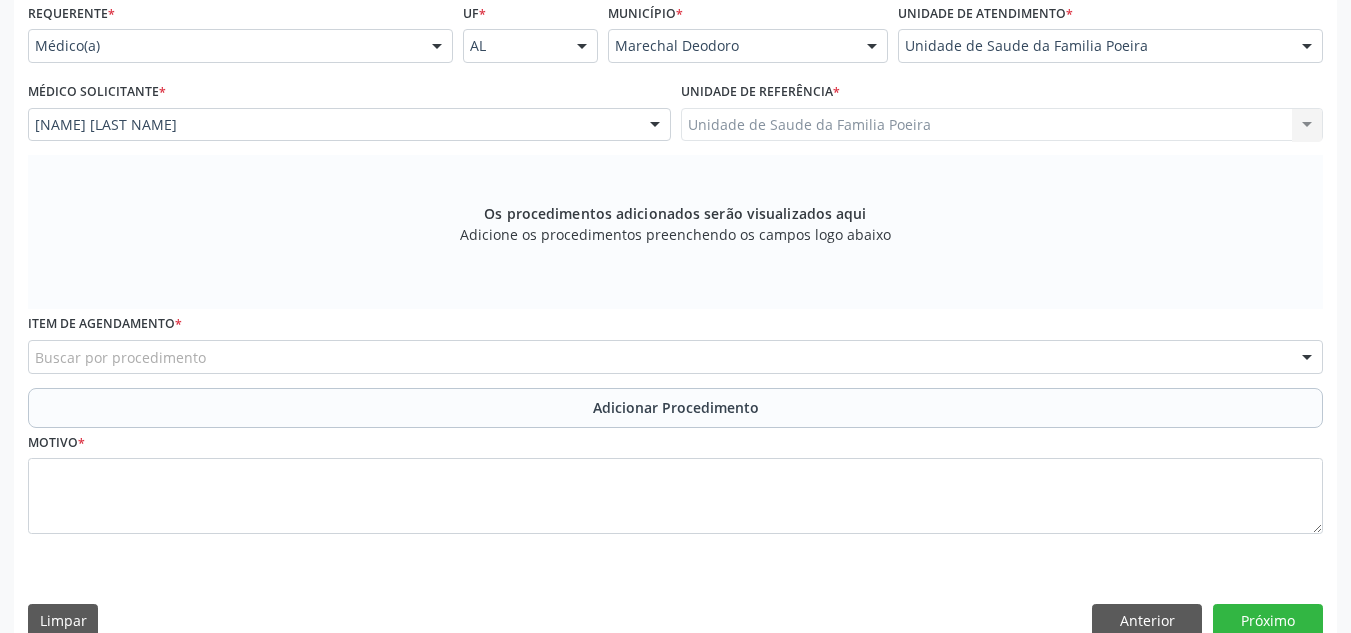 scroll, scrollTop: 496, scrollLeft: 0, axis: vertical 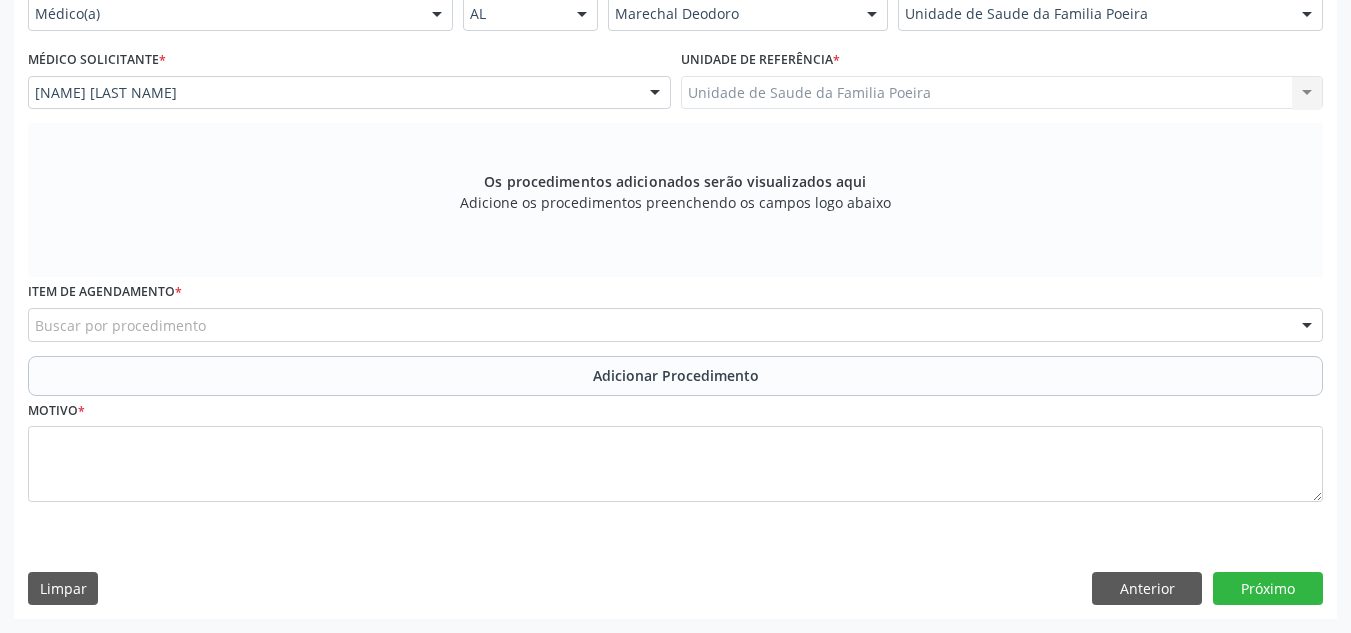 click on "Buscar por procedimento" at bounding box center (675, 325) 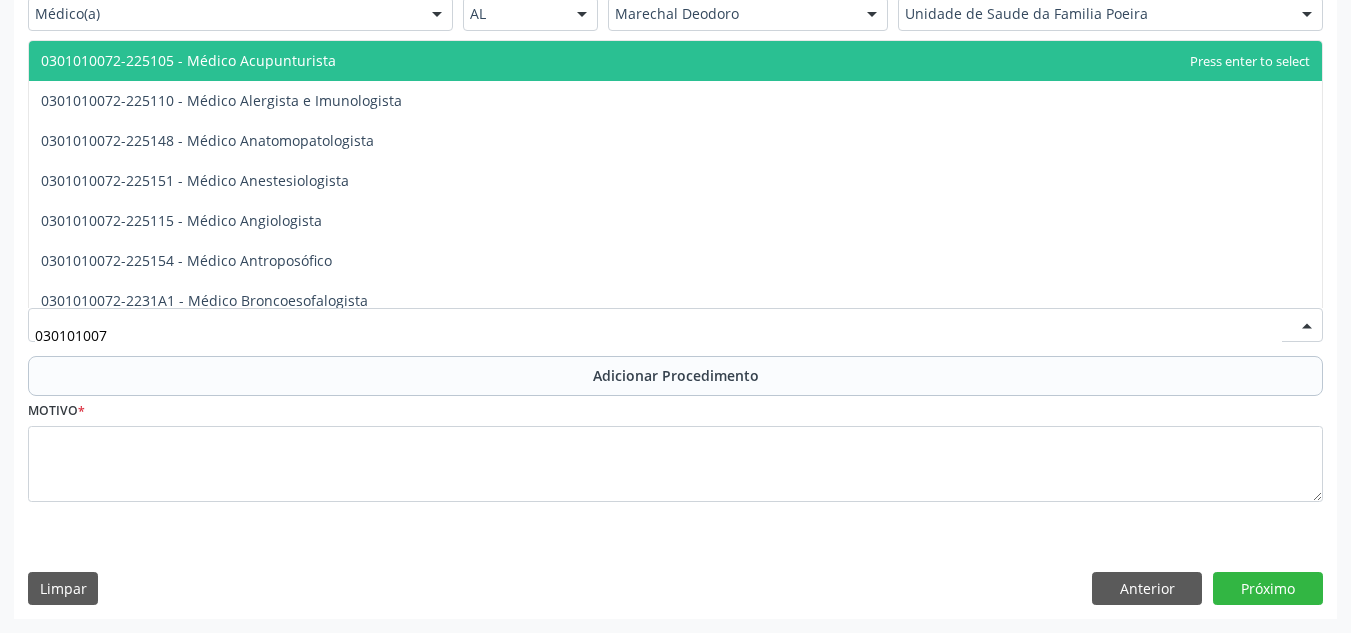 type on "0301010072" 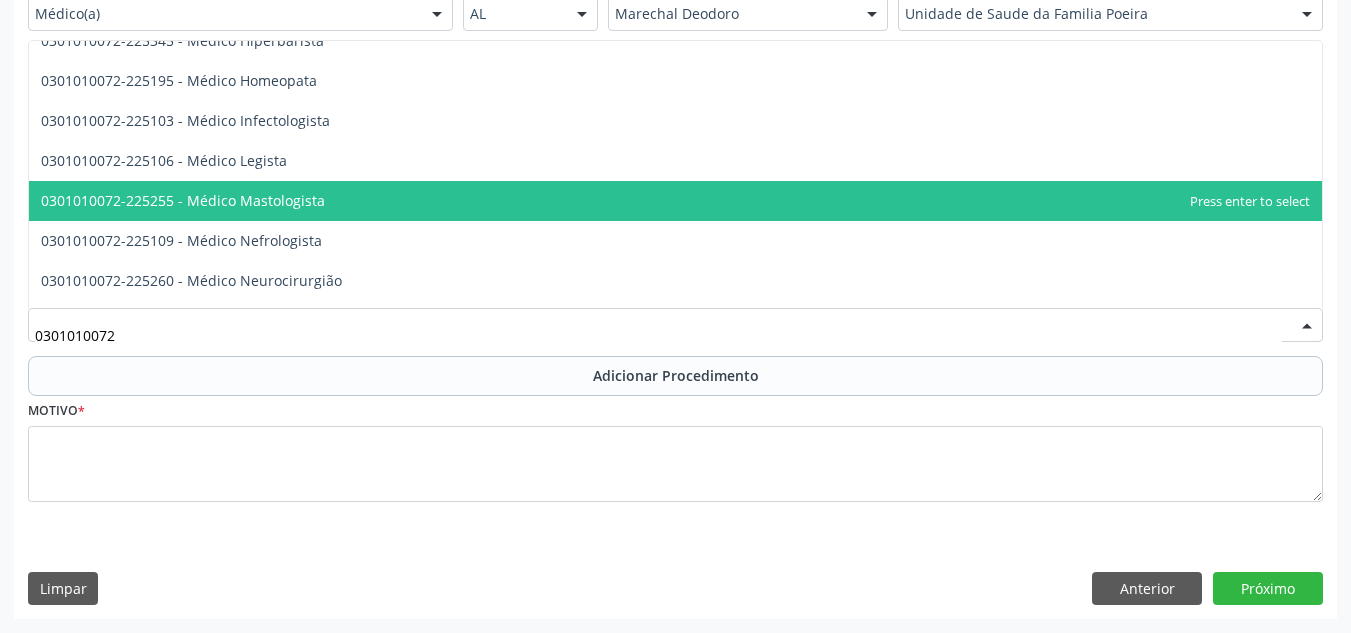 scroll, scrollTop: 1400, scrollLeft: 0, axis: vertical 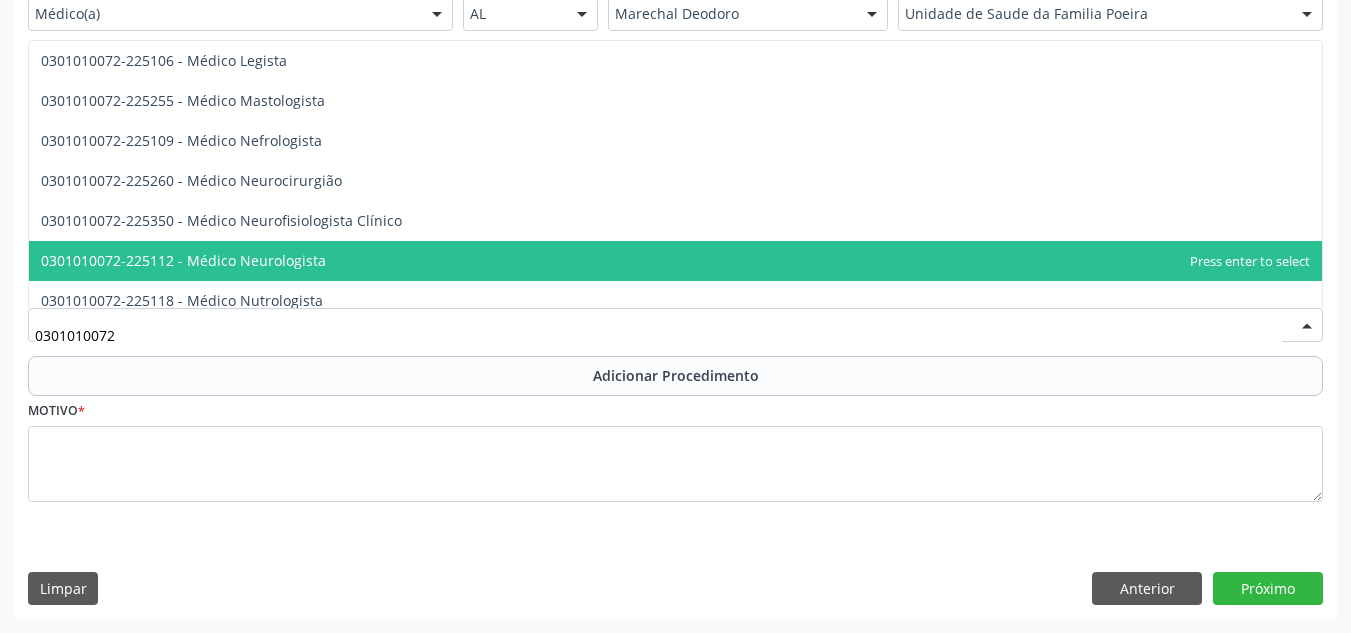 click on "0301010072-225112 - Médico Neurologista" at bounding box center [183, 260] 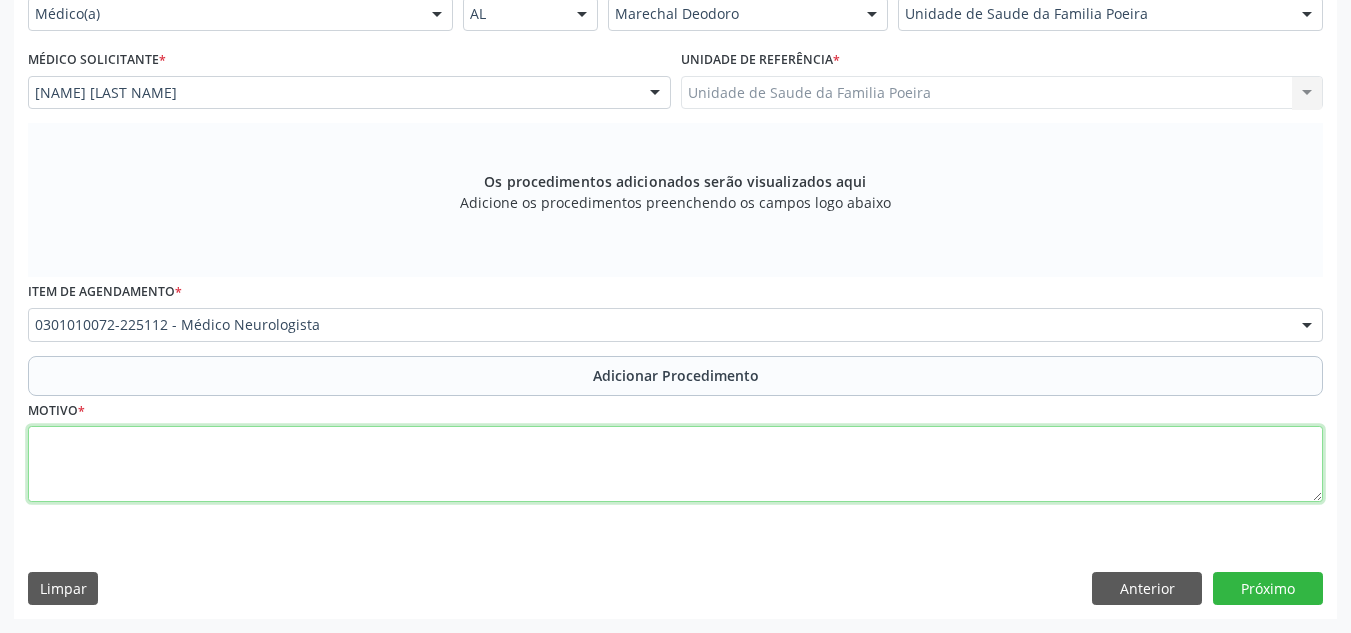click at bounding box center (675, 464) 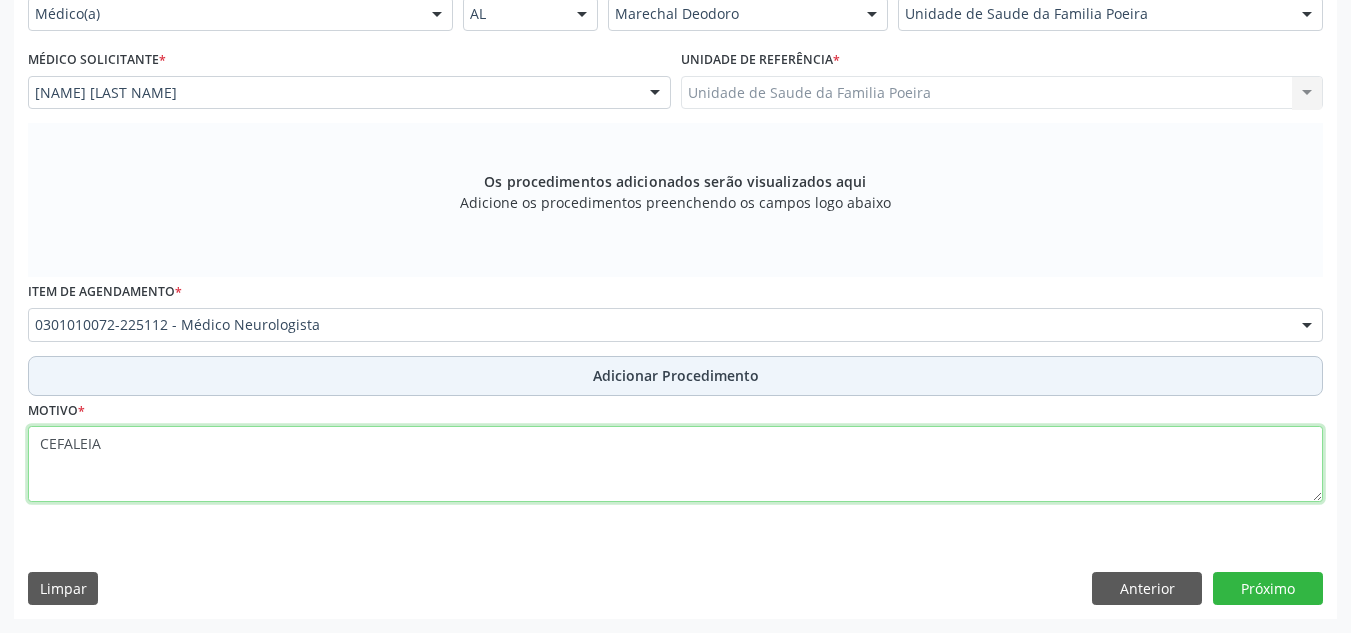 type on "CEFALEIA" 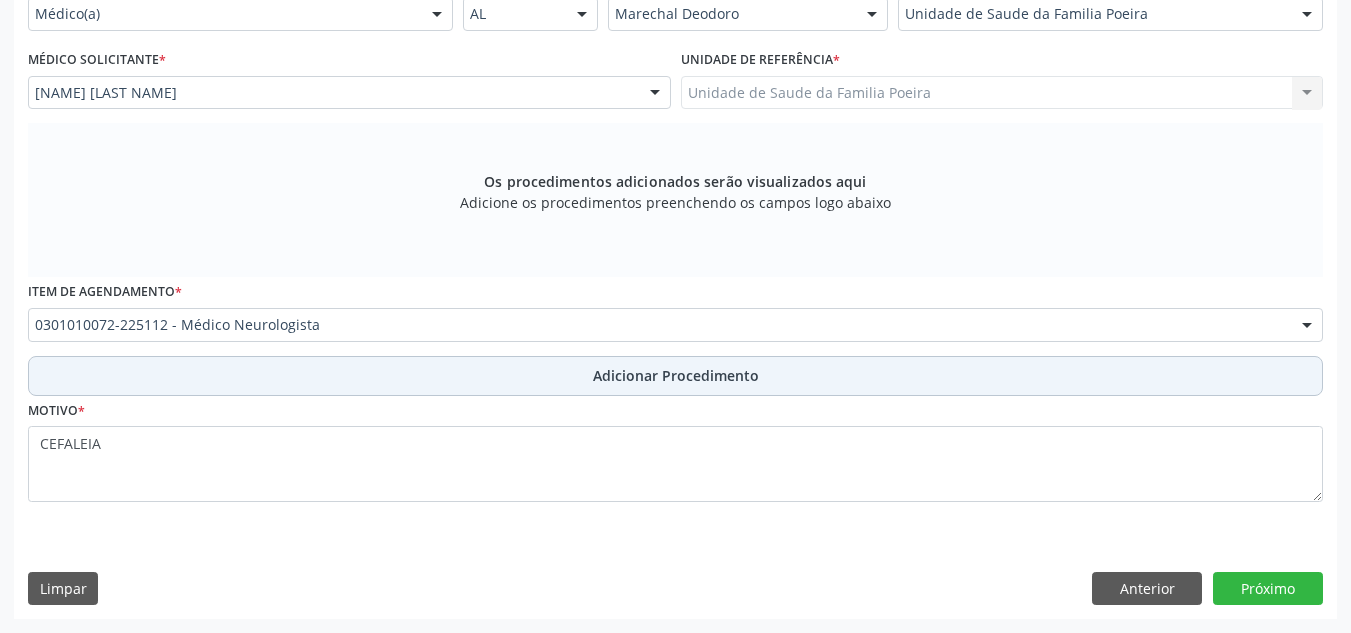 click on "Adicionar Procedimento" at bounding box center (675, 376) 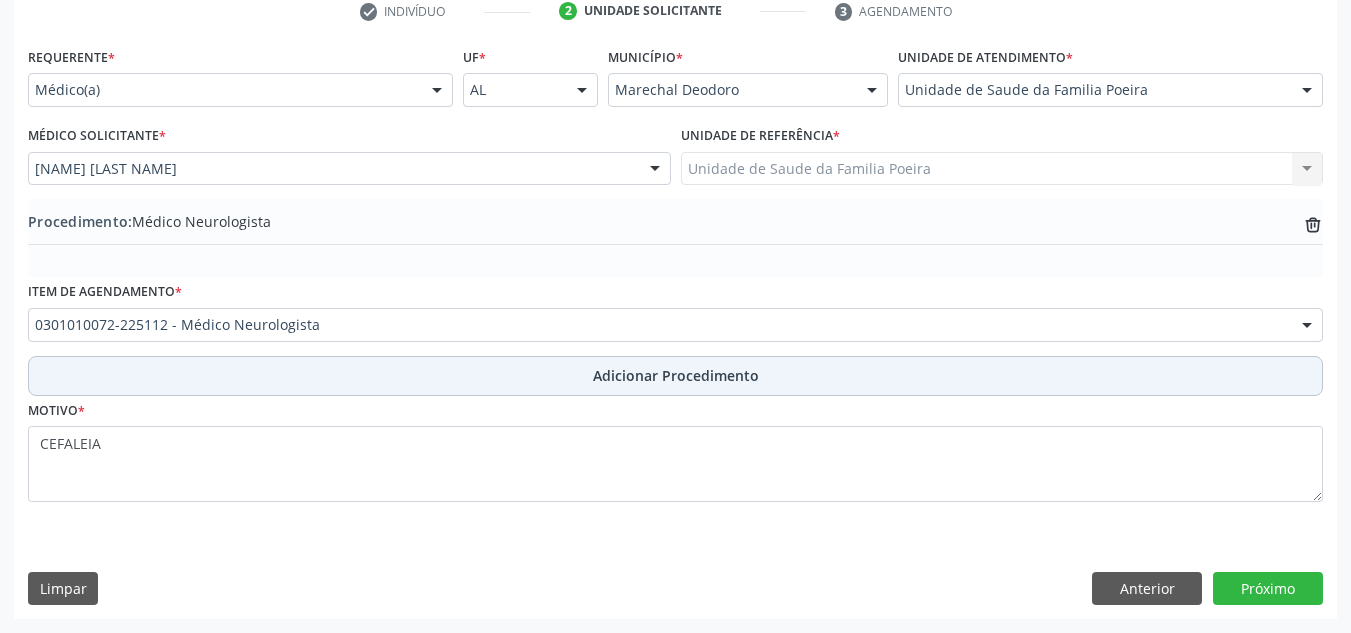 scroll, scrollTop: 420, scrollLeft: 0, axis: vertical 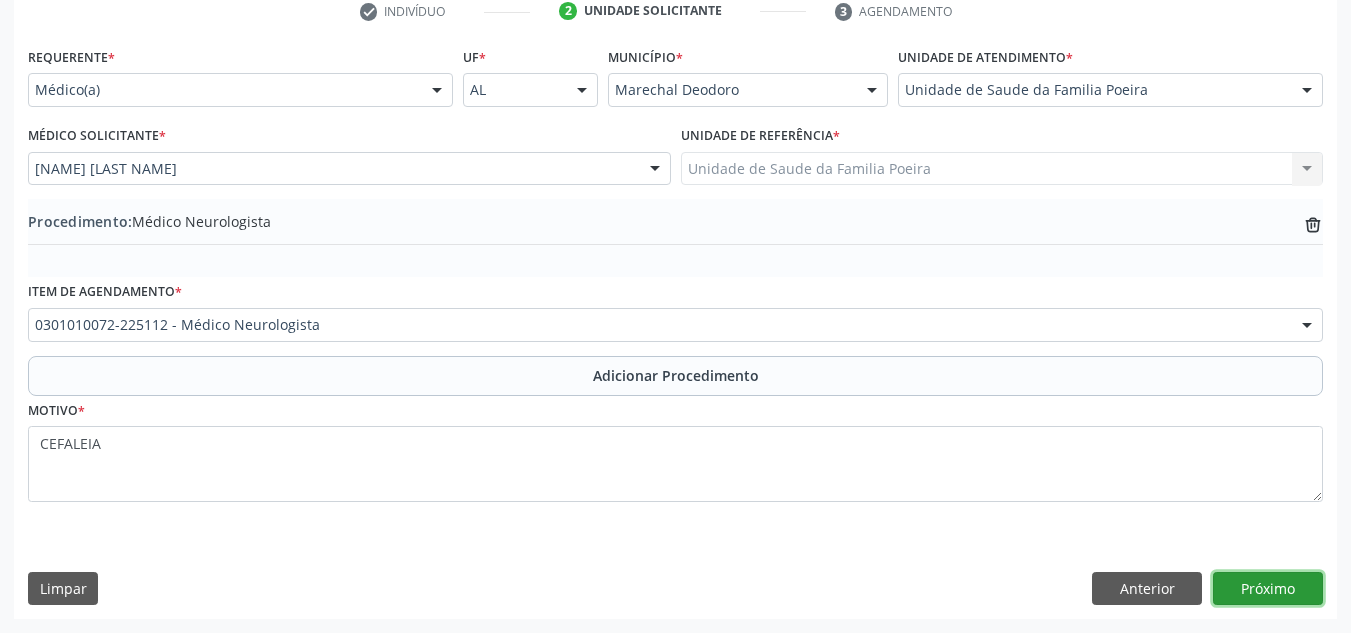 click on "Próximo" at bounding box center (1268, 589) 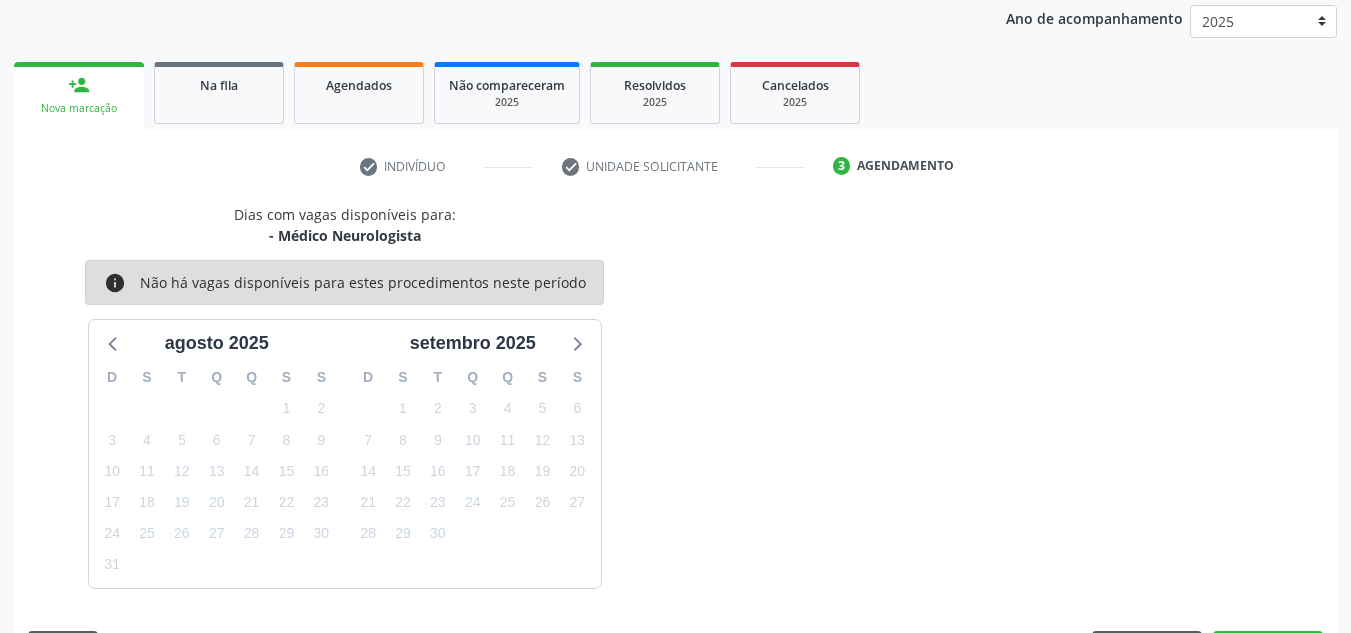 scroll, scrollTop: 324, scrollLeft: 0, axis: vertical 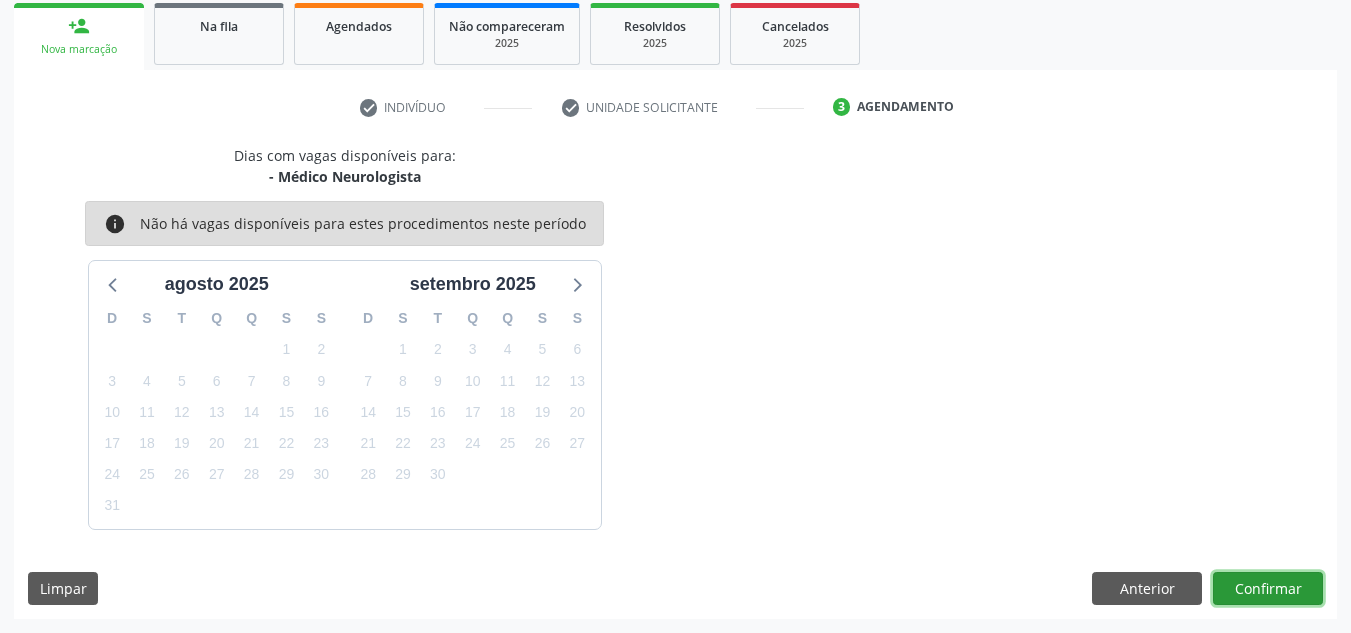 click on "Confirmar" at bounding box center [1268, 589] 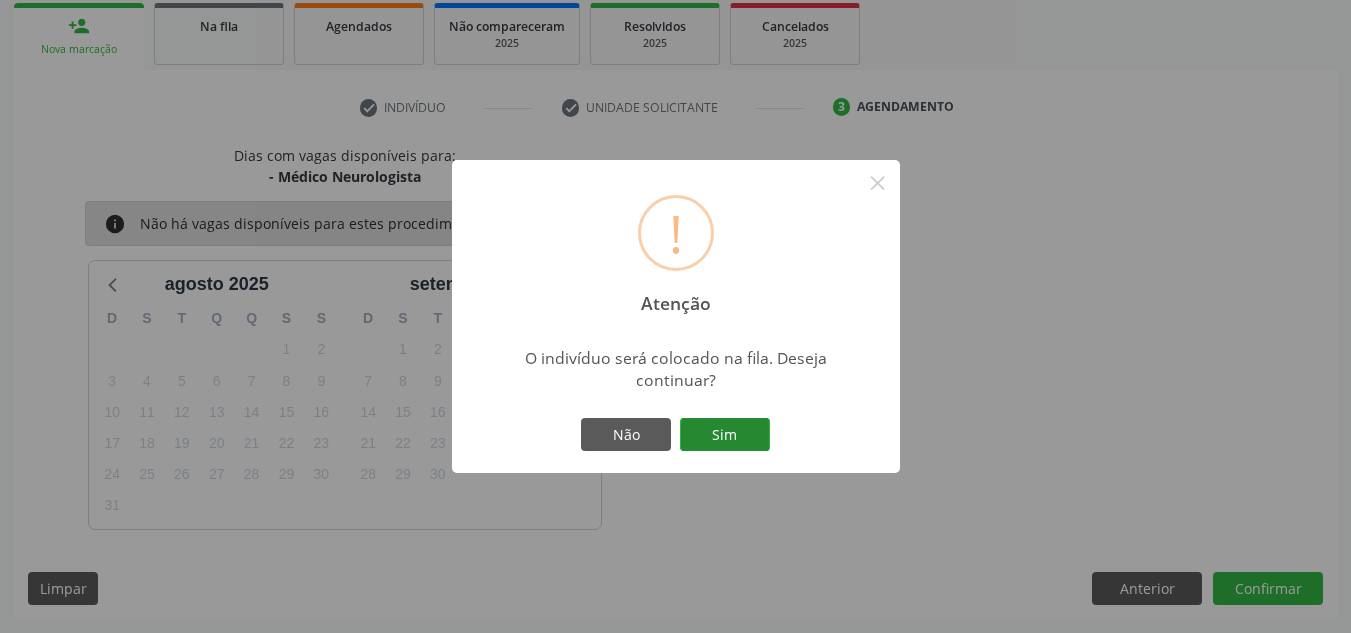 click on "Sim" at bounding box center [725, 435] 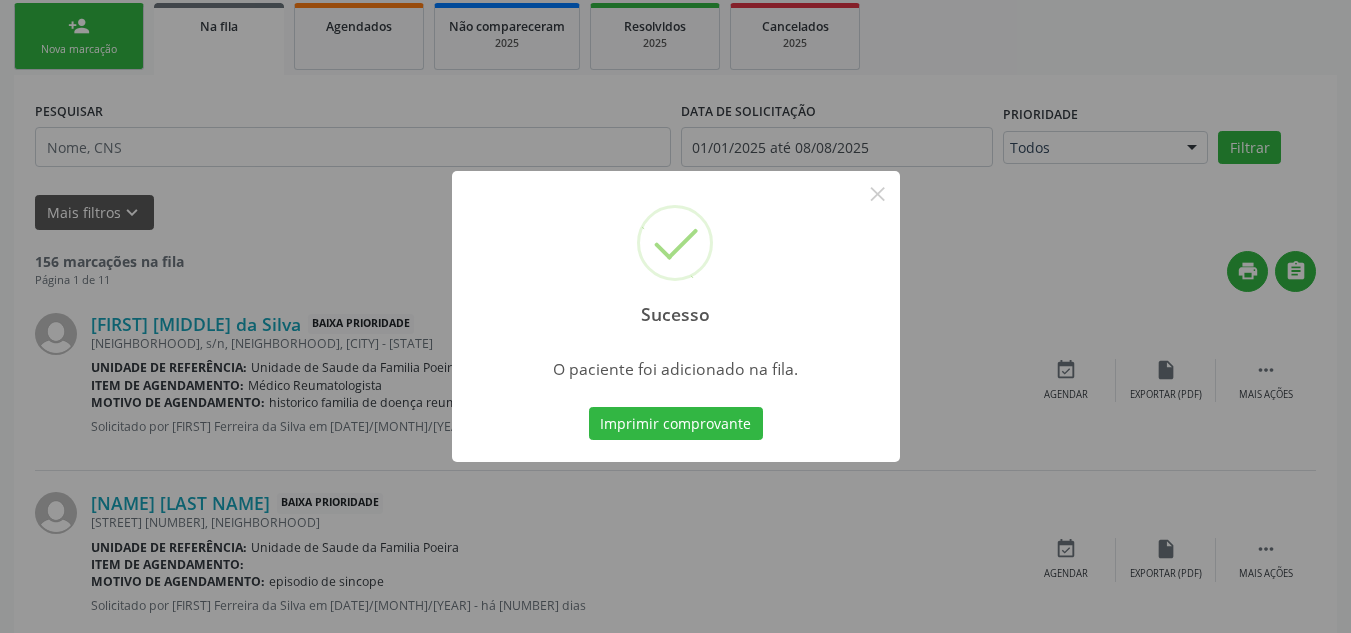 scroll, scrollTop: 62, scrollLeft: 0, axis: vertical 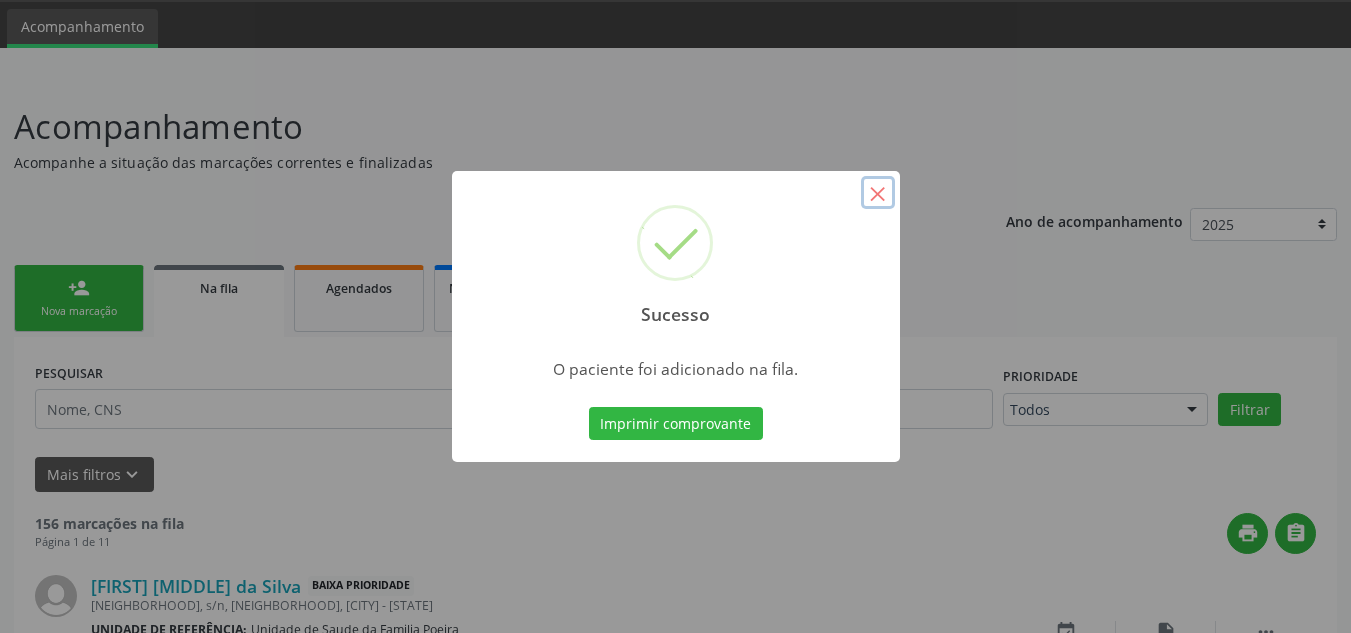 click on "×" at bounding box center [878, 193] 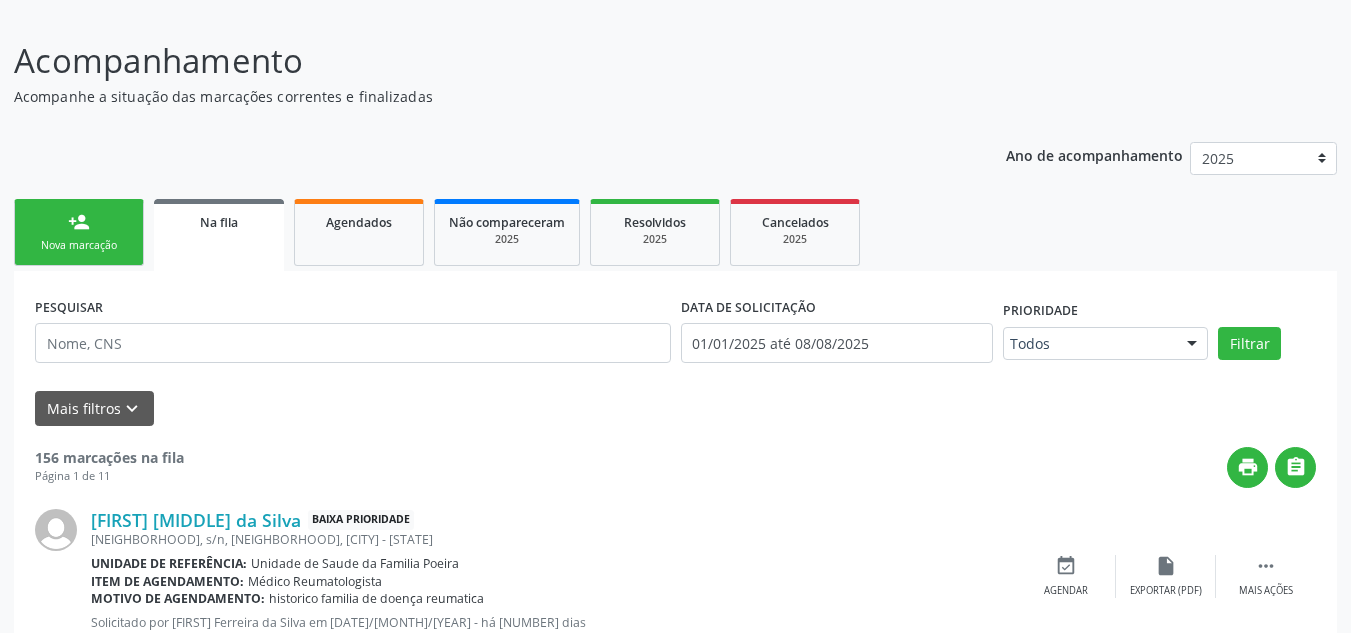 scroll, scrollTop: 162, scrollLeft: 0, axis: vertical 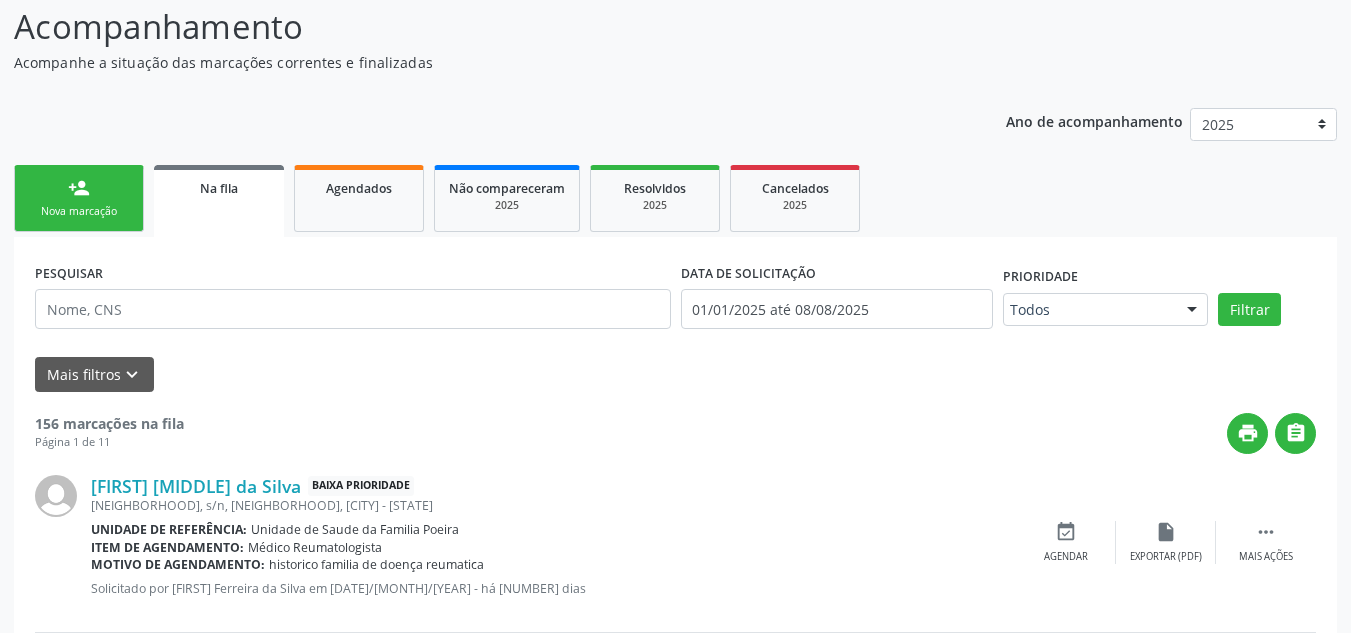 click on "person_add
Nova marcação" at bounding box center (79, 198) 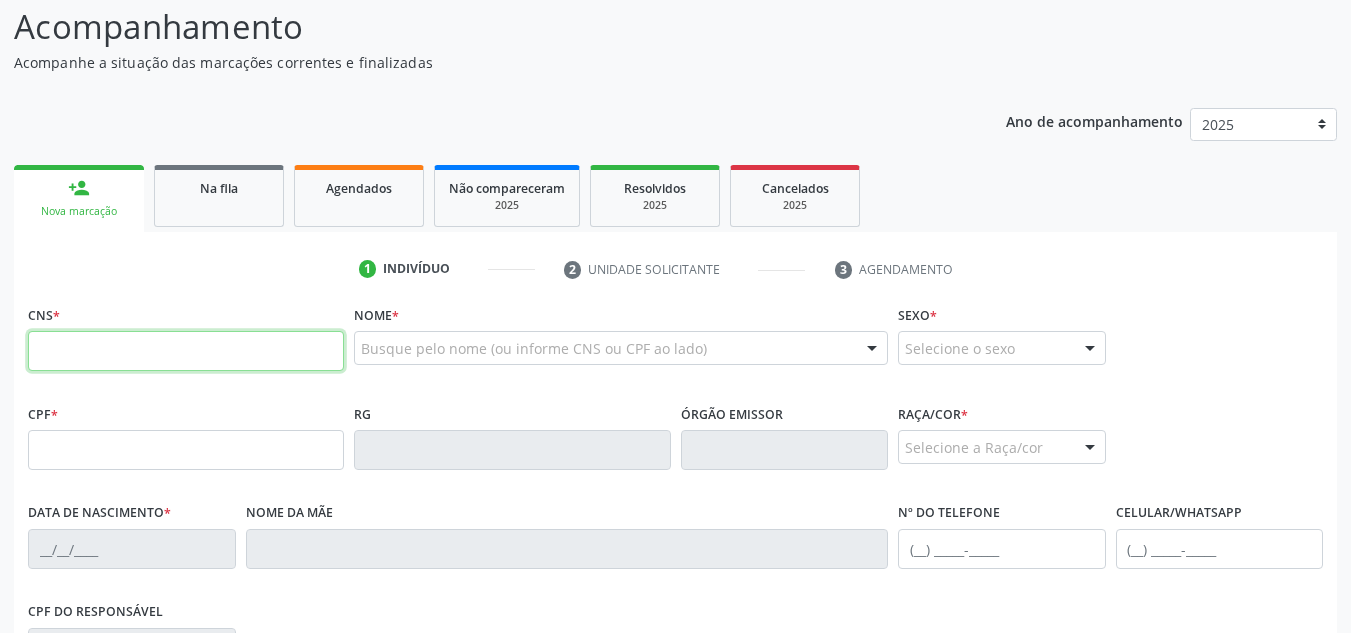 click at bounding box center [186, 351] 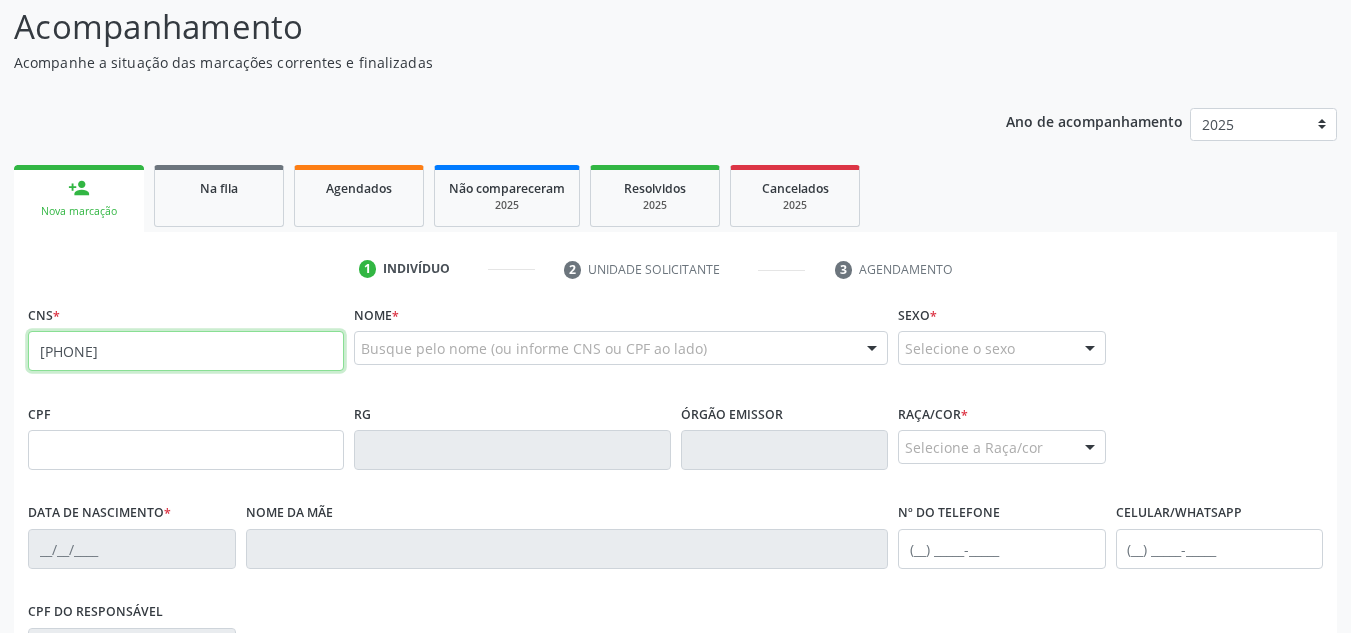 type on "[PHONE]" 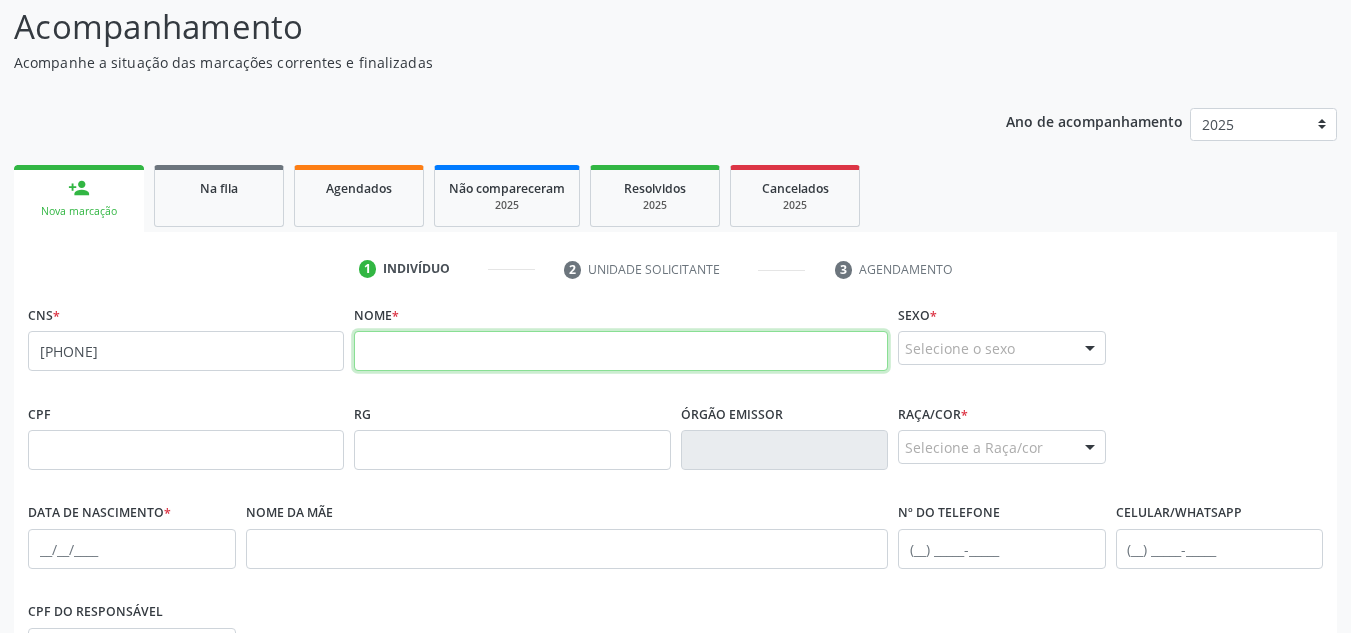 click at bounding box center [621, 351] 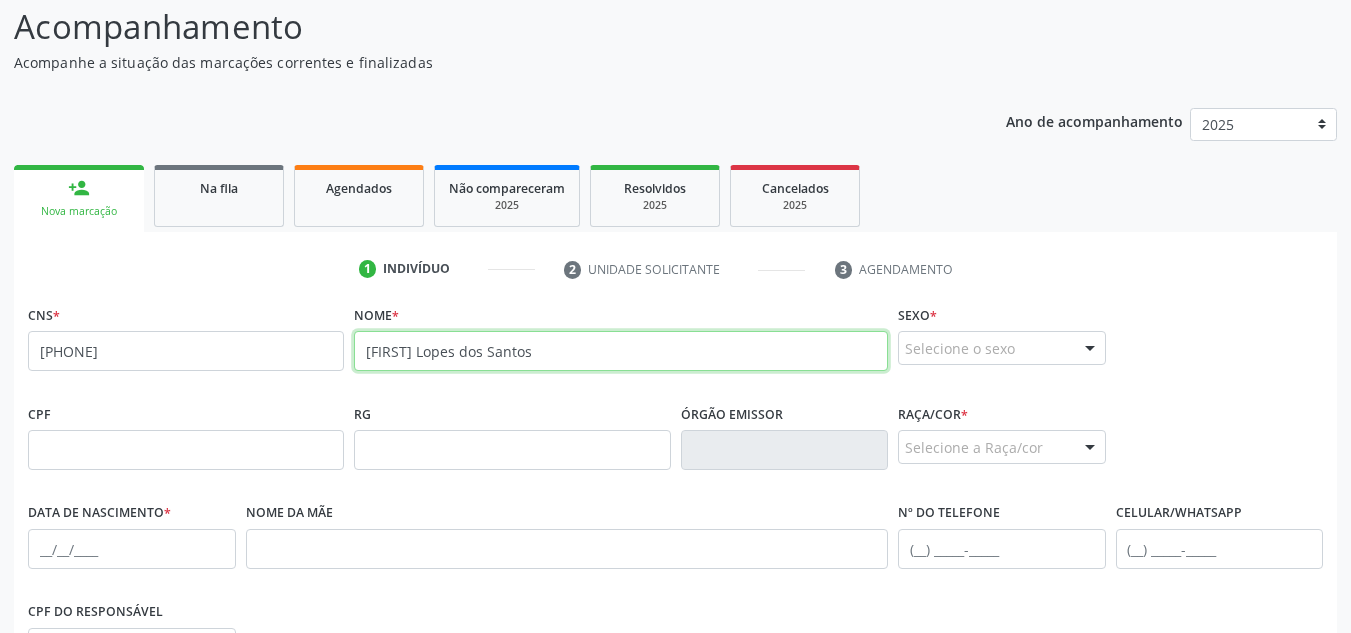 type on "[FIRST] Lopes dos Santos" 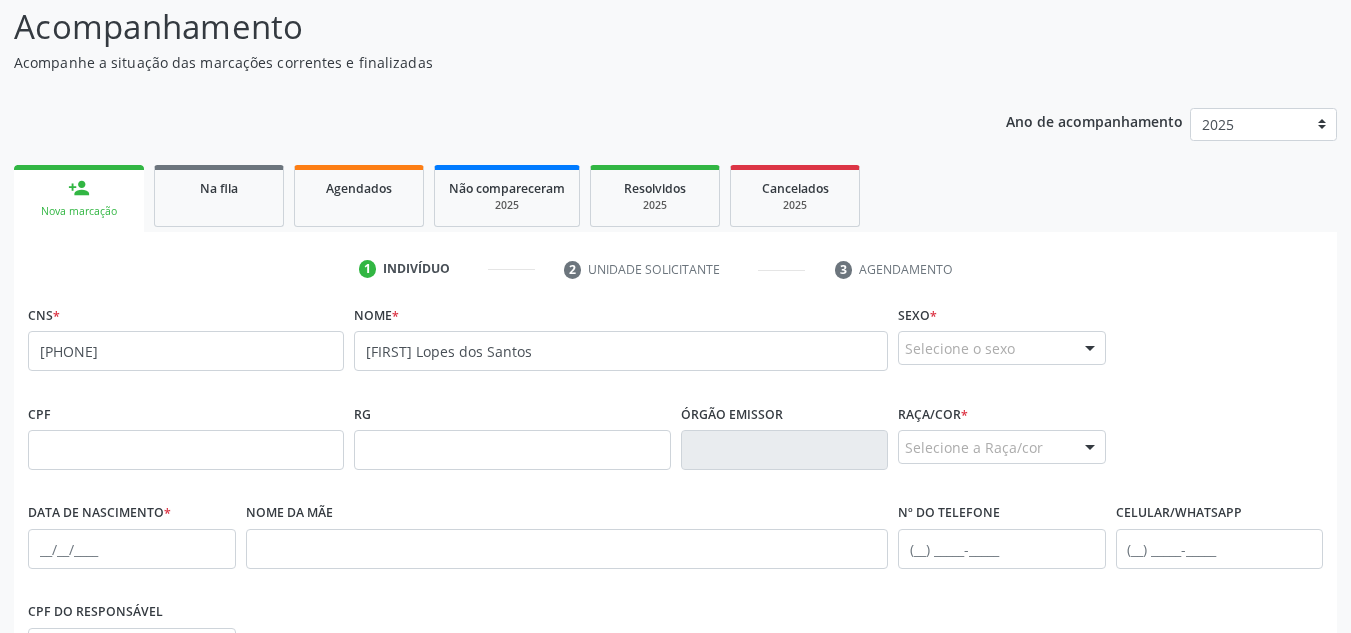 click on "Selecione o sexo" at bounding box center [1002, 348] 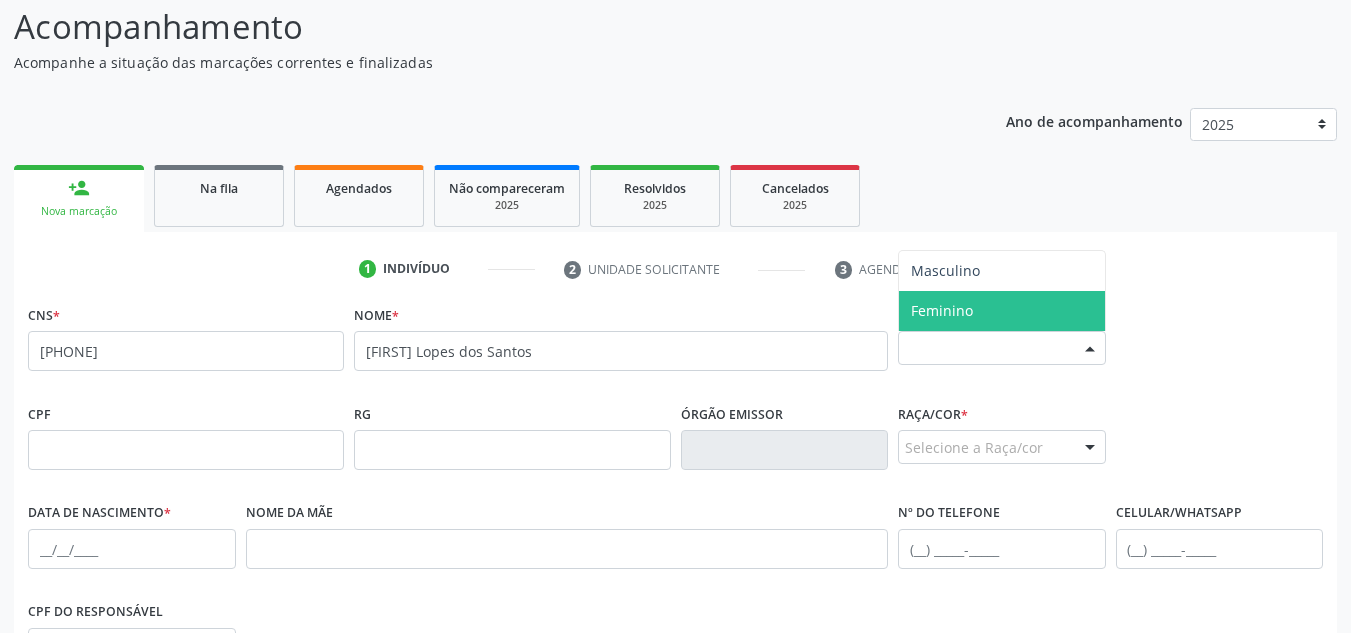 click on "Feminino" at bounding box center (942, 310) 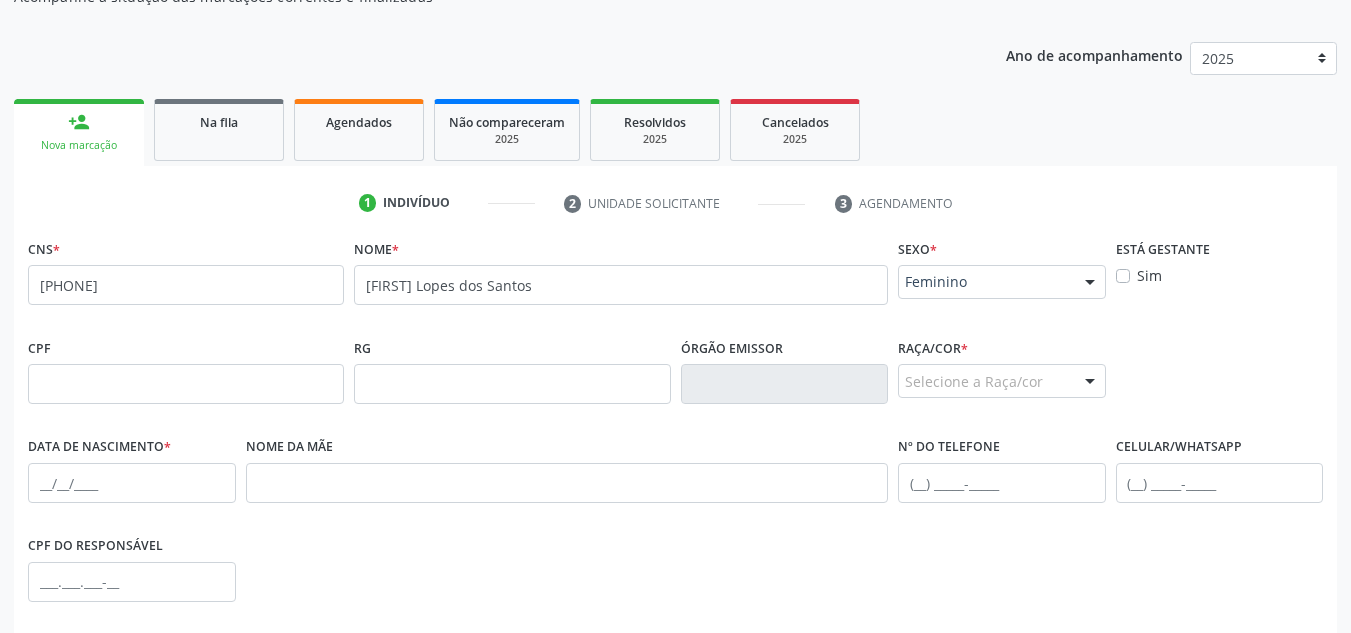scroll, scrollTop: 262, scrollLeft: 0, axis: vertical 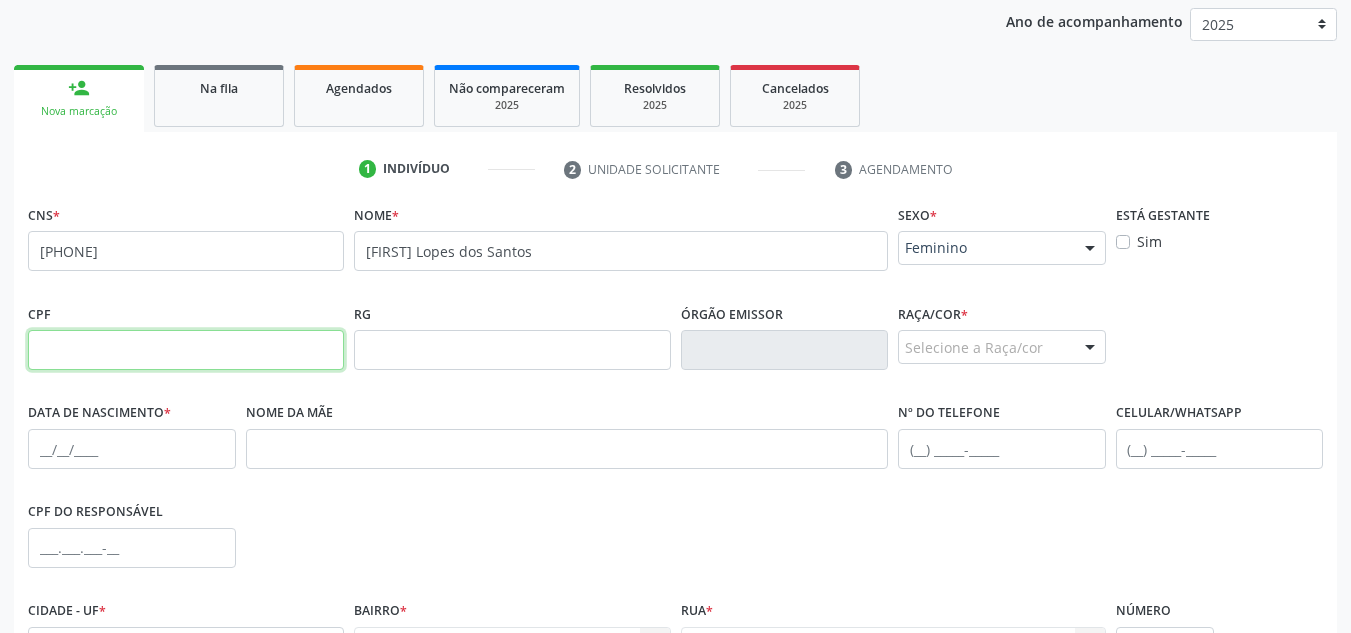 drag, startPoint x: 88, startPoint y: 365, endPoint x: 219, endPoint y: 371, distance: 131.13733 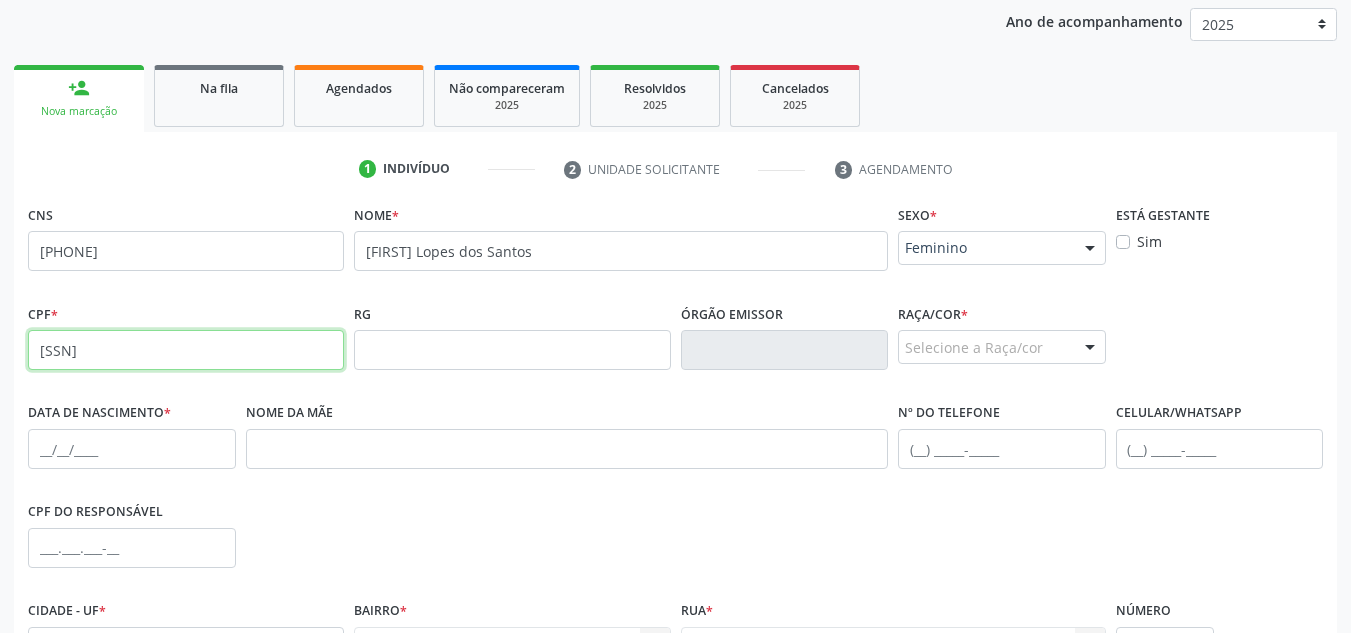 type on "[SSN]" 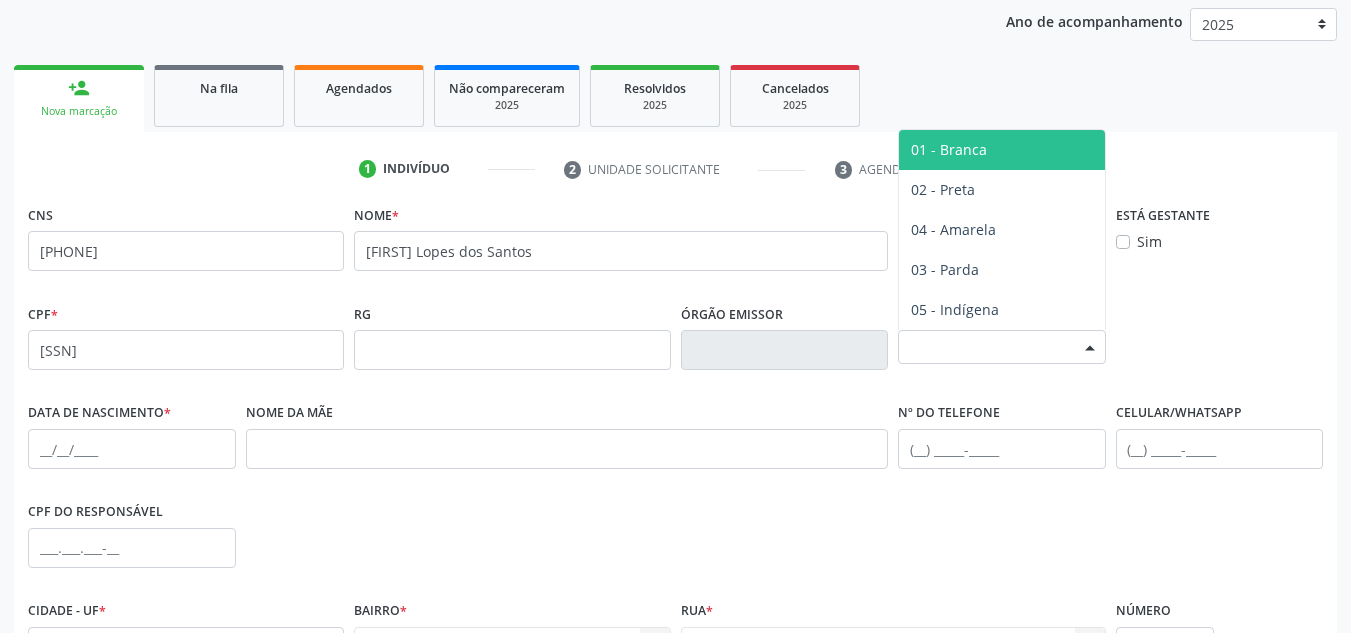 click on "Selecione a Raça/cor" at bounding box center (1002, 347) 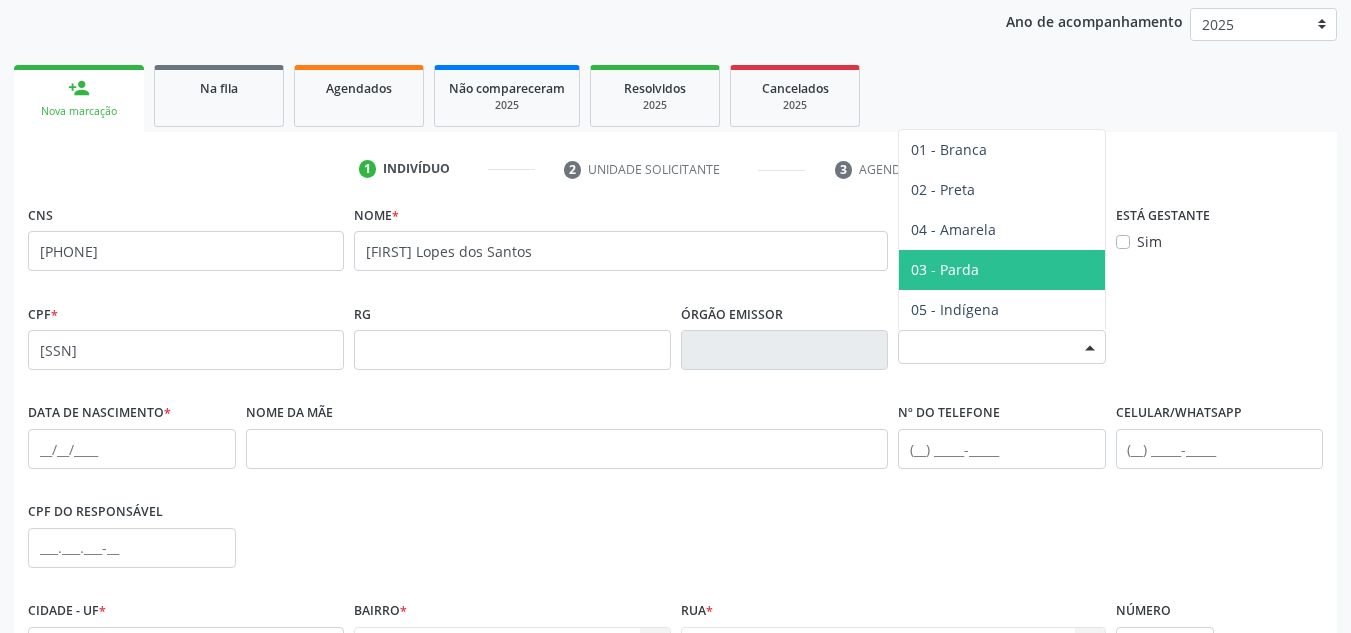 click on "03 - Parda" at bounding box center [1002, 270] 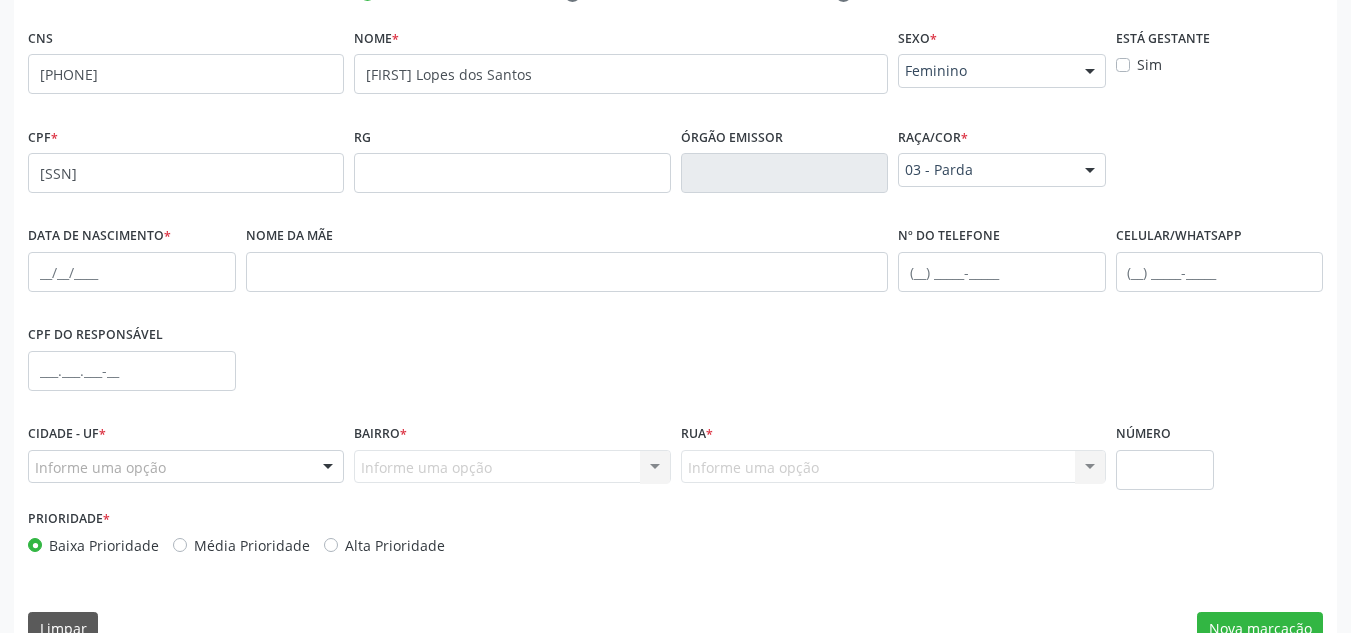 scroll, scrollTop: 462, scrollLeft: 0, axis: vertical 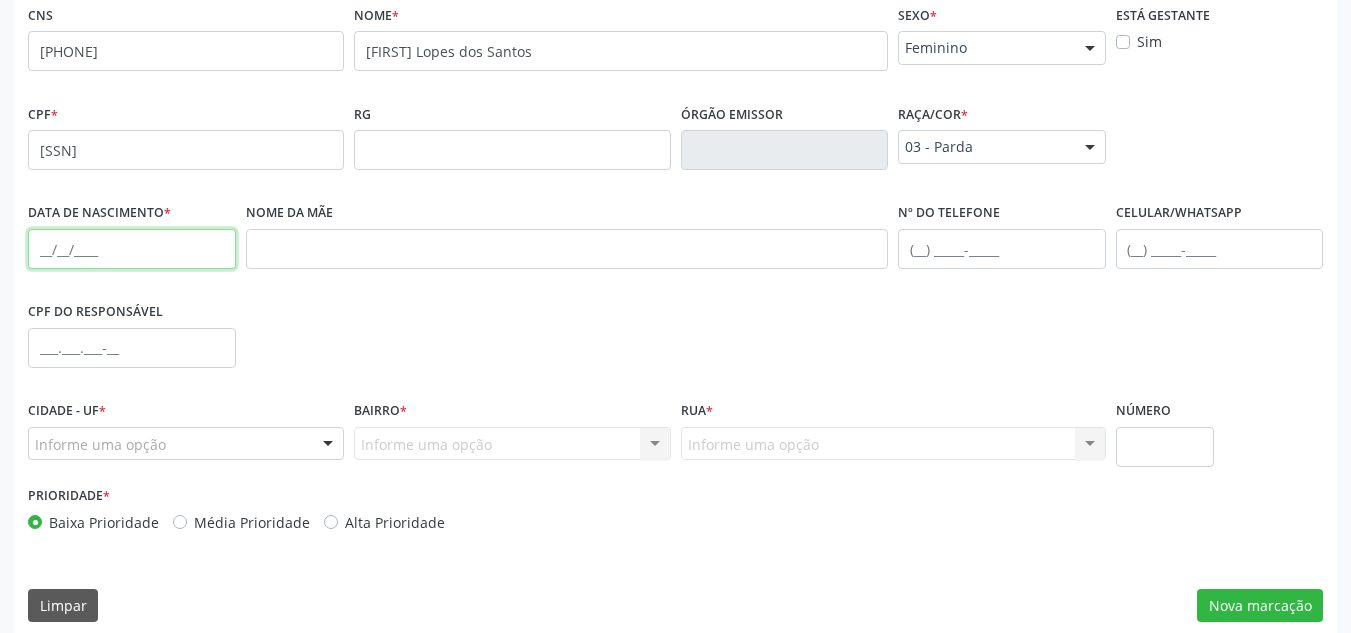 click at bounding box center [132, 249] 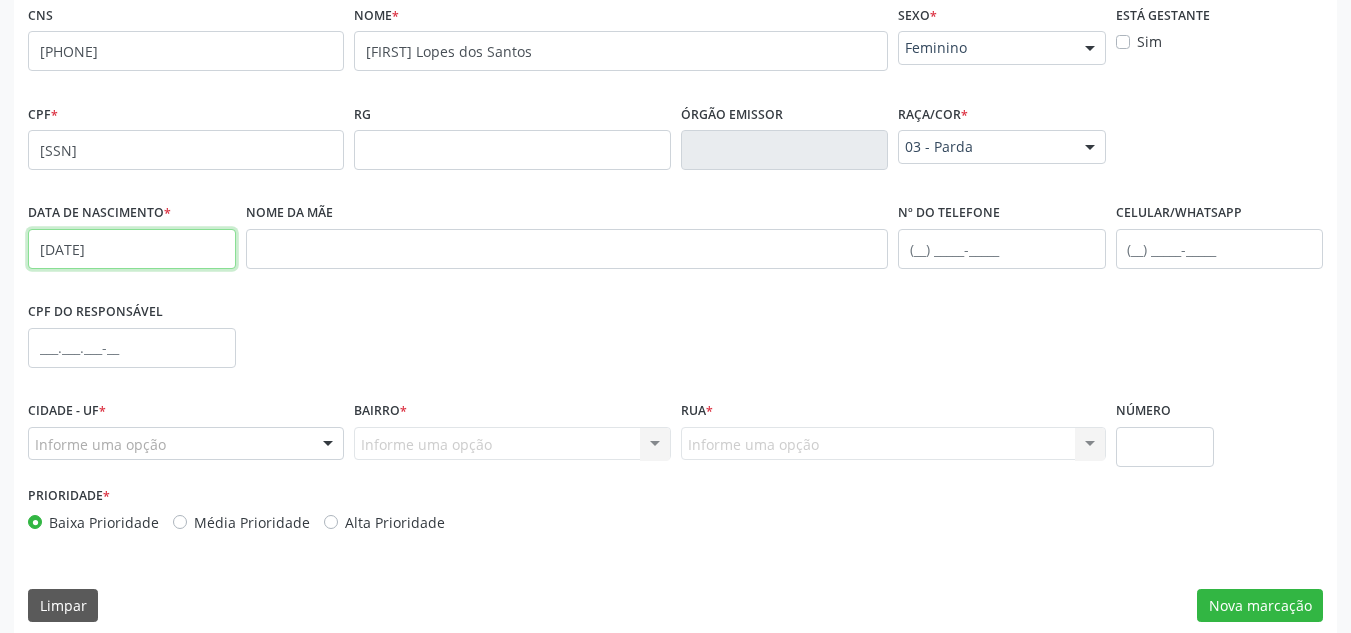 type on "[DATE]" 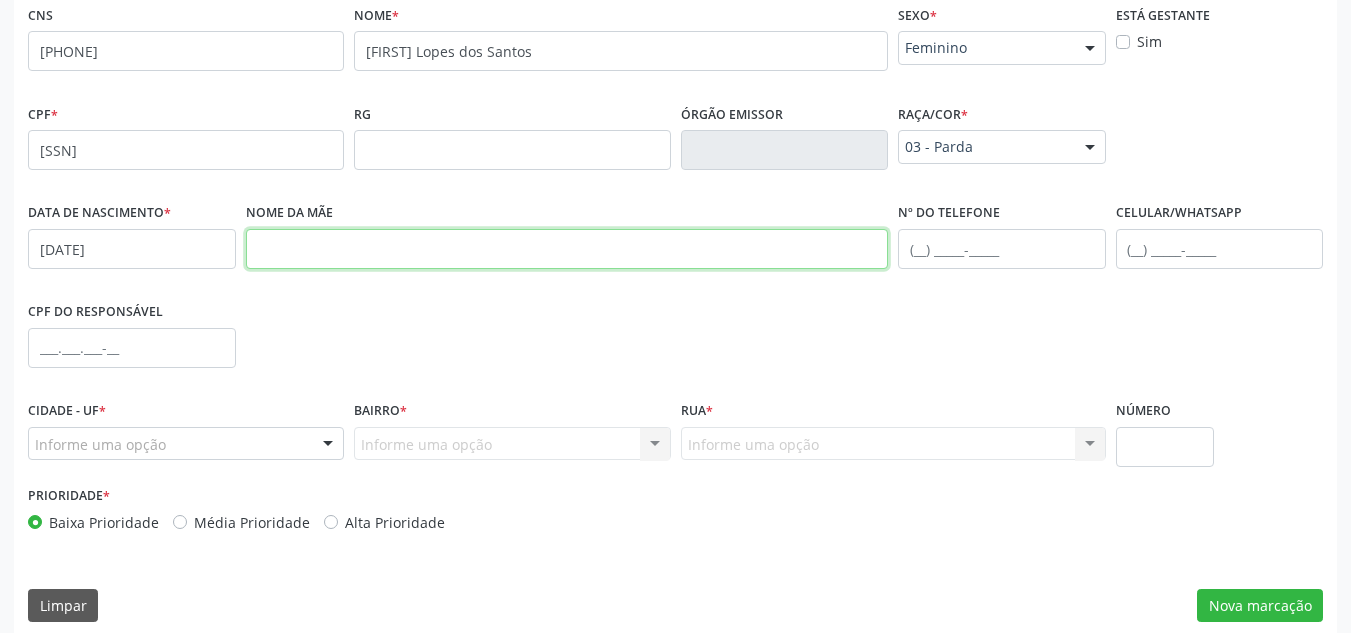 drag, startPoint x: 312, startPoint y: 256, endPoint x: 335, endPoint y: 262, distance: 23.769728 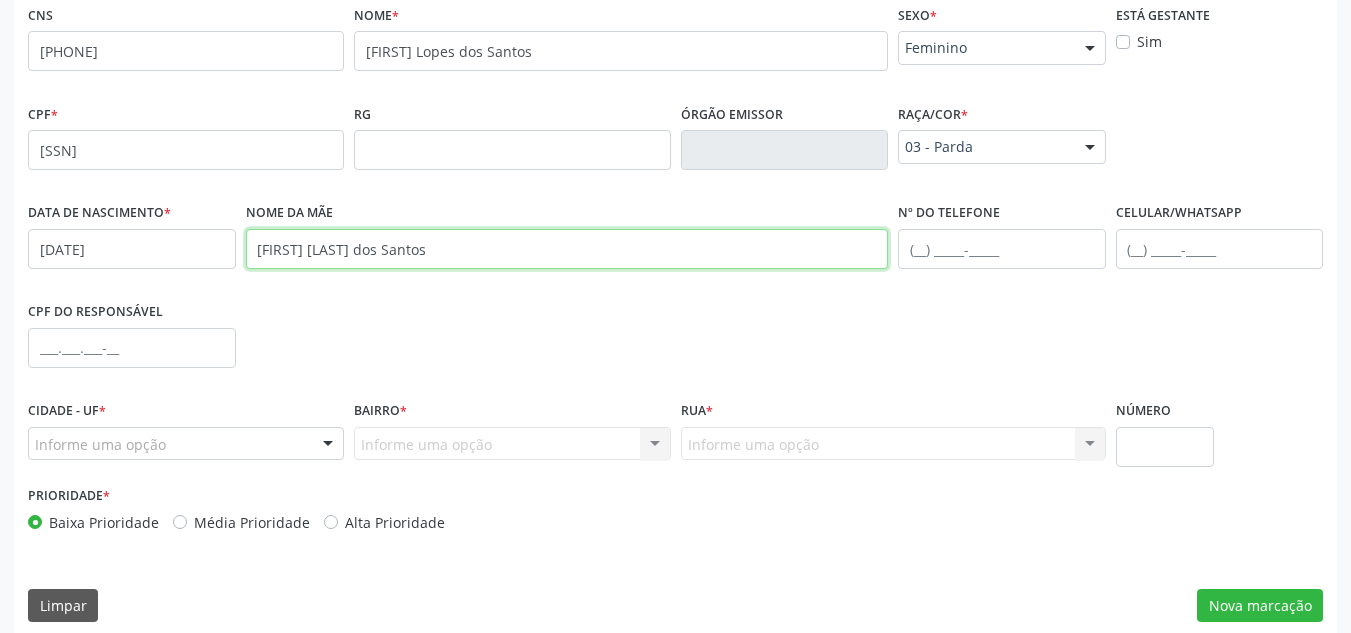 type on "[FIRST] [LAST] dos Santos" 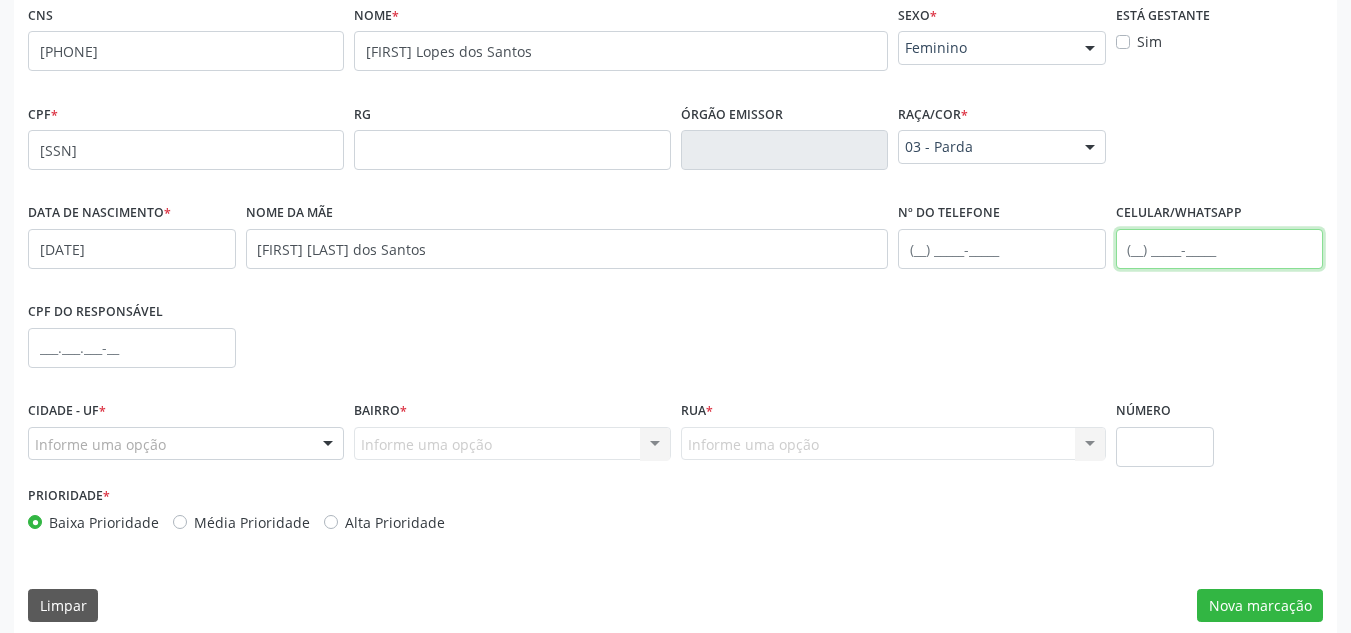 click at bounding box center [1220, 249] 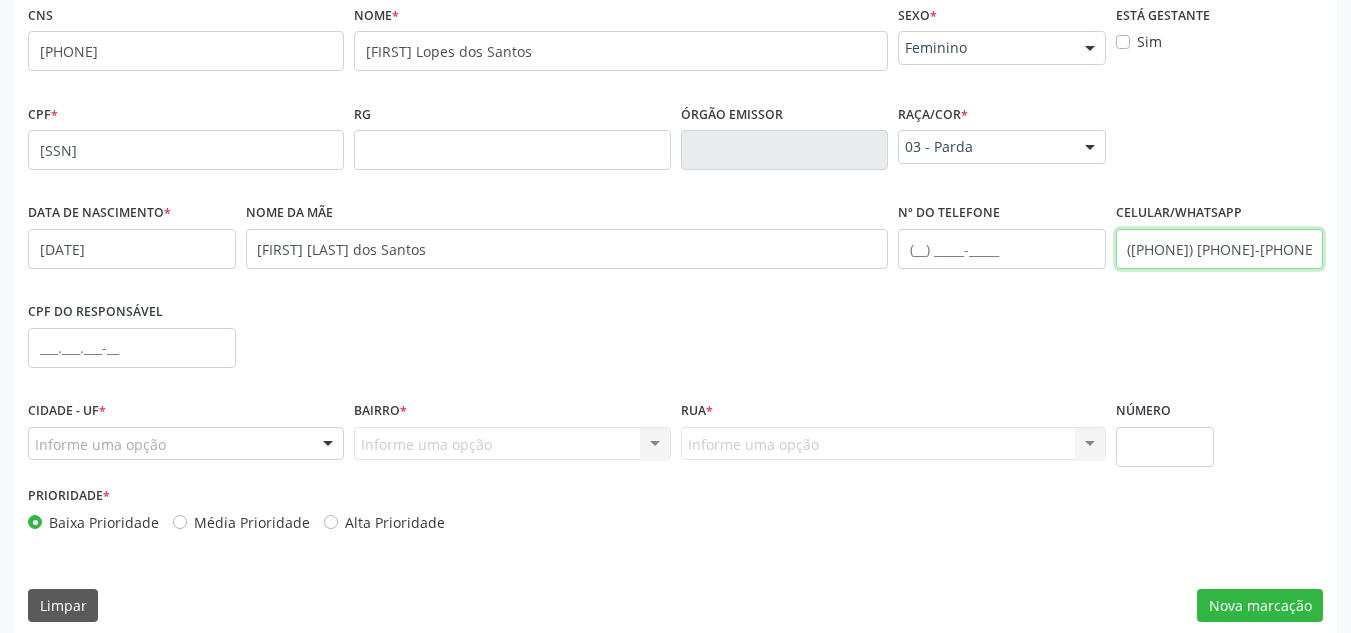 type on "([PHONE]) [PHONE]-[PHONE]" 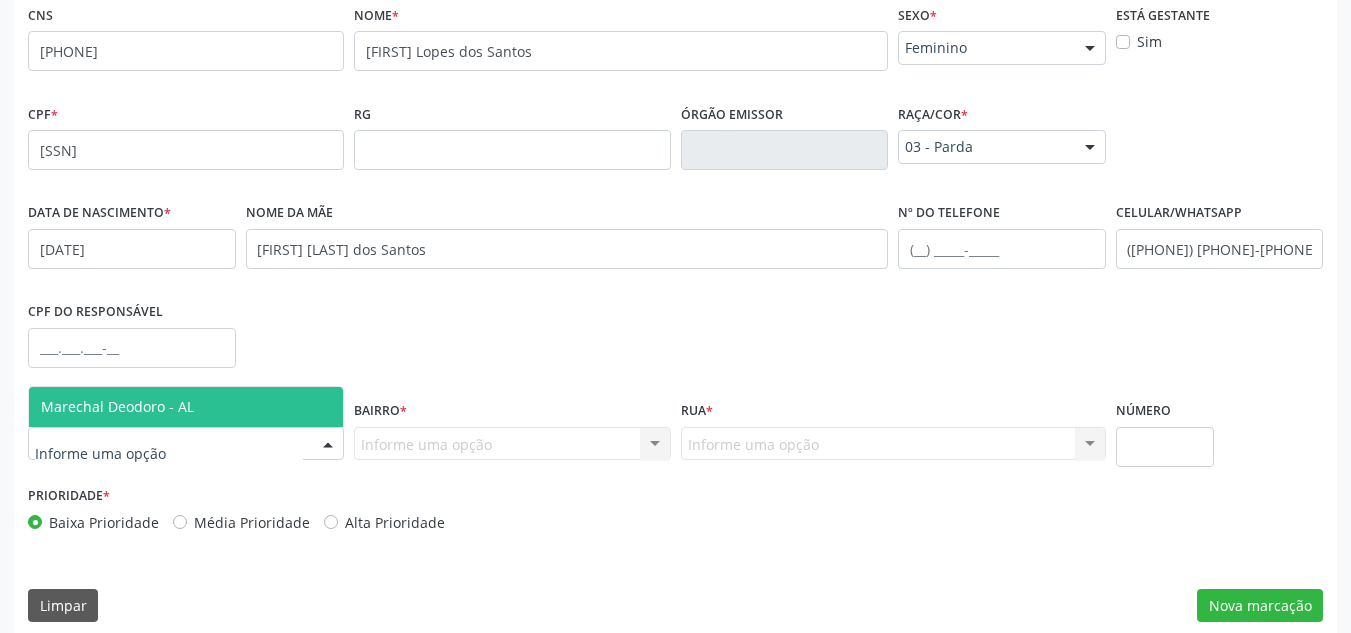 click at bounding box center [328, 445] 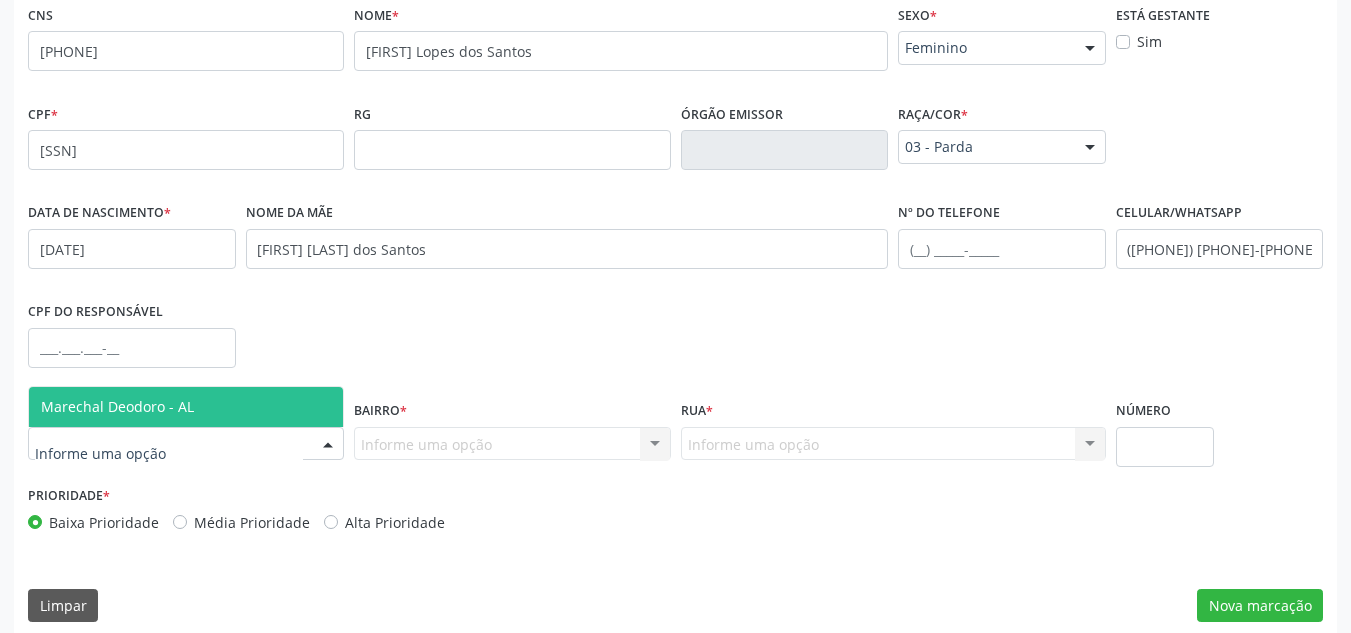 click on "Marechal Deodoro - AL" at bounding box center (186, 407) 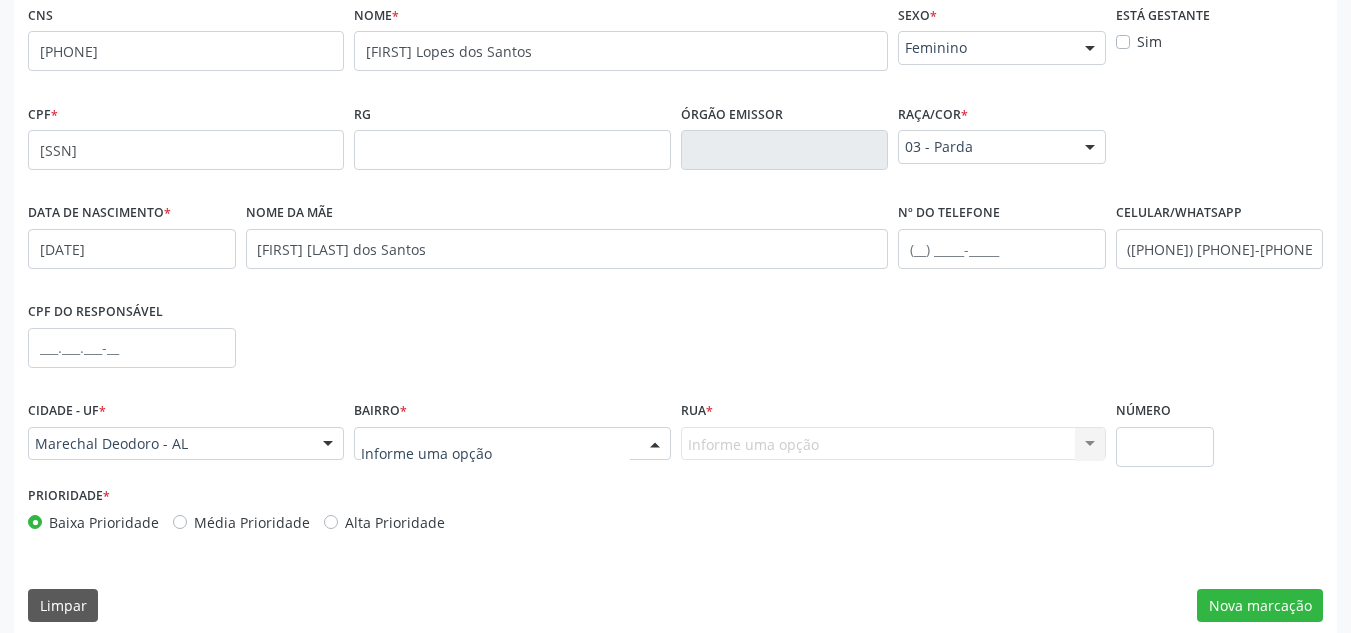 click at bounding box center [512, 444] 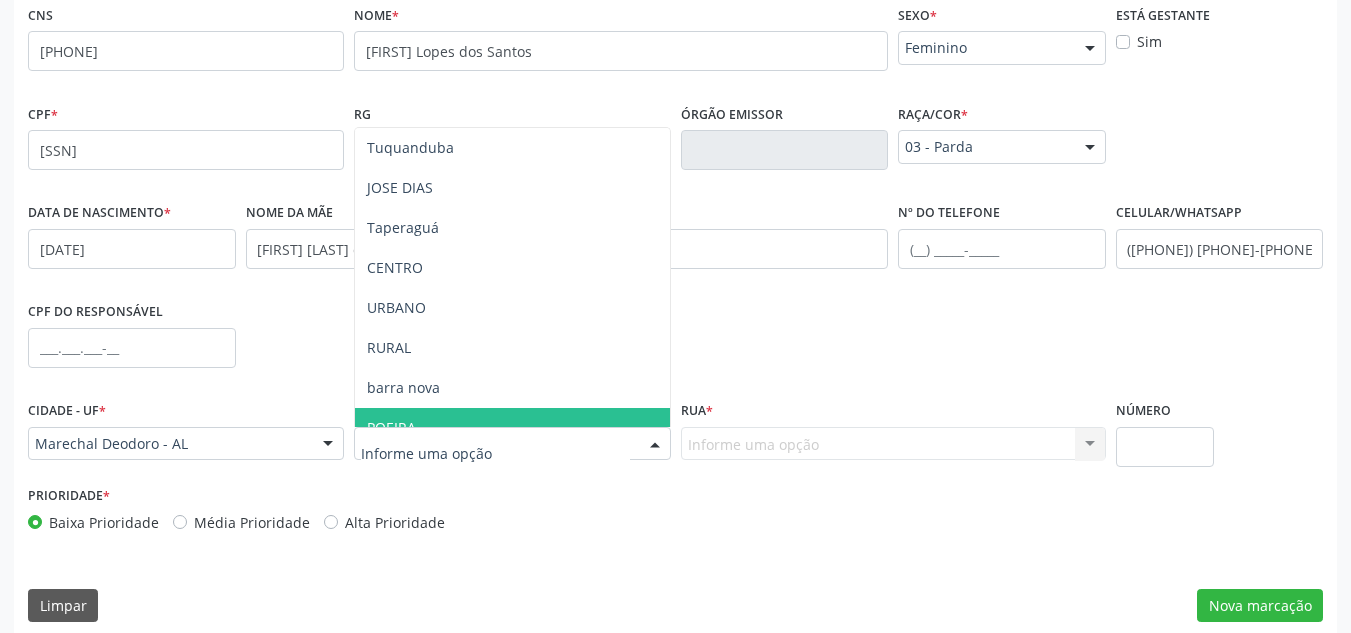 click on "POEIRA" at bounding box center [512, 428] 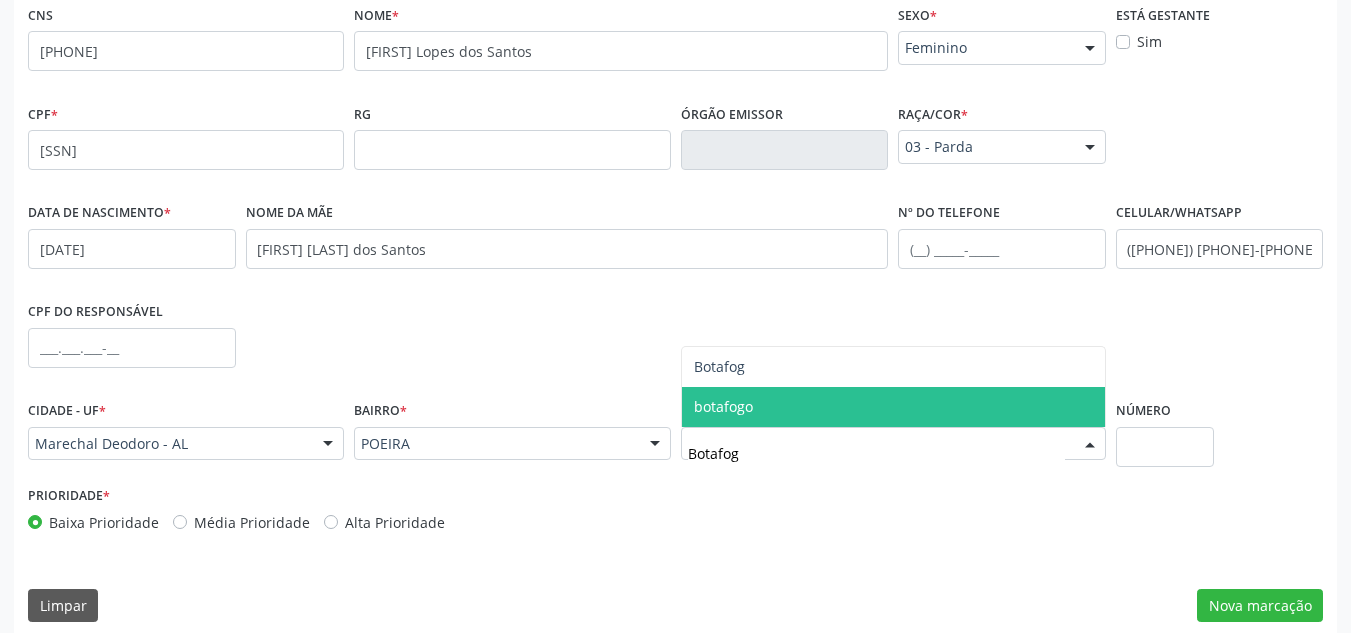 type on "Botafogo" 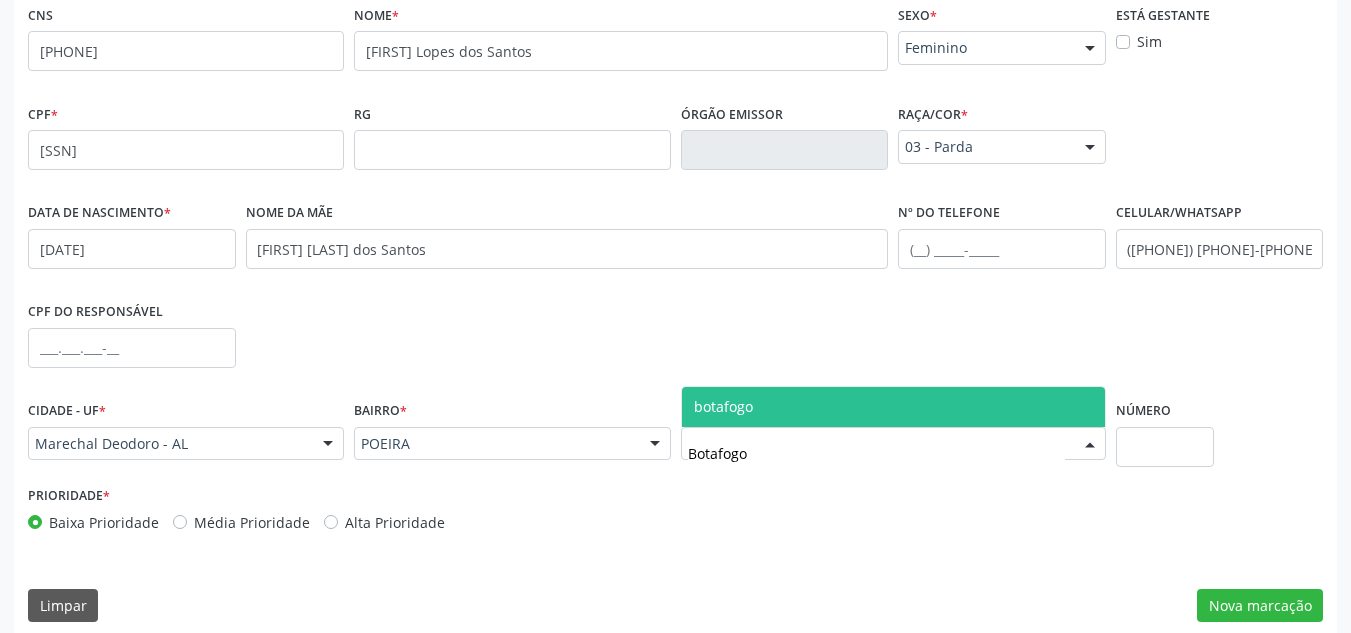 click on "botafogo" at bounding box center [893, 407] 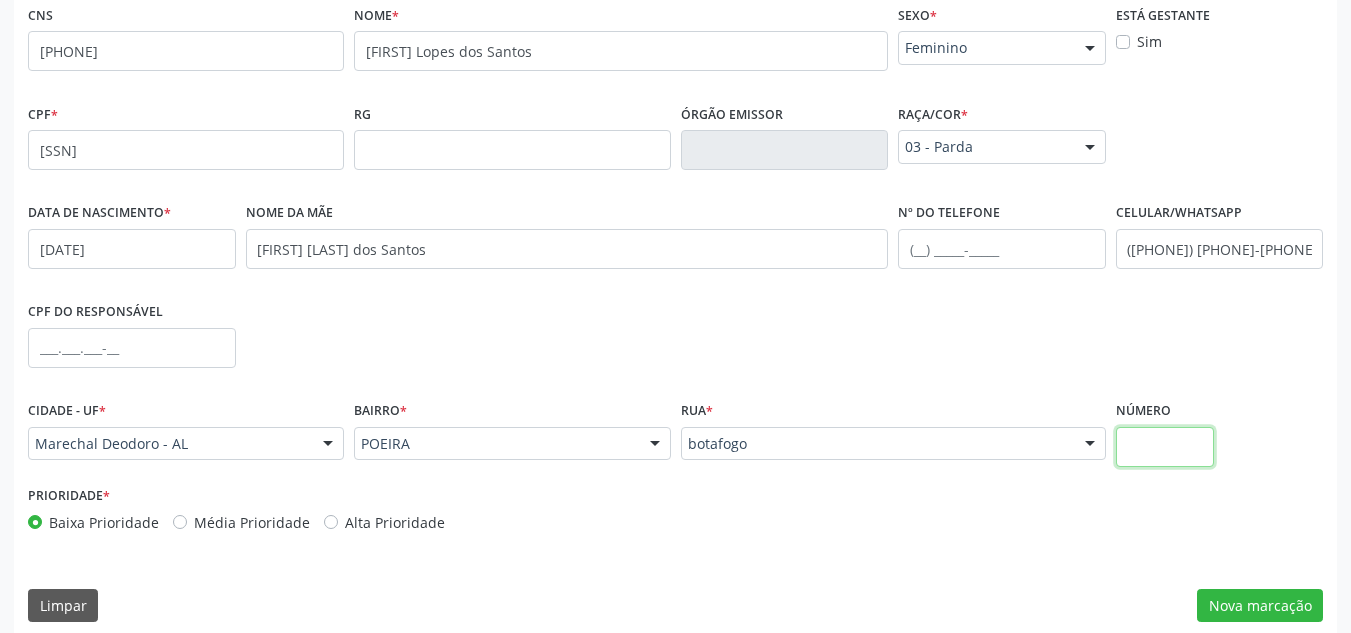 click at bounding box center (1165, 447) 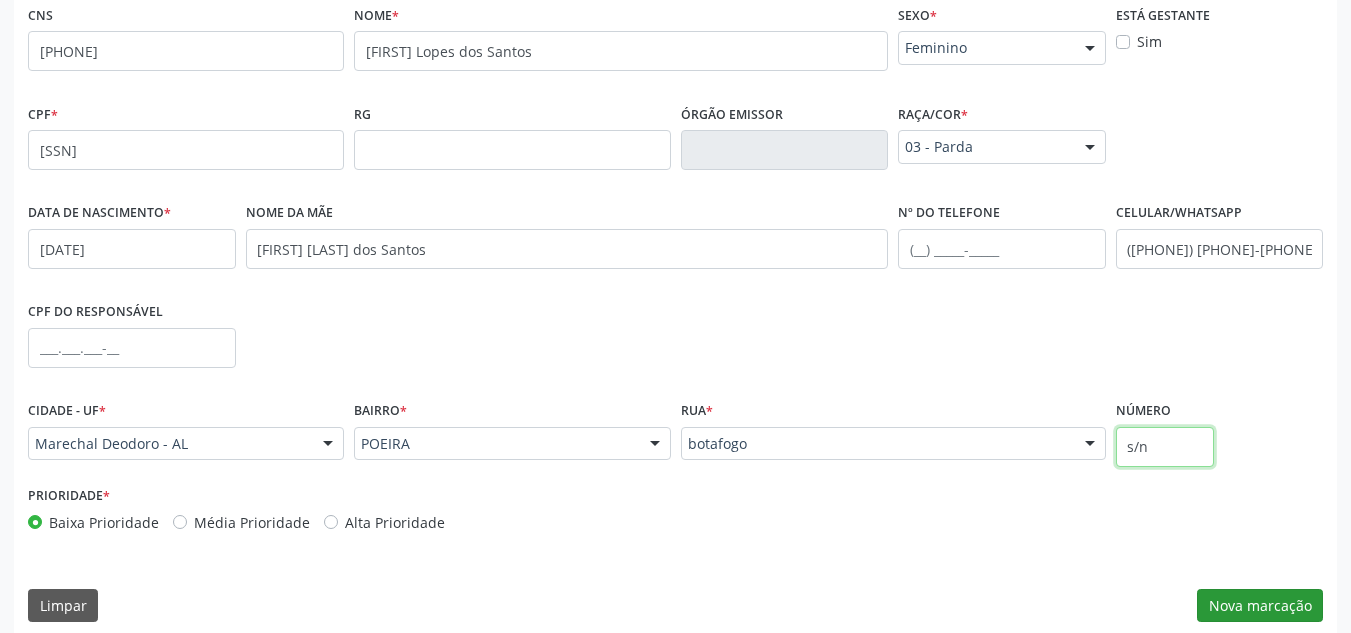type on "s/n" 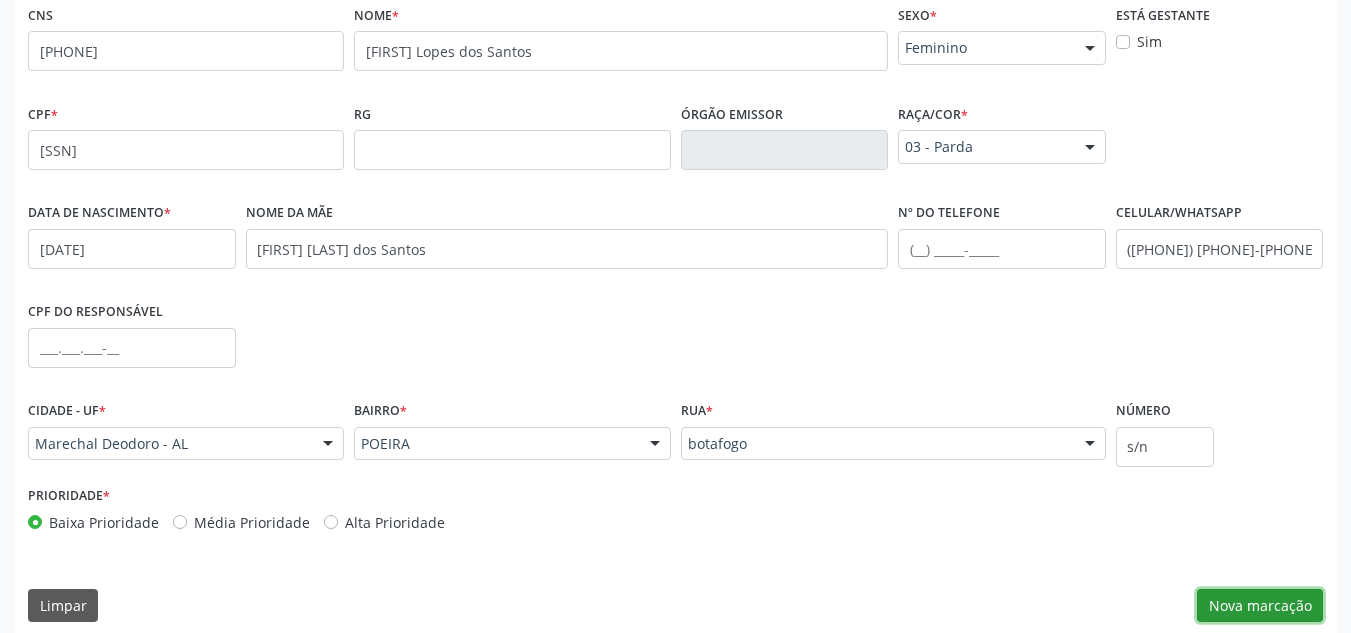 click on "Nova marcação" at bounding box center (1260, 606) 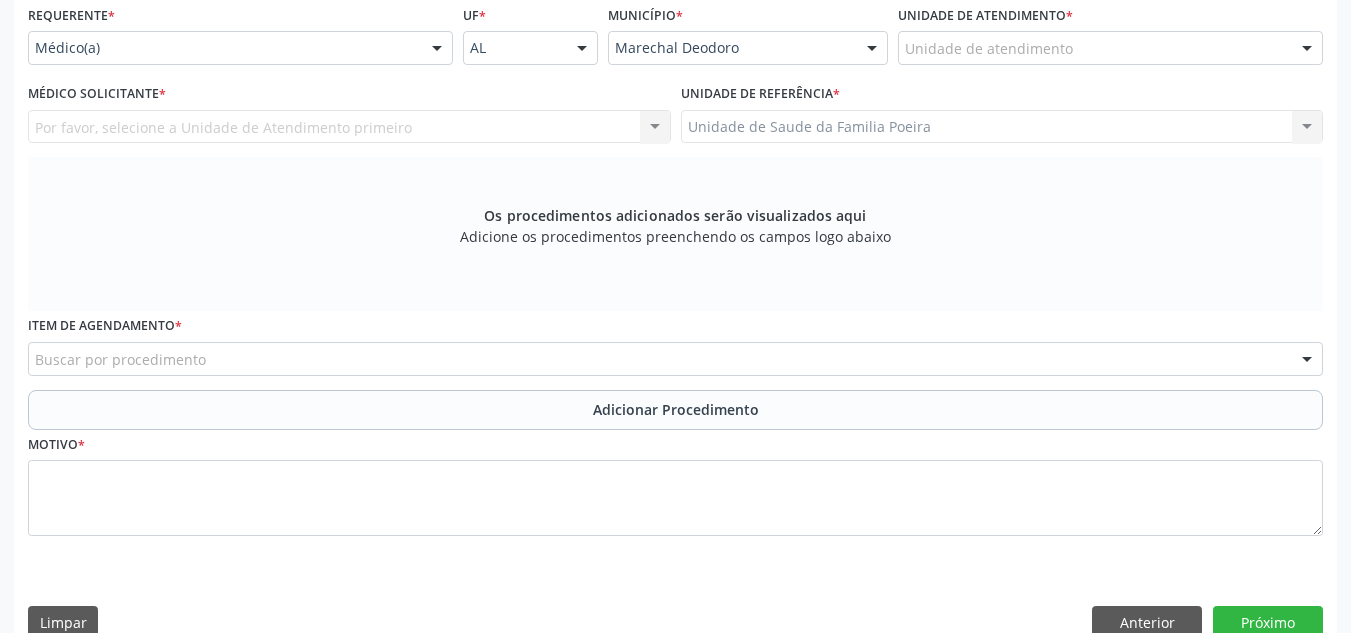 click on "Unidade de atendimento" at bounding box center (1110, 48) 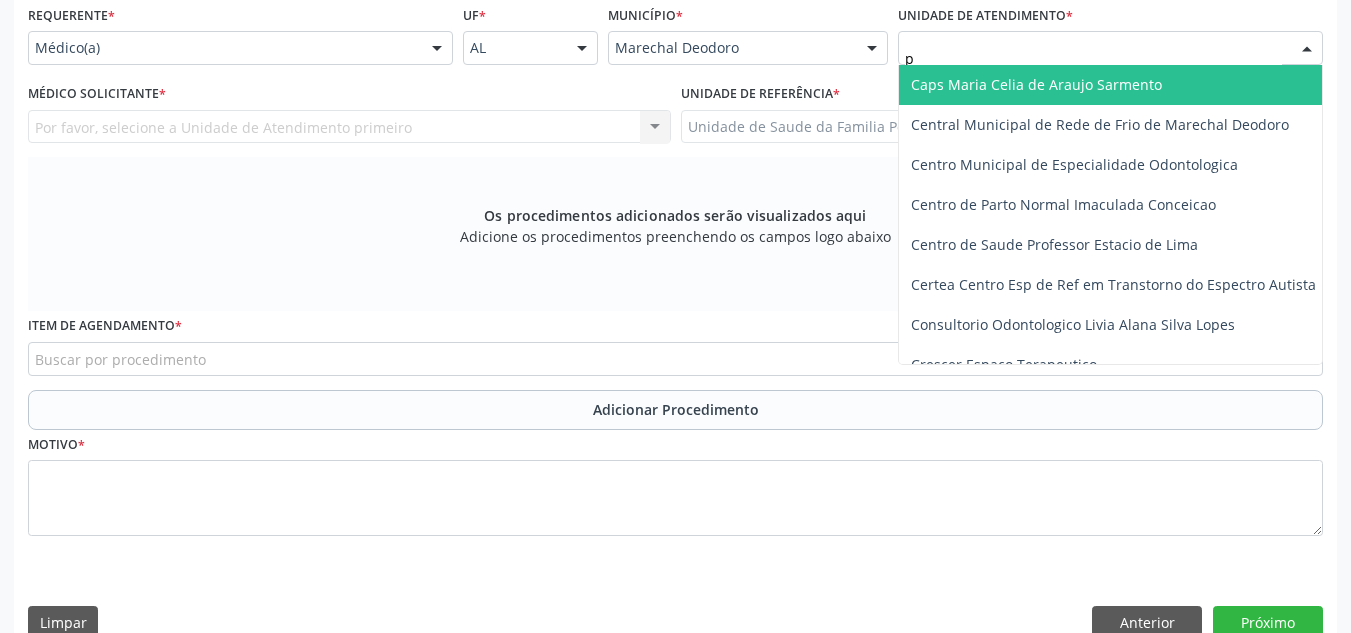 type on "po" 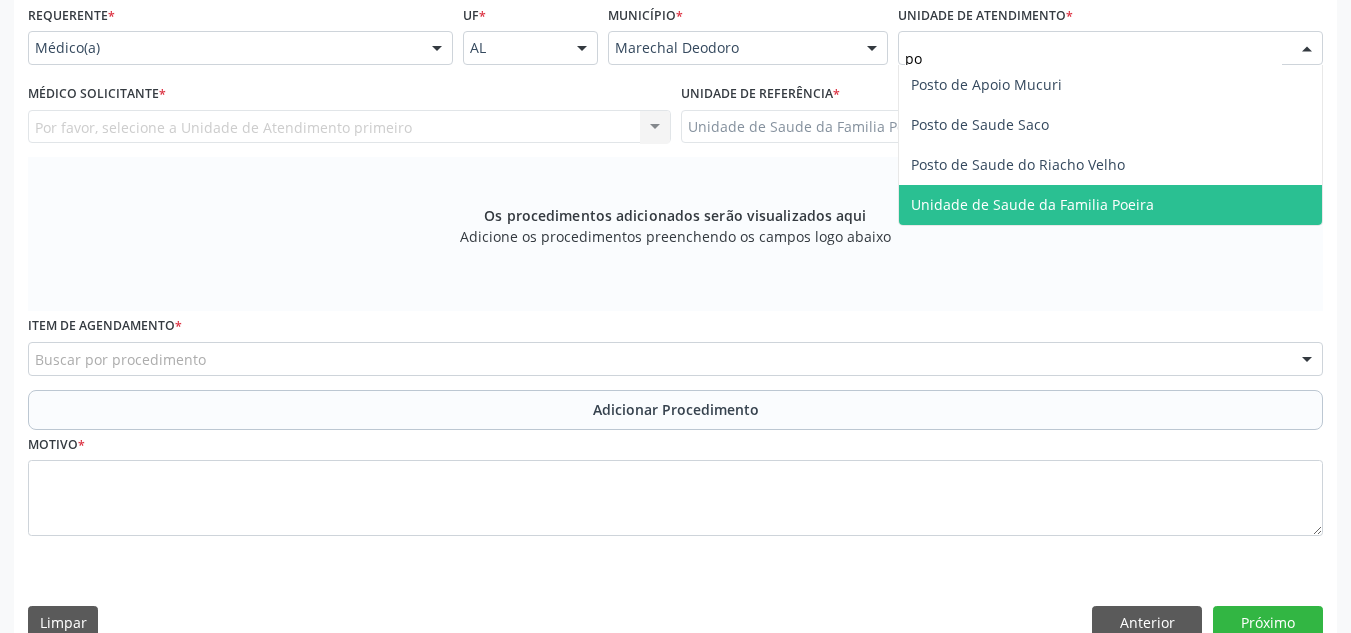 click on "Unidade de Saude da Familia Poeira" at bounding box center [1110, 205] 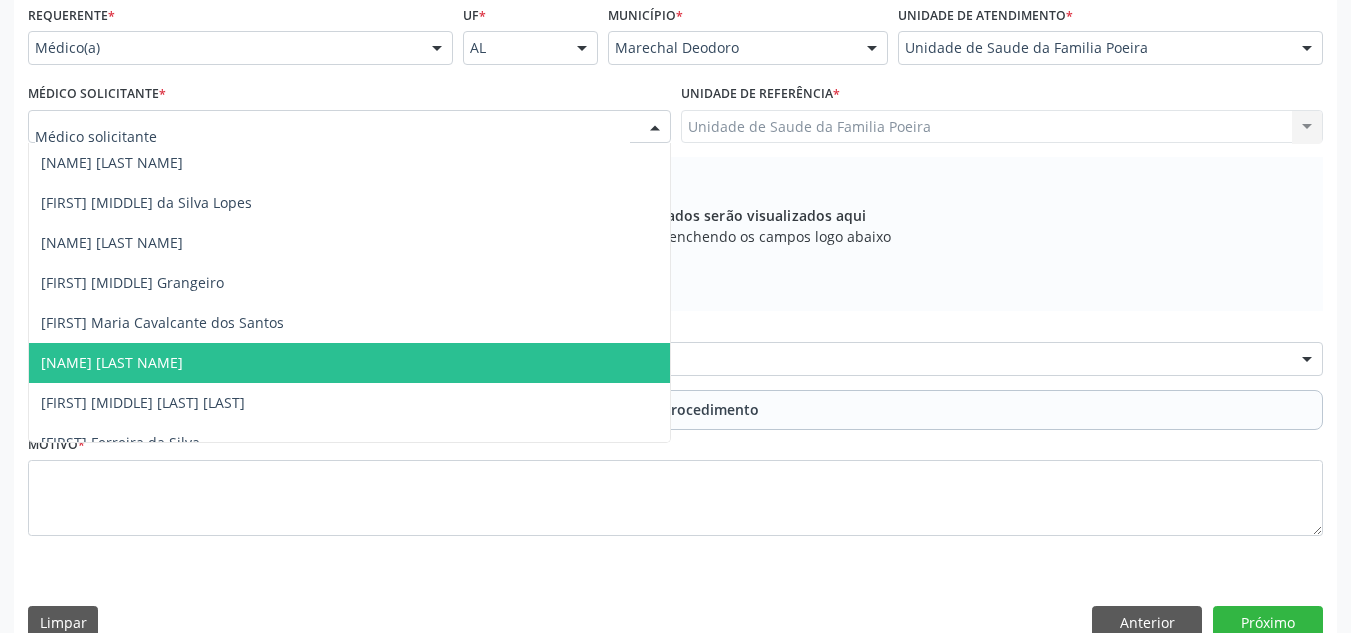click on "[NAME] [LAST NAME]" at bounding box center [112, 362] 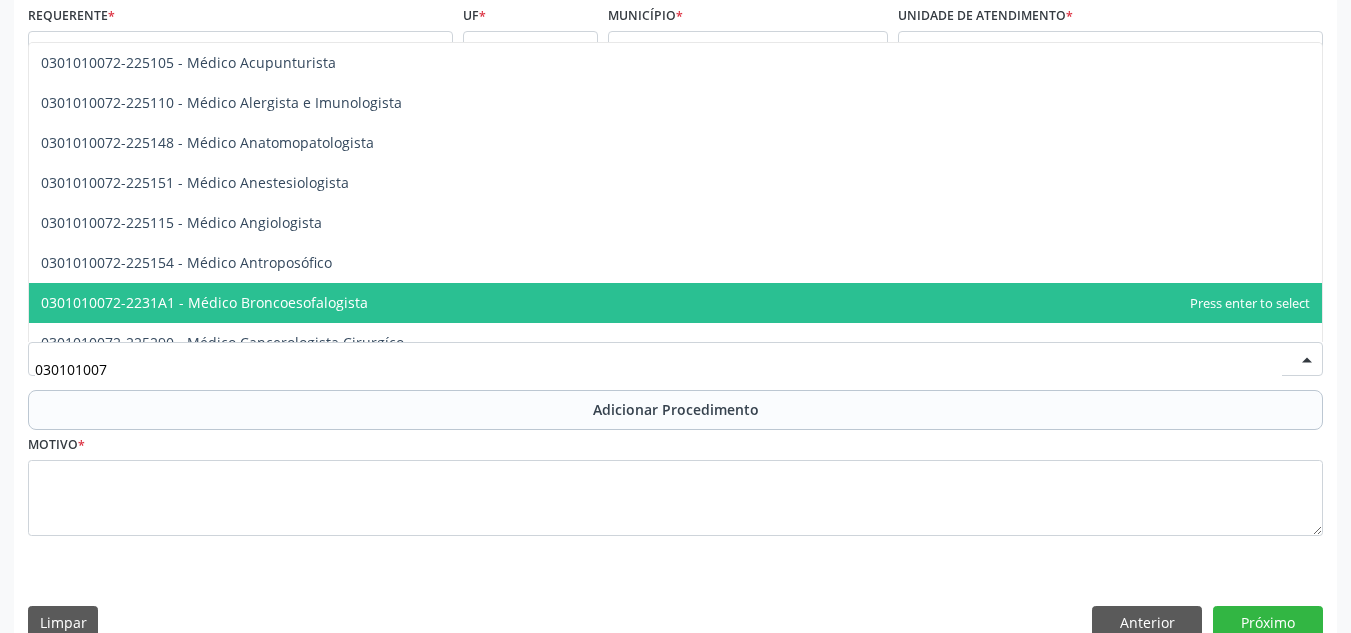 type on "0301010072" 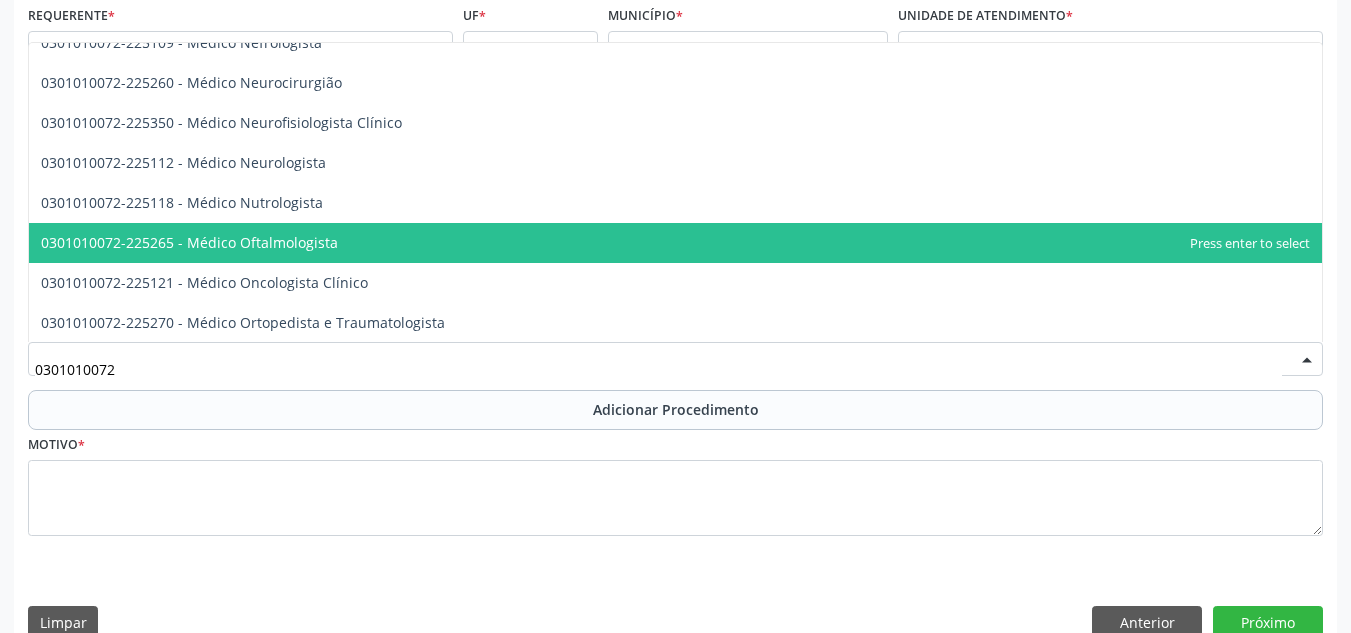 scroll, scrollTop: 1600, scrollLeft: 0, axis: vertical 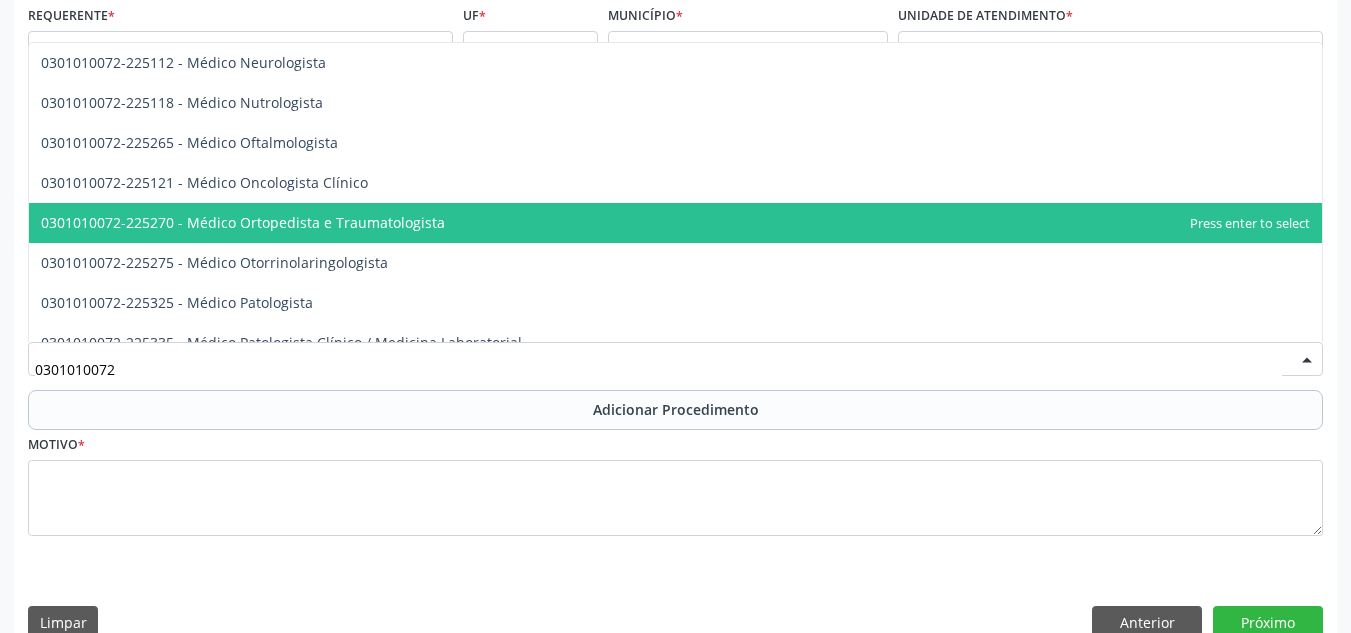 click on "0301010072-225270 - Médico Ortopedista e Traumatologista" at bounding box center [243, 222] 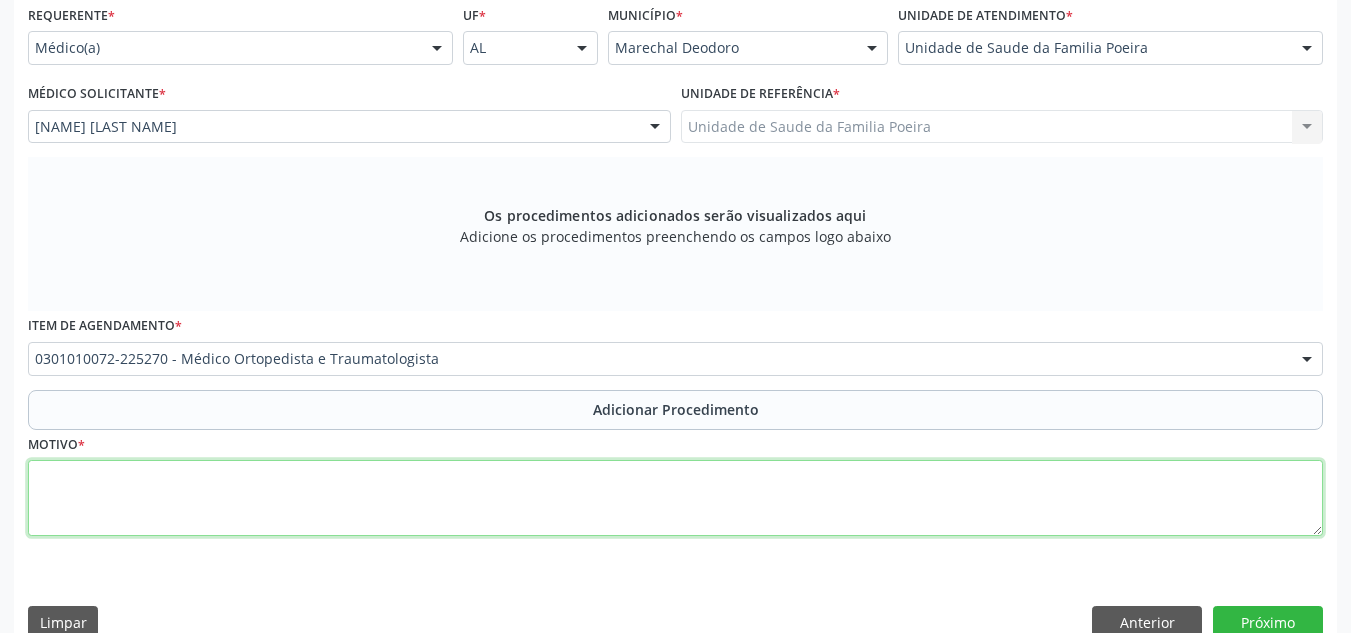 click at bounding box center (675, 498) 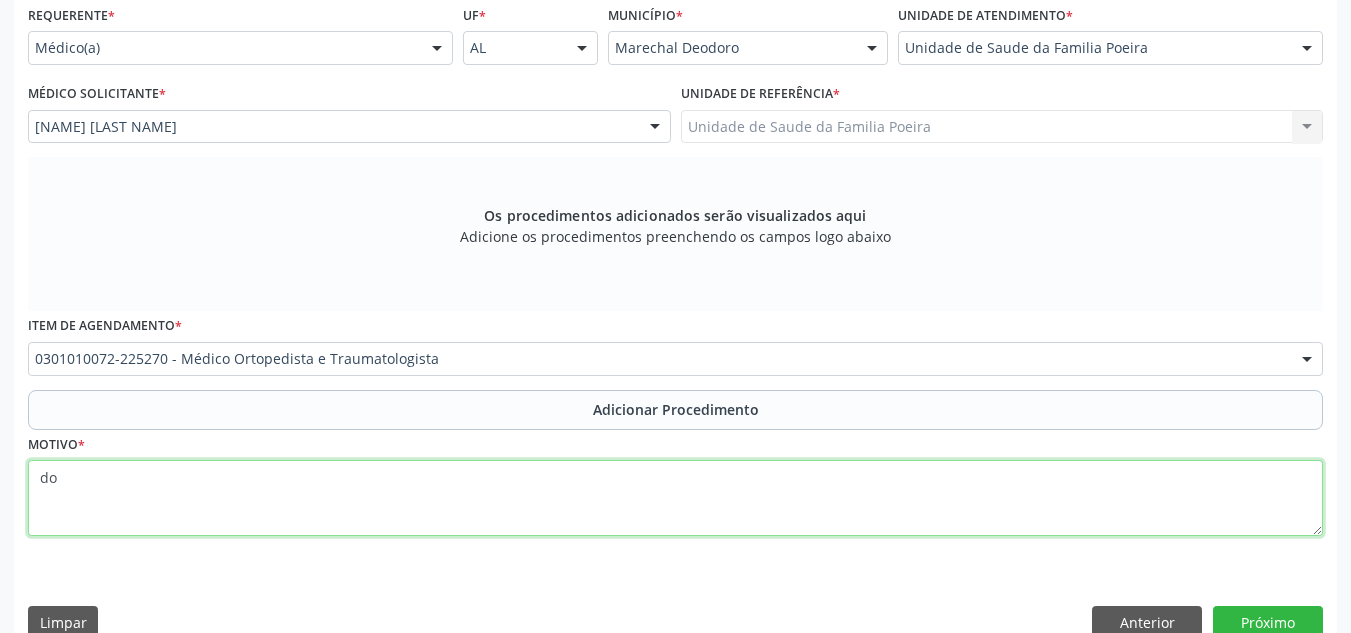 type on "d" 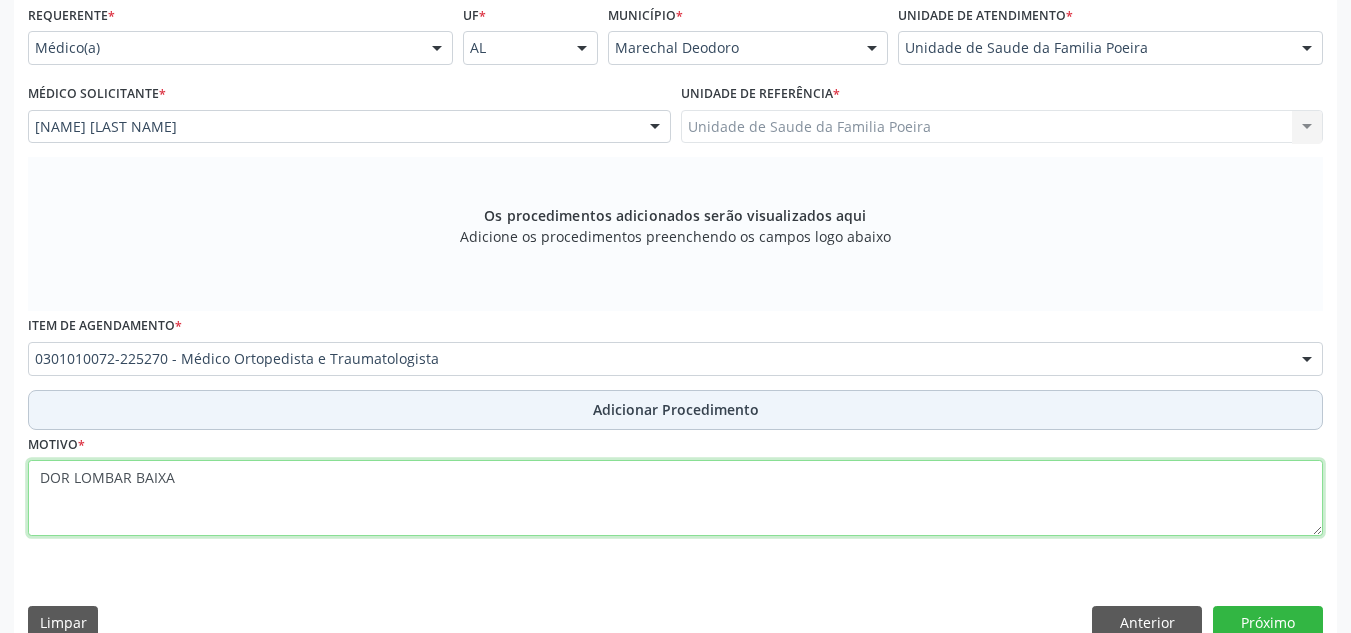 type on "DOR LOMBAR BAIXA" 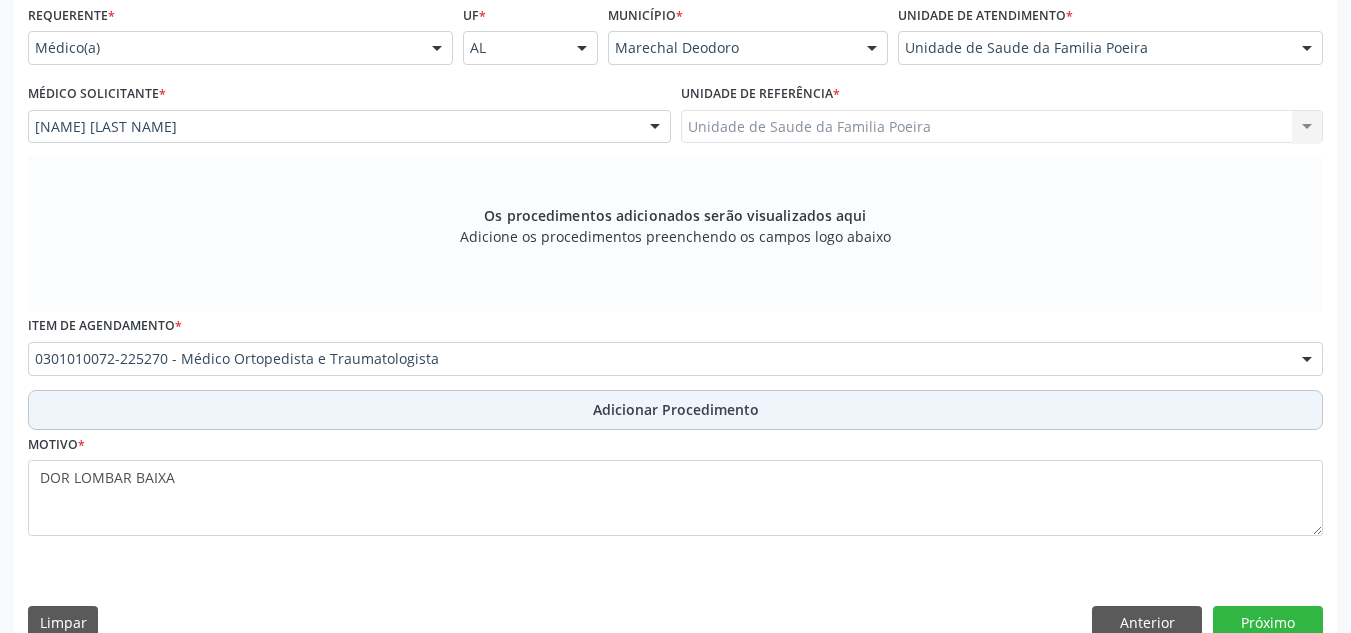 click on "Adicionar Procedimento" at bounding box center [676, 409] 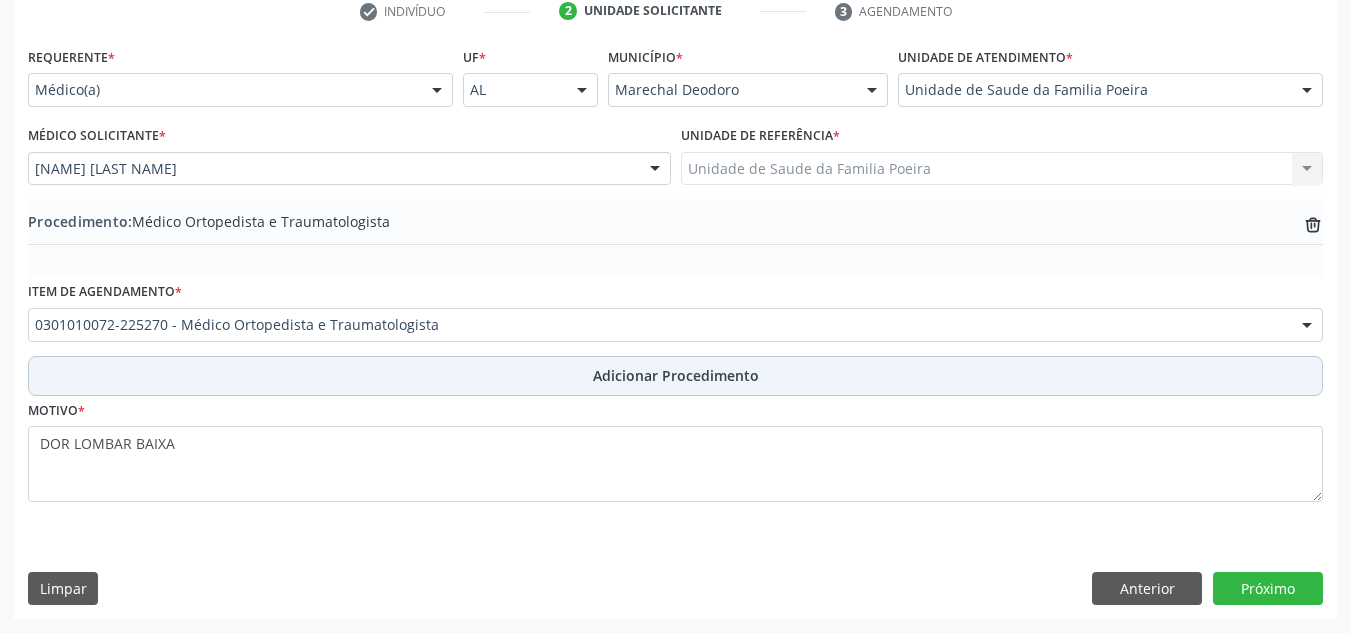 scroll, scrollTop: 420, scrollLeft: 0, axis: vertical 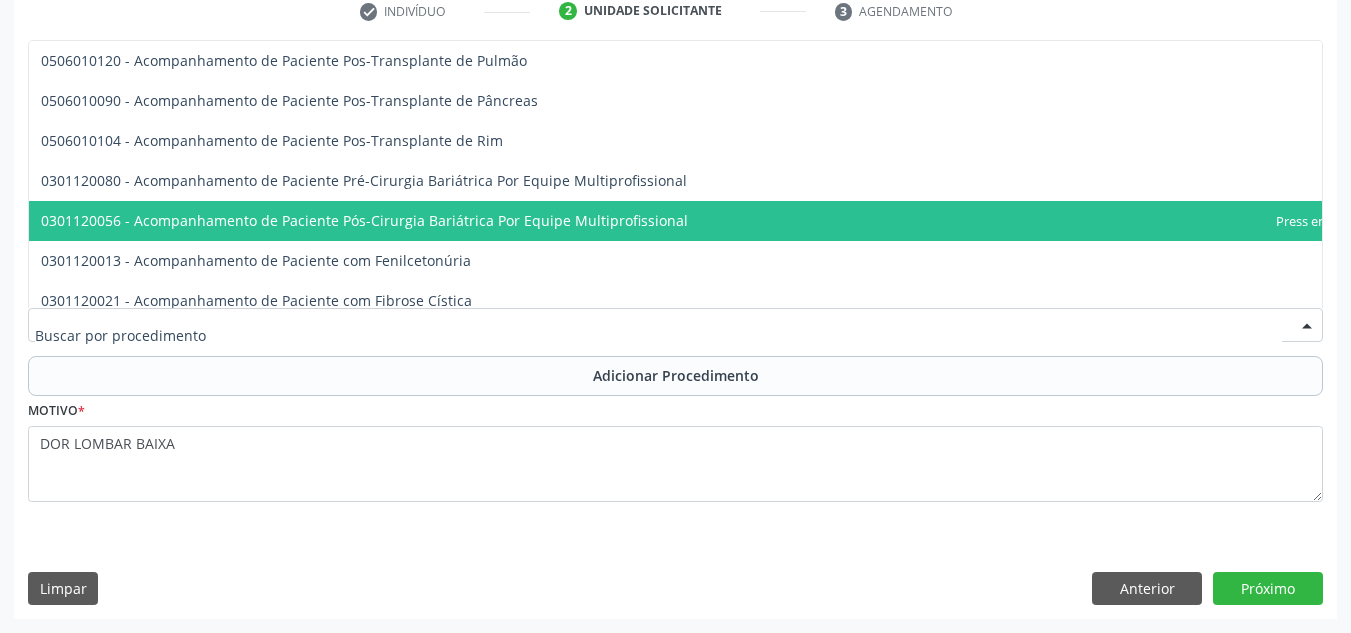drag, startPoint x: 475, startPoint y: 323, endPoint x: 345, endPoint y: 333, distance: 130.38405 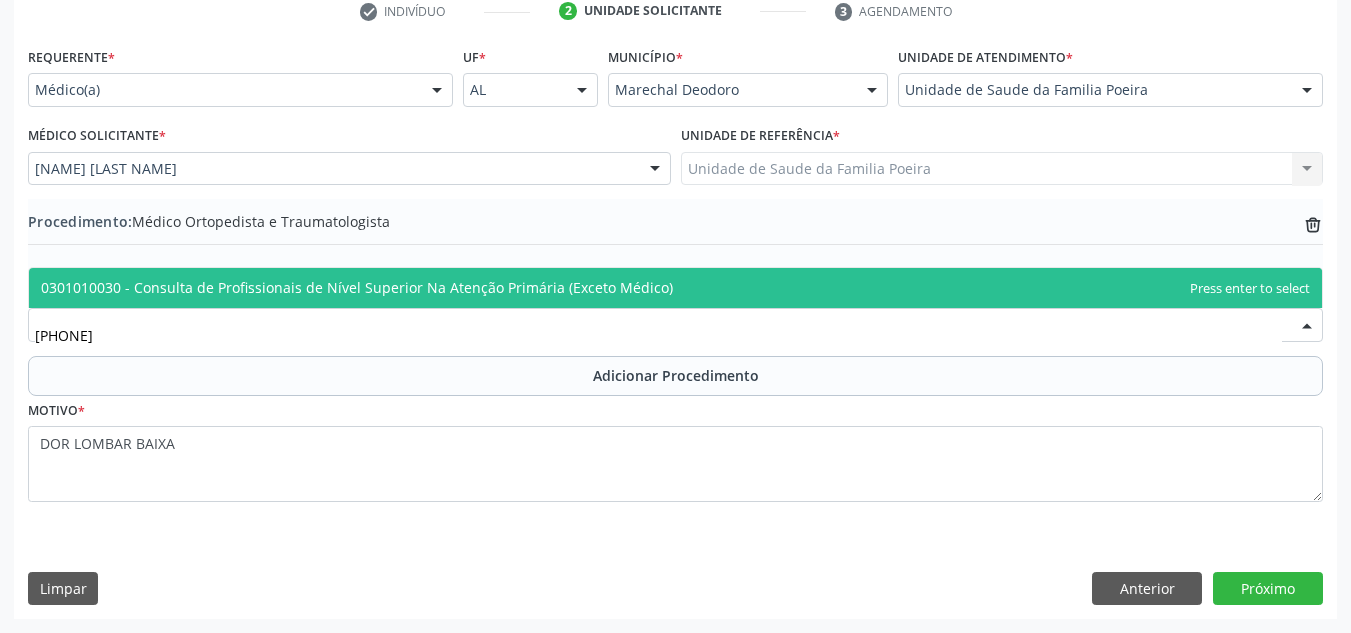 scroll, scrollTop: 0, scrollLeft: 0, axis: both 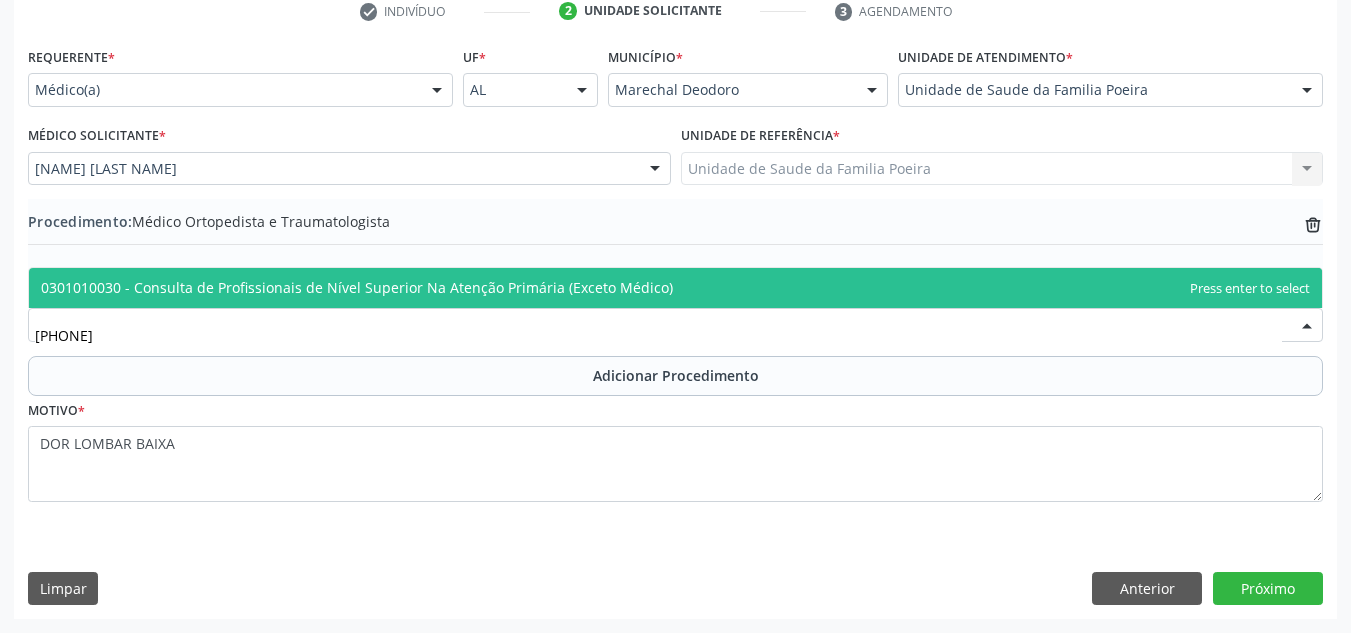 type on "[PHONE]" 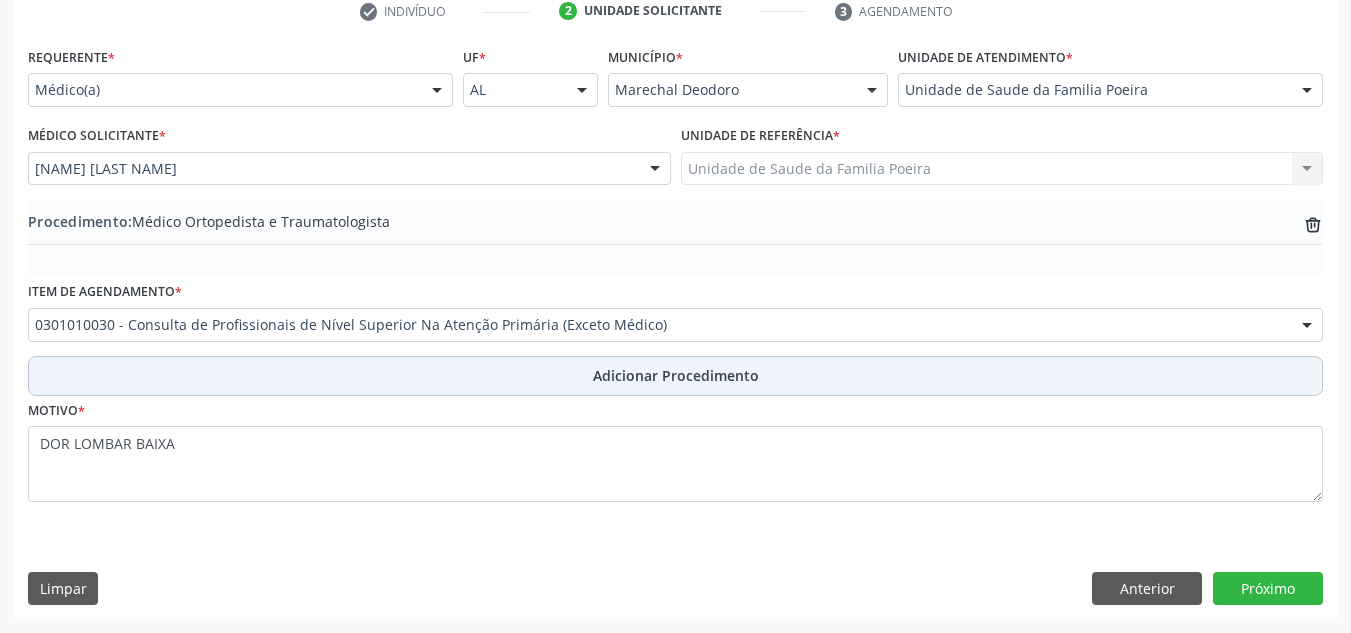 click on "Adicionar Procedimento" at bounding box center [675, 376] 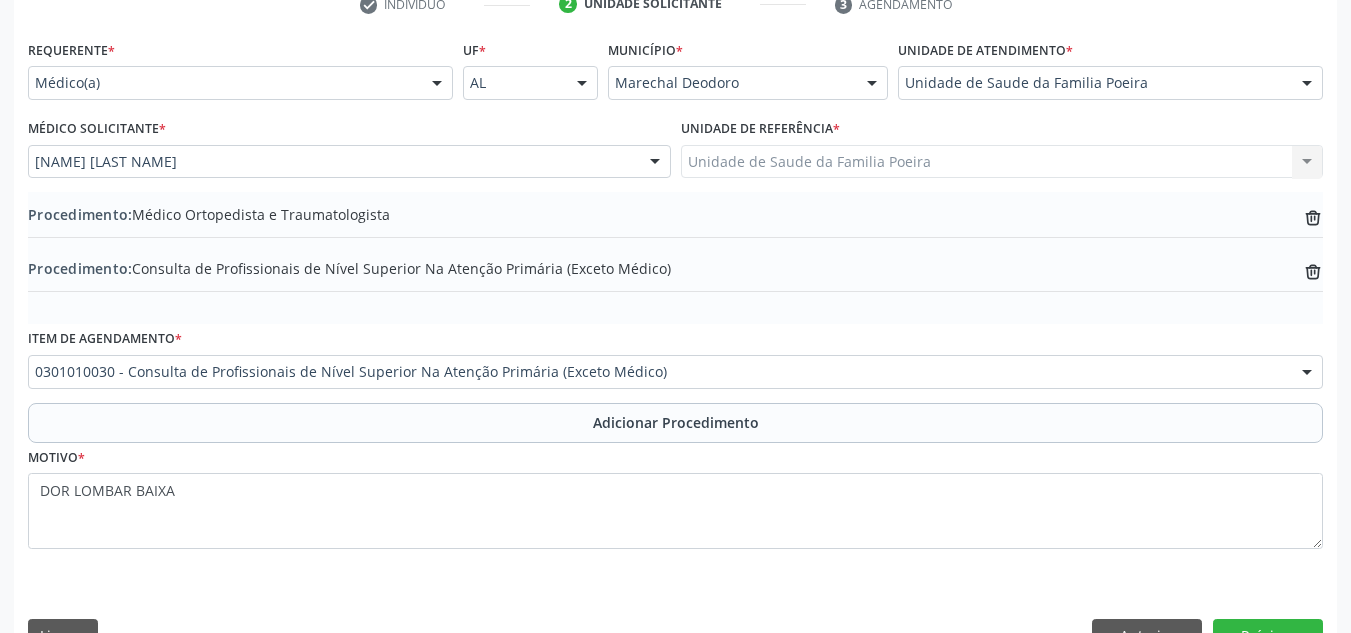 scroll, scrollTop: 474, scrollLeft: 0, axis: vertical 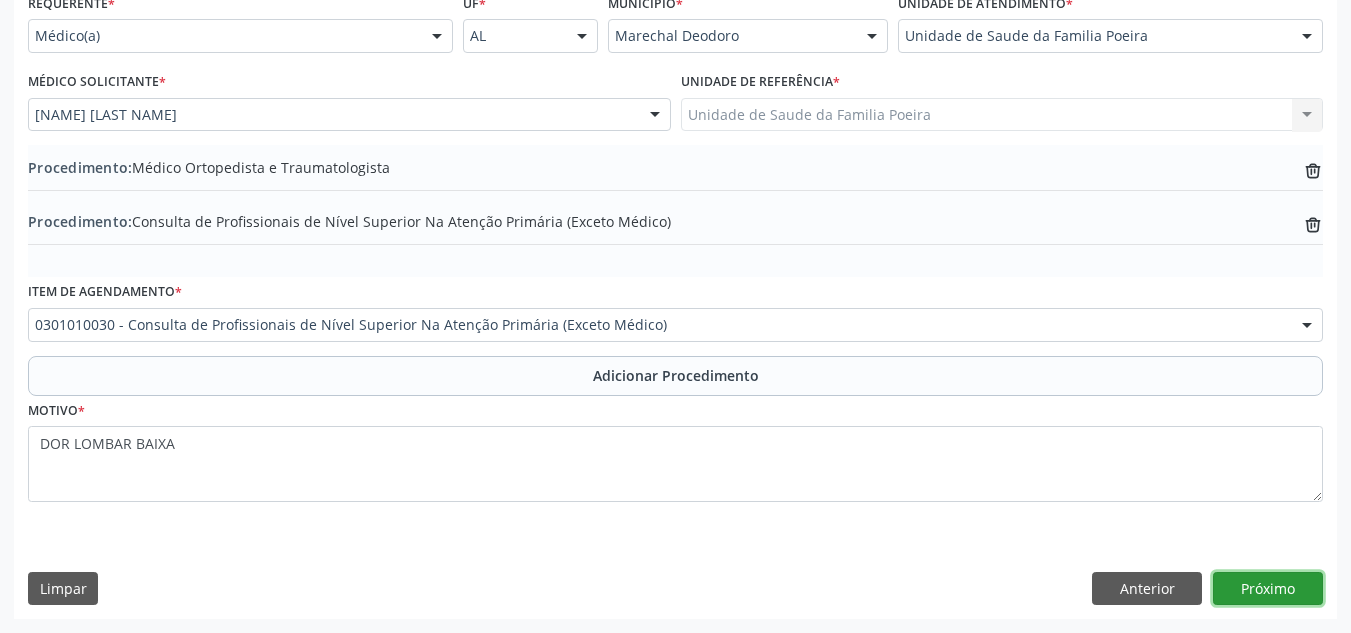click on "Próximo" at bounding box center (1268, 589) 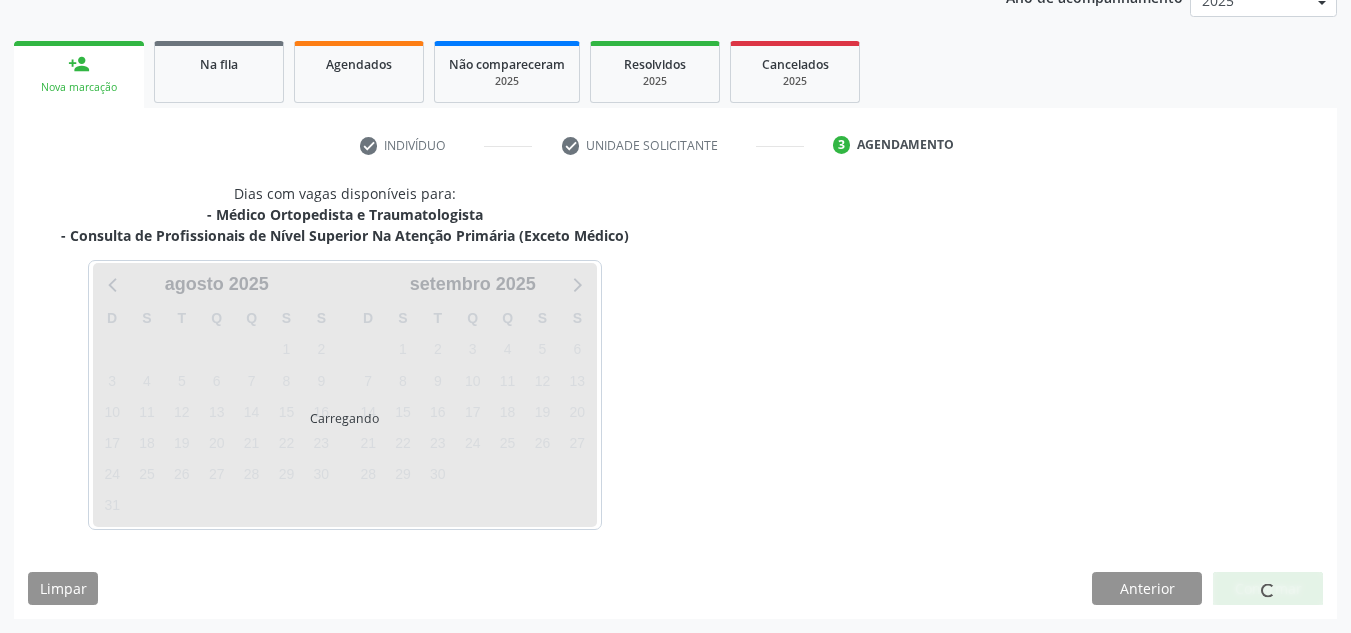 scroll, scrollTop: 345, scrollLeft: 0, axis: vertical 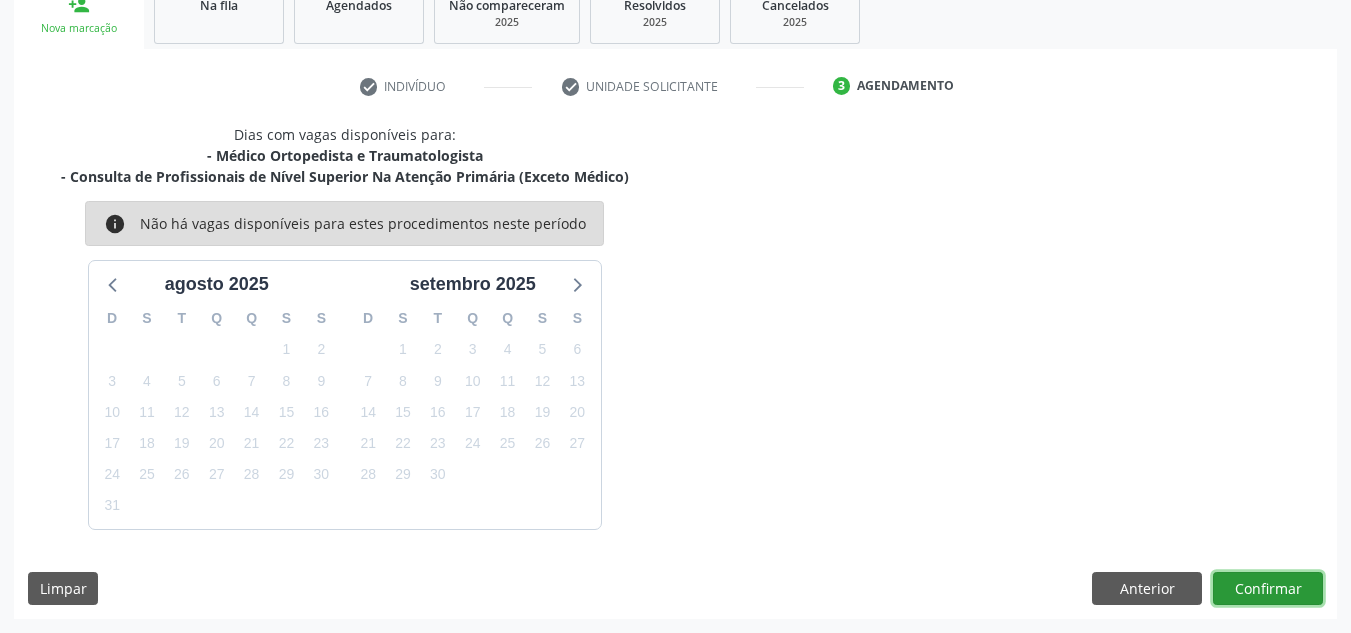 click on "Confirmar" at bounding box center [1268, 589] 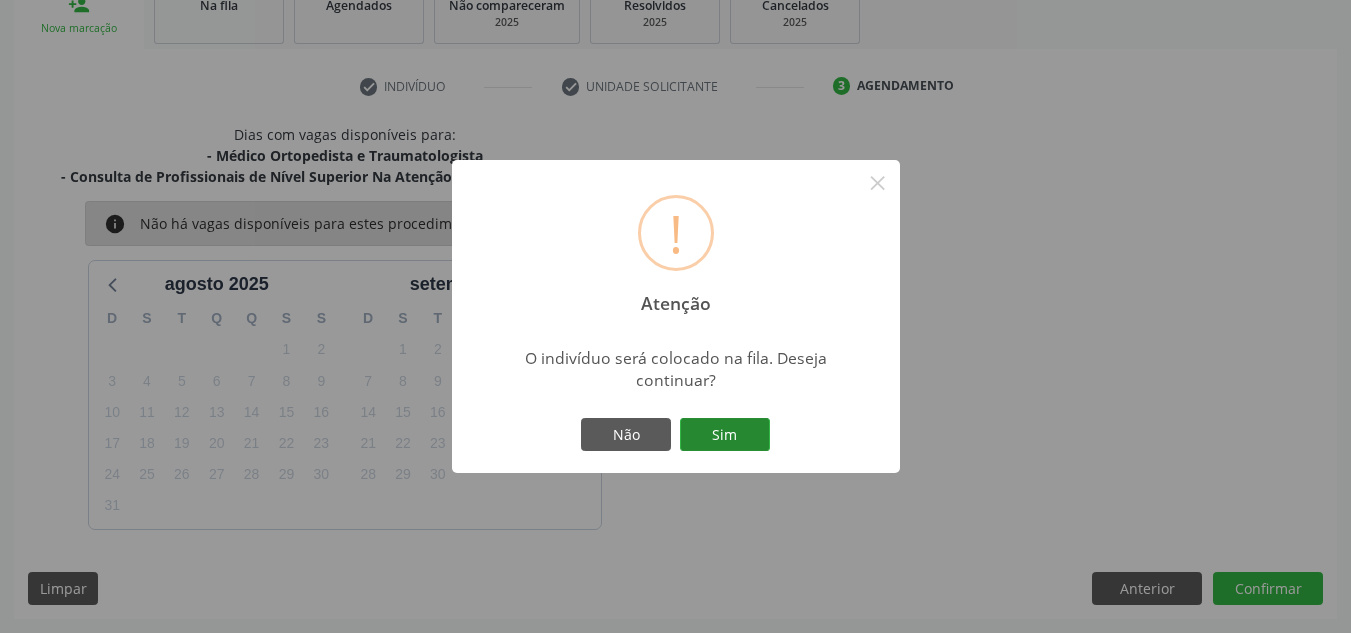 click on "Sim" at bounding box center [725, 435] 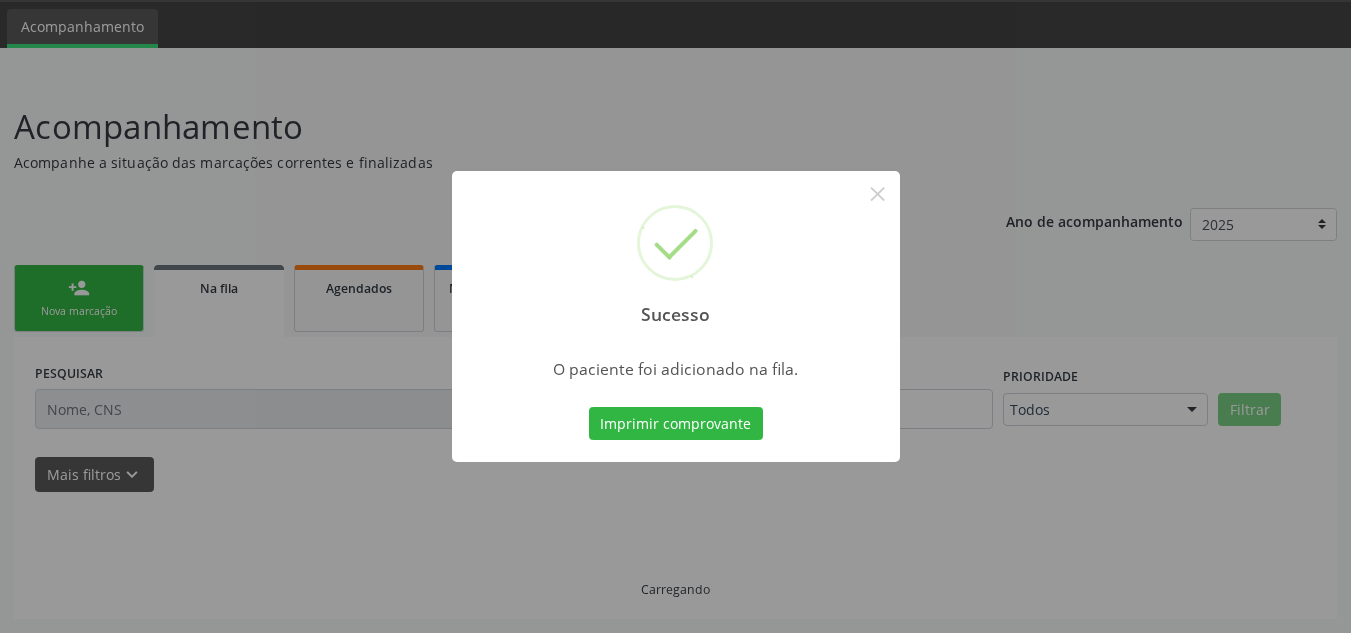 scroll, scrollTop: 62, scrollLeft: 0, axis: vertical 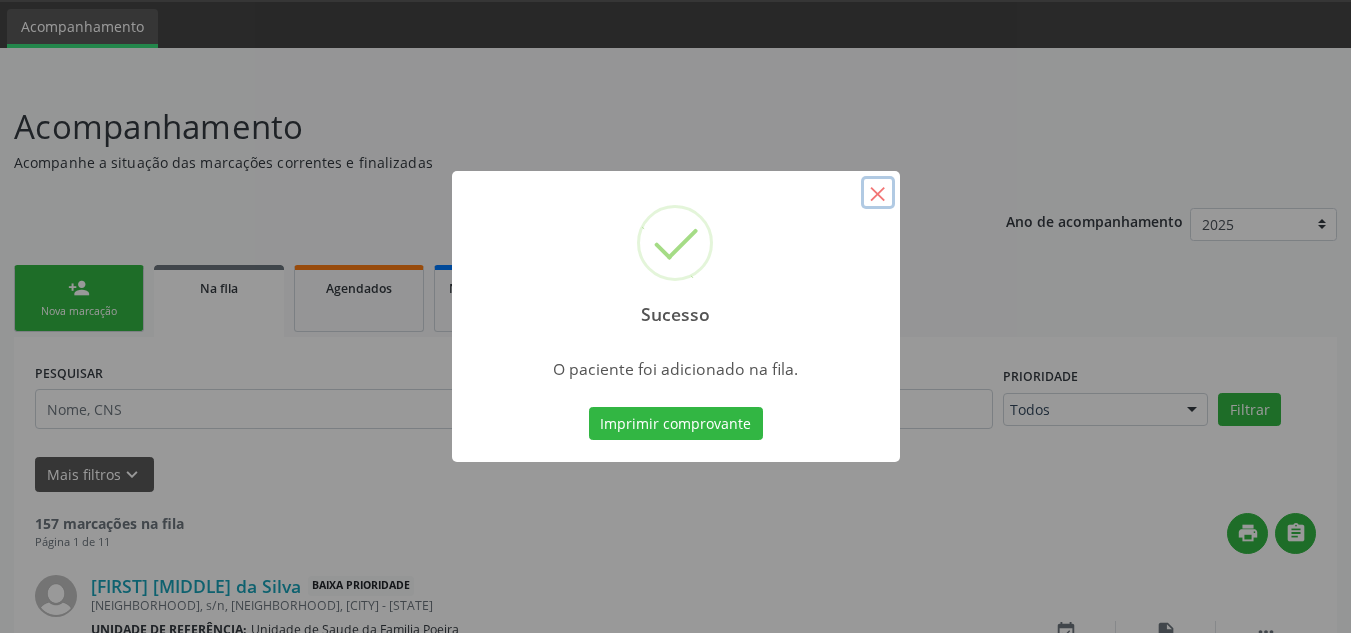 click on "×" at bounding box center [878, 193] 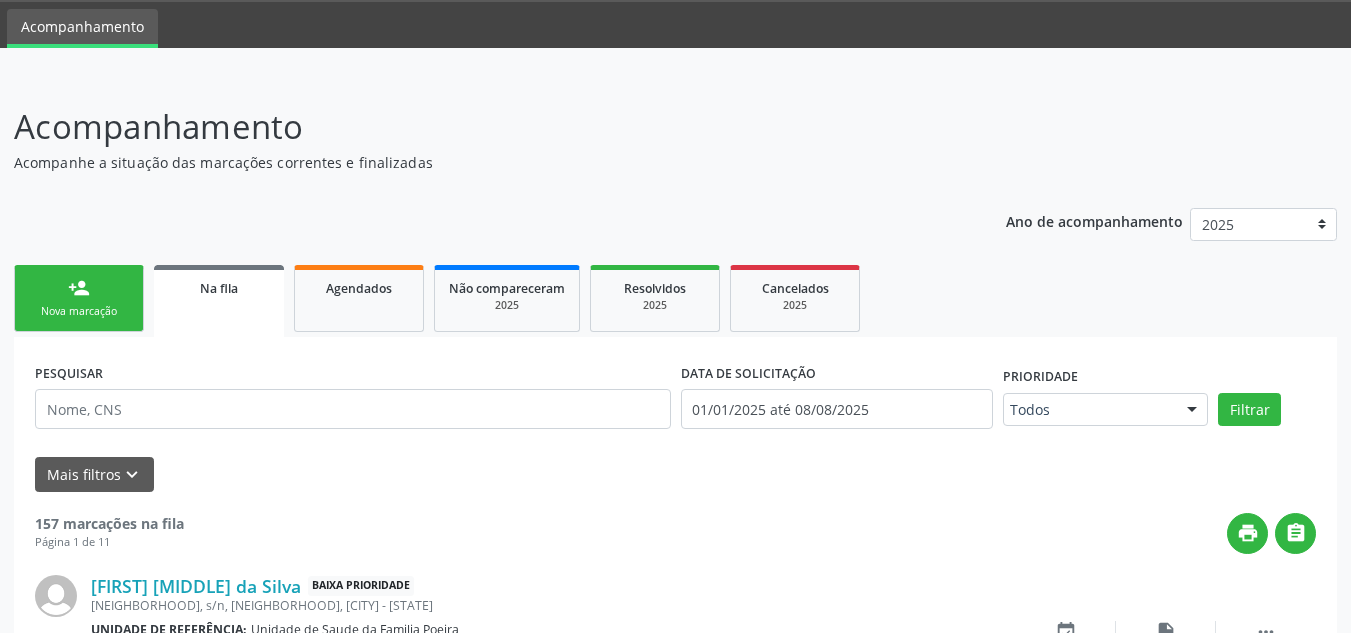 click on "person_add
Nova marcação" at bounding box center (79, 298) 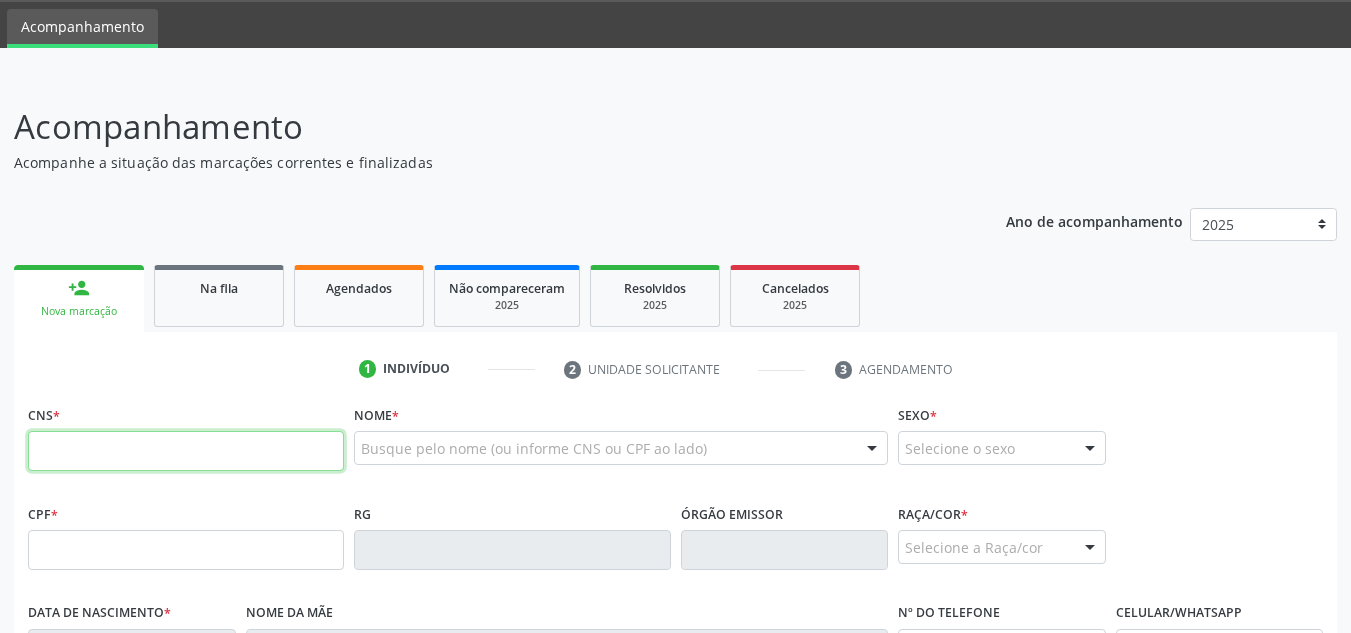click at bounding box center [186, 451] 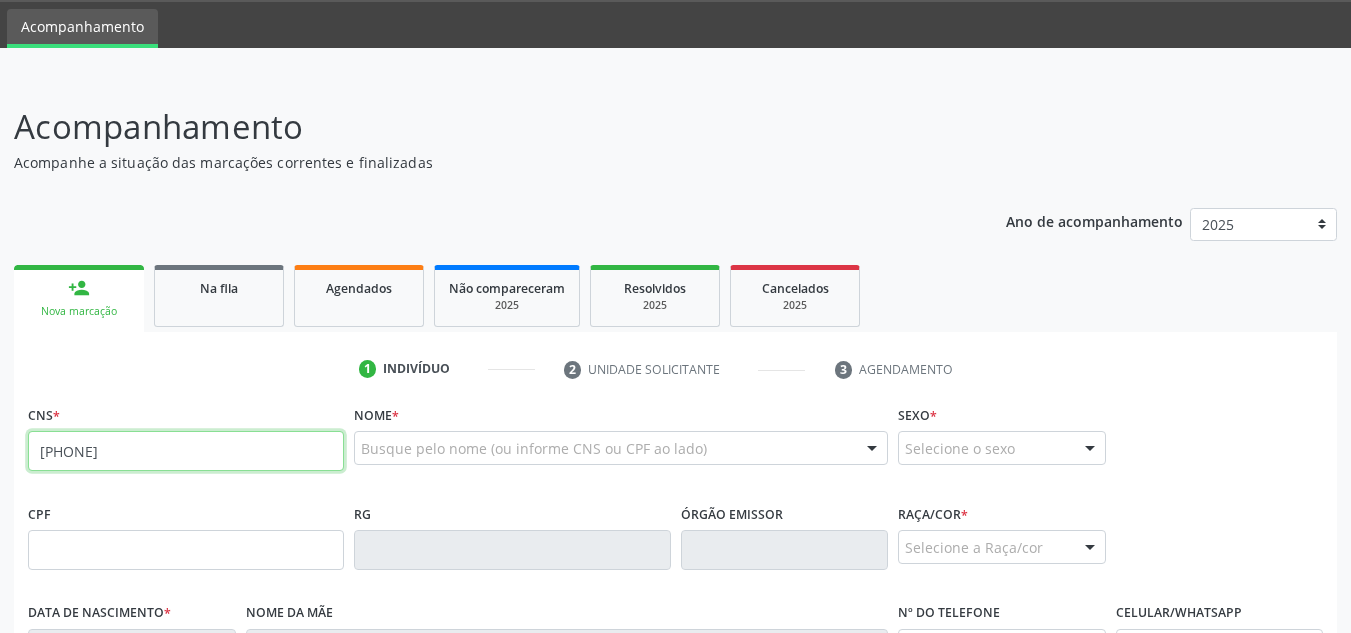type on "[PHONE]" 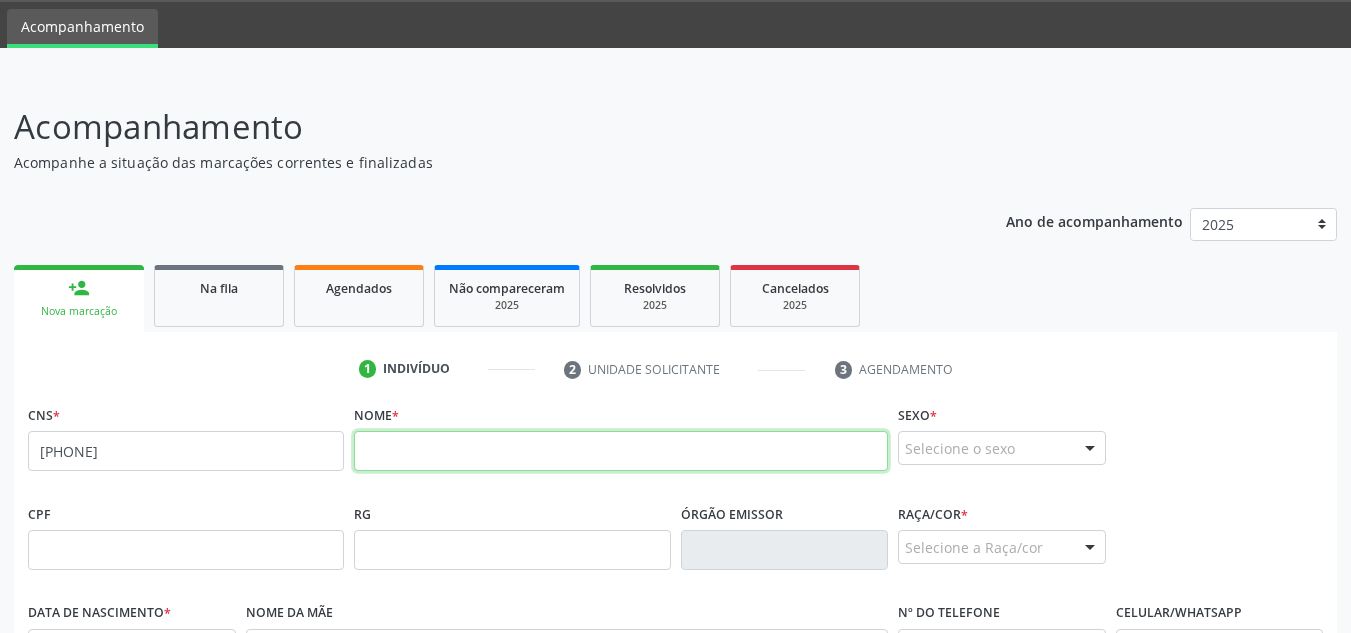 drag, startPoint x: 570, startPoint y: 443, endPoint x: 657, endPoint y: 473, distance: 92.02717 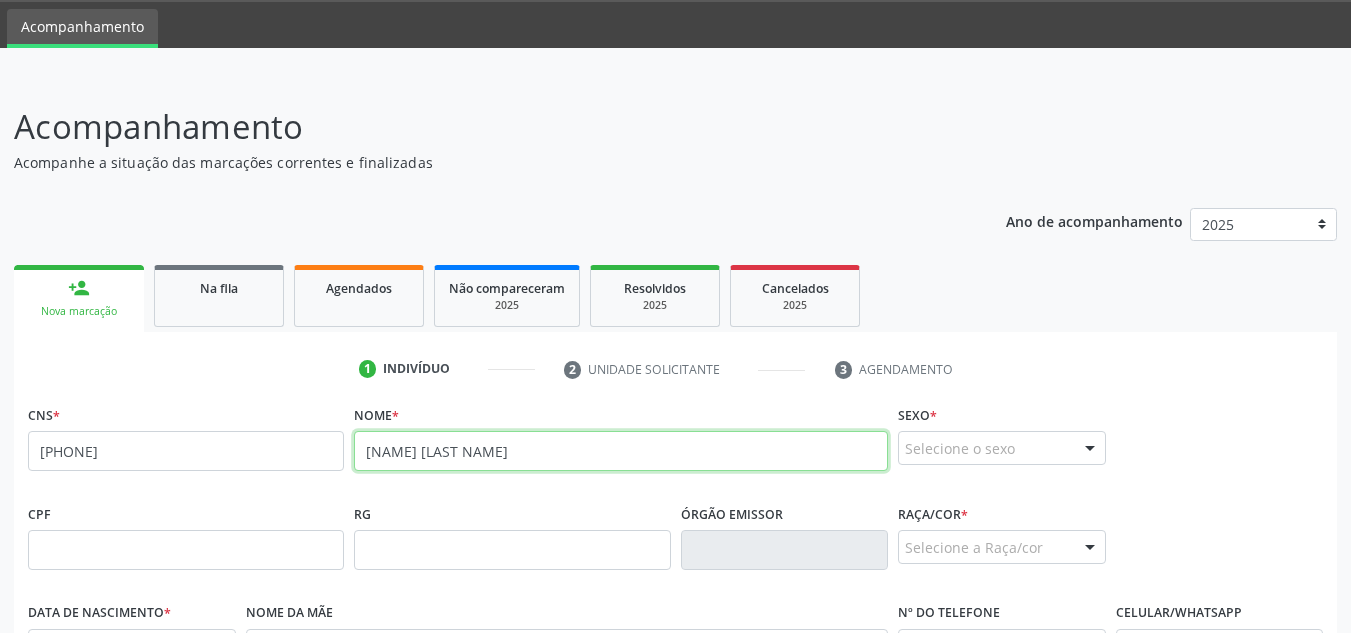 type on "[NAME] [LAST NAME]" 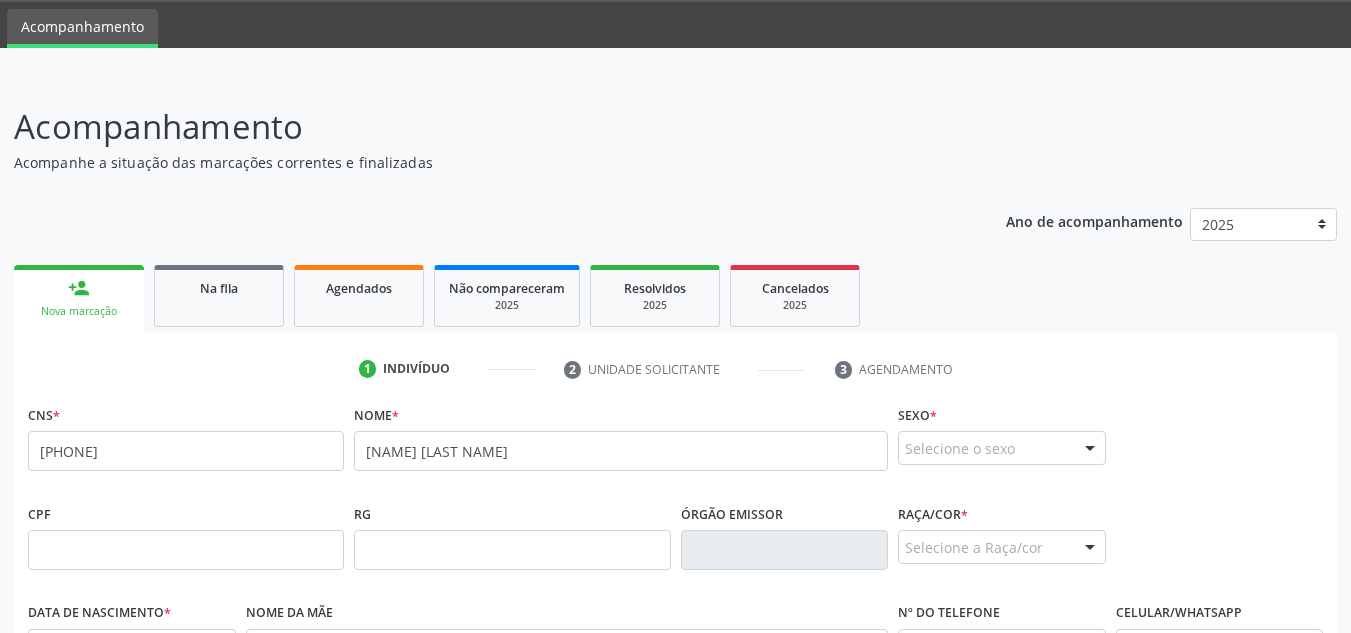 click on "Selecione o sexo" at bounding box center [1002, 448] 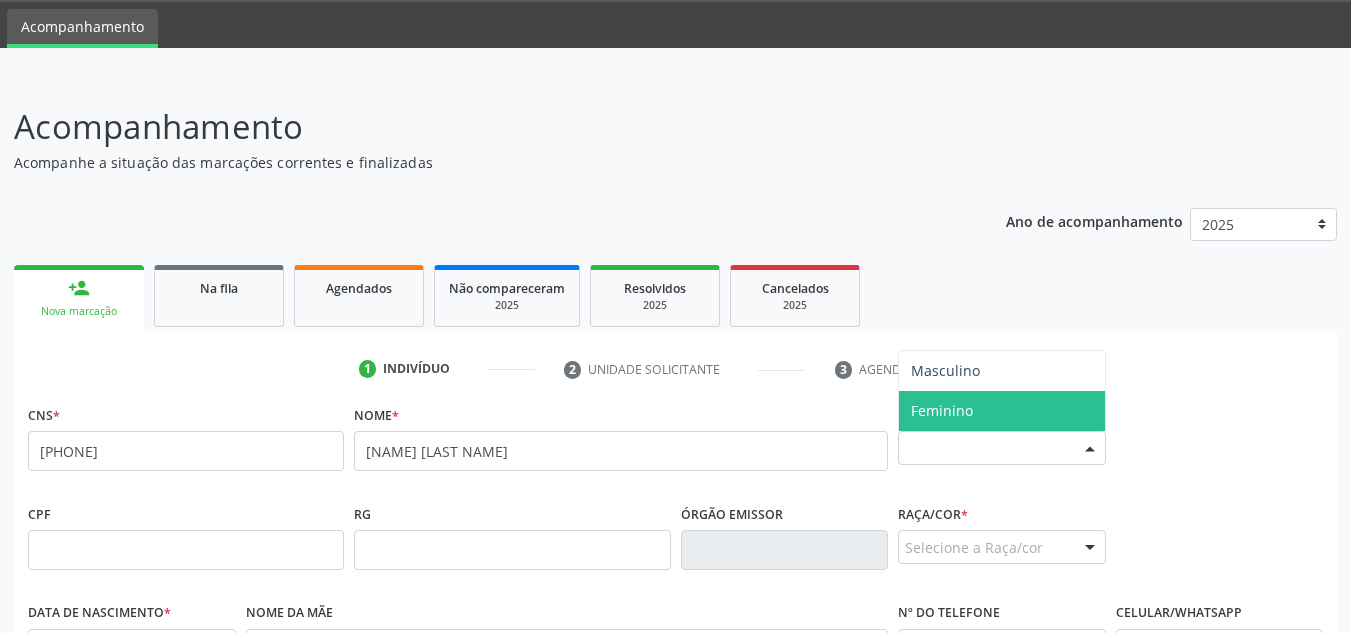 click on "Feminino" at bounding box center [1002, 411] 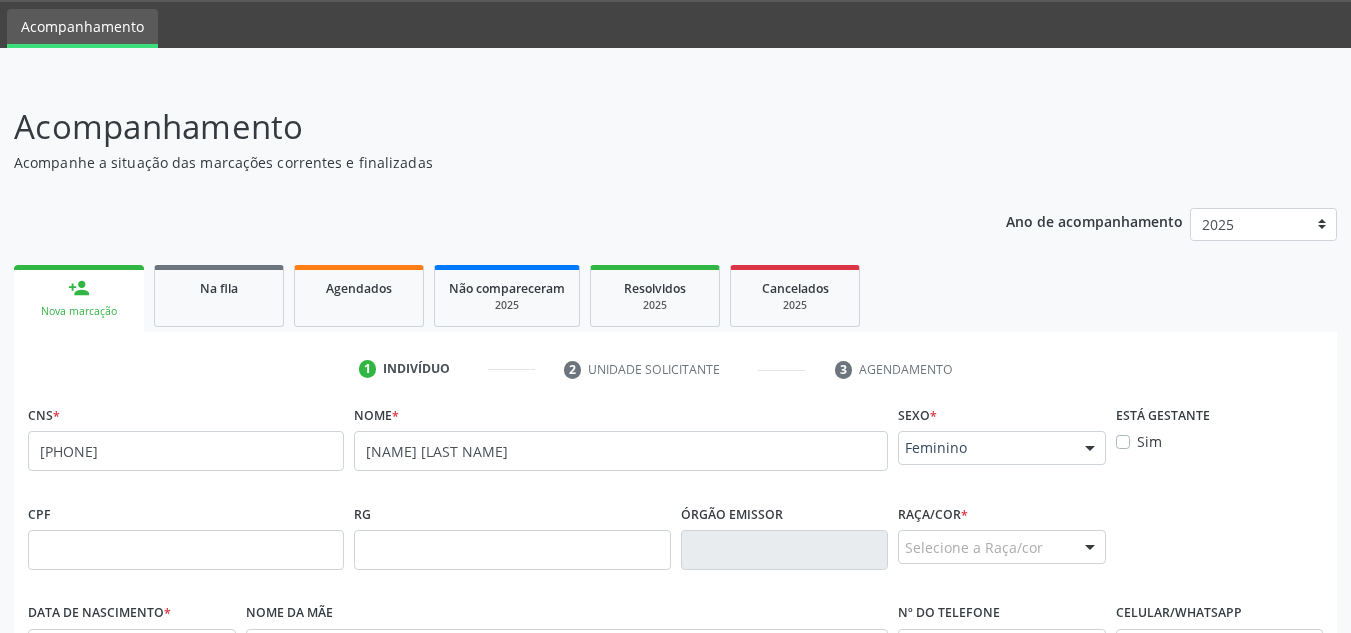 scroll, scrollTop: 362, scrollLeft: 0, axis: vertical 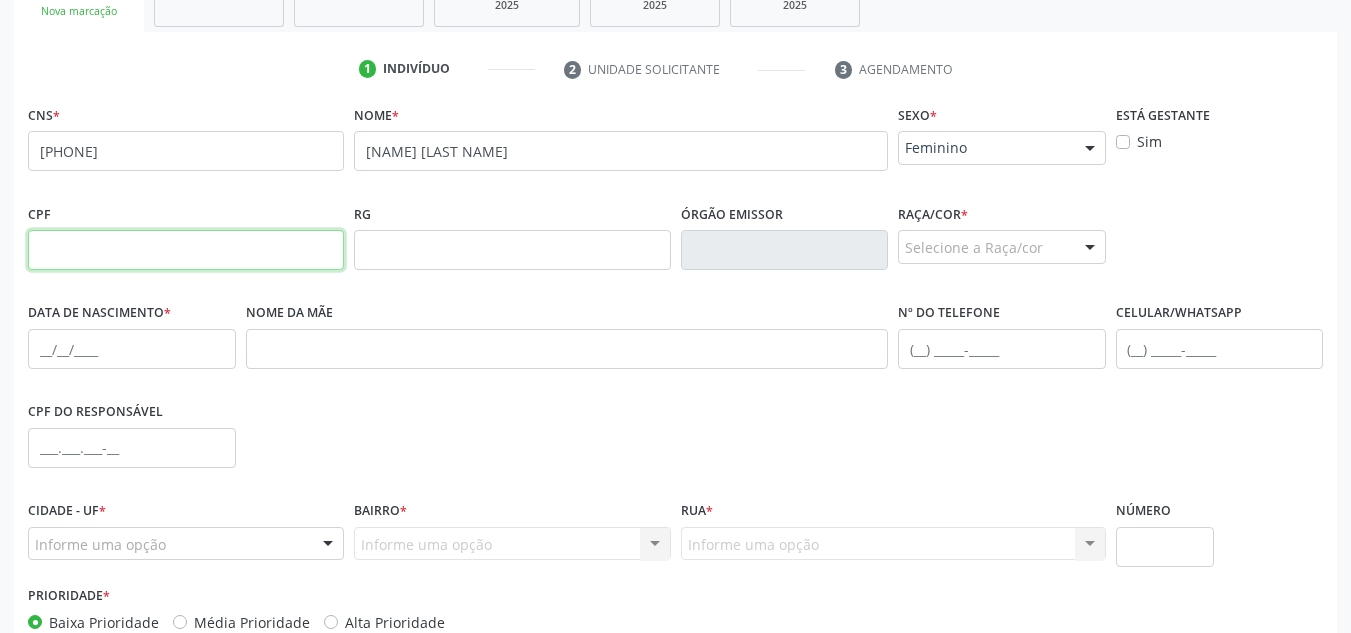 click at bounding box center (186, 250) 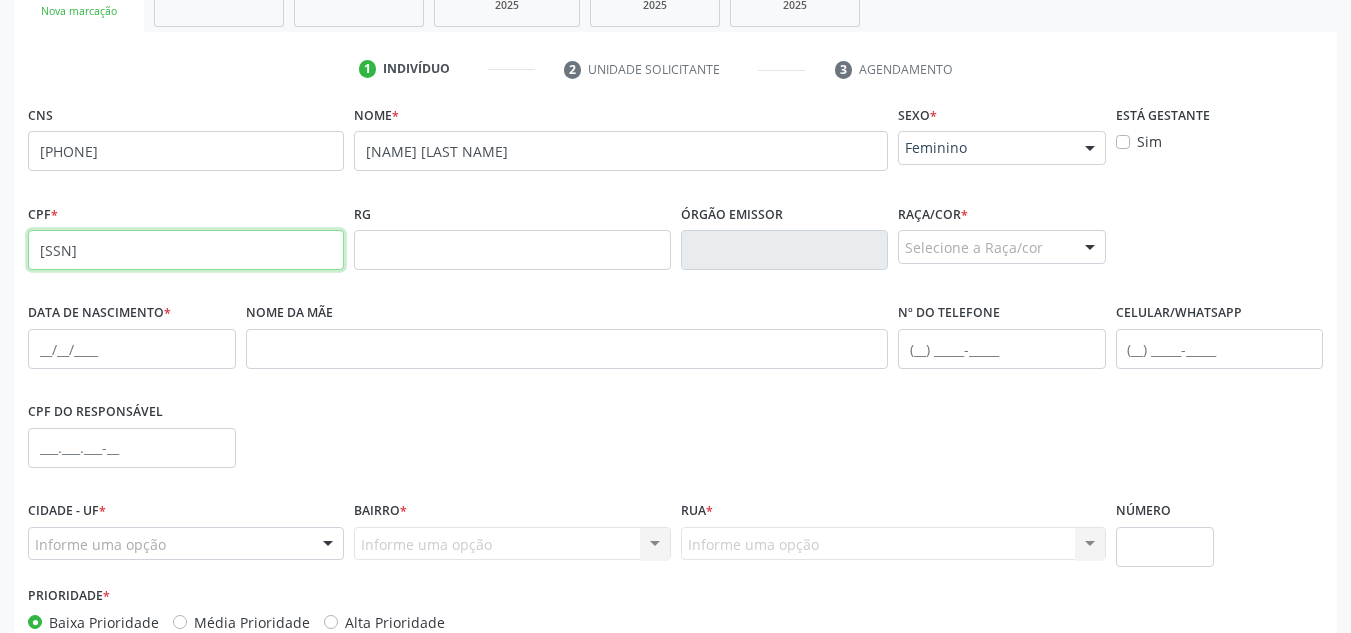 type on "[SSN]" 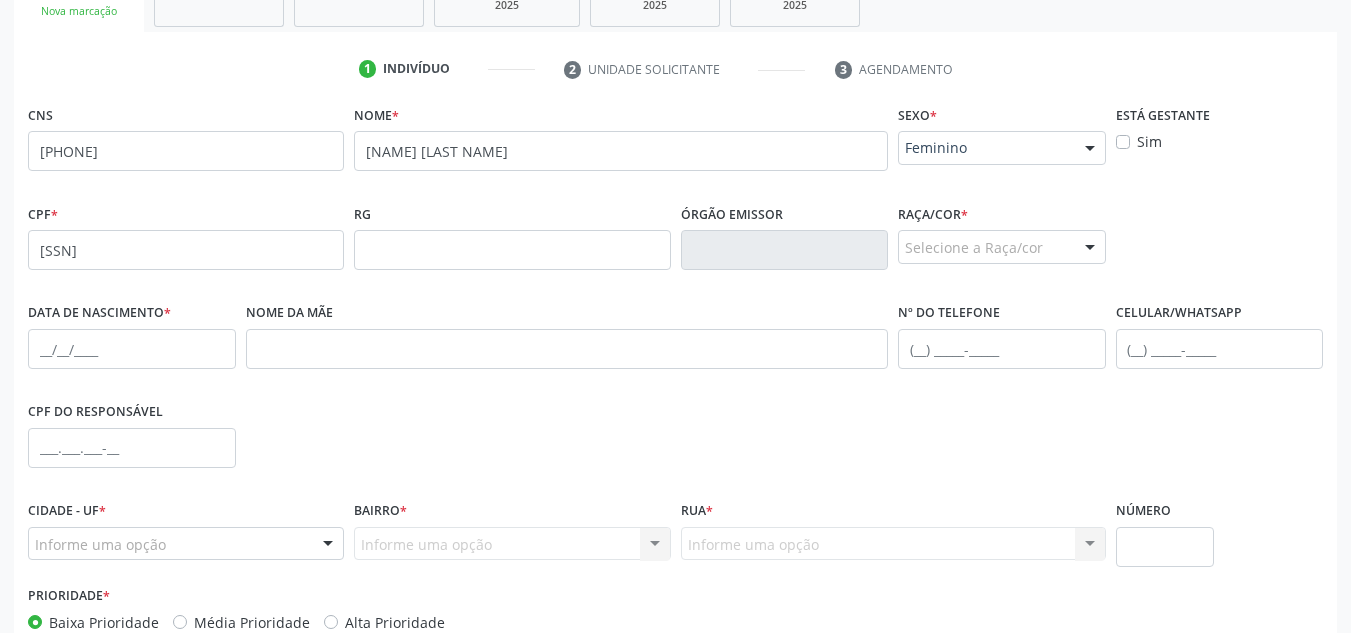 click on "Selecione a Raça/cor" at bounding box center (1002, 247) 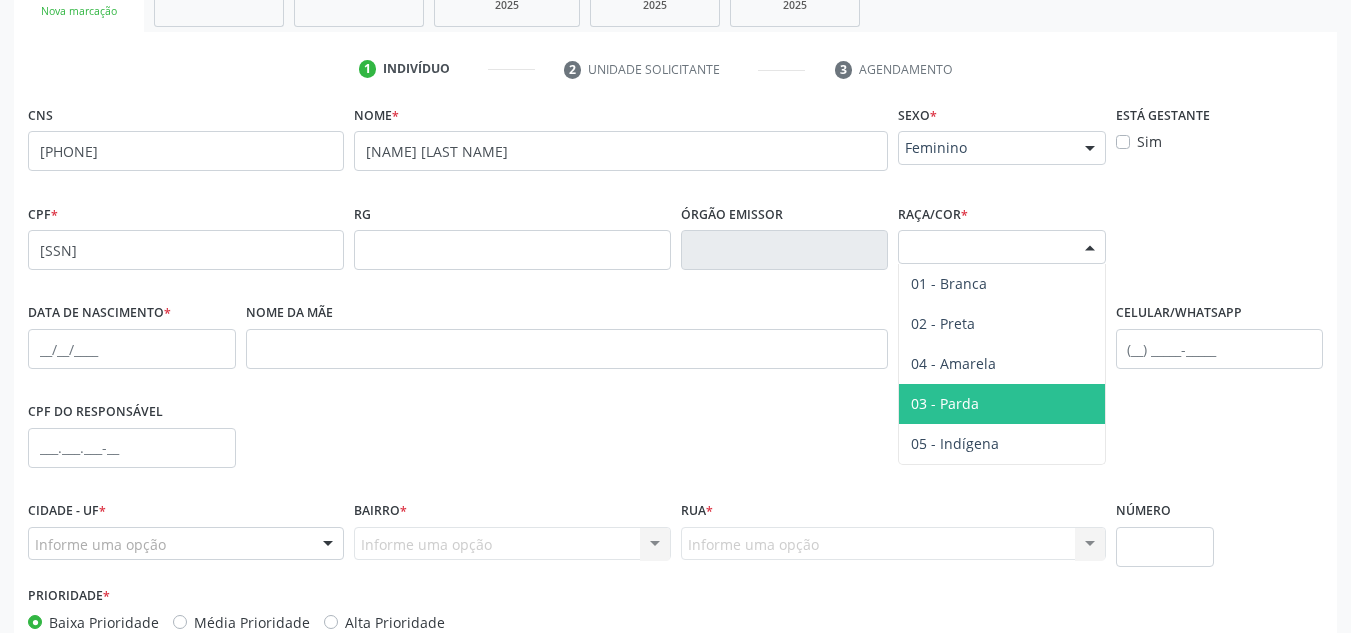 click on "03 - Parda" at bounding box center [945, 403] 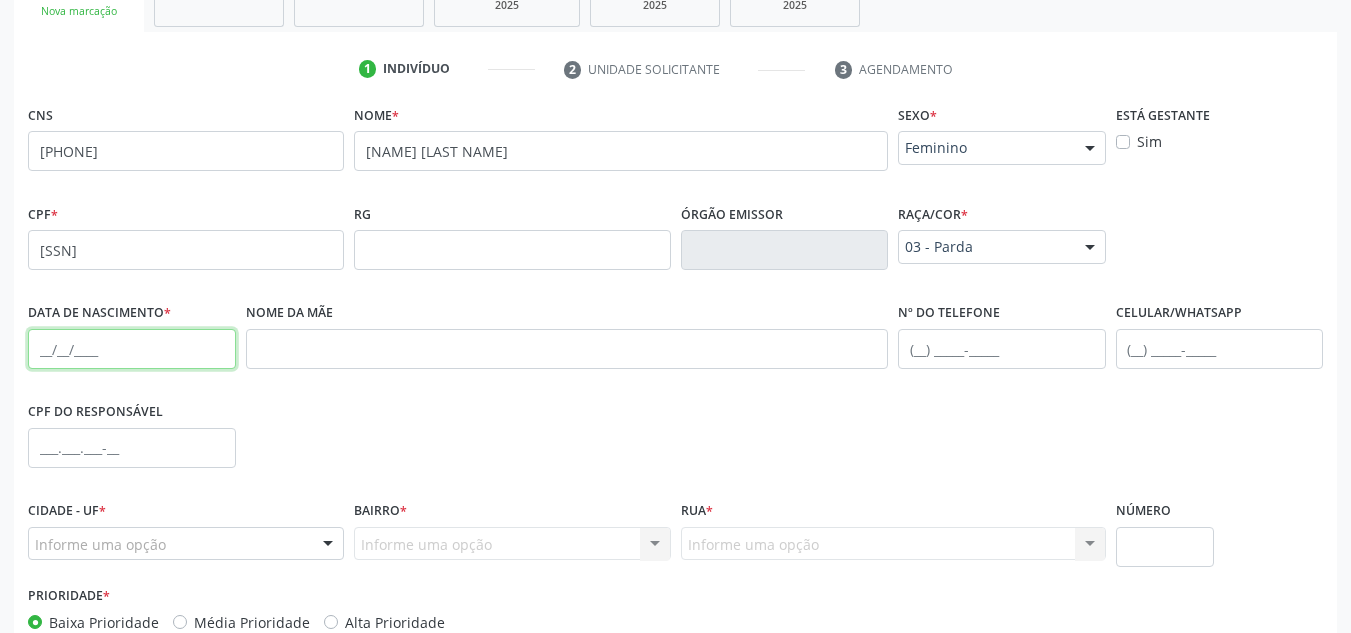 click at bounding box center (132, 349) 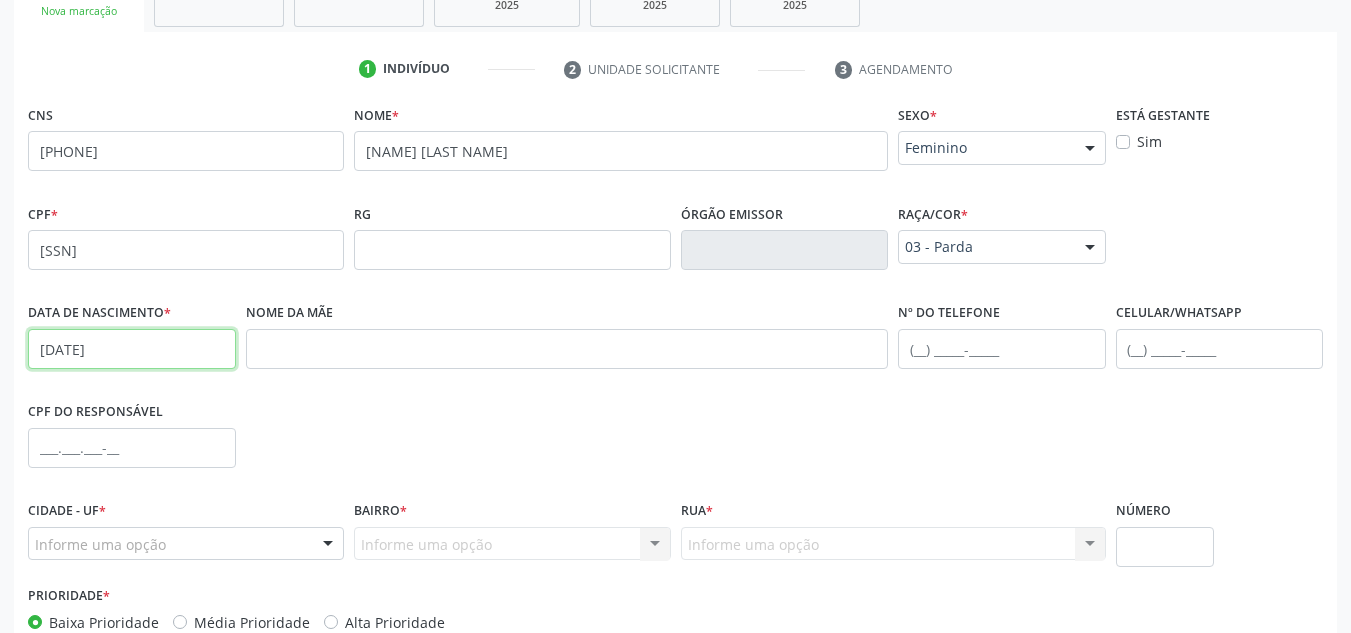 type on "[DATE]" 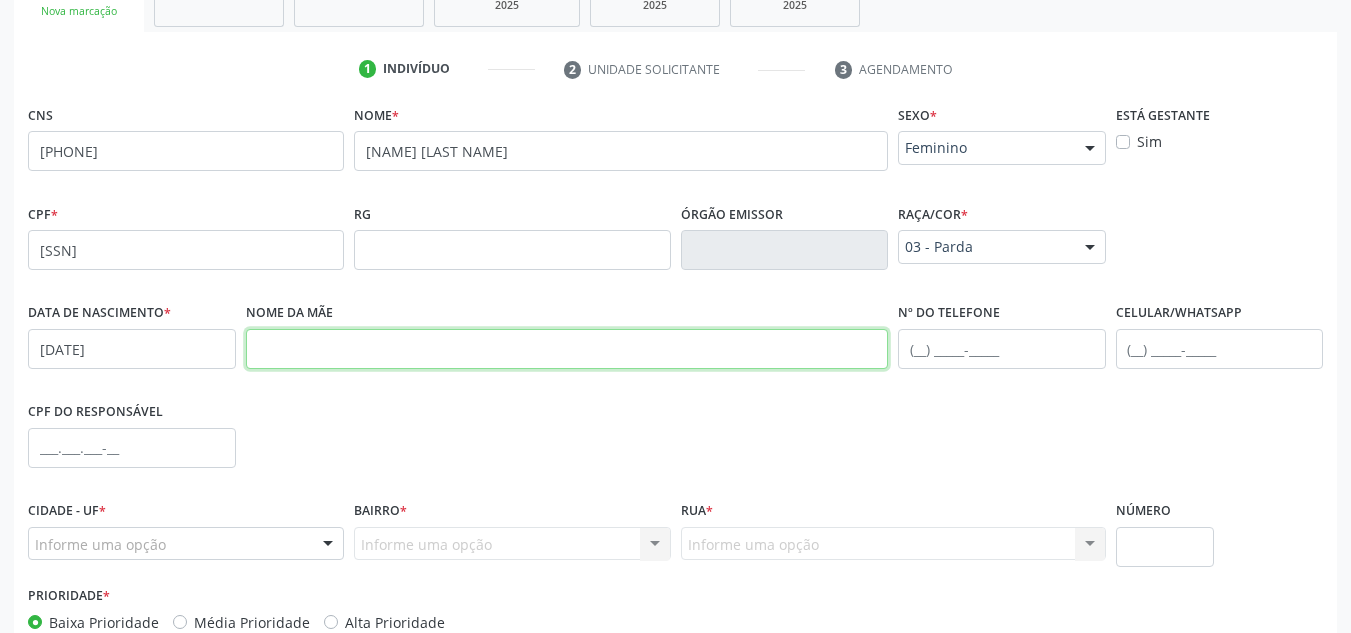 click at bounding box center (567, 349) 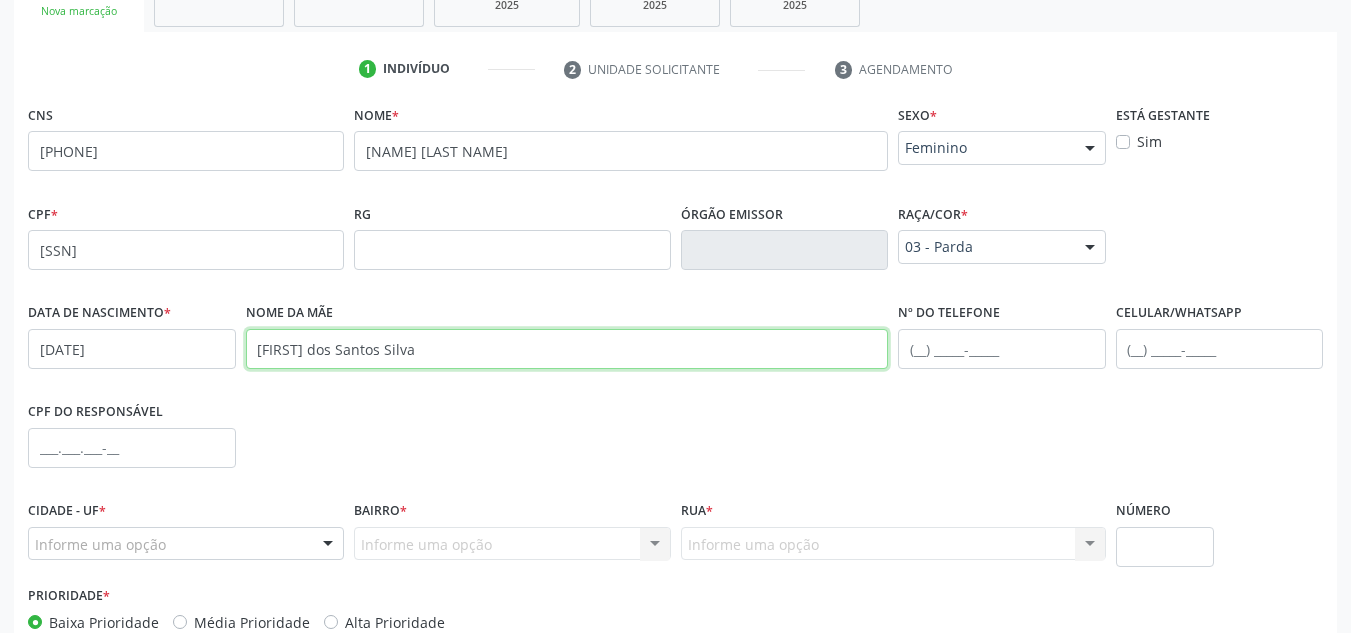 type on "[FIRST] dos Santos Silva" 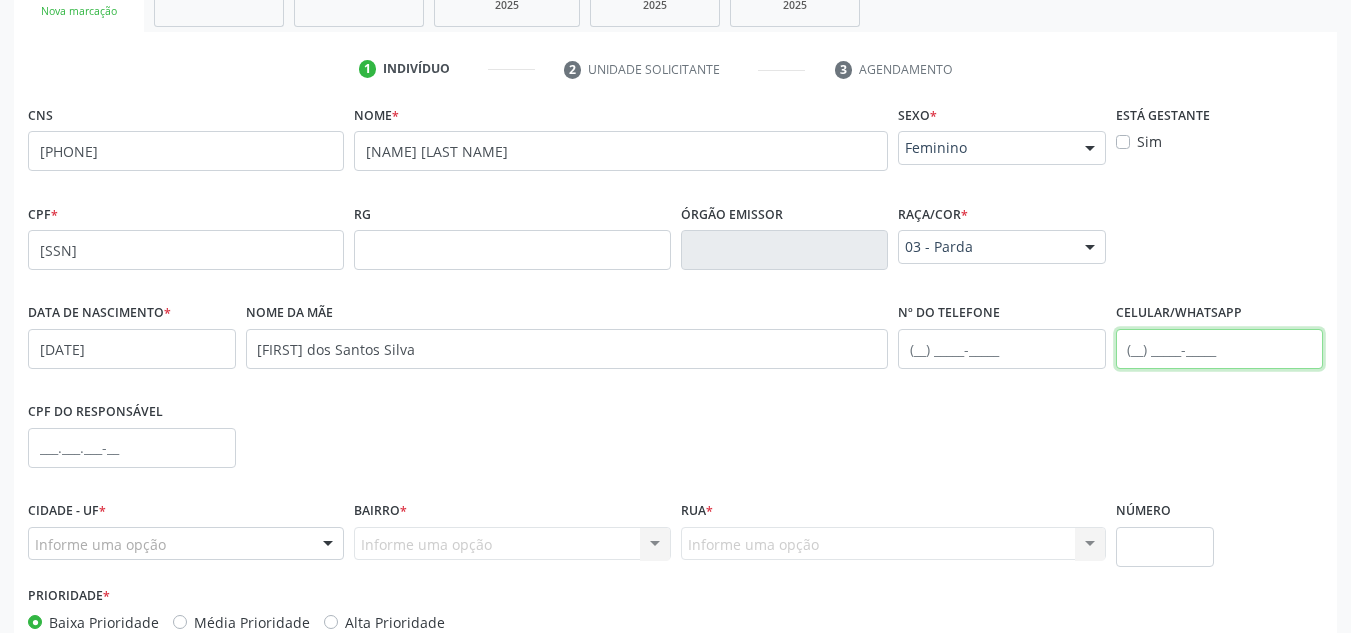 click at bounding box center (1220, 349) 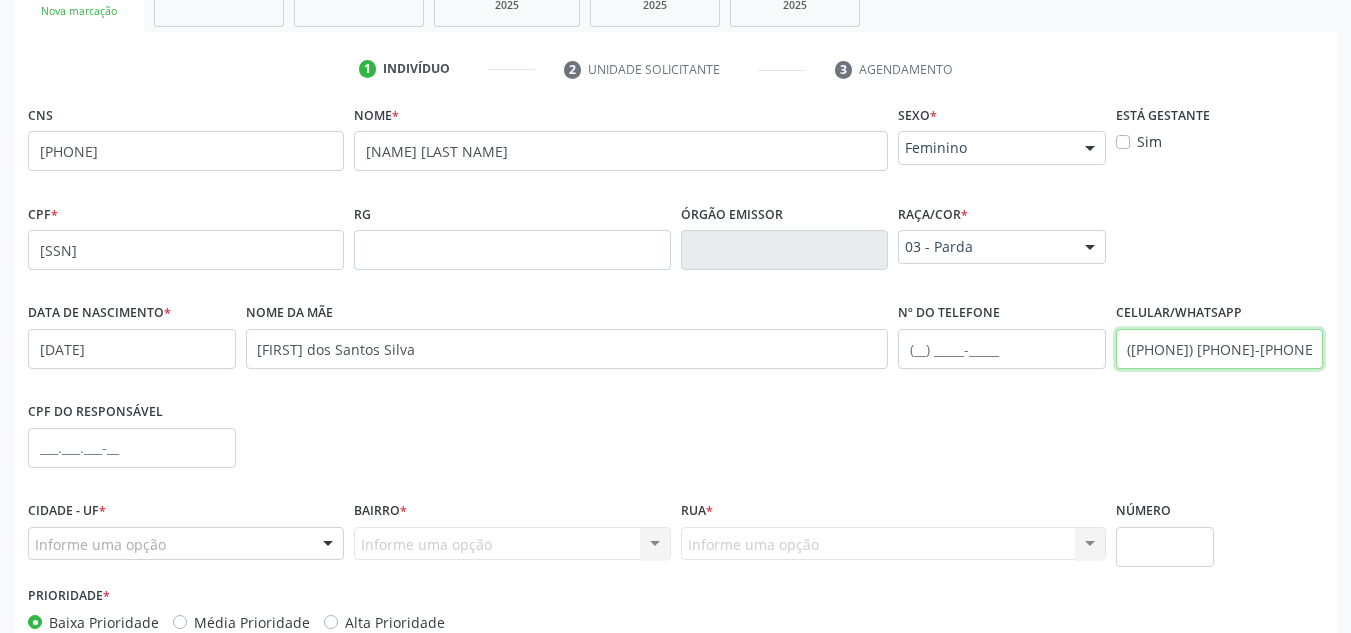 scroll, scrollTop: 462, scrollLeft: 0, axis: vertical 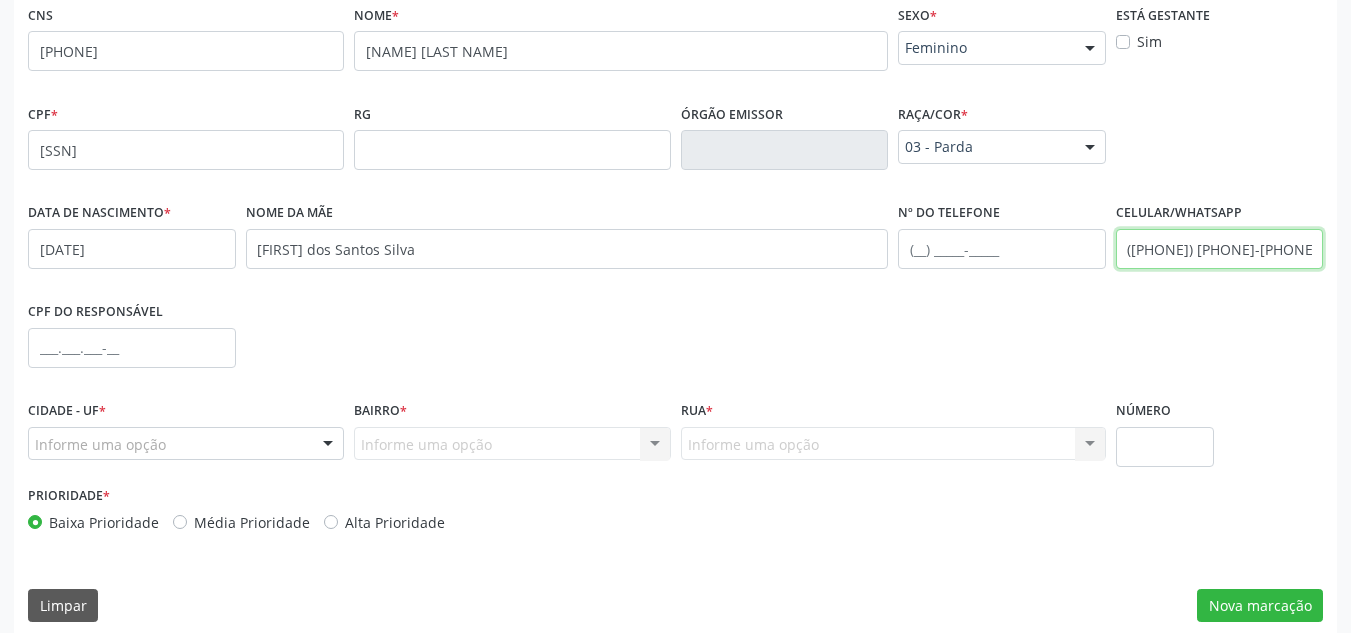 type on "([PHONE]) [PHONE]-[PHONE]" 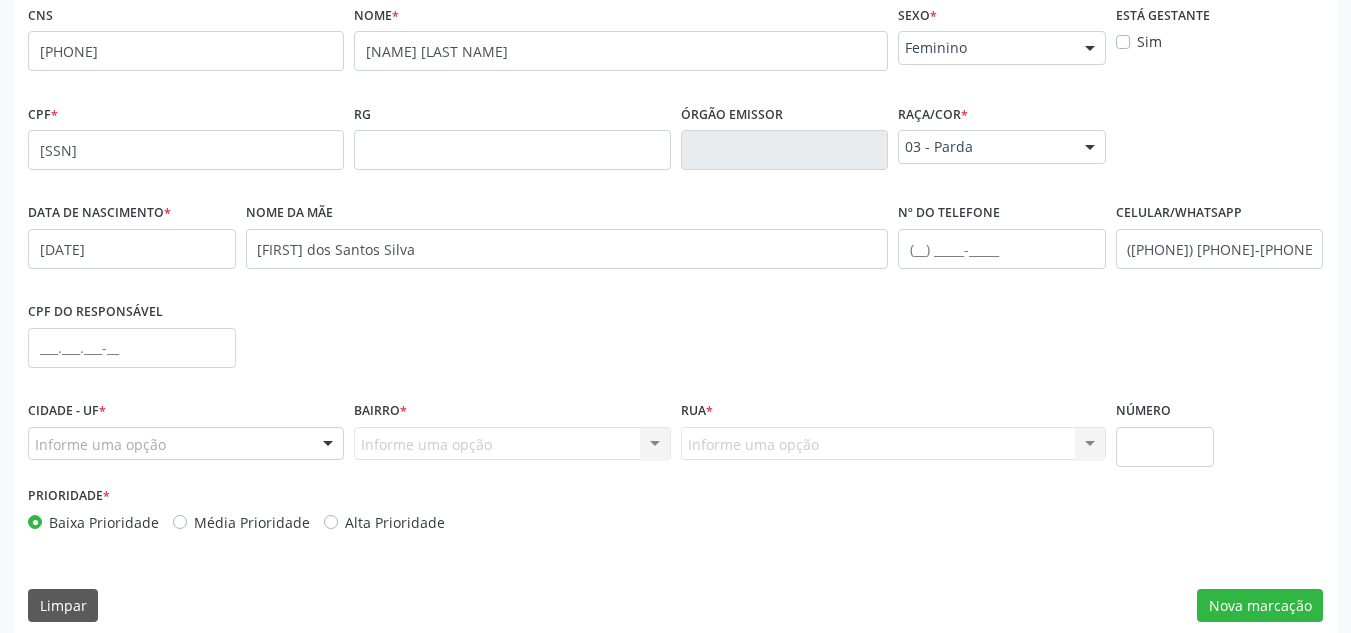click on "Informe uma opção" at bounding box center (186, 444) 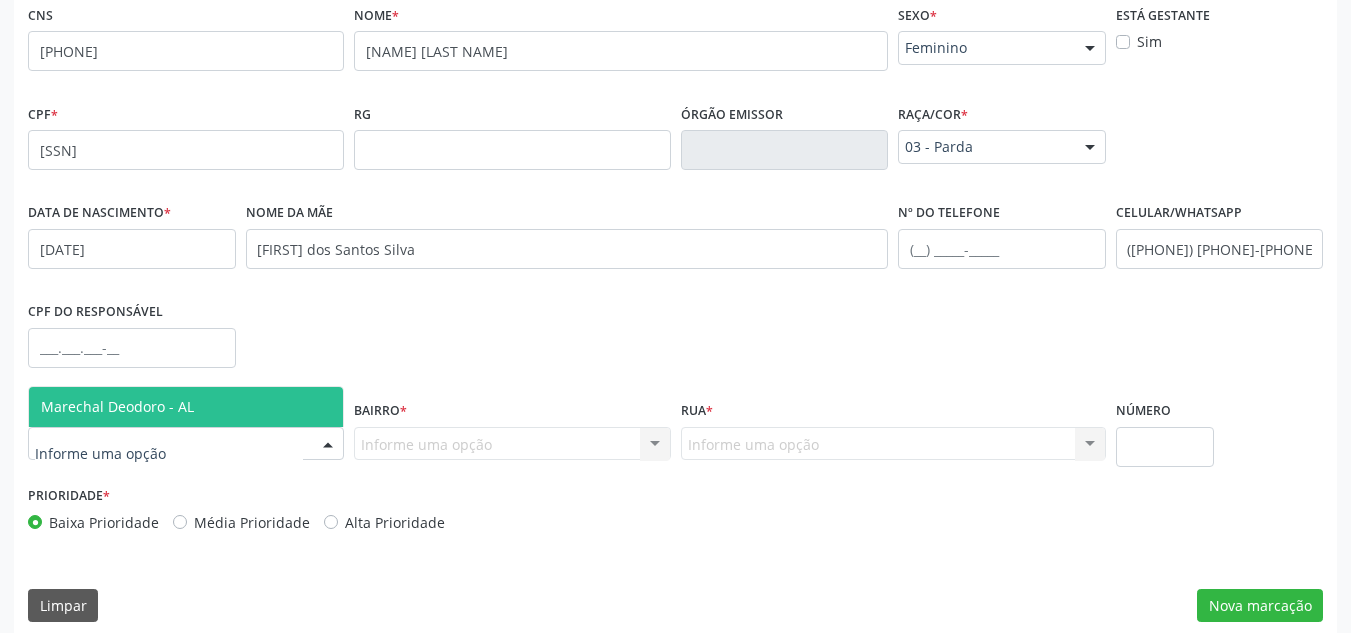 click on "Marechal Deodoro - AL" at bounding box center (186, 407) 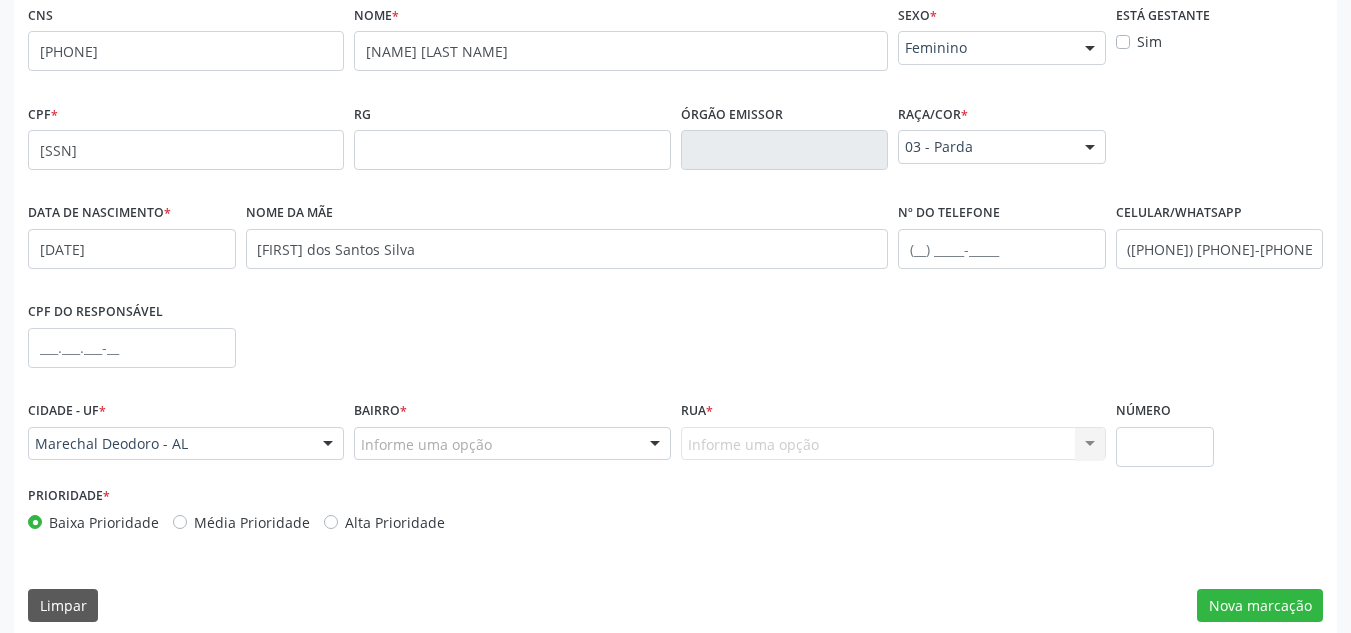 click on "Informe uma opção" at bounding box center [512, 444] 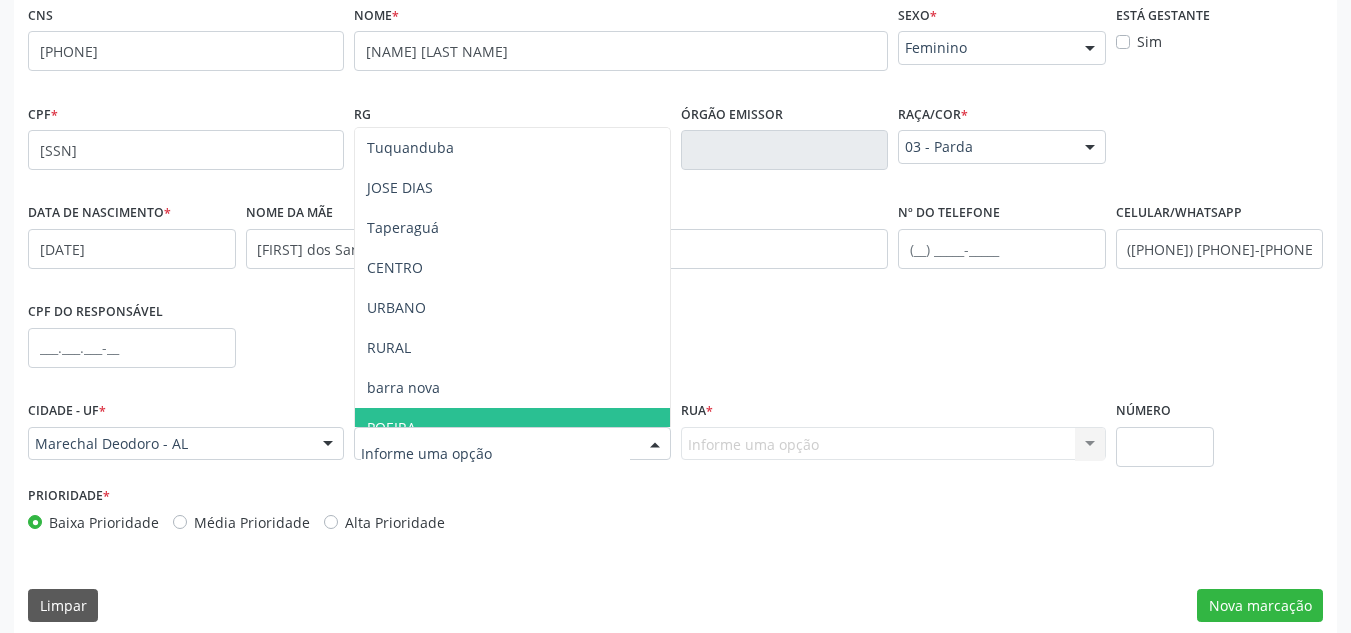 click on "POEIRA" at bounding box center [512, 428] 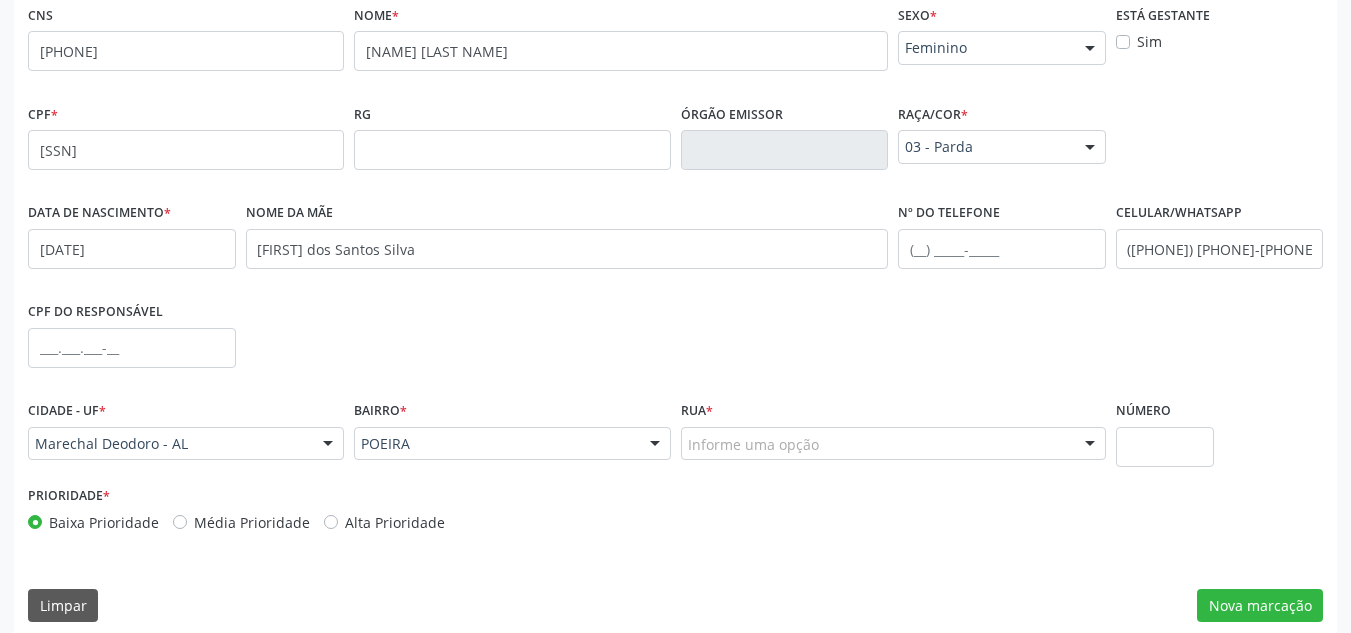 click on "Informe uma opção" at bounding box center (893, 444) 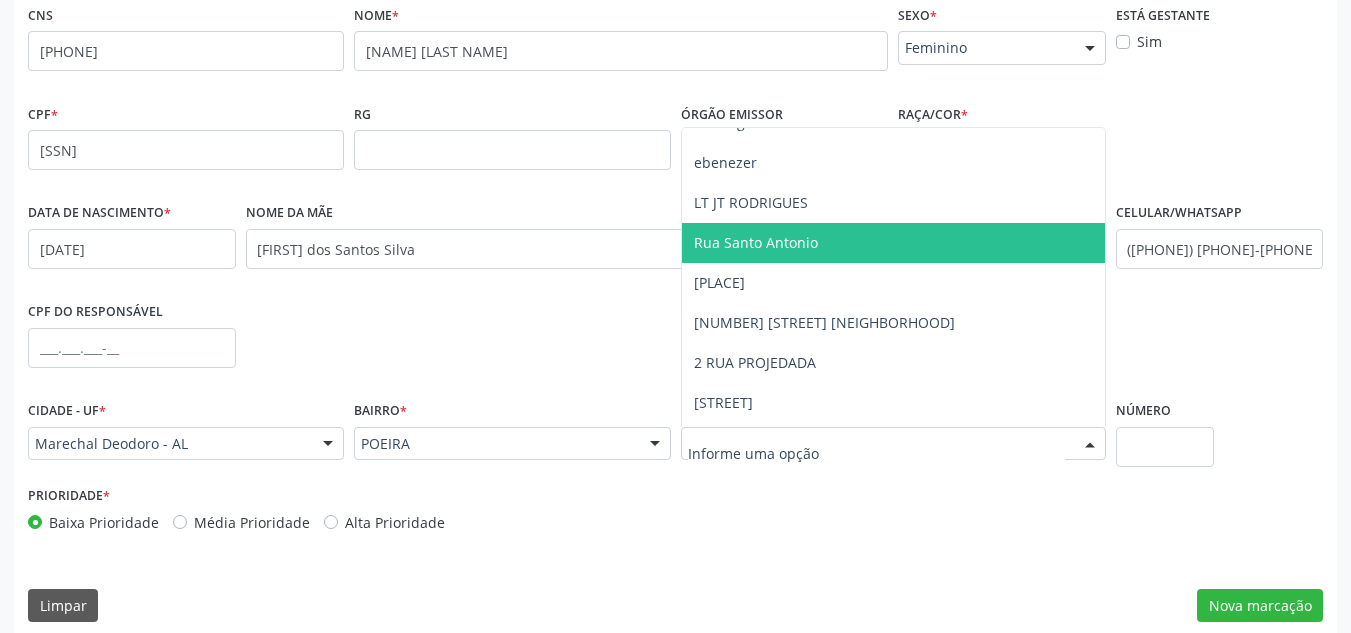 scroll, scrollTop: 300, scrollLeft: 0, axis: vertical 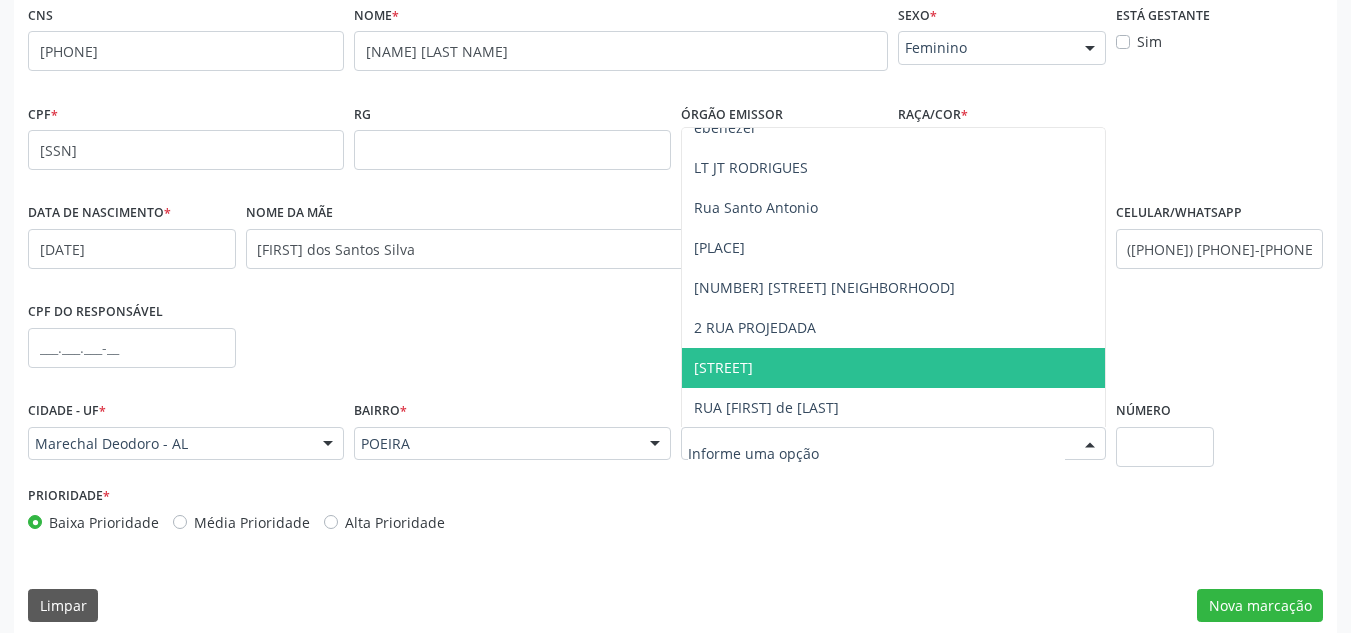 click on "[STREET]" at bounding box center (893, 368) 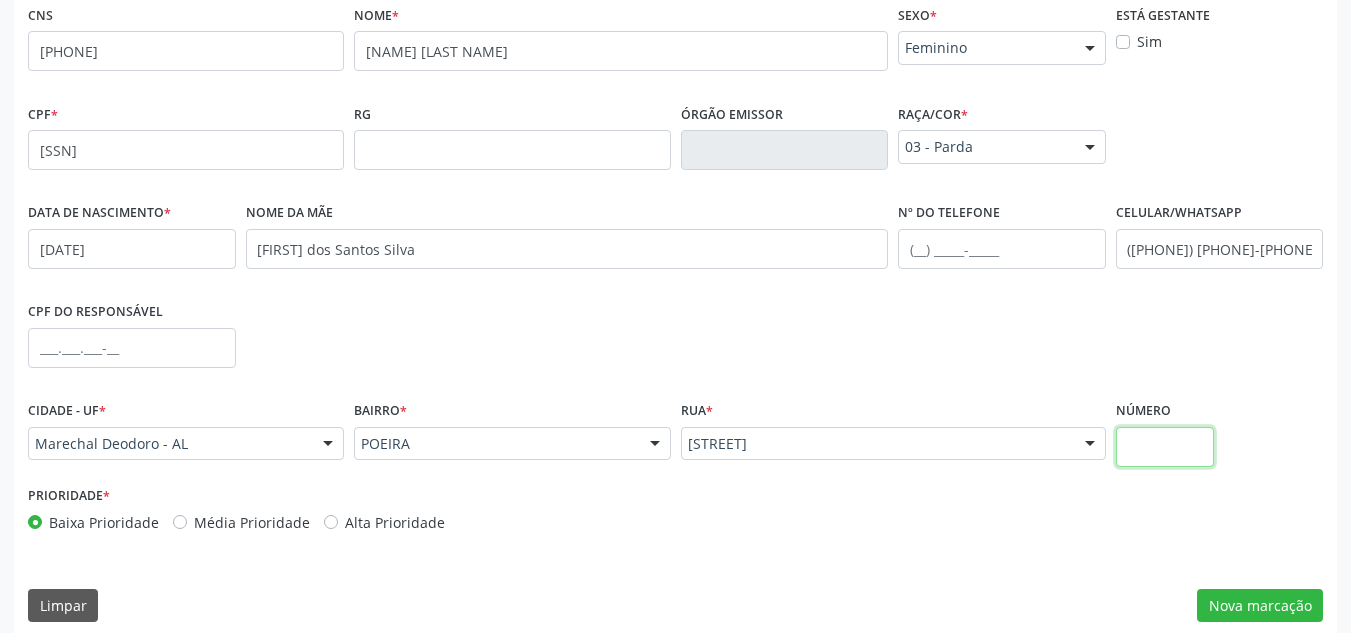 click at bounding box center [1165, 447] 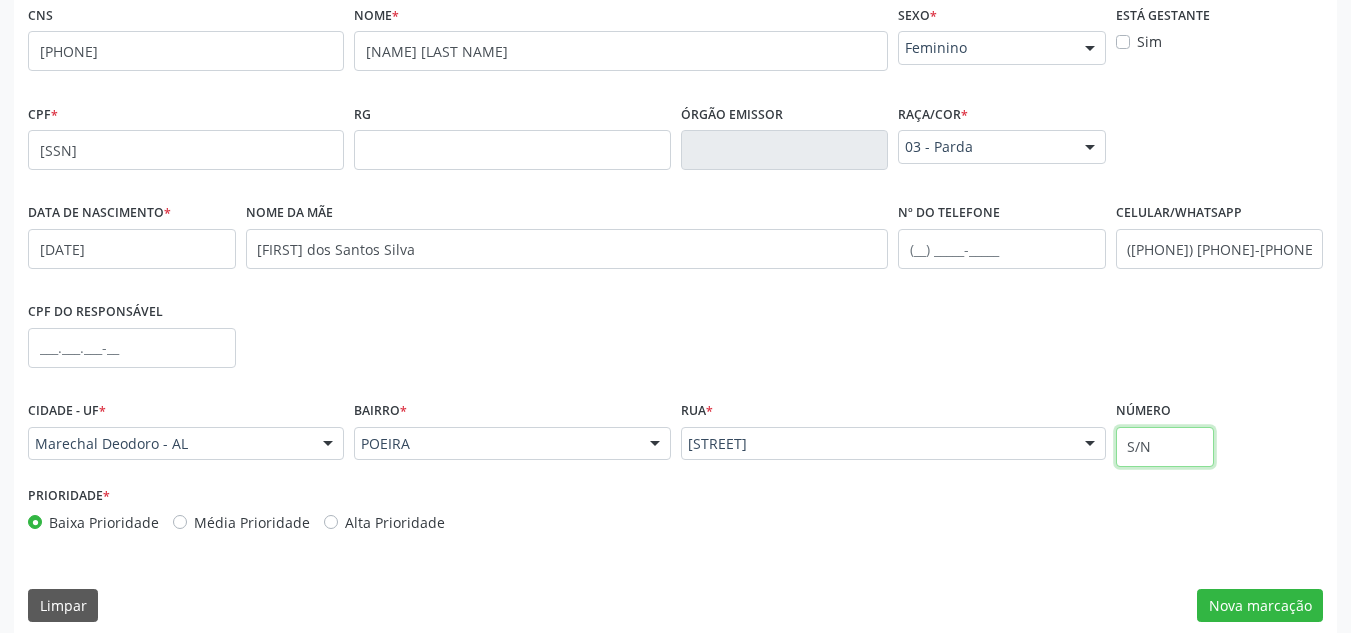 scroll, scrollTop: 479, scrollLeft: 0, axis: vertical 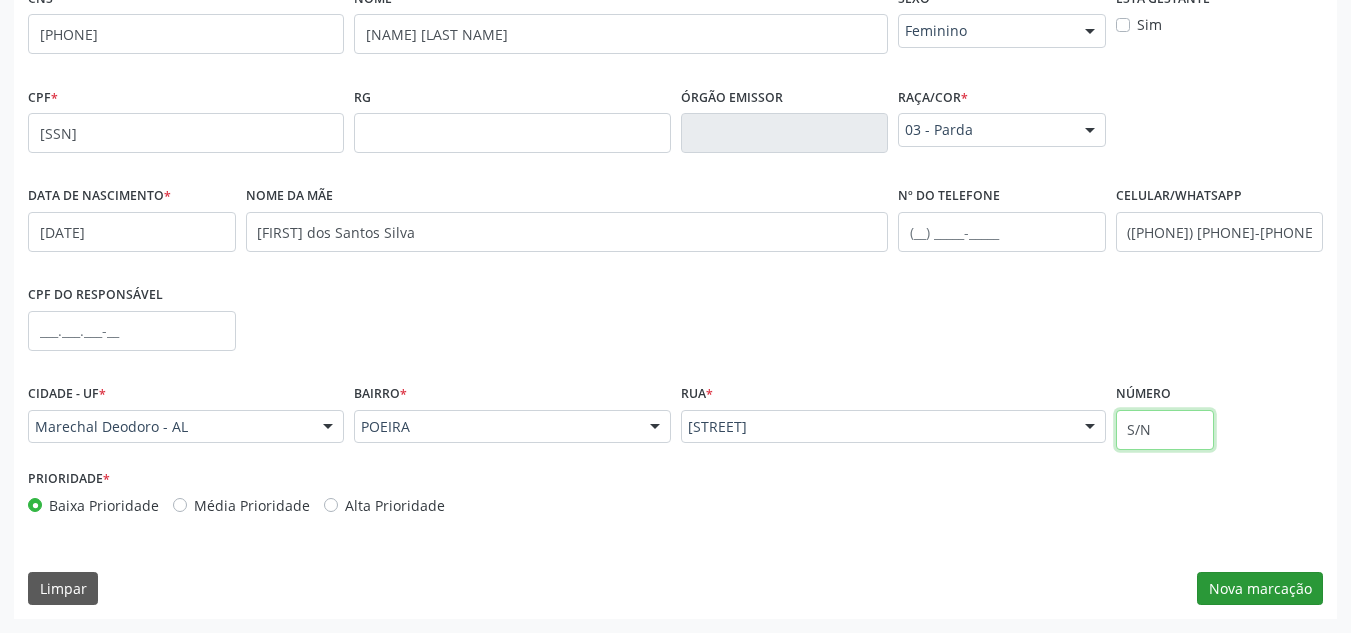 type on "S/N" 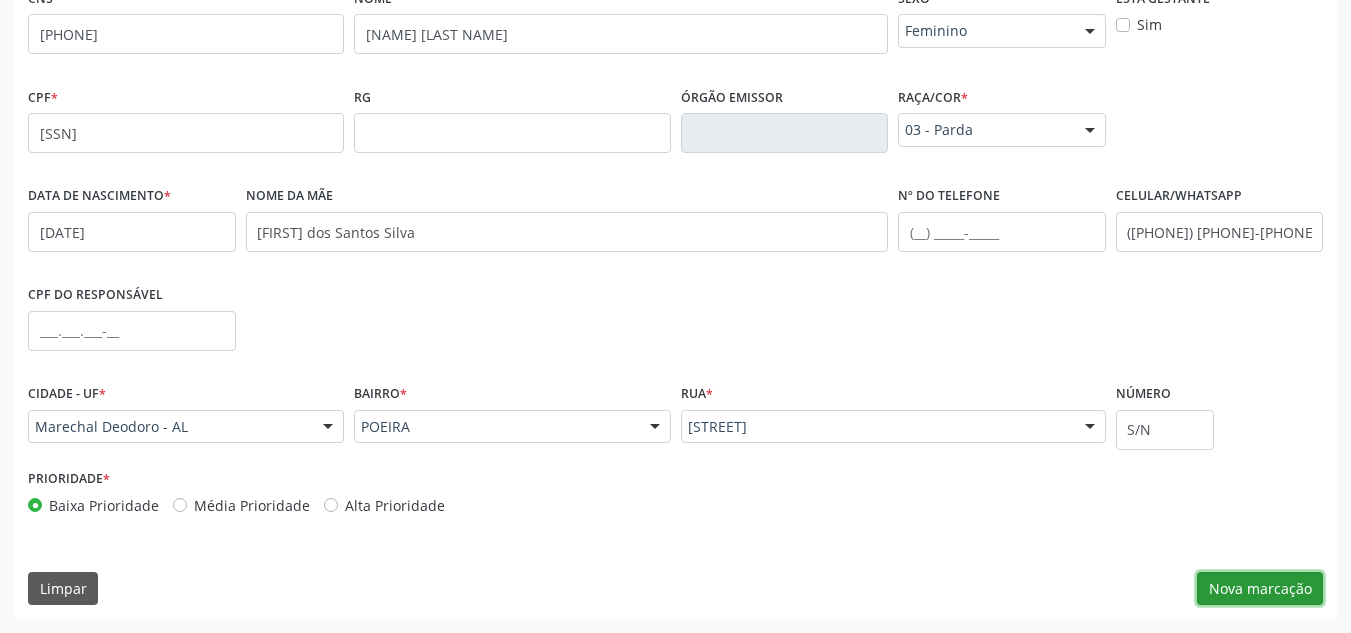 click on "Nova marcação" at bounding box center [1260, 589] 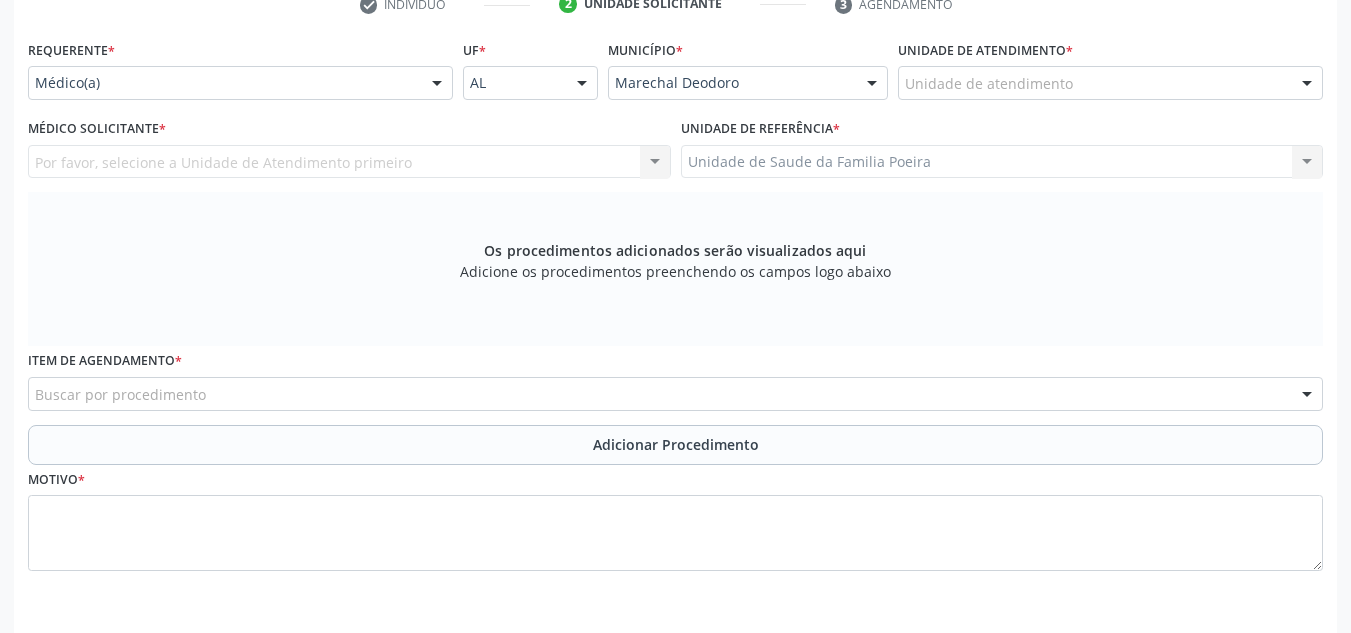 scroll, scrollTop: 379, scrollLeft: 0, axis: vertical 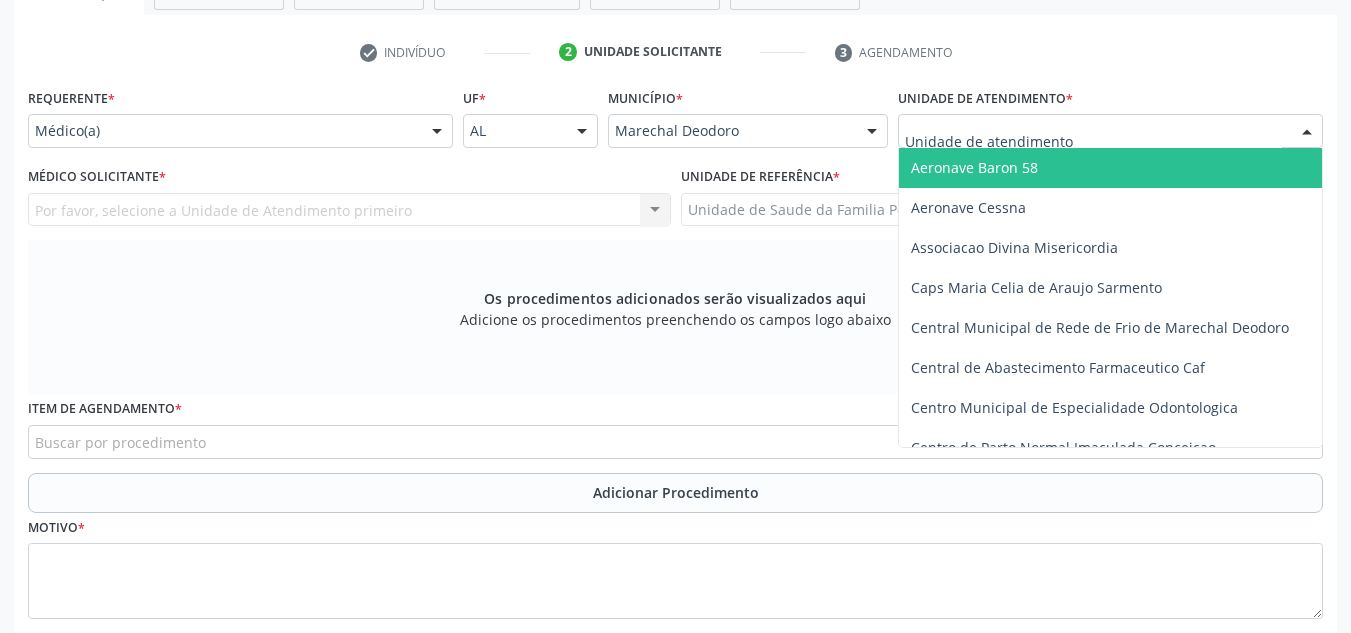 click at bounding box center (1110, 131) 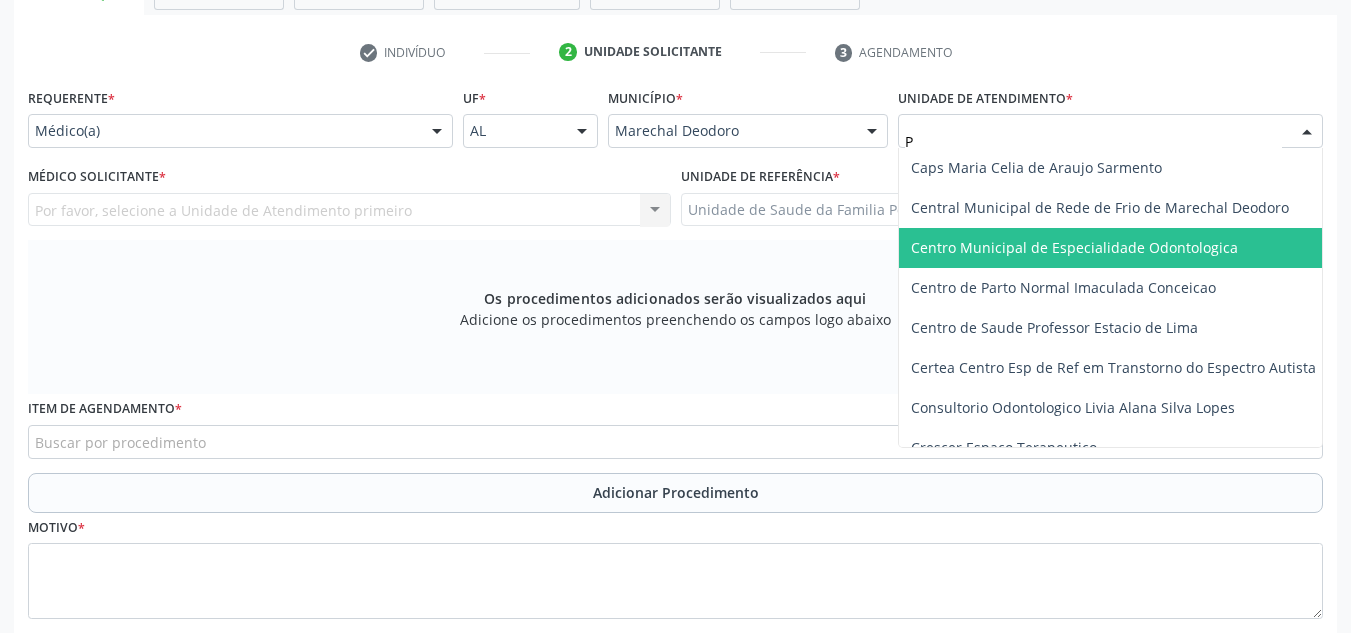 type on "PO" 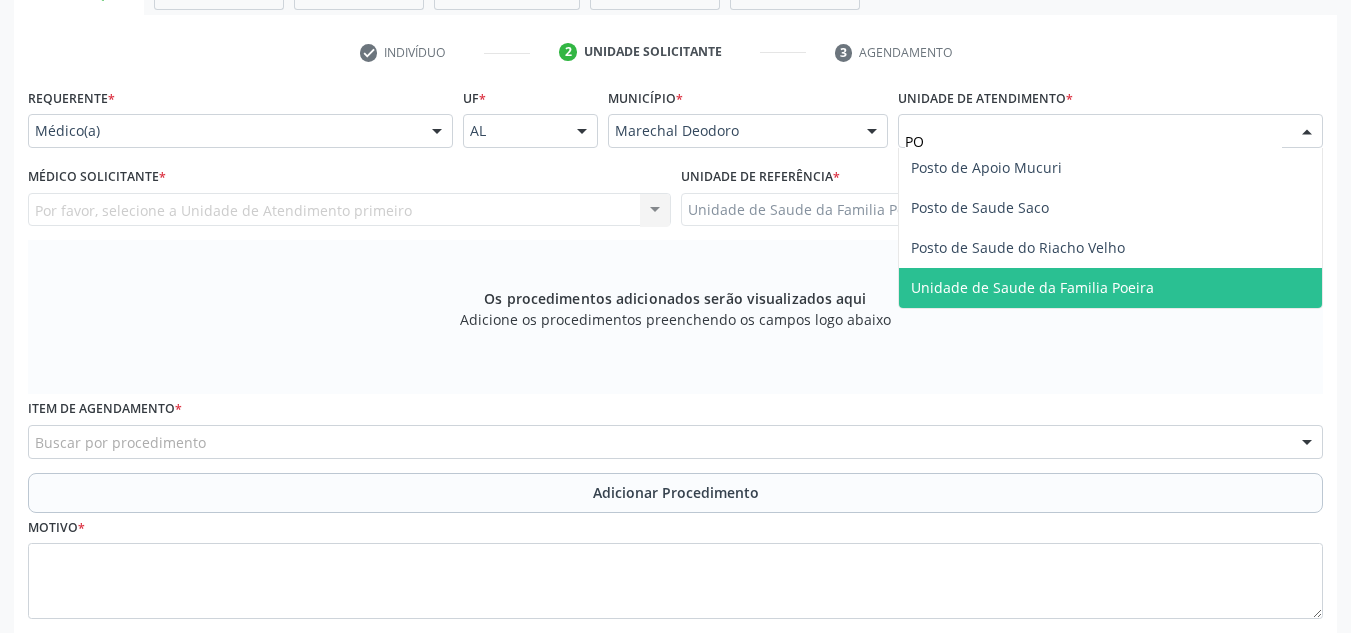 click on "Unidade de Saude da Familia Poeira" at bounding box center [1032, 287] 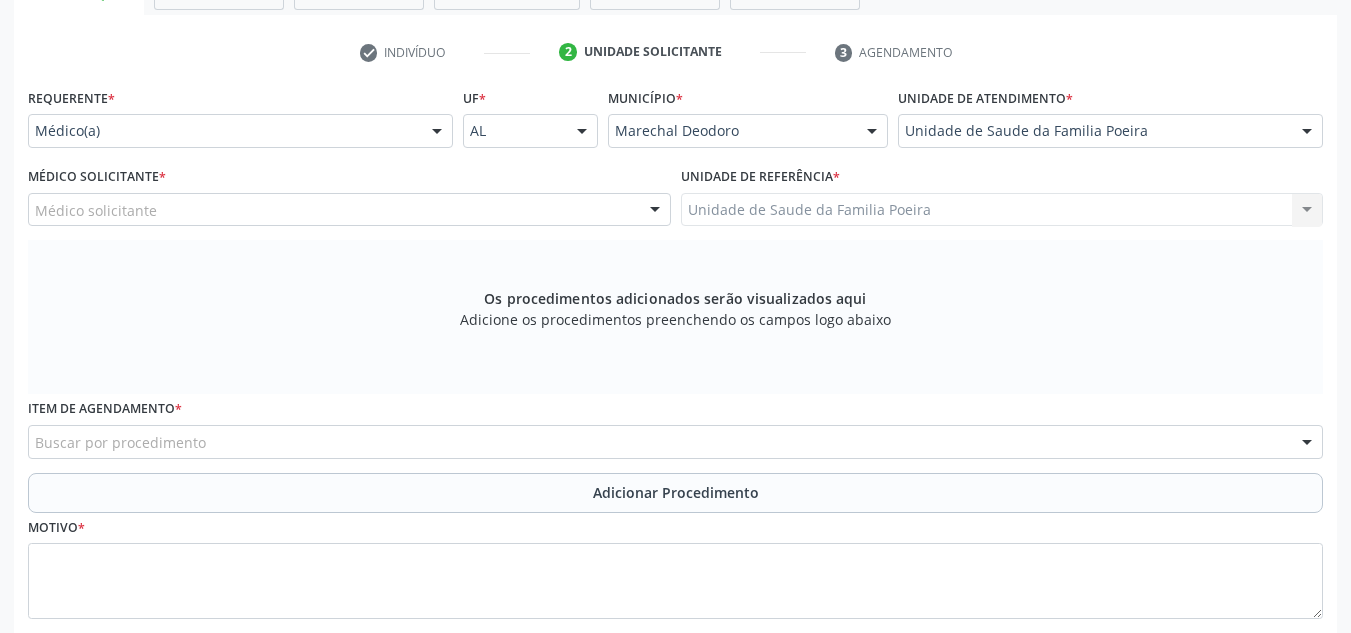 click on "Médico solicitante" at bounding box center (349, 210) 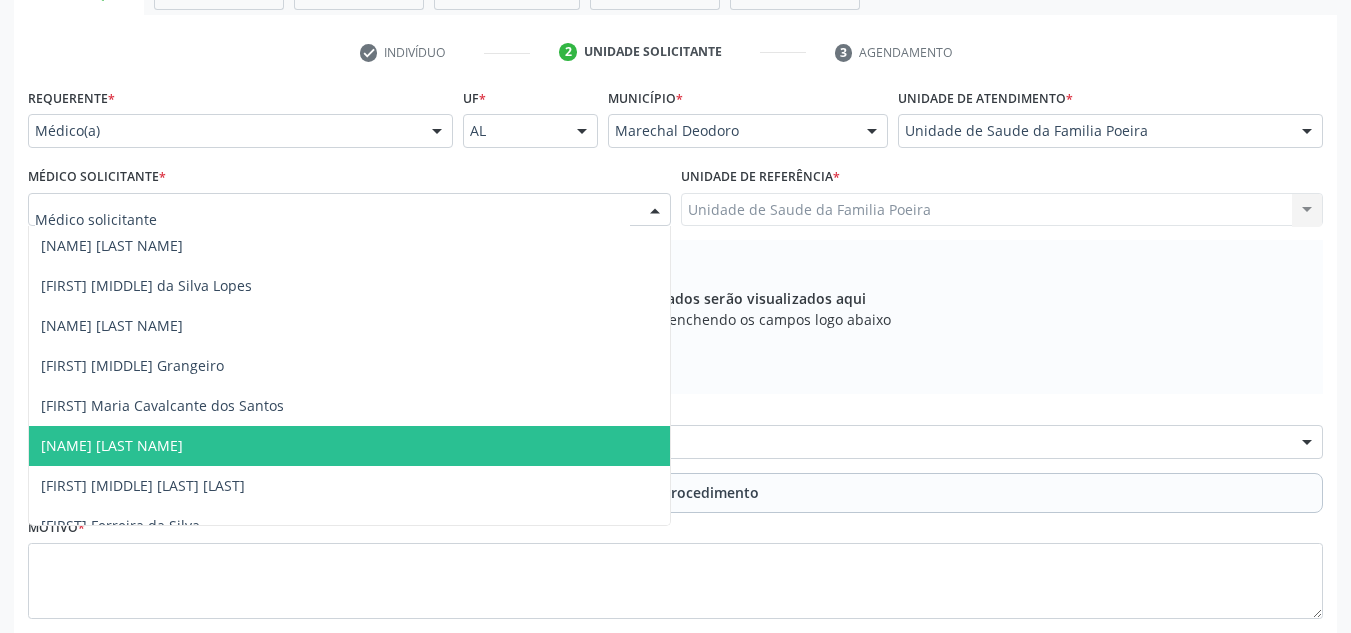 click on "[NAME] [LAST NAME]" at bounding box center [112, 445] 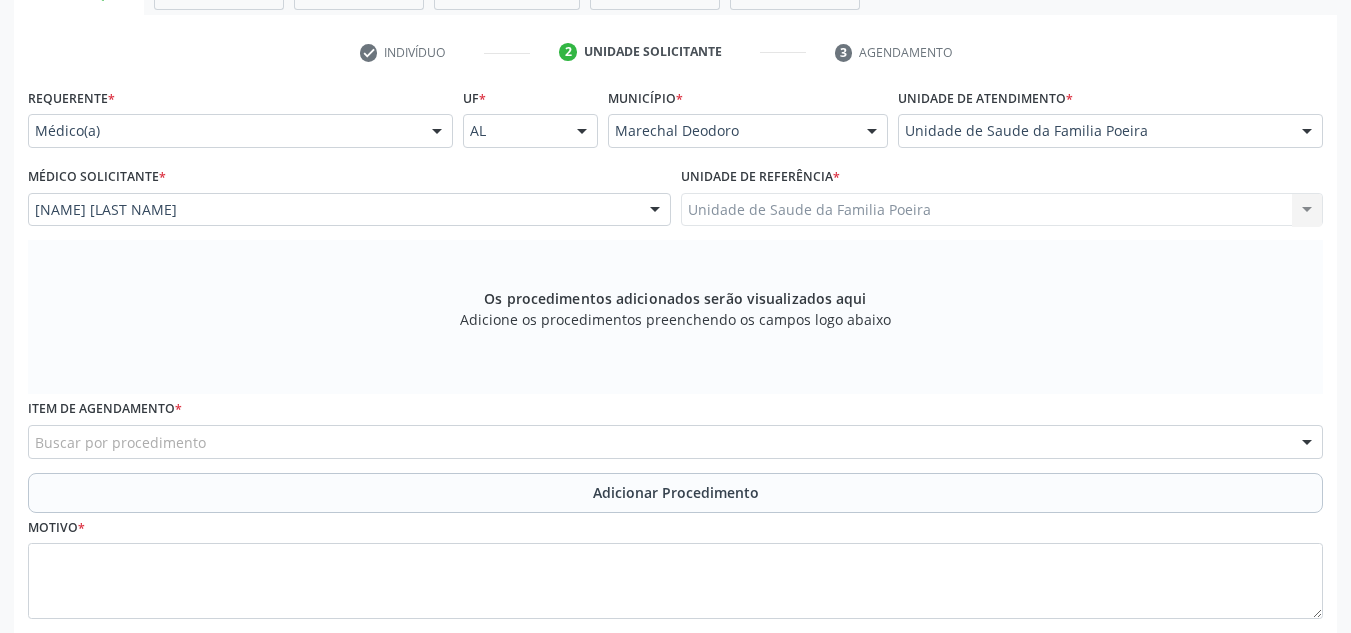 click on "Buscar por procedimento" at bounding box center (675, 442) 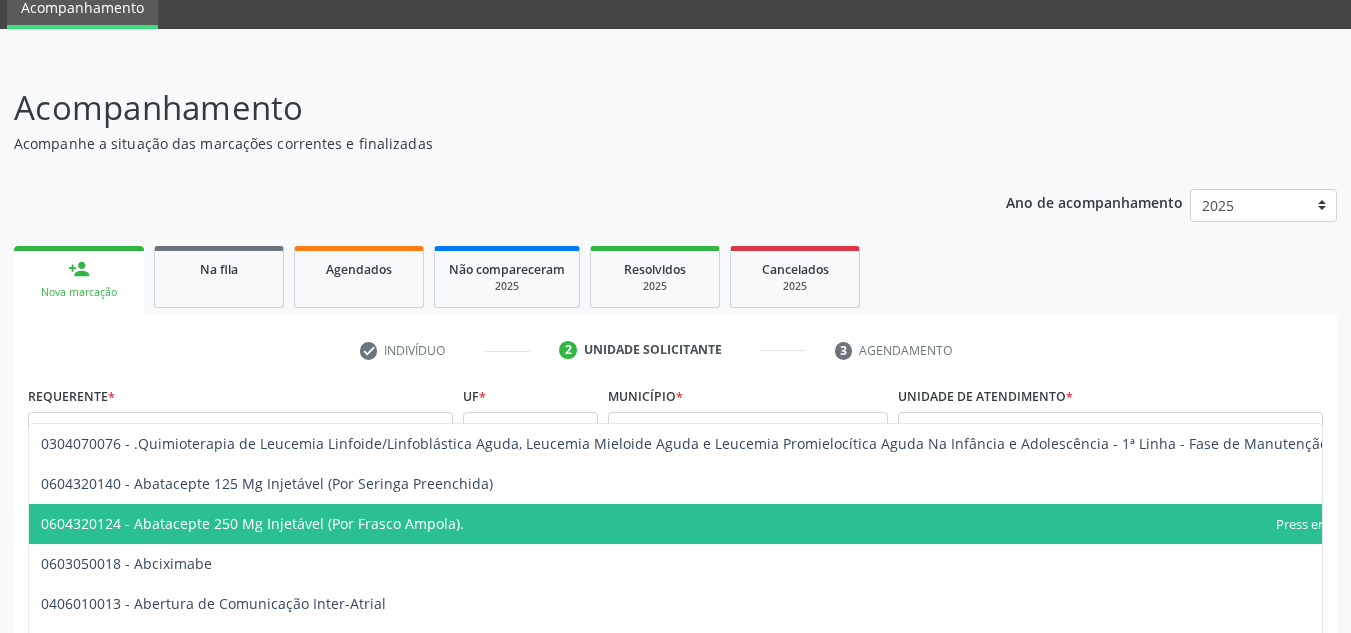 scroll, scrollTop: 200, scrollLeft: 0, axis: vertical 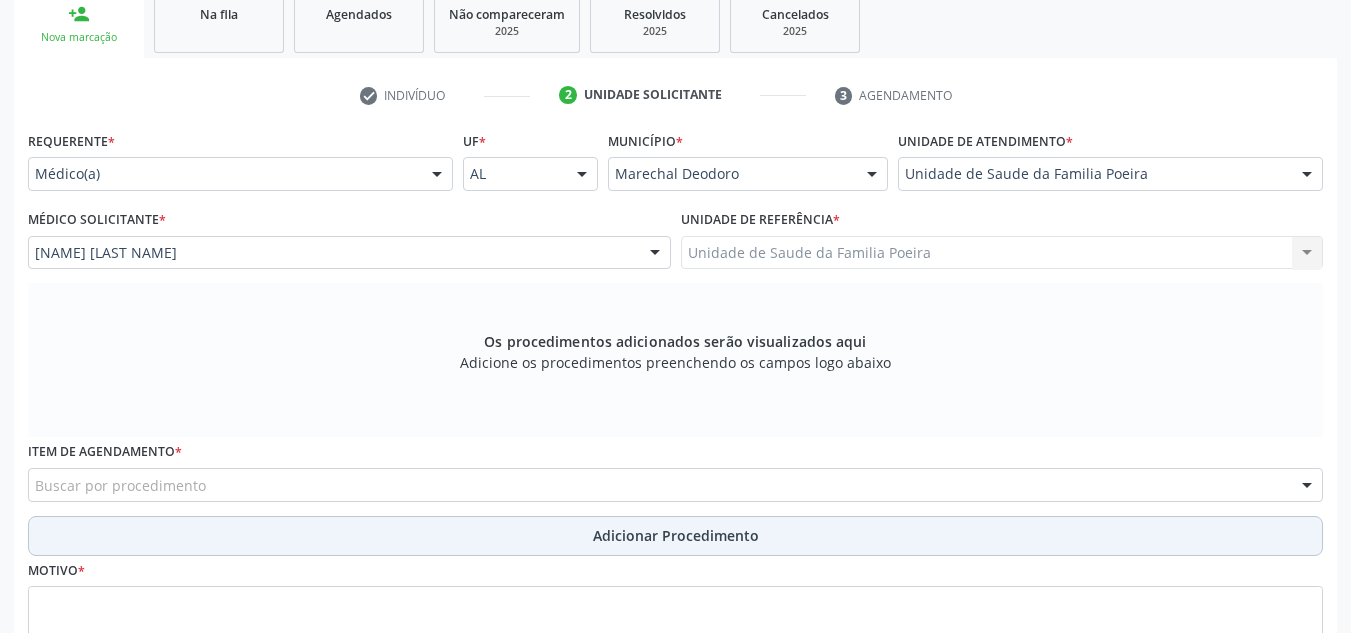 click on "Adicionar Procedimento" at bounding box center (675, 536) 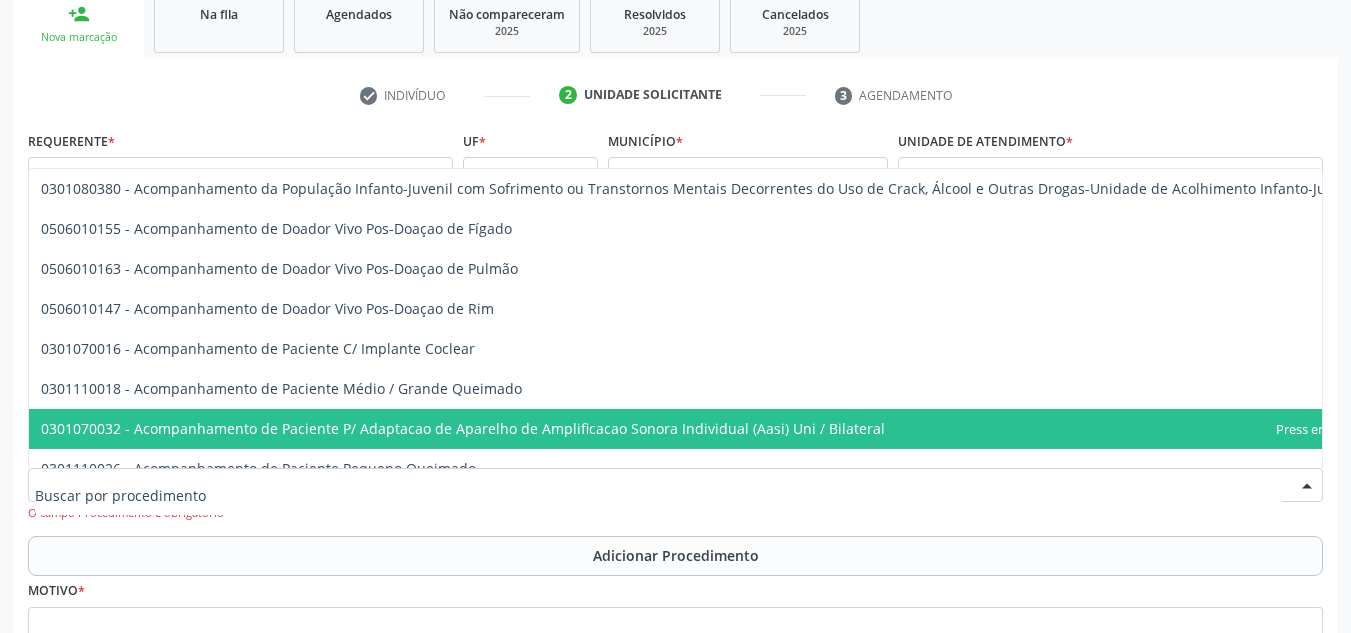 click at bounding box center (675, 485) 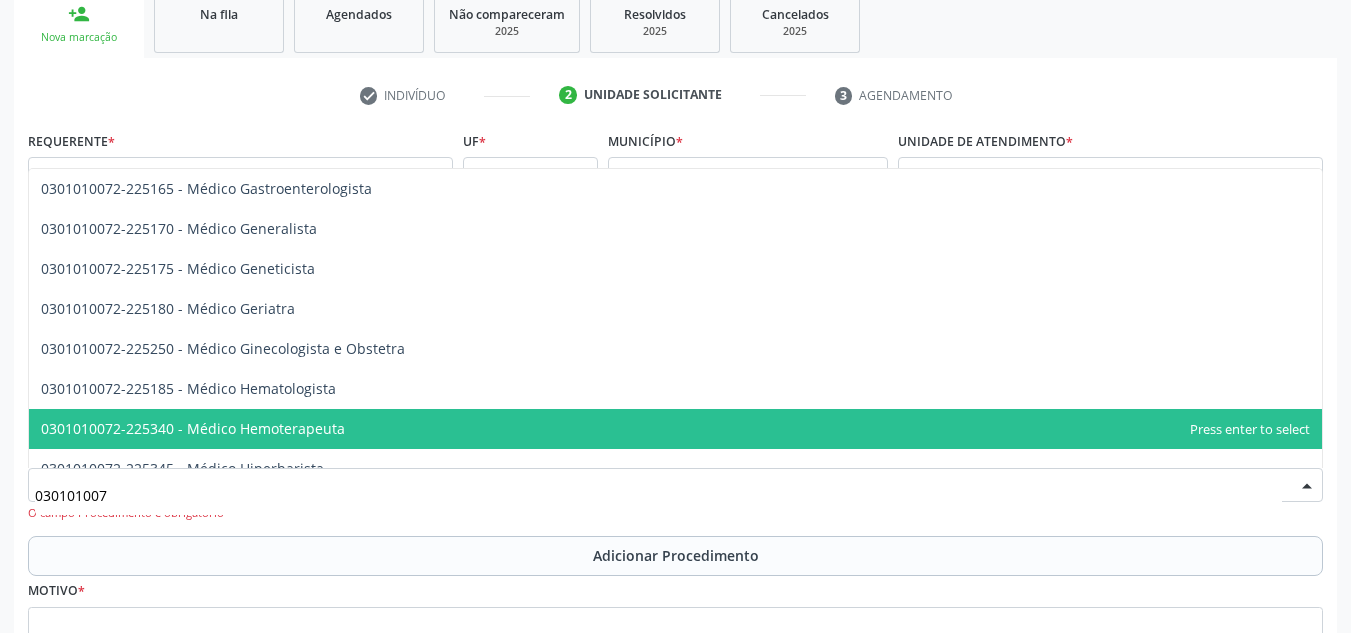 type on "0301010072" 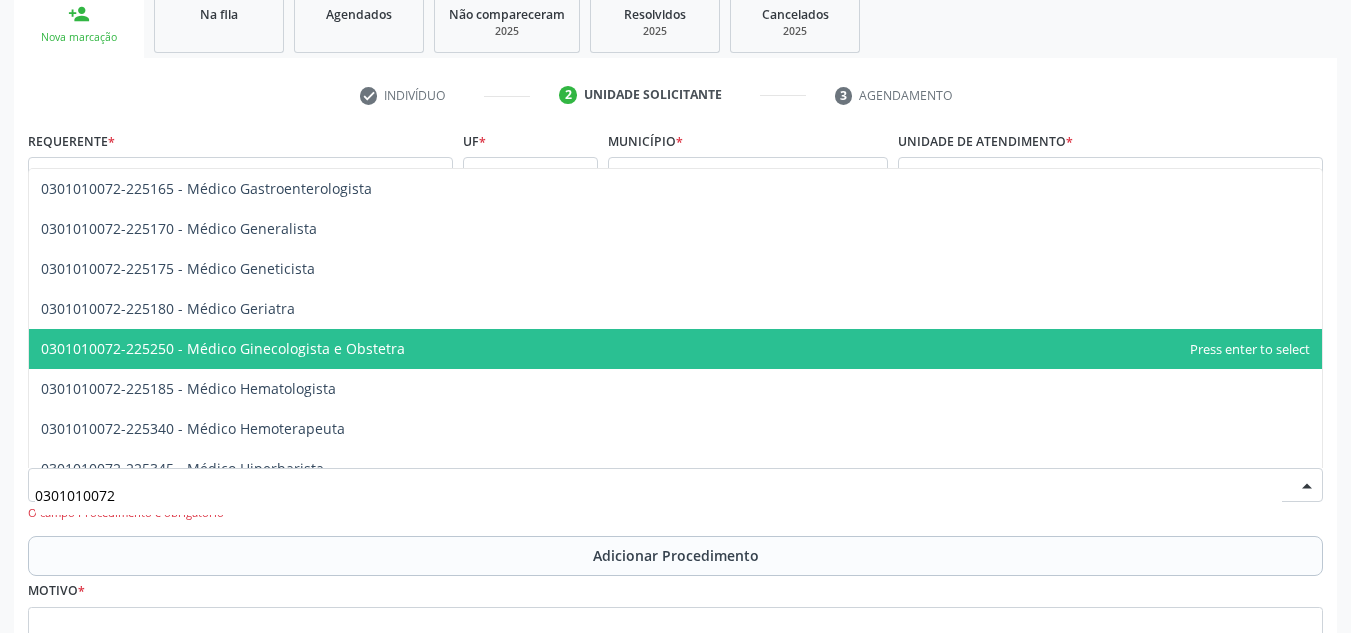 click on "0301010072-225250 - Médico Ginecologista e Obstetra" at bounding box center [223, 348] 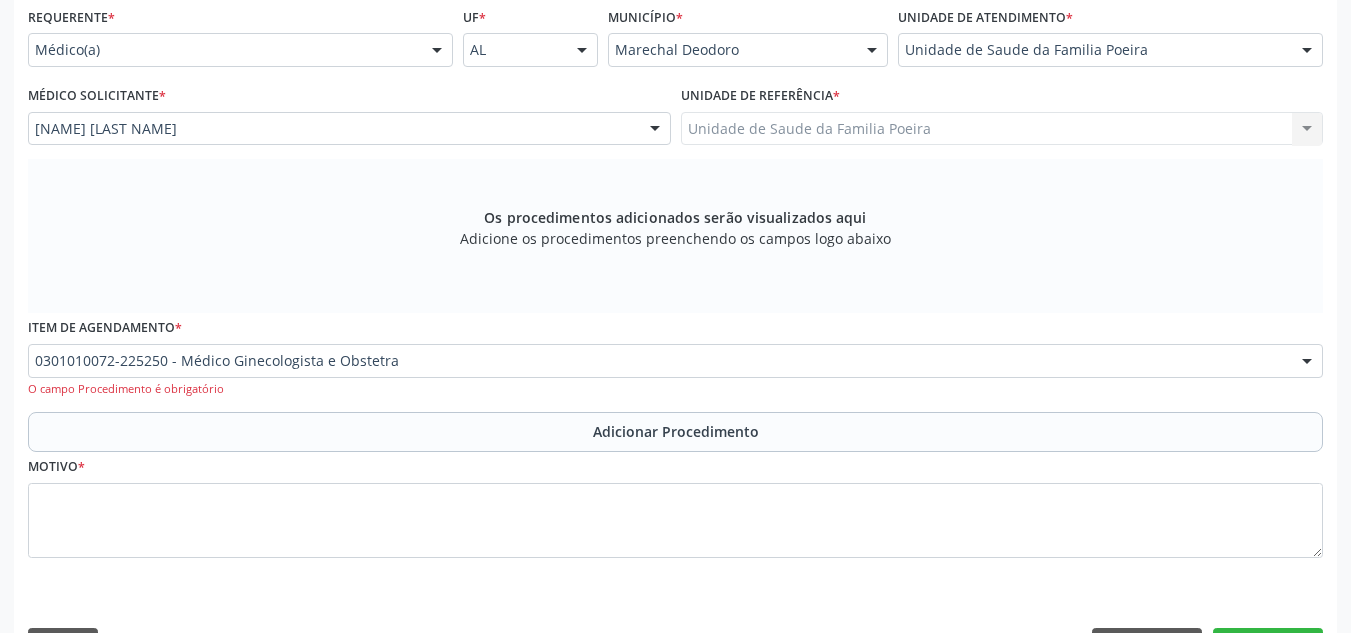 scroll, scrollTop: 517, scrollLeft: 0, axis: vertical 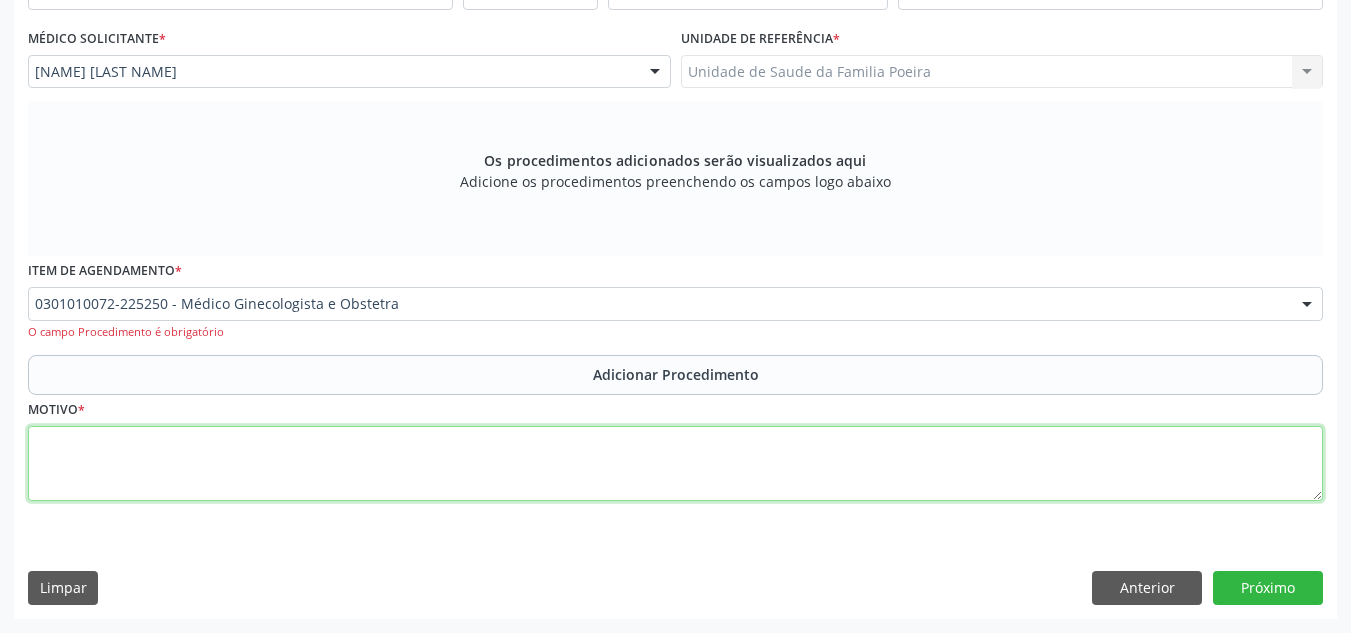 click at bounding box center (675, 464) 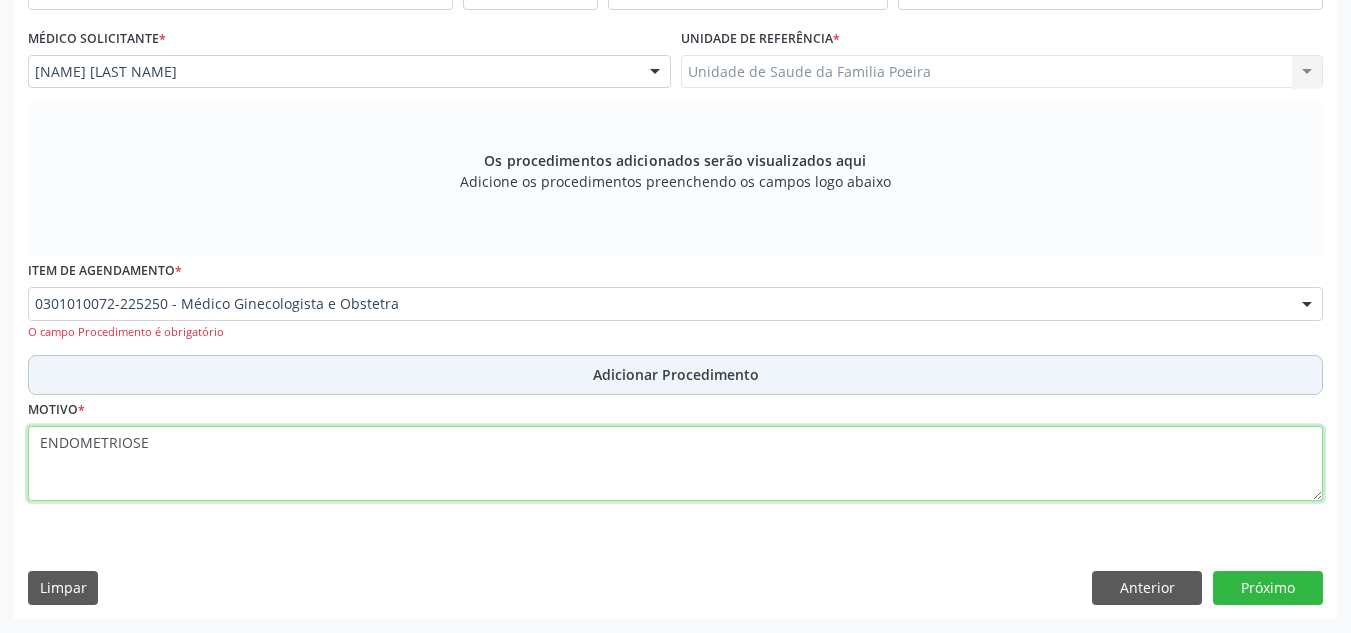 type on "ENDOMETRIOSE" 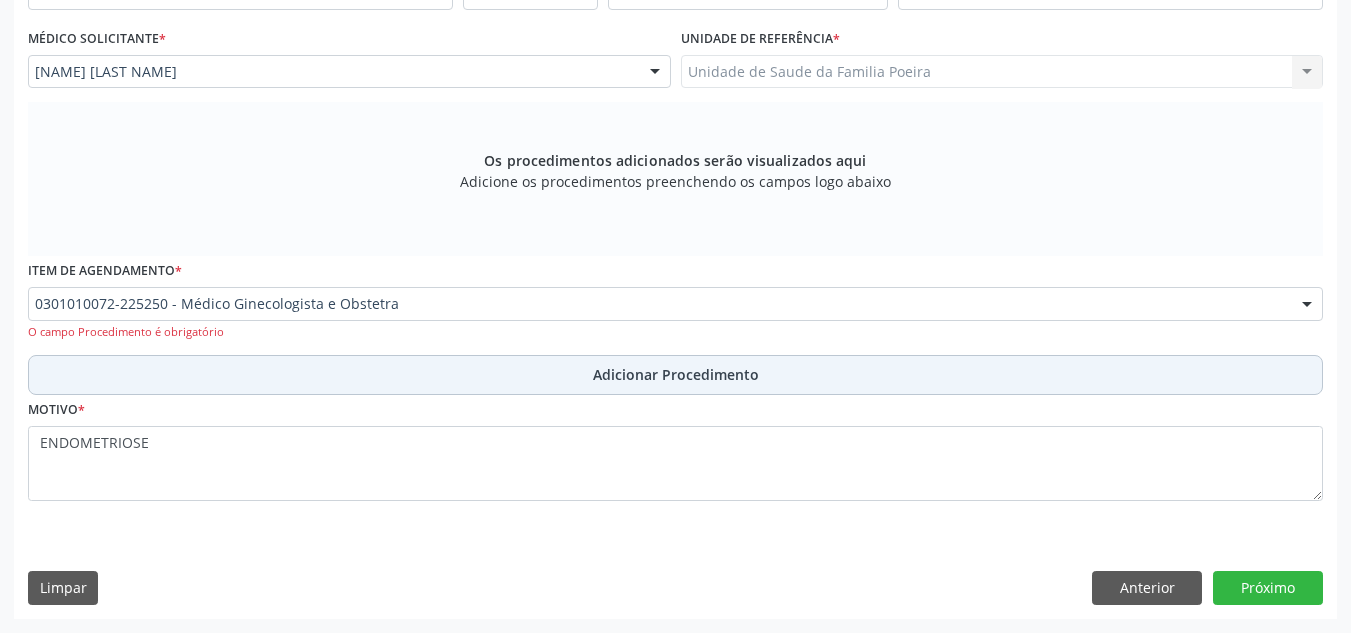 click on "Adicionar Procedimento" at bounding box center [676, 374] 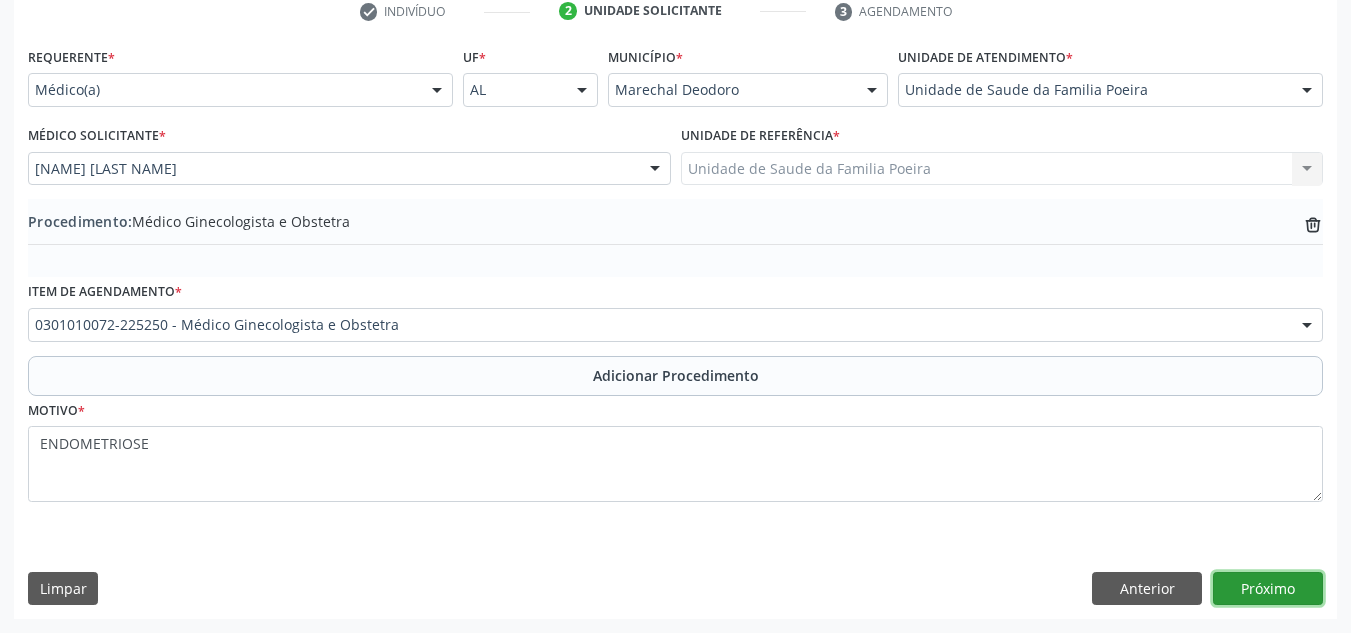click on "Próximo" at bounding box center [1268, 589] 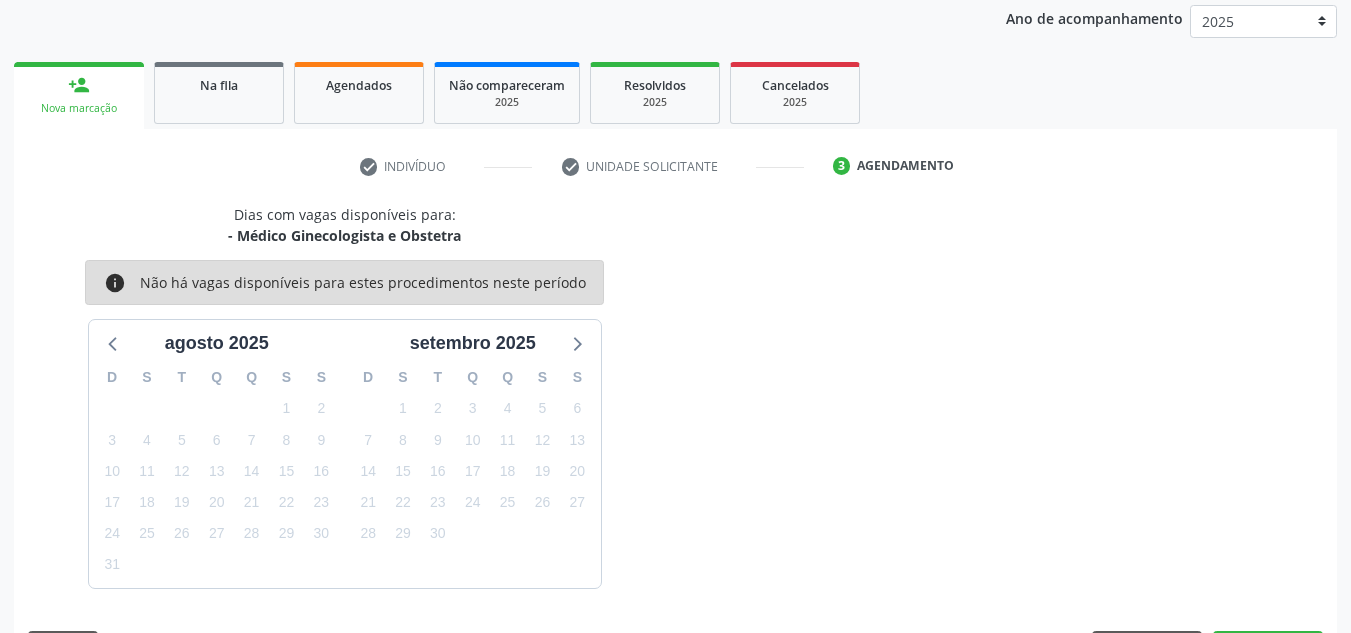 scroll, scrollTop: 324, scrollLeft: 0, axis: vertical 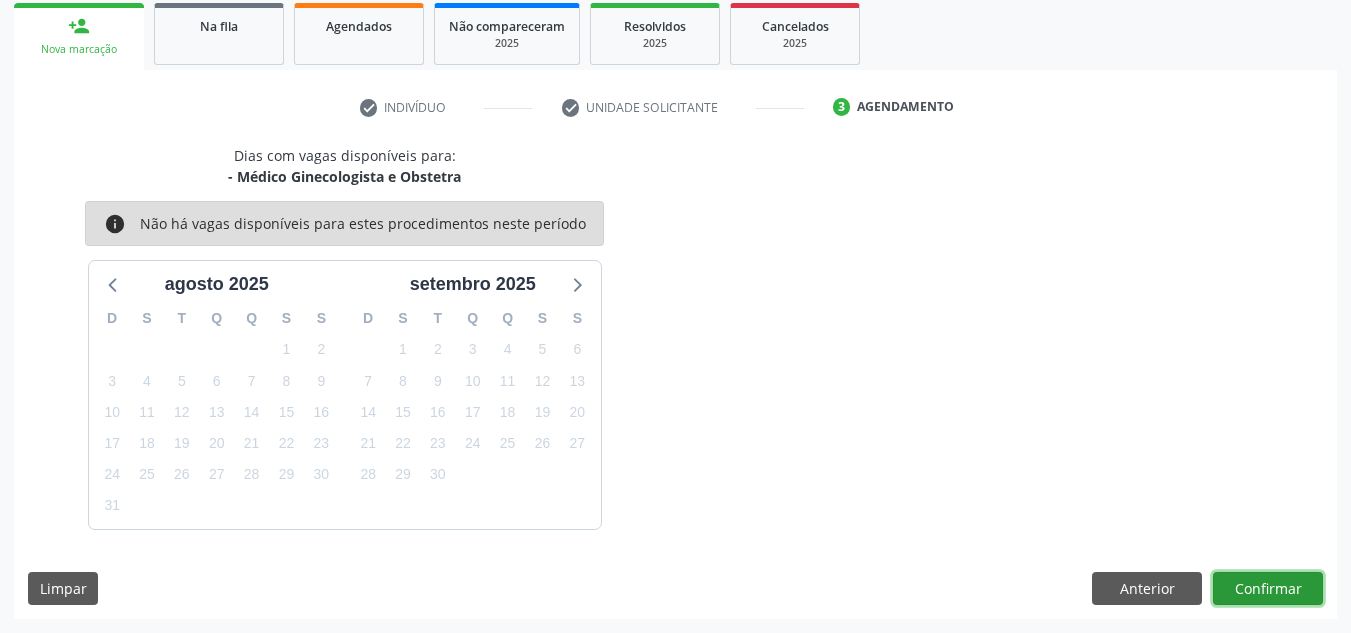 click on "Confirmar" at bounding box center (1268, 589) 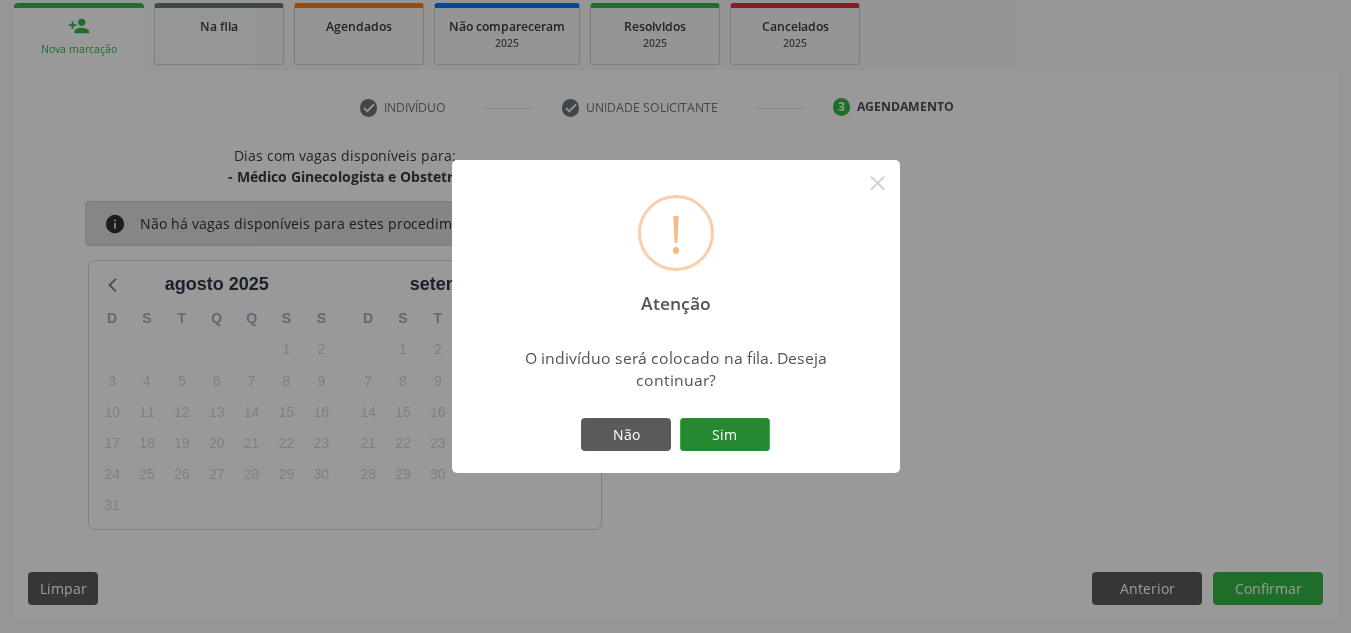 click on "Sim" at bounding box center [725, 435] 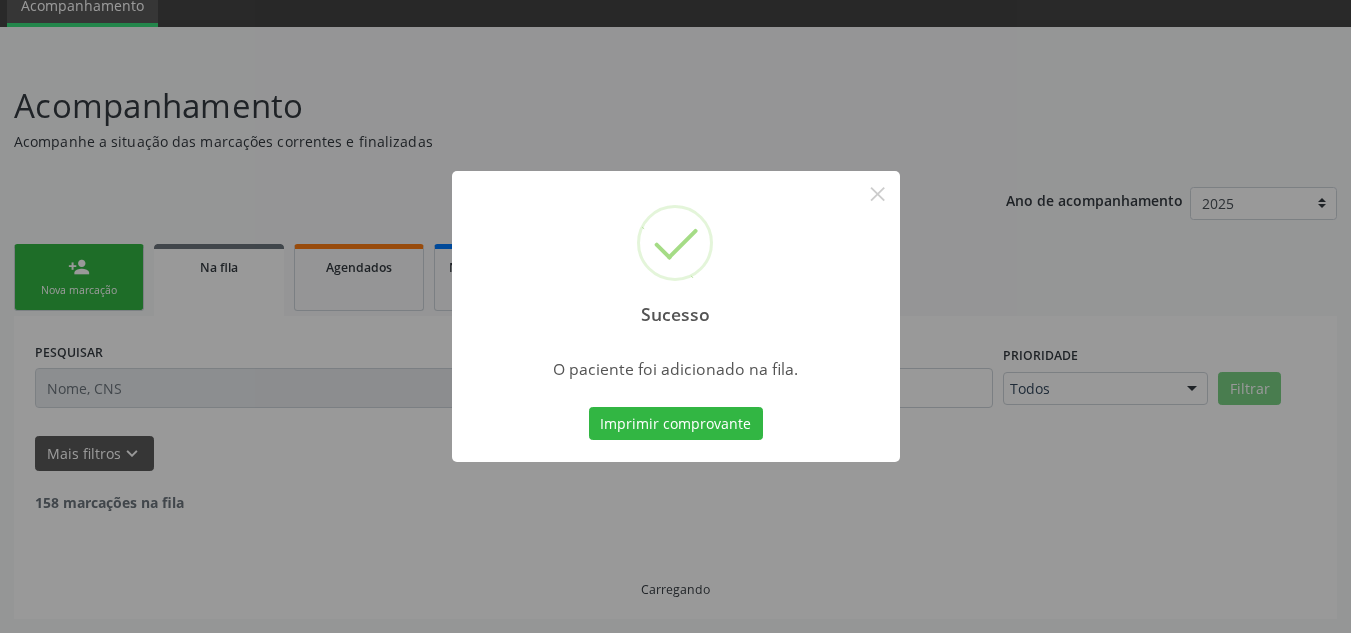 scroll, scrollTop: 62, scrollLeft: 0, axis: vertical 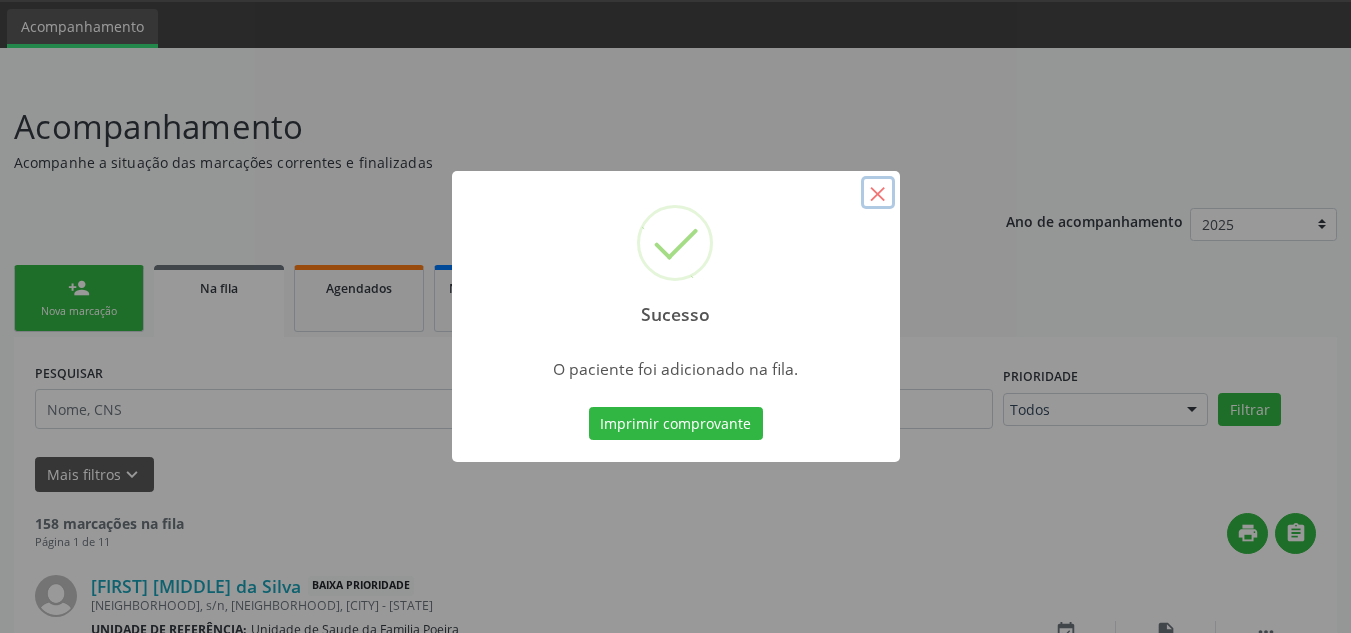 click on "×" at bounding box center [878, 193] 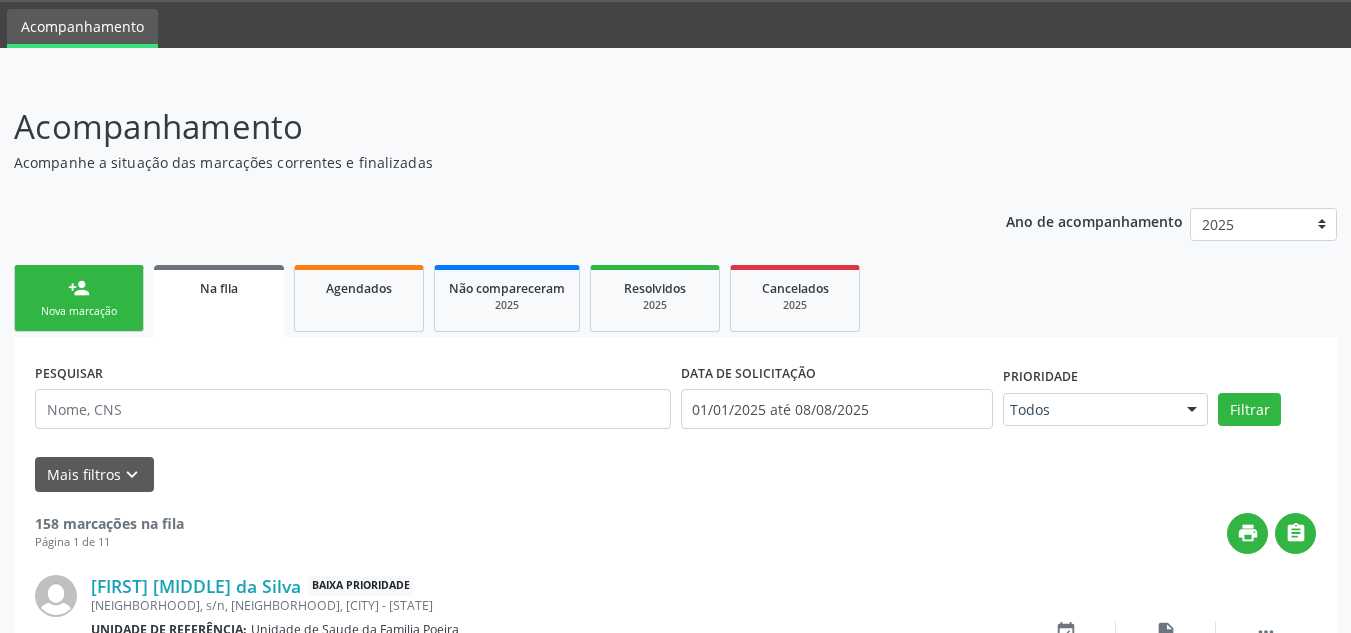 scroll, scrollTop: 162, scrollLeft: 0, axis: vertical 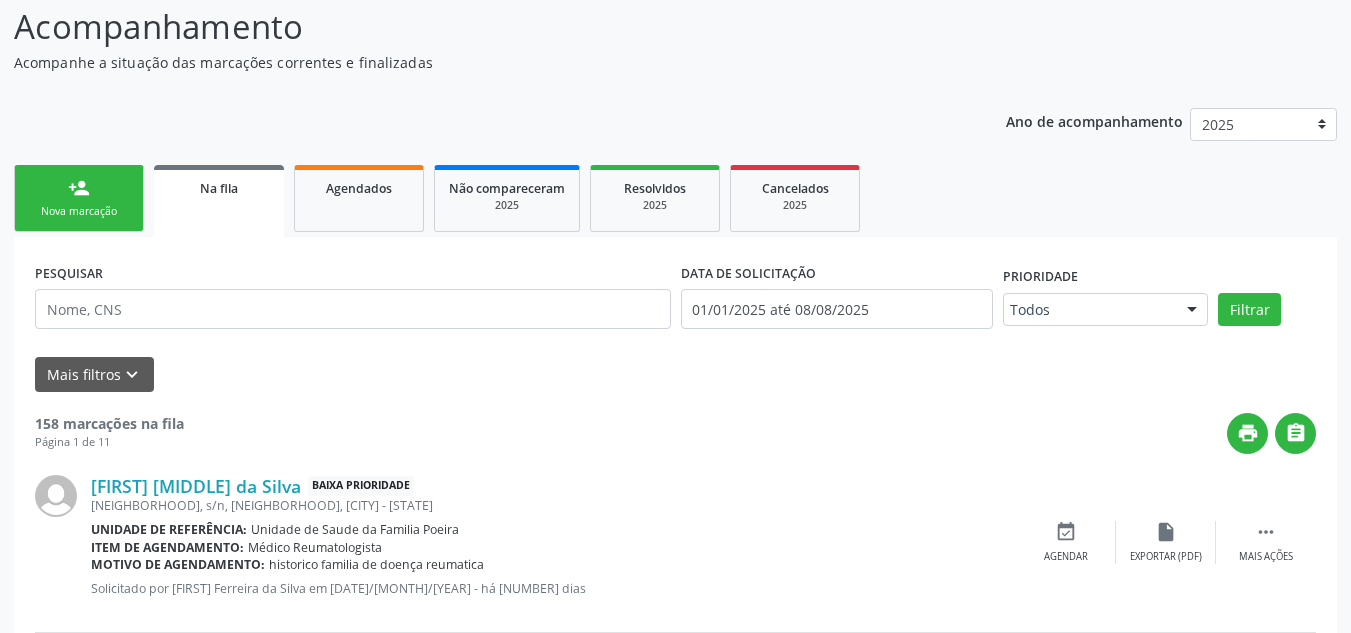 click on "person_add
Nova marcação" at bounding box center [79, 198] 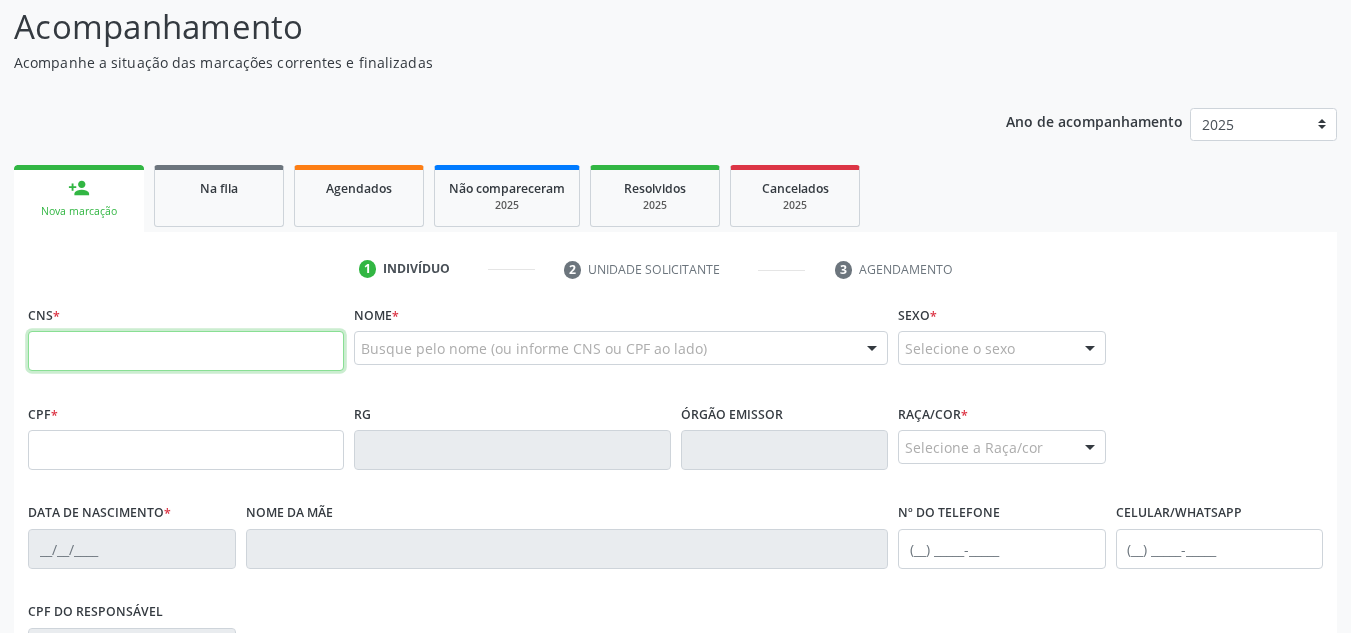 click at bounding box center [186, 351] 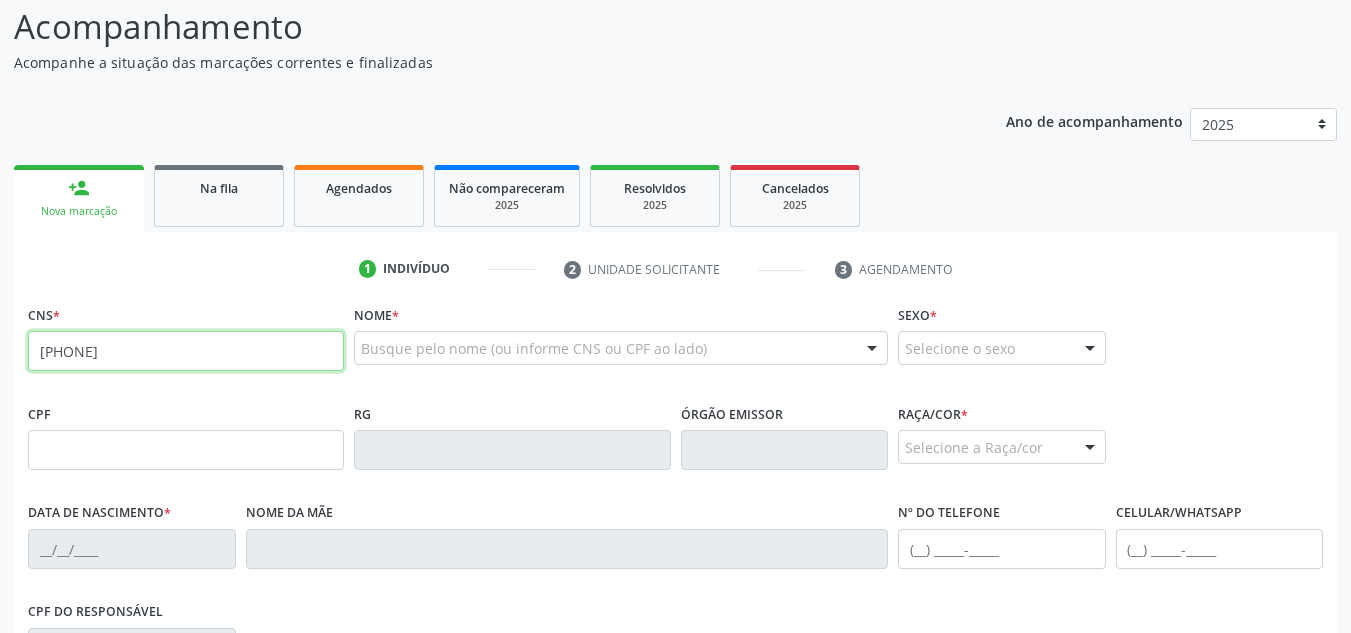 type on "[PHONE]" 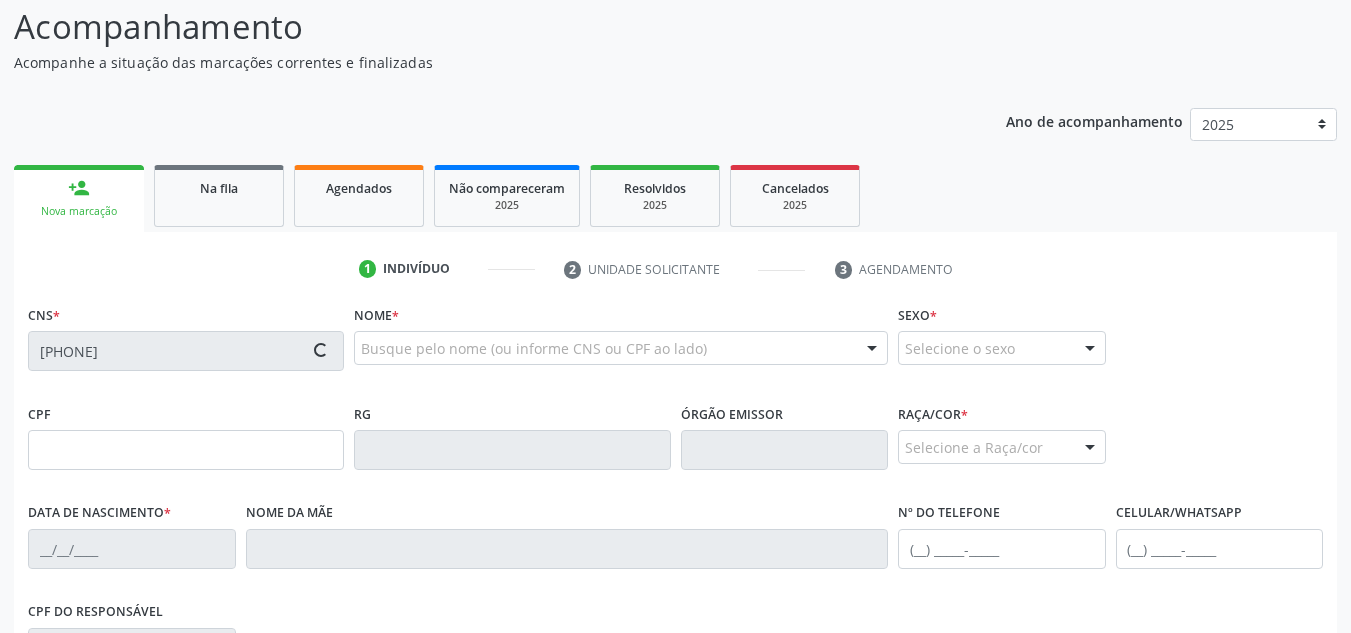 type on "[CPF]" 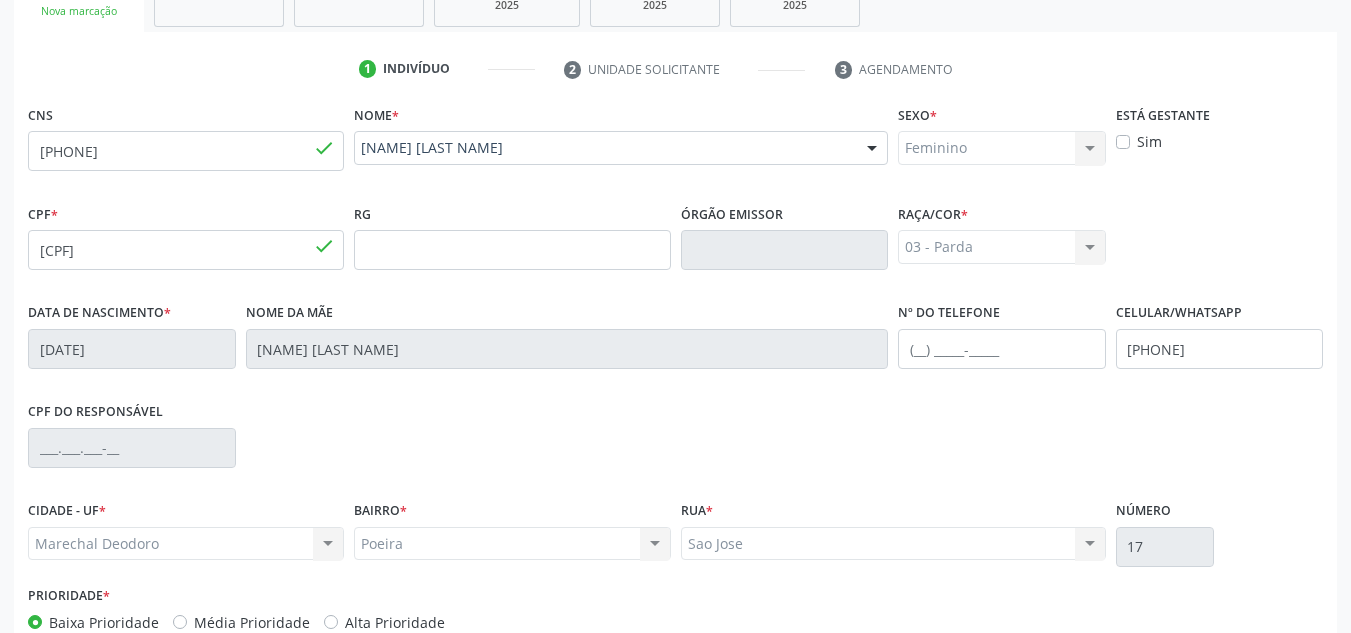 scroll, scrollTop: 462, scrollLeft: 0, axis: vertical 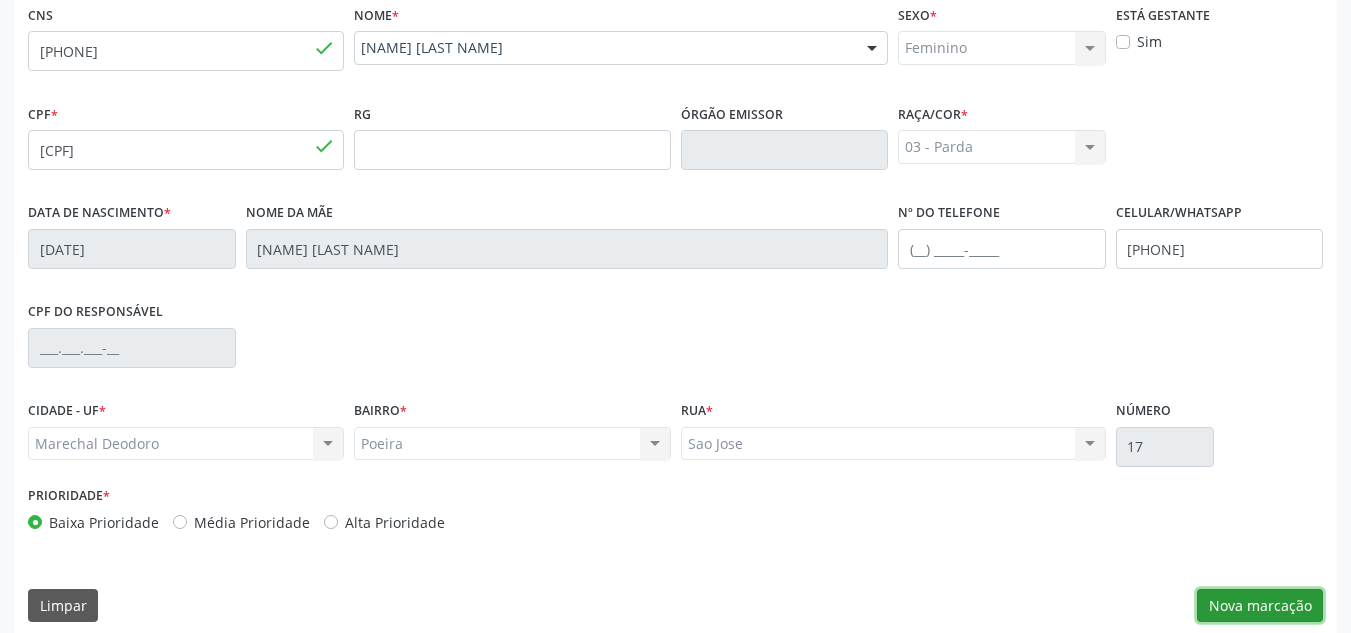 click on "Nova marcação" at bounding box center [1260, 606] 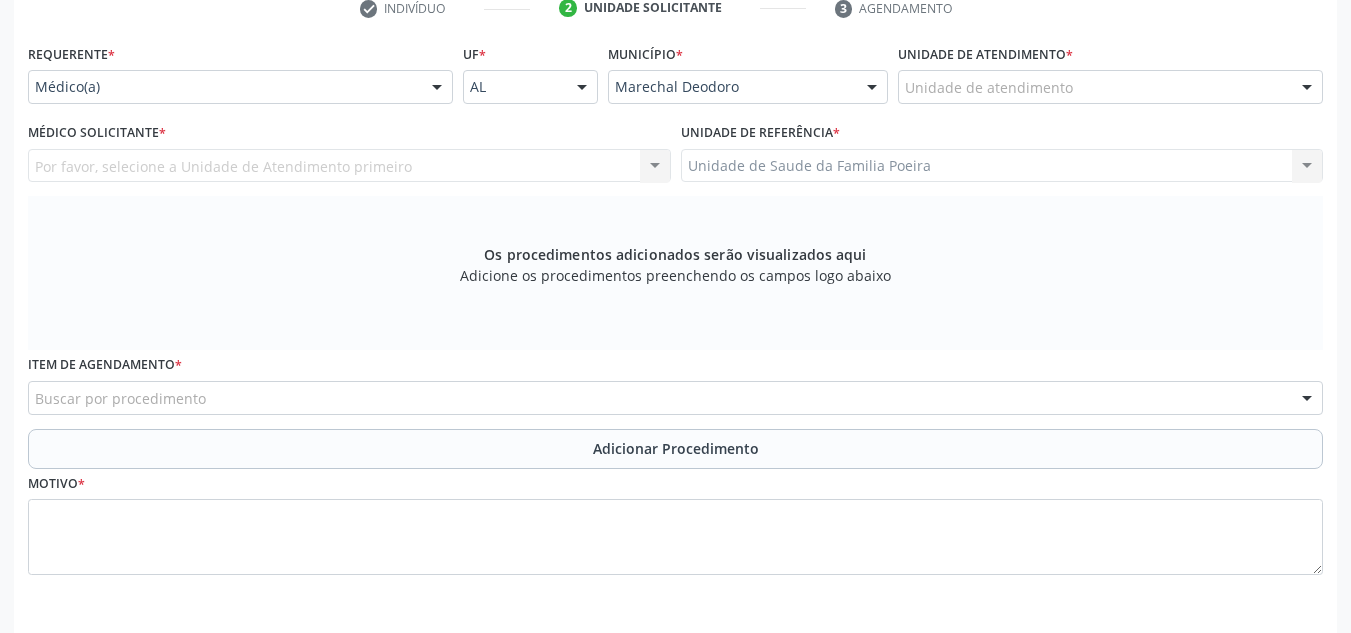 scroll, scrollTop: 362, scrollLeft: 0, axis: vertical 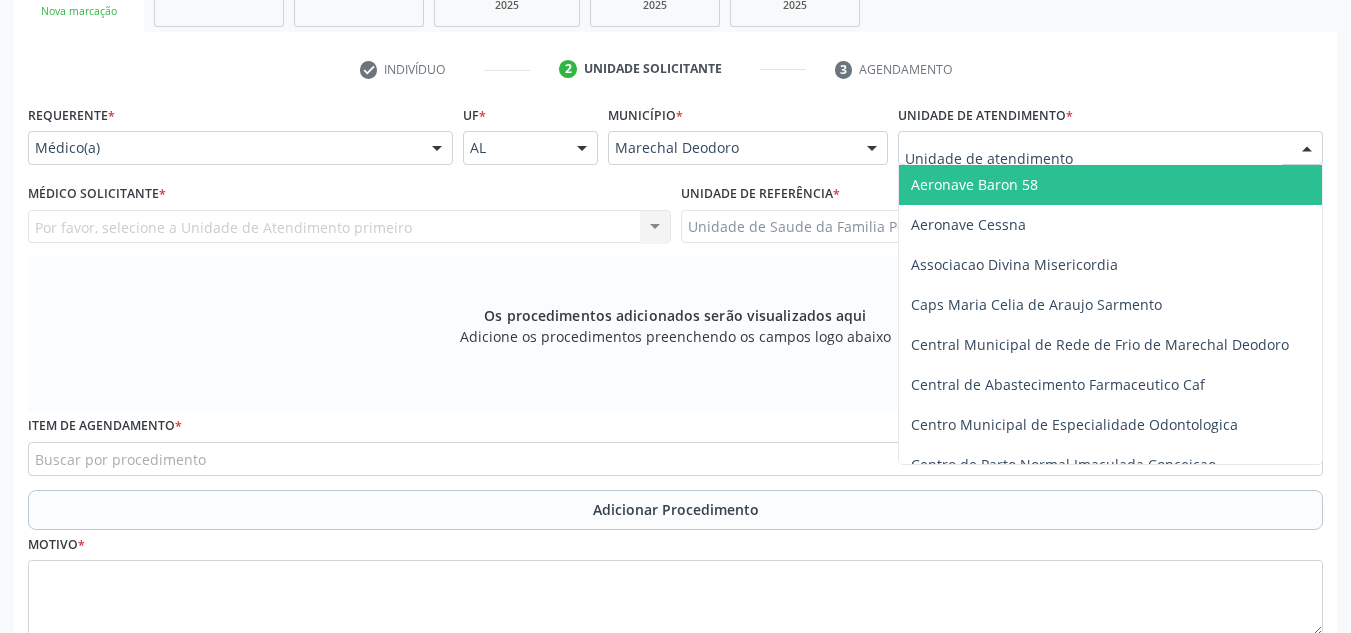 click at bounding box center [1307, 149] 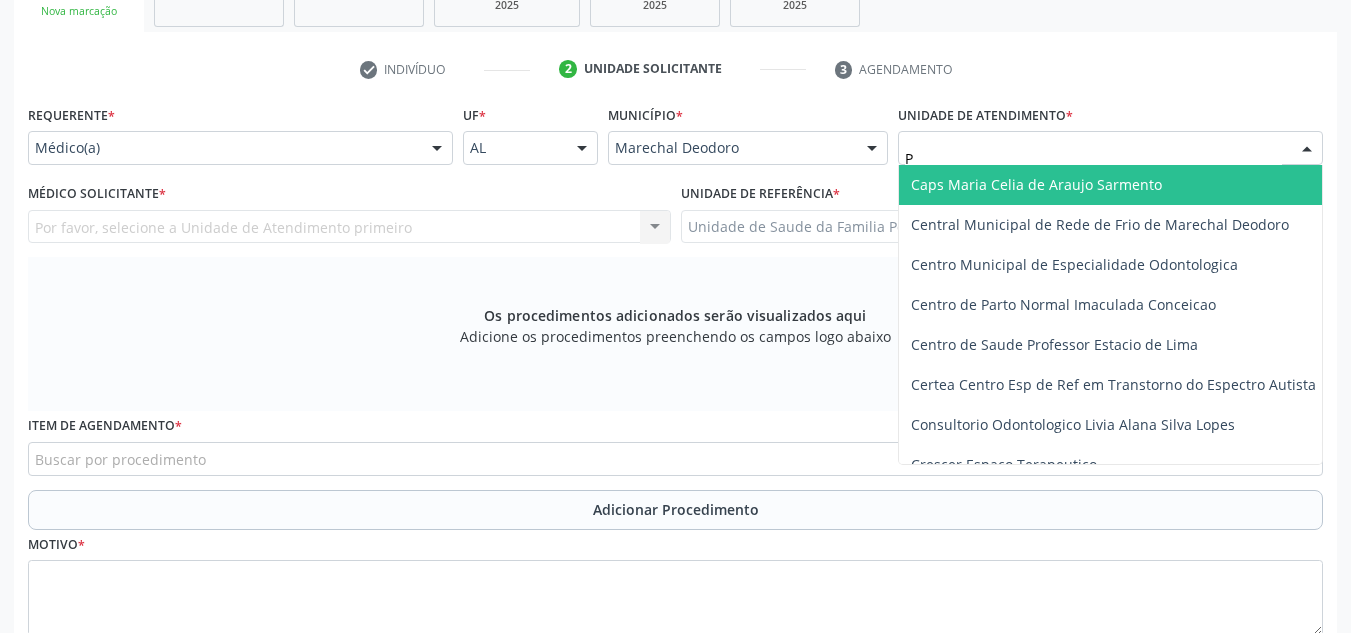 type on "PO" 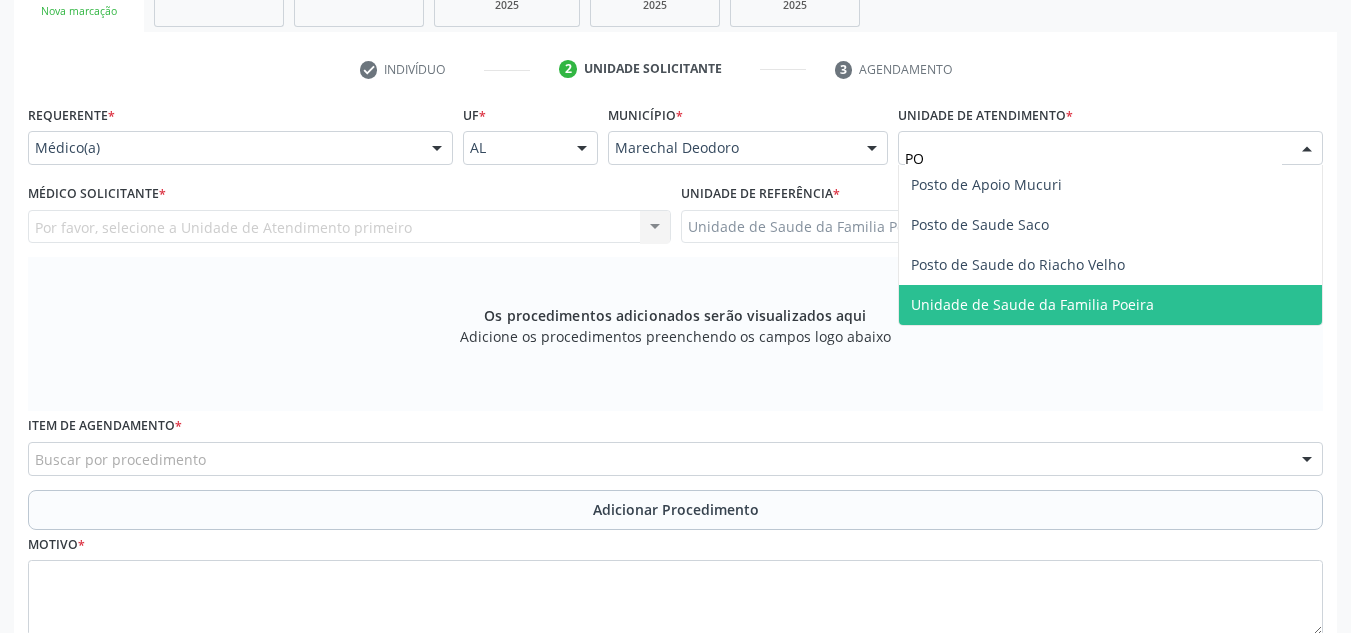 click on "Unidade de Saude da Familia Poeira" at bounding box center [1032, 304] 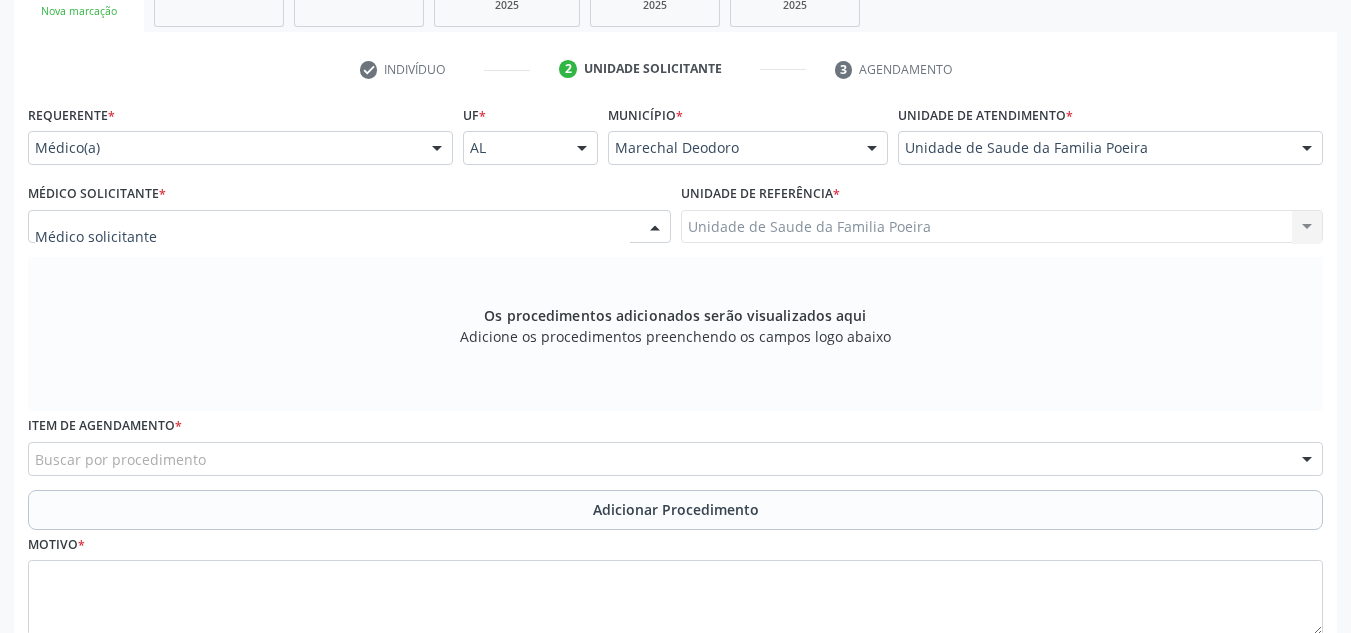 click at bounding box center [349, 227] 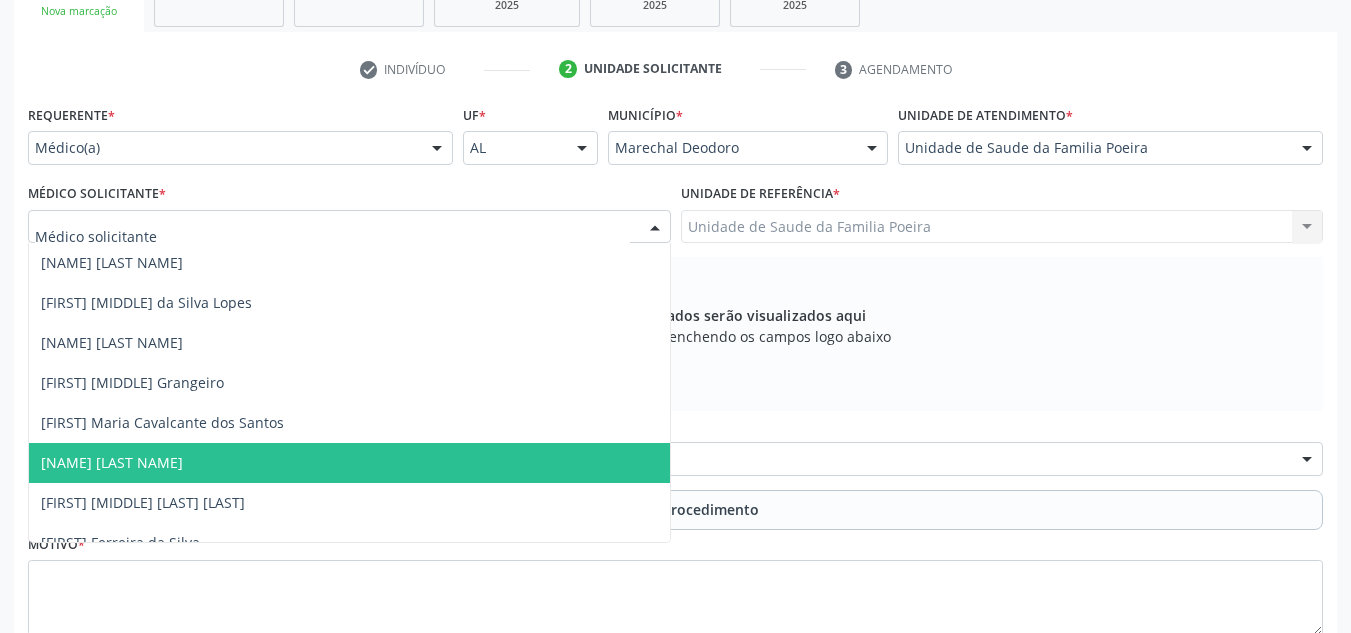 click on "[NAME] [LAST NAME]" at bounding box center (349, 463) 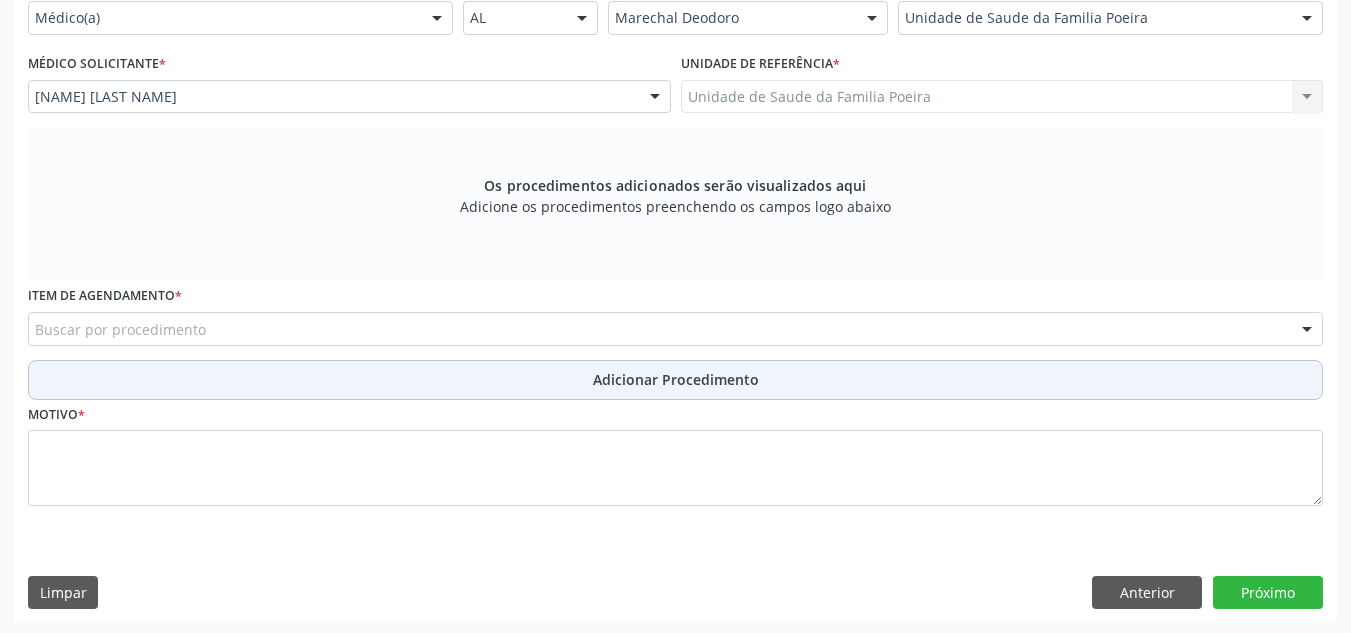 scroll, scrollTop: 496, scrollLeft: 0, axis: vertical 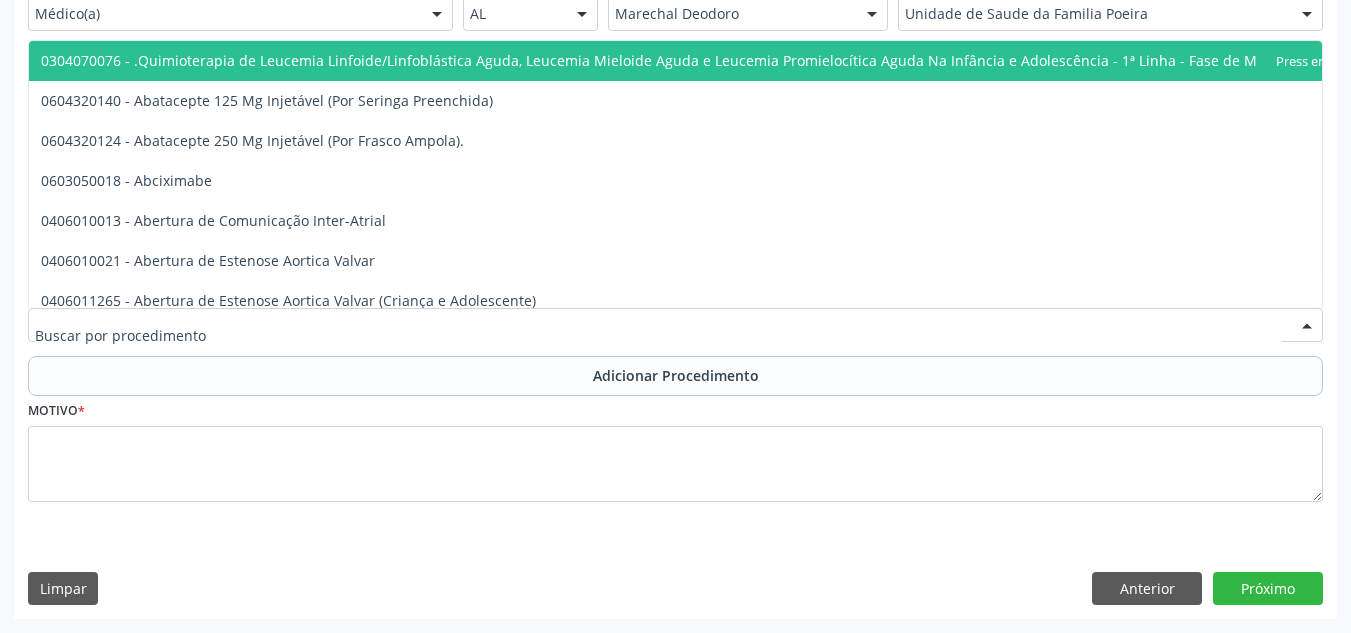 click at bounding box center (675, 325) 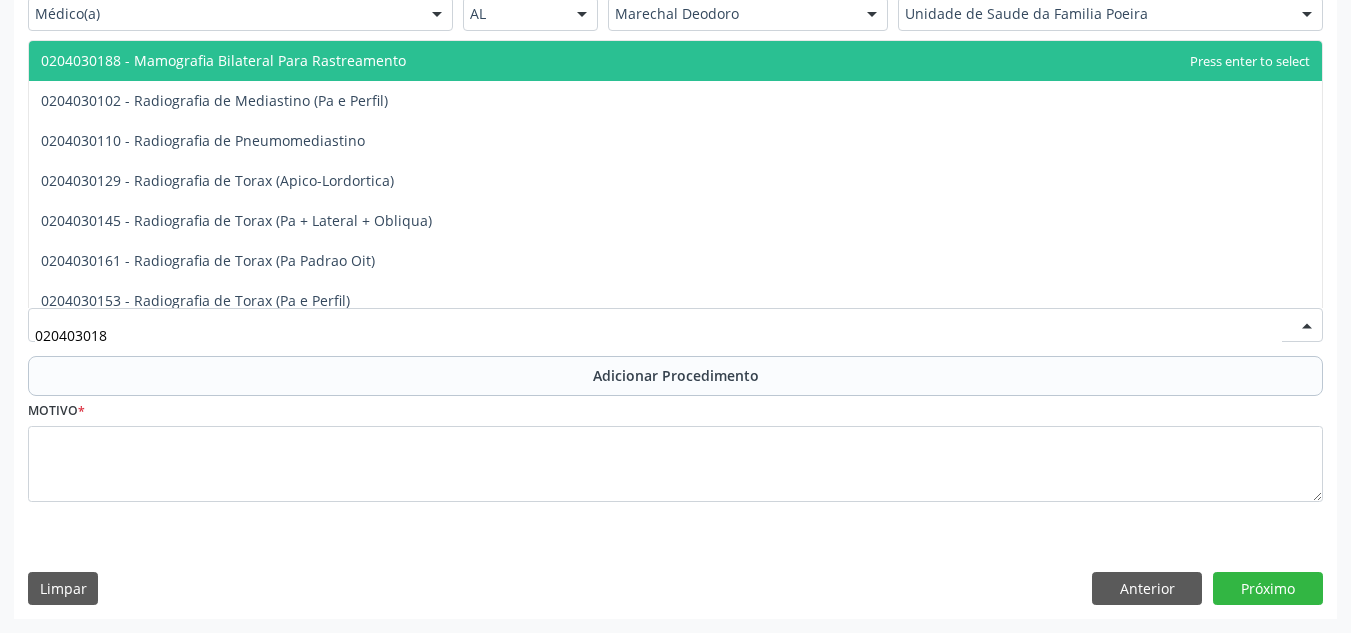type on "[CODE]" 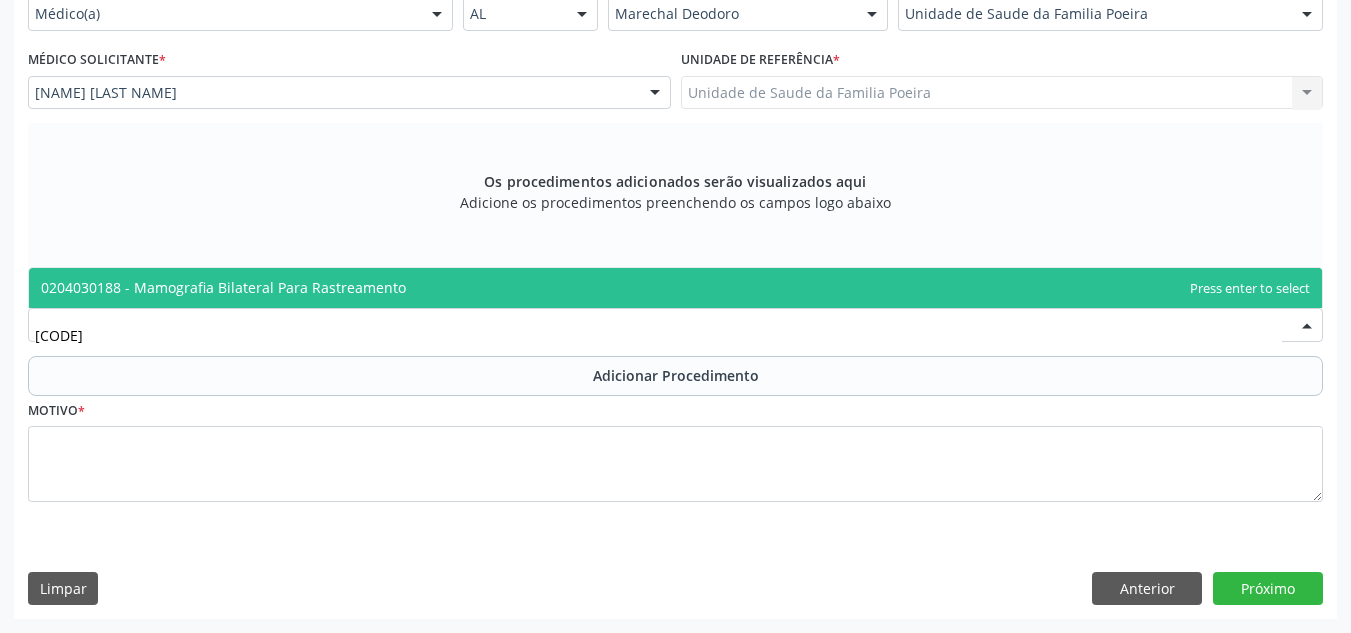 click on "0204030188 - Mamografia Bilateral Para Rastreamento" at bounding box center (675, 288) 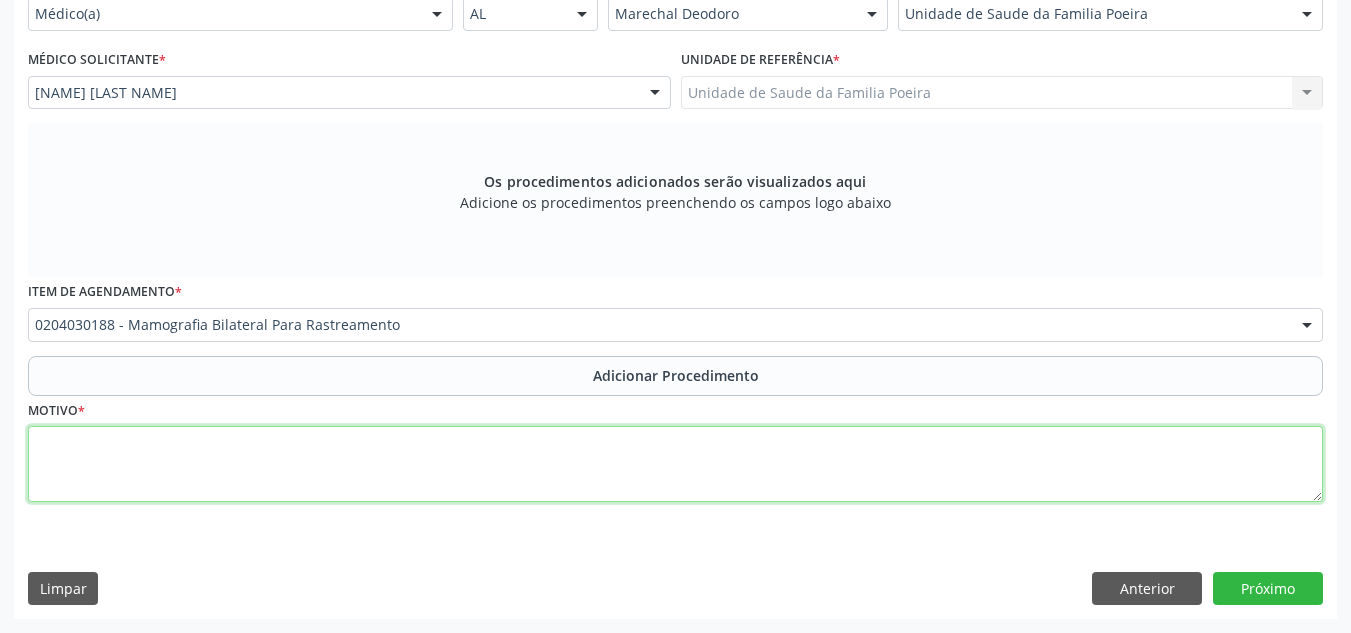 click at bounding box center [675, 464] 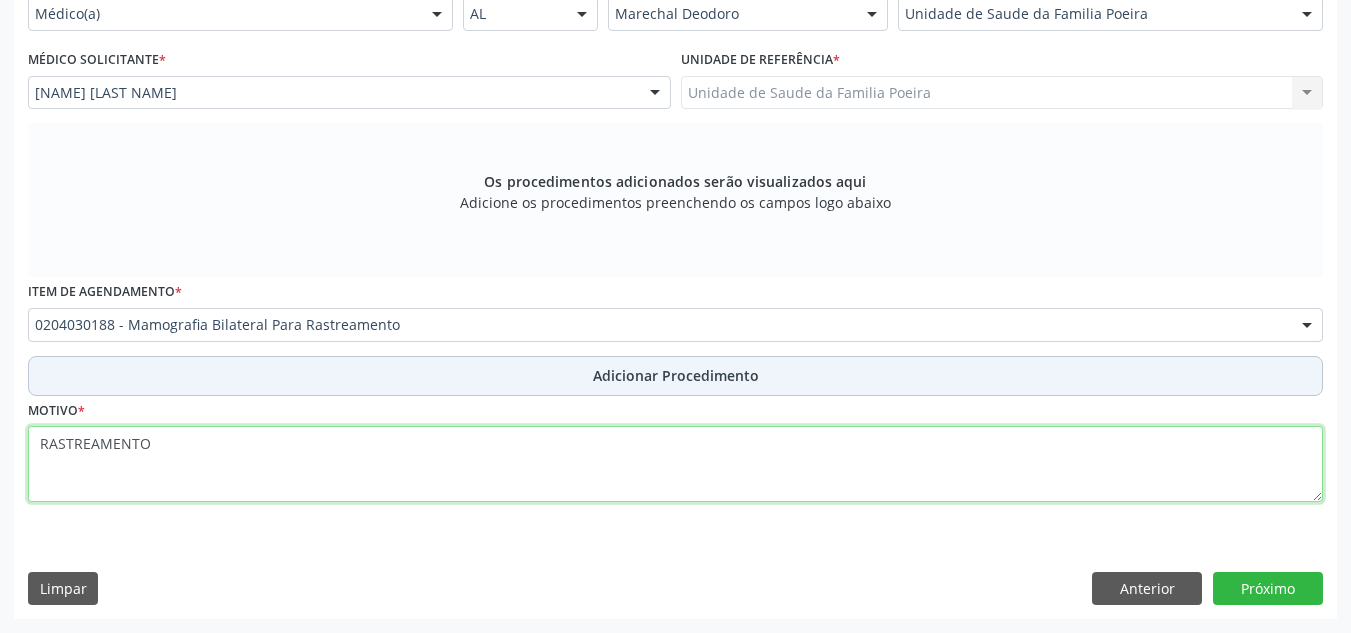 type on "RASTREAMENTO" 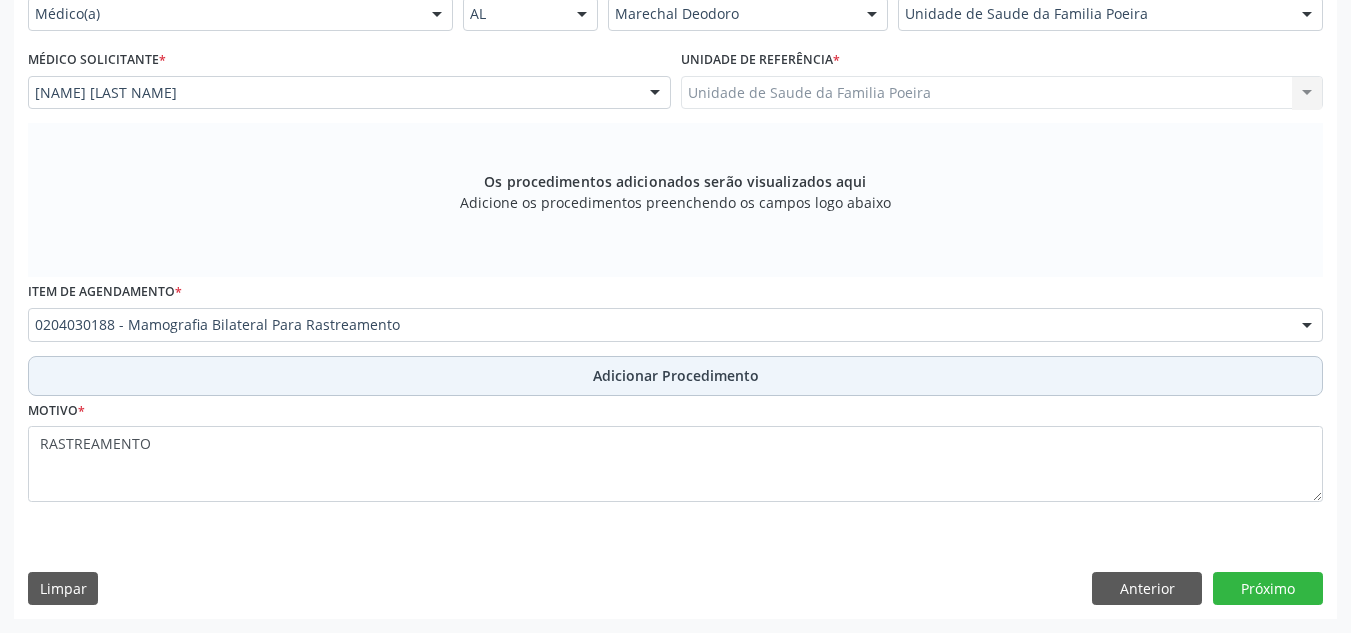 click on "Adicionar Procedimento" at bounding box center [675, 376] 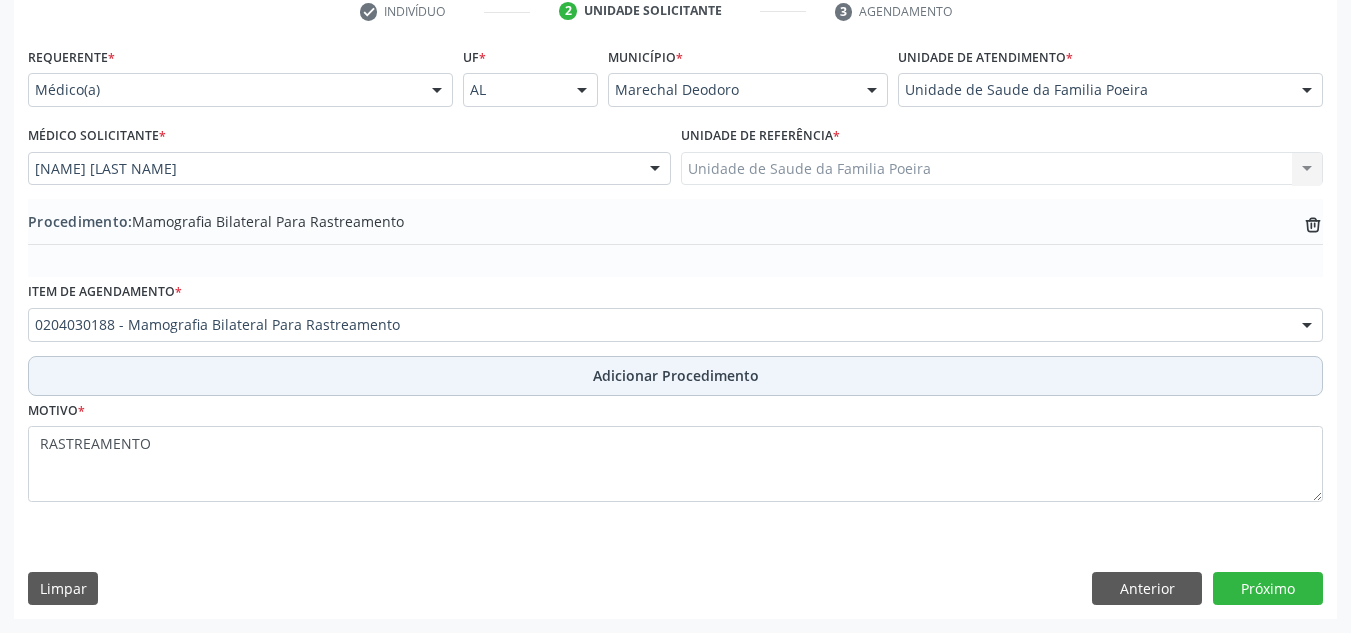 scroll, scrollTop: 420, scrollLeft: 0, axis: vertical 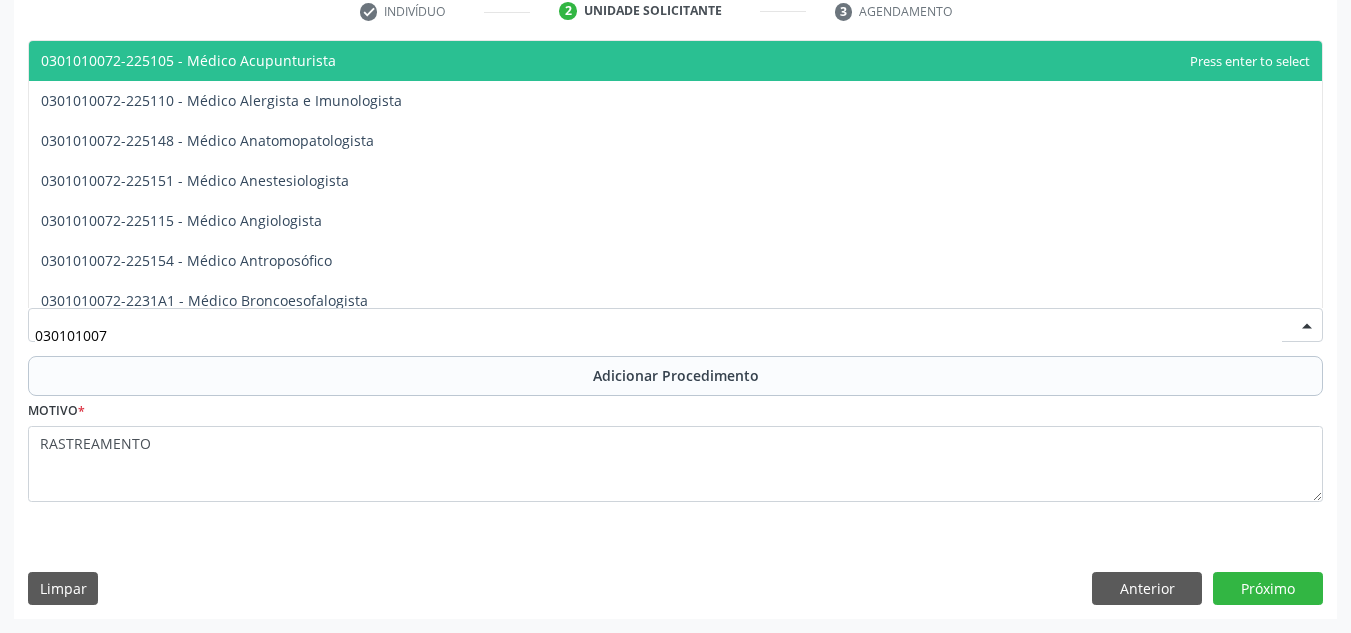type on "0301010072" 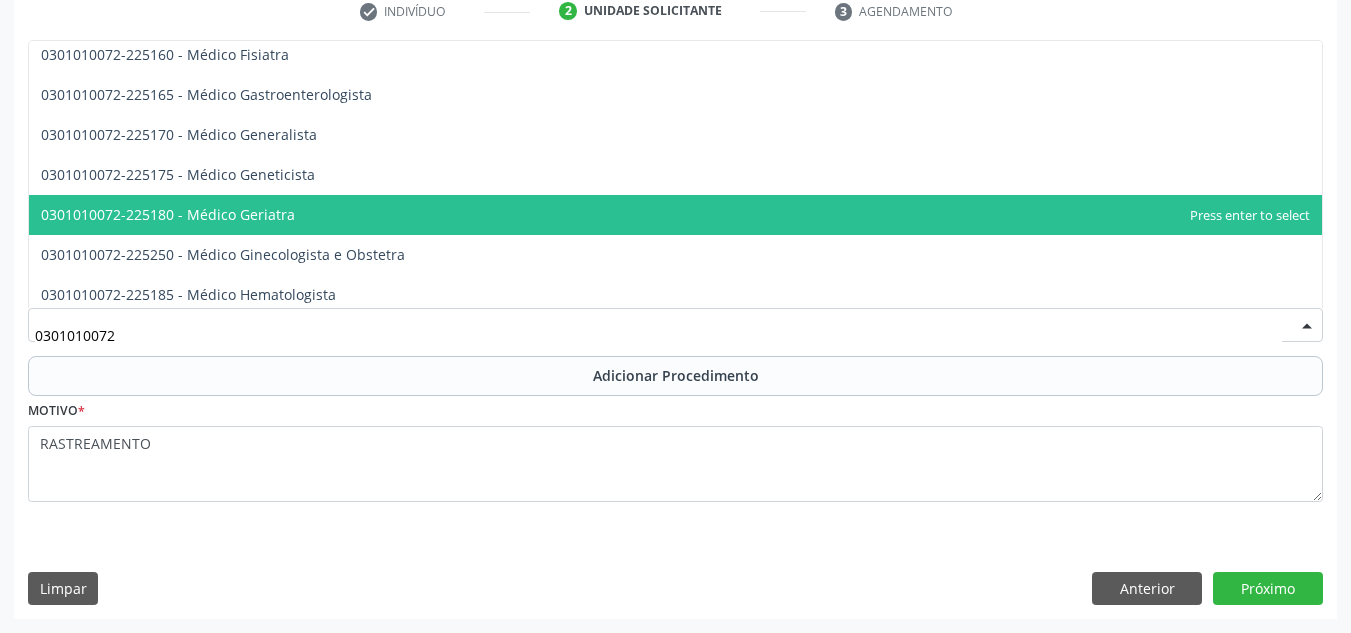 scroll, scrollTop: 1000, scrollLeft: 0, axis: vertical 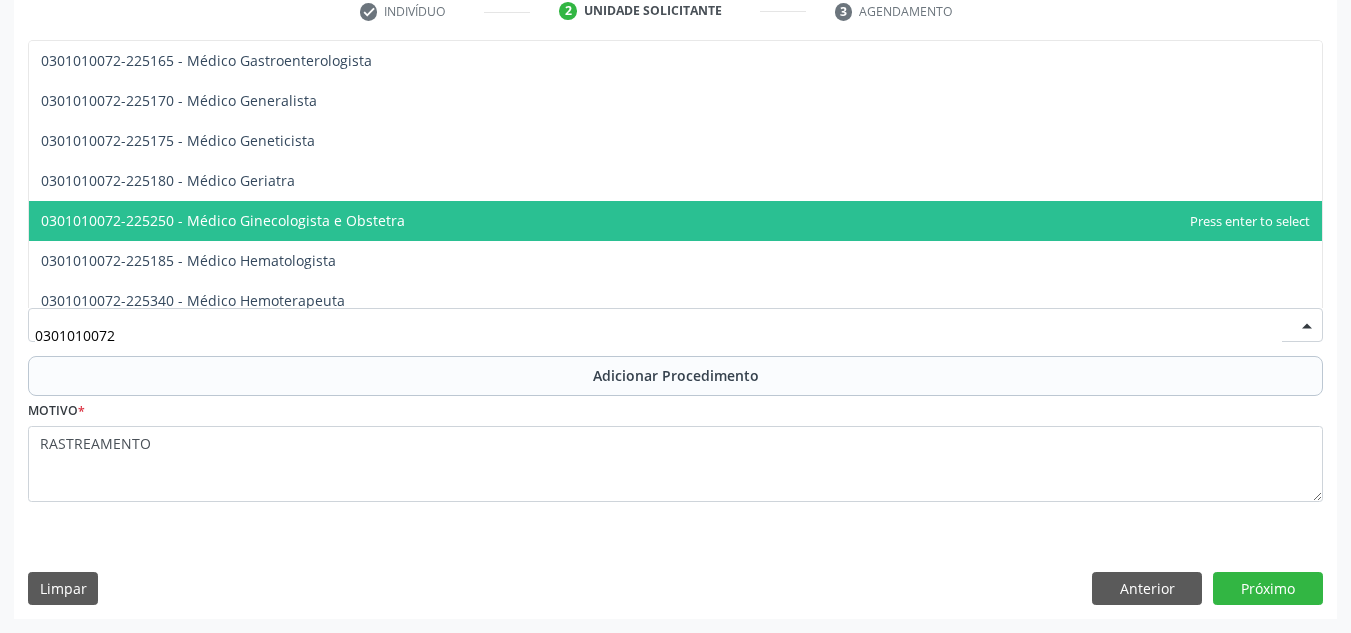click on "0301010072-225250 - Médico Ginecologista e Obstetra" at bounding box center [675, 221] 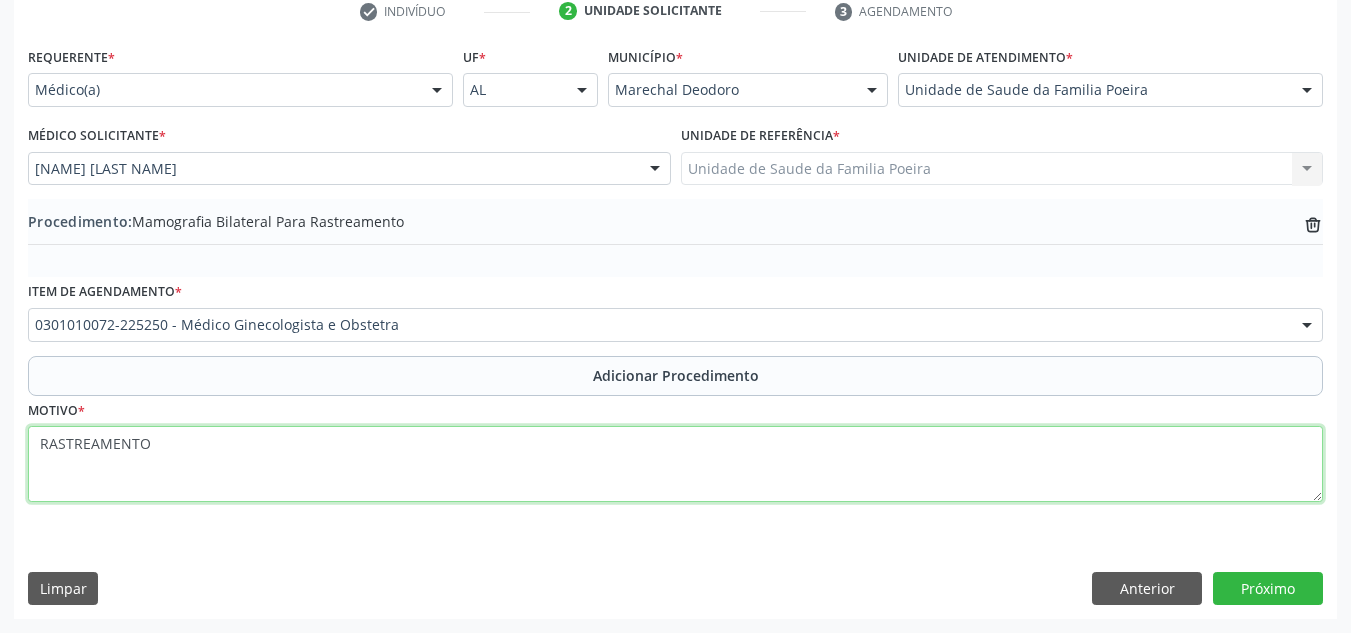 click on "RASTREAMENTO" at bounding box center [675, 464] 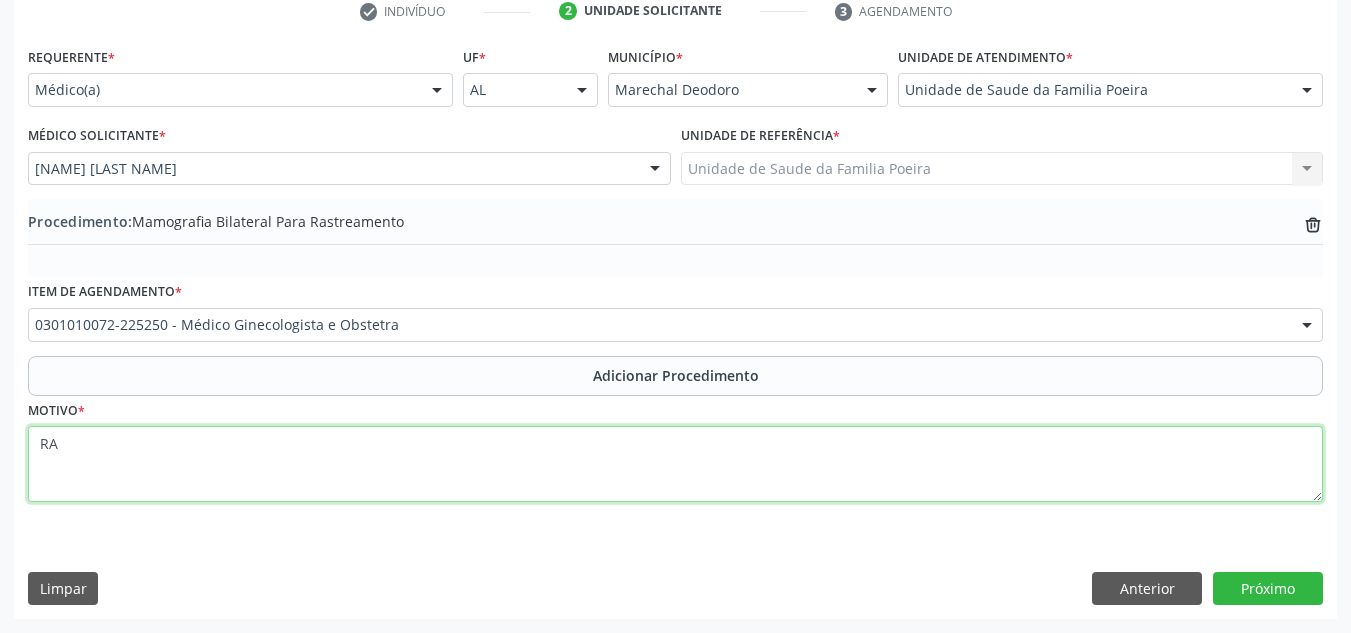 type on "R" 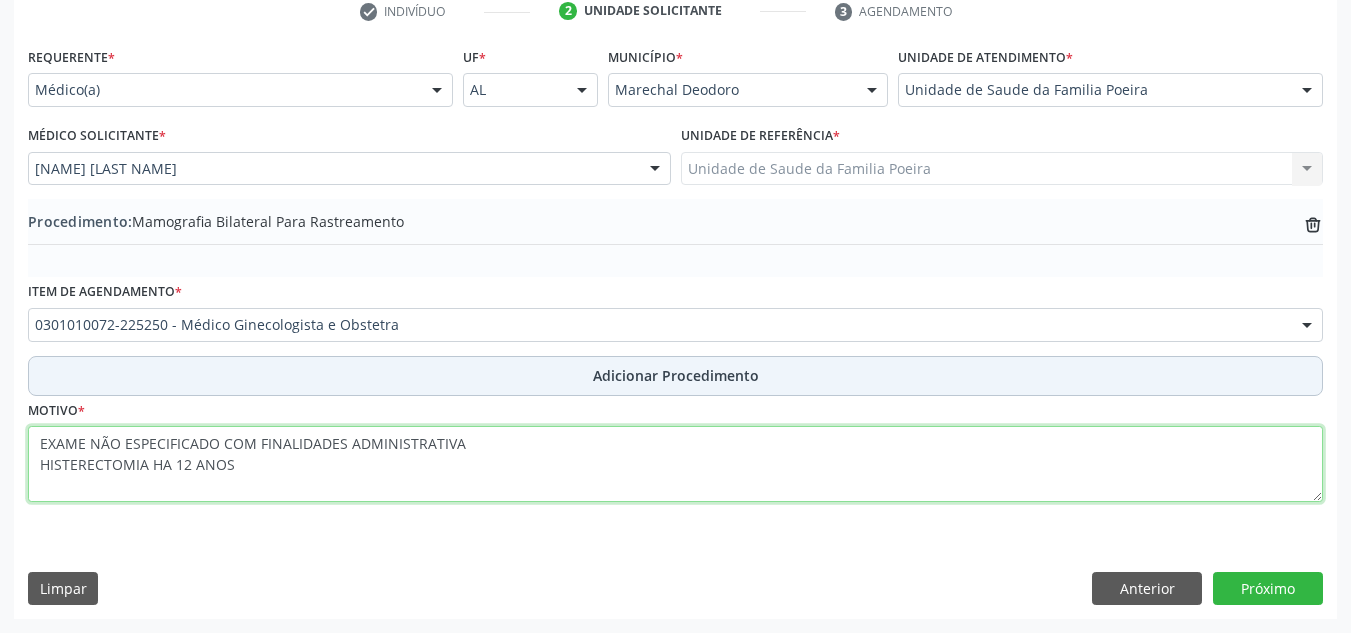 type on "EXAME NÃO ESPECIFICADO COM FINALIDADES ADMINISTRATIVA
HISTERECTOMIA HA 12 ANOS" 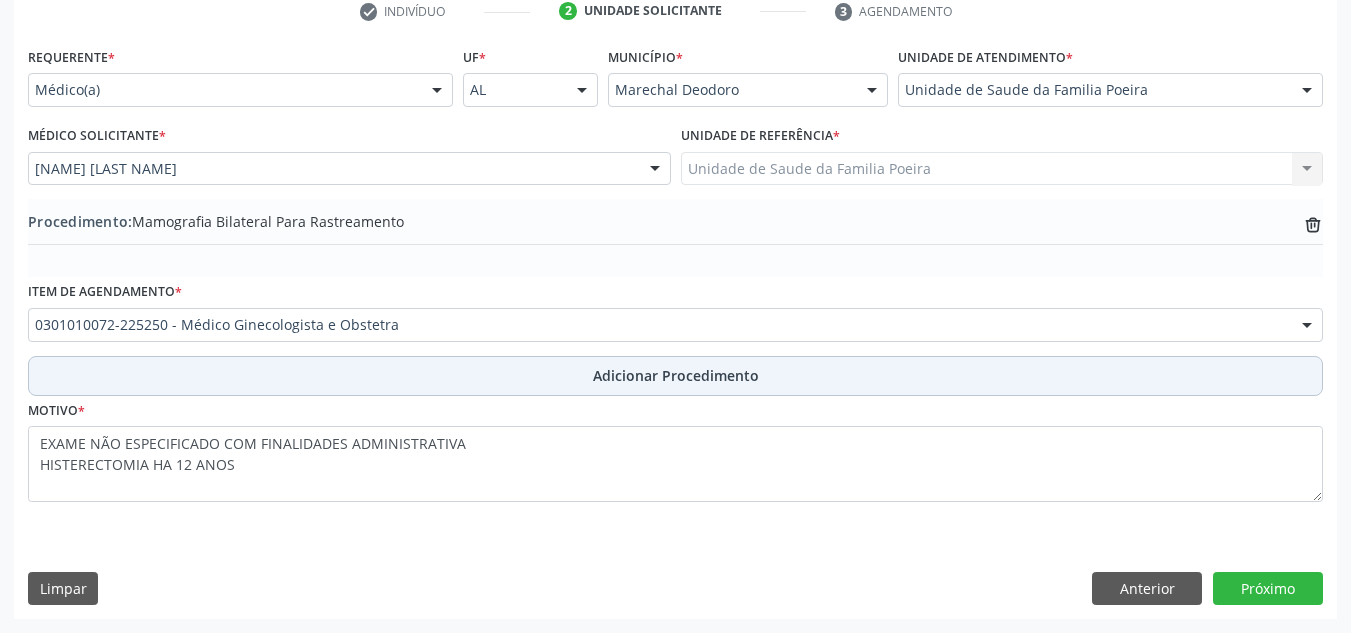 click on "Adicionar Procedimento" at bounding box center [675, 376] 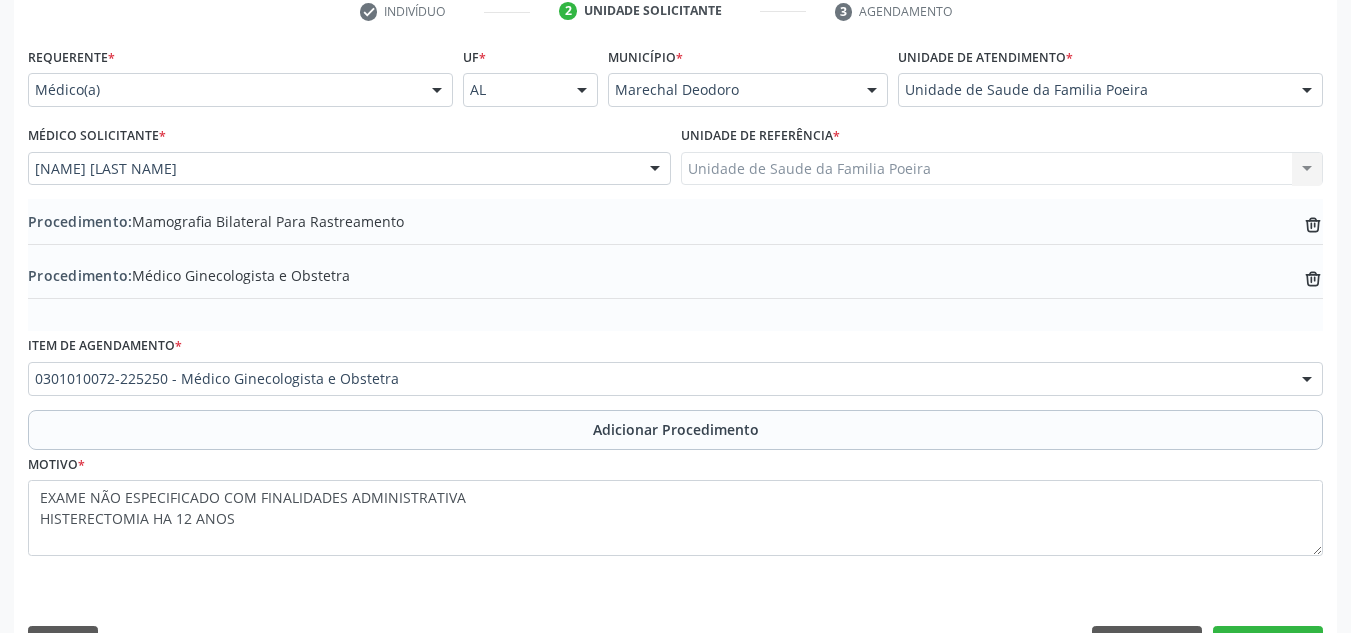 click on "0301010072-225250 - Médico Ginecologista e Obstetra" at bounding box center [675, 379] 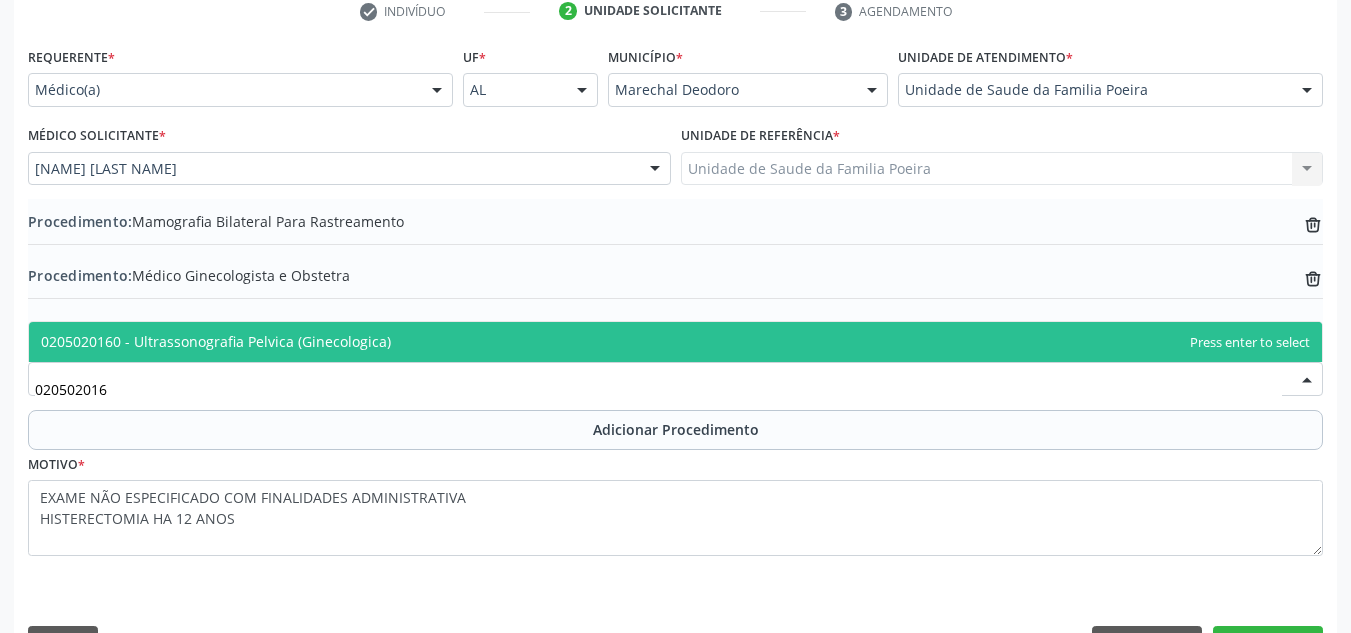 scroll, scrollTop: 0, scrollLeft: 0, axis: both 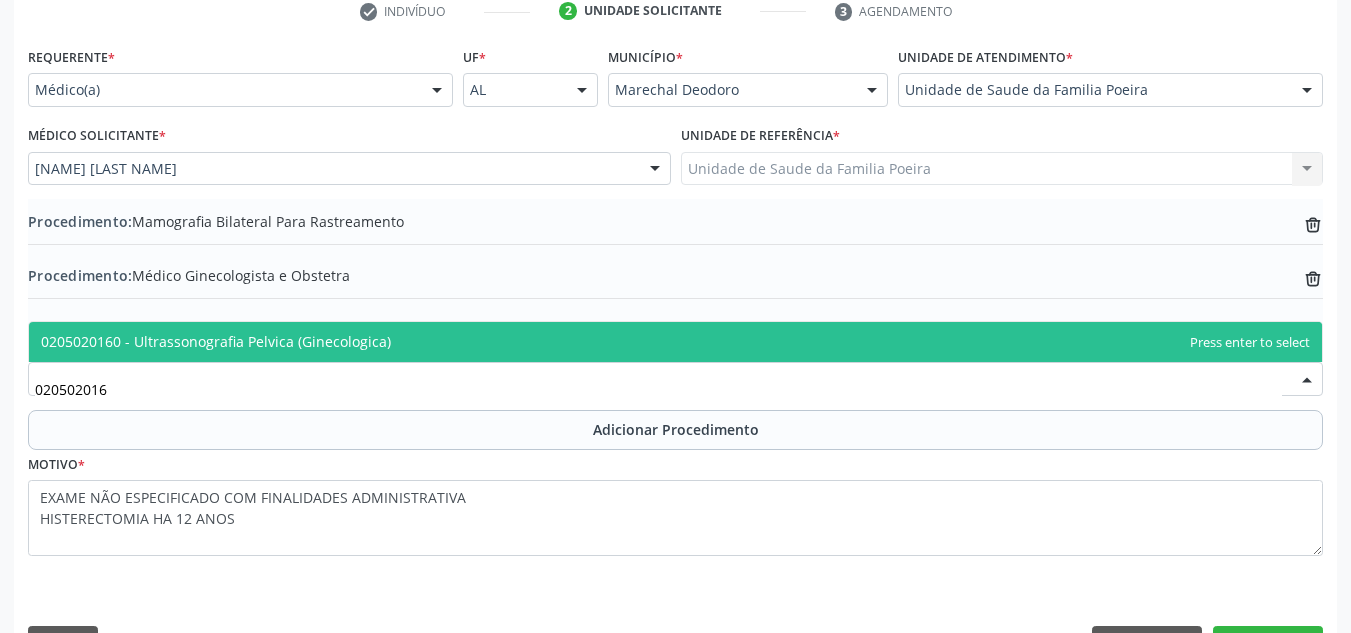 type on "0205020160" 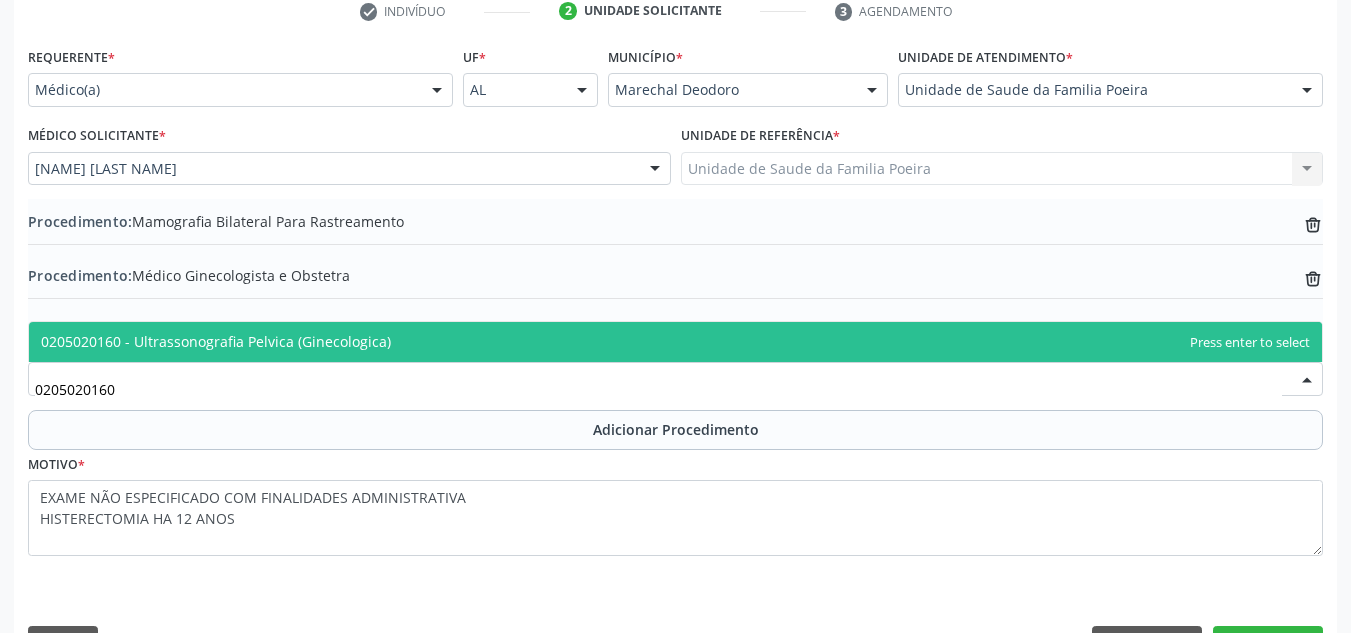 click on "0205020160 - Ultrassonografia Pelvica (Ginecologica)" at bounding box center (675, 342) 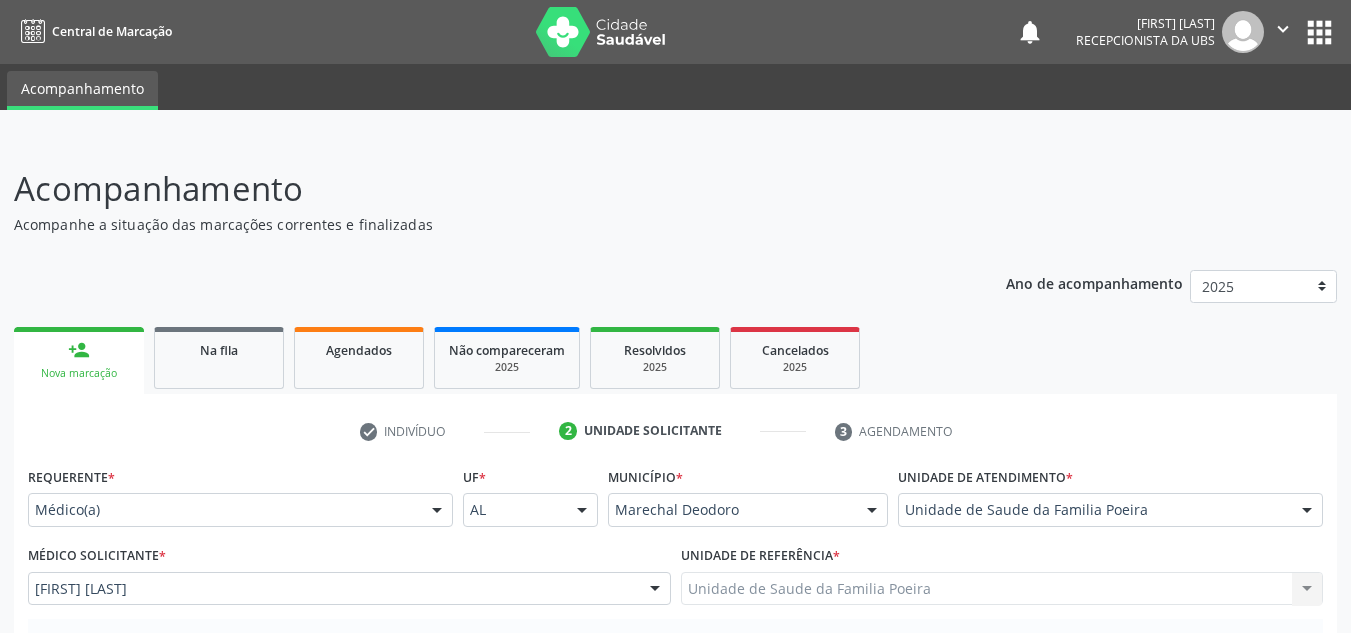 scroll, scrollTop: 420, scrollLeft: 0, axis: vertical 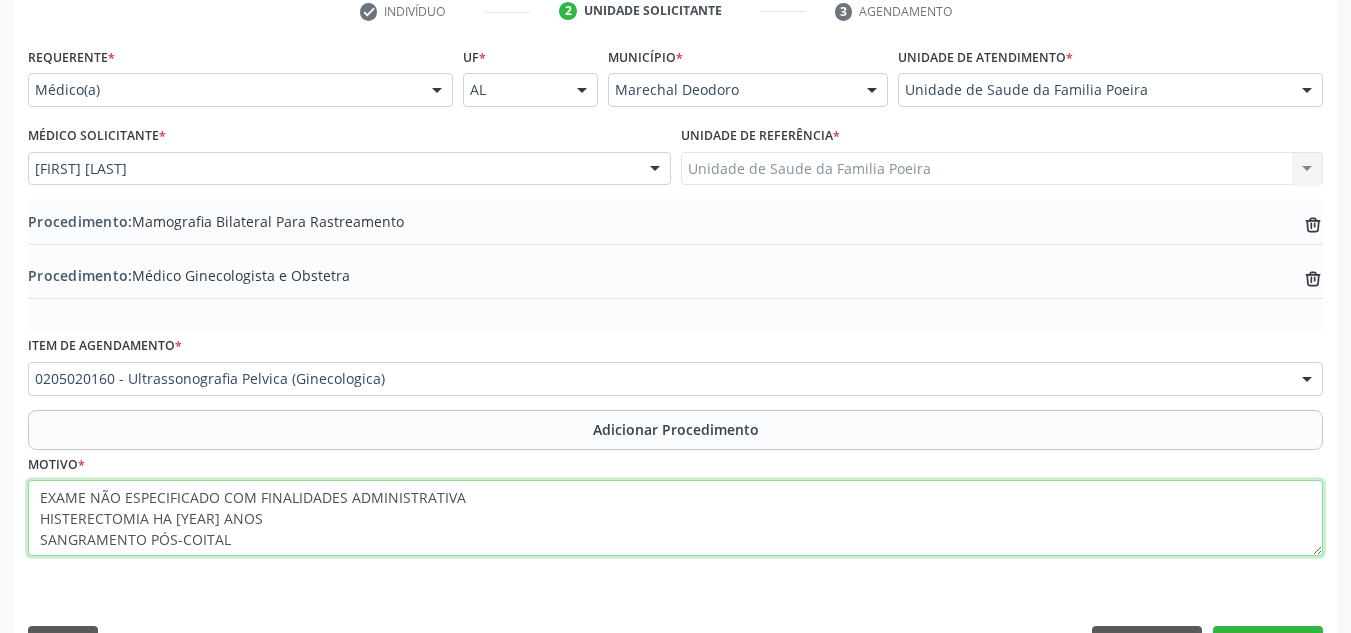 drag, startPoint x: 42, startPoint y: 495, endPoint x: 460, endPoint y: 501, distance: 418.04306 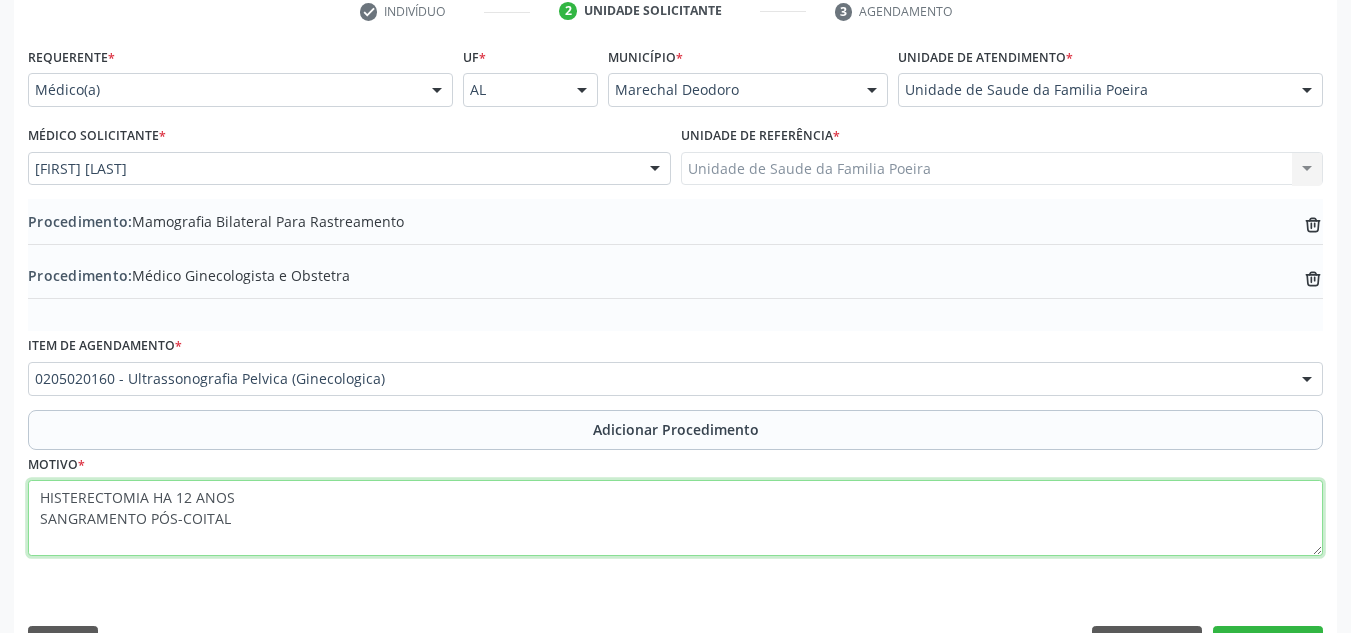 click on "HISTERECTOMIA HA 12 ANOS
SANGRAMENTO PÓS-COITAL" at bounding box center (675, 518) 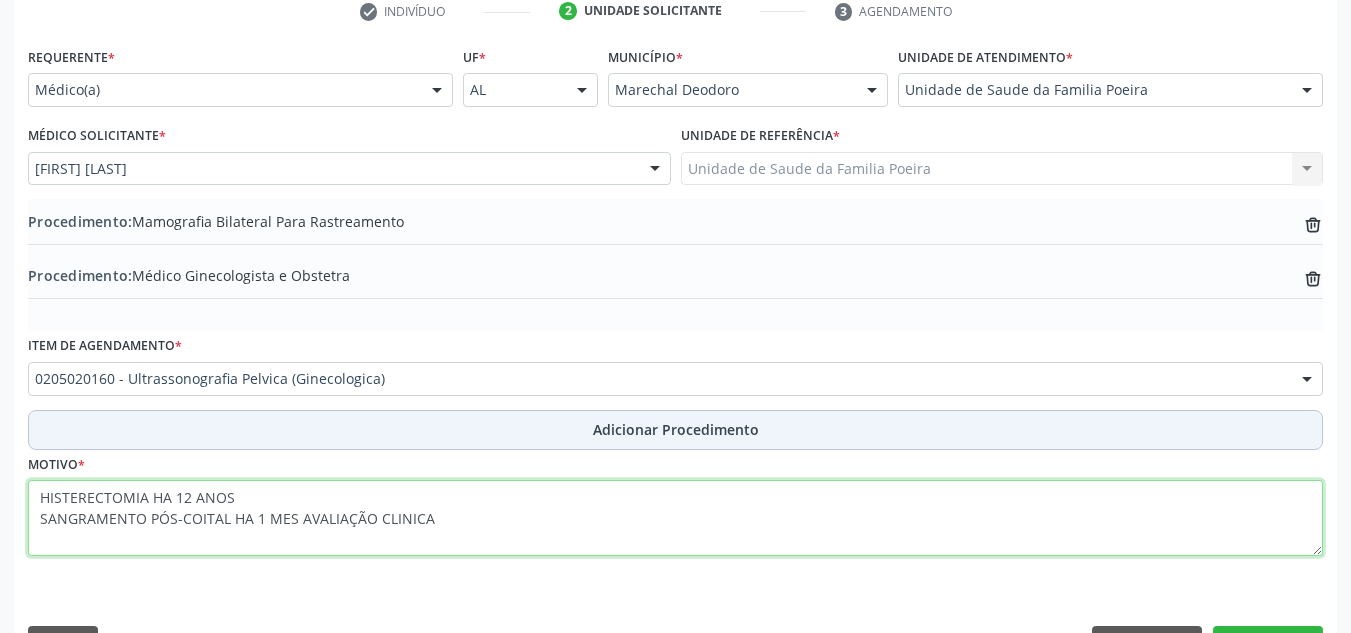 type on "HISTERECTOMIA HA 12 ANOS
SANGRAMENTO PÓS-COITAL HA 1 MES AVALIAÇÃO CLINICA" 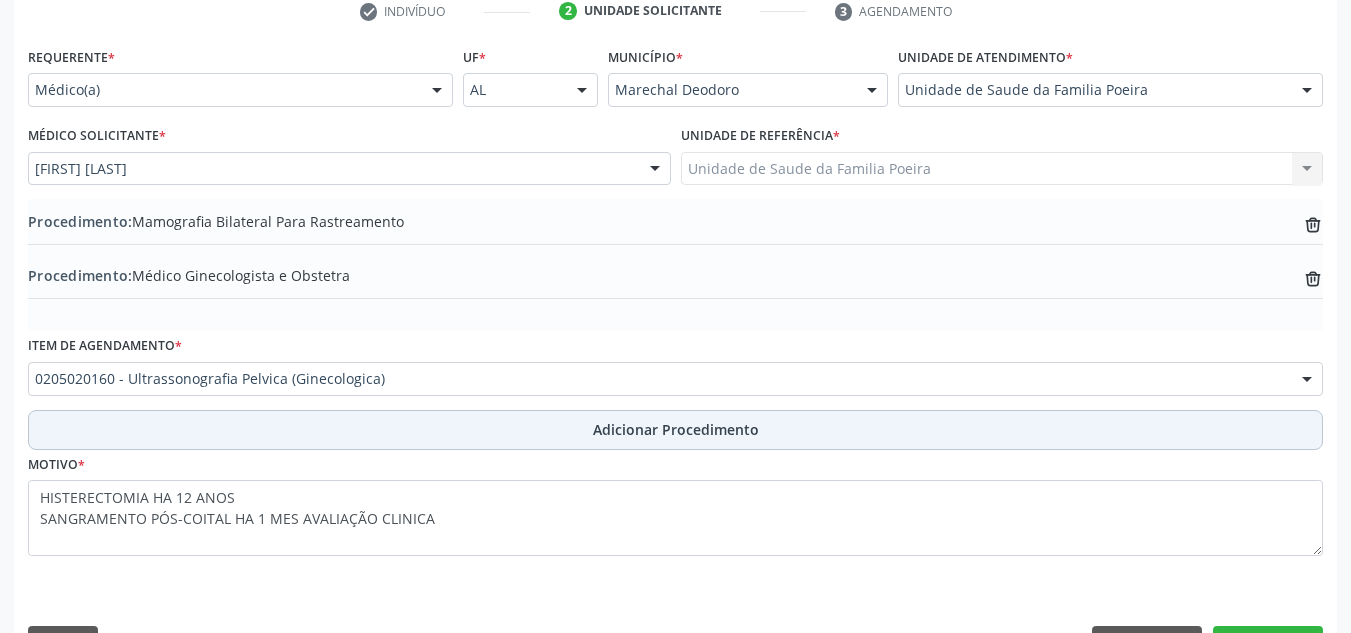 click on "Adicionar Procedimento" at bounding box center [675, 430] 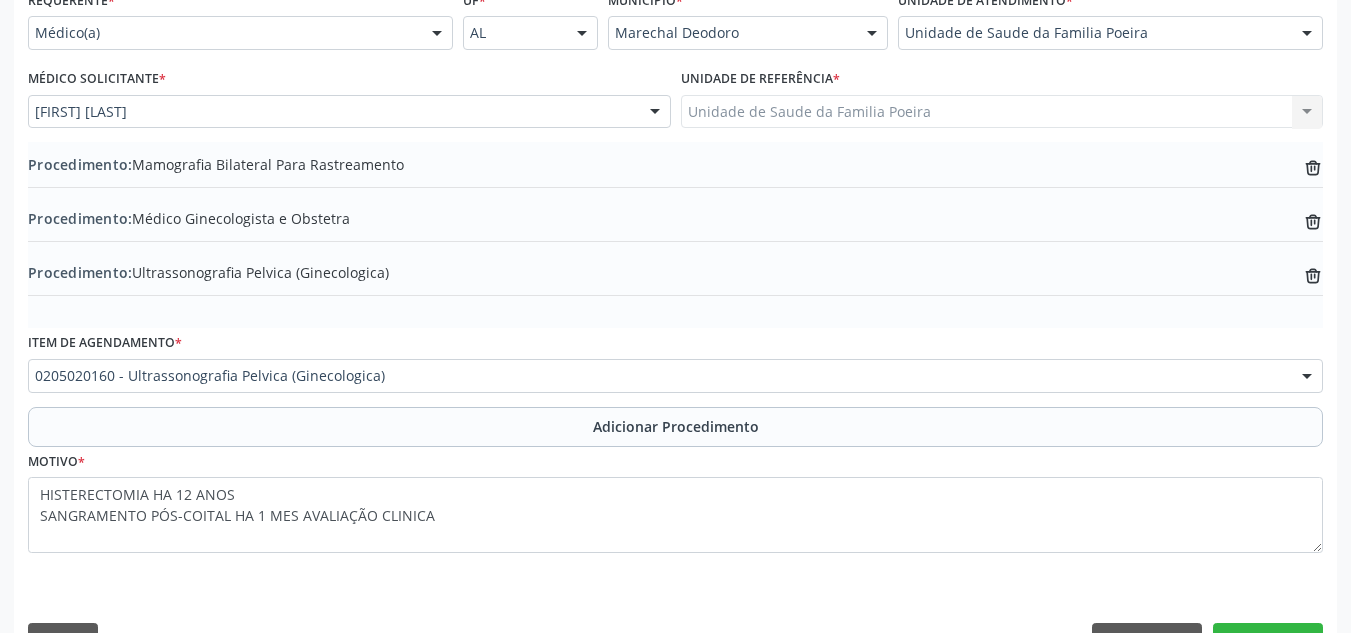scroll, scrollTop: 528, scrollLeft: 0, axis: vertical 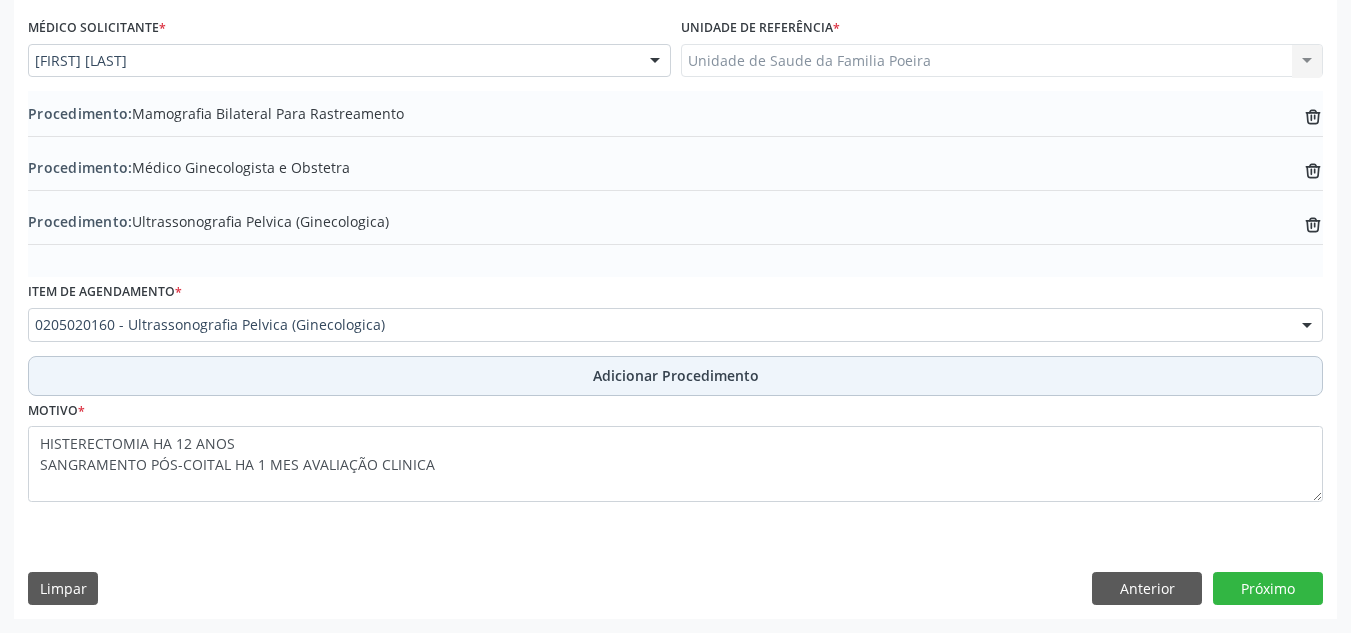 click on "Adicionar Procedimento" at bounding box center (676, 375) 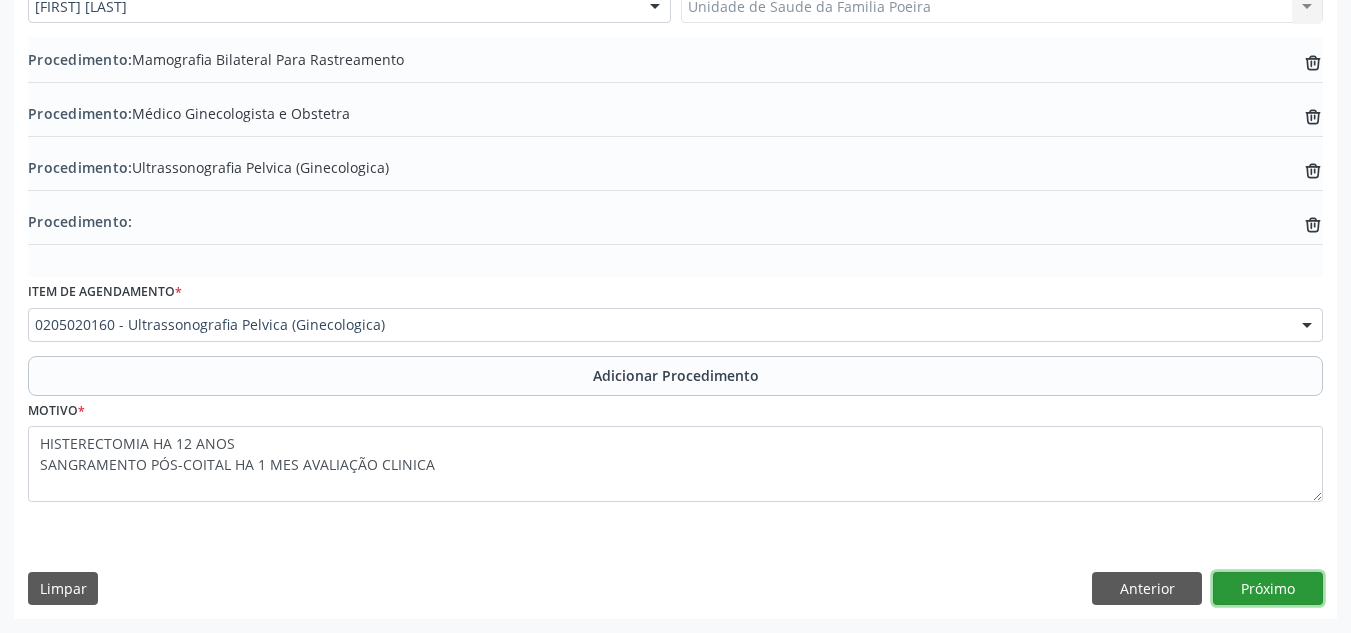 click on "Próximo" at bounding box center (1268, 589) 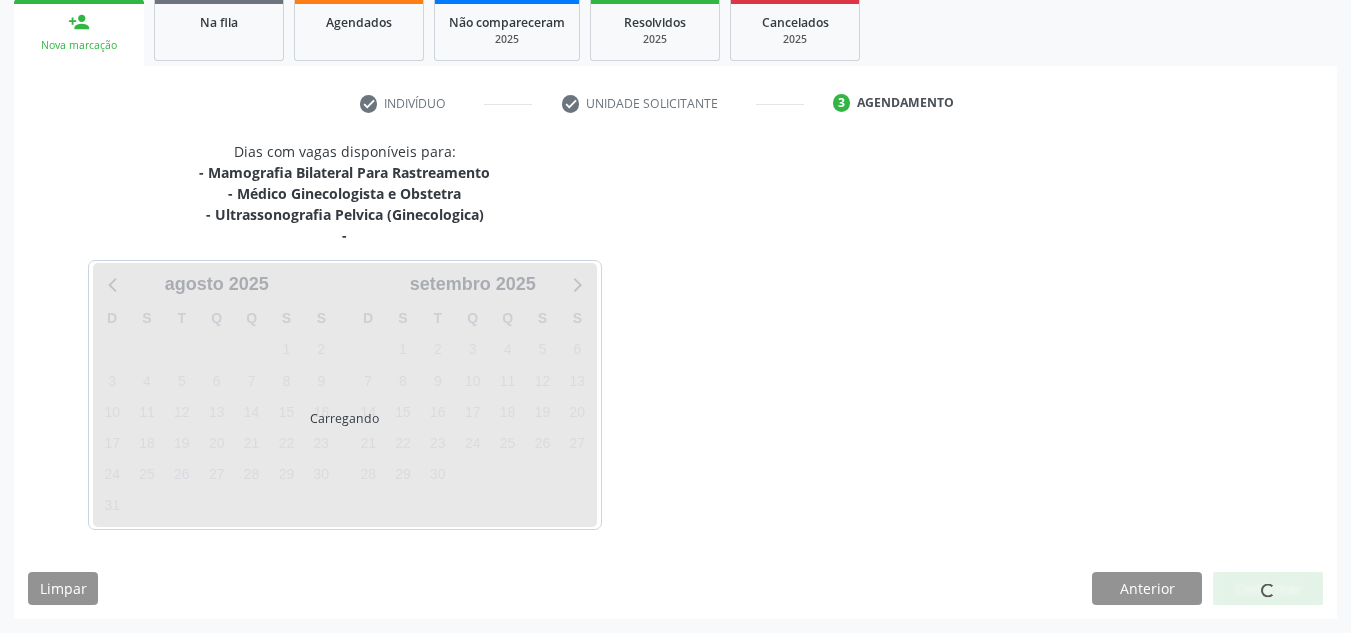 scroll, scrollTop: 387, scrollLeft: 0, axis: vertical 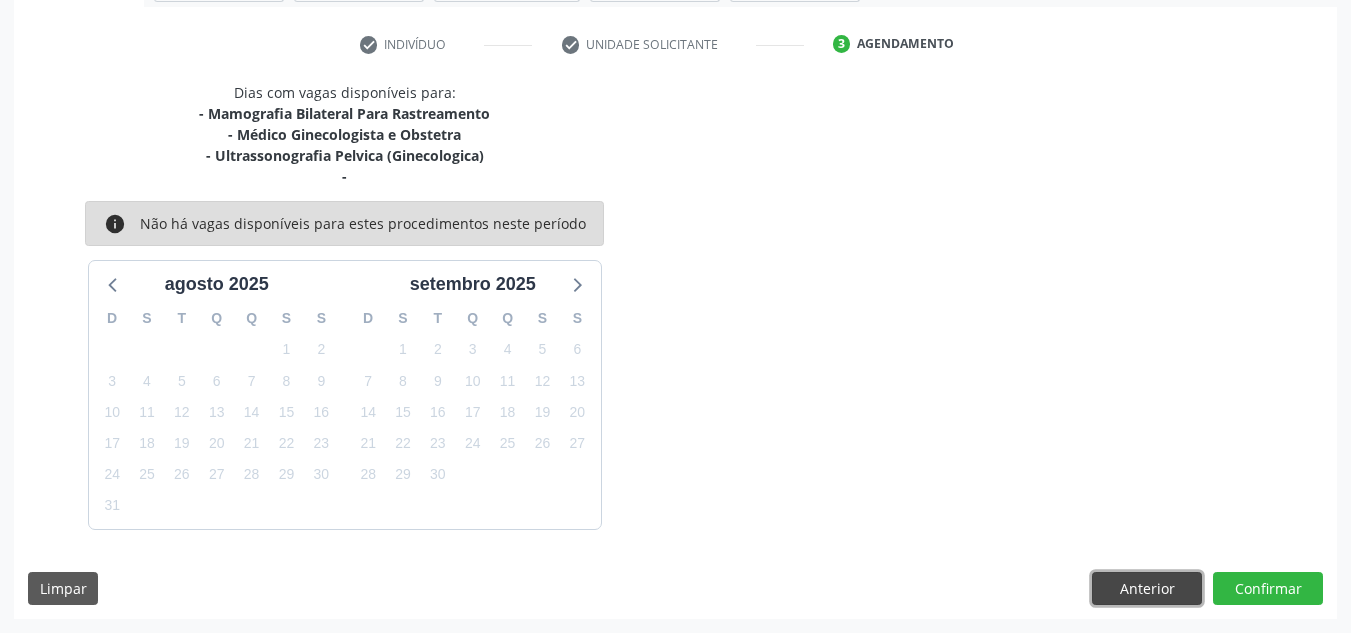 click on "Anterior" at bounding box center [1147, 589] 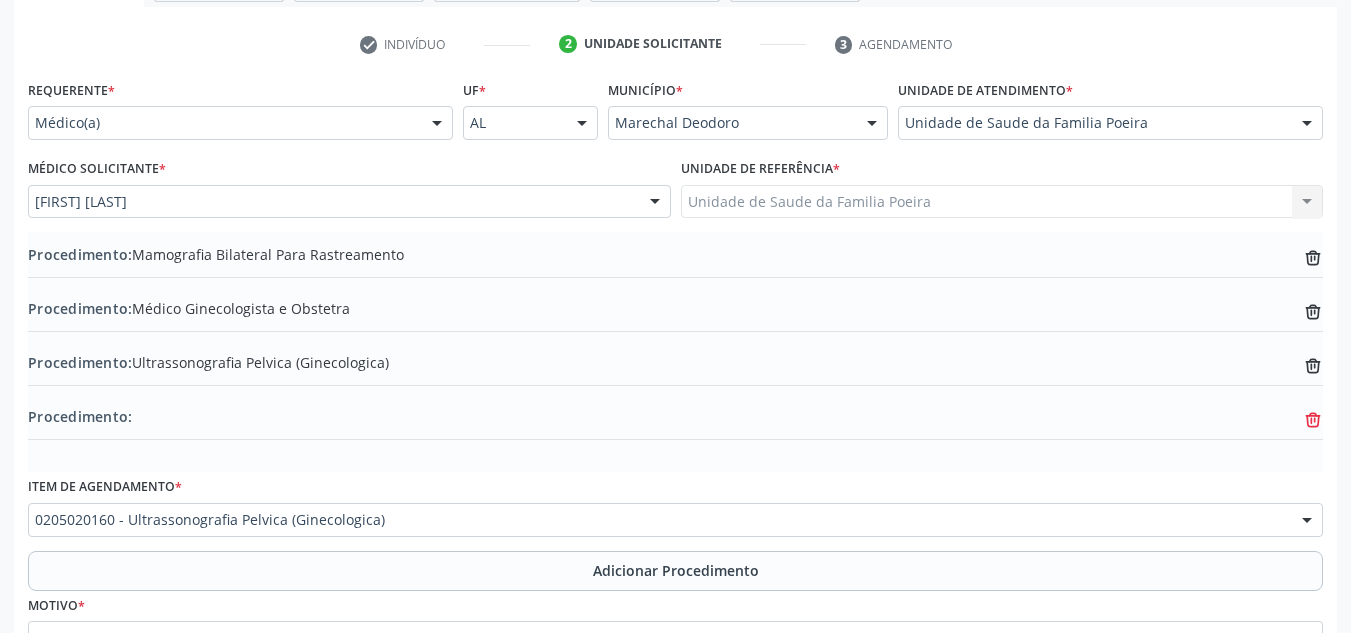 click on "trash-outline icon" 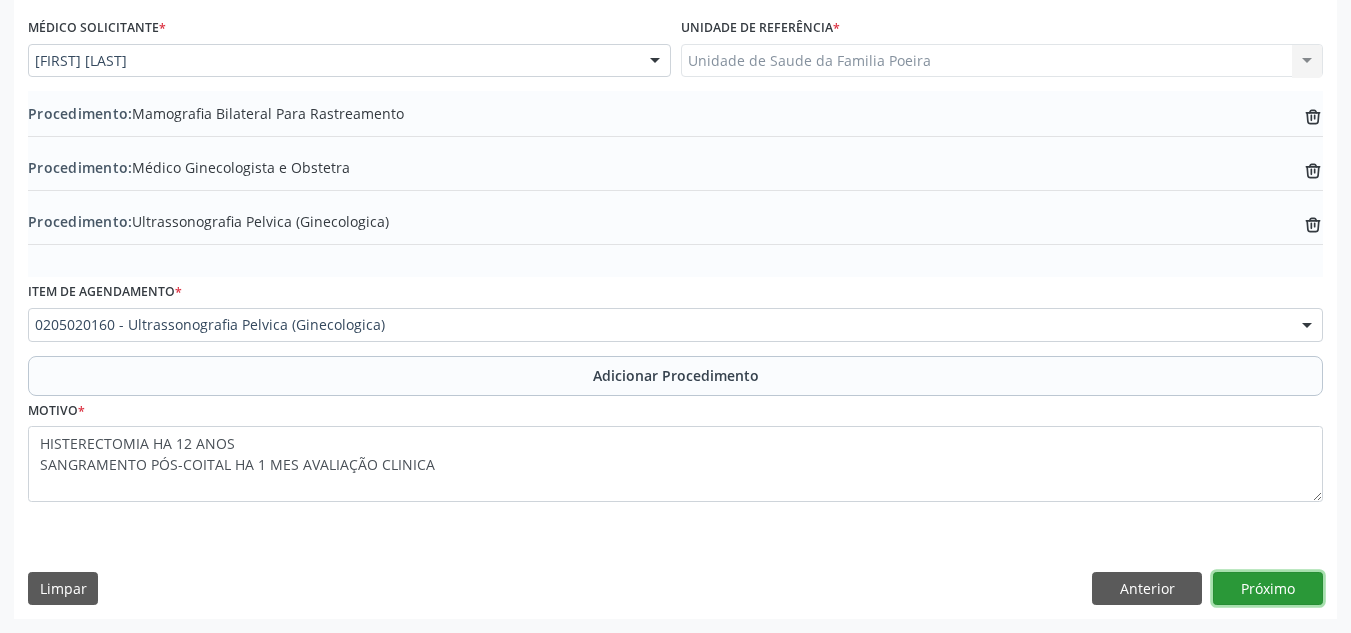 click on "Próximo" at bounding box center (1268, 589) 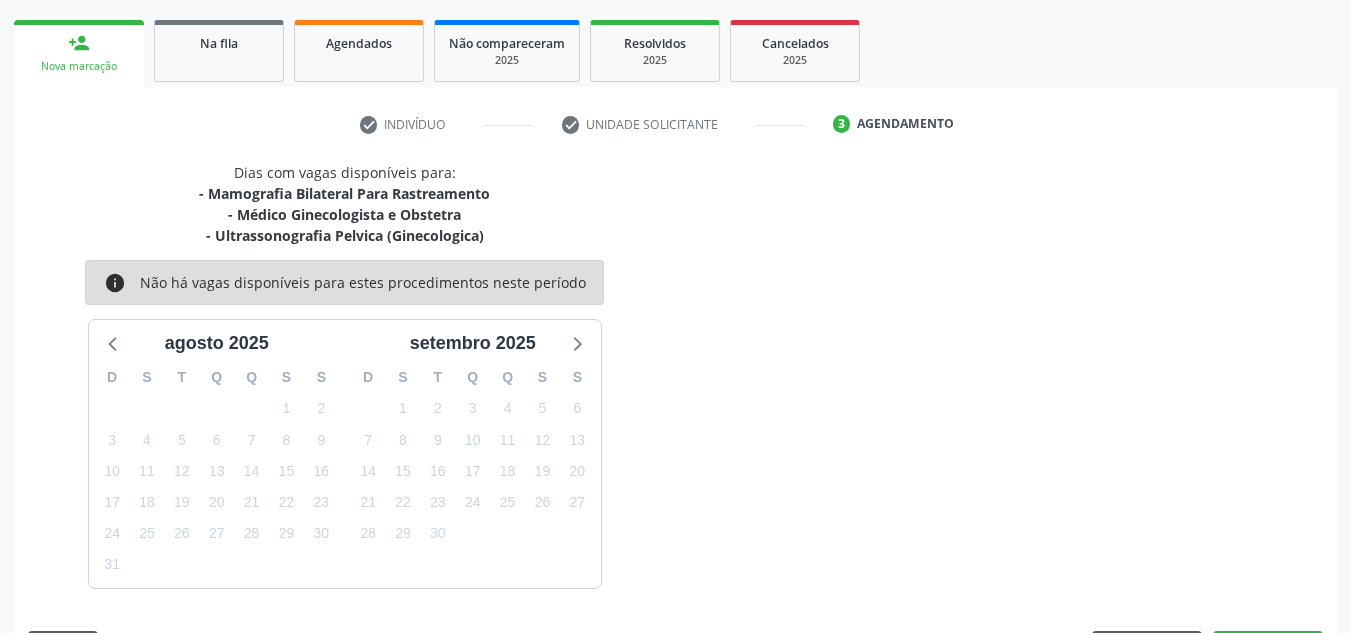 scroll, scrollTop: 366, scrollLeft: 0, axis: vertical 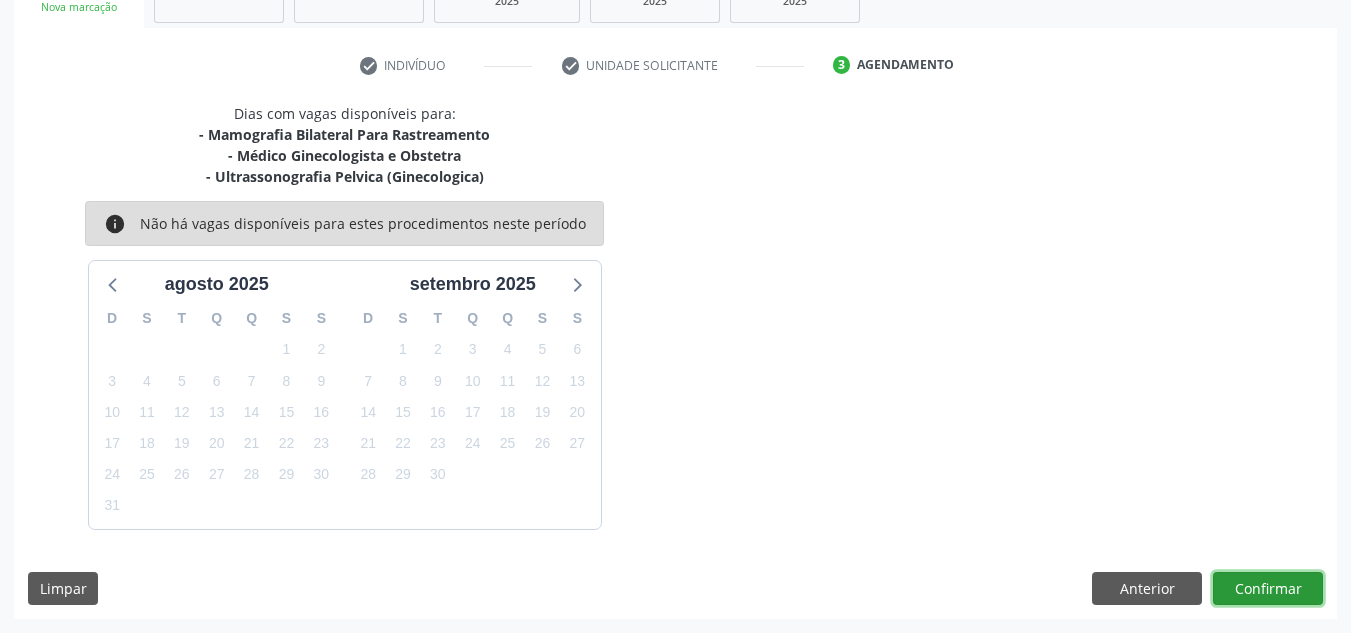 click on "Confirmar" at bounding box center [1268, 589] 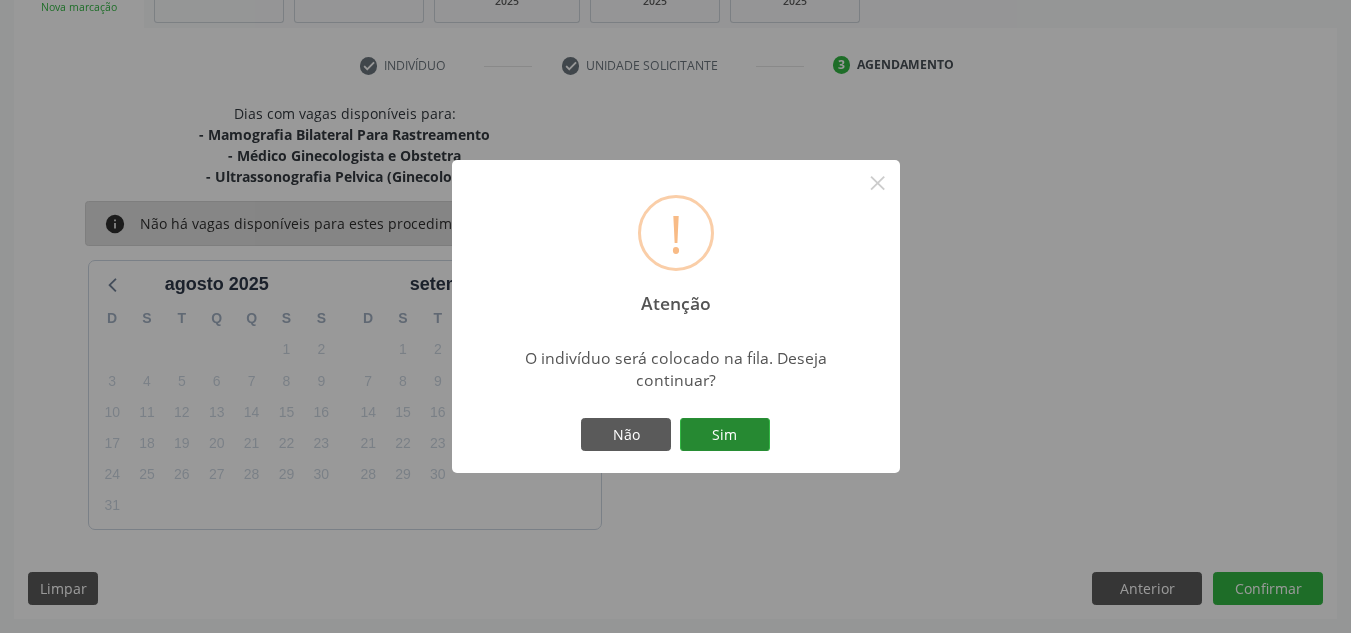 click on "Sim" at bounding box center (725, 435) 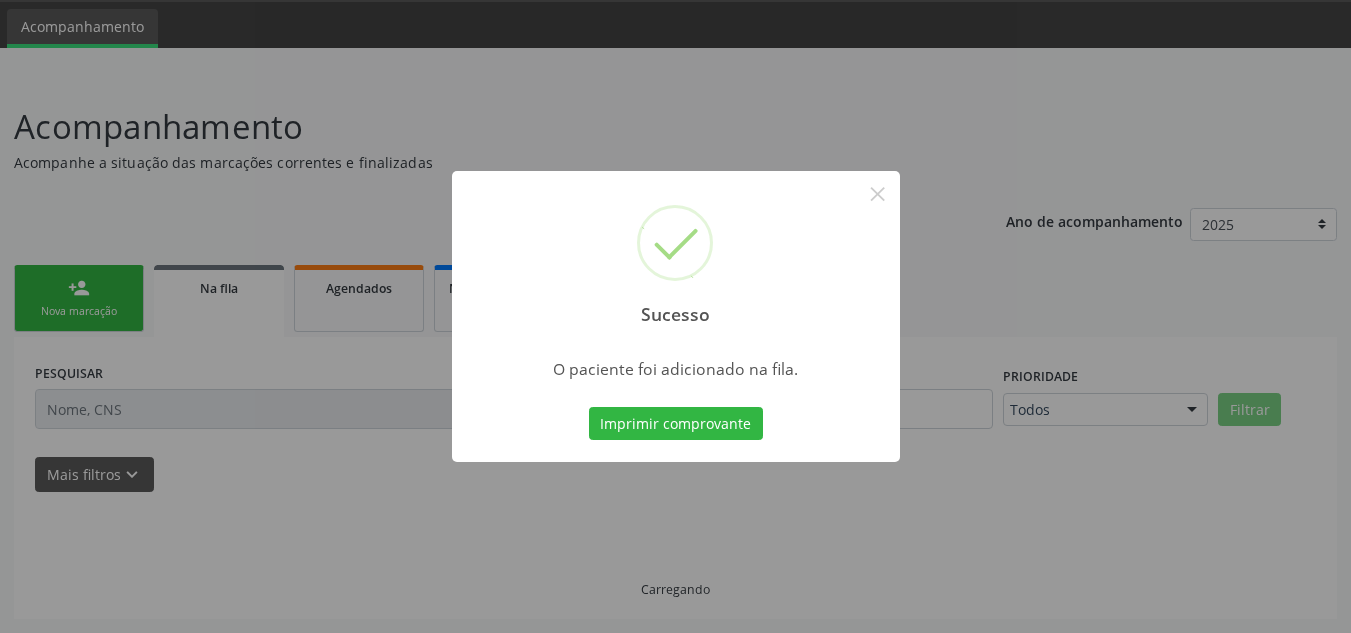 scroll, scrollTop: 62, scrollLeft: 0, axis: vertical 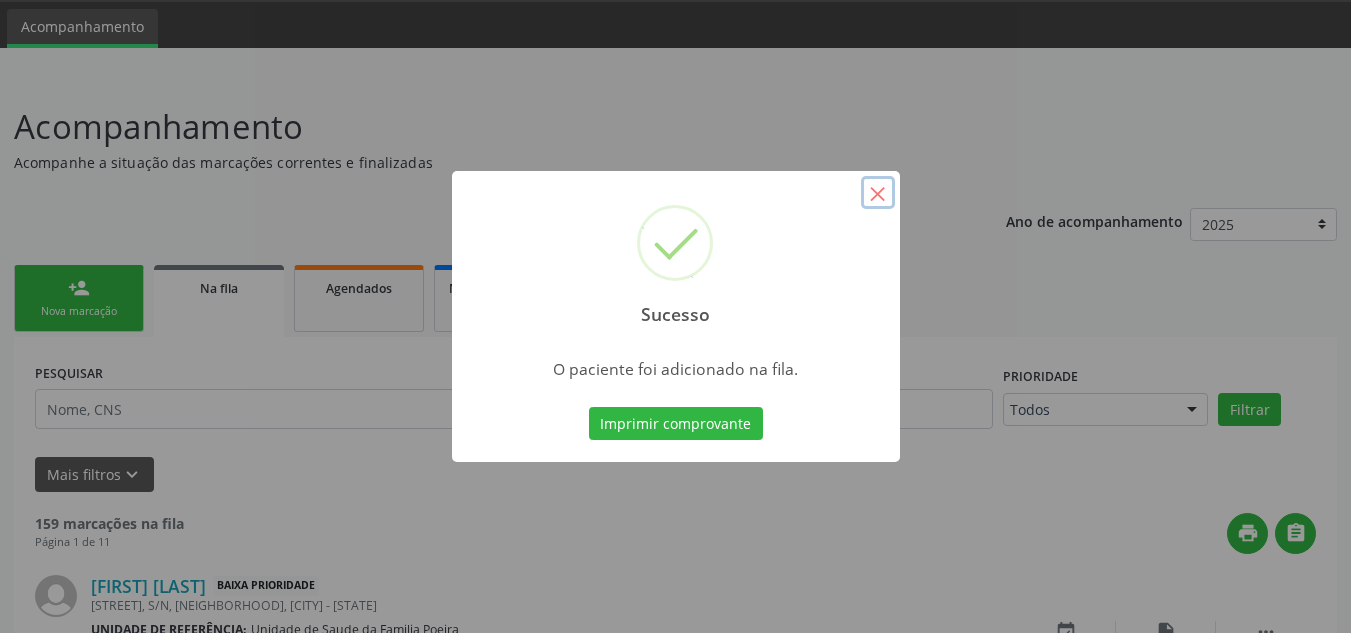 click on "×" at bounding box center (878, 193) 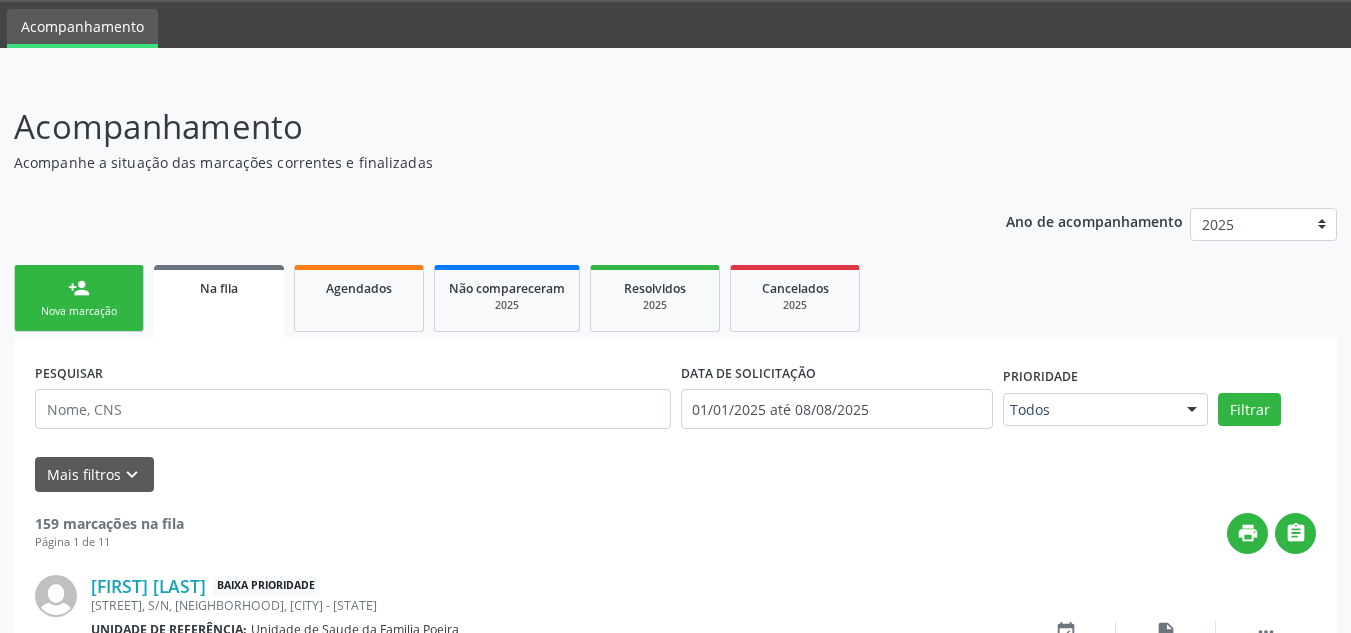 click on "person_add
Nova marcação" at bounding box center (79, 298) 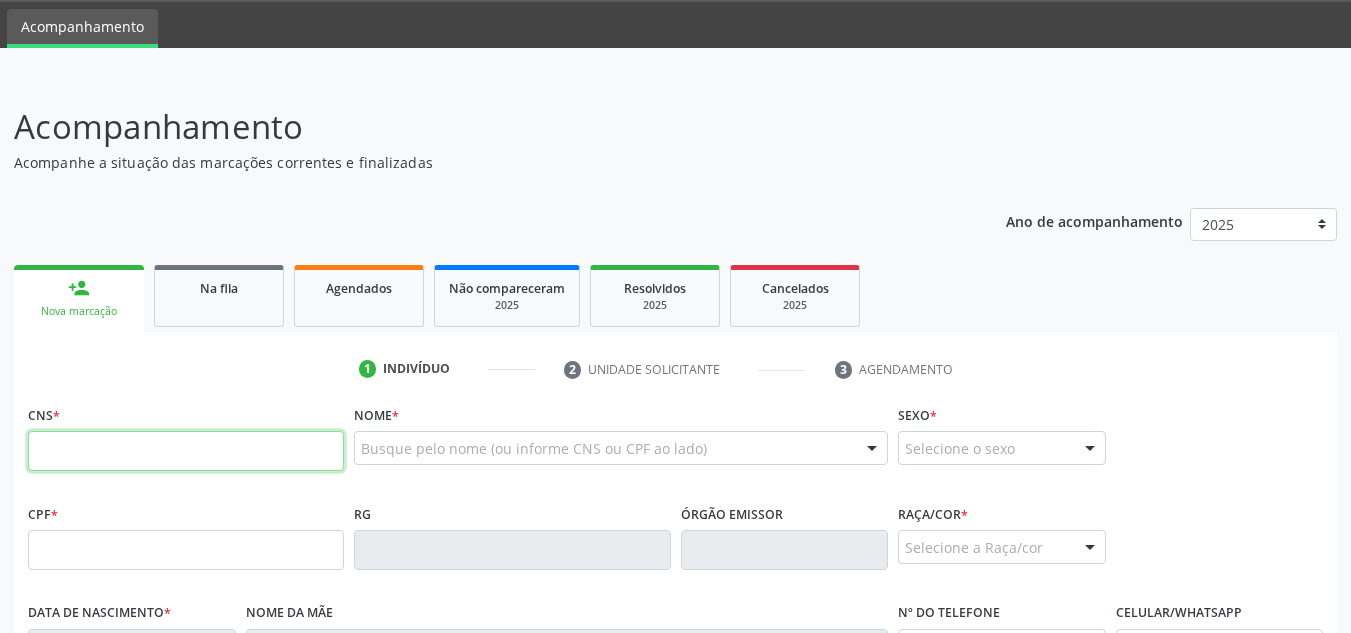 click at bounding box center (186, 451) 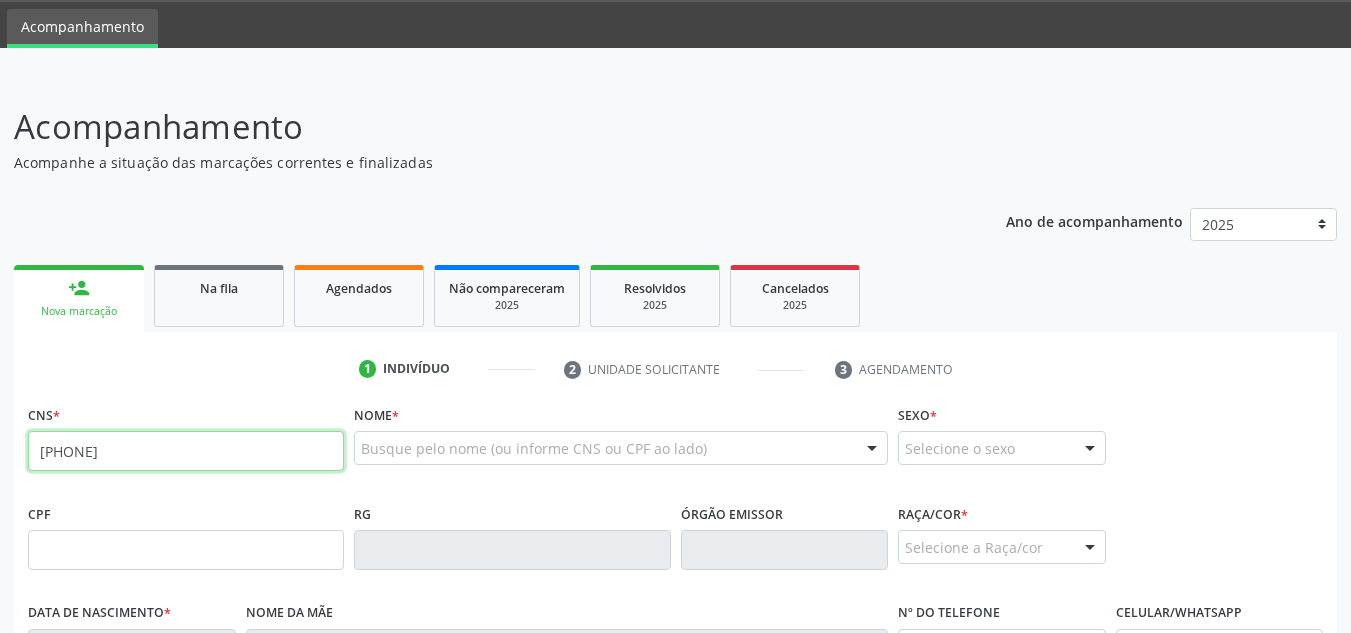 type on "[PHONE]" 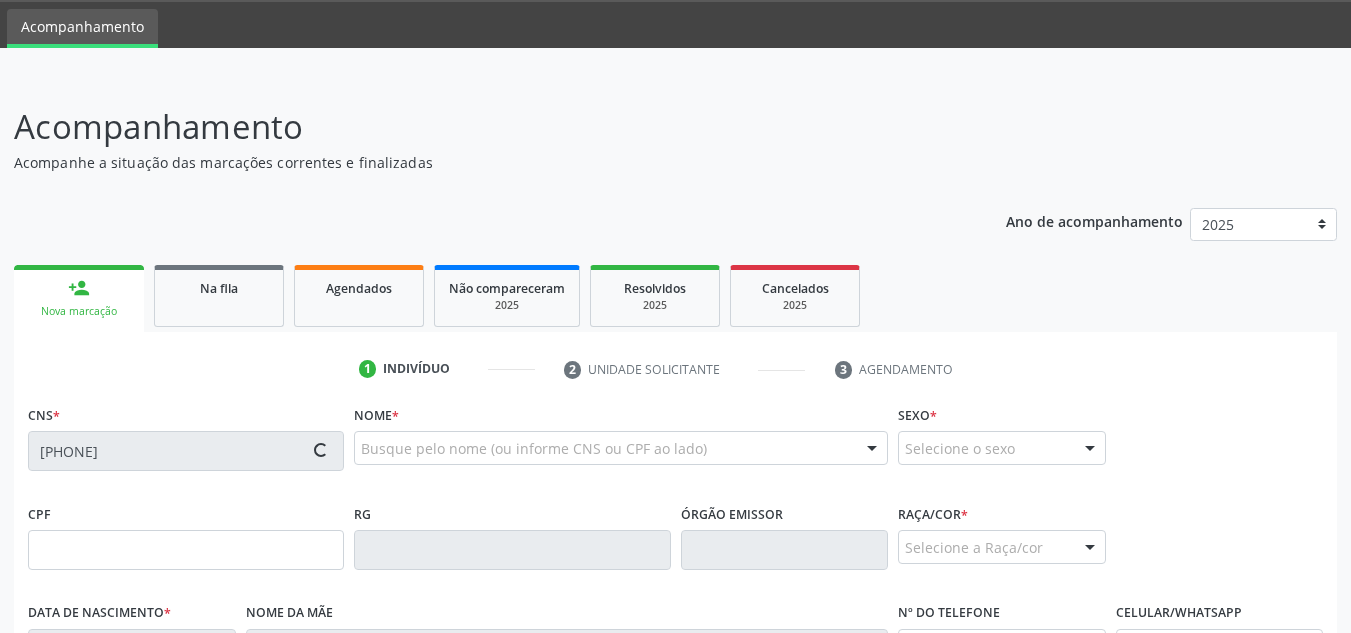 type on "[SSN]" 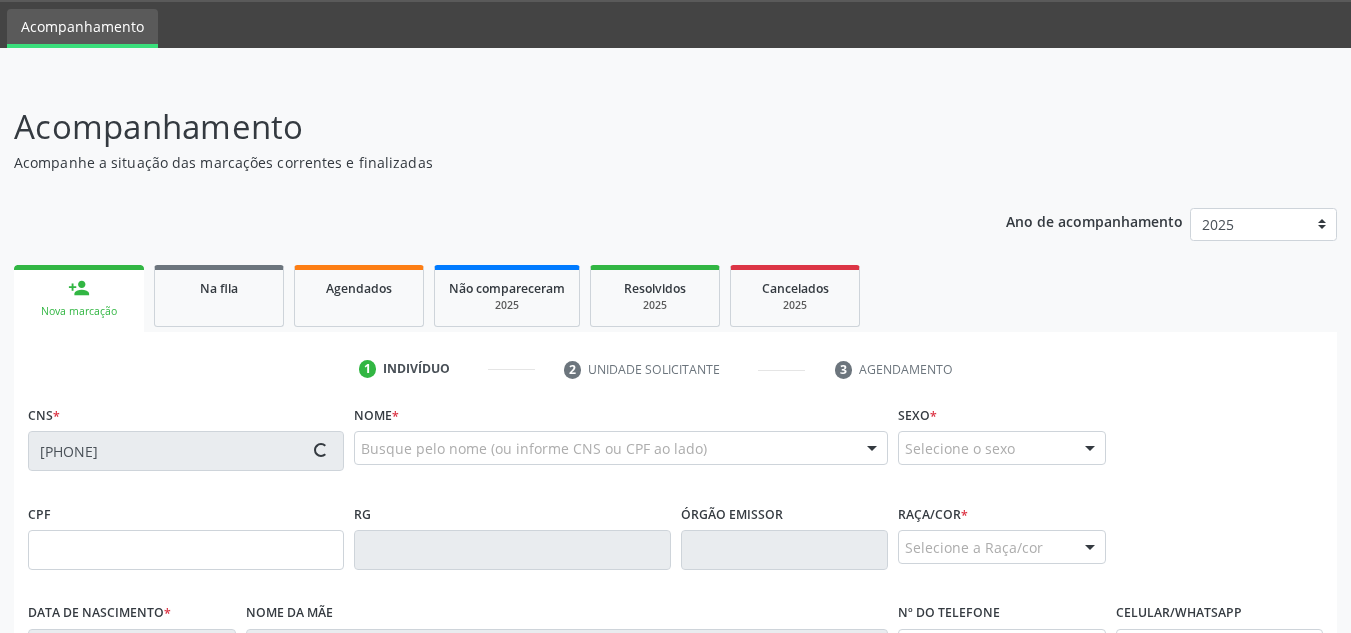 type on "[DATE]" 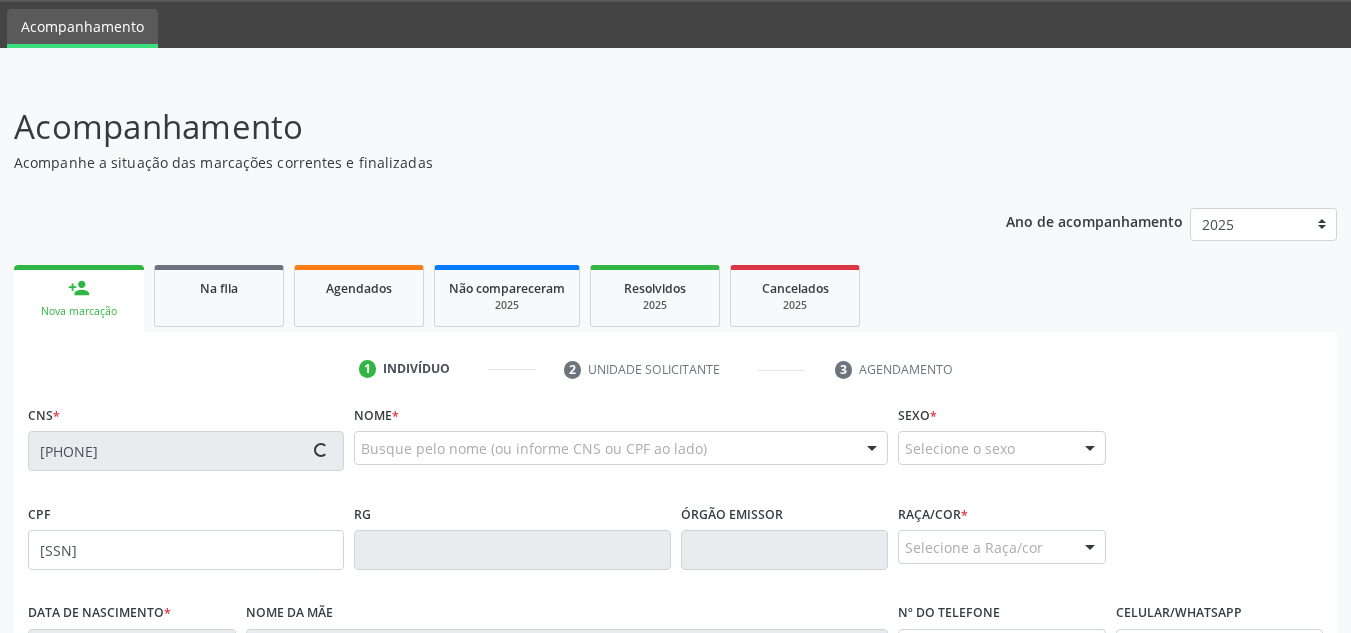 type on "[FIRST] dos Santos Silva" 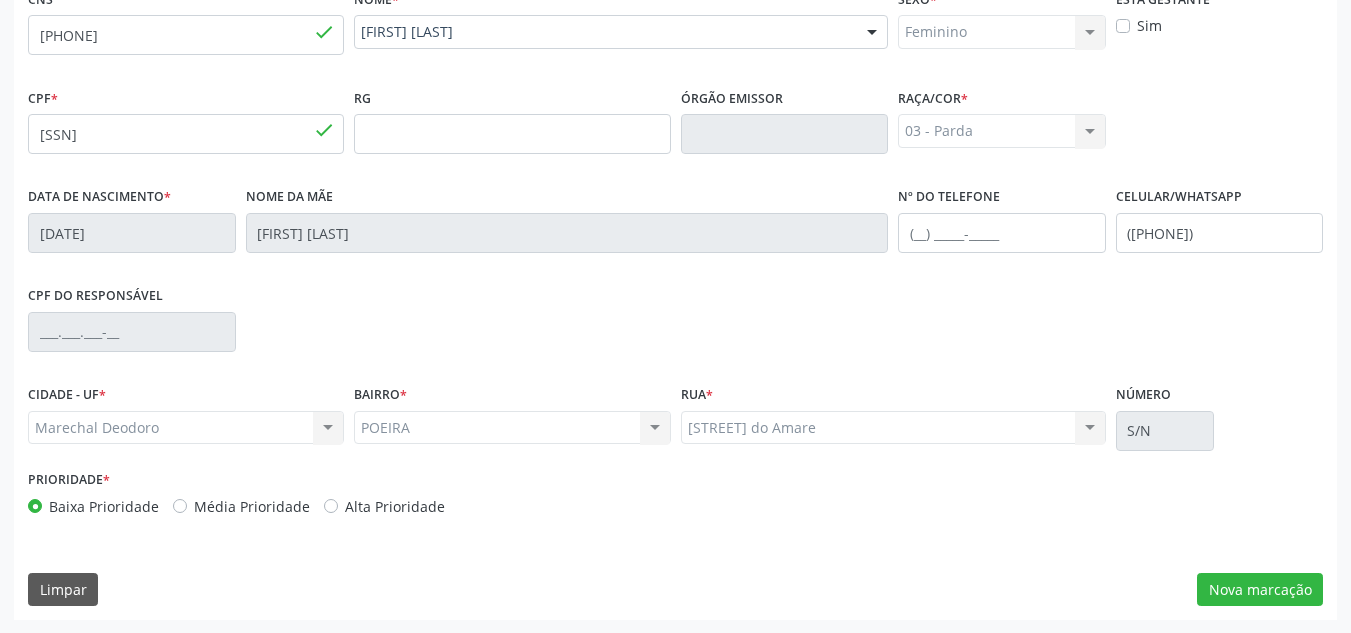 scroll, scrollTop: 479, scrollLeft: 0, axis: vertical 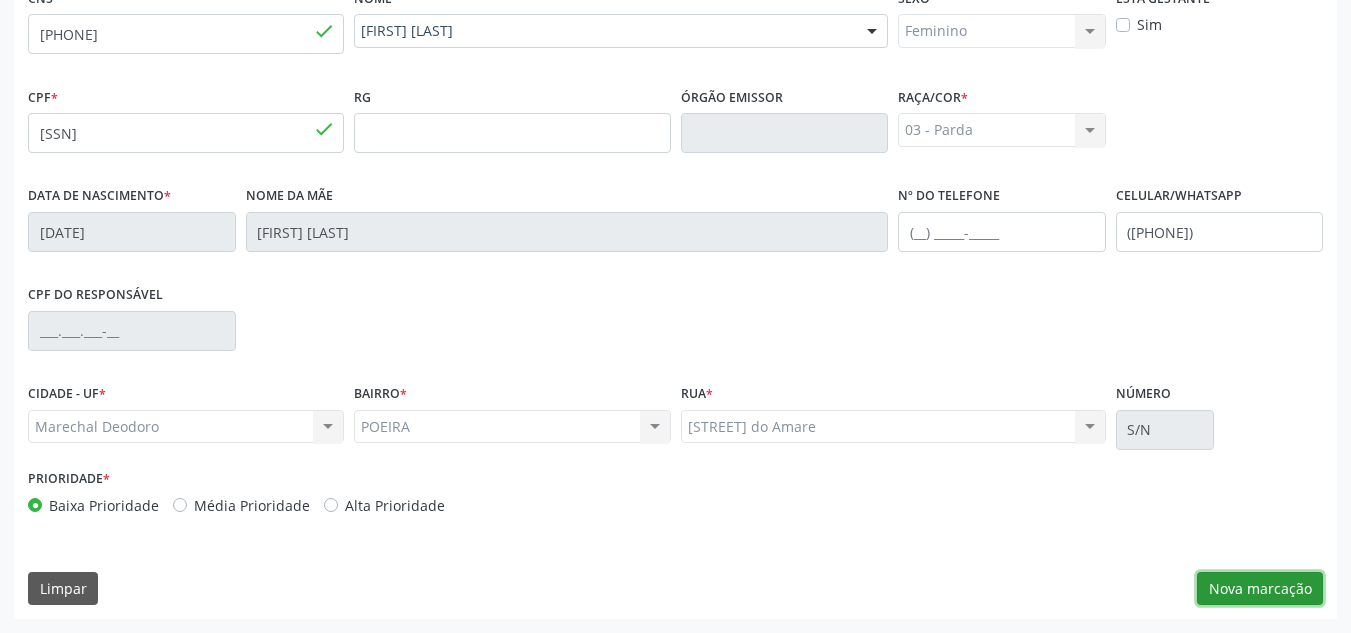 click on "Nova marcação" at bounding box center (1260, 589) 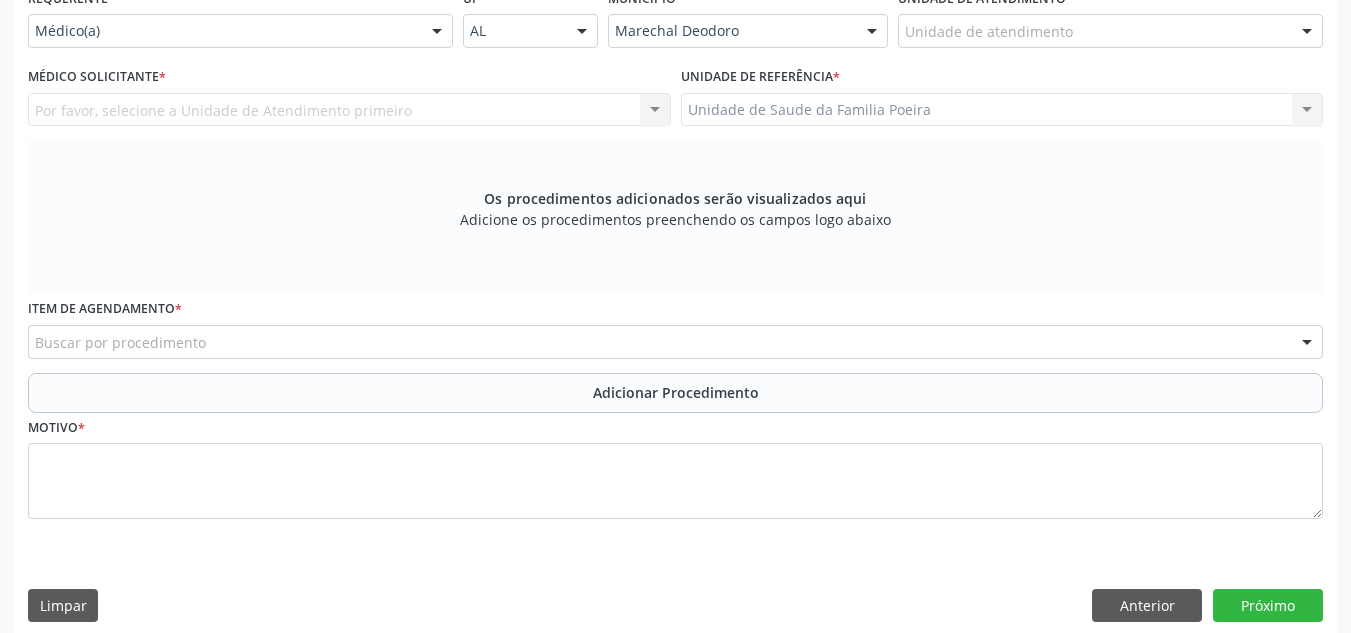 click at bounding box center [1307, 32] 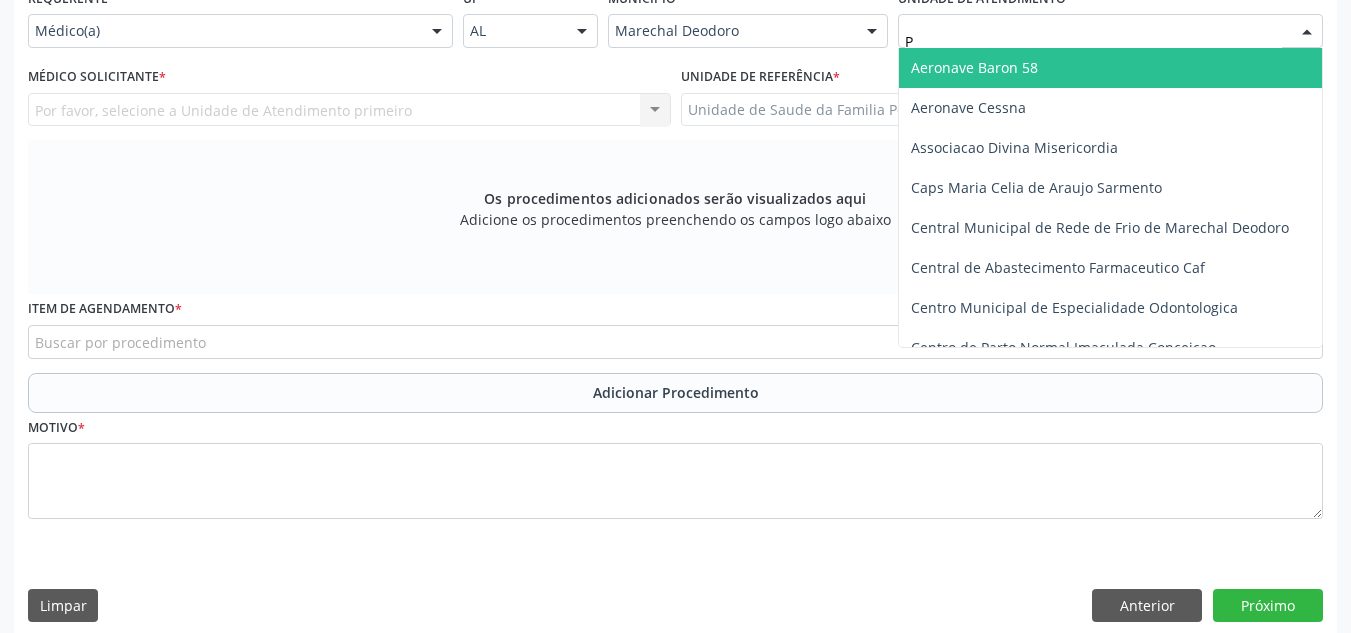 type on "PO" 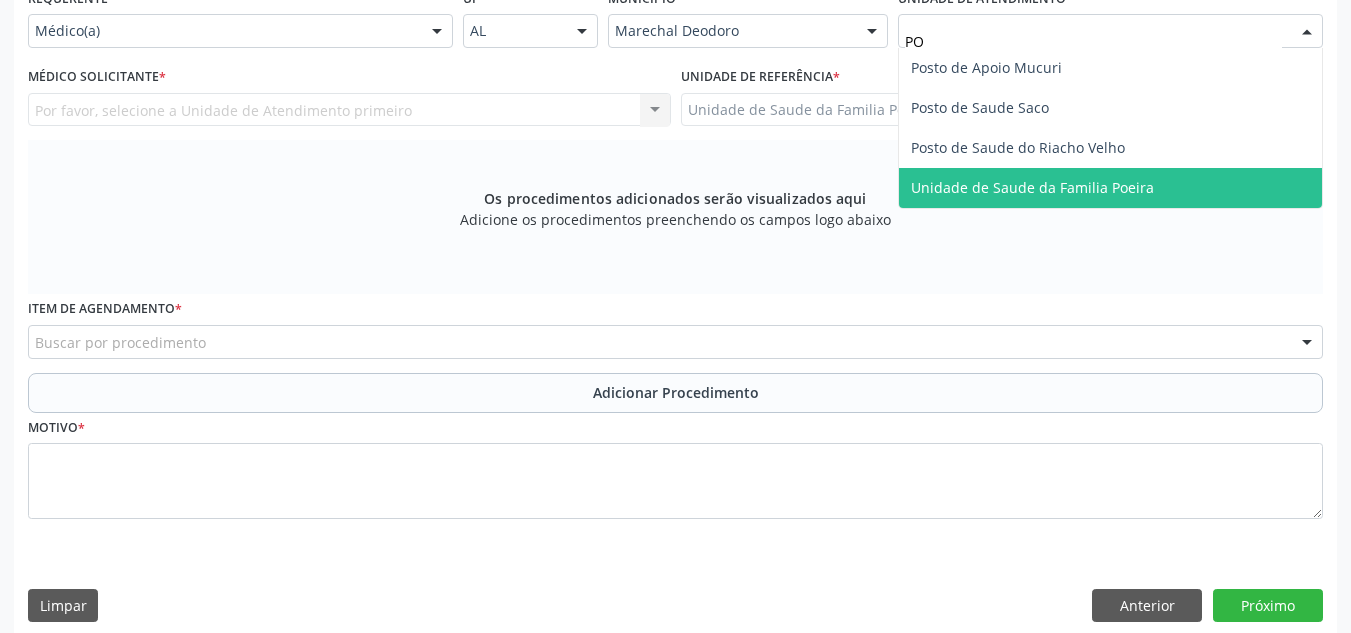 click on "Unidade de Saude da Familia Poeira" at bounding box center (1110, 188) 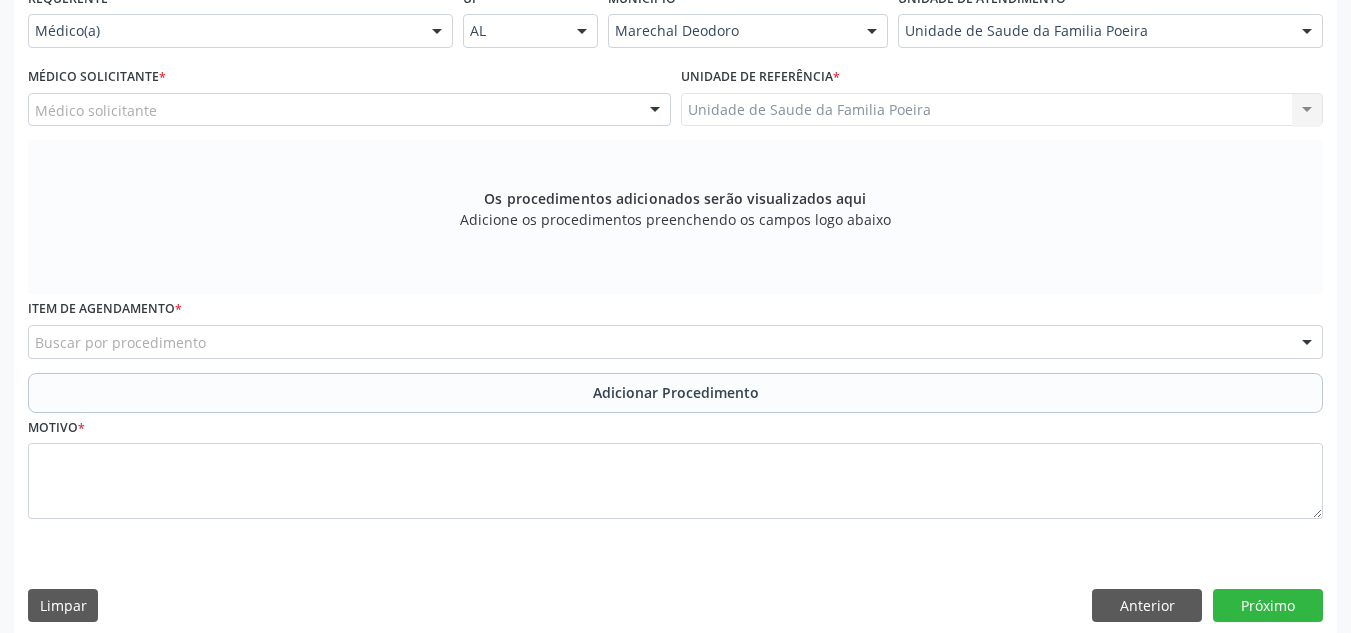 click on "Médico solicitante" at bounding box center [349, 110] 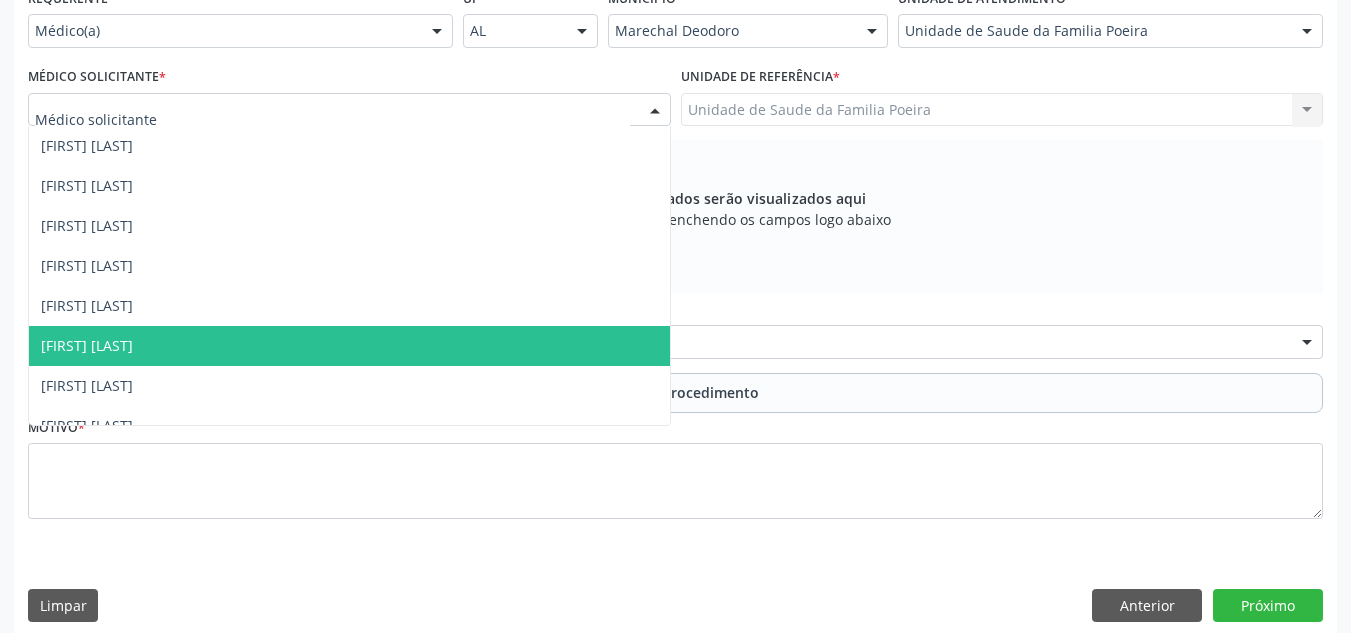 click on "[NAME] [LAST NAME]" at bounding box center [87, 345] 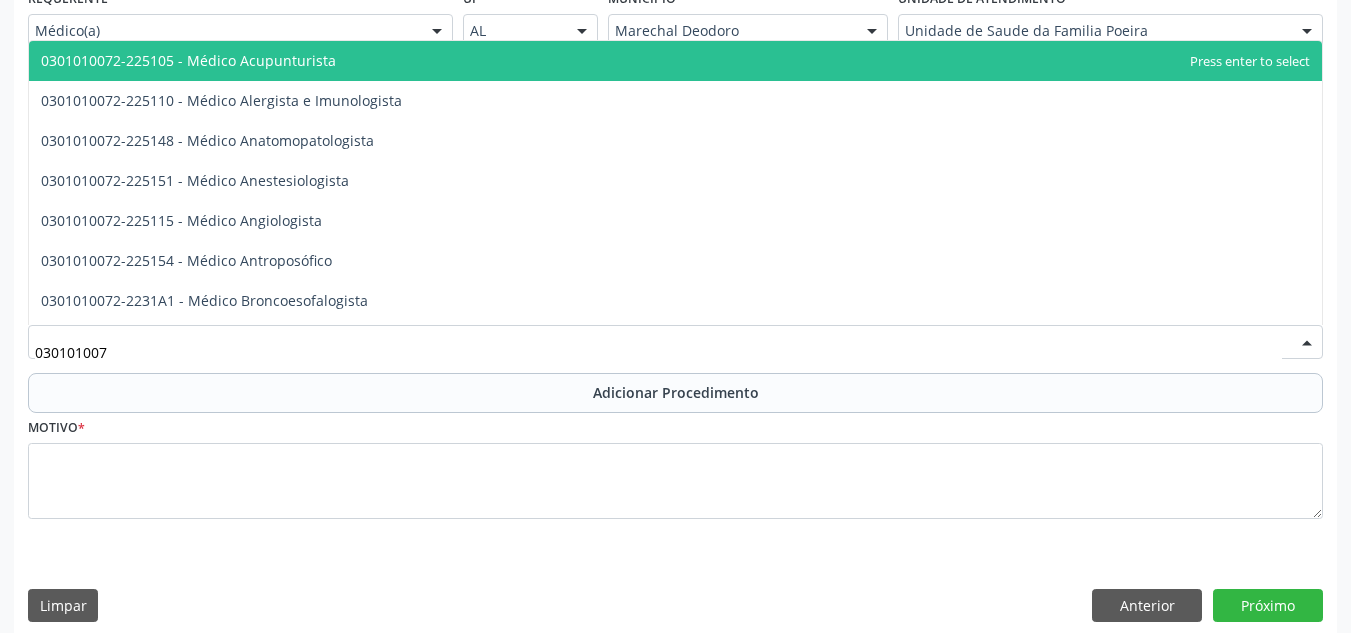 type on "0301010072" 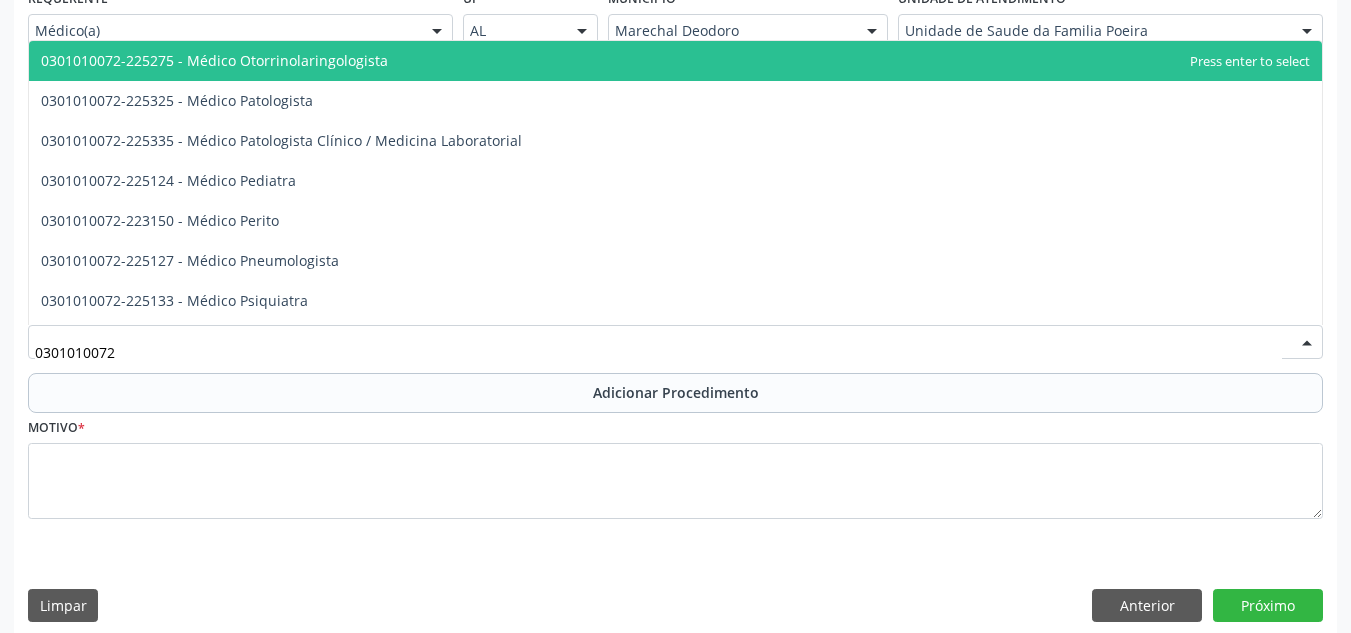 scroll, scrollTop: 1900, scrollLeft: 0, axis: vertical 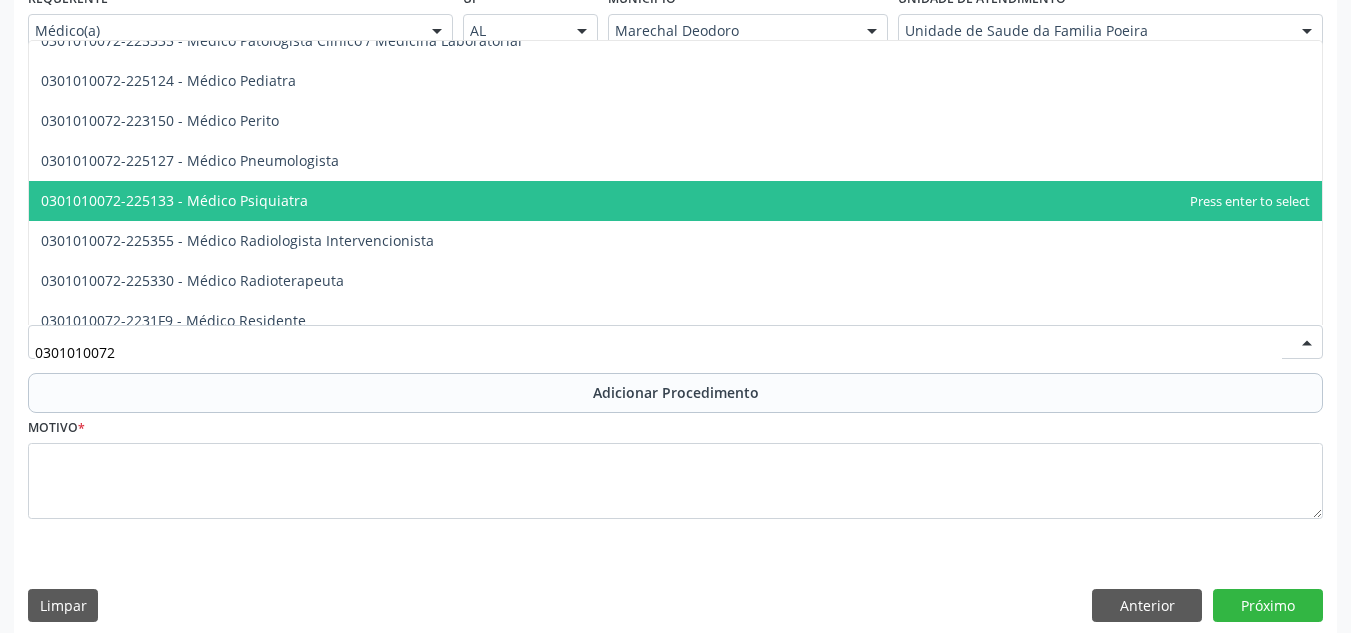 click on "0301010072-225133 - Médico Psiquiatra" at bounding box center [174, 200] 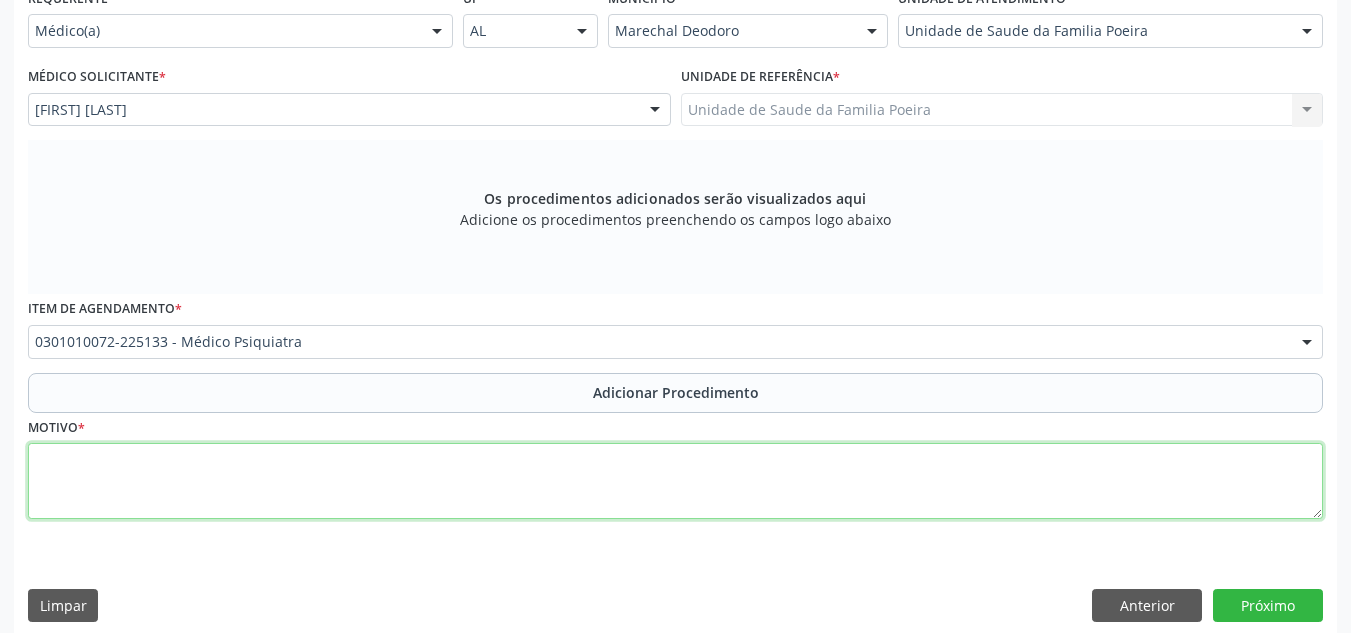 click at bounding box center (675, 481) 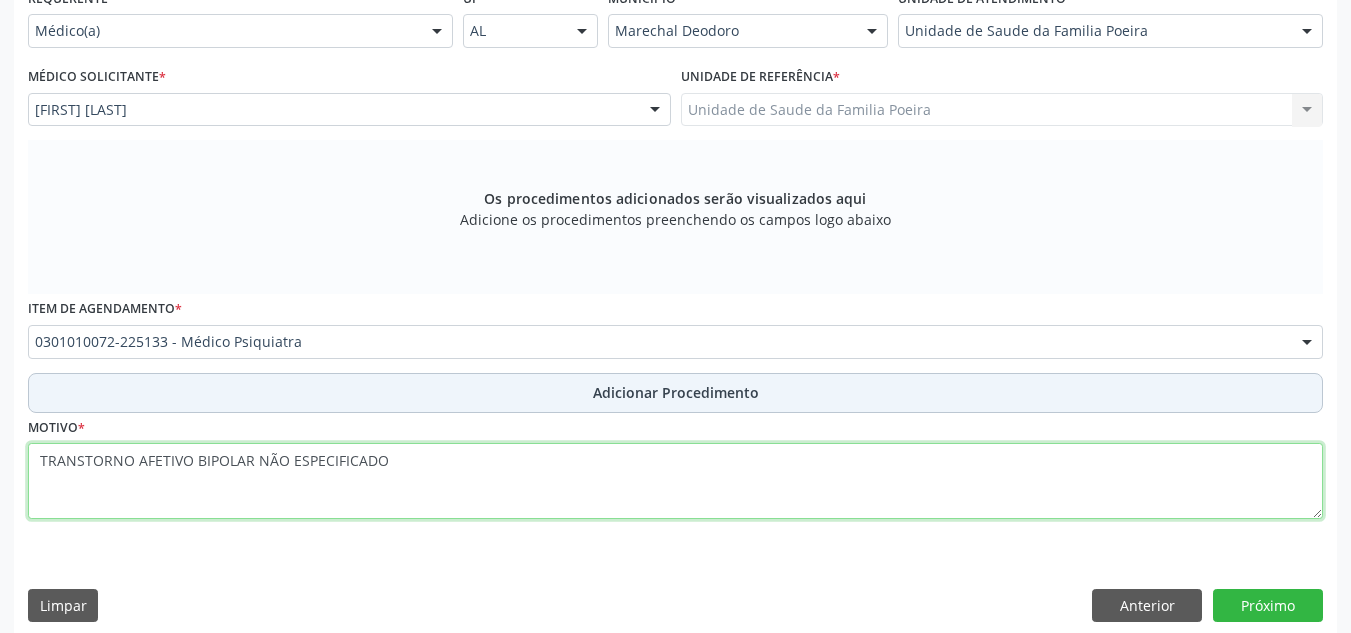 type on "TRANSTORNO AFETIVO BIPOLAR NÃO ESPECIFICADO" 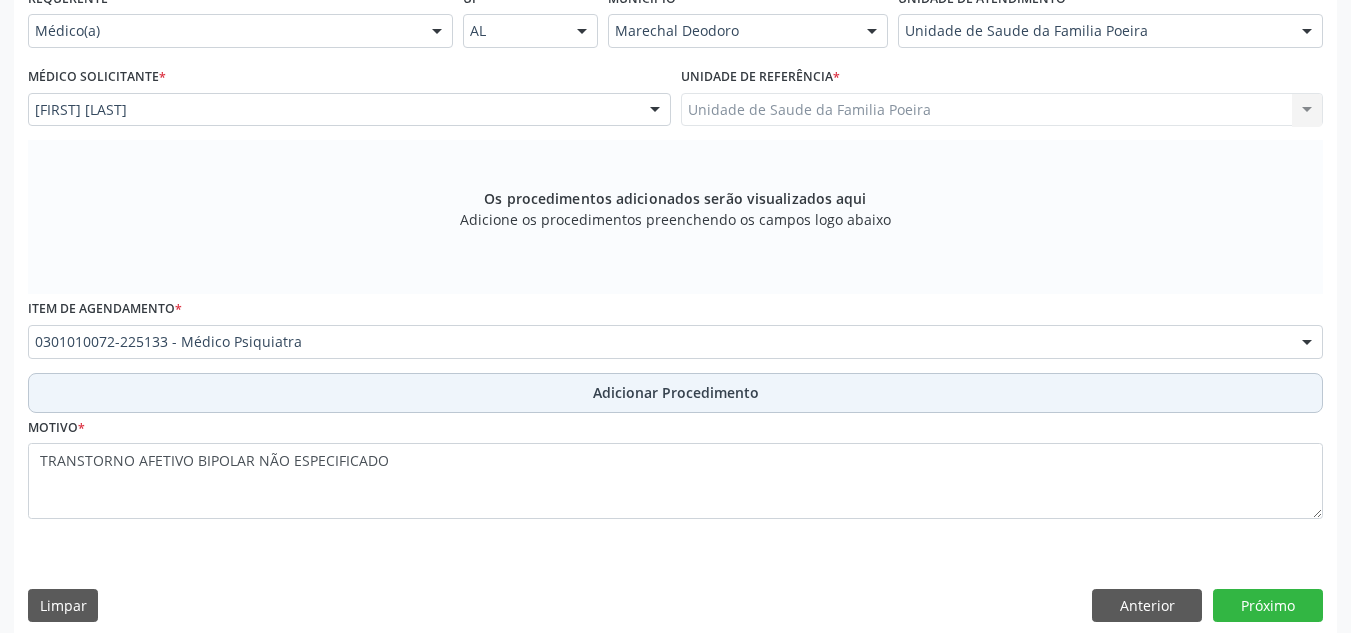click on "Adicionar Procedimento" at bounding box center (675, 393) 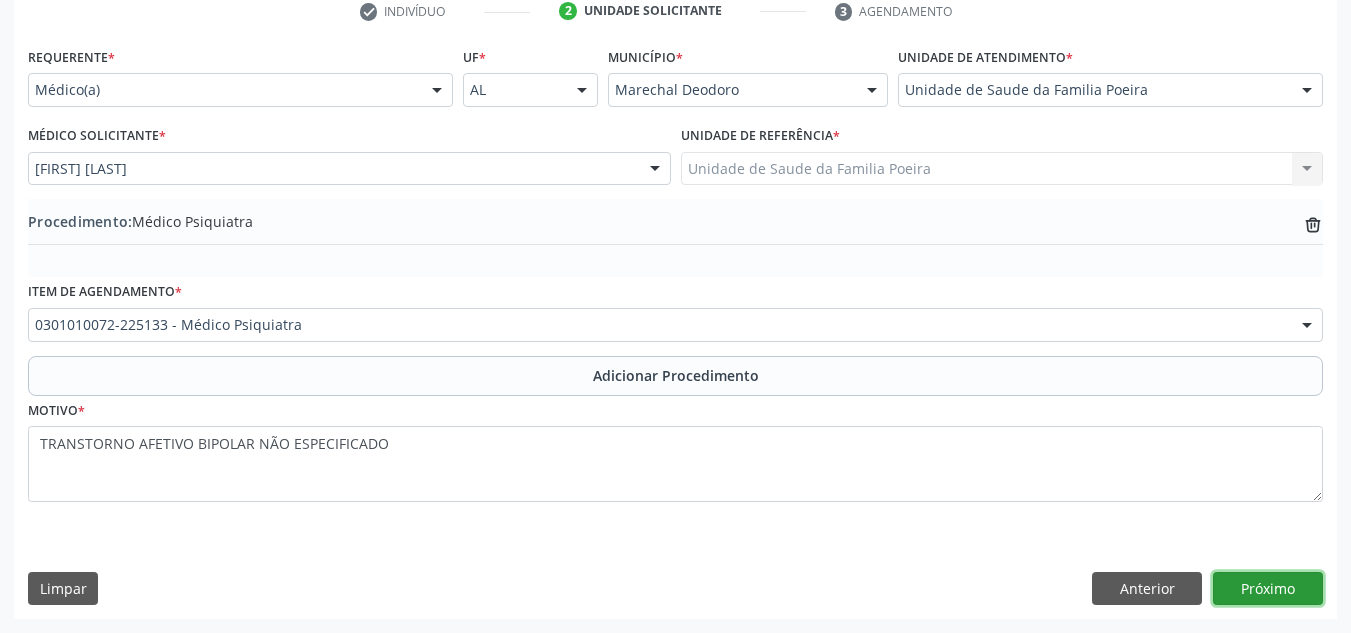 click on "Próximo" at bounding box center (1268, 589) 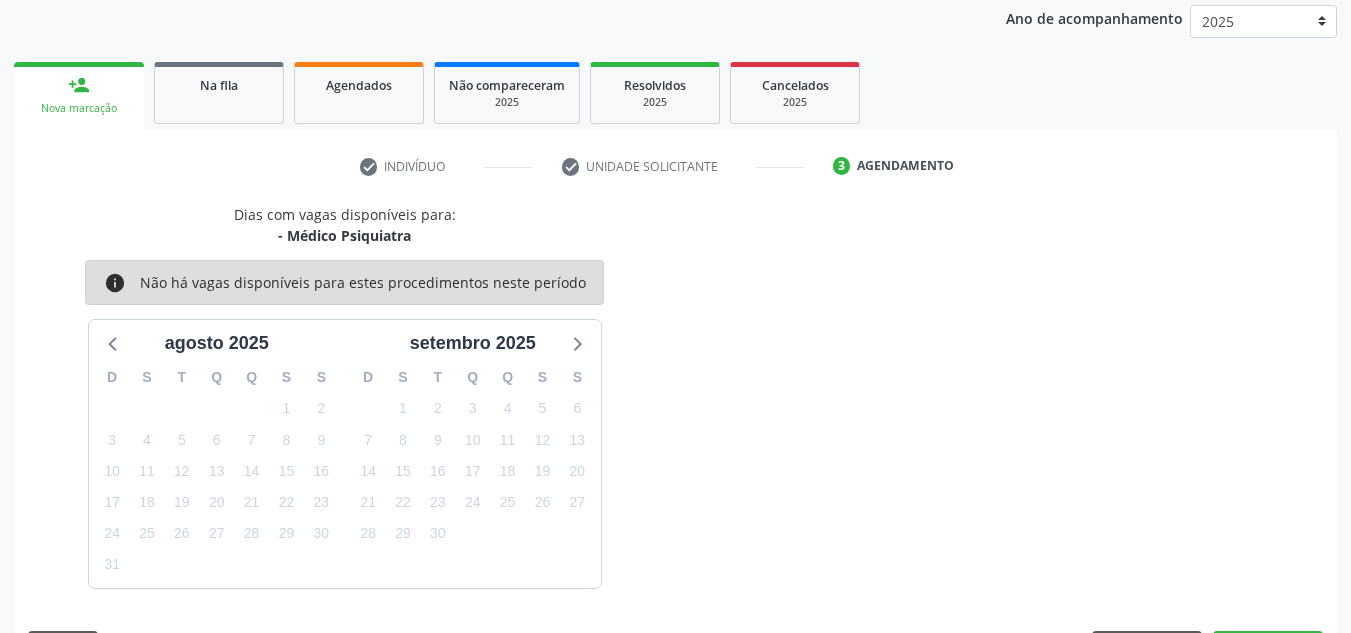 scroll, scrollTop: 324, scrollLeft: 0, axis: vertical 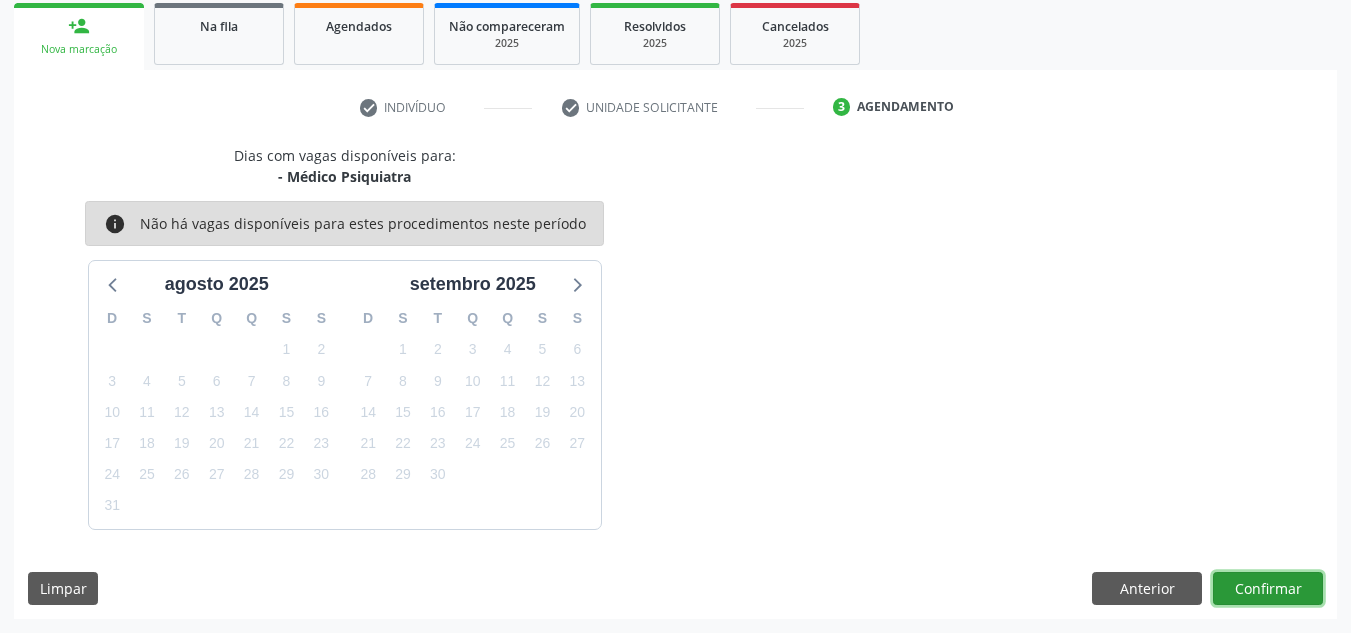 click on "Confirmar" at bounding box center (1268, 589) 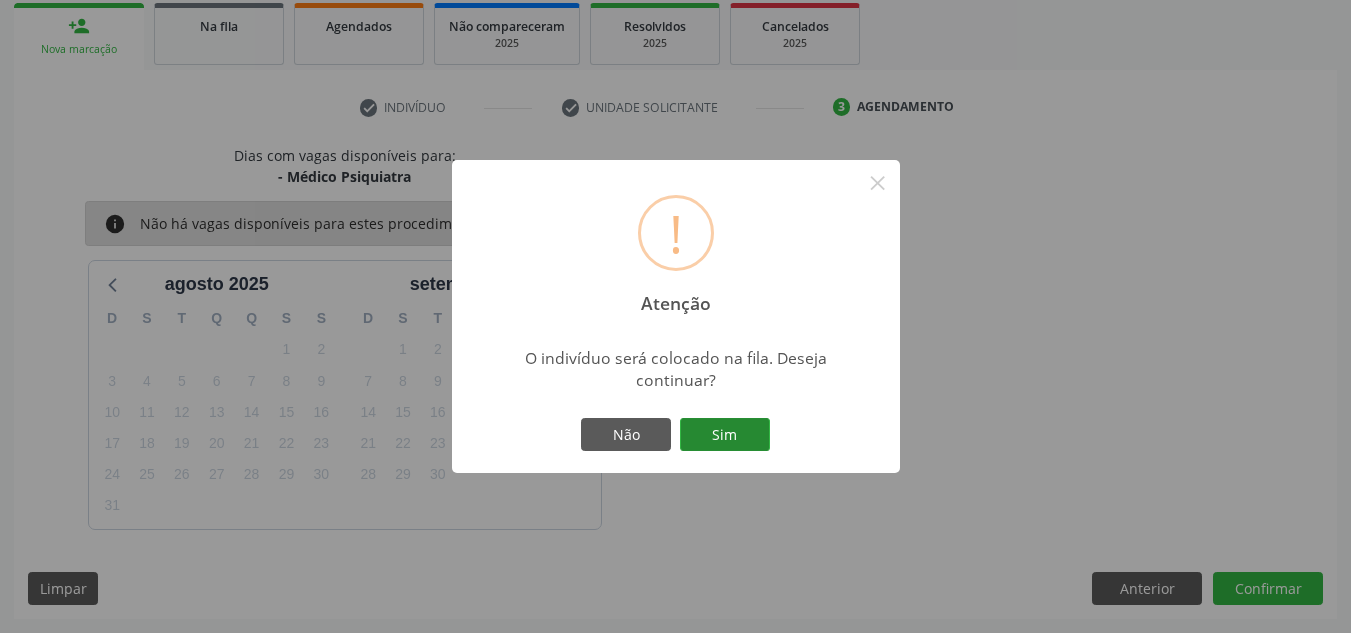 click on "Sim" at bounding box center (725, 435) 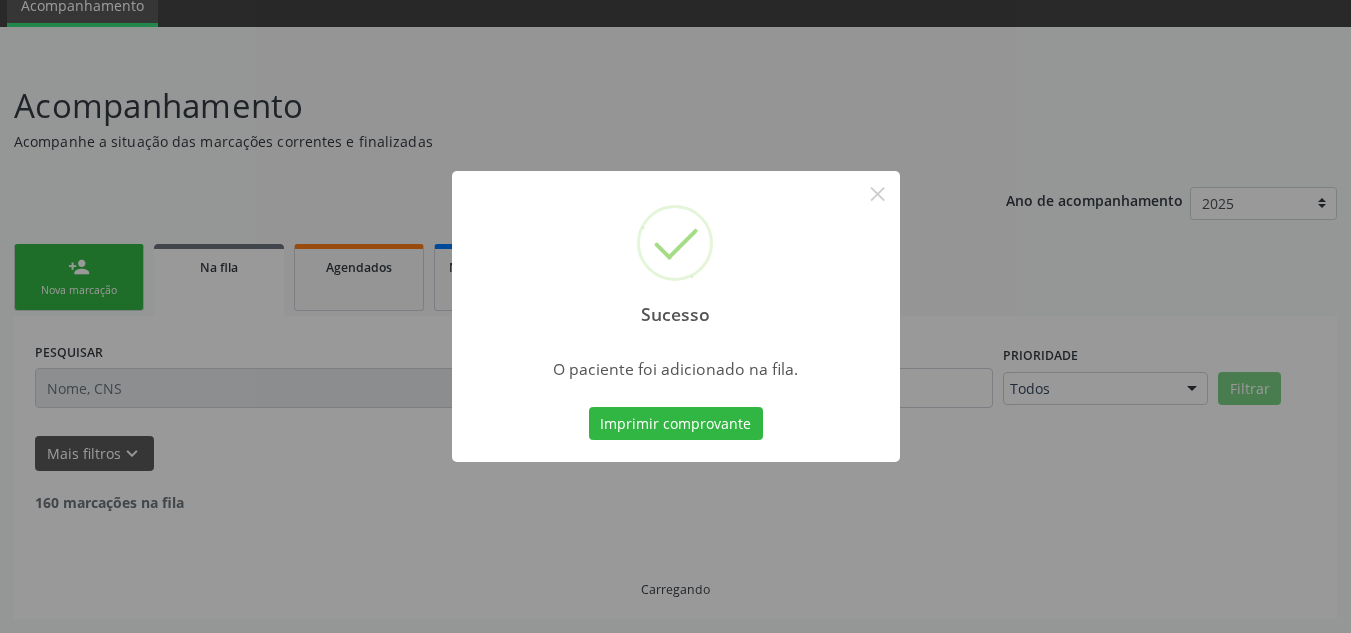 scroll, scrollTop: 62, scrollLeft: 0, axis: vertical 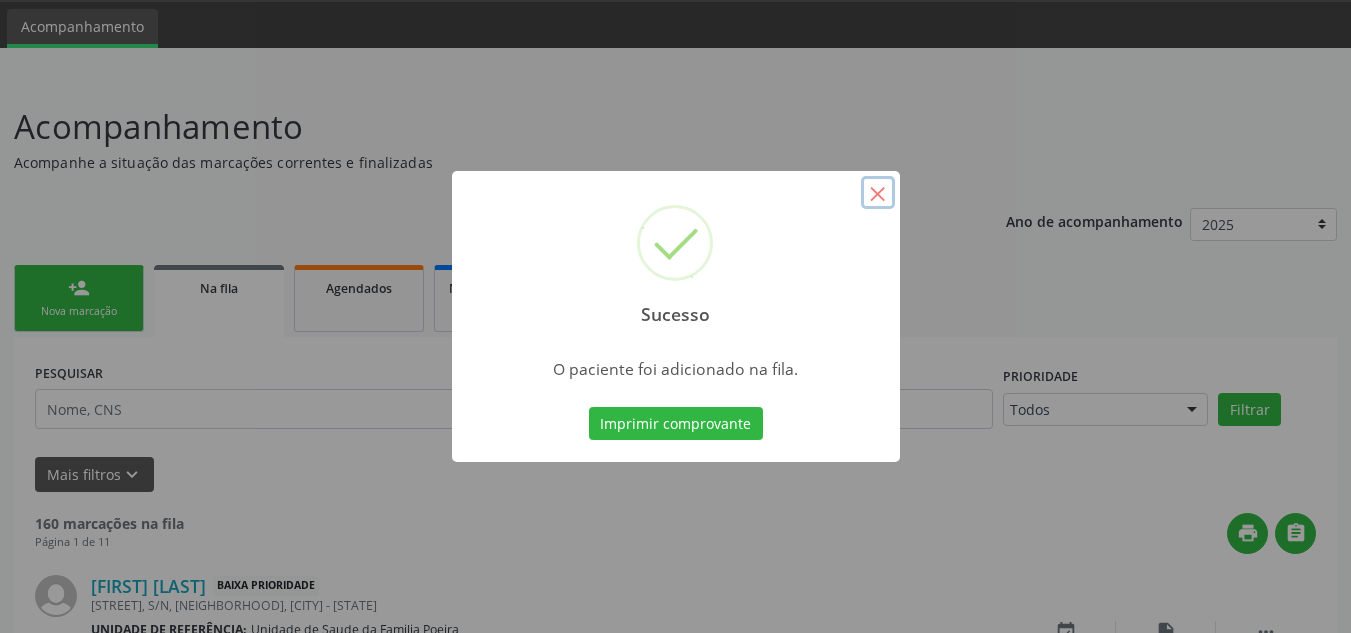 click on "×" at bounding box center (878, 193) 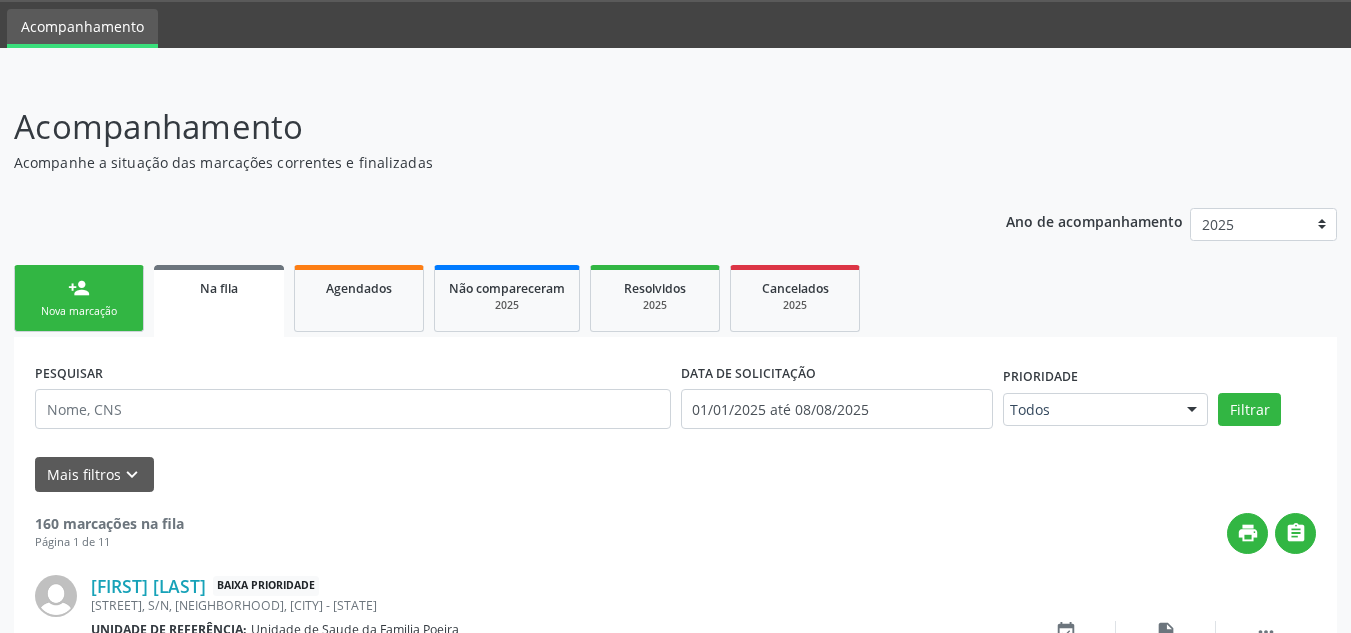 click on "person_add
Nova marcação" at bounding box center [79, 298] 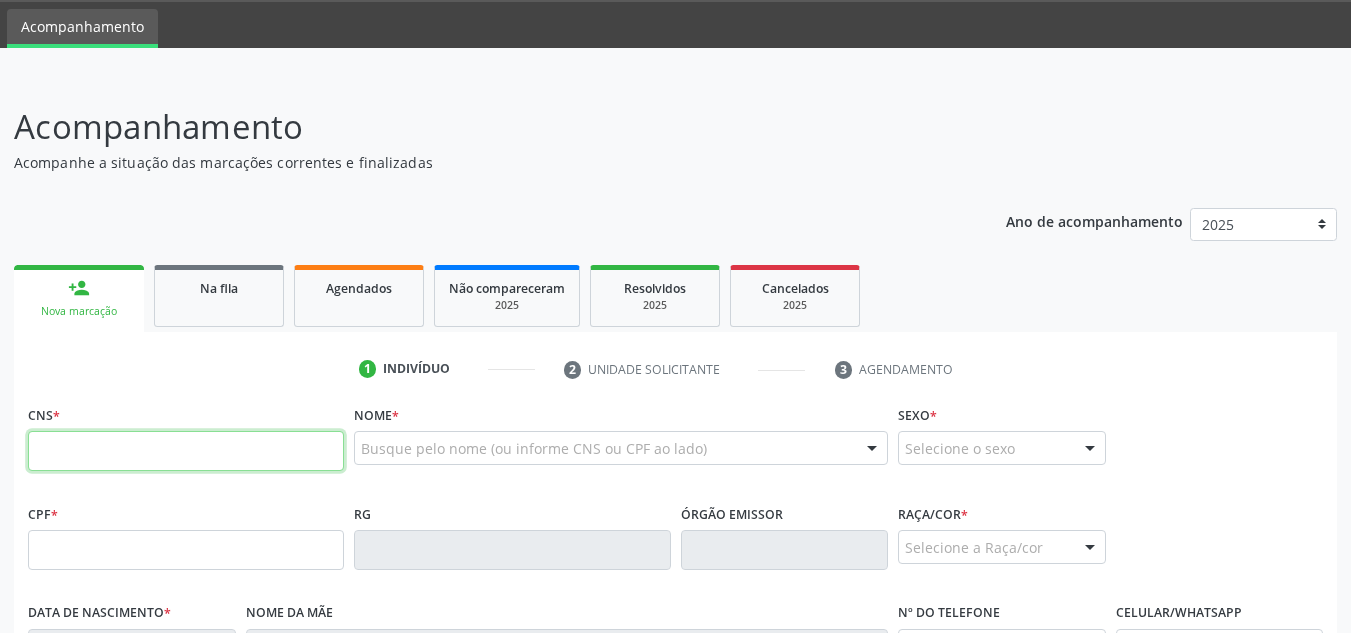 click at bounding box center [186, 451] 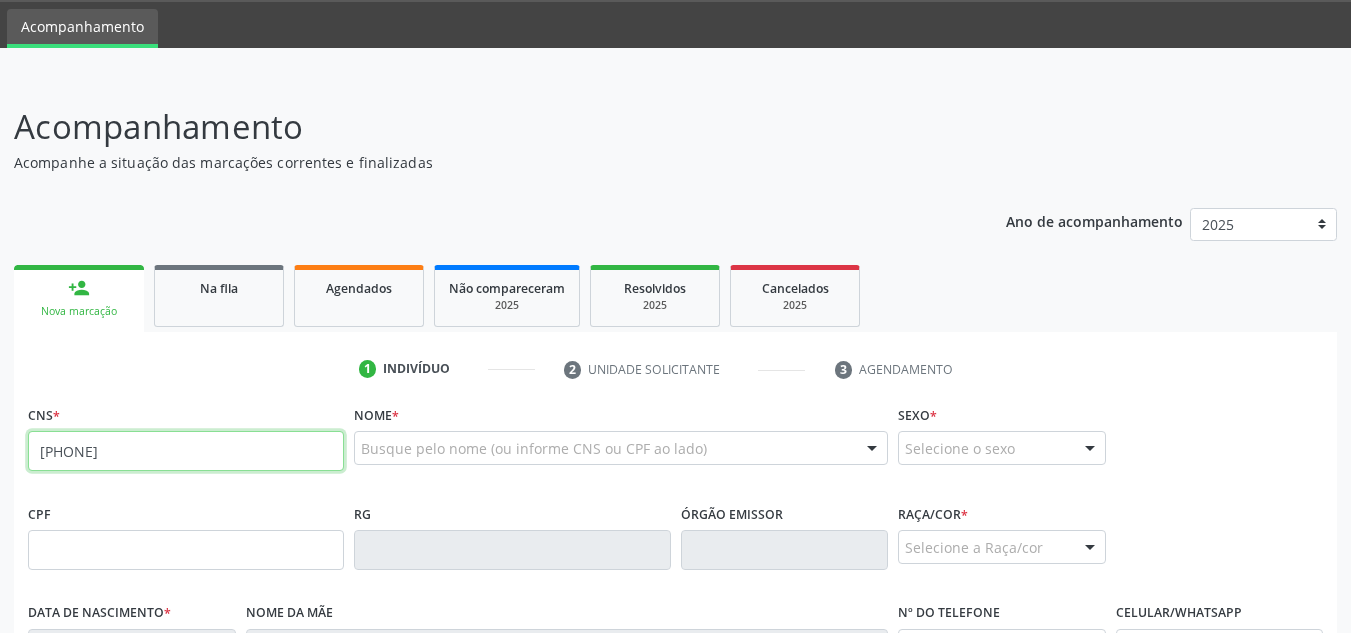 type on "706 8032 6373 6627" 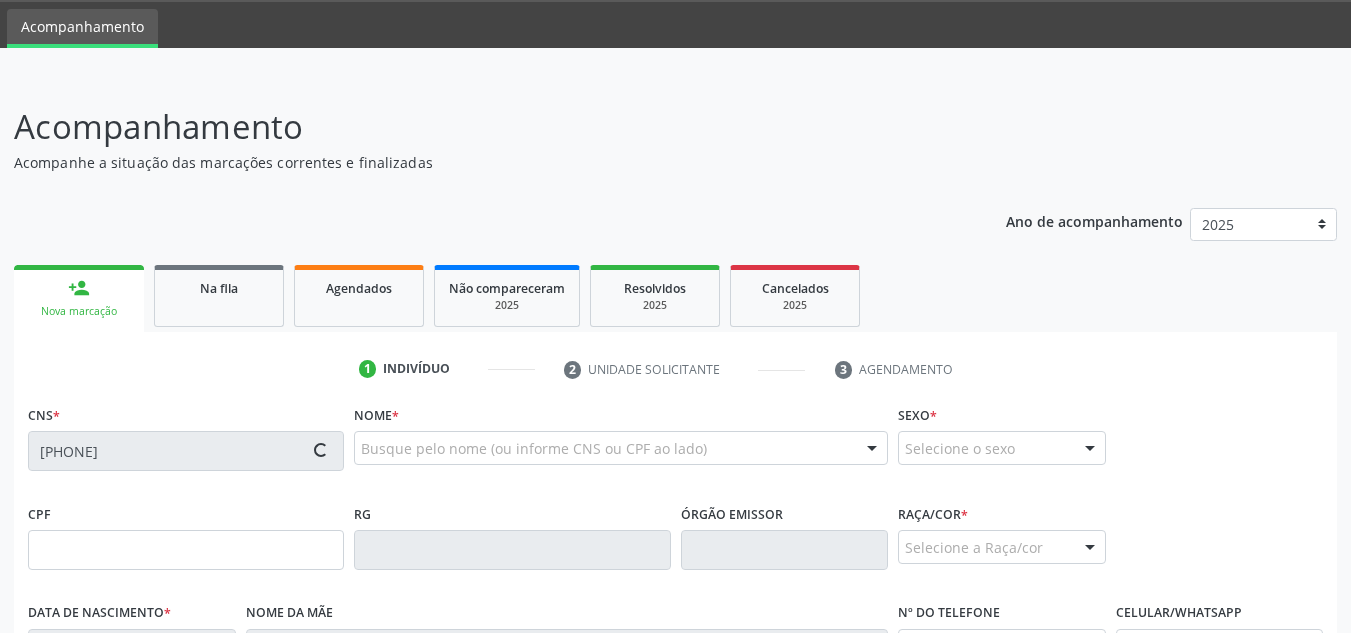 type on "102.934.614-30" 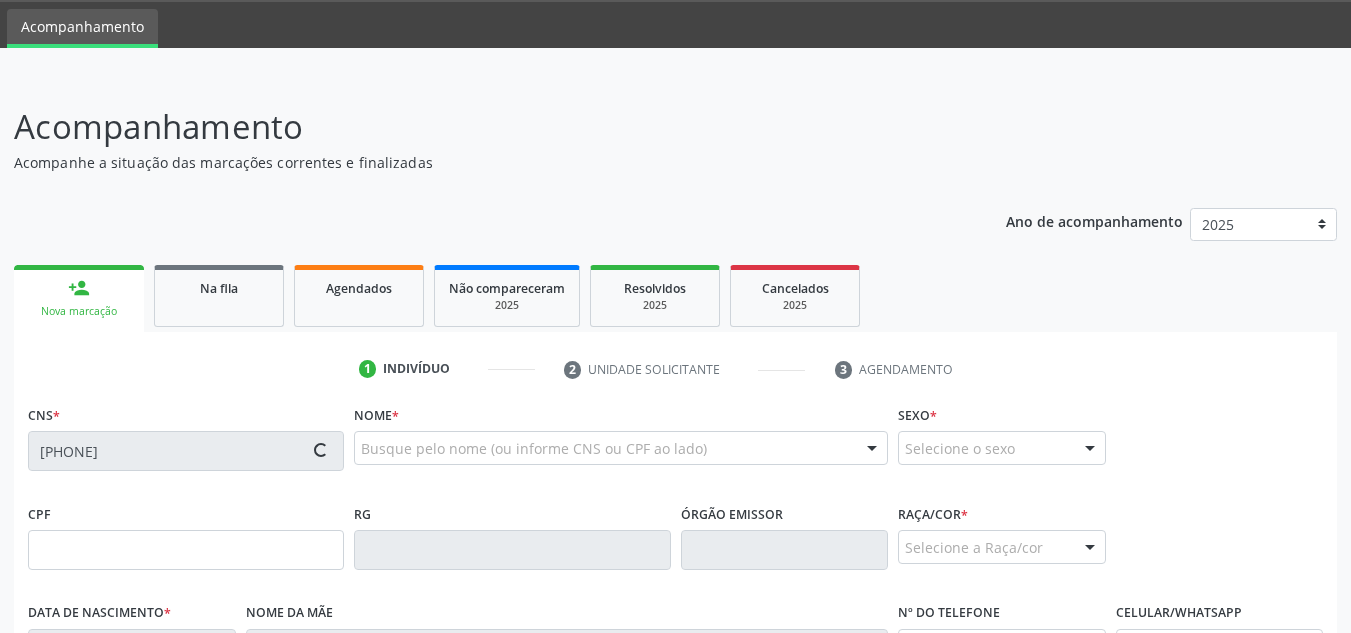 type on "08/05/1992" 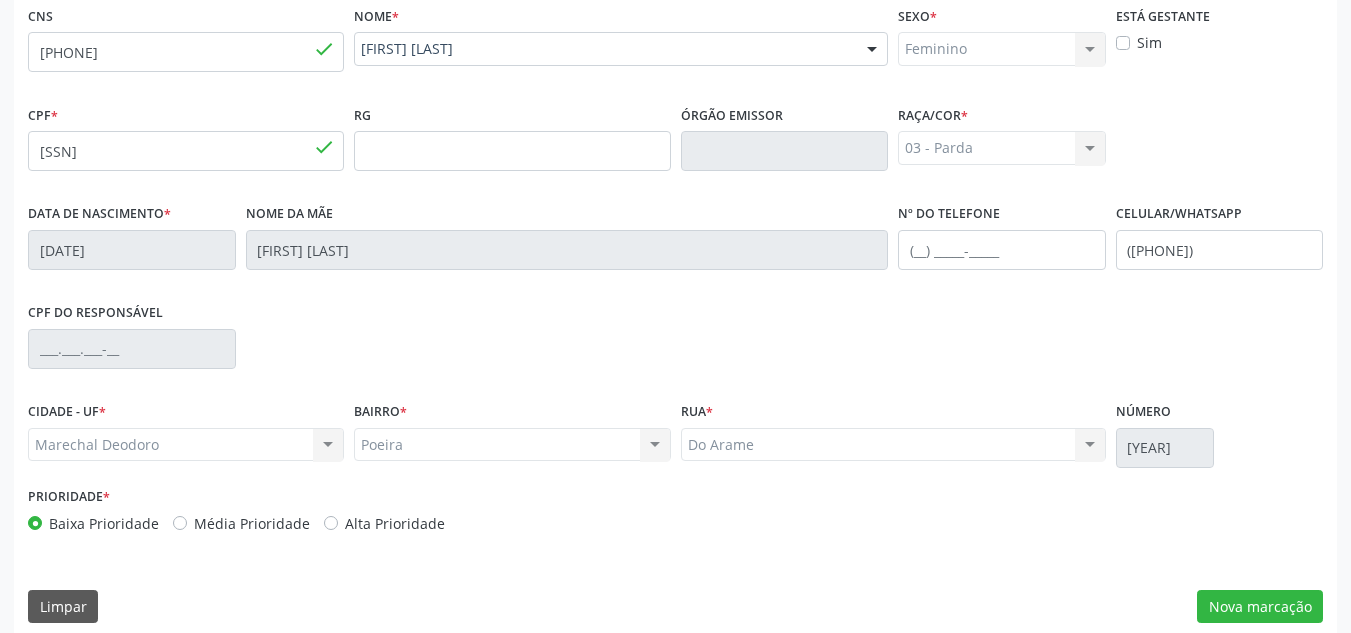 scroll, scrollTop: 462, scrollLeft: 0, axis: vertical 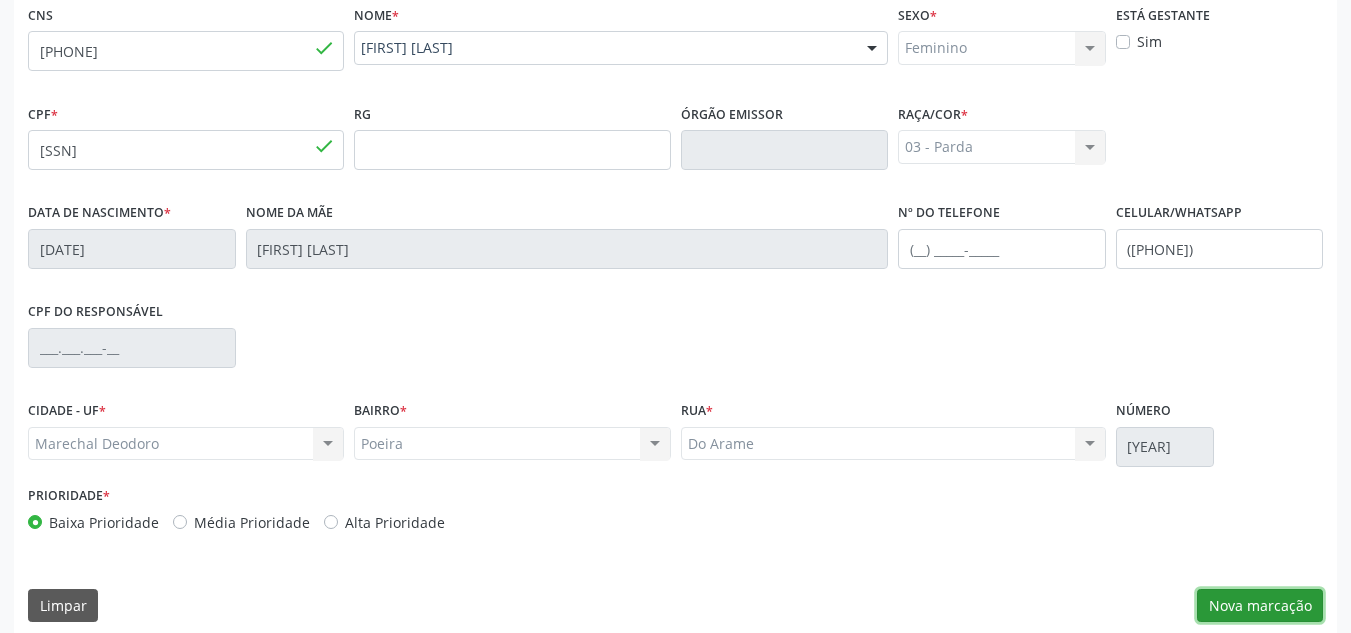 click on "Nova marcação" at bounding box center (1260, 606) 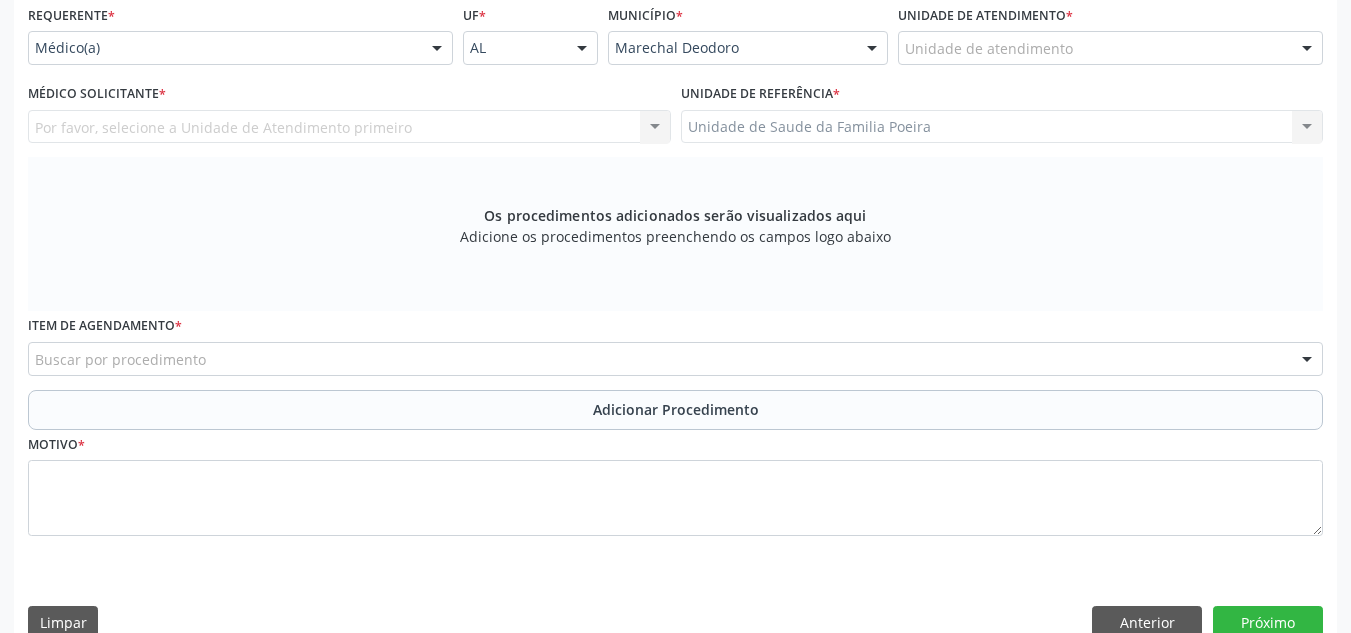 click on "Unidade de atendimento
Aeronave Baron 58   Aeronave Cessna   Associacao Divina Misericordia   Caps Maria Celia de Araujo Sarmento   Central Municipal de Rede de Frio de Marechal Deodoro   Central de Abastecimento Farmaceutico Caf   Centro Municipal de Especialidade Odontologica   Centro de Parto Normal Imaculada Conceicao   Centro de Saude Professor Estacio de Lima   Certea Centro Esp de Ref em Transtorno do Espectro Autista   Clinica Escola de Medicina Veterinaria do Cesmac   Clinica de Reestruturacao Renovar Crer   Consultorio Odontologico Livia Alana Silva Lopes   Crescer Espaco Terapeutico   Espaco Klecia Ribeiro   Fazenda da Esperanca Santa Terezinha   Helicoptero Falcao 5   Labmar   Laboratorio Marechal   Laboratorio Marechal Deodoro   Laboratorio de Protese Dentaria Marechal Deodoro   Melhor em Casa   Posto de Apoio Mucuri   Posto de Saude Saco   Posto de Saude do Riacho Velho   Secretaria Municipal de Saude   Unidade Municipal de Fisioterapia" at bounding box center (1110, 48) 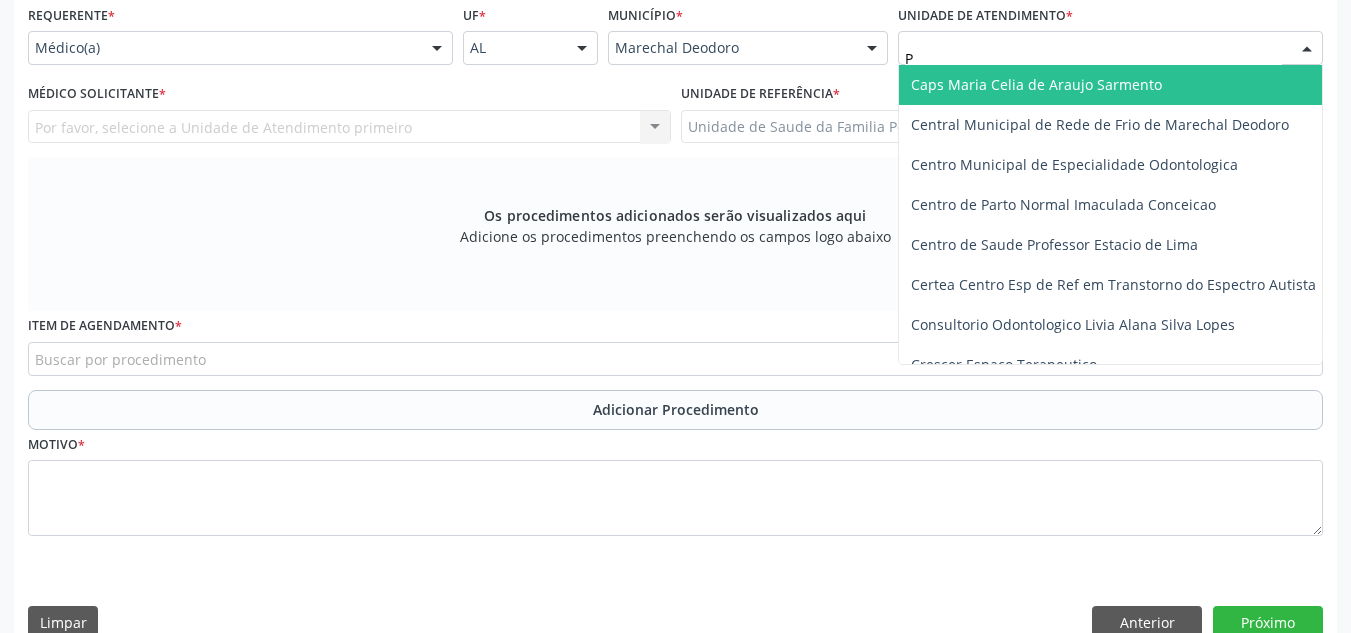 type on "PO" 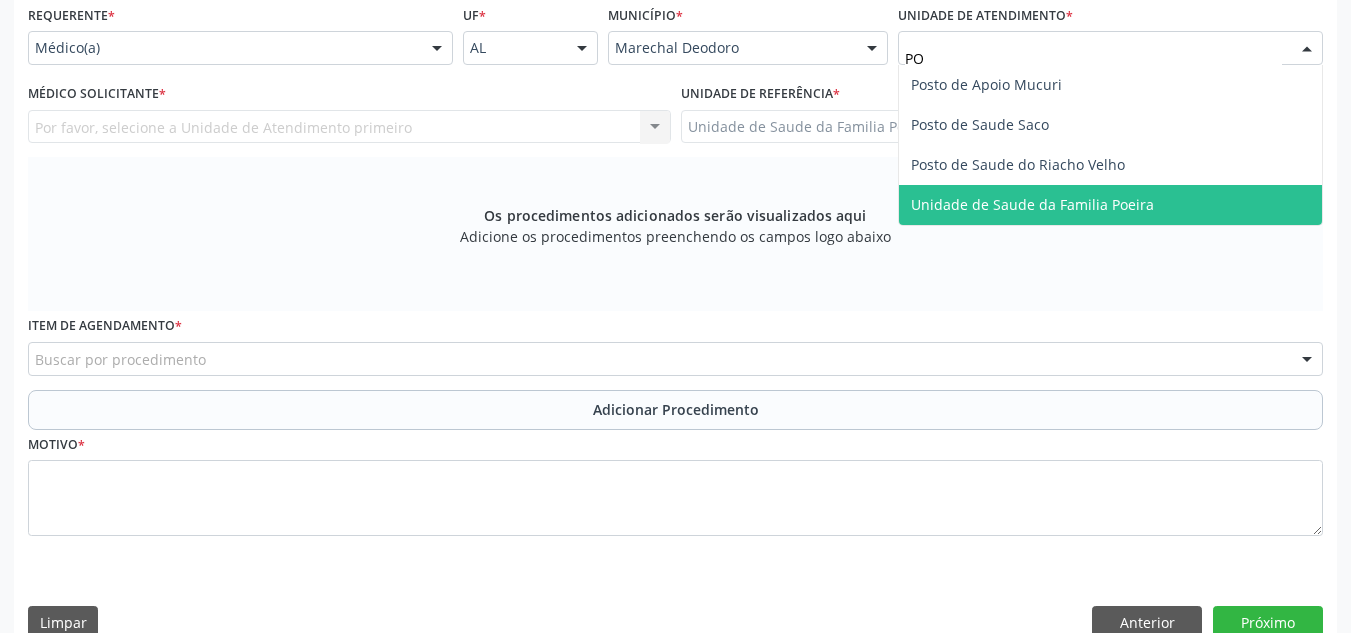 click on "Unidade de Saude da Familia Poeira" at bounding box center (1110, 205) 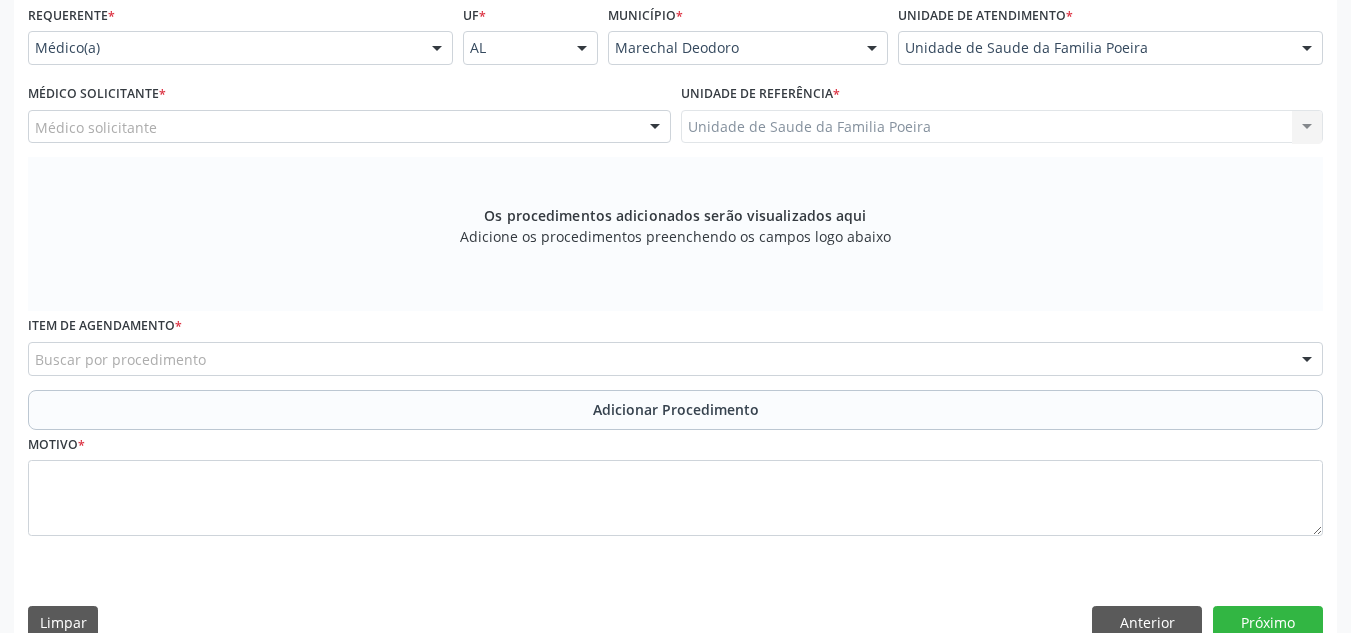 click on "Soliciting Physician
[FIRST] [MIDDLE] [LAST] [LAST]   [FIRST] [MIDDLE] [LAST] [LAST]   [FIRST] [MIDDLE] [LAST] [LAST]   [FIRST] [LAST] [LAST] [LAST]   [FIRST] [MIDDLE] [LAST] [LAST]   [FIRST] [MIDDLE] [LAST] [LAST]   [FIRST] [MIDDLE] [LAST] [LAST]   [FIRST] [LAST] [LAST] [LAST]   [FIRST] [MIDDLE] [LAST] [LAST] [LAST]   [FIRST] [MIDDLE] [LAST] [LAST]   [FIRST] [MIDDLE] [LAST] [LAST]   [FIRST] [MIDDLE] [LAST] [LAST]   [FIRST] [MIDDLE] [LAST] [LAST] [LAST]
No results found for: "   "
There are no options to display." at bounding box center (349, 127) 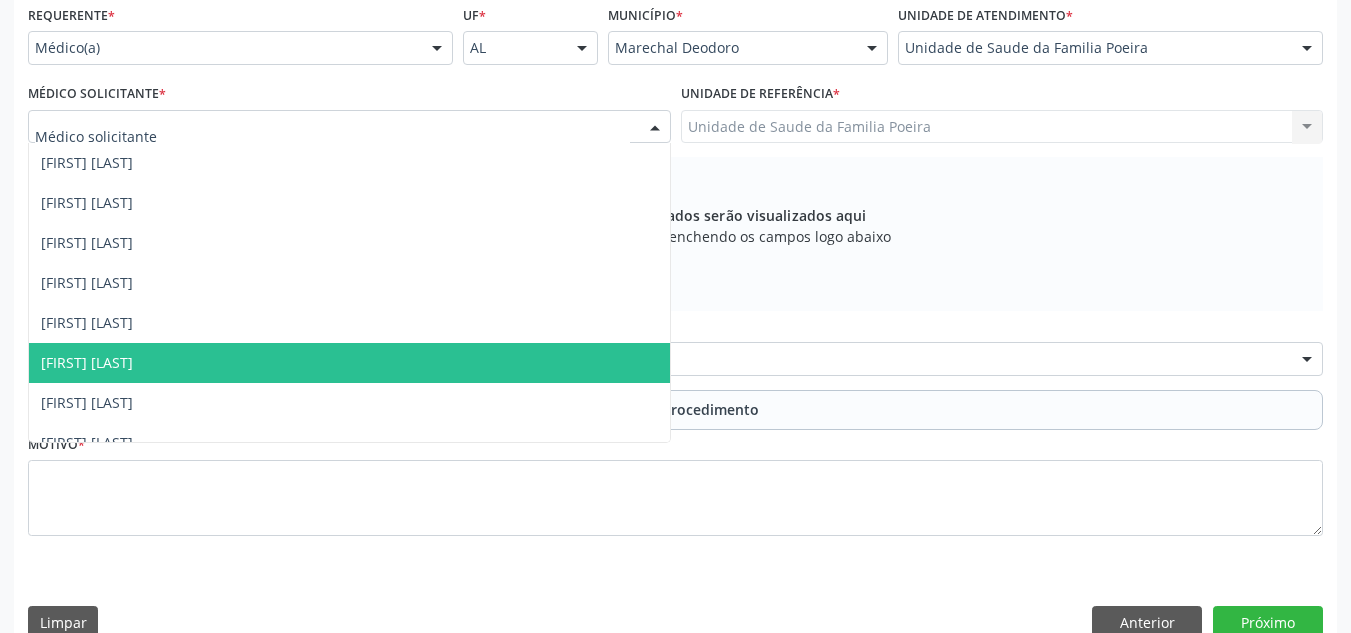 drag, startPoint x: 126, startPoint y: 365, endPoint x: 112, endPoint y: 388, distance: 26.925823 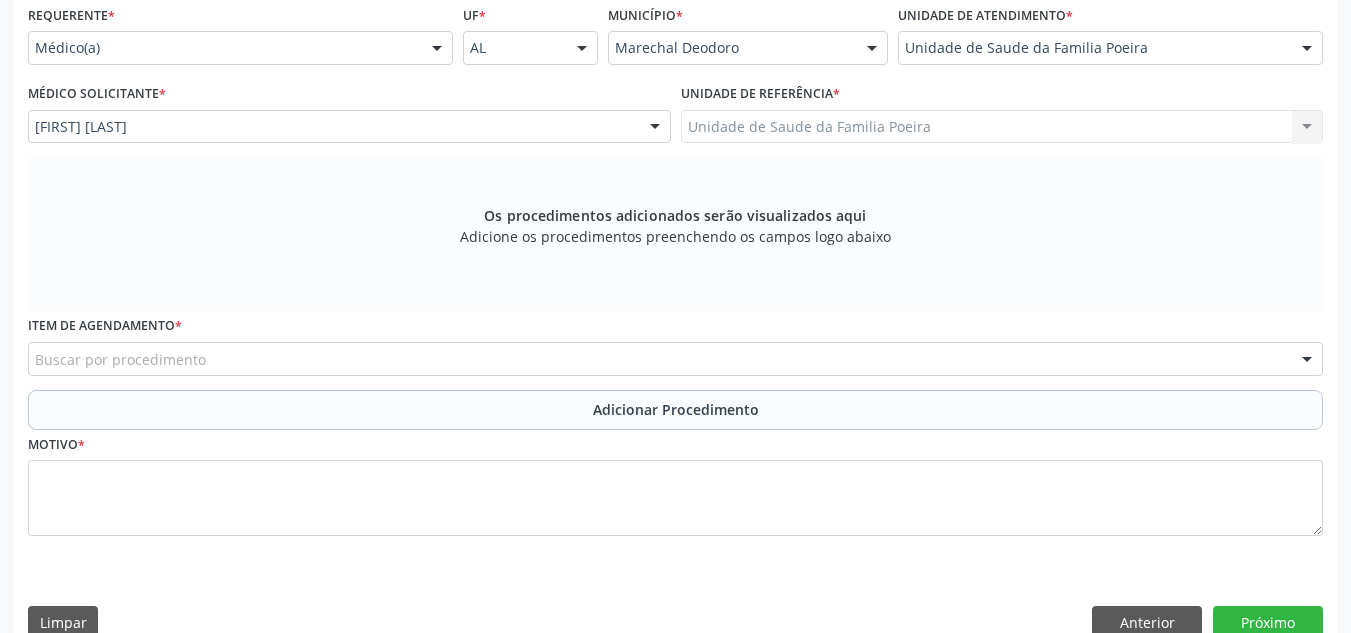 click on "Buscar por procedimento" at bounding box center (675, 359) 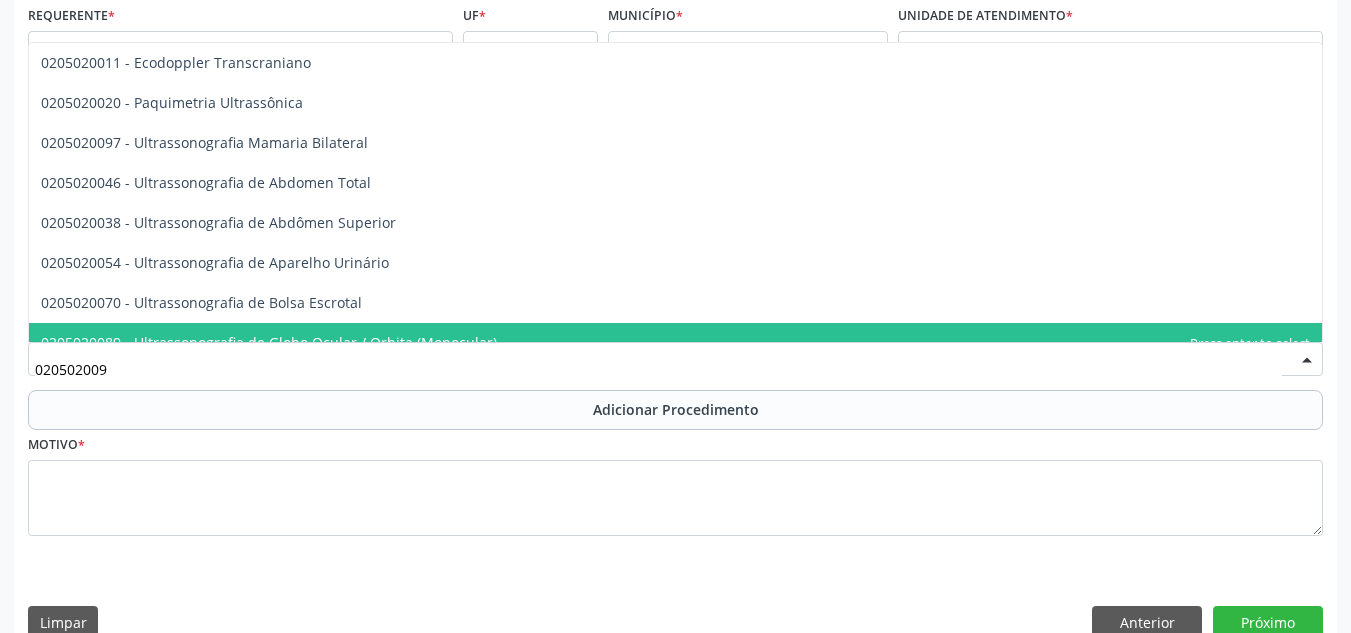 type on "0205020097" 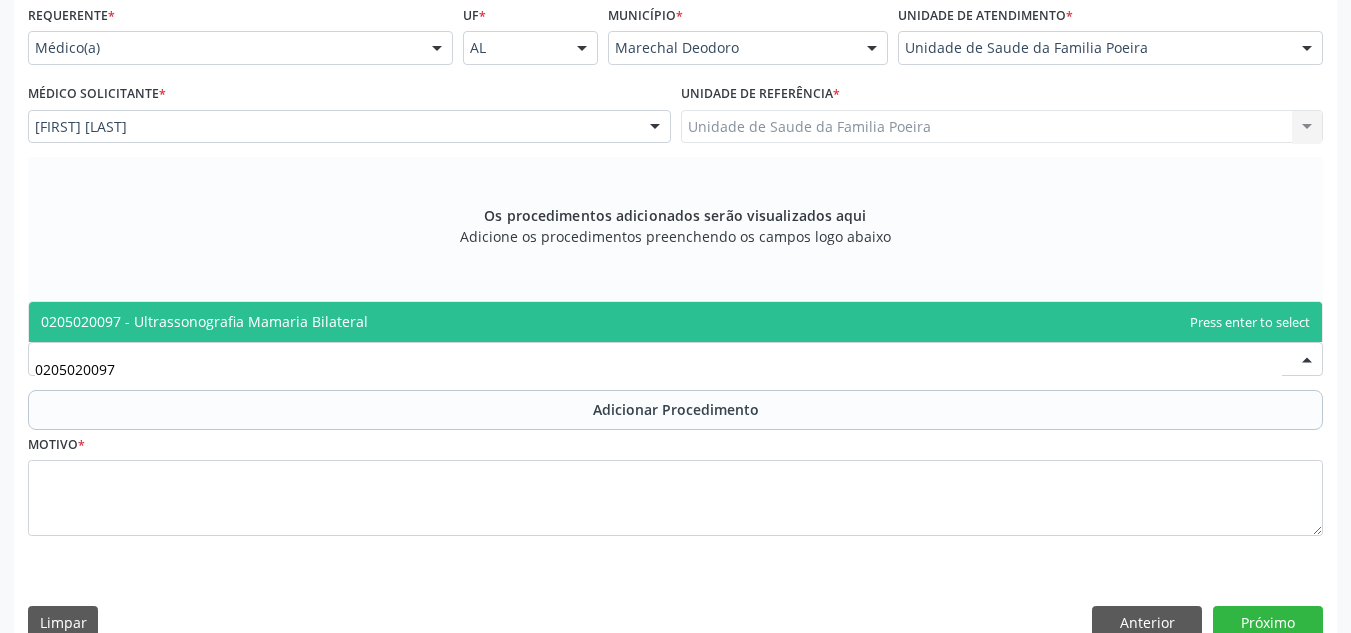 click on "0205020097 - Ultrassonografia Mamaria Bilateral" at bounding box center [204, 321] 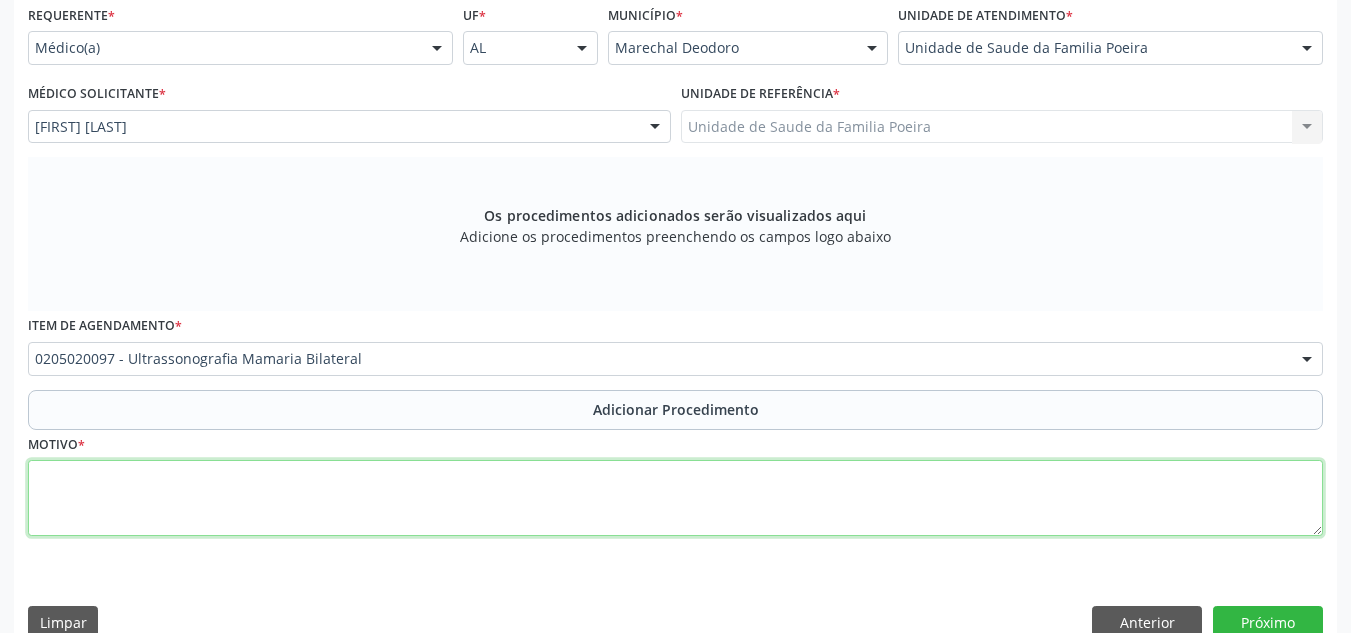 click at bounding box center (675, 498) 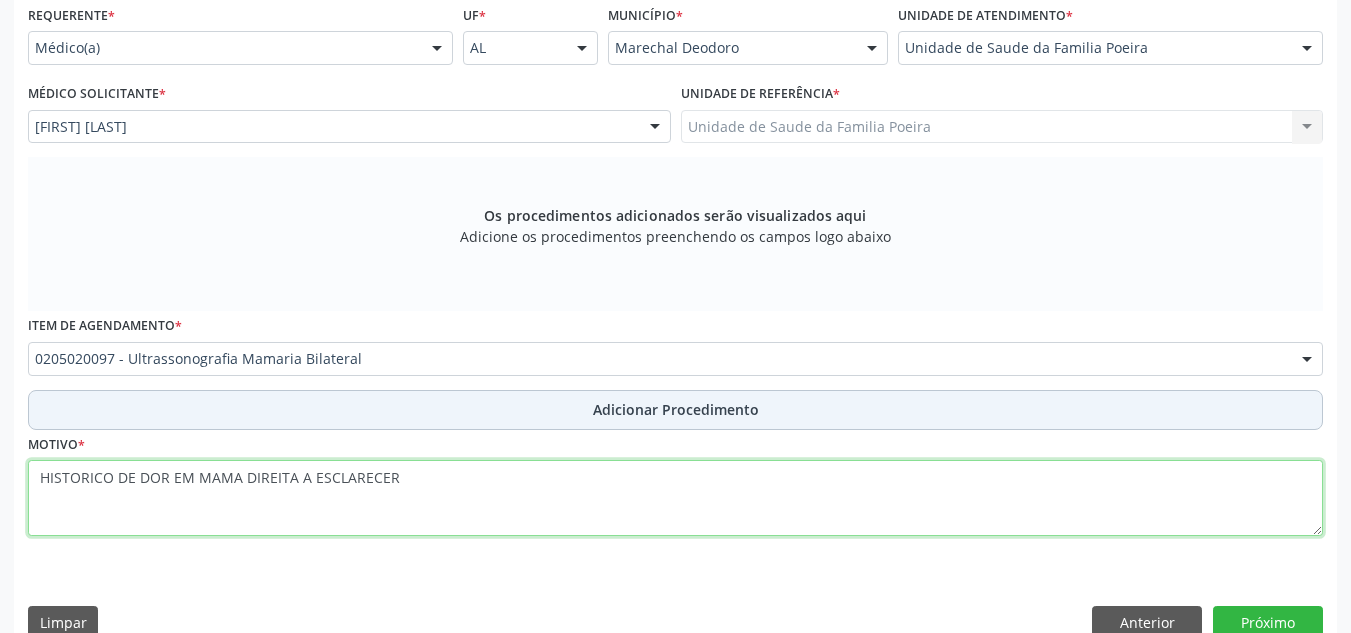type on "HISTORICO DE DOR EM MAMA DIREITA A ESCLARECER" 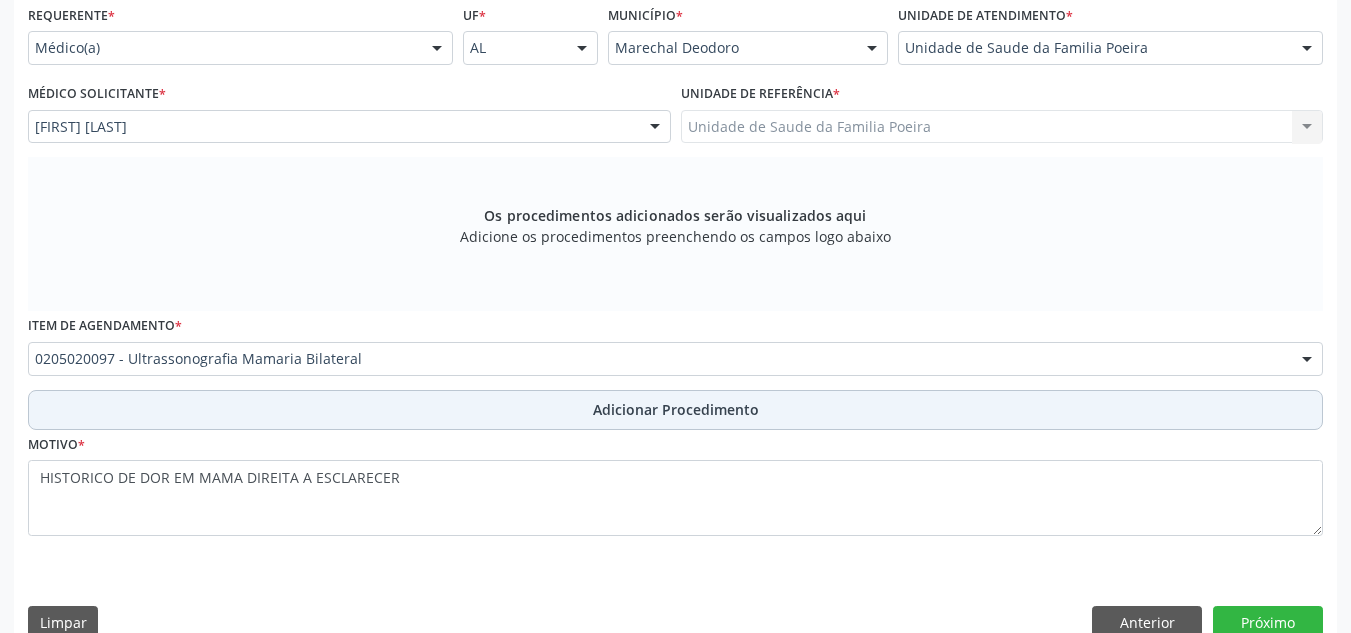 click on "Adicionar Procedimento" at bounding box center [675, 410] 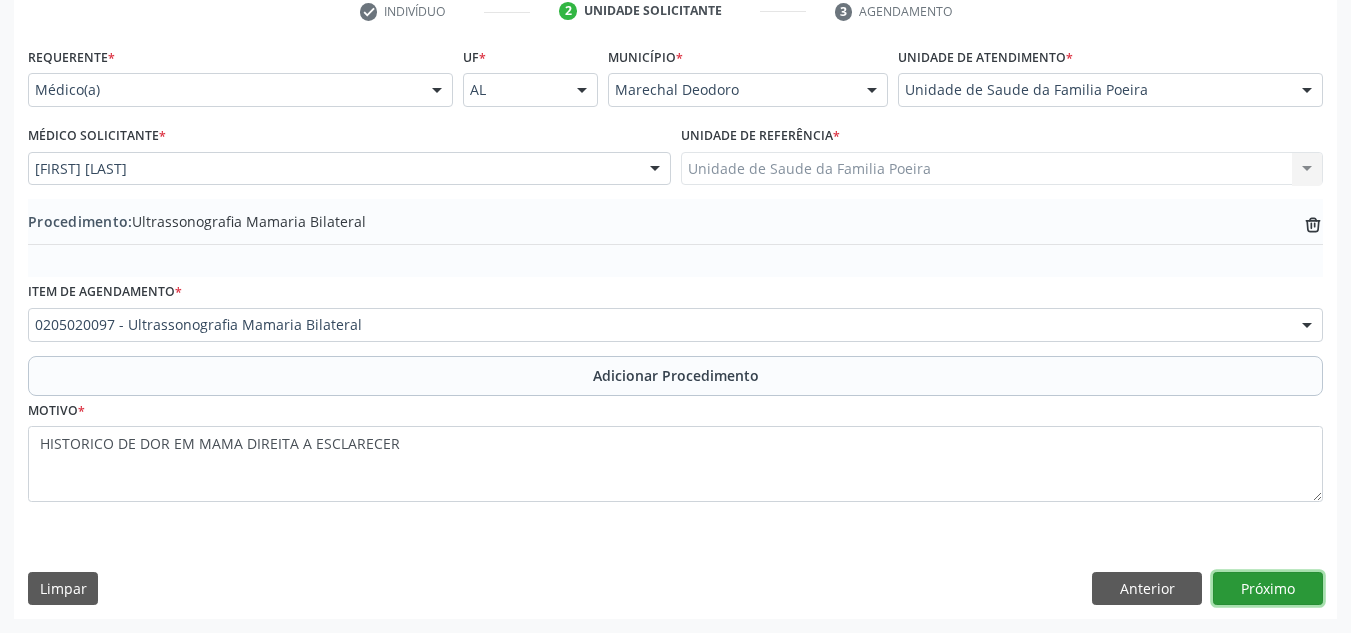 click on "Próximo" at bounding box center (1268, 589) 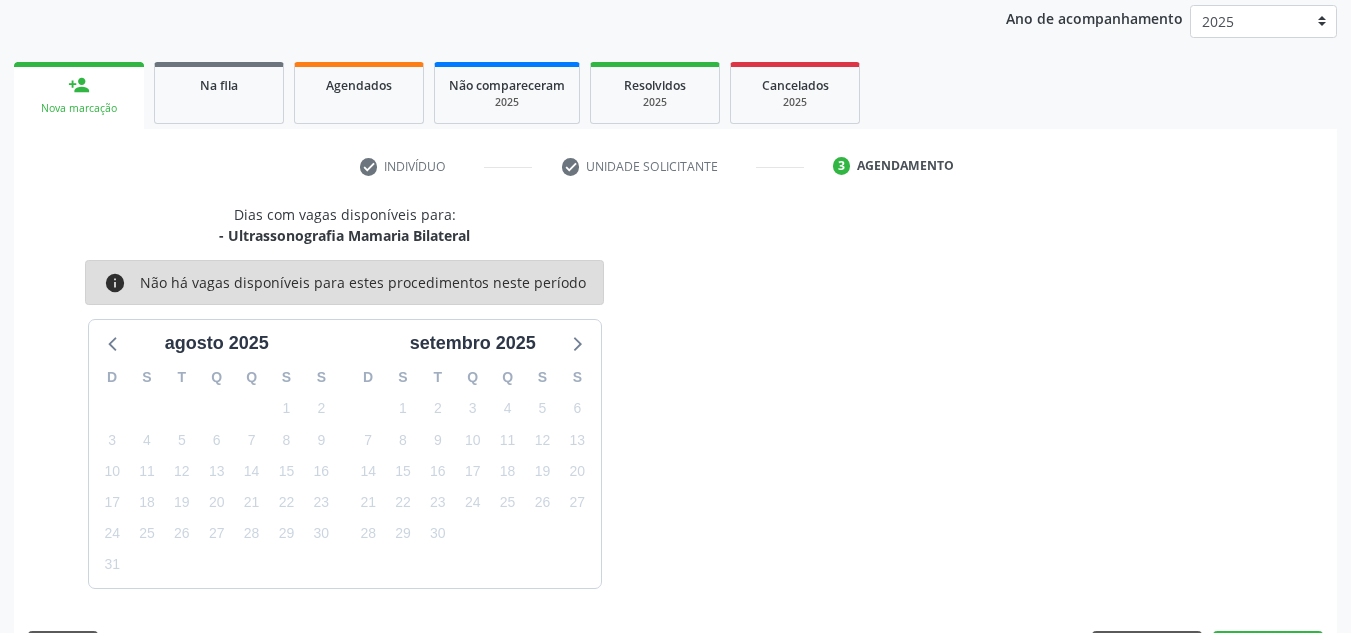 scroll, scrollTop: 324, scrollLeft: 0, axis: vertical 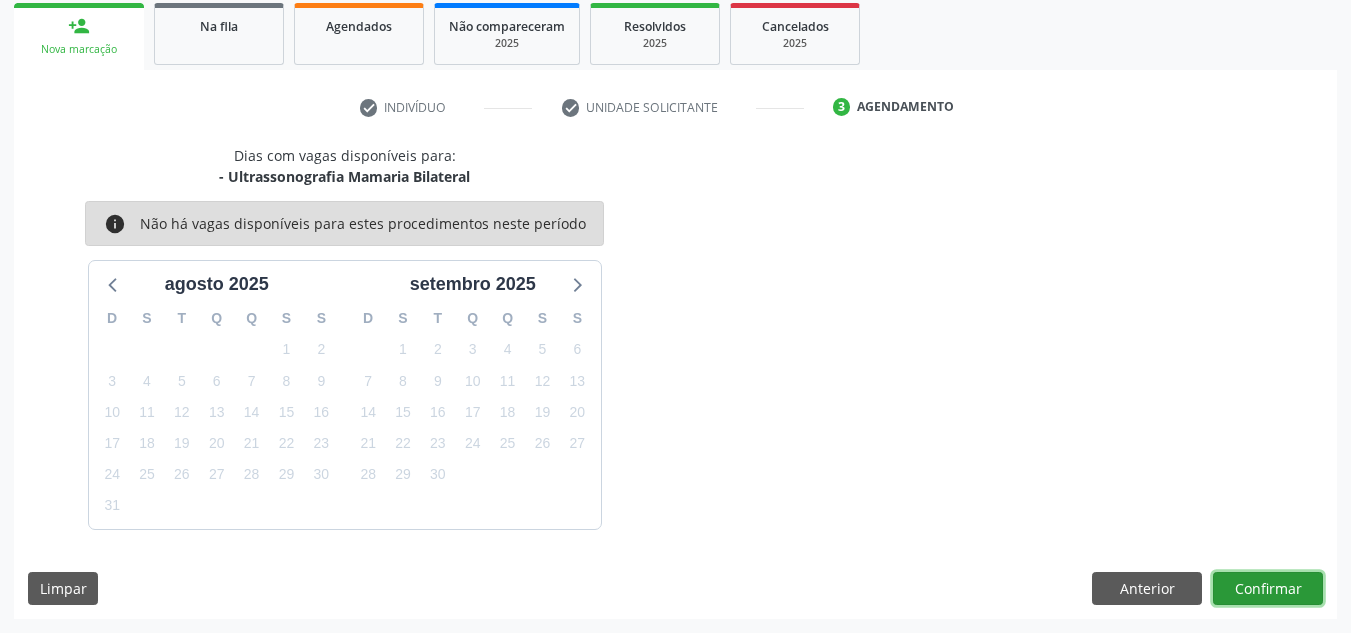 click on "Confirmar" at bounding box center (1268, 589) 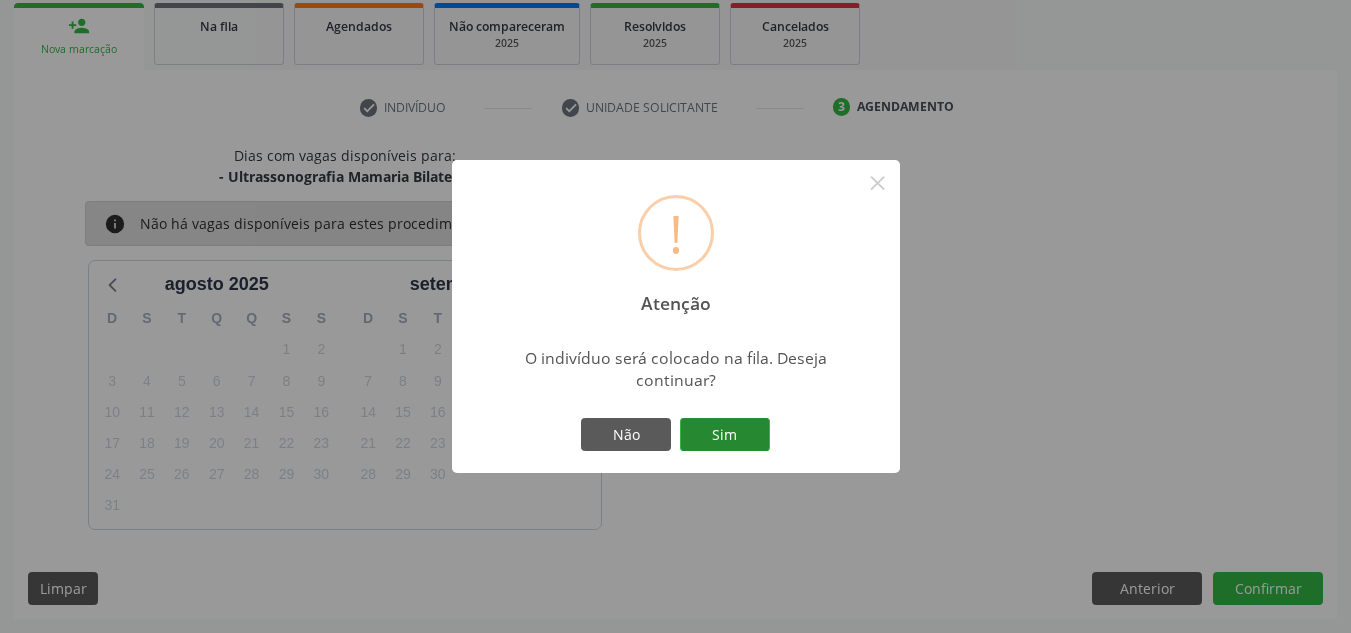 click on "Sim" at bounding box center [725, 435] 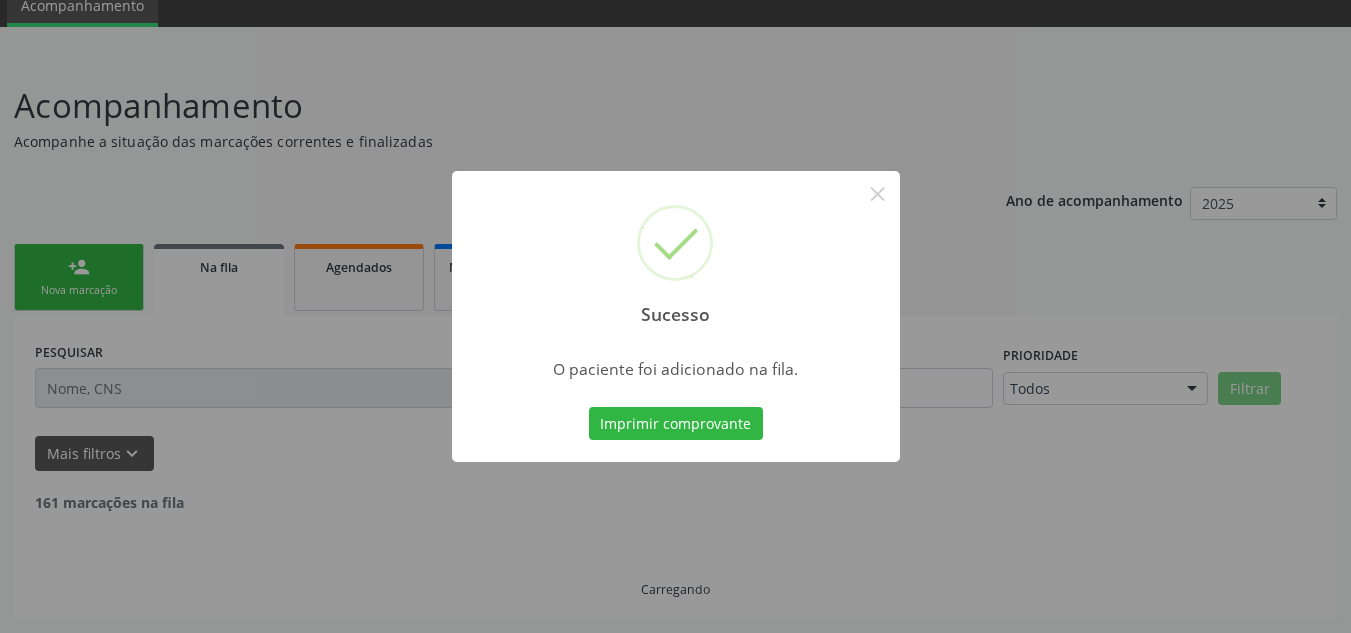 scroll, scrollTop: 62, scrollLeft: 0, axis: vertical 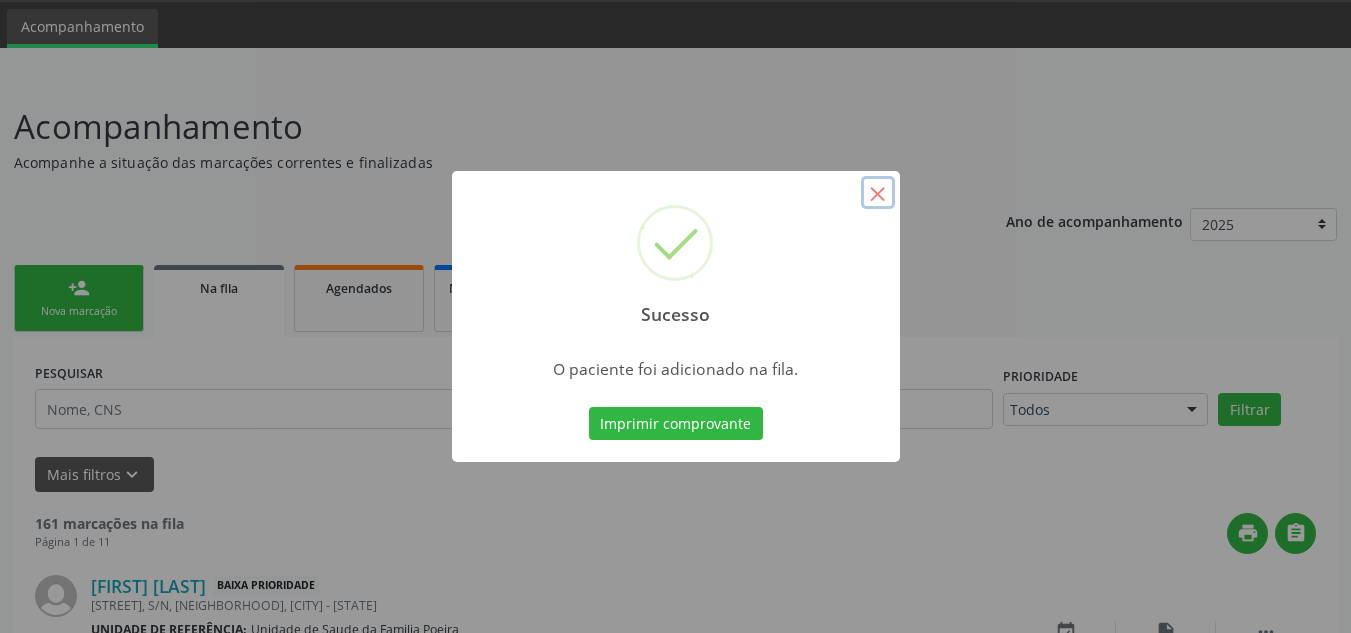 click on "×" at bounding box center (878, 193) 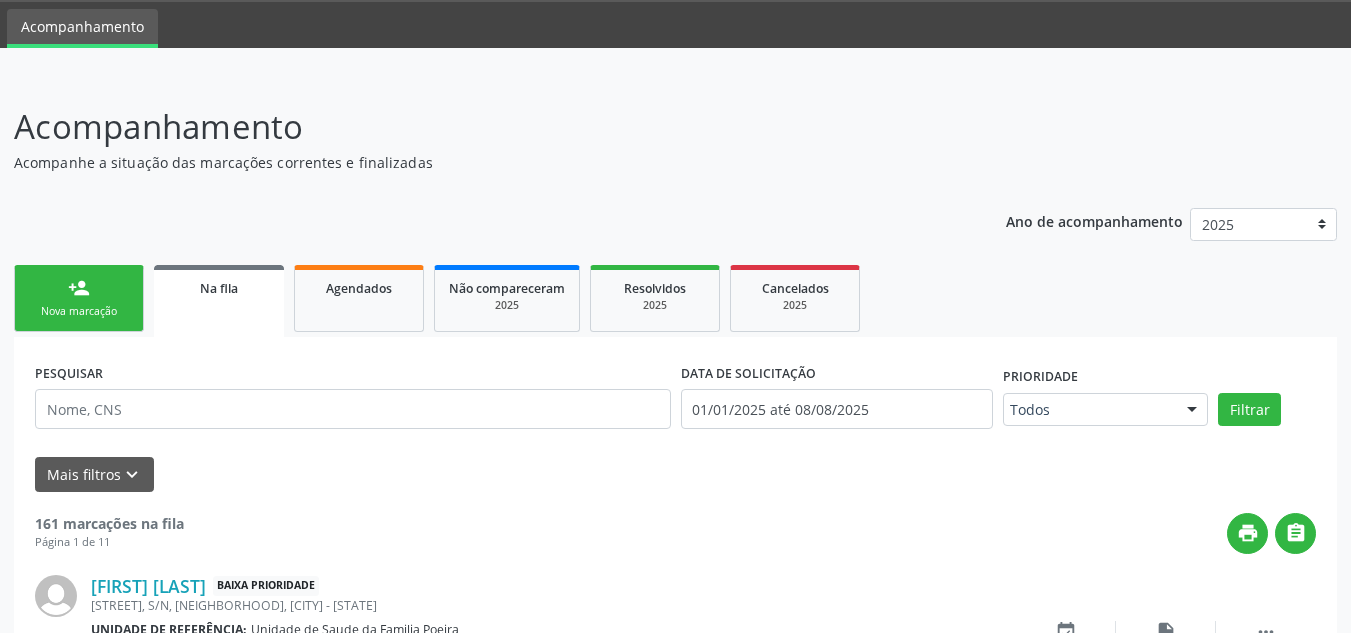 click on "Nova marcação" at bounding box center [79, 311] 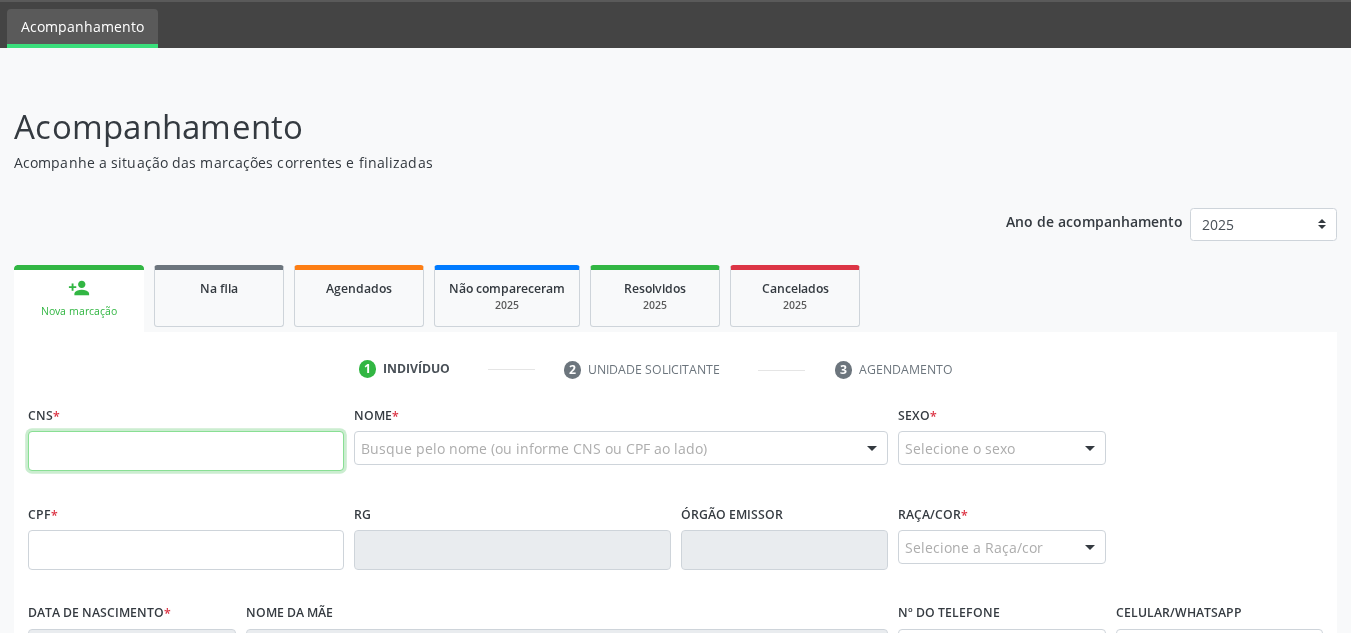 click at bounding box center (186, 451) 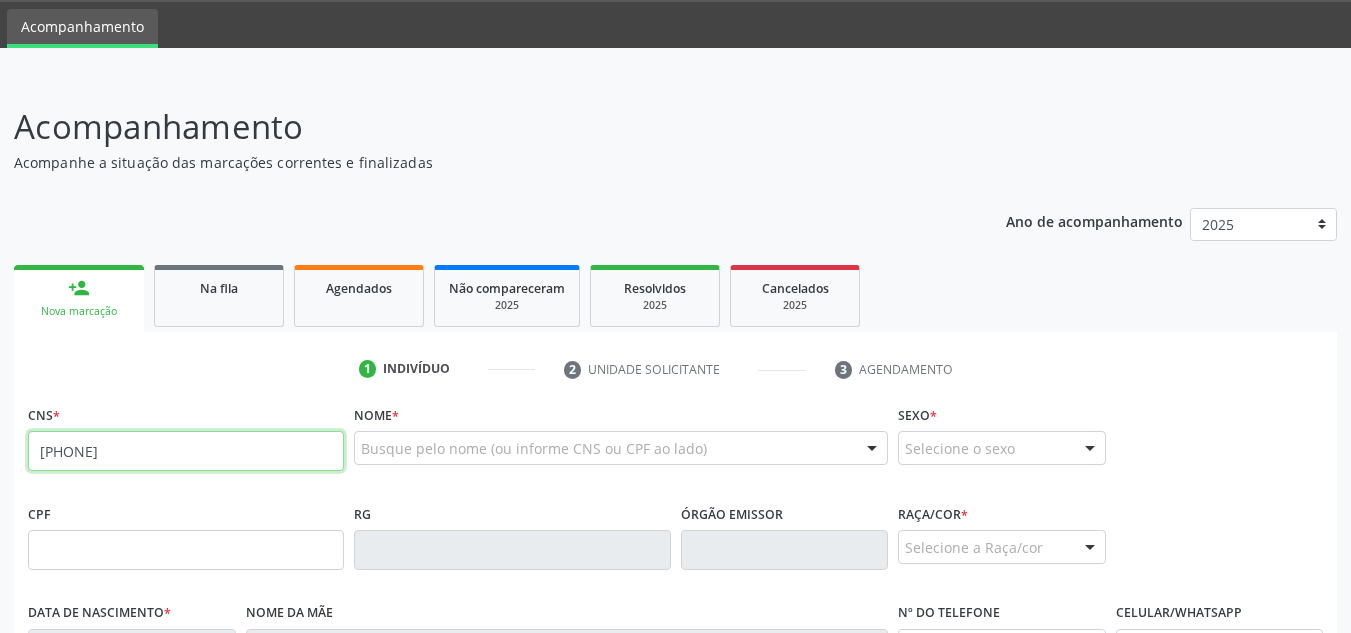 type on "706 4046 9644 2888" 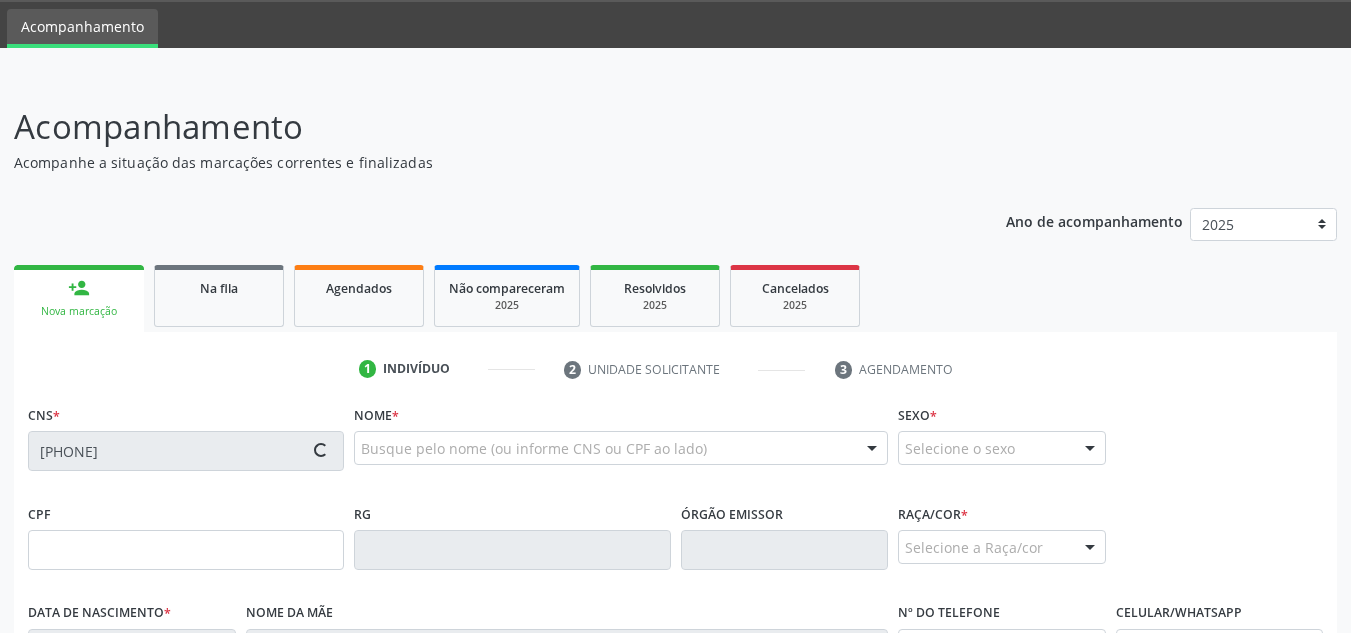type on "678.886.584-15" 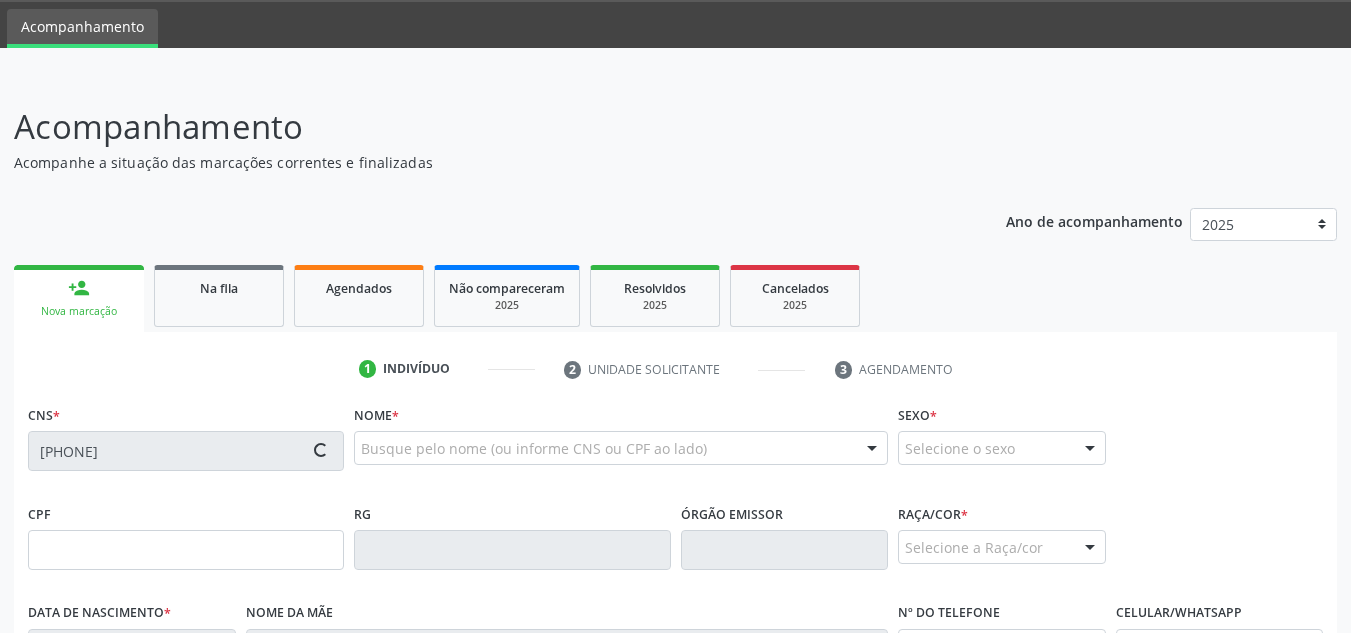 type on "07/12/1960" 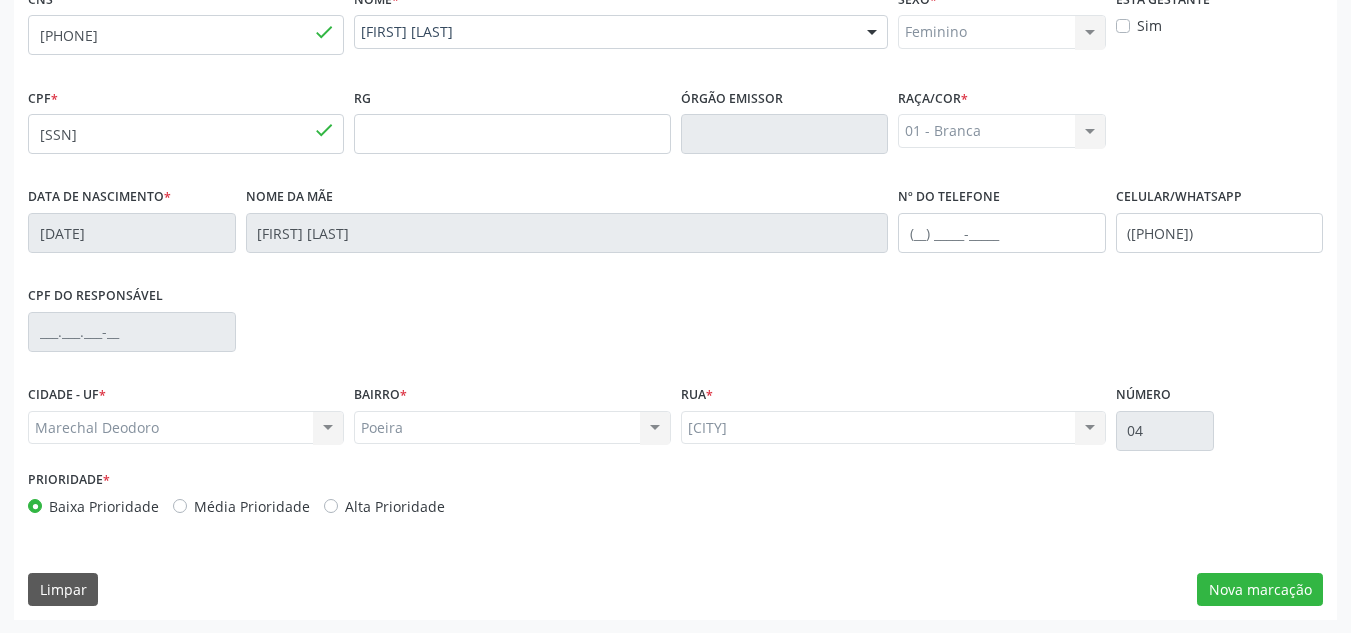 scroll, scrollTop: 479, scrollLeft: 0, axis: vertical 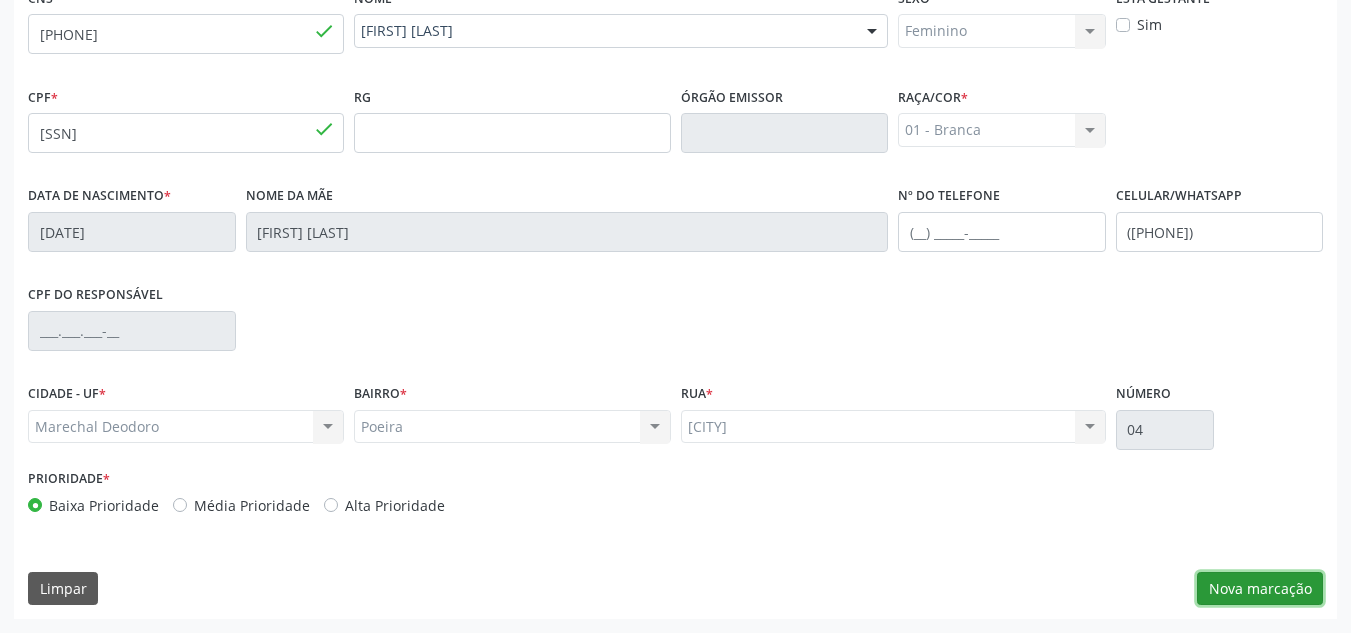click on "Nova marcação" at bounding box center (1260, 589) 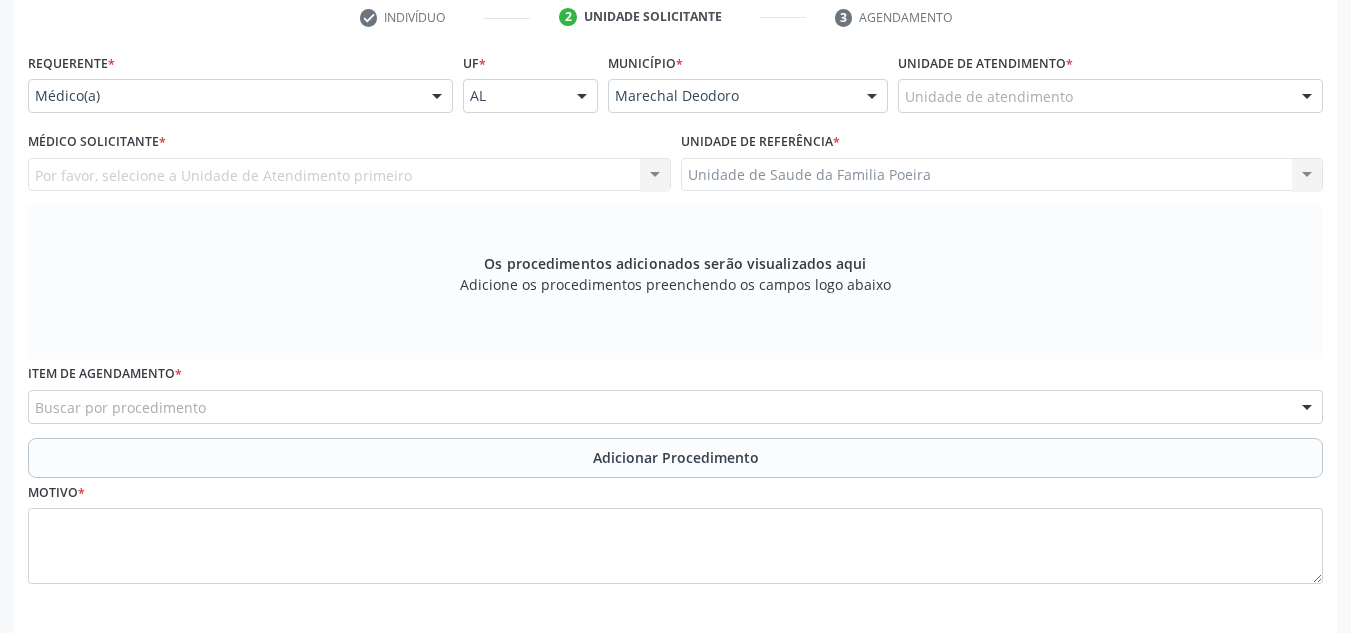 scroll, scrollTop: 379, scrollLeft: 0, axis: vertical 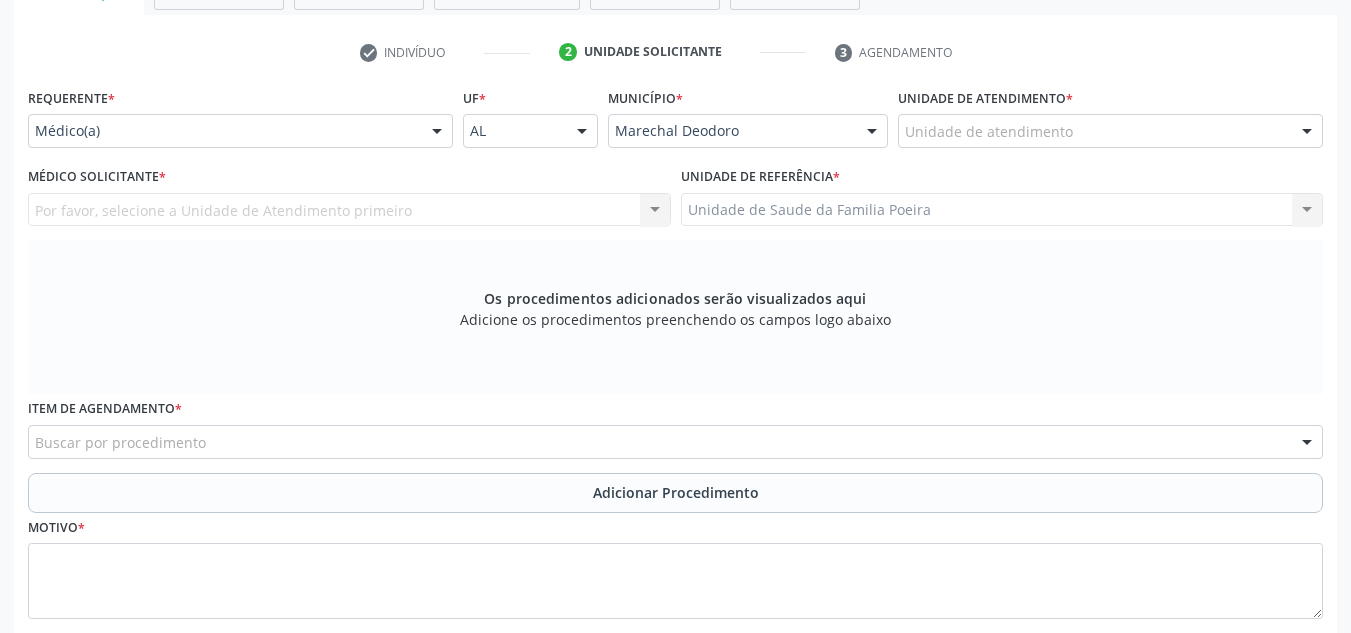 click on "Unidade de atendimento" at bounding box center (1110, 131) 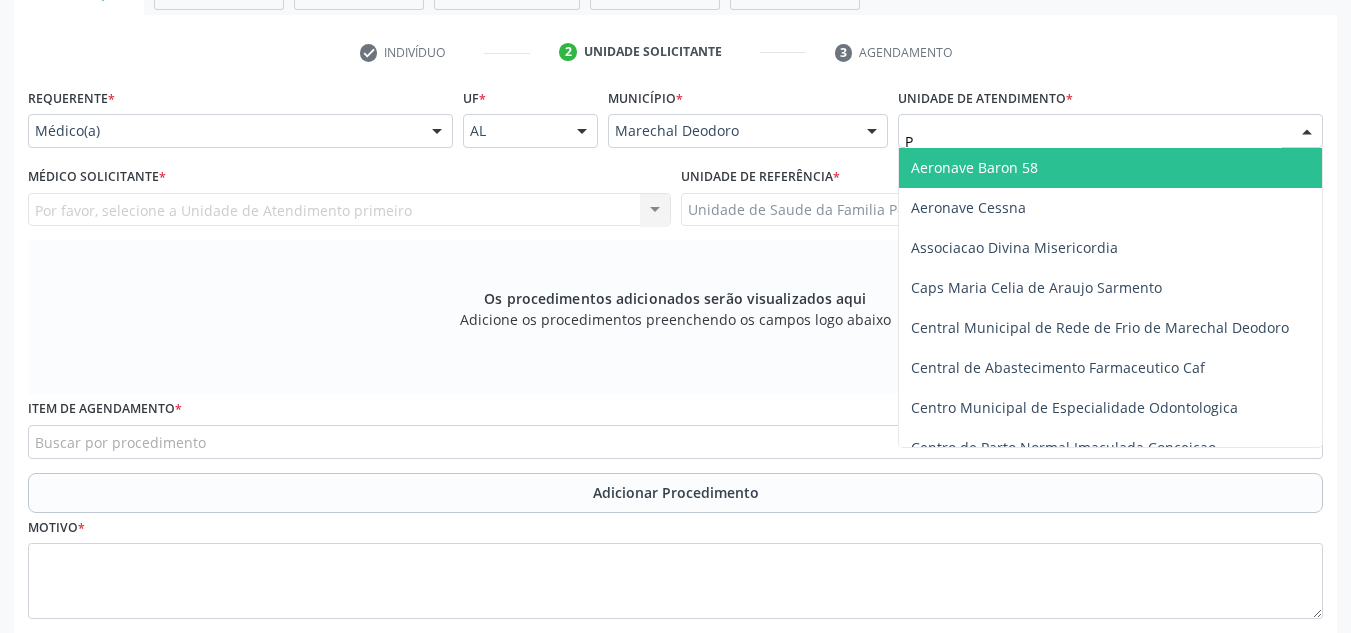type on "PO" 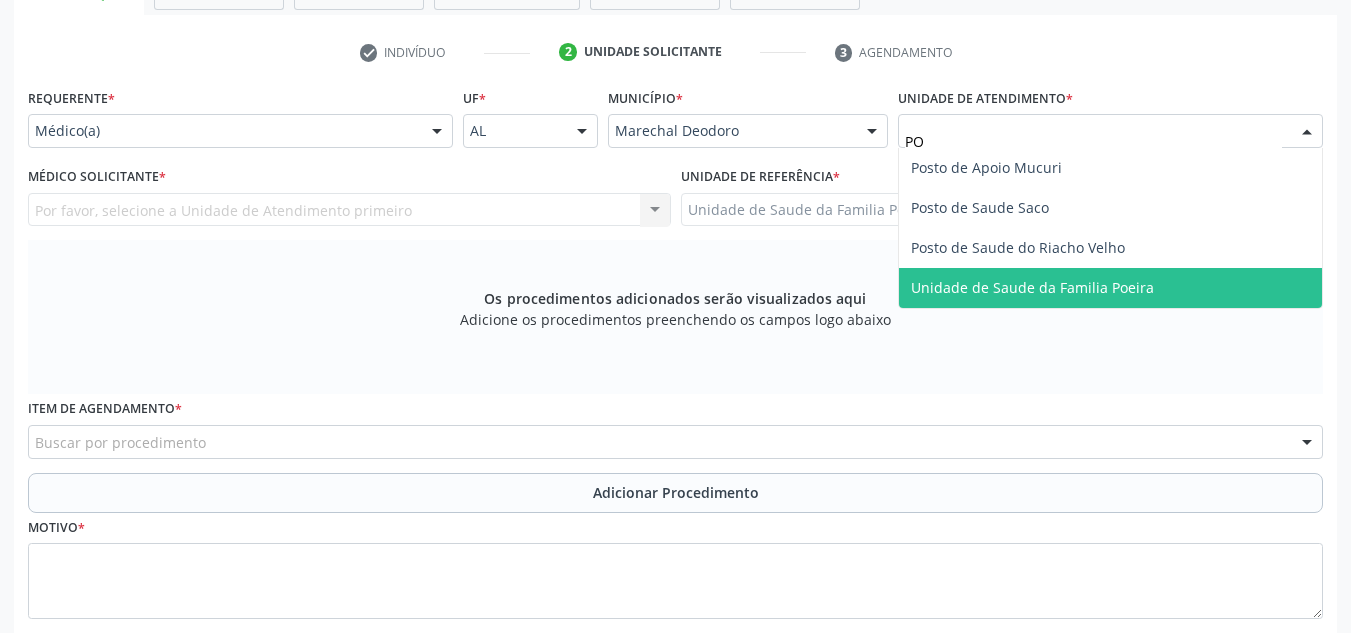 click on "Unidade de Saude da Familia Poeira" at bounding box center (1032, 287) 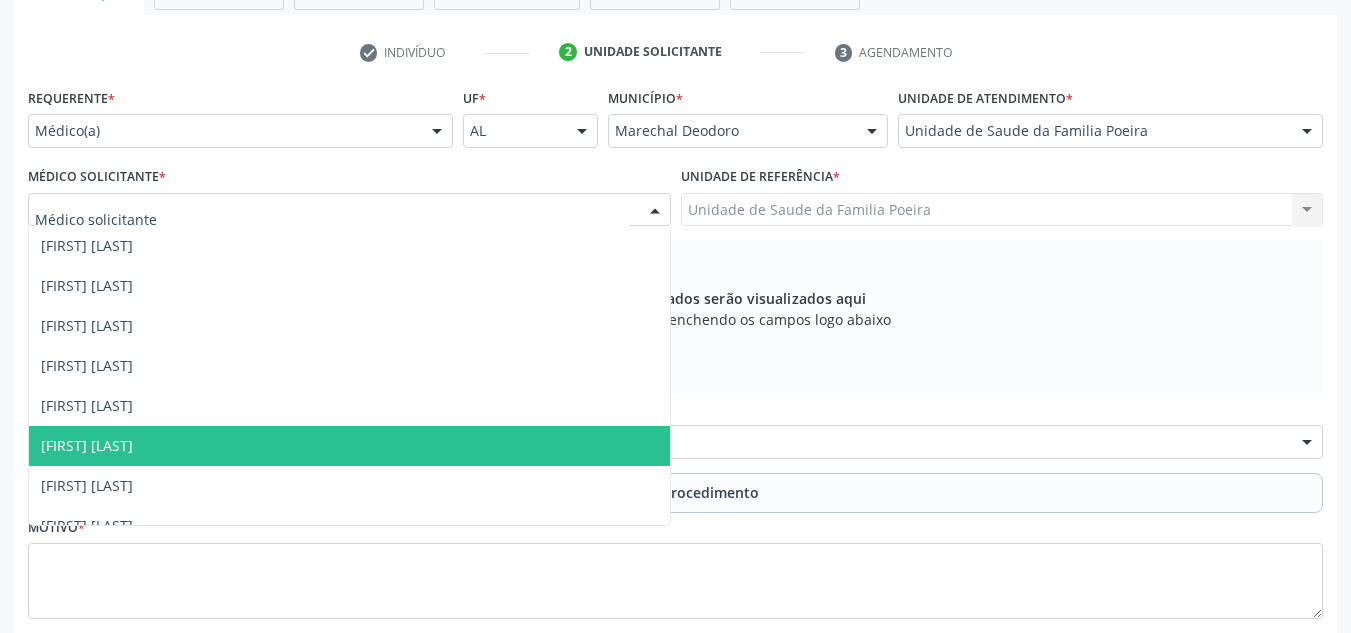 click on "[NAME] [LAST NAME]" at bounding box center (87, 445) 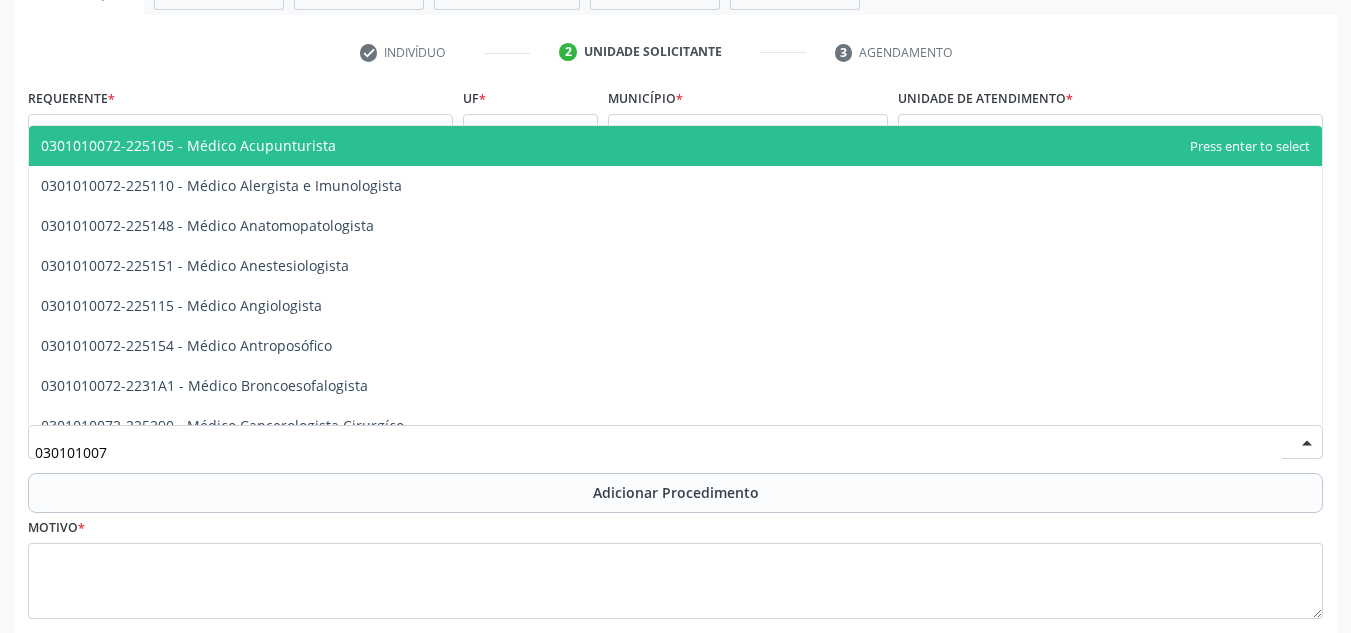 type on "0301010072" 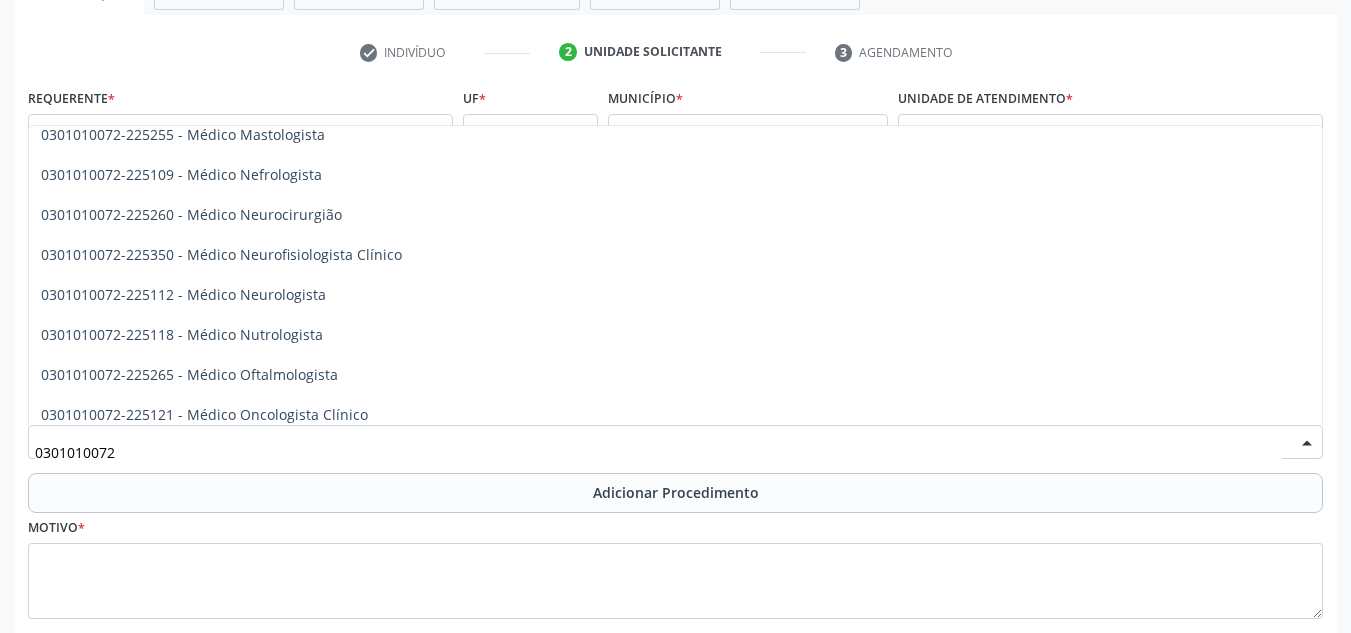scroll, scrollTop: 1500, scrollLeft: 0, axis: vertical 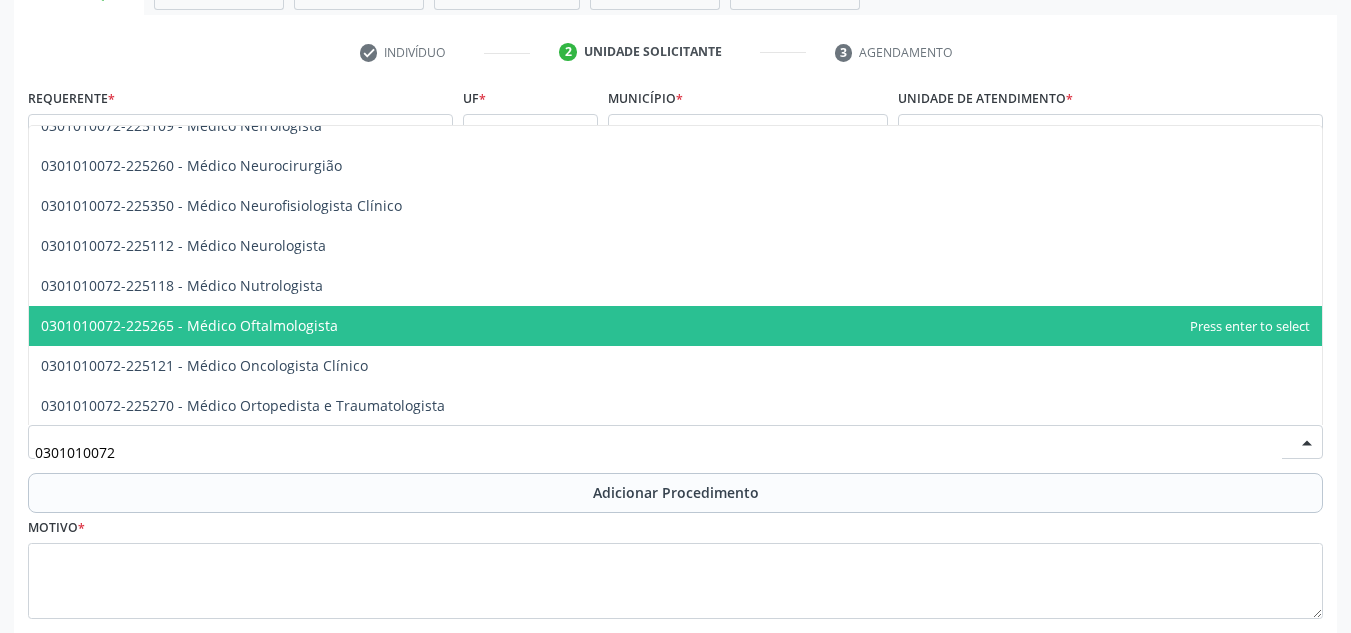 click on "0301010072-225265 - Médico Oftalmologista" at bounding box center [675, 326] 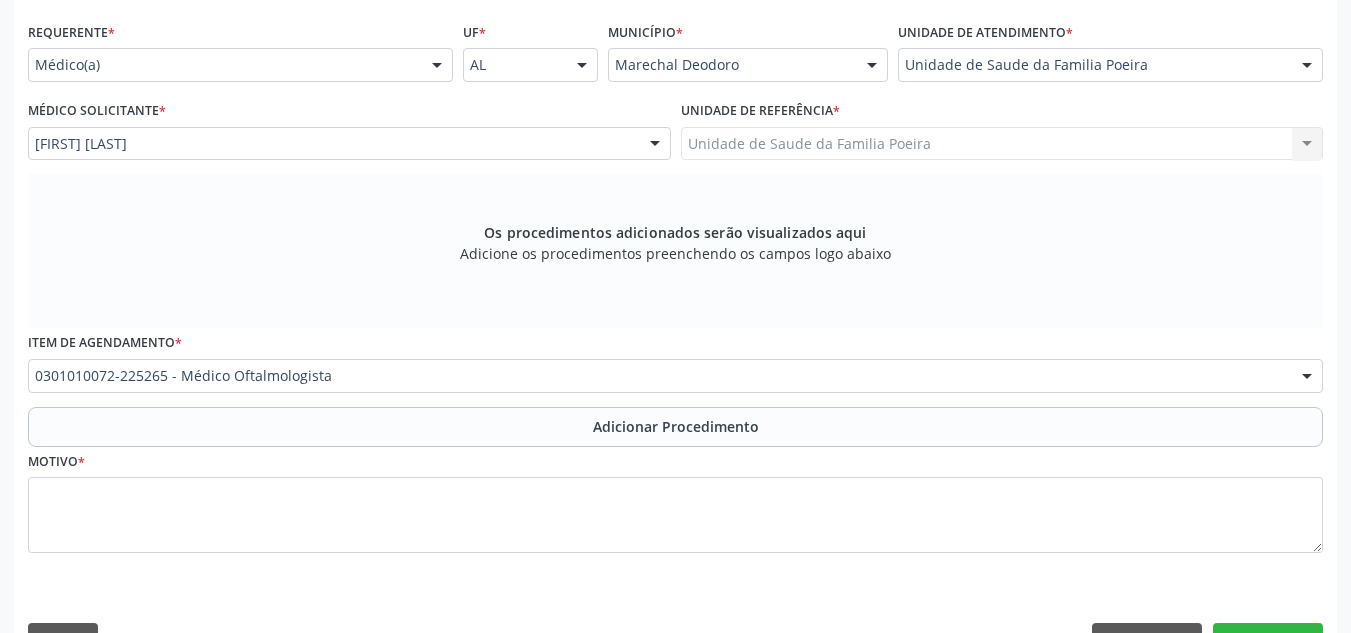 scroll, scrollTop: 496, scrollLeft: 0, axis: vertical 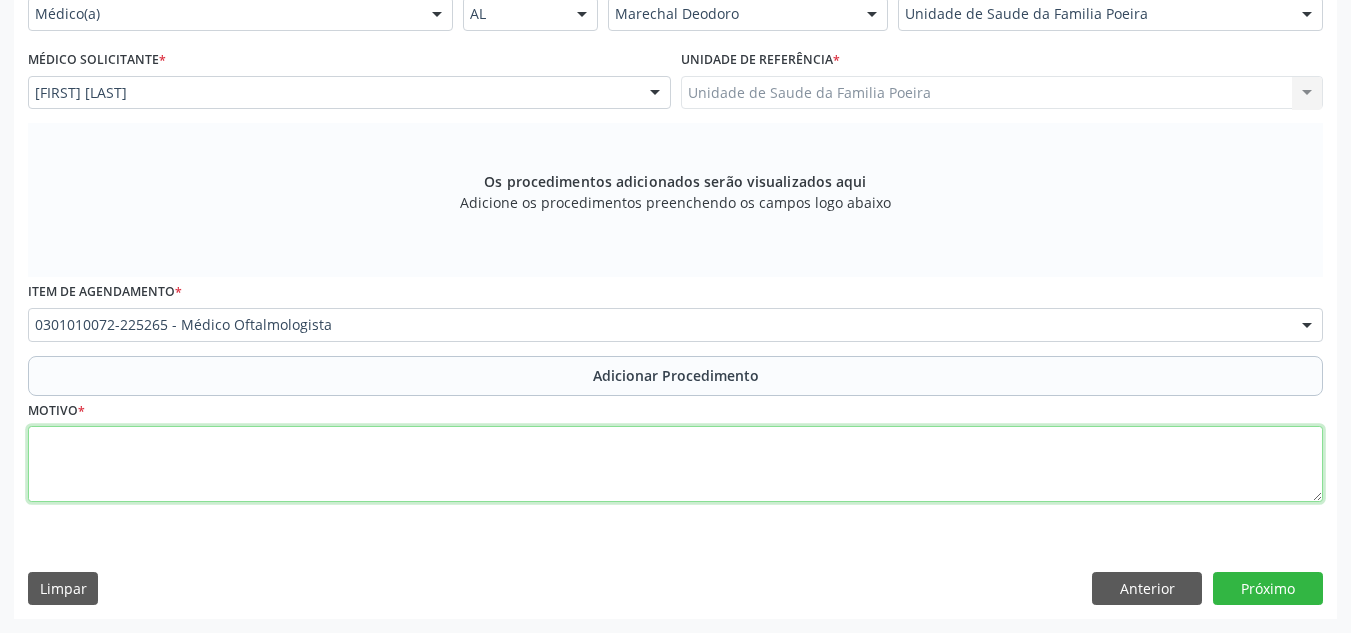 click at bounding box center (675, 464) 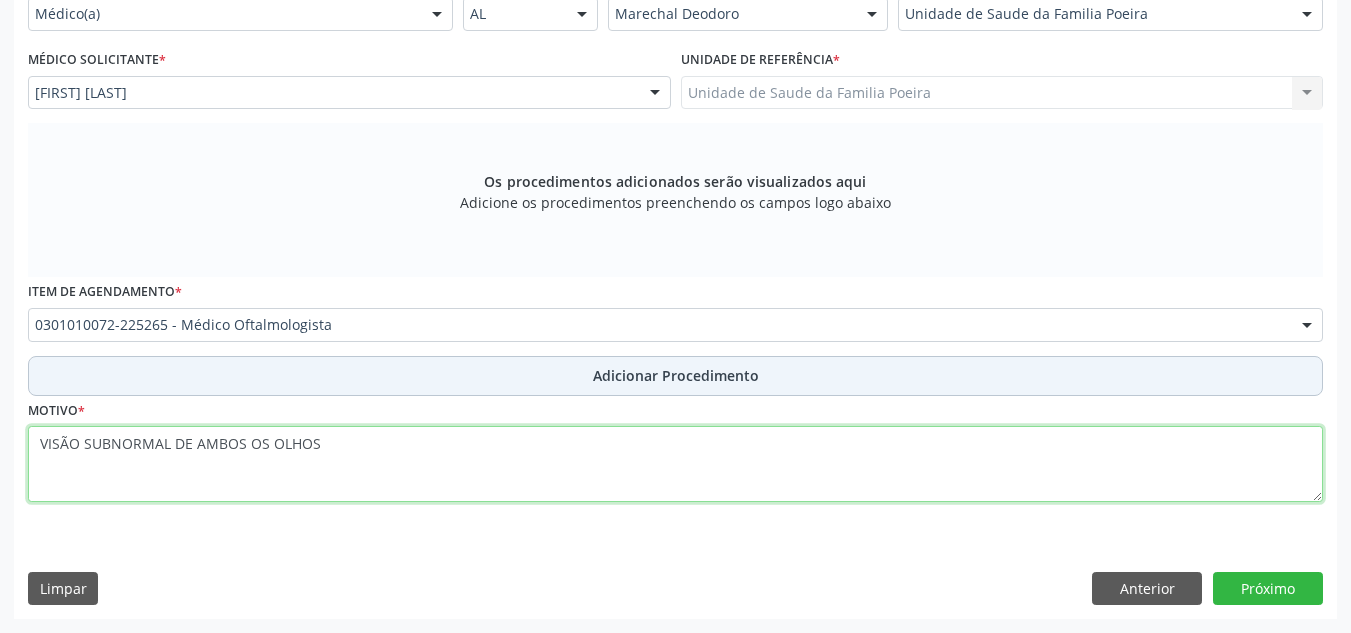 type on "[CONDITION] [CONDITION]" 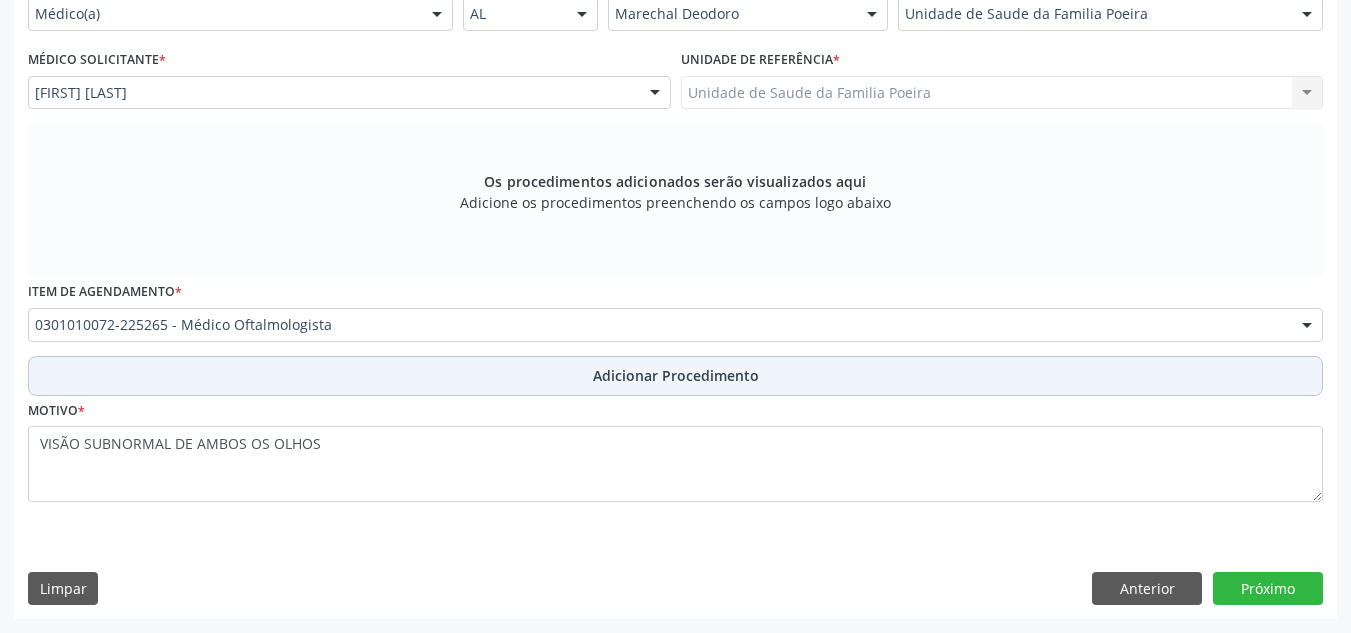 click on "Adicionar Procedimento" at bounding box center (675, 376) 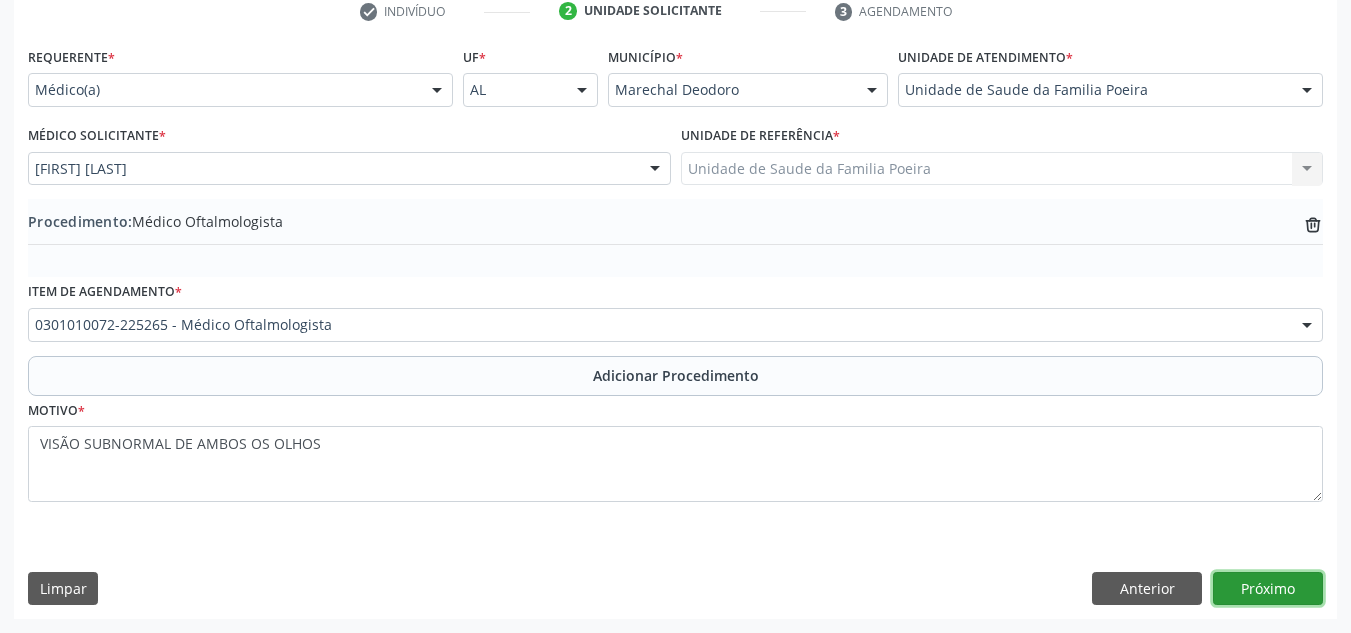 click on "Próximo" at bounding box center [1268, 589] 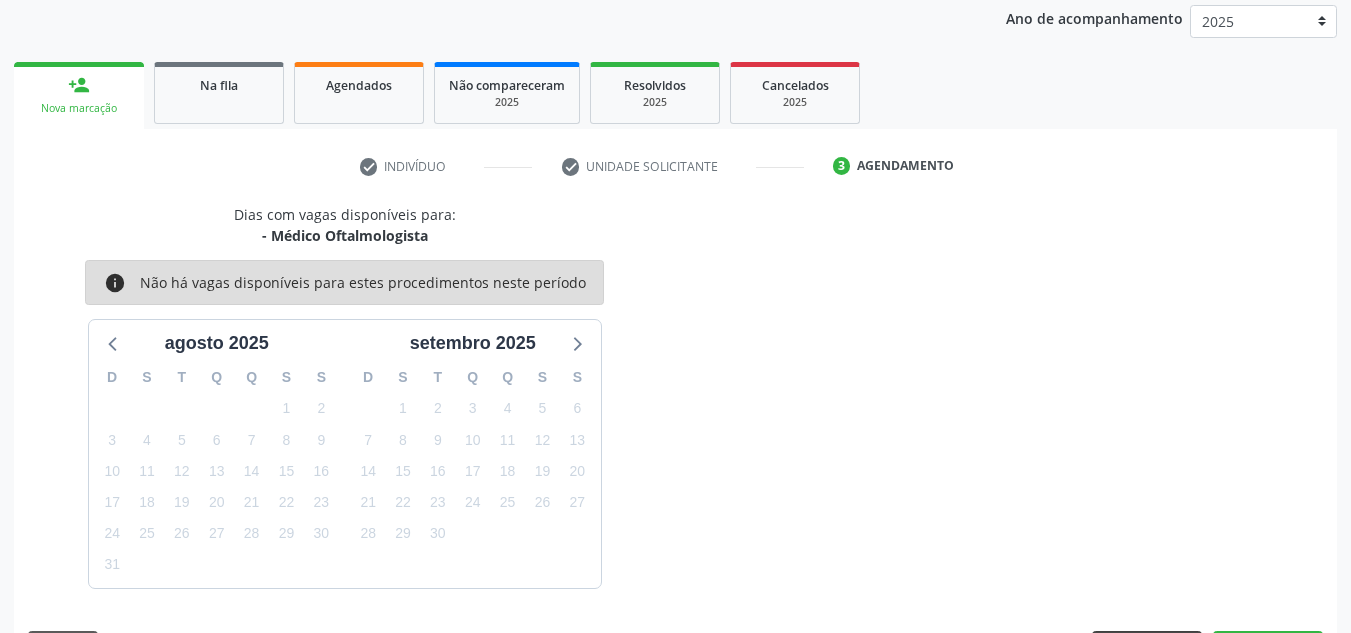 scroll, scrollTop: 324, scrollLeft: 0, axis: vertical 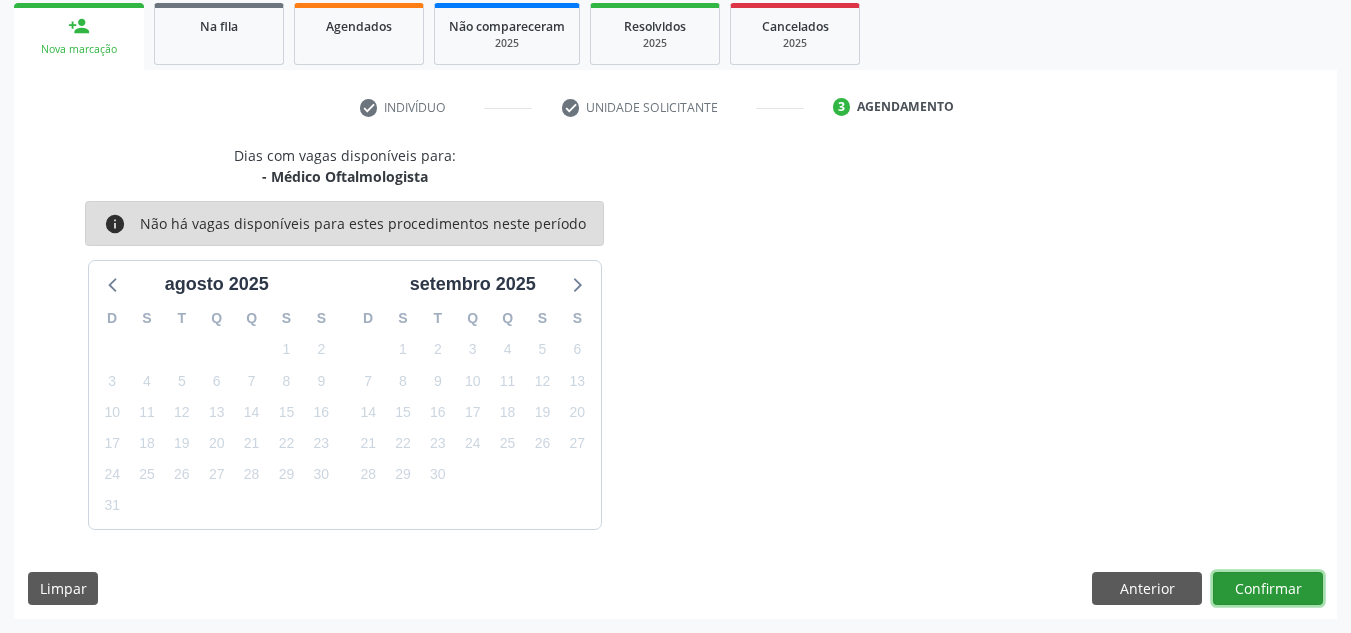 click on "Confirmar" at bounding box center [1268, 589] 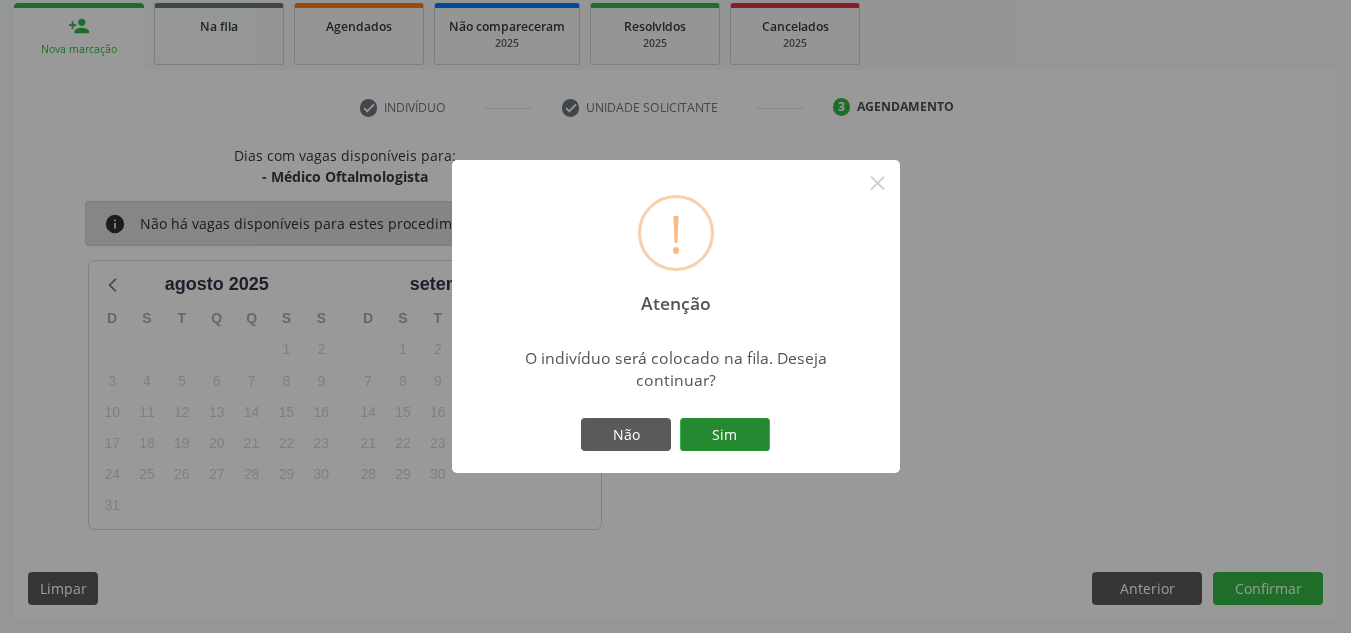 click on "Sim" at bounding box center [725, 435] 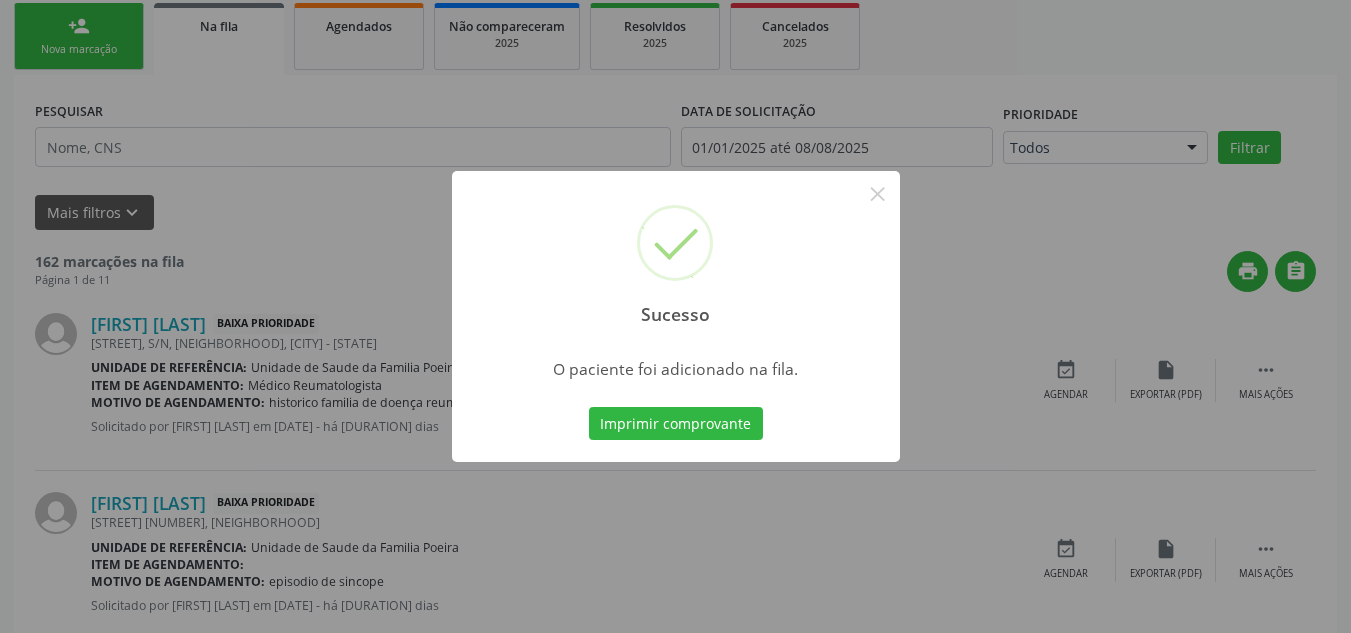 scroll, scrollTop: 62, scrollLeft: 0, axis: vertical 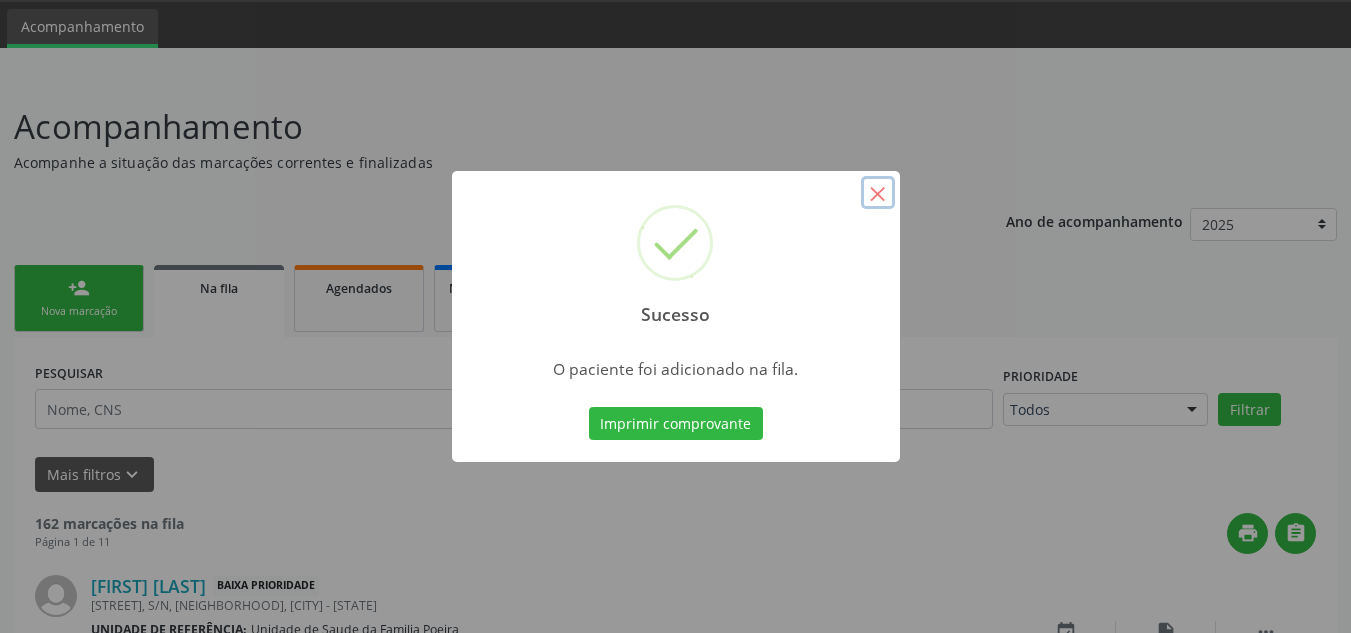 click on "×" at bounding box center [878, 193] 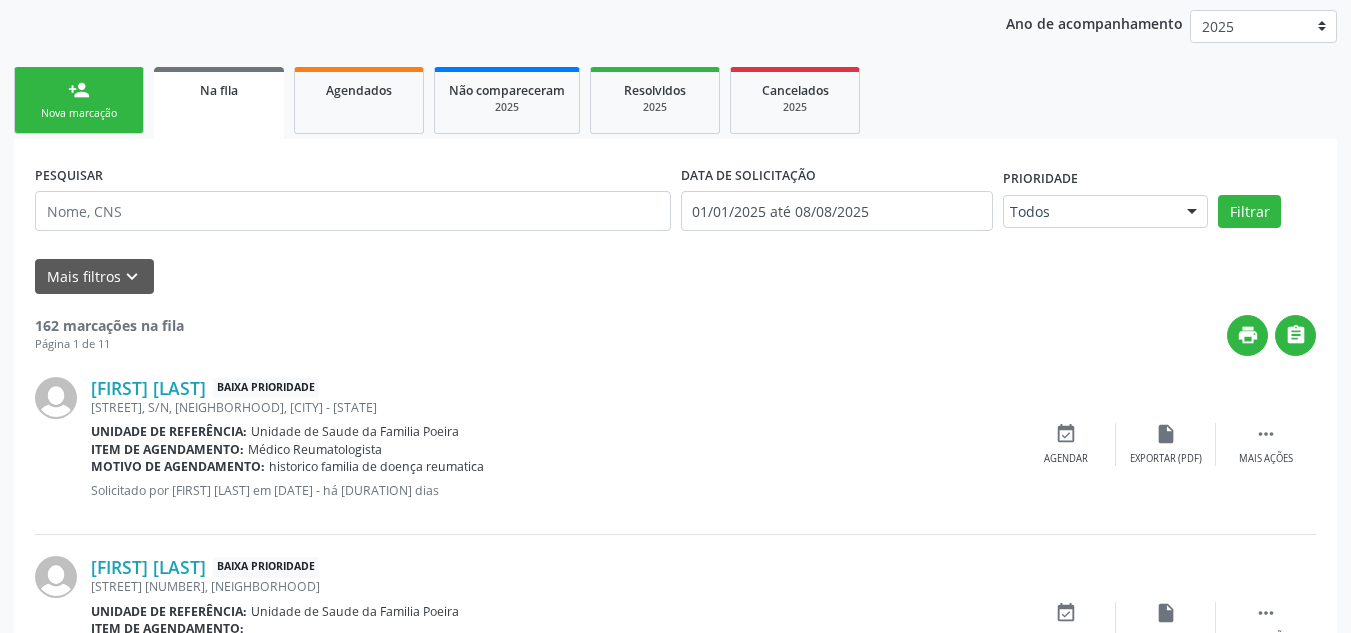 scroll, scrollTop: 262, scrollLeft: 0, axis: vertical 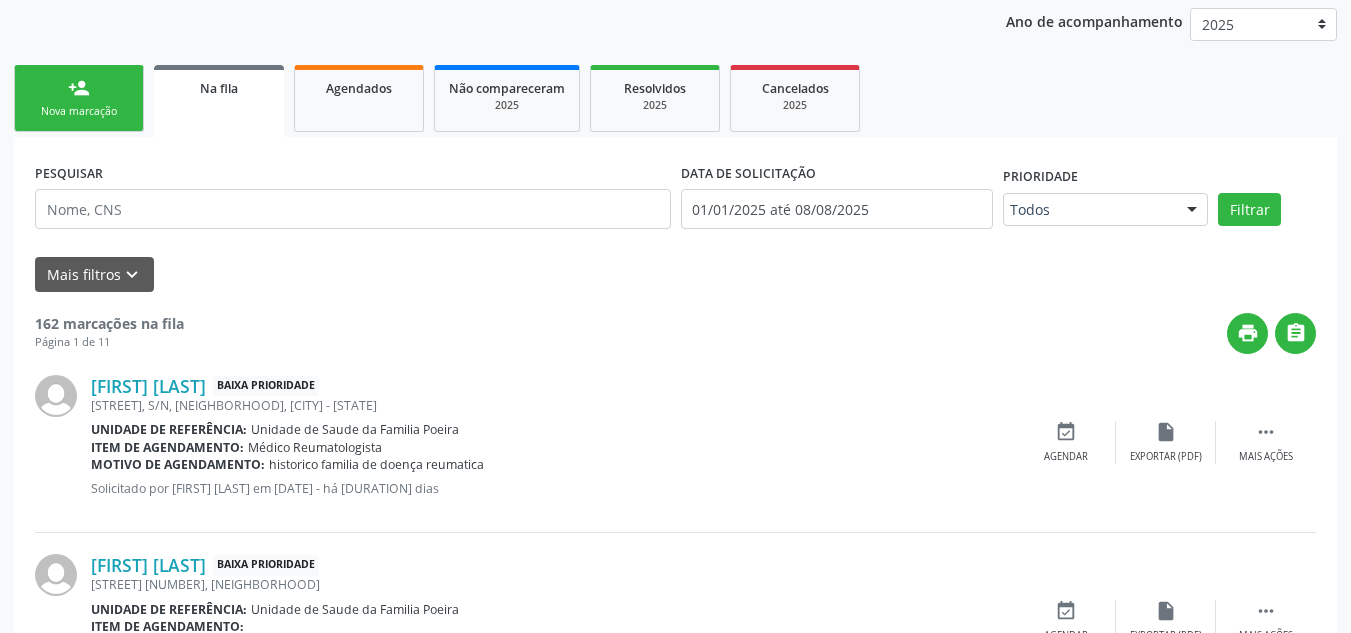 click on "person_add
Nova marcação" at bounding box center (79, 98) 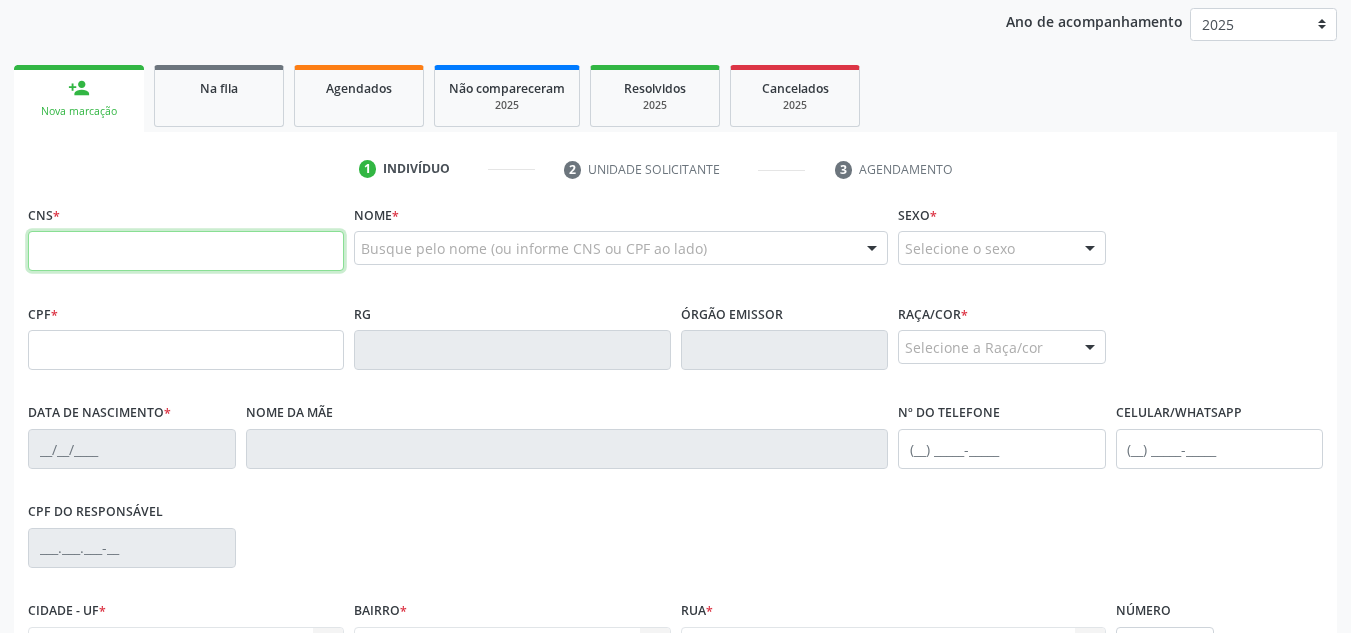click at bounding box center (186, 251) 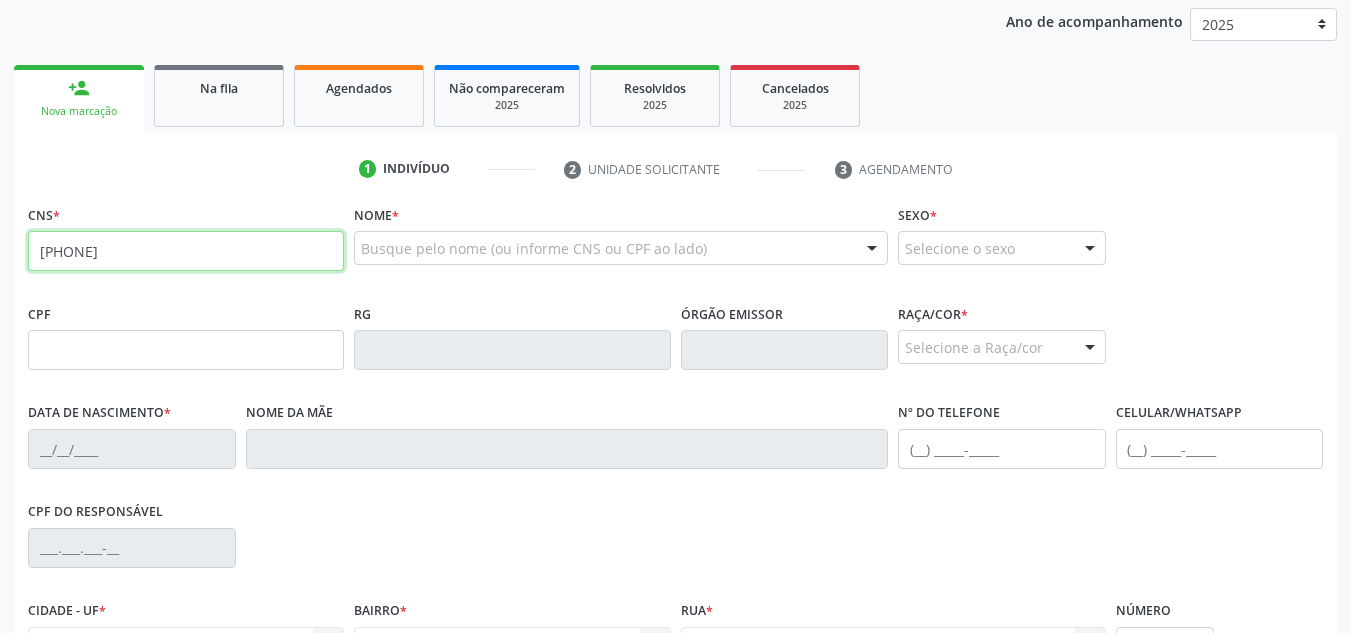 type on "702 3075 9602 9920" 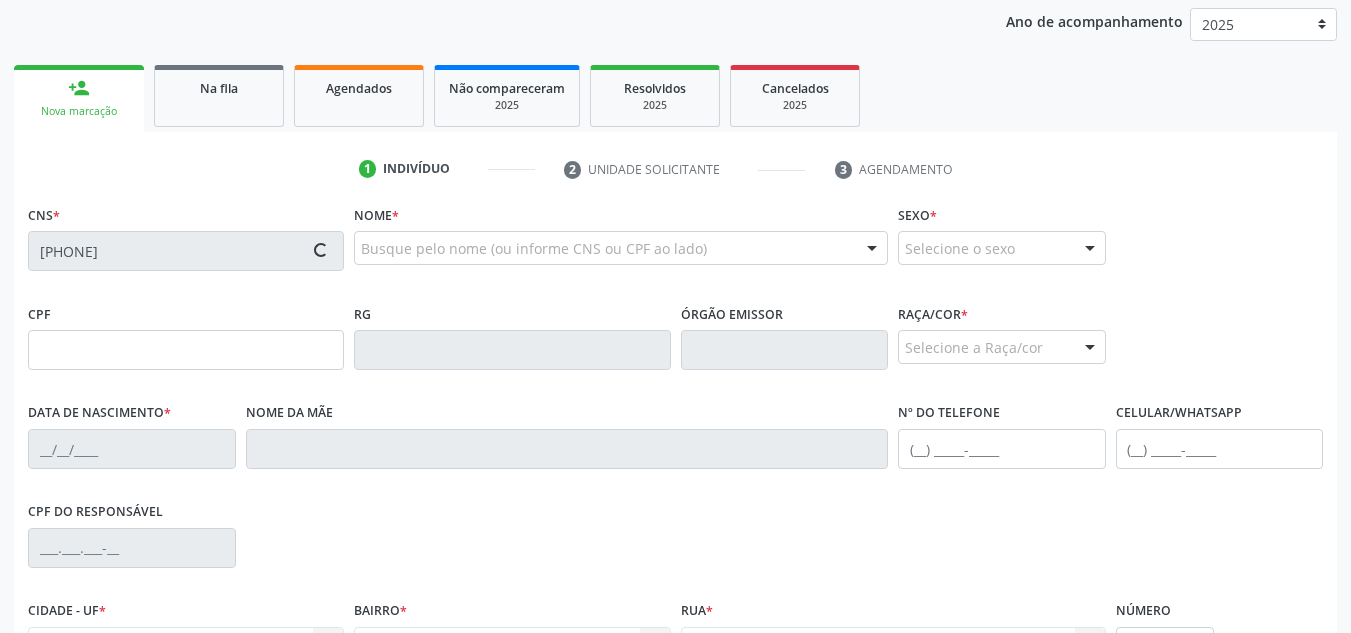 type on "102.934.204-08" 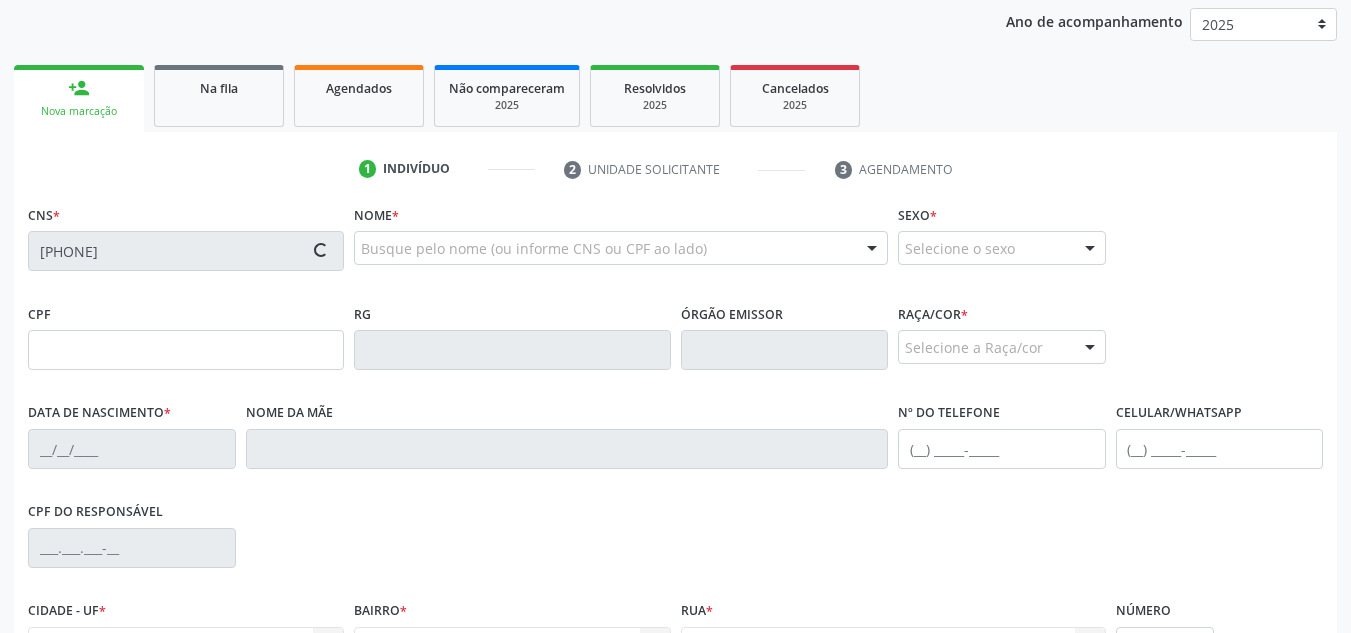 type on "03/02/1989" 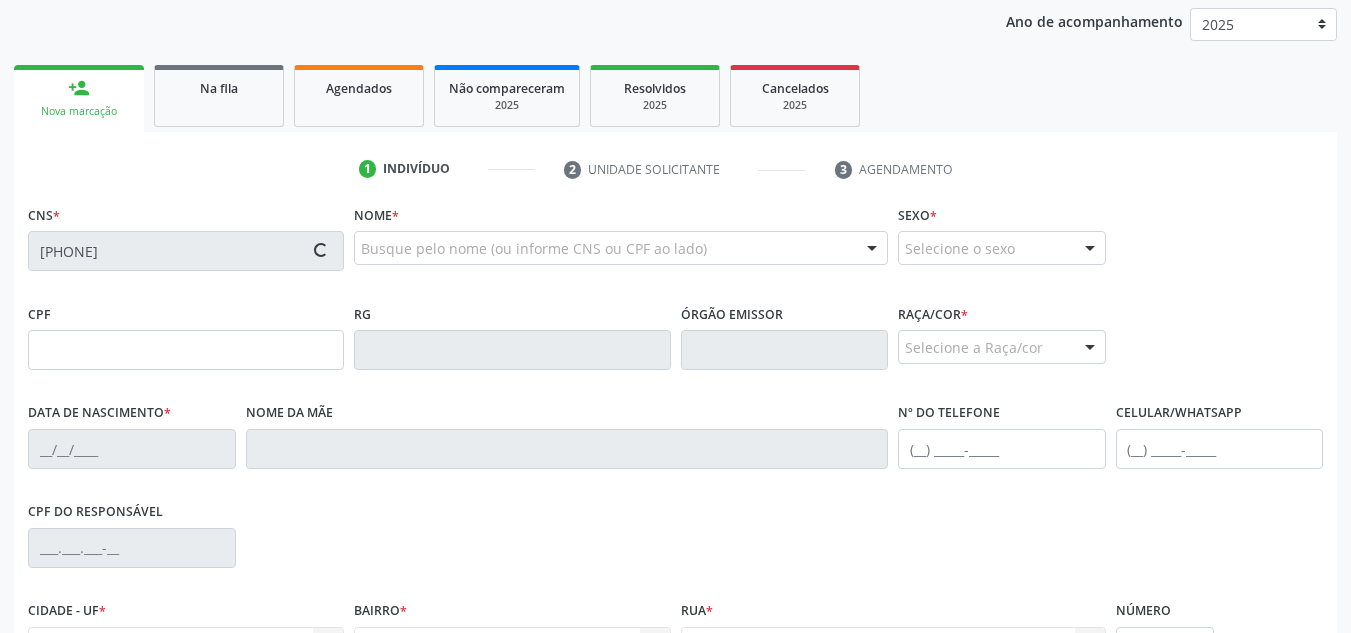 type on "Maria Jose Honorato dos Santos" 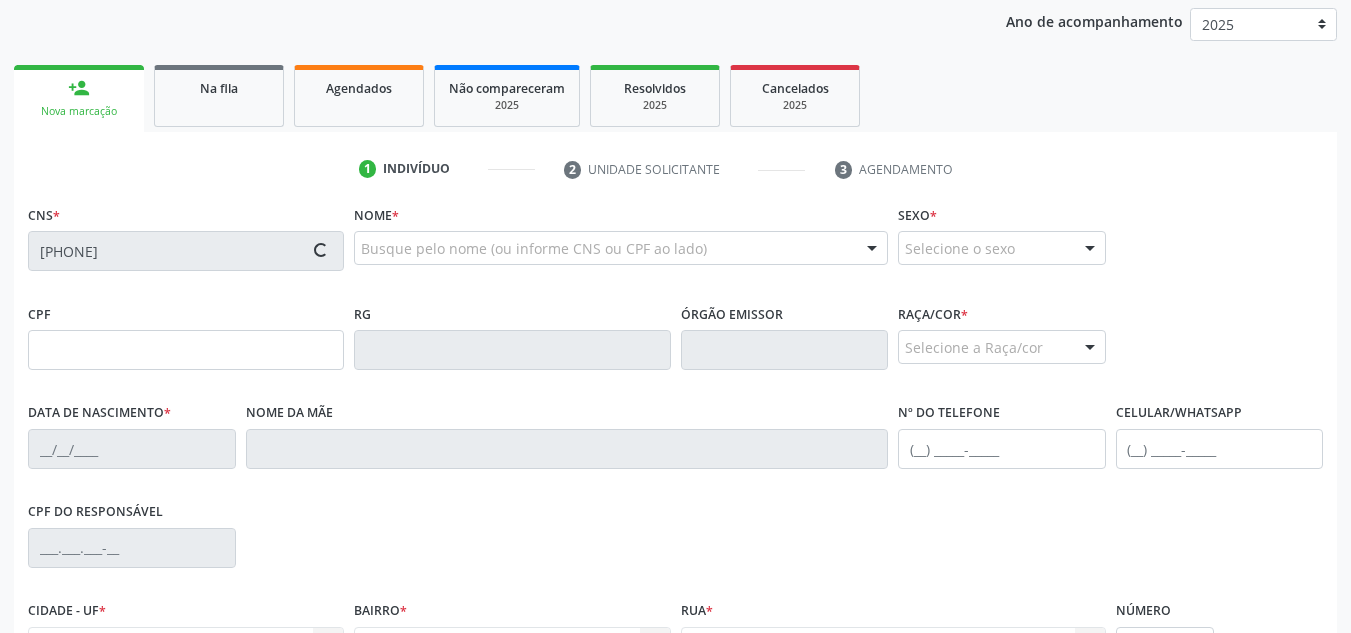type on "(82) 99316-3083" 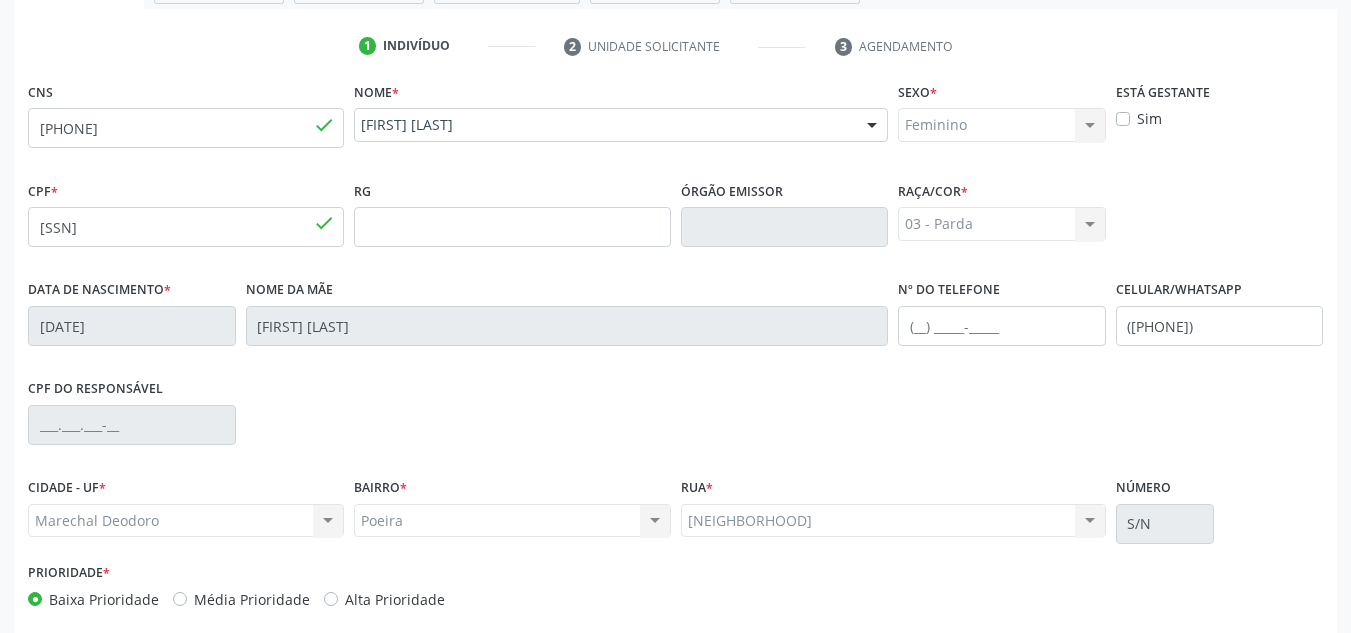 scroll, scrollTop: 479, scrollLeft: 0, axis: vertical 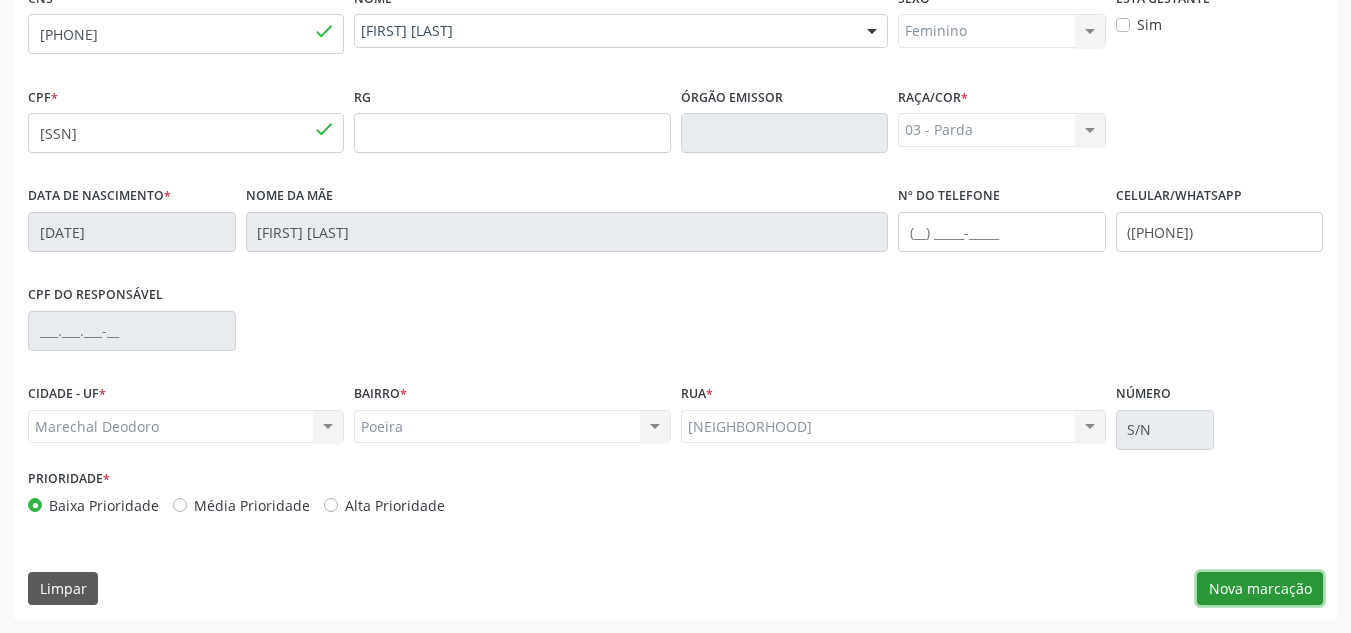 click on "Nova marcação" at bounding box center (1260, 589) 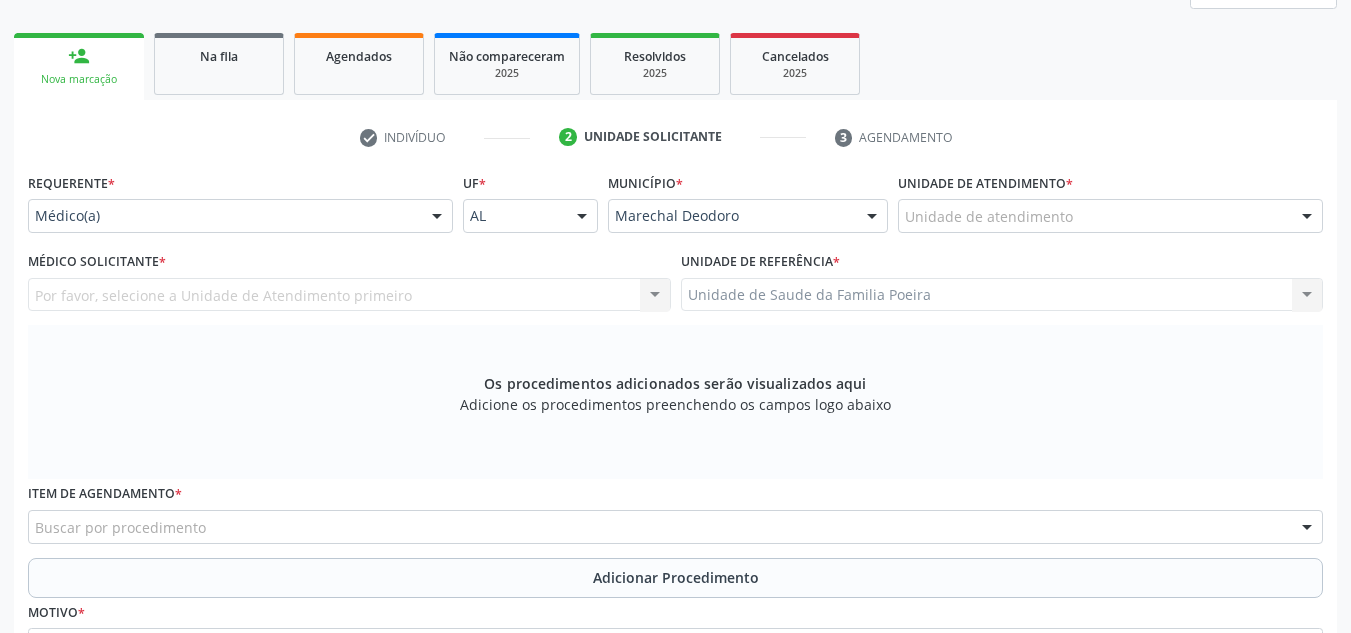 scroll, scrollTop: 279, scrollLeft: 0, axis: vertical 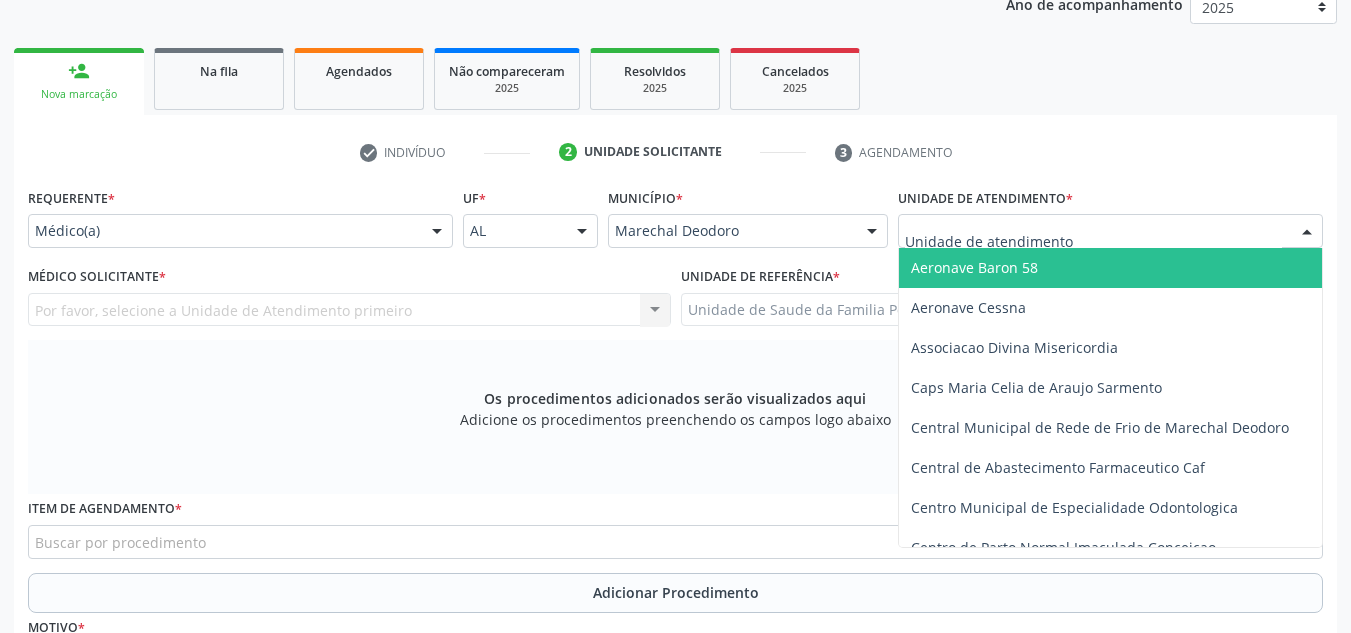 click at bounding box center [1110, 231] 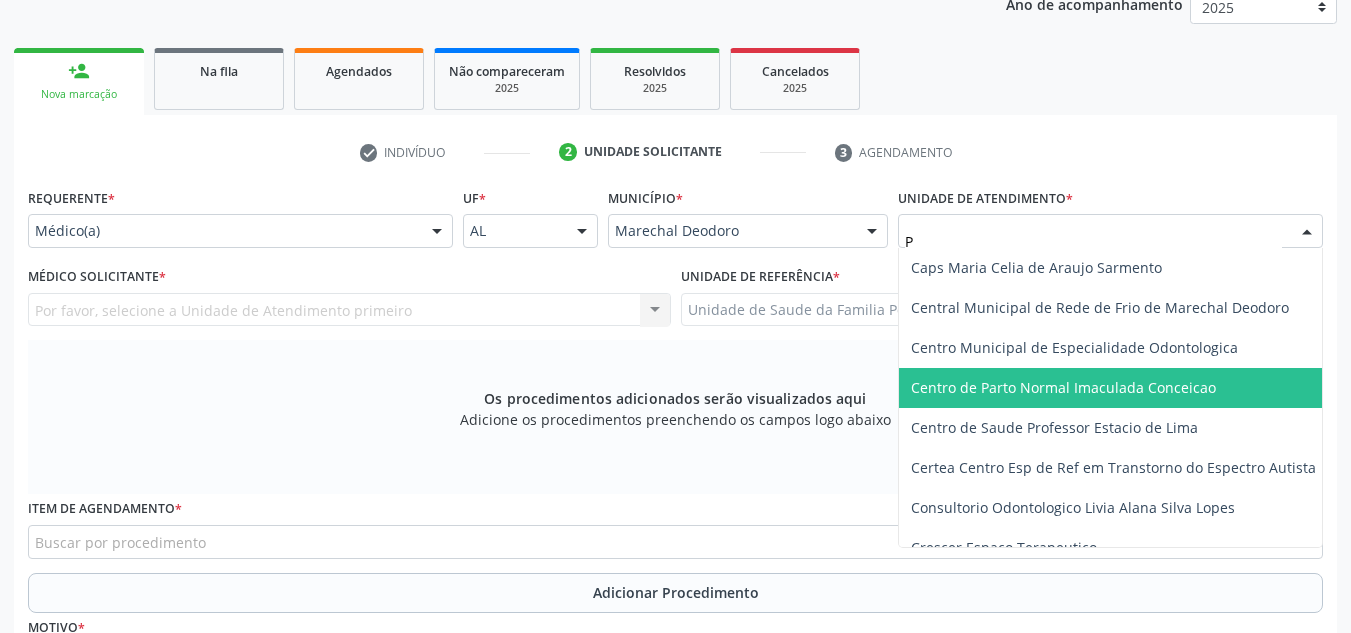 type on "PO" 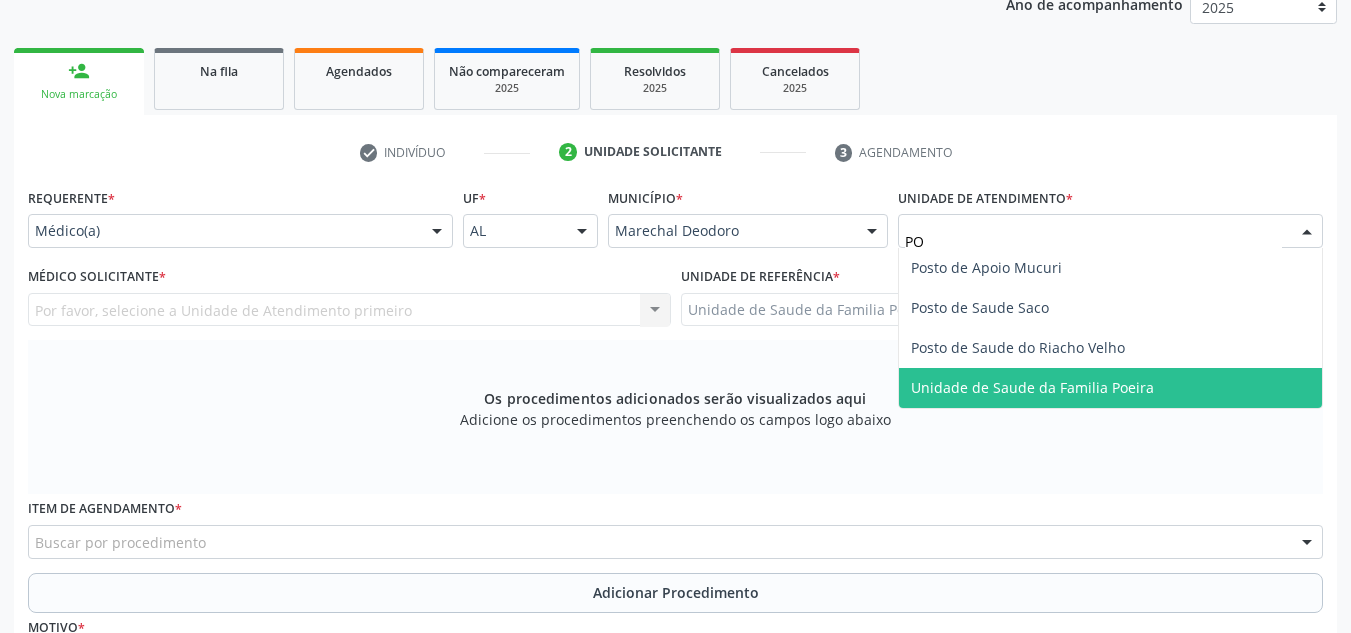 click on "Unidade de Saude da Familia Poeira" at bounding box center (1032, 387) 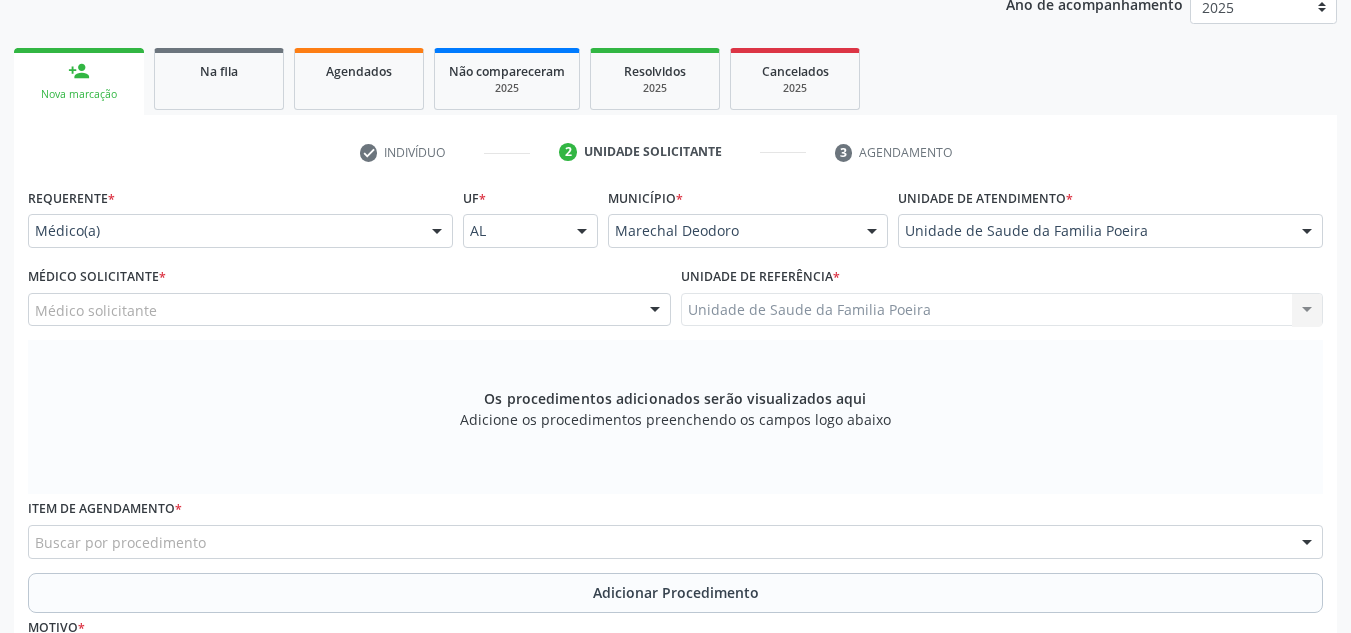 click on "Médico solicitante" at bounding box center [349, 310] 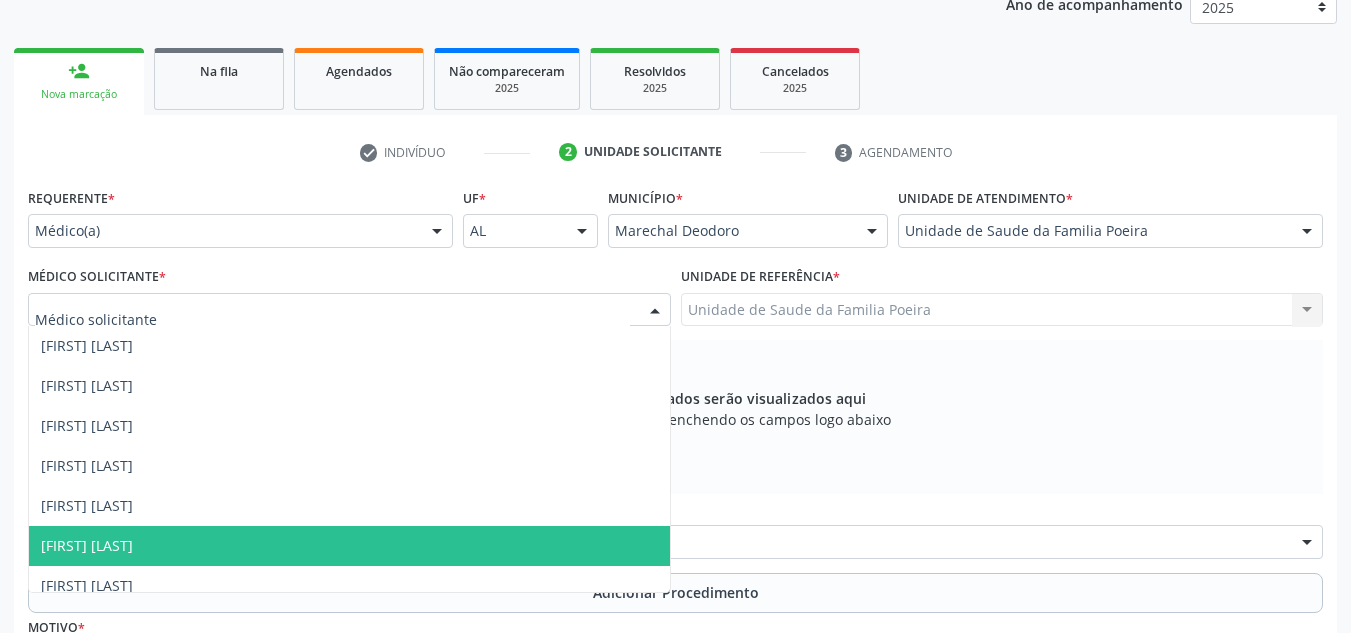 click on "[NAME] [LAST NAME]" at bounding box center [349, 546] 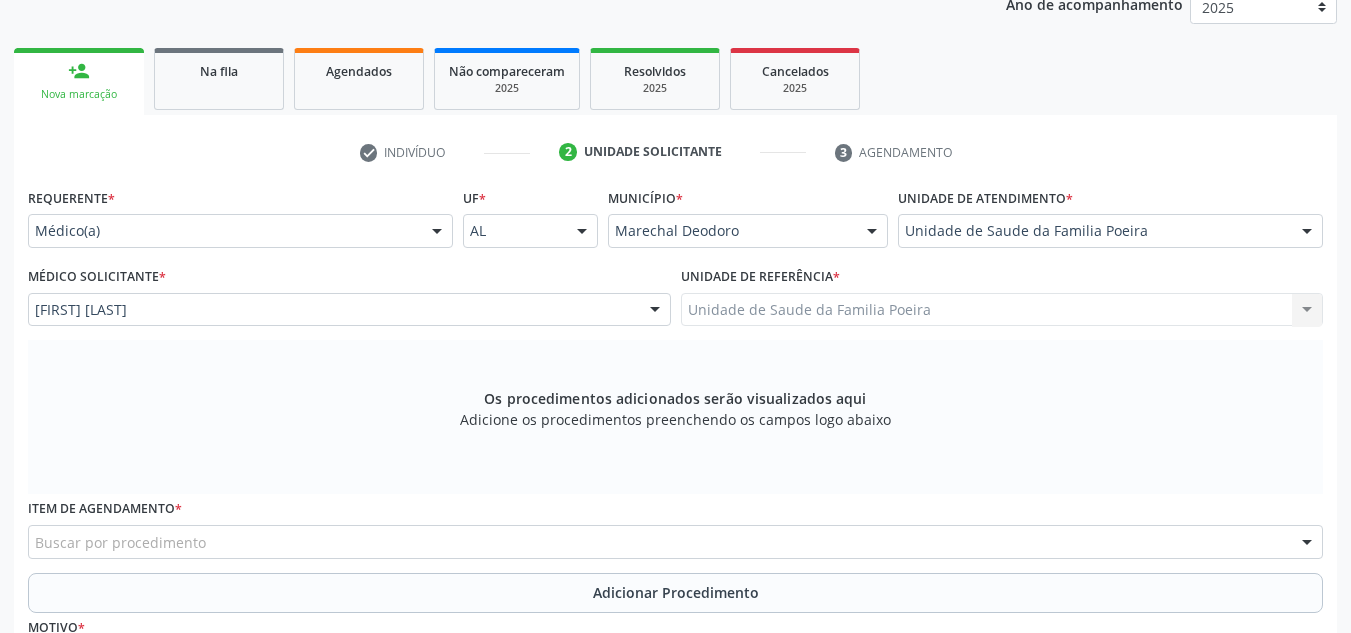 click on "Unidade de Saude da Familia Poeira         Unidade de Saude da Familia Poeira
Nenhum resultado encontrado para: "   "
Não há nenhuma opção para ser exibida." at bounding box center (1002, 310) 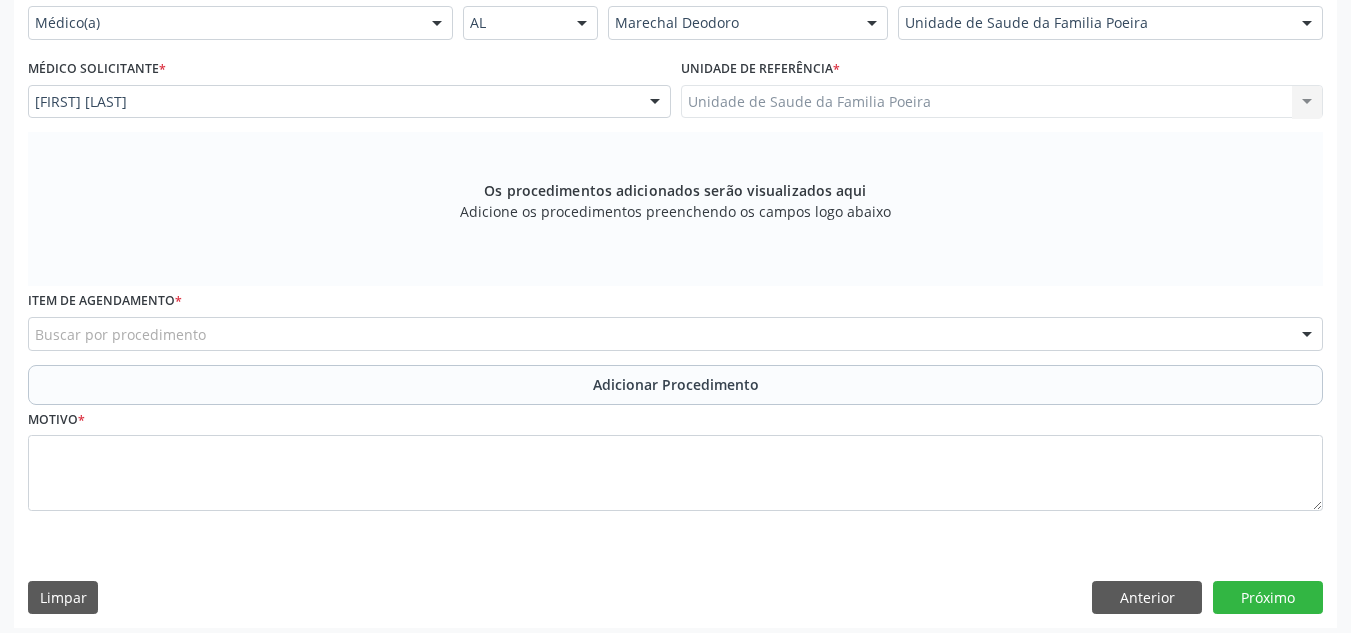 scroll, scrollTop: 496, scrollLeft: 0, axis: vertical 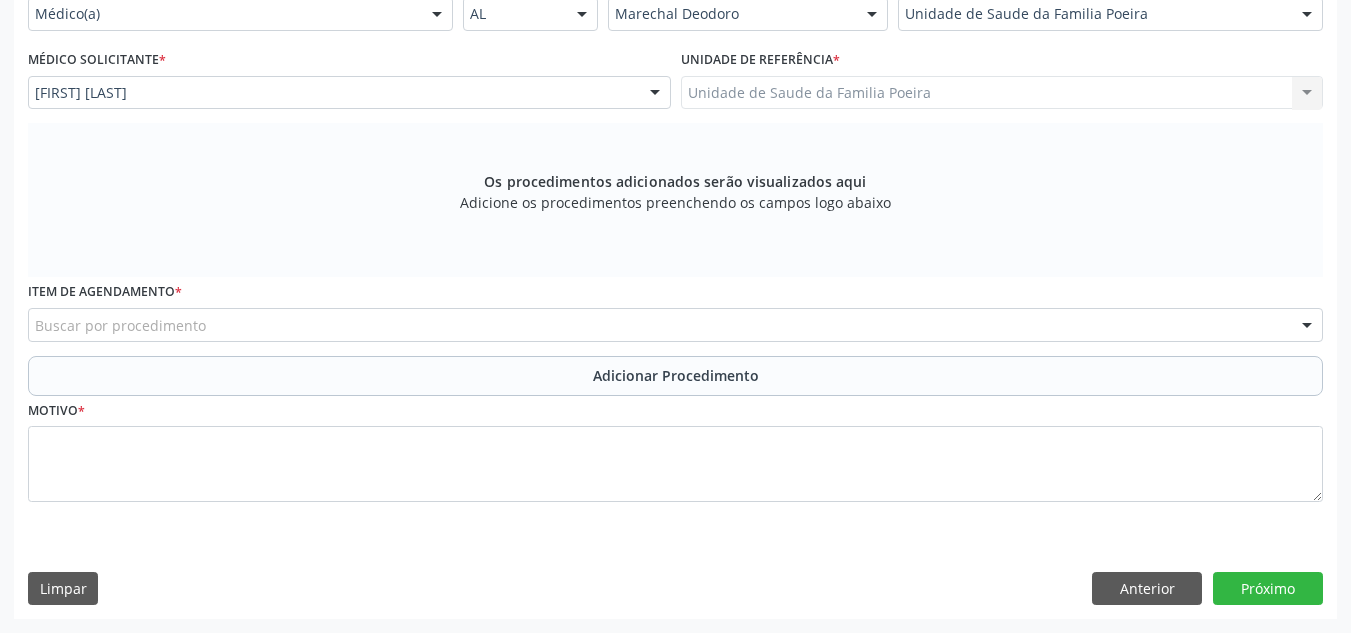 click on "Buscar por procedimento" at bounding box center (675, 325) 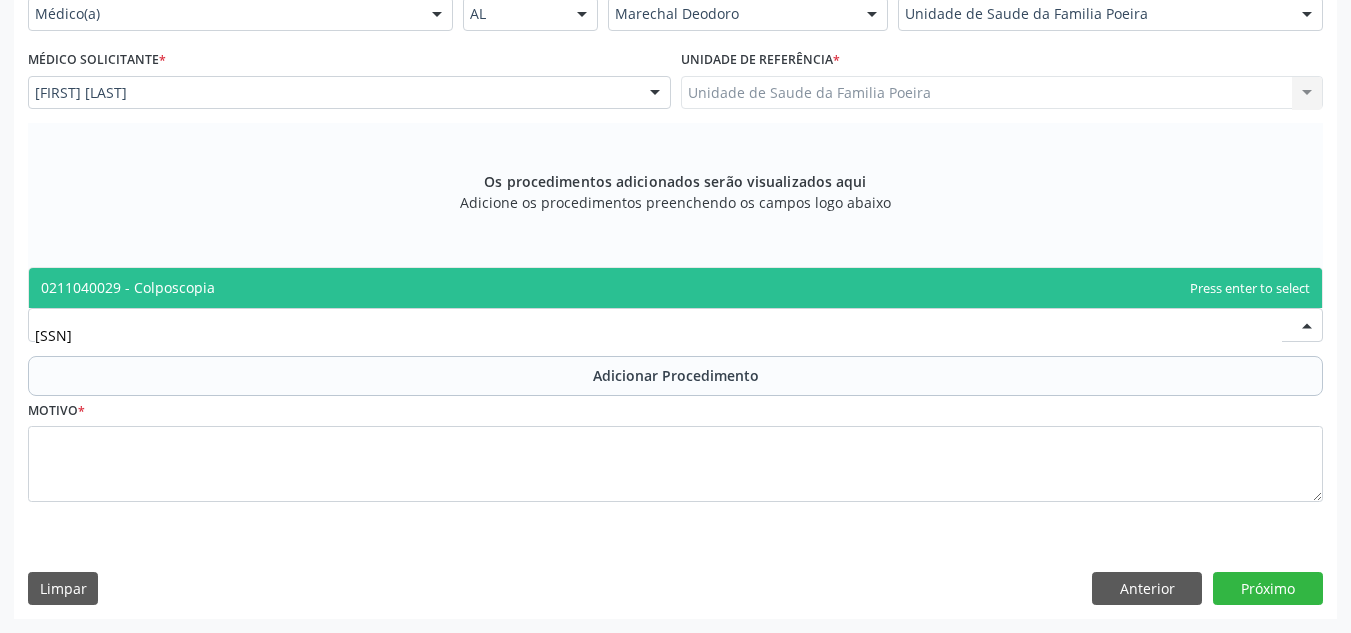 type on "0211040029" 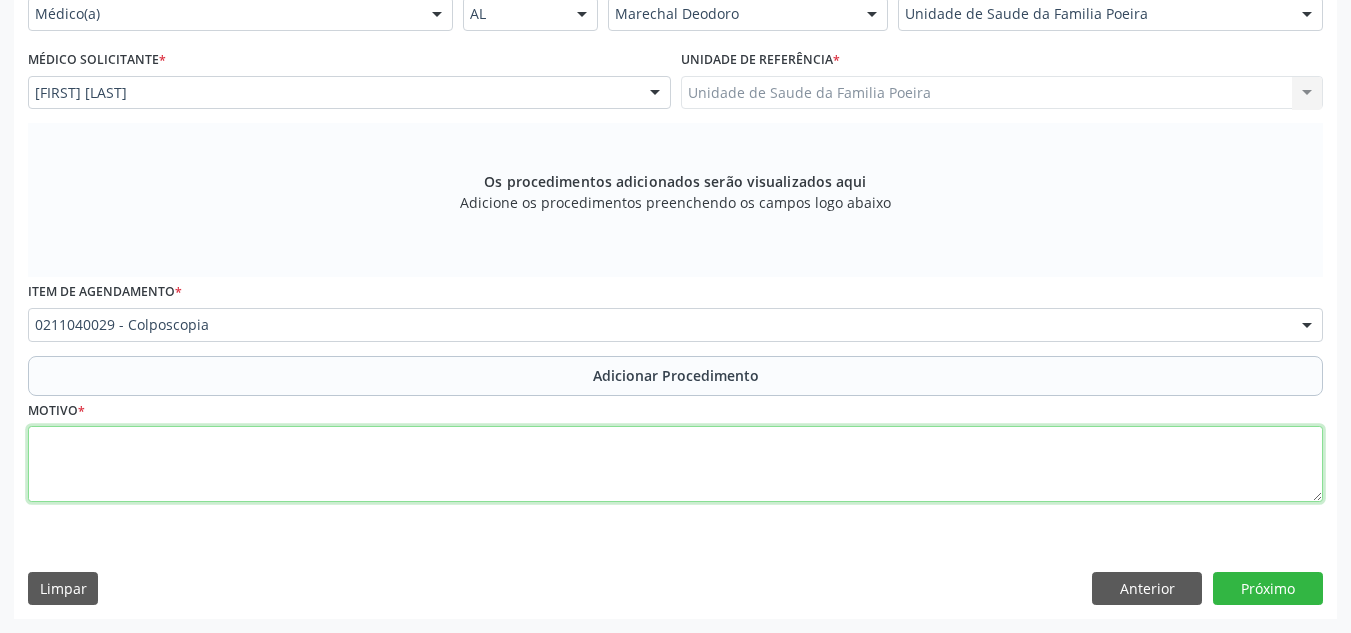 click at bounding box center (675, 464) 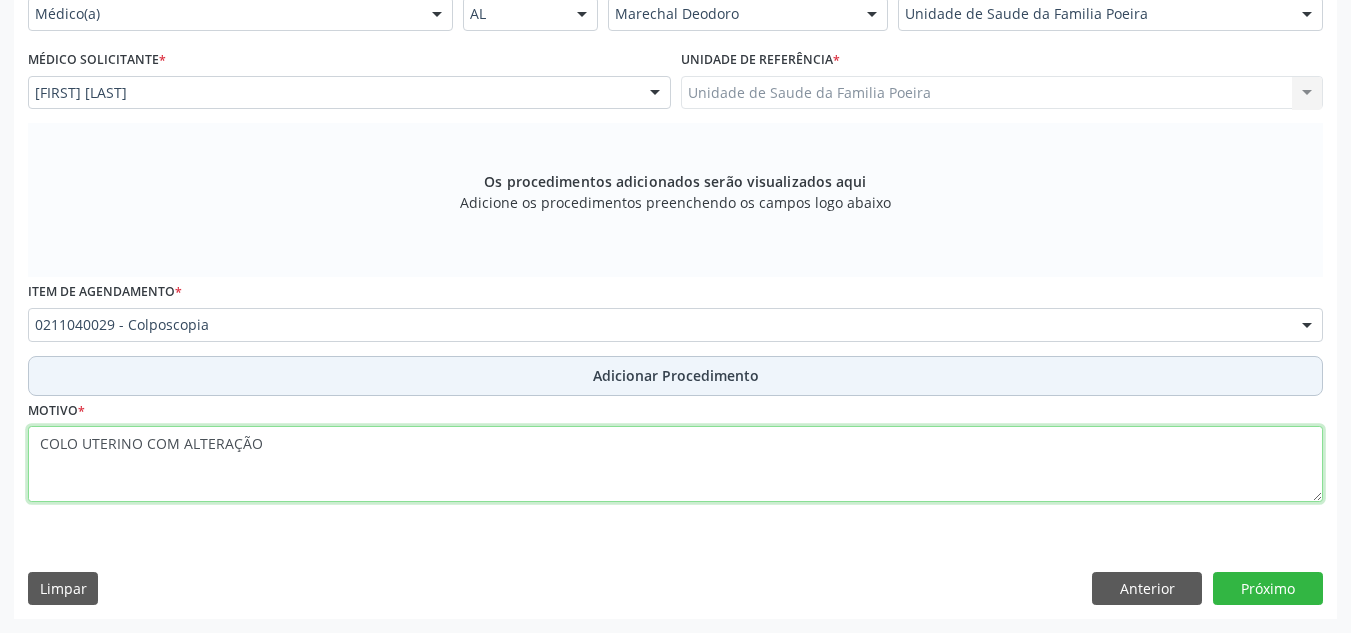 type on "COLO UTERINO COM ALTERAÇÃO" 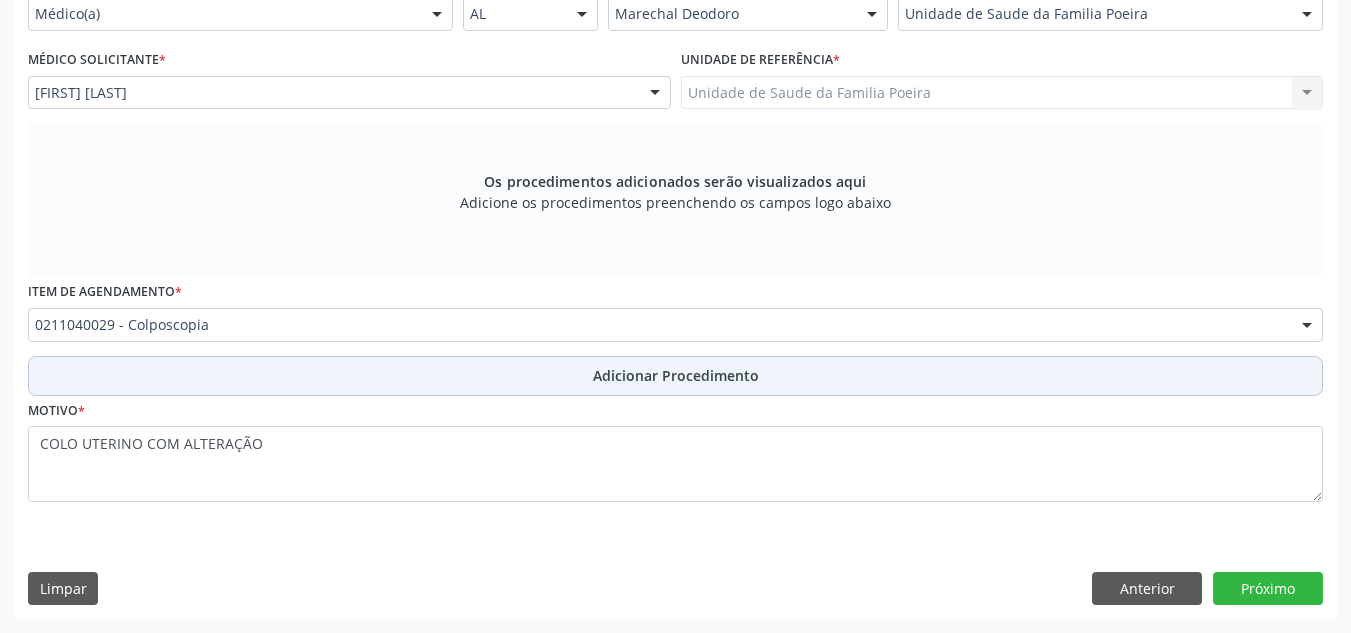 click on "Adicionar Procedimento" at bounding box center [676, 375] 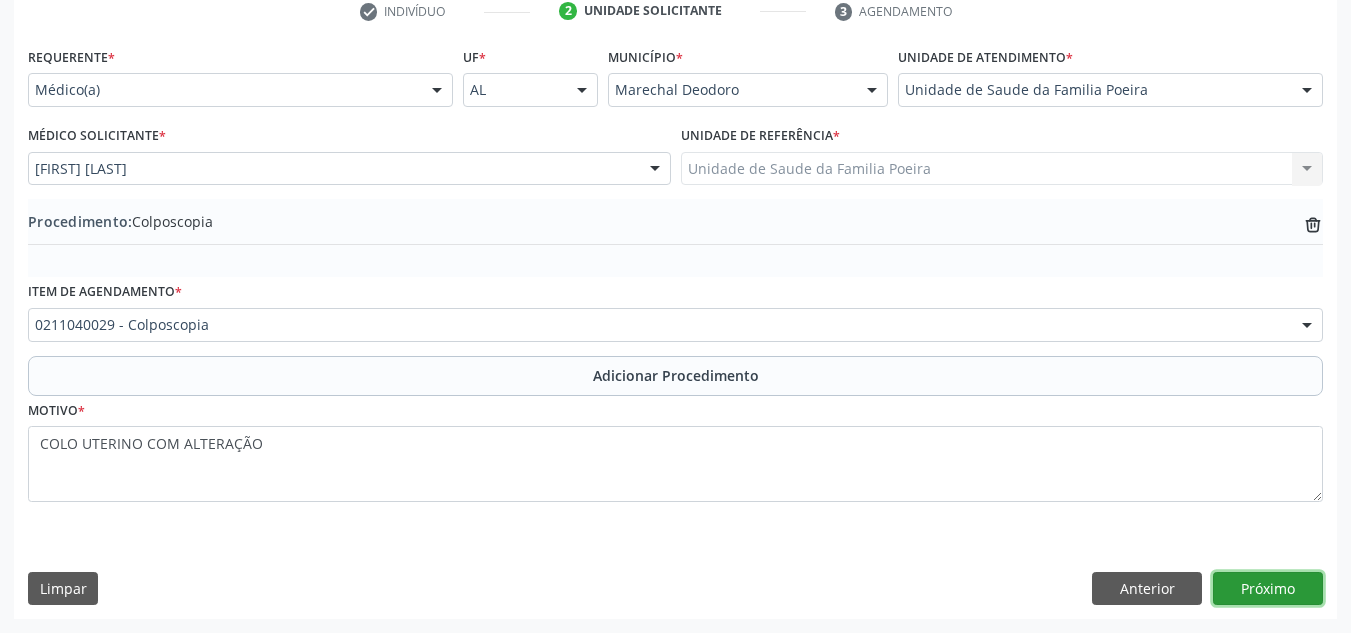 click on "Próximo" at bounding box center [1268, 589] 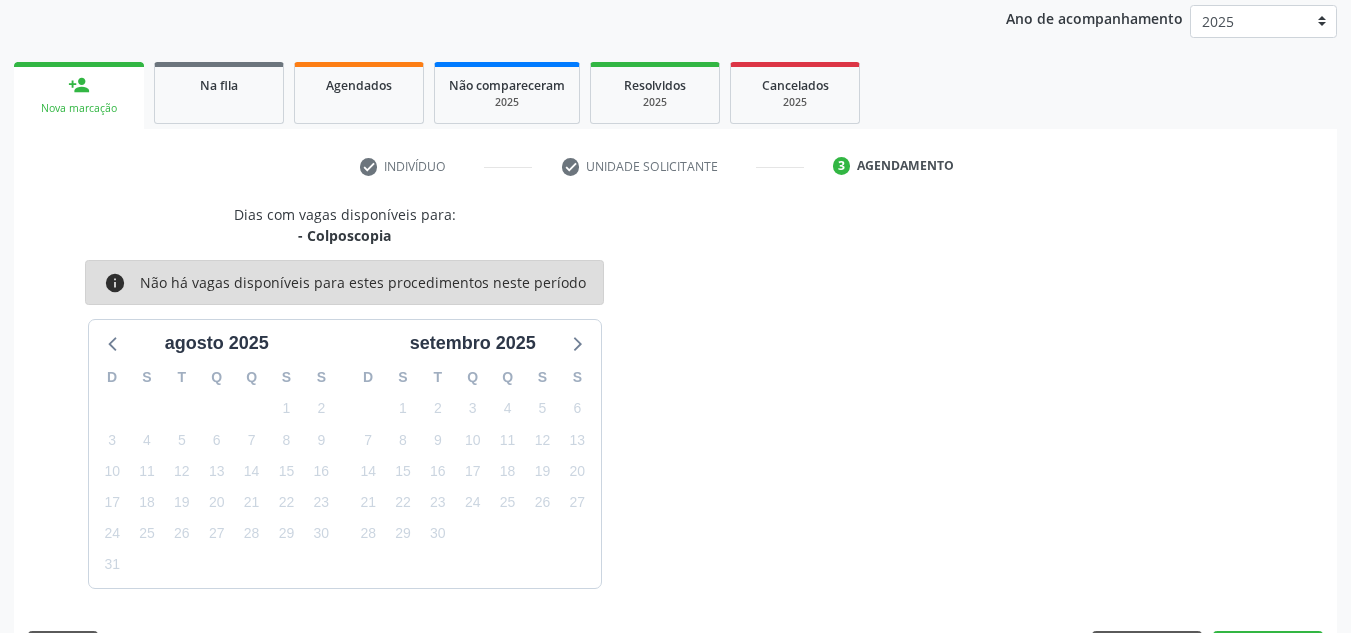 scroll, scrollTop: 324, scrollLeft: 0, axis: vertical 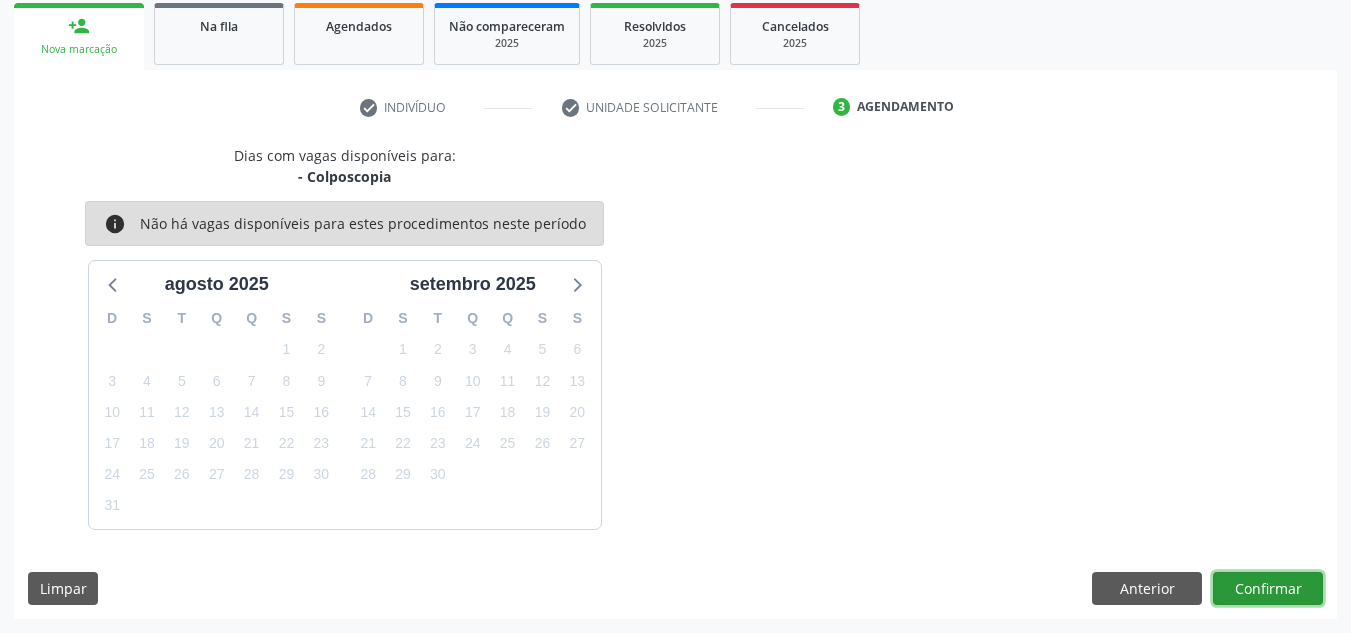 click on "Confirmar" at bounding box center [1268, 589] 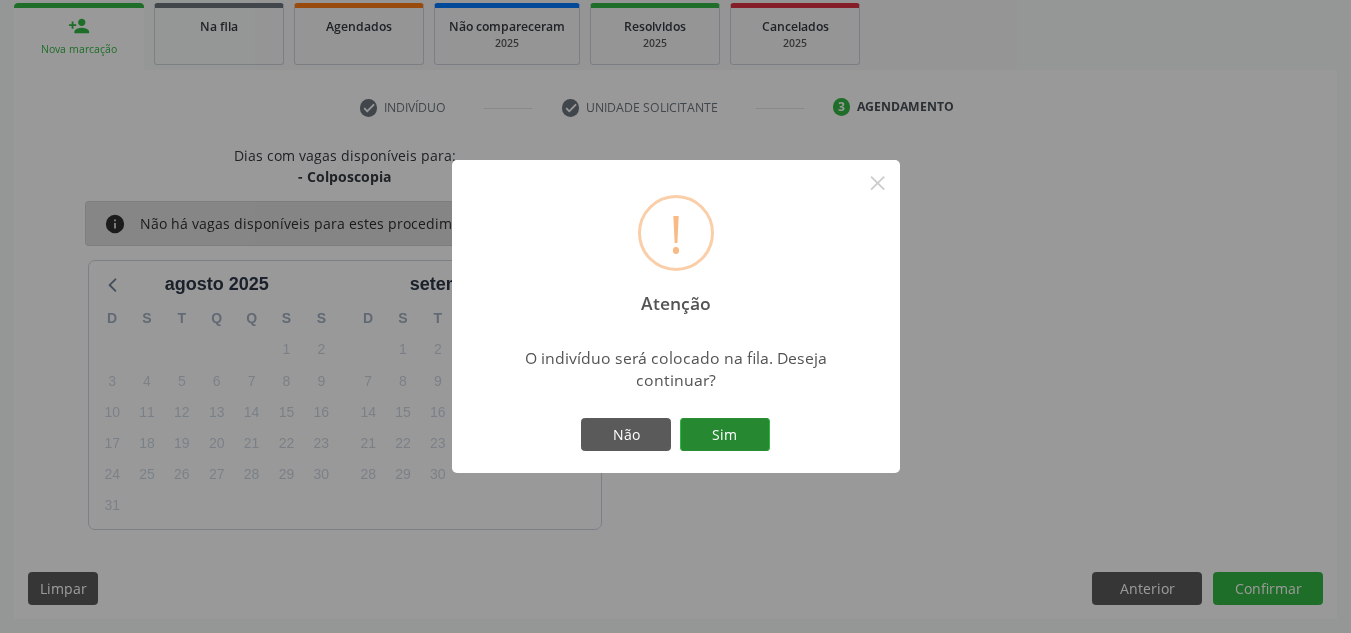 click on "Sim" at bounding box center [725, 435] 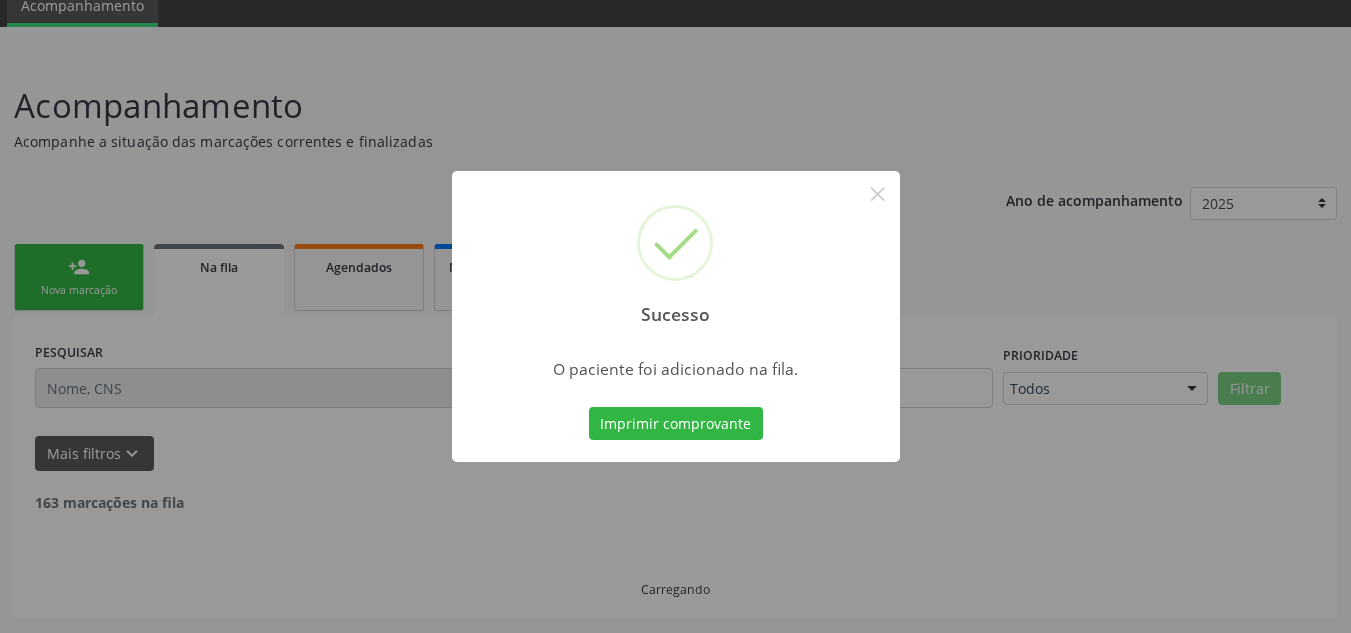 scroll, scrollTop: 62, scrollLeft: 0, axis: vertical 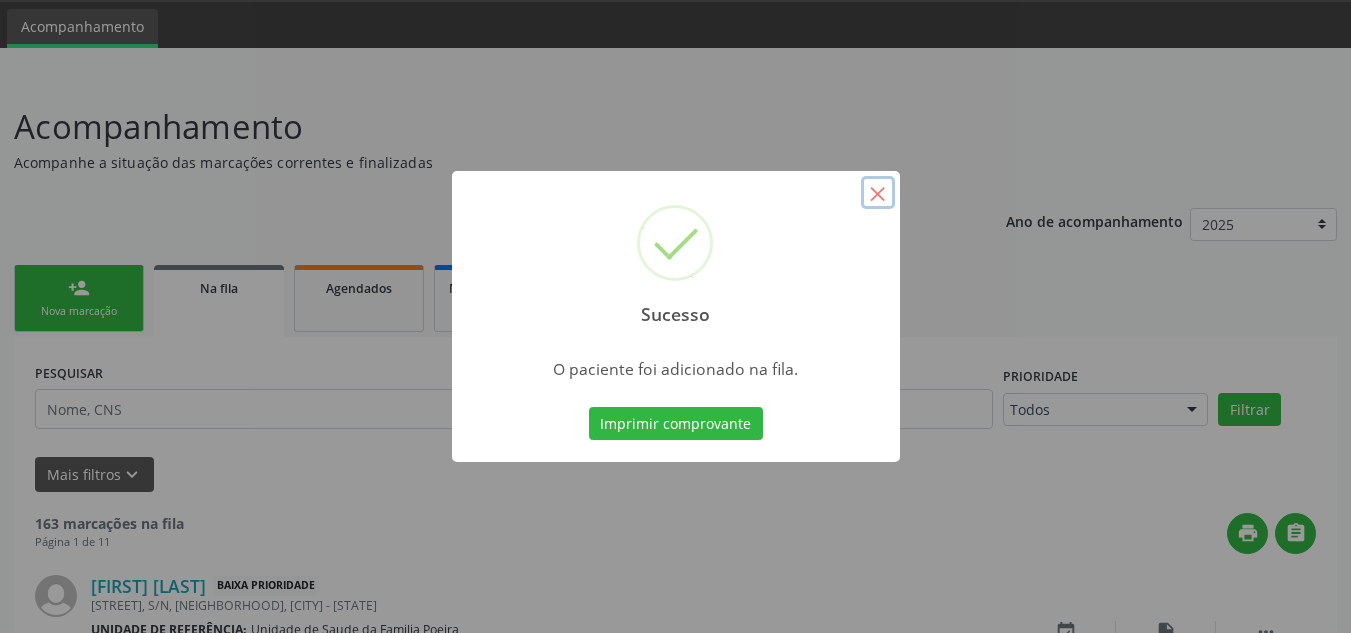 click on "×" at bounding box center (878, 193) 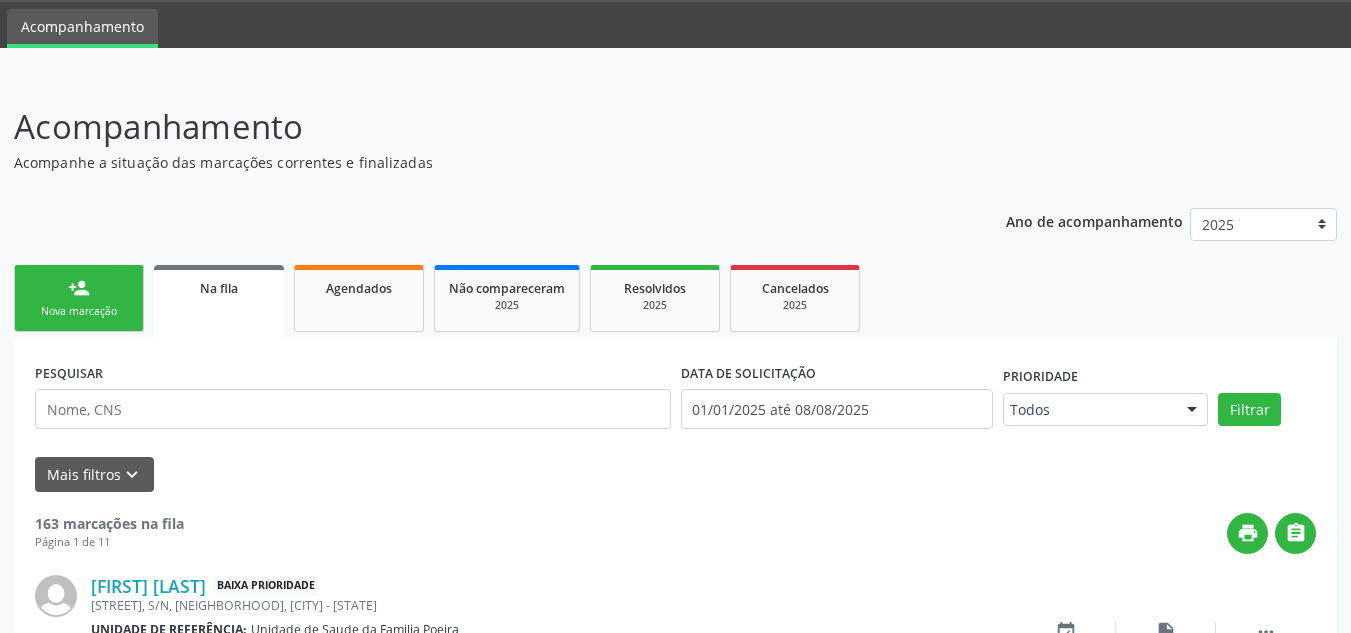 click on "person_add
Nova marcação" at bounding box center (79, 298) 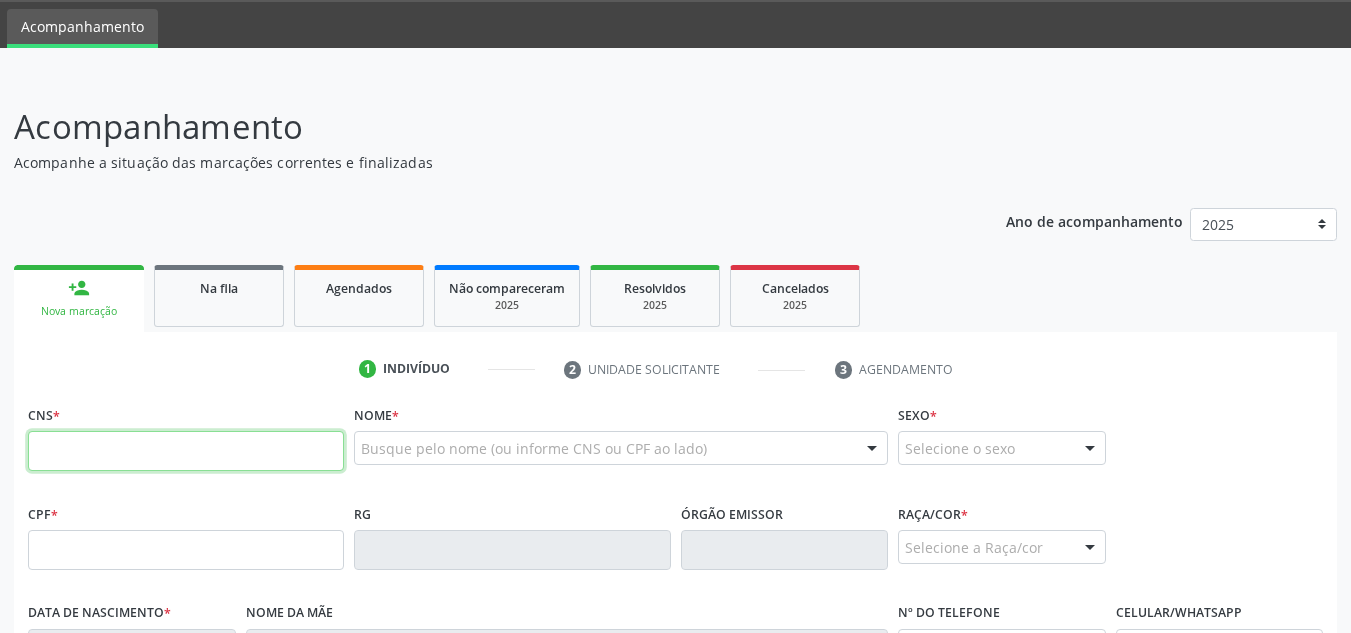 click at bounding box center [186, 451] 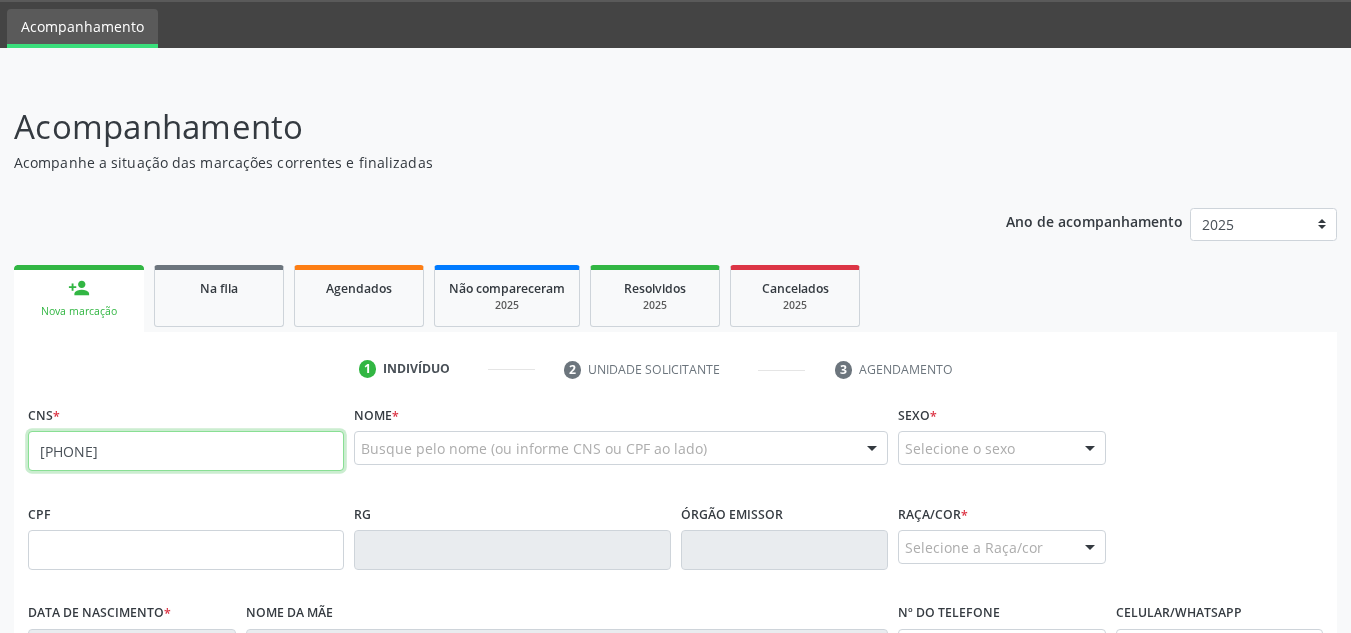type on "705 8034 6078 6033" 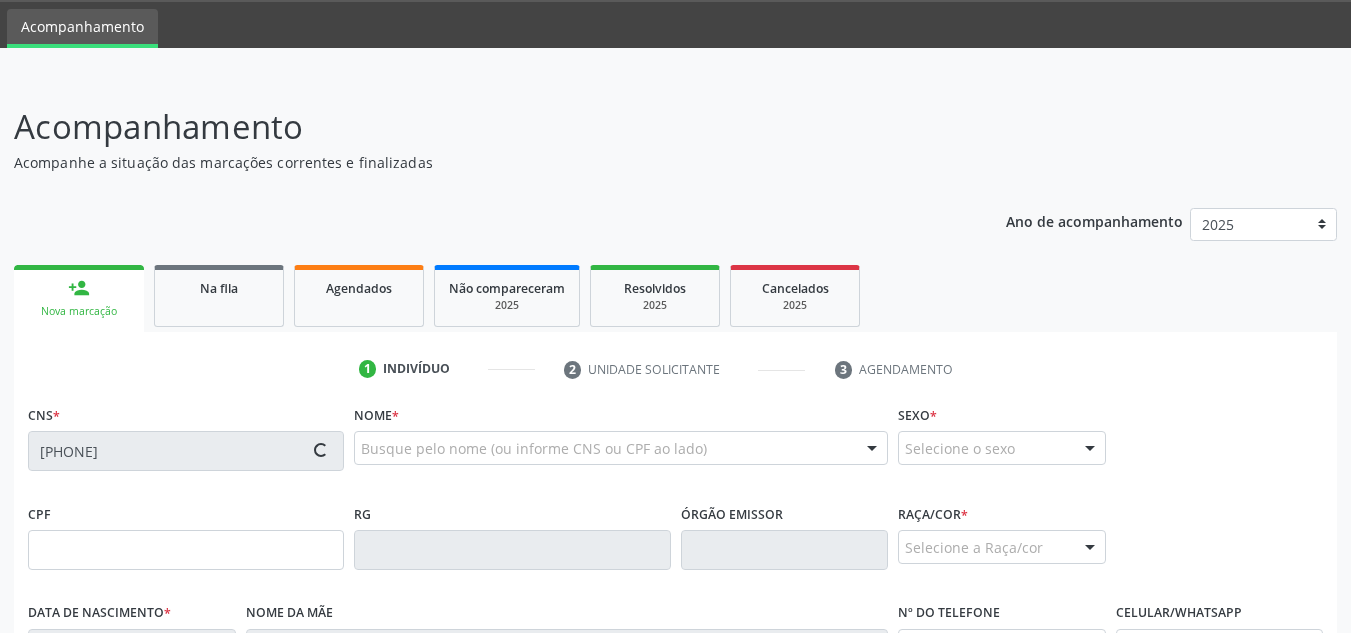 type on "150.068.444-93" 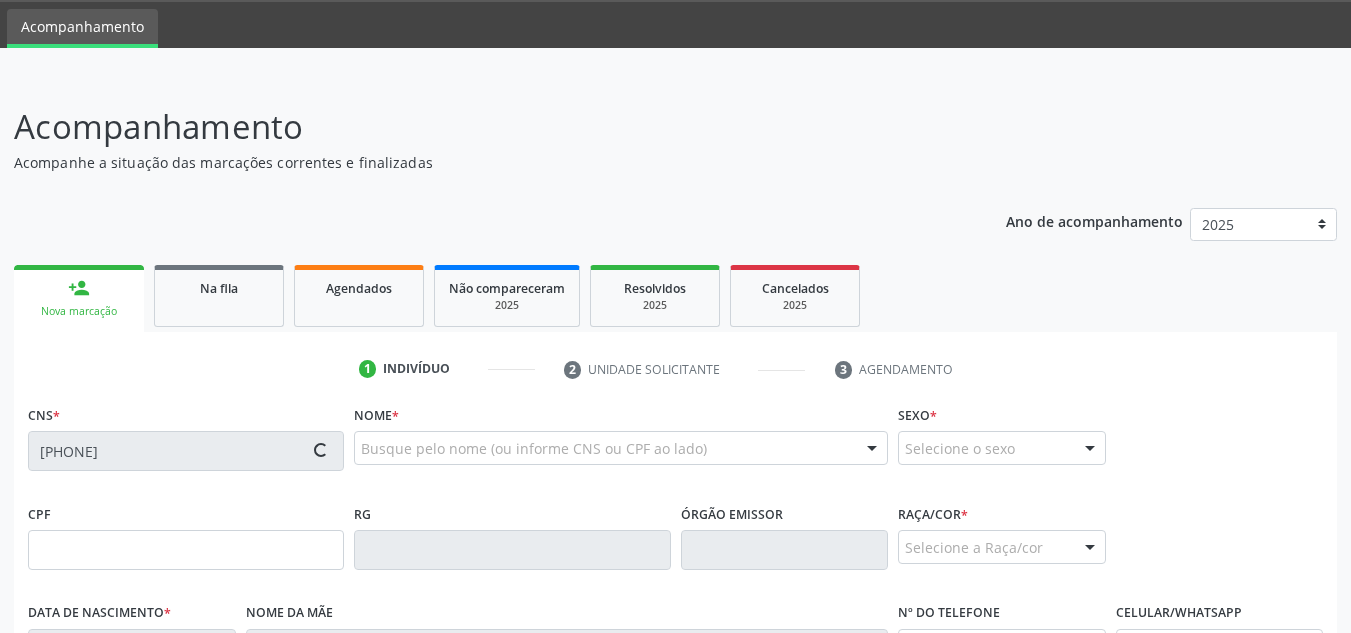 type on "08/05/2006" 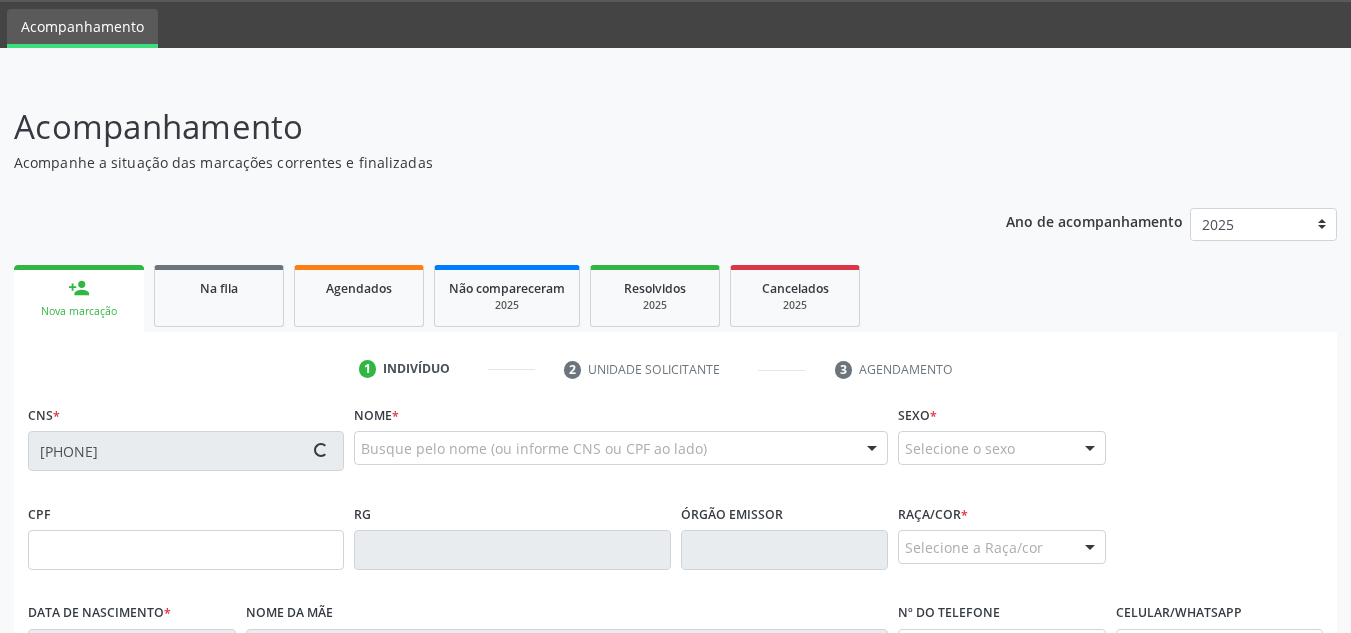 type on "S/N" 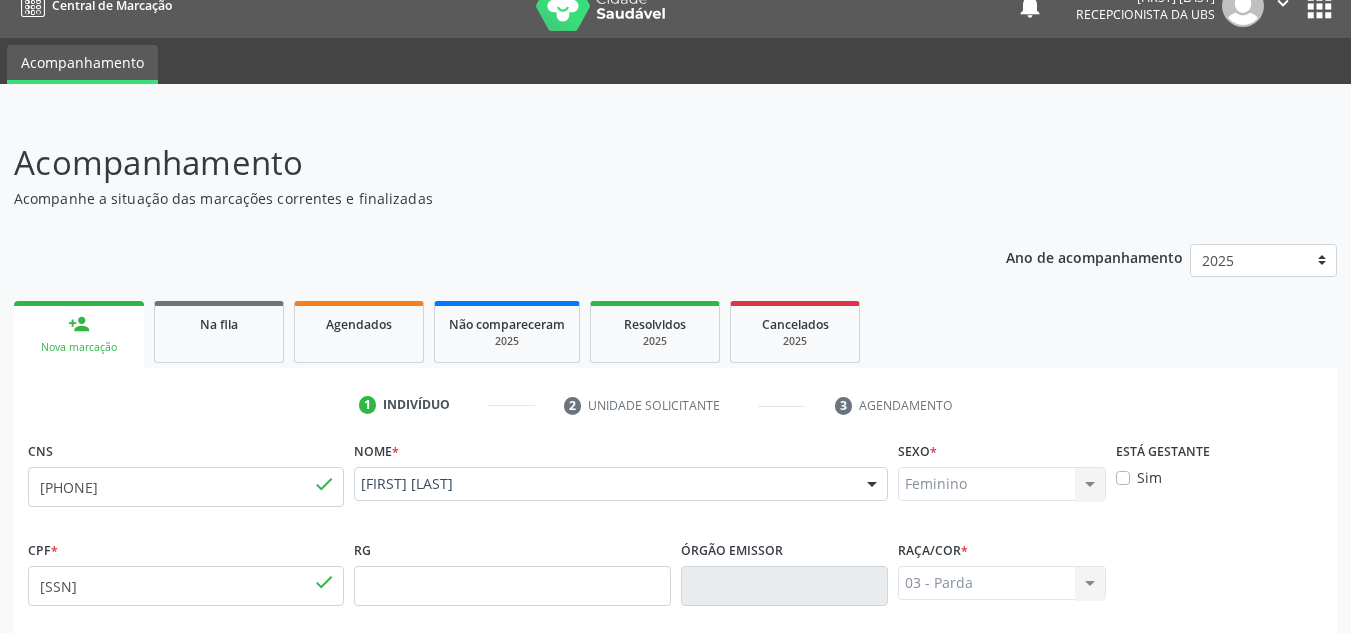 scroll, scrollTop: 0, scrollLeft: 0, axis: both 